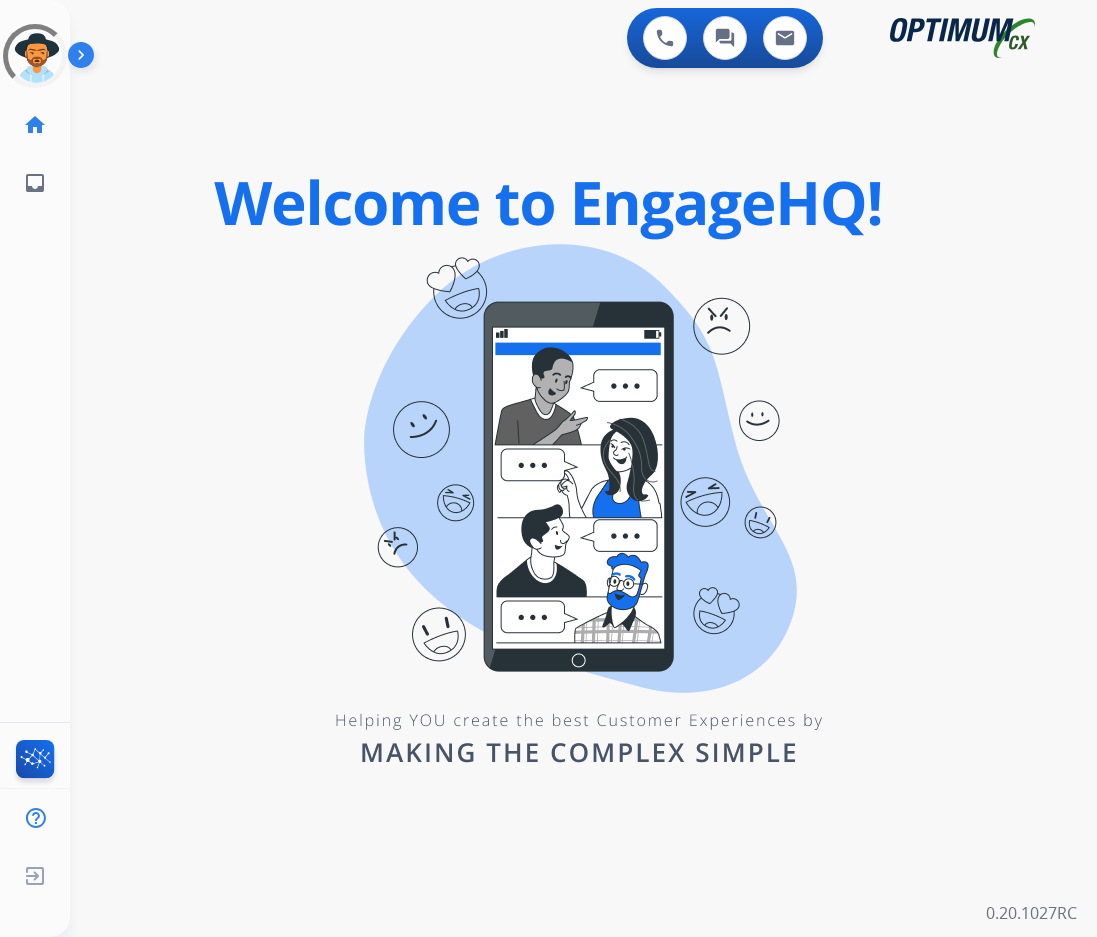 scroll, scrollTop: 0, scrollLeft: 0, axis: both 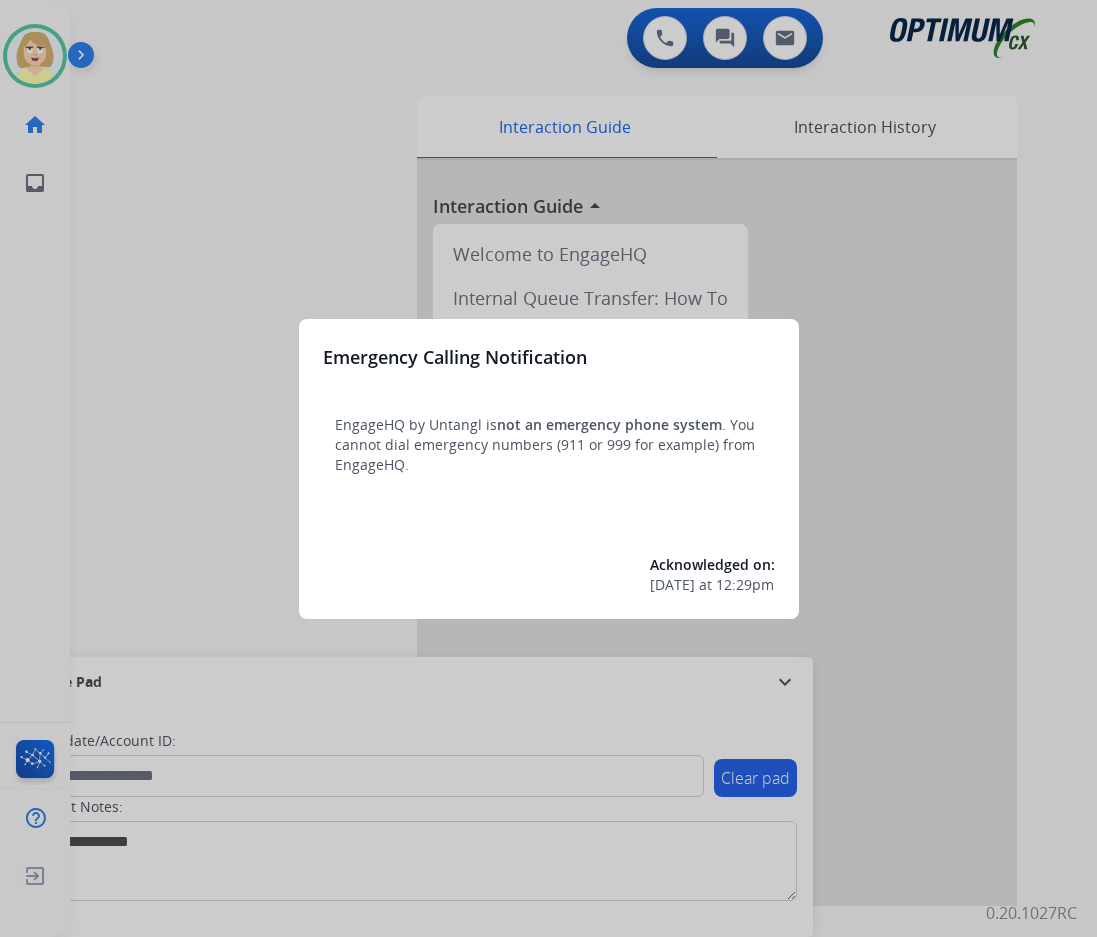 click at bounding box center [548, 468] 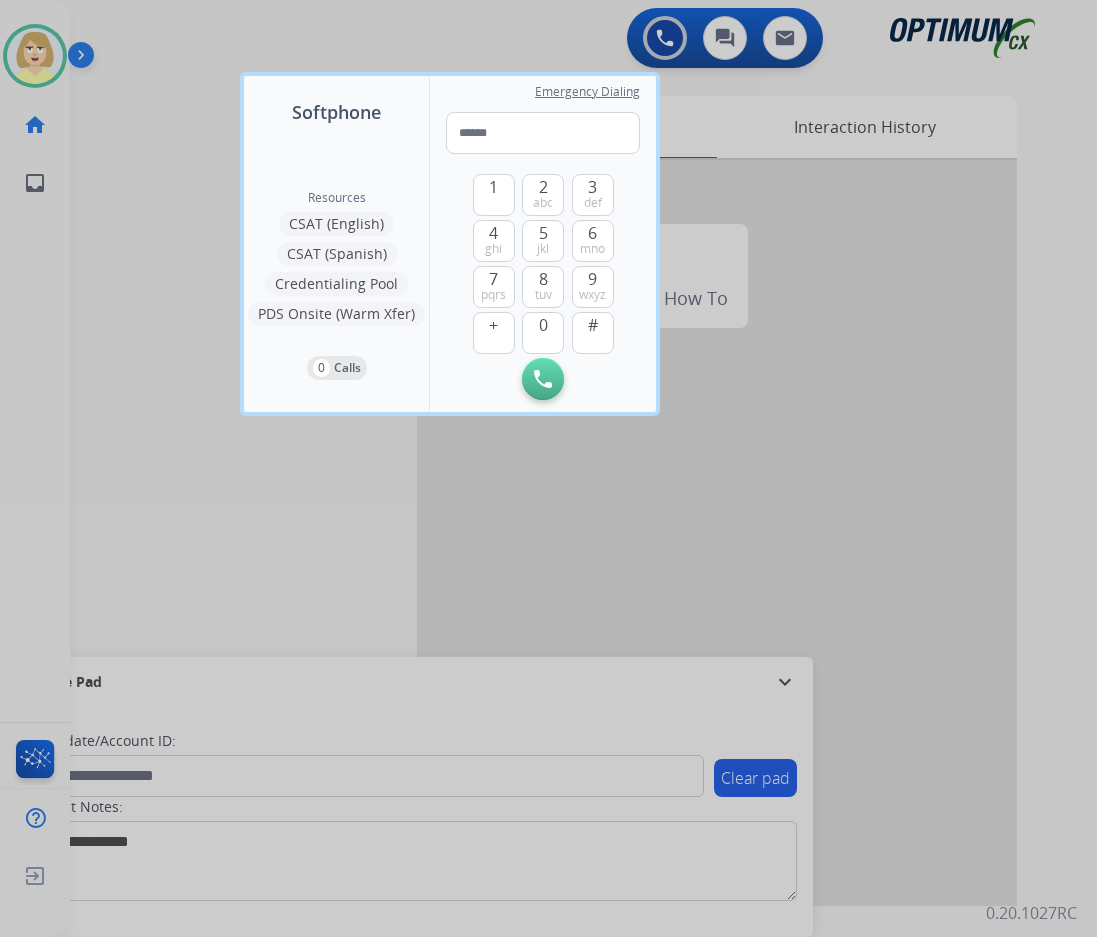 click at bounding box center [548, 468] 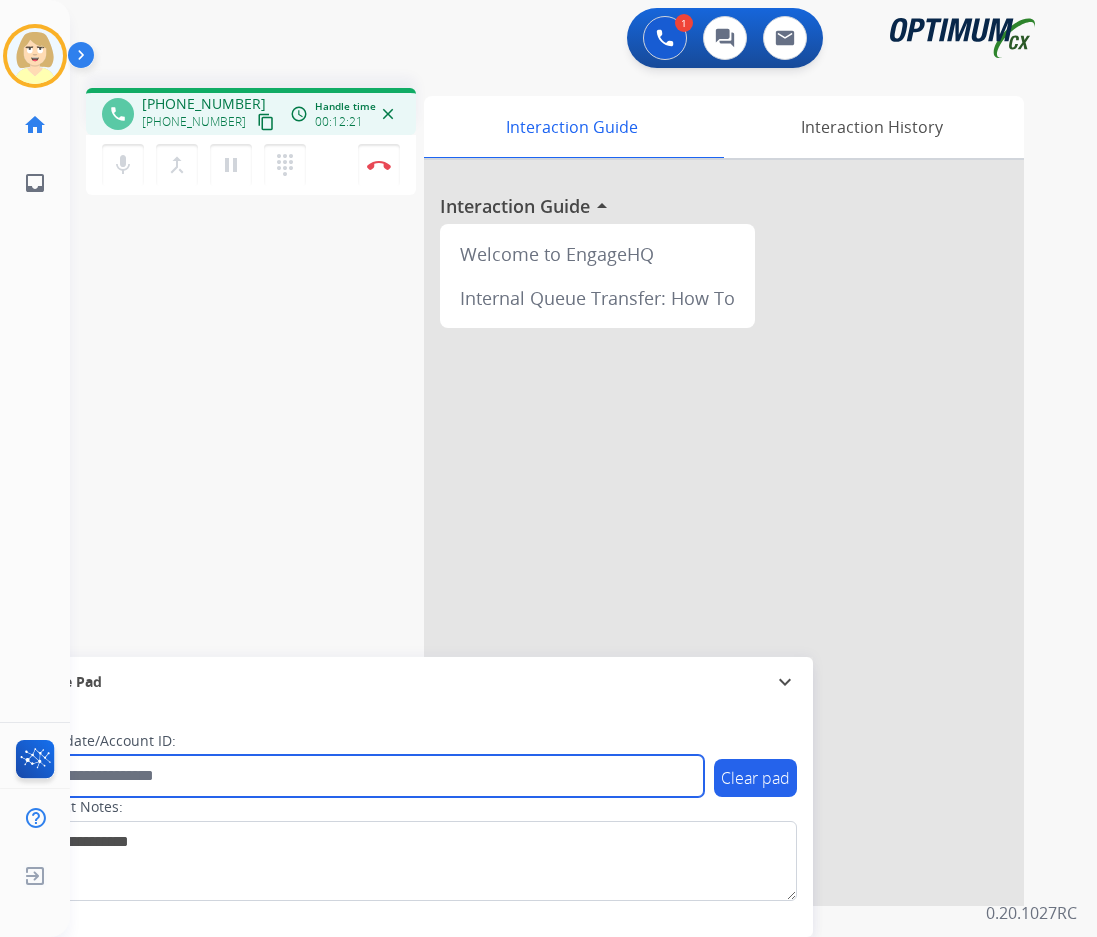 click at bounding box center (365, 776) 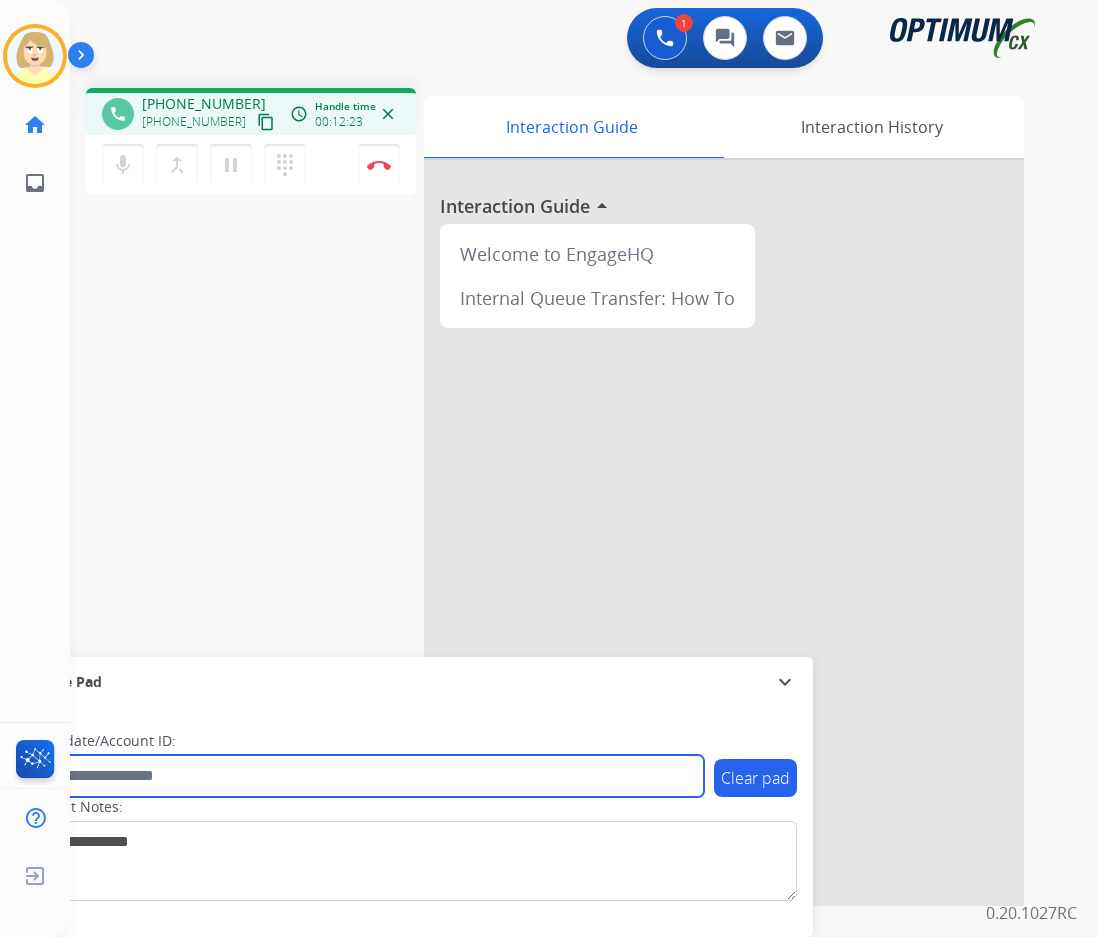 paste on "*********" 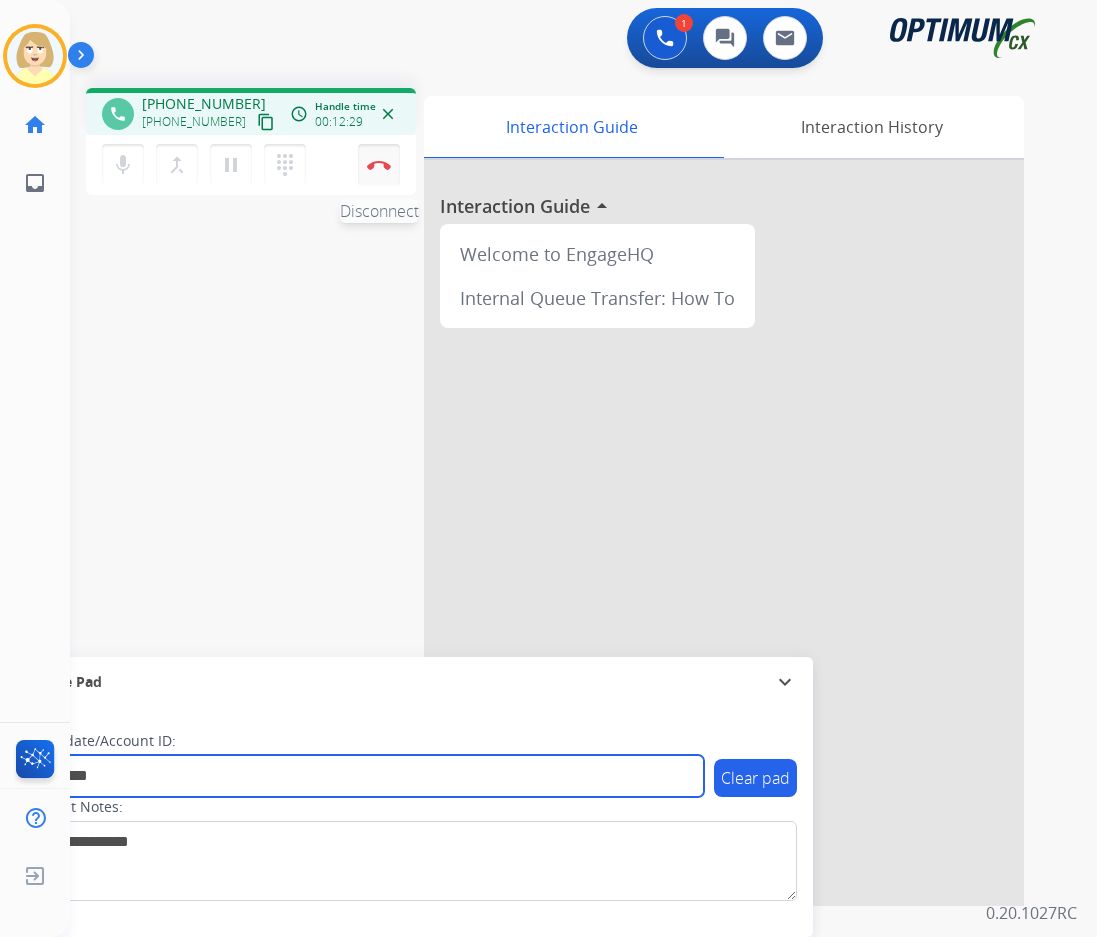 type on "*********" 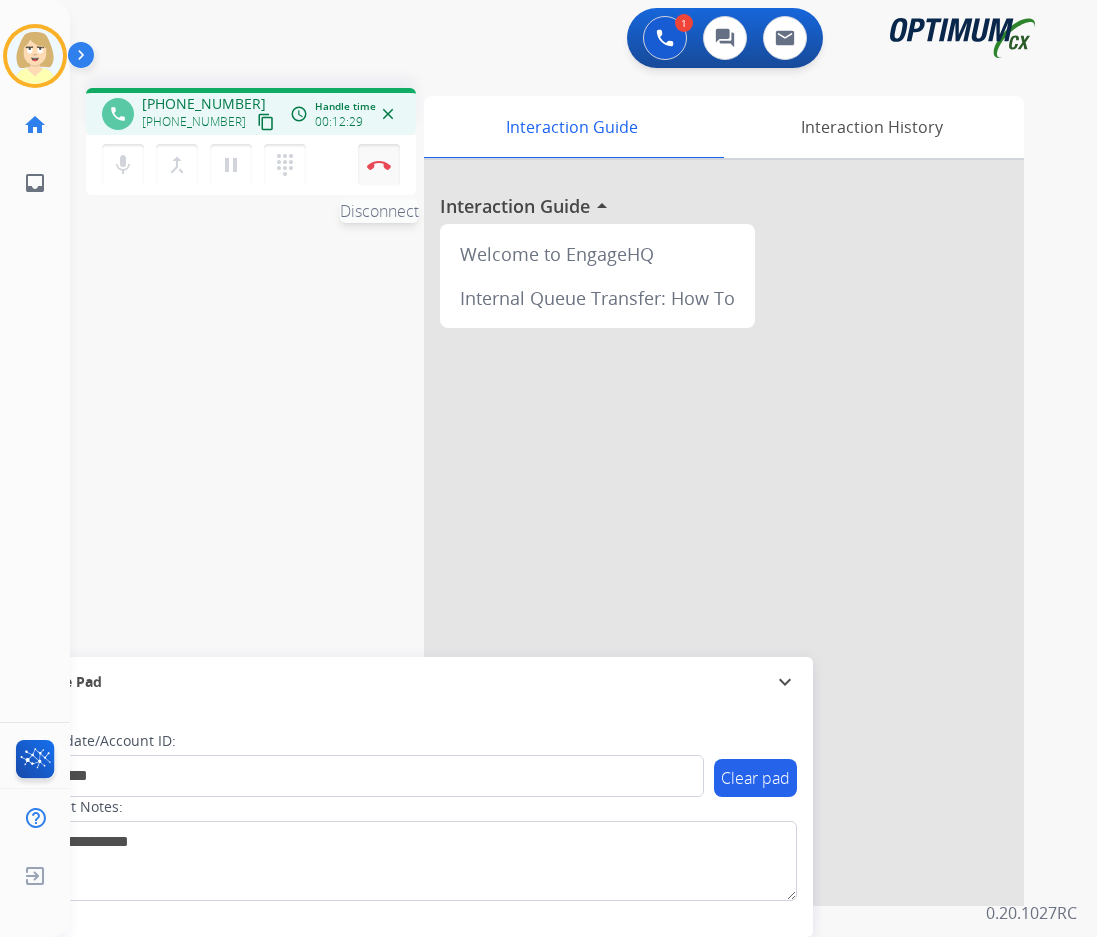 click at bounding box center [379, 165] 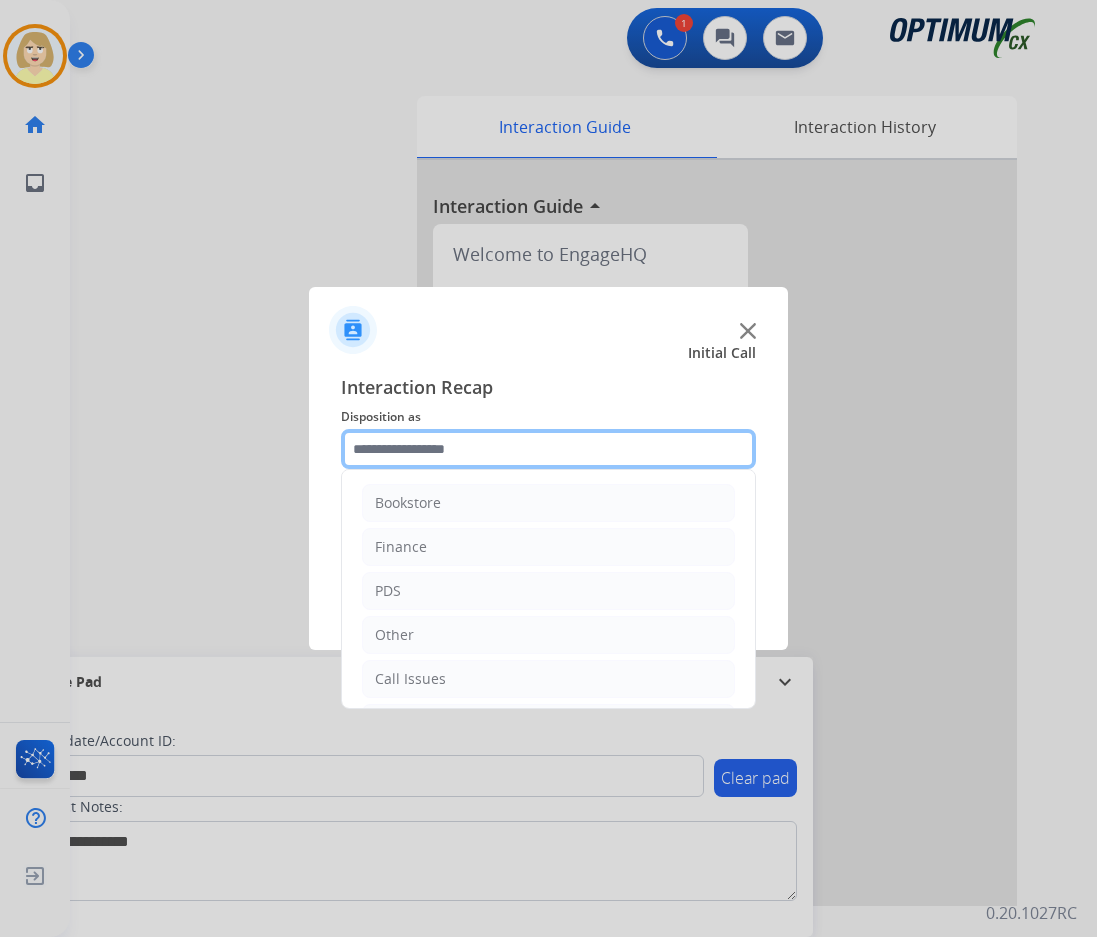 click 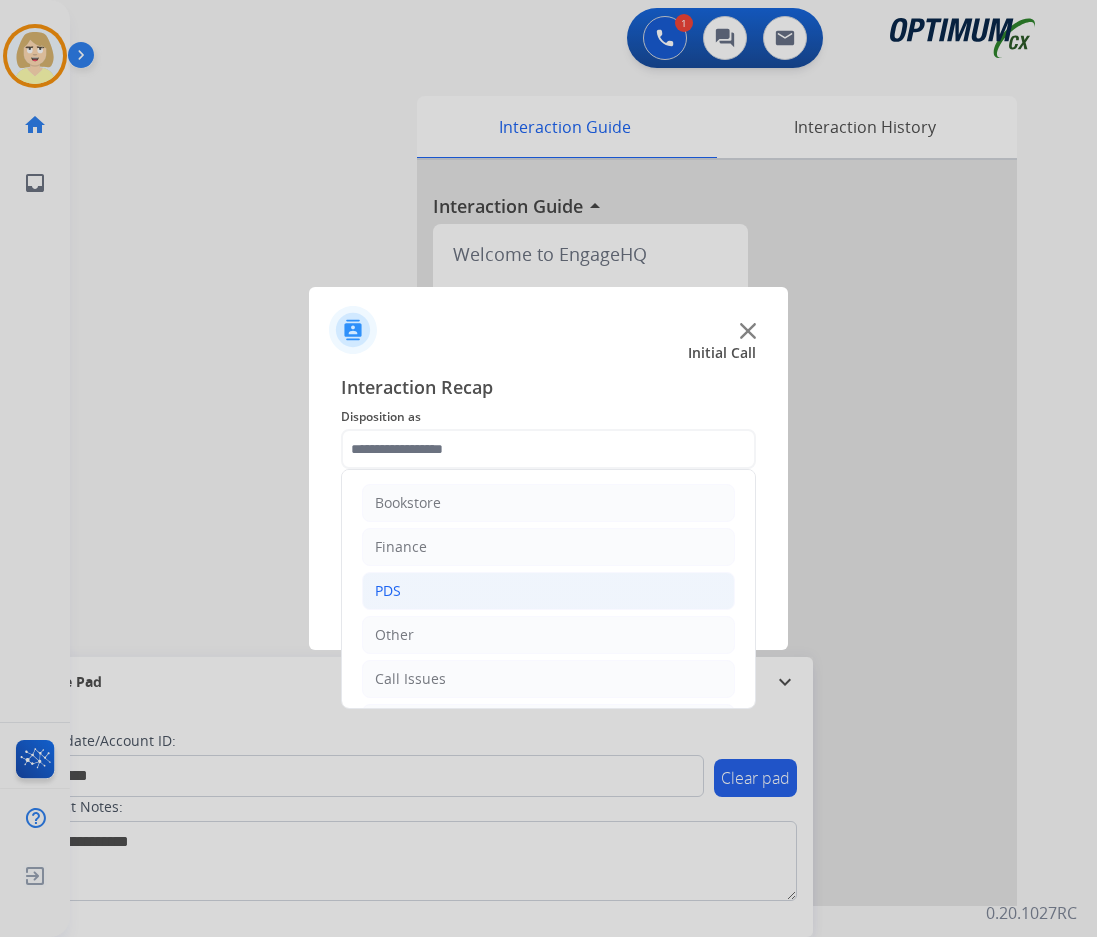 click on "PDS" 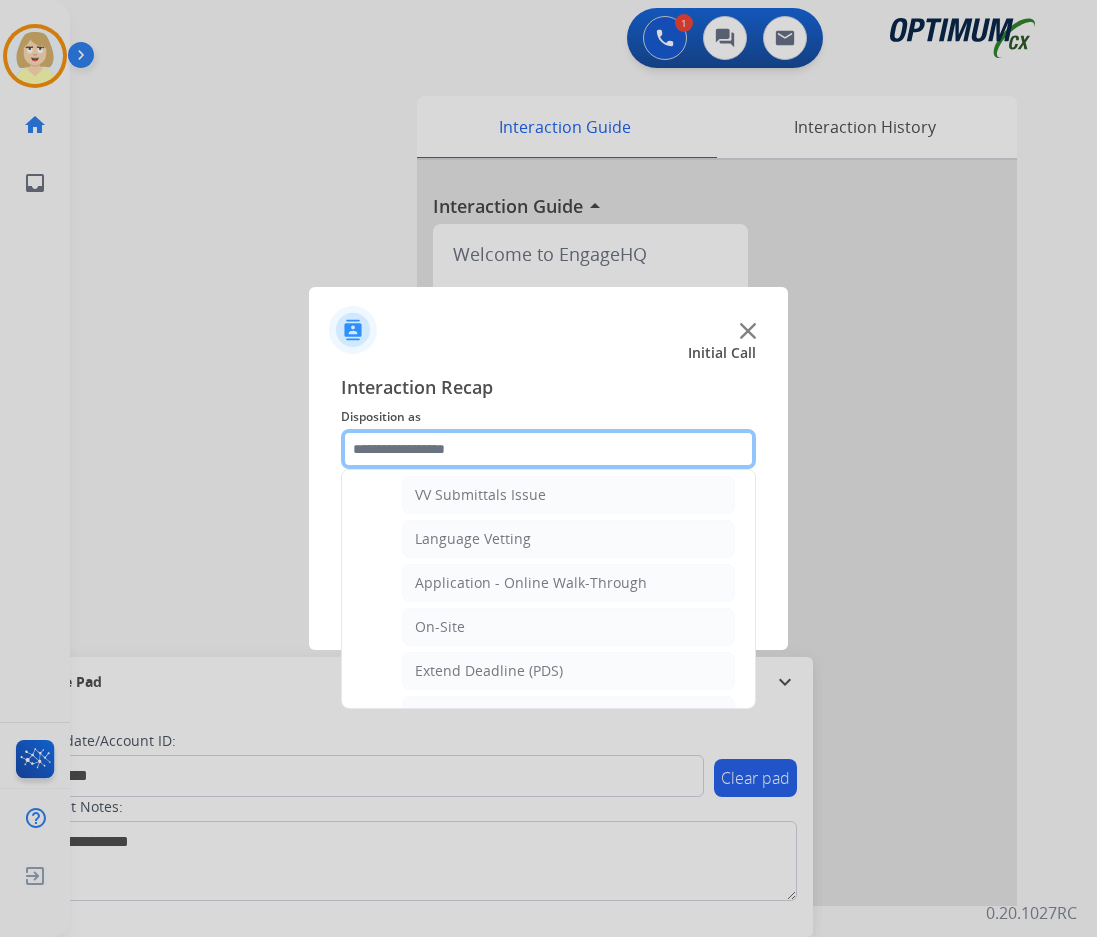 scroll, scrollTop: 600, scrollLeft: 0, axis: vertical 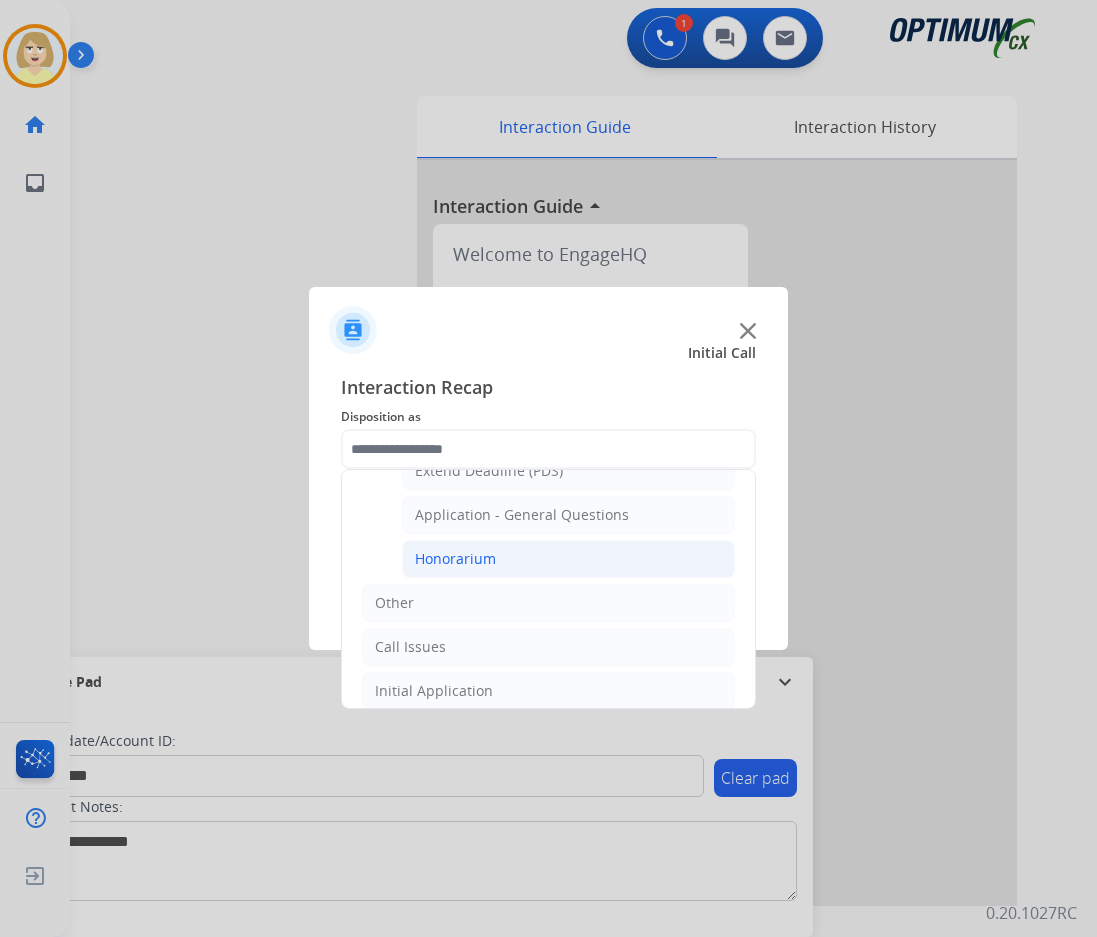 click on "Honorarium" 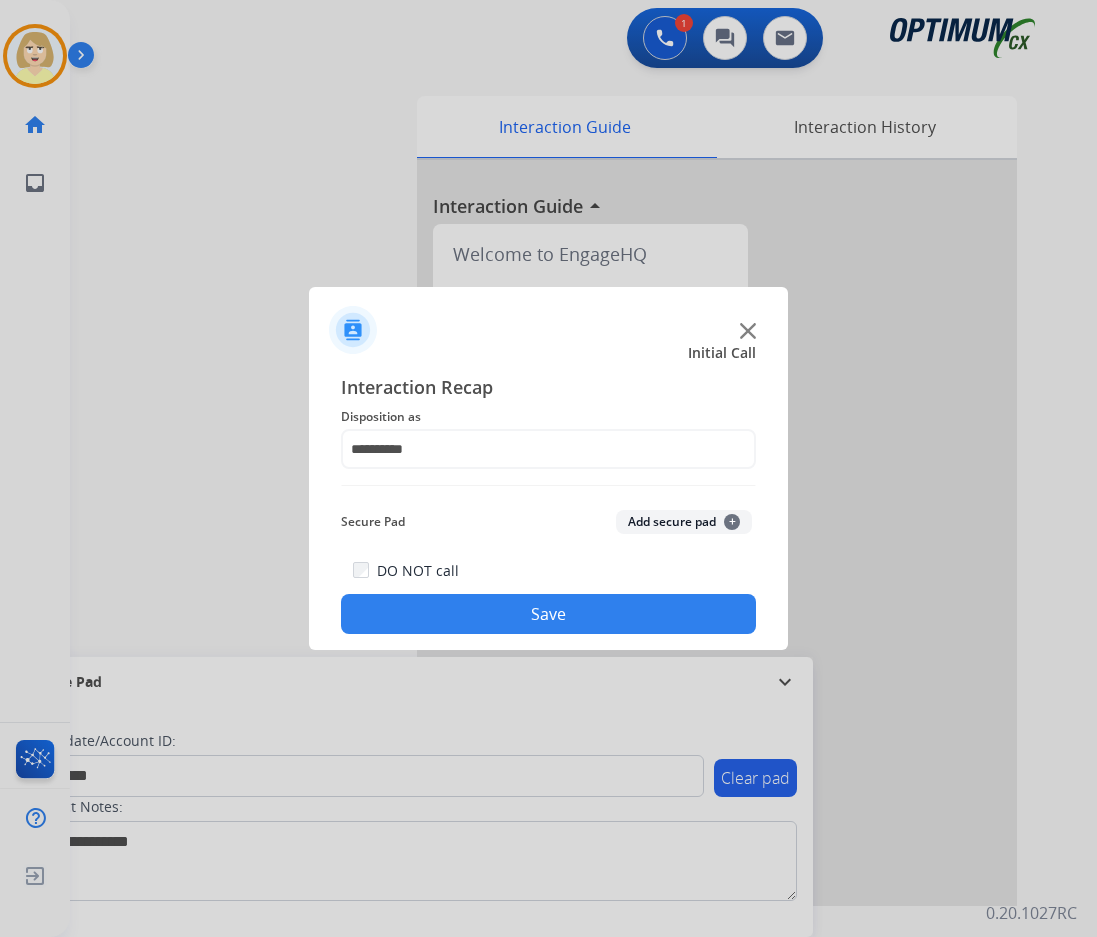 click on "Add secure pad  +" 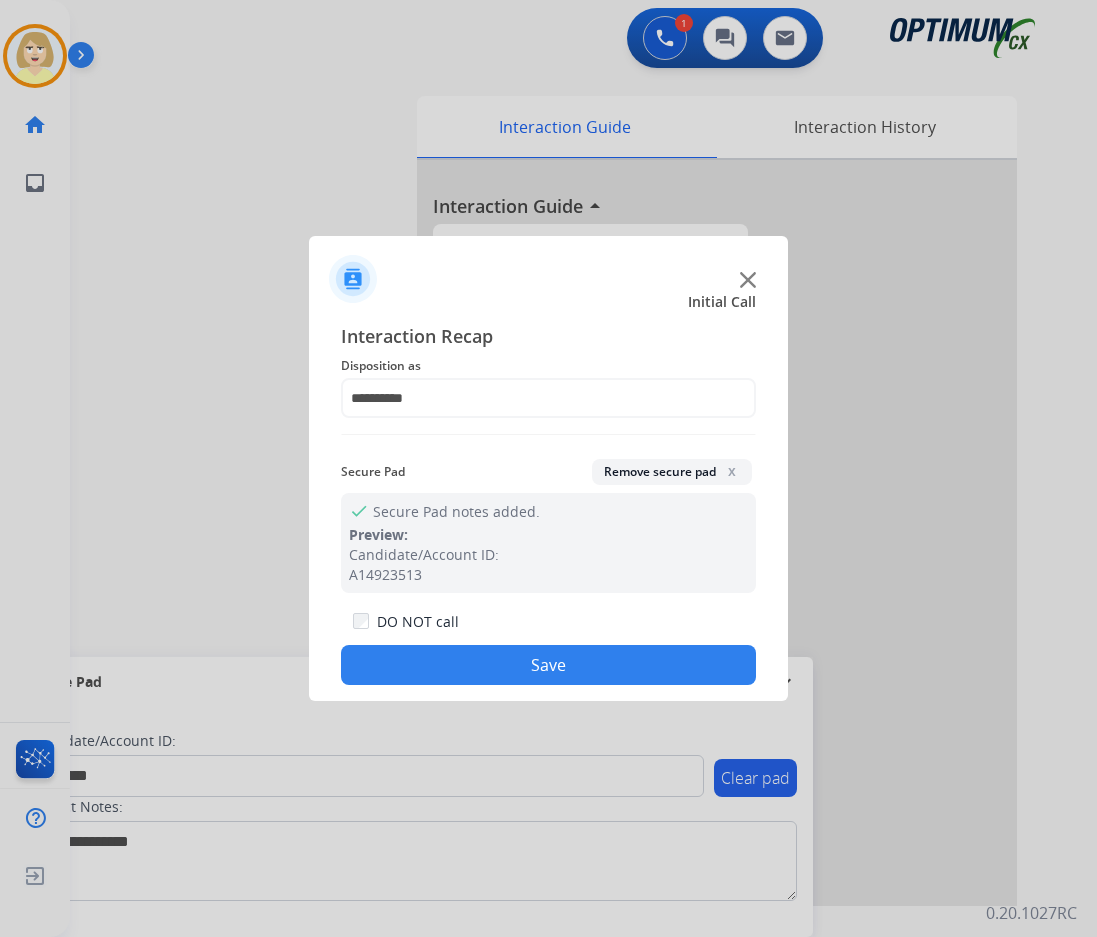drag, startPoint x: 505, startPoint y: 663, endPoint x: 242, endPoint y: 439, distance: 345.46347 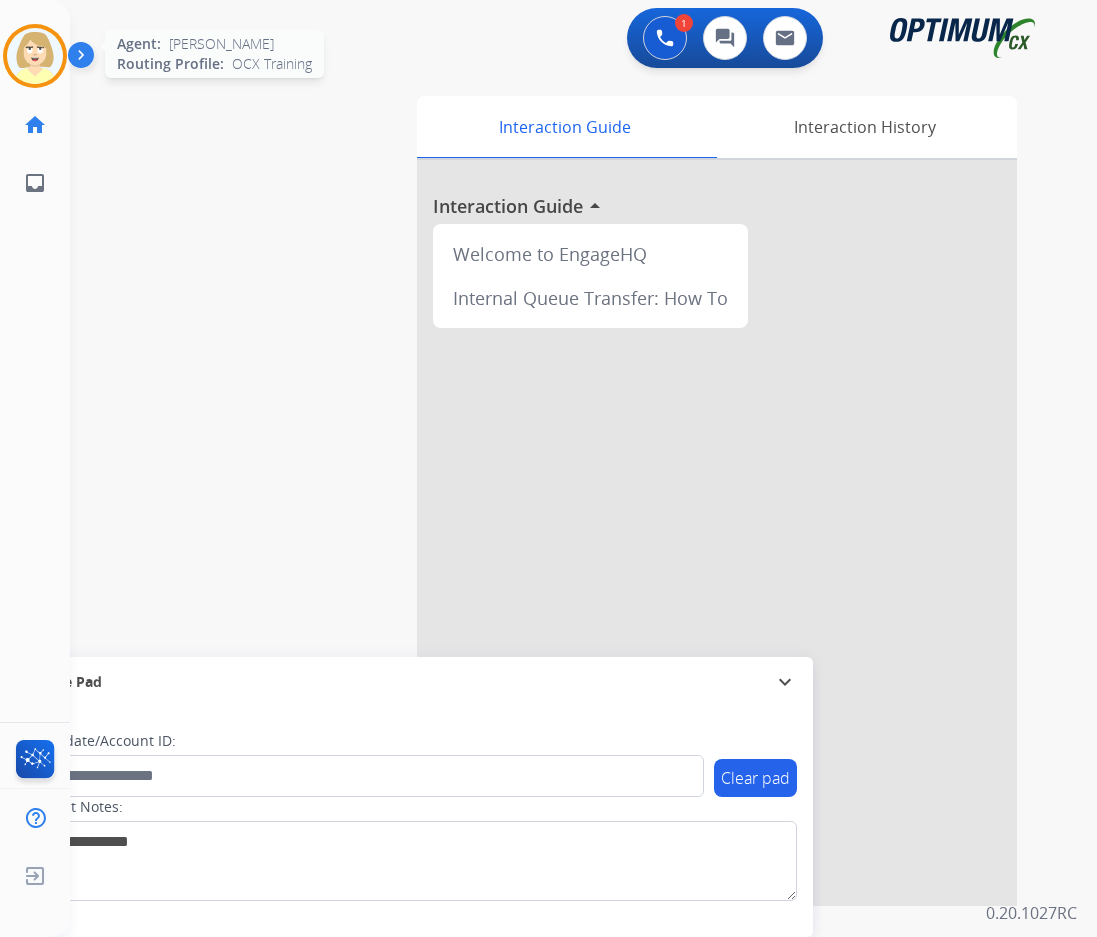 click at bounding box center [35, 56] 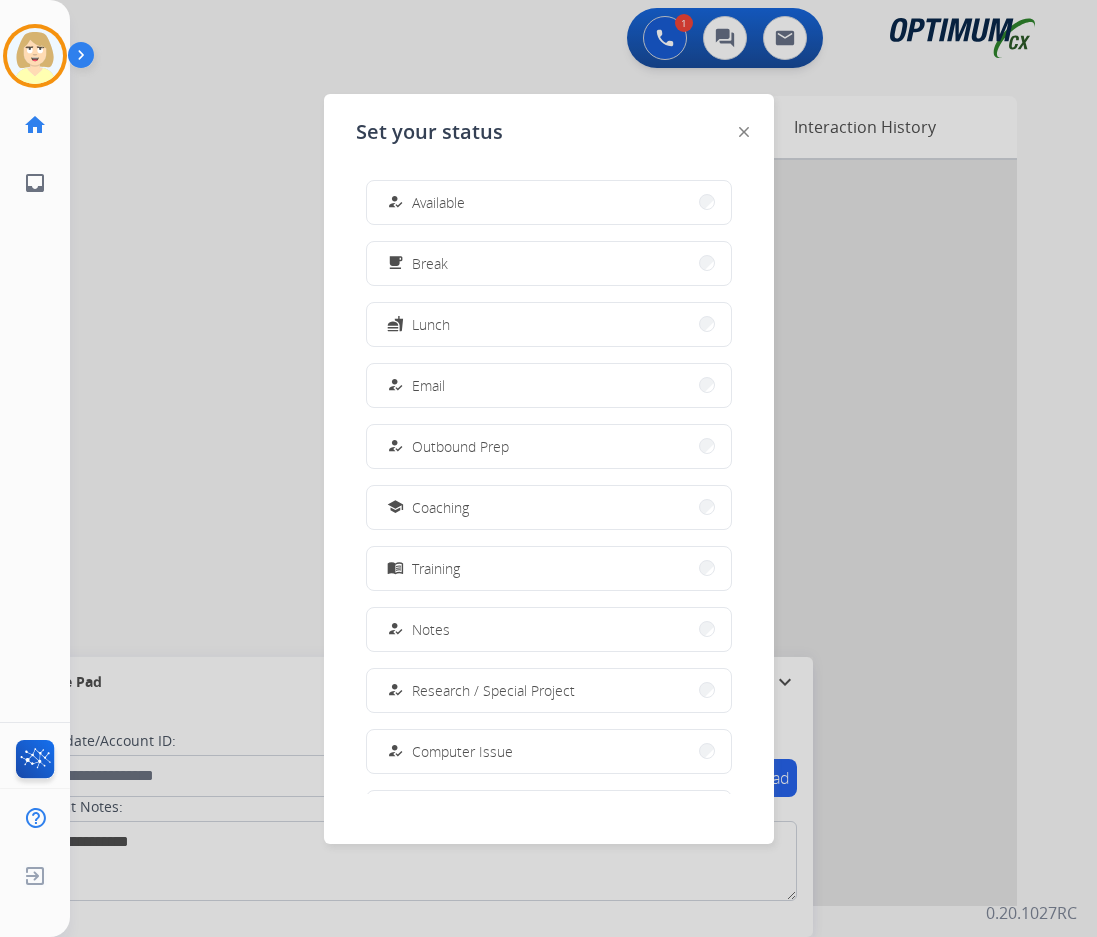 click on "Available" at bounding box center [438, 202] 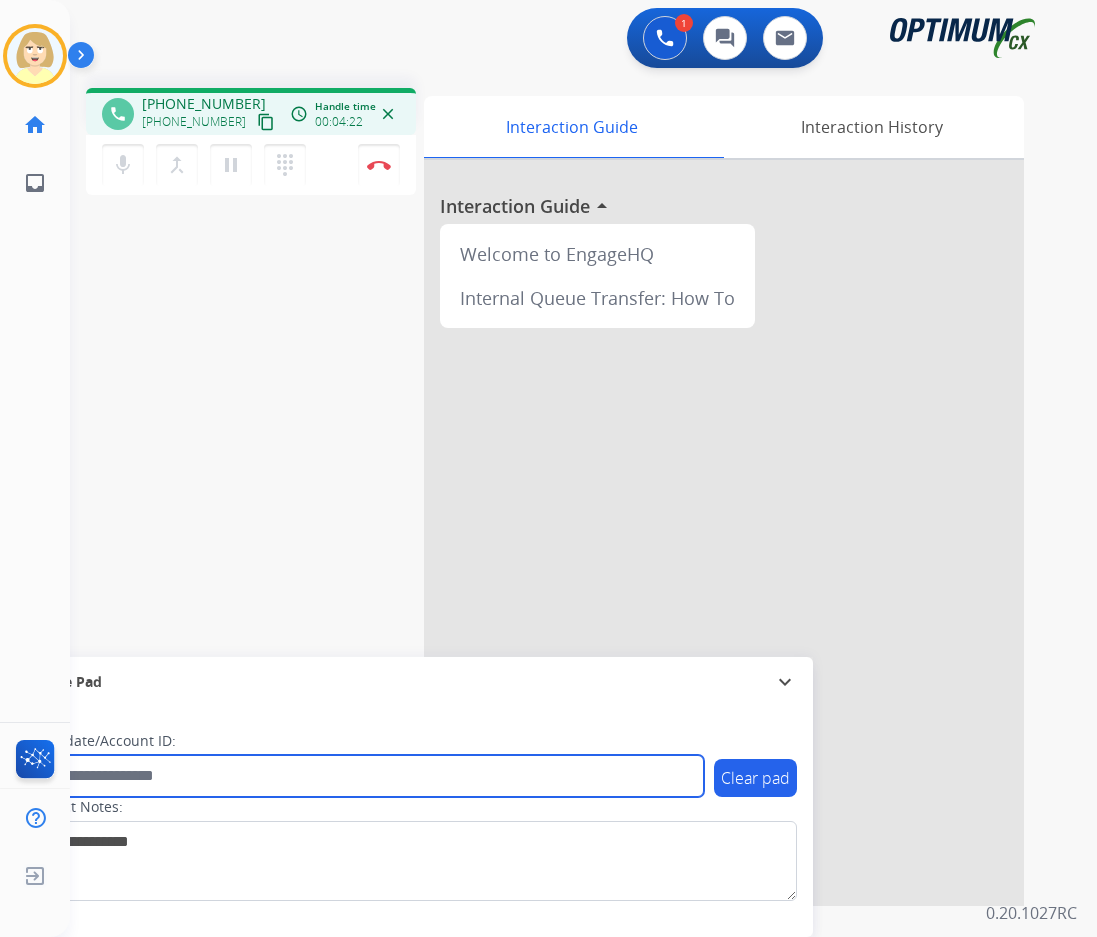 click at bounding box center [365, 776] 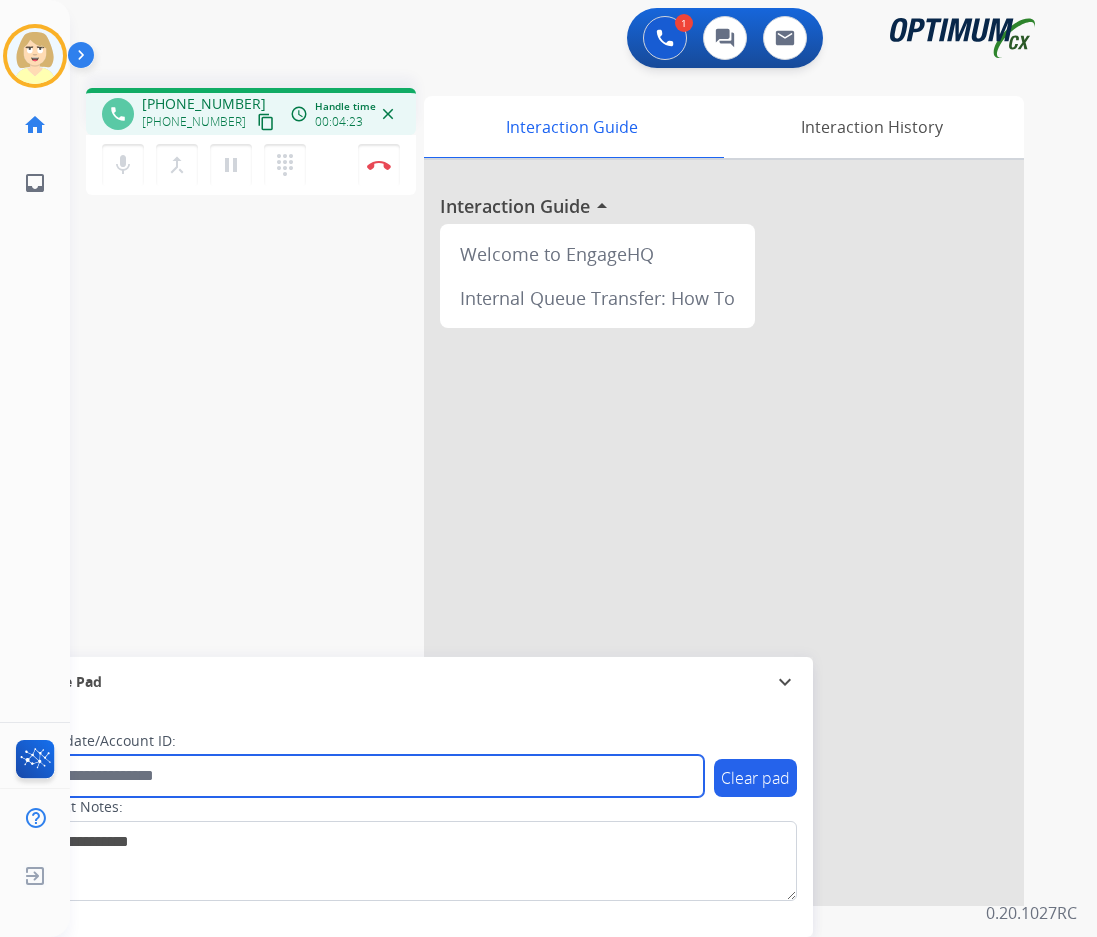 paste on "*******" 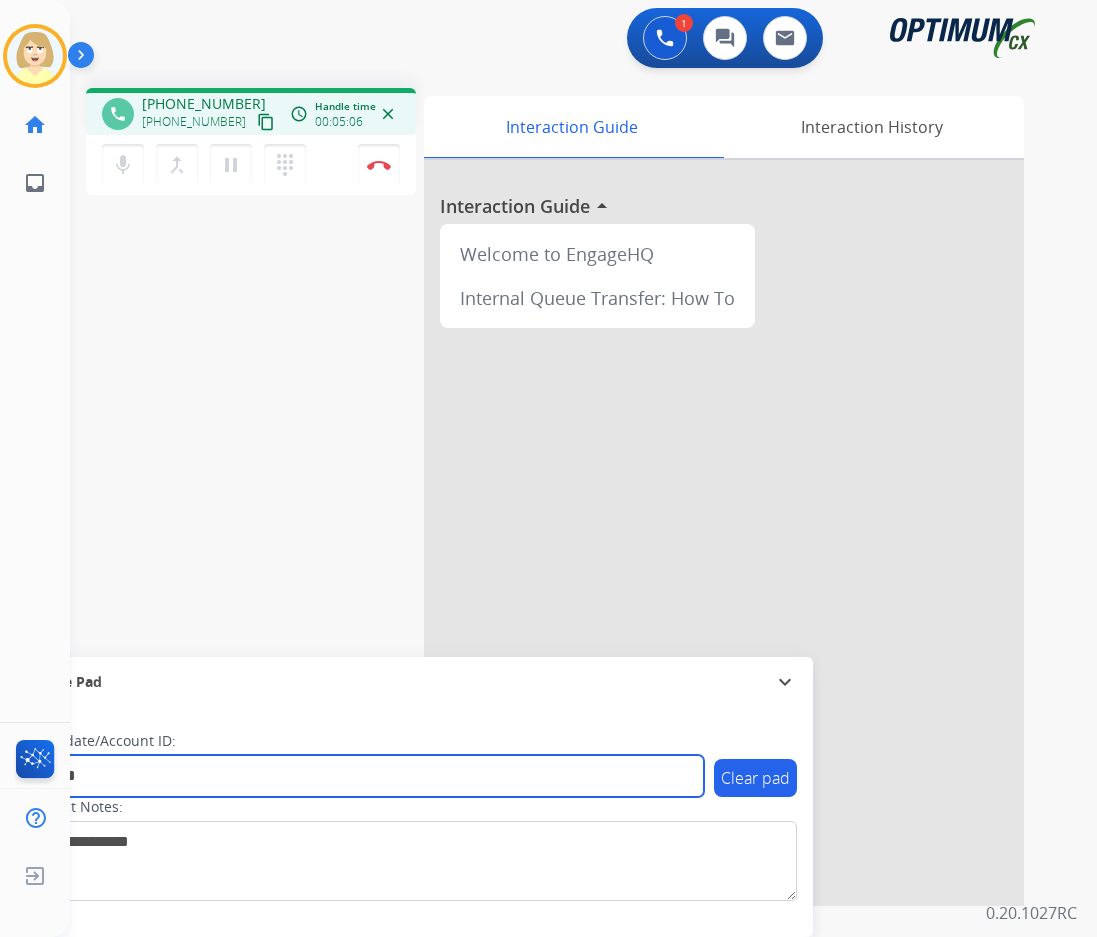 type on "*******" 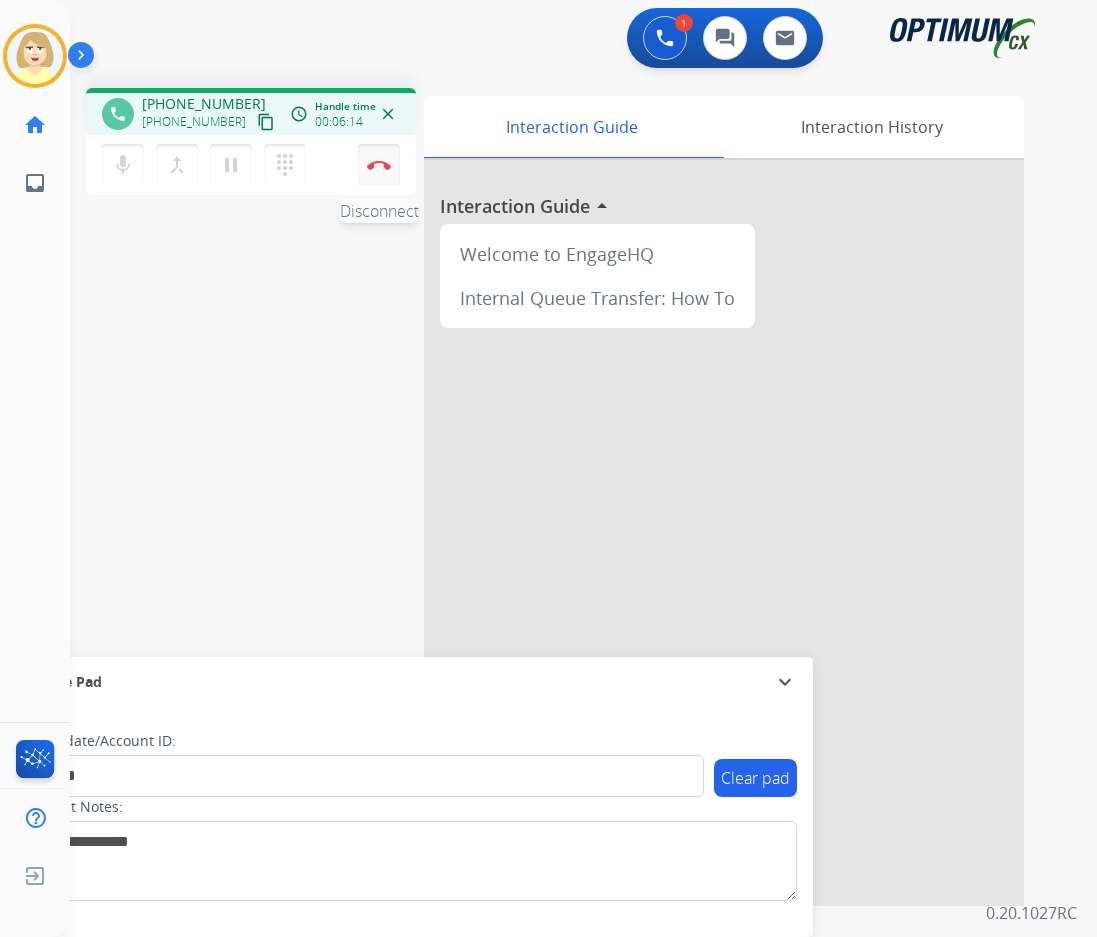 click on "Disconnect" at bounding box center [379, 165] 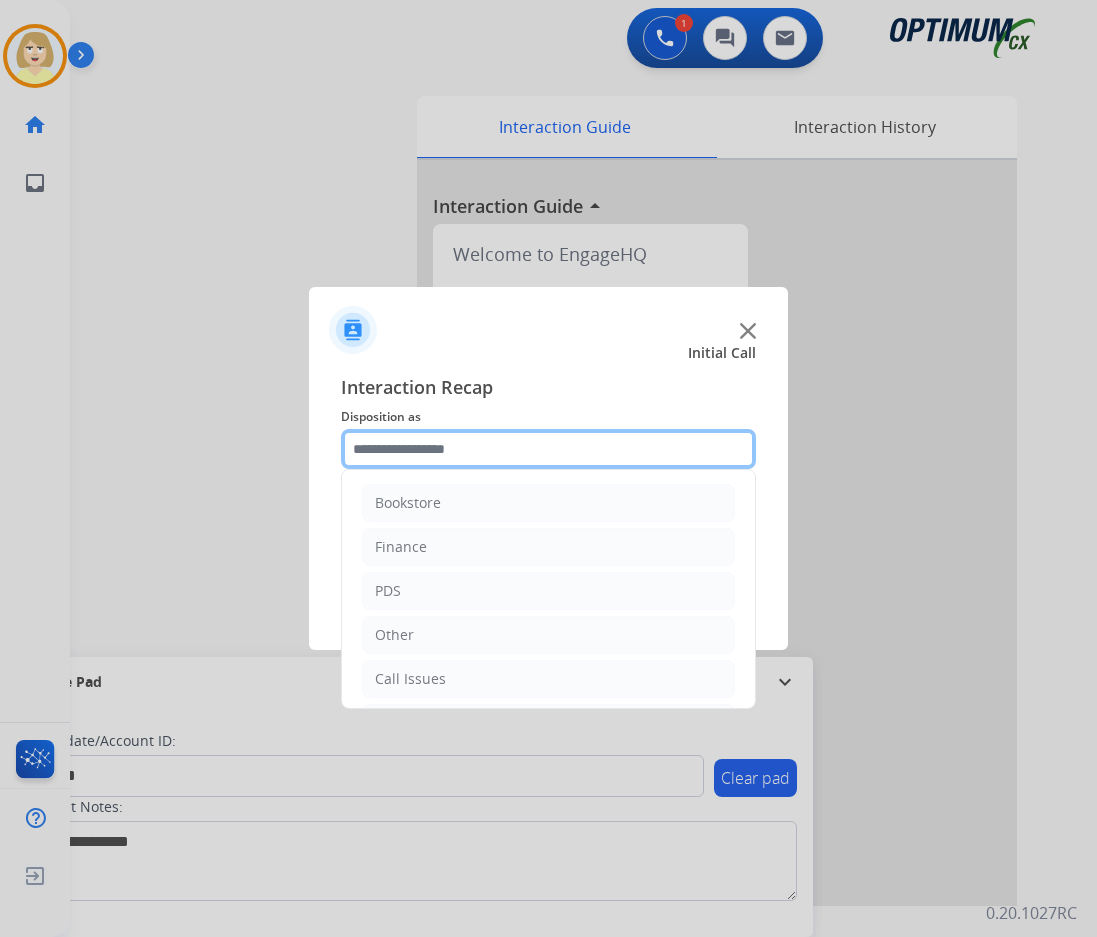 click 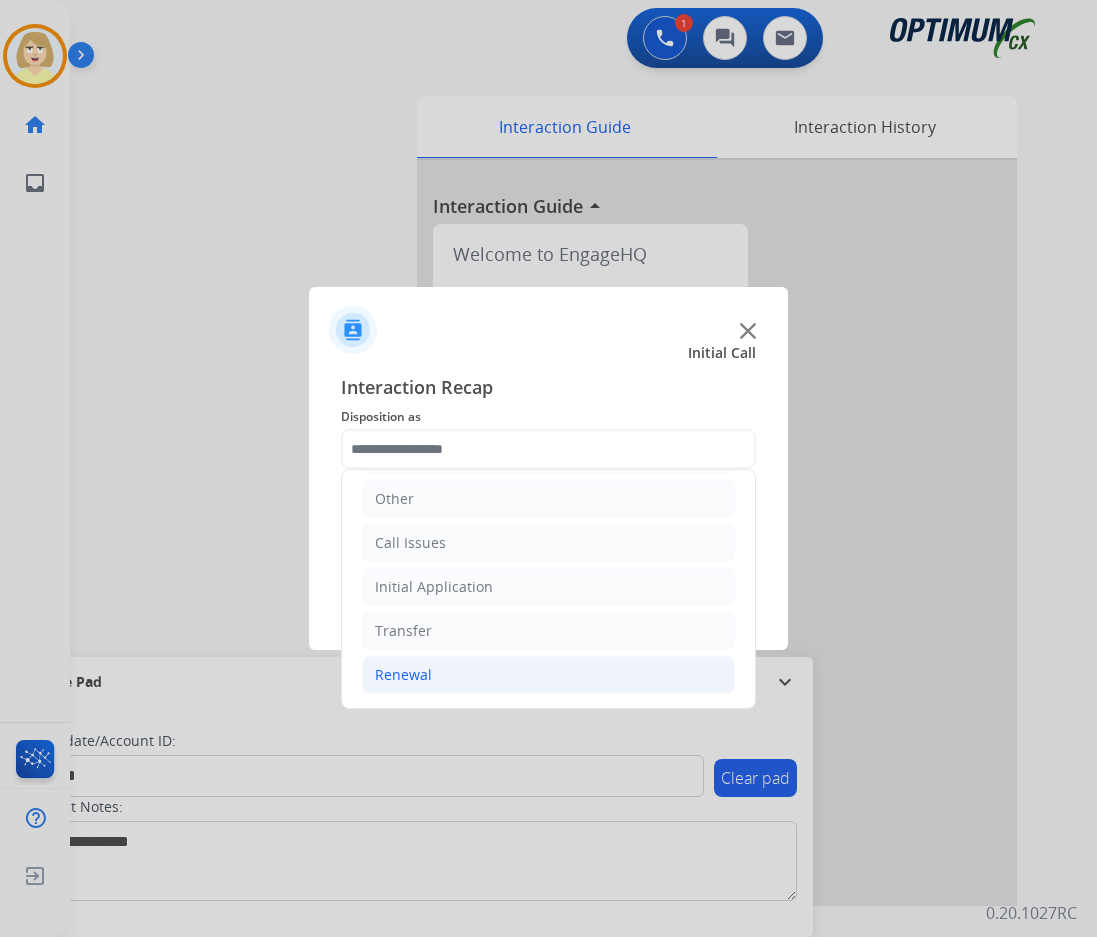 click on "Renewal" 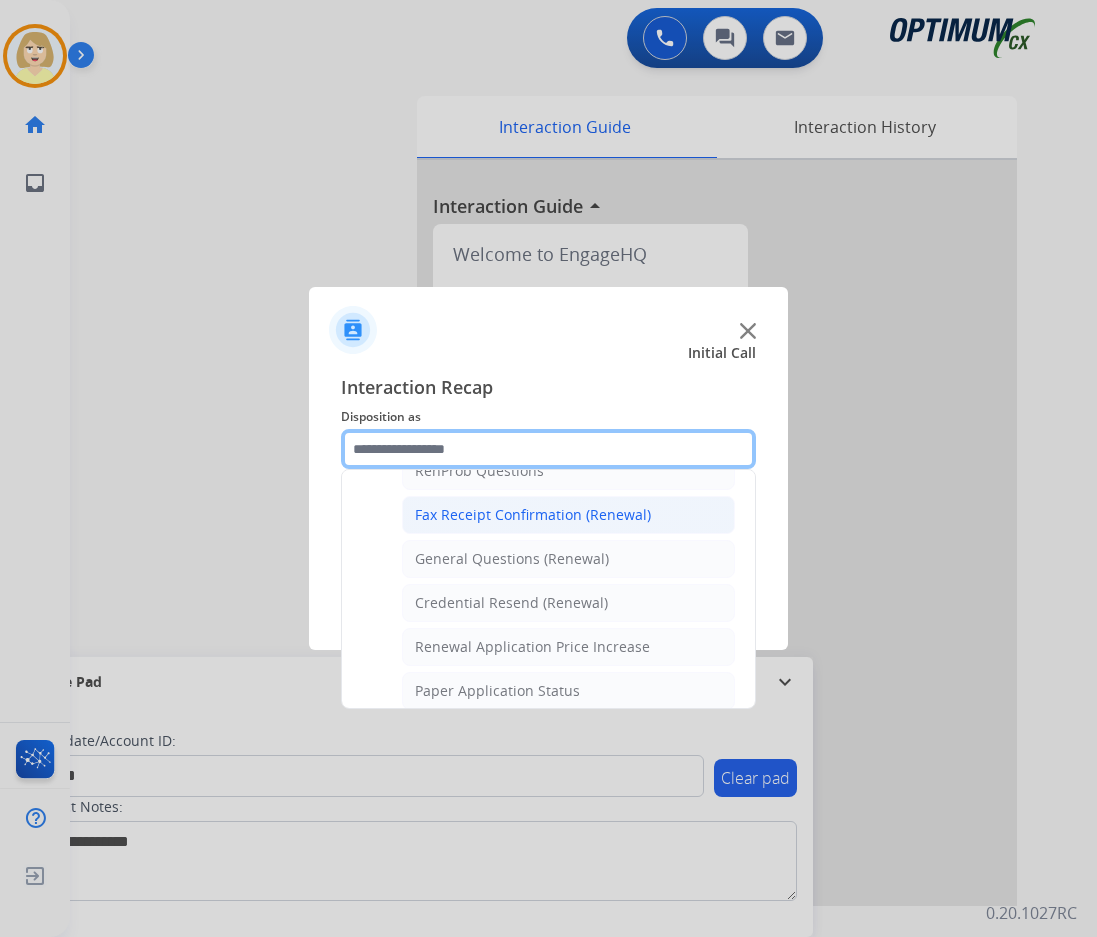 scroll, scrollTop: 436, scrollLeft: 0, axis: vertical 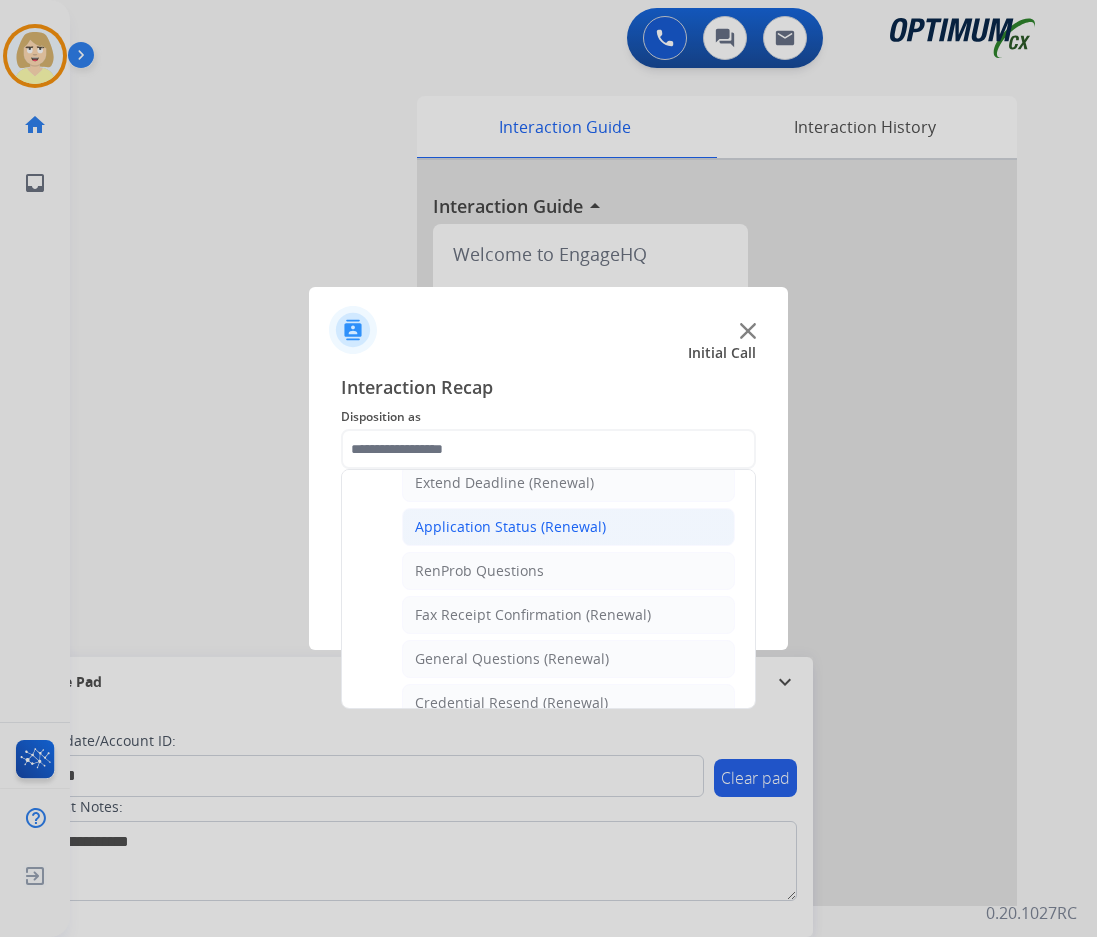 click on "Application Status (Renewal)" 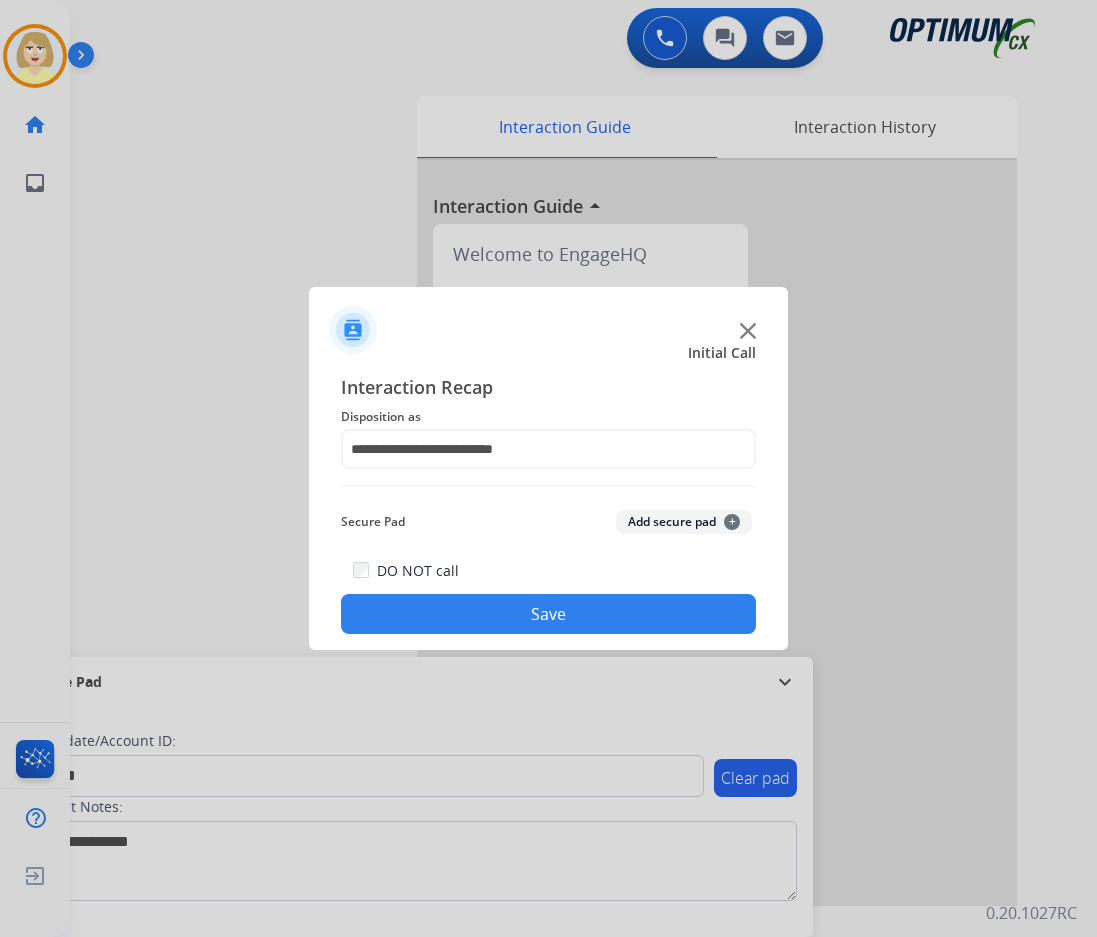 click on "Add secure pad  +" 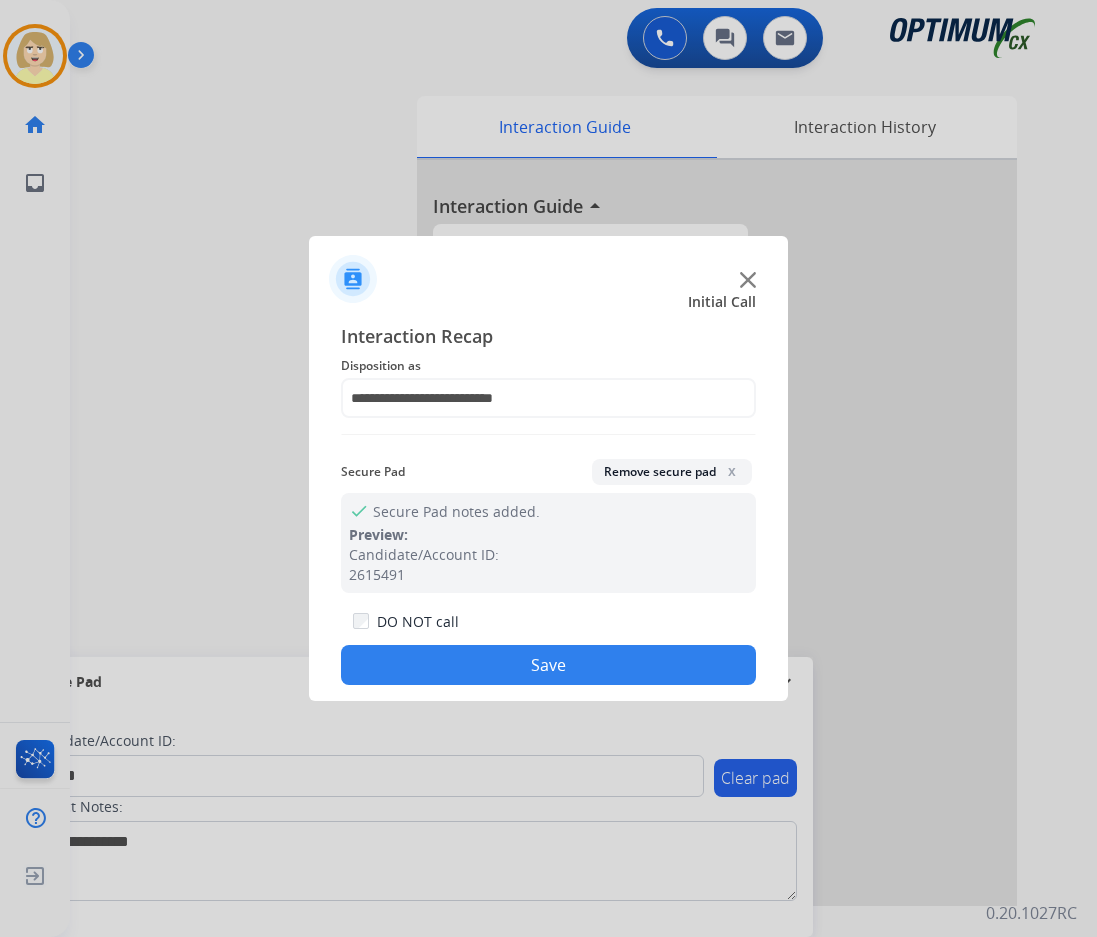 click on "DO NOT call" 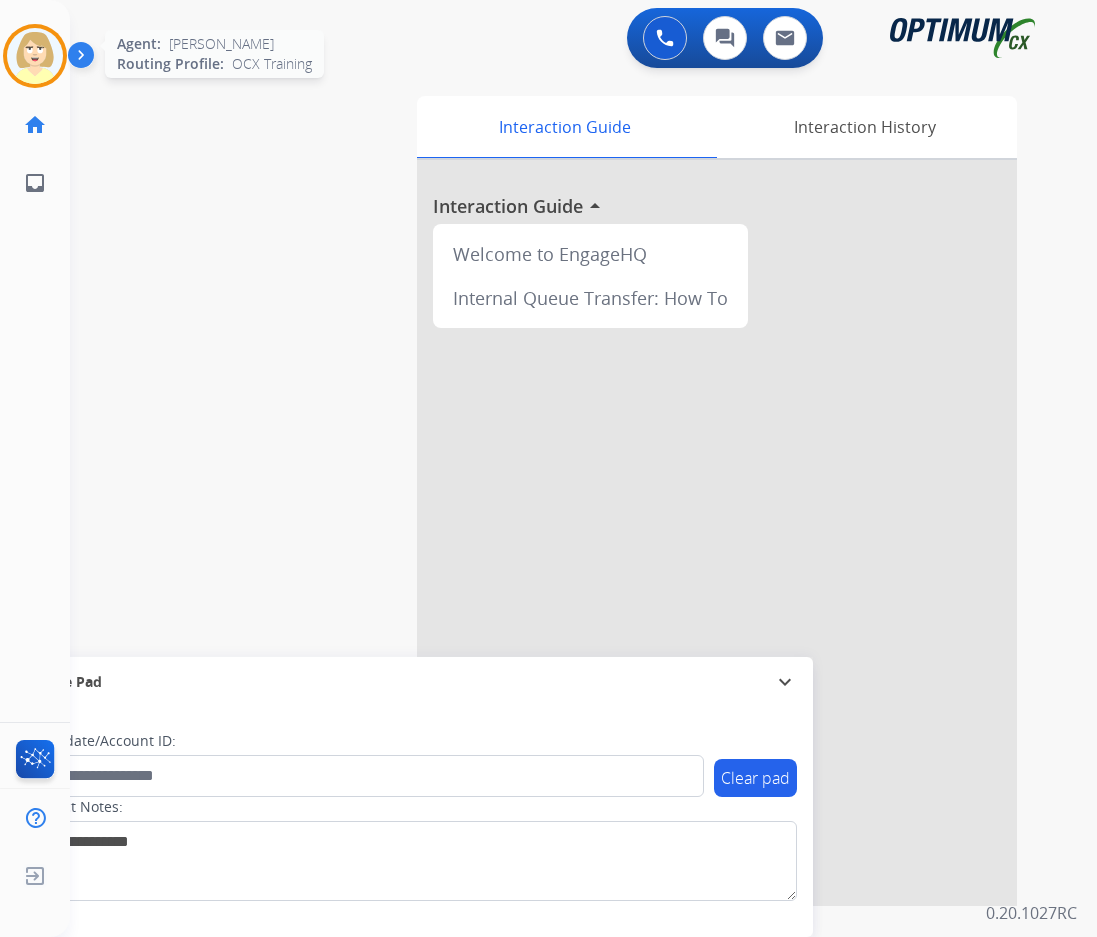 click at bounding box center [35, 56] 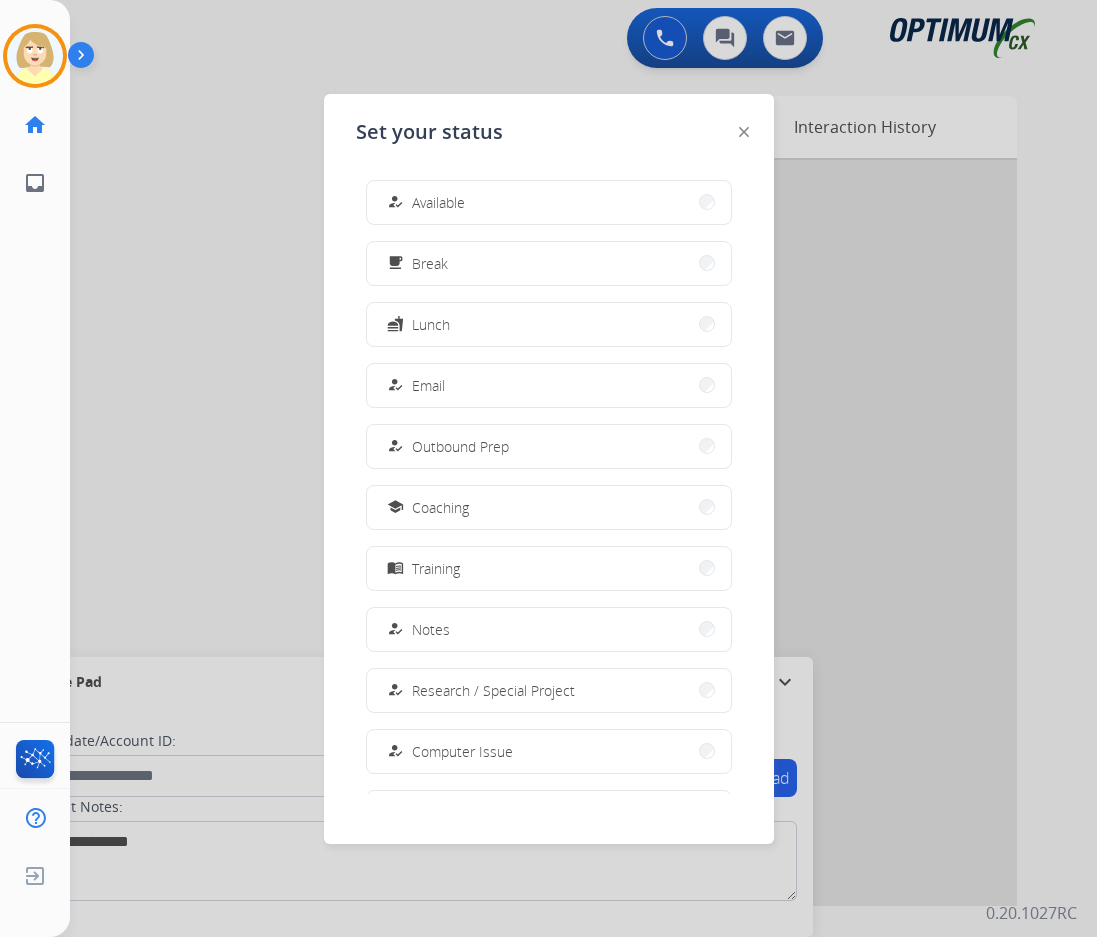 drag, startPoint x: 464, startPoint y: 202, endPoint x: 122, endPoint y: 310, distance: 358.64746 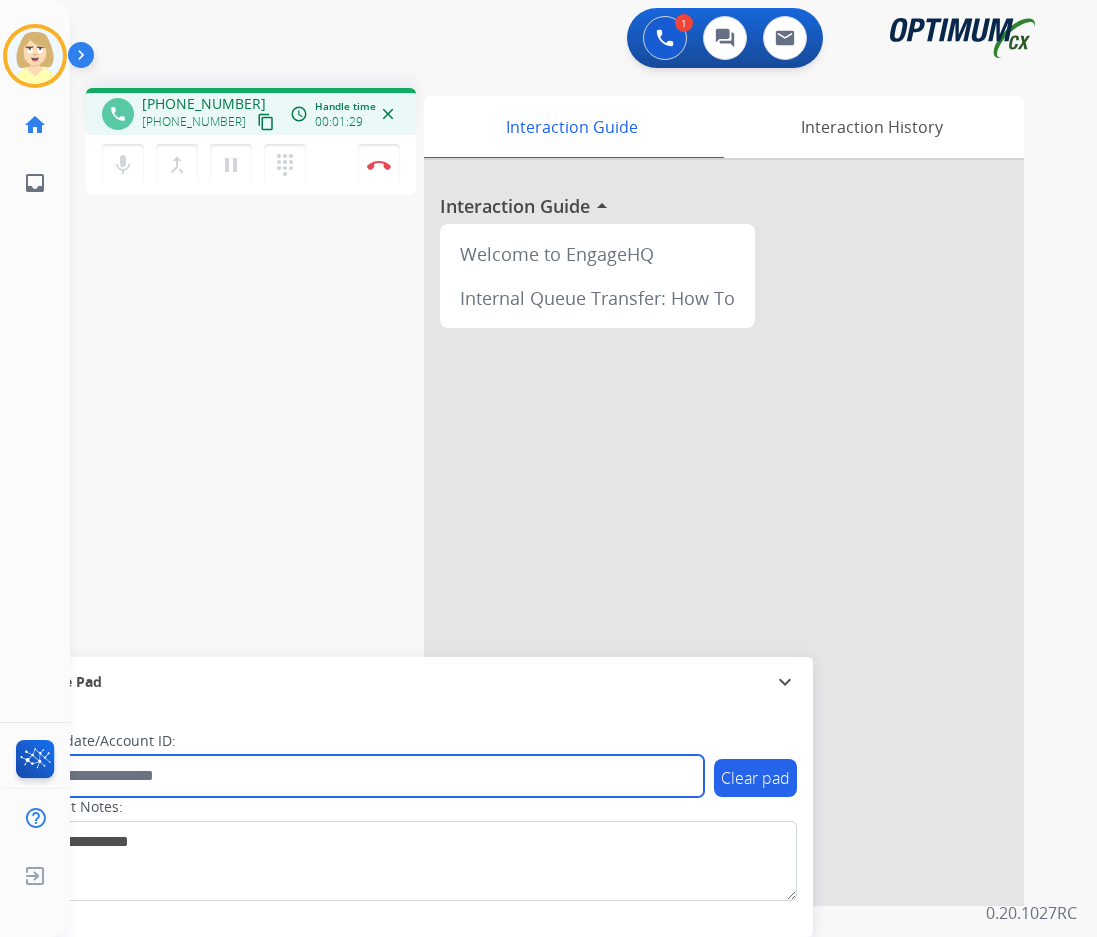 click at bounding box center (365, 776) 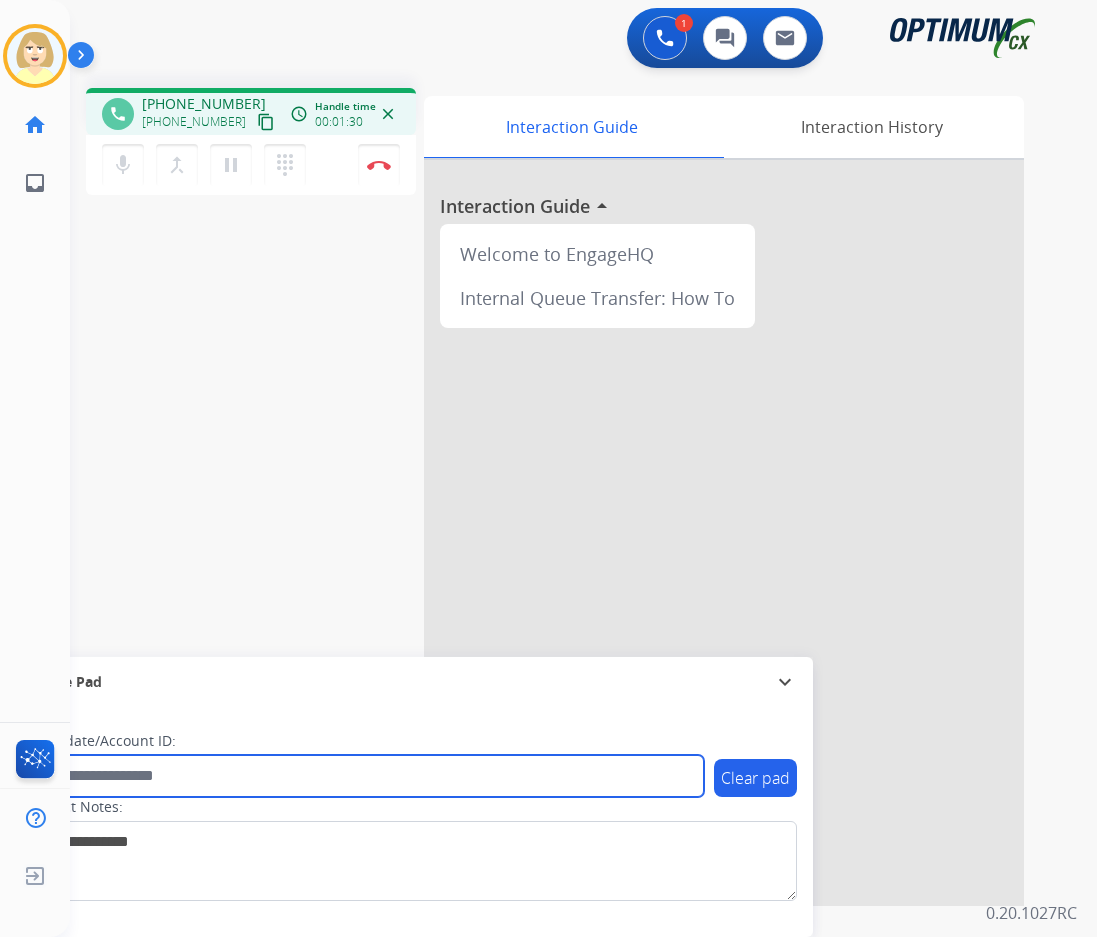 paste on "*******" 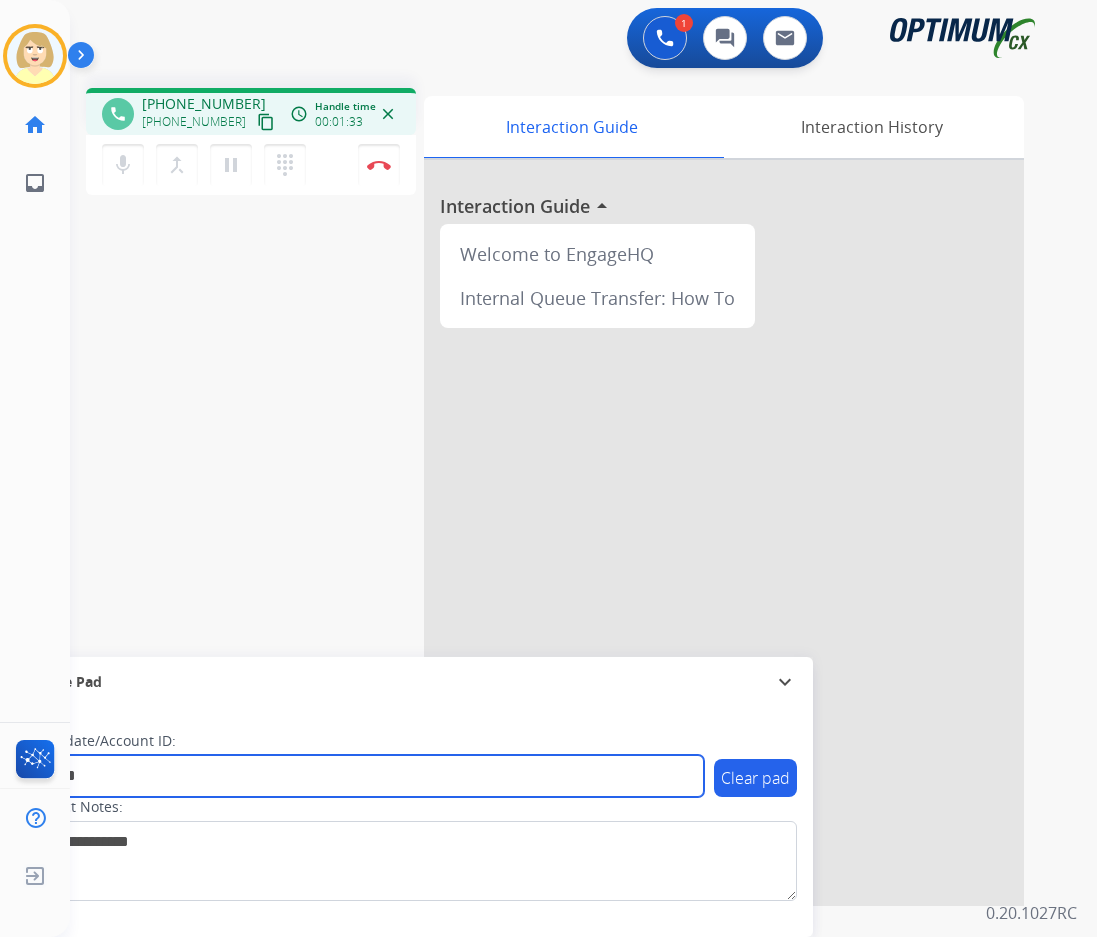 type on "*******" 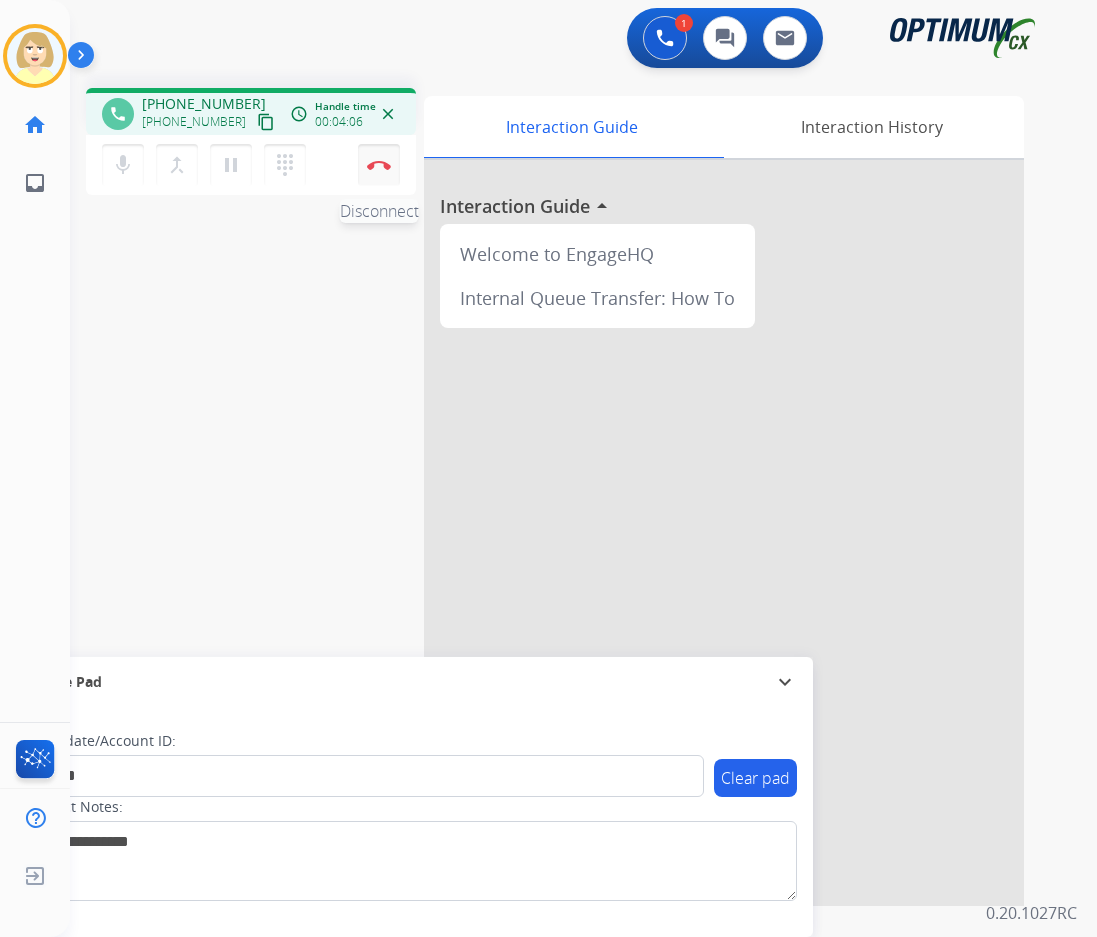 click at bounding box center [379, 165] 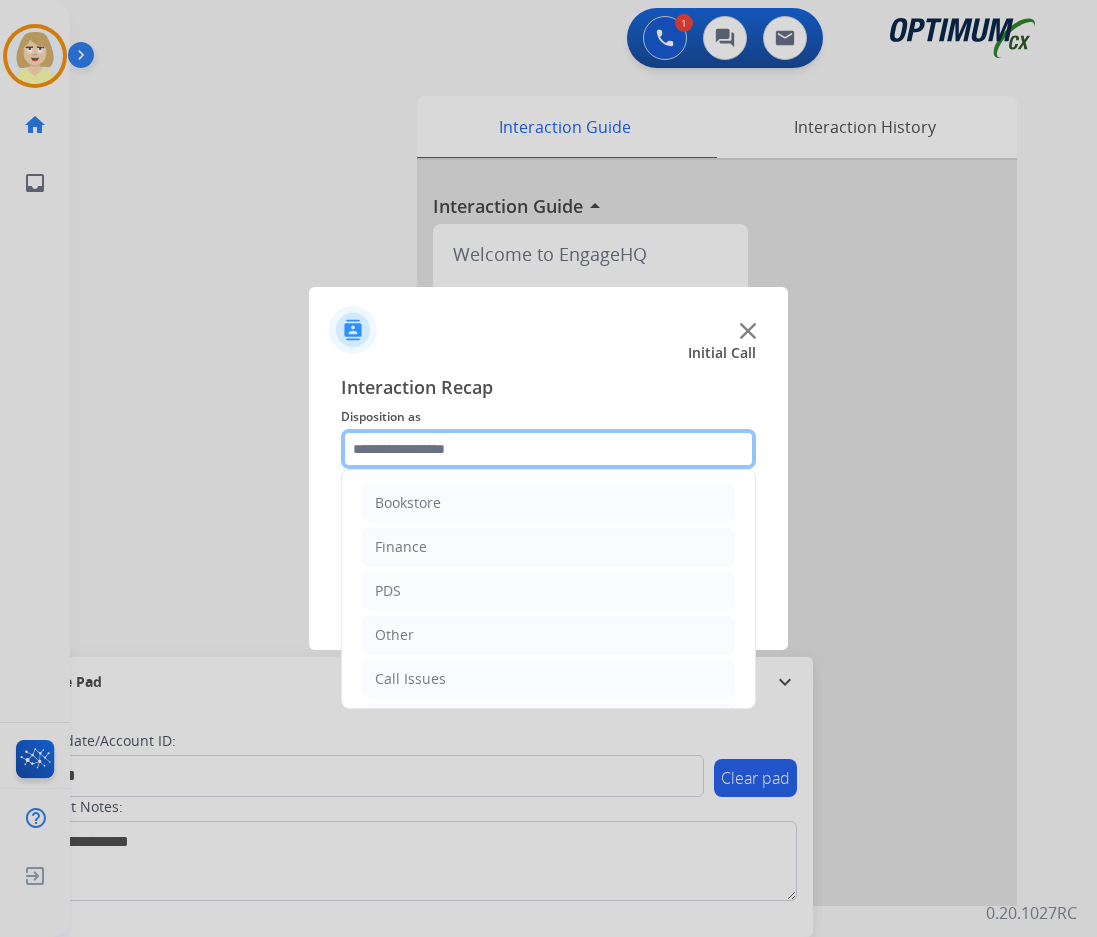 click 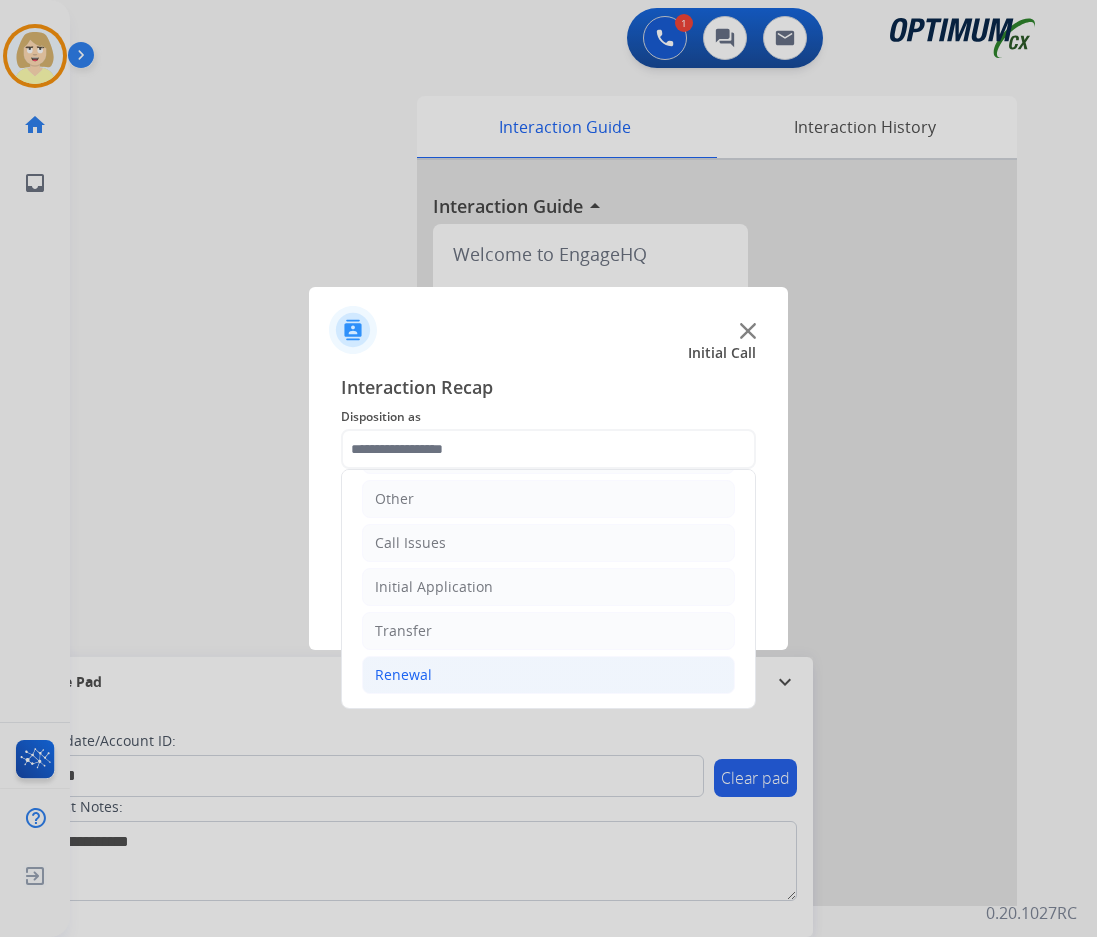 click on "Renewal" 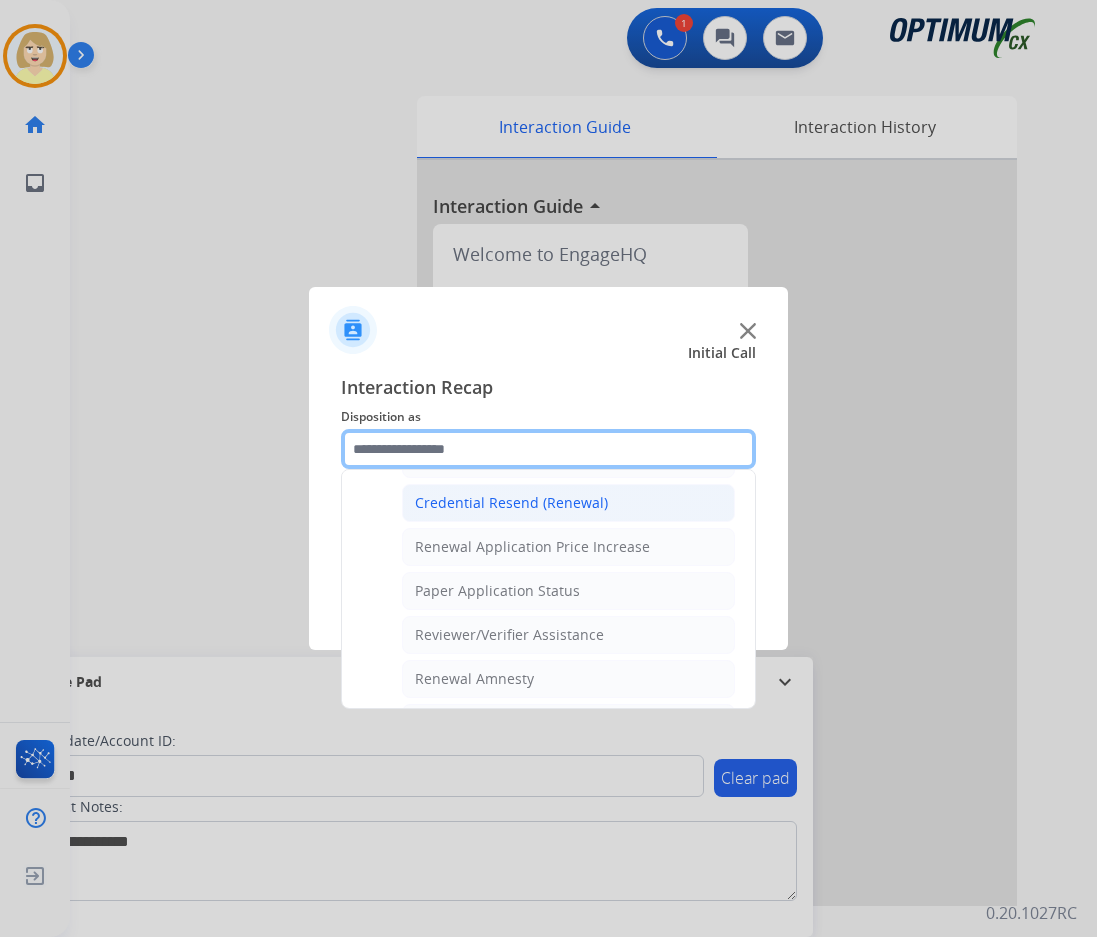 scroll, scrollTop: 736, scrollLeft: 0, axis: vertical 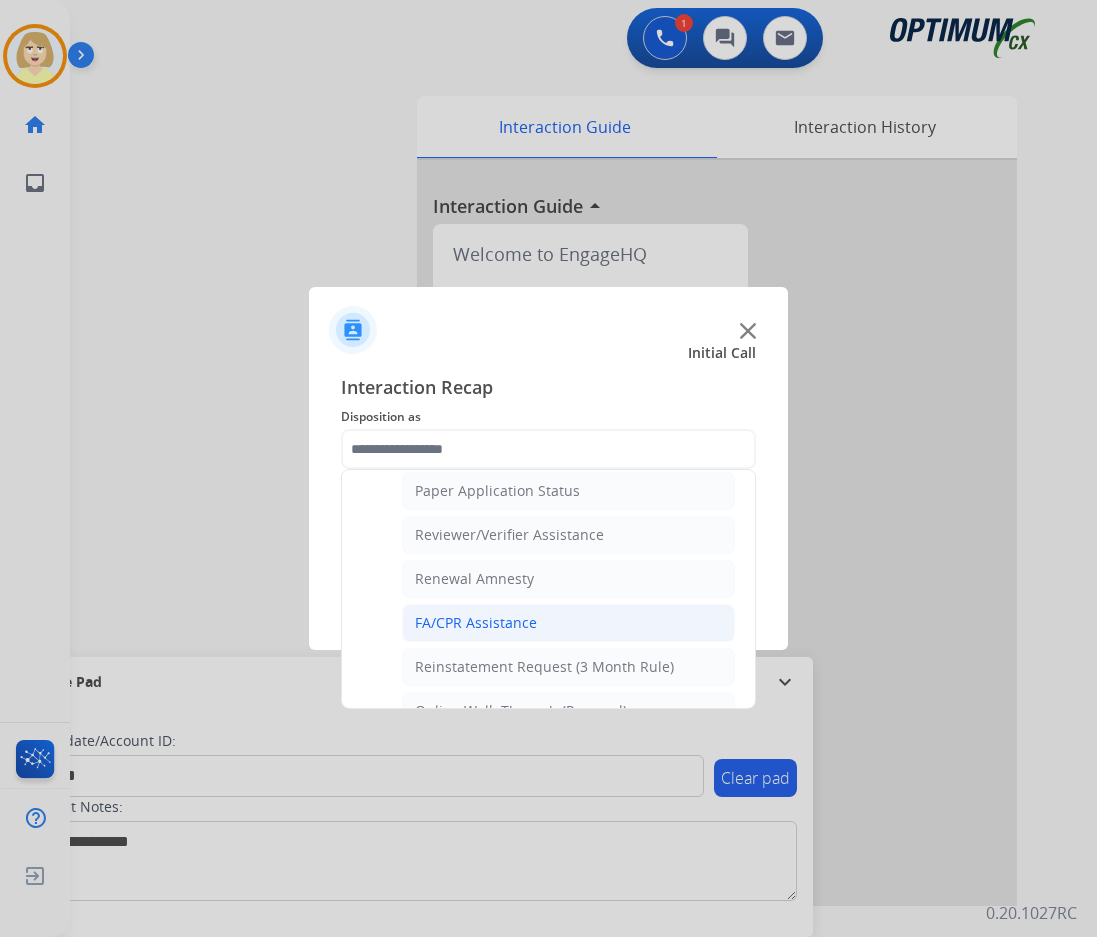 click on "FA/CPR Assistance" 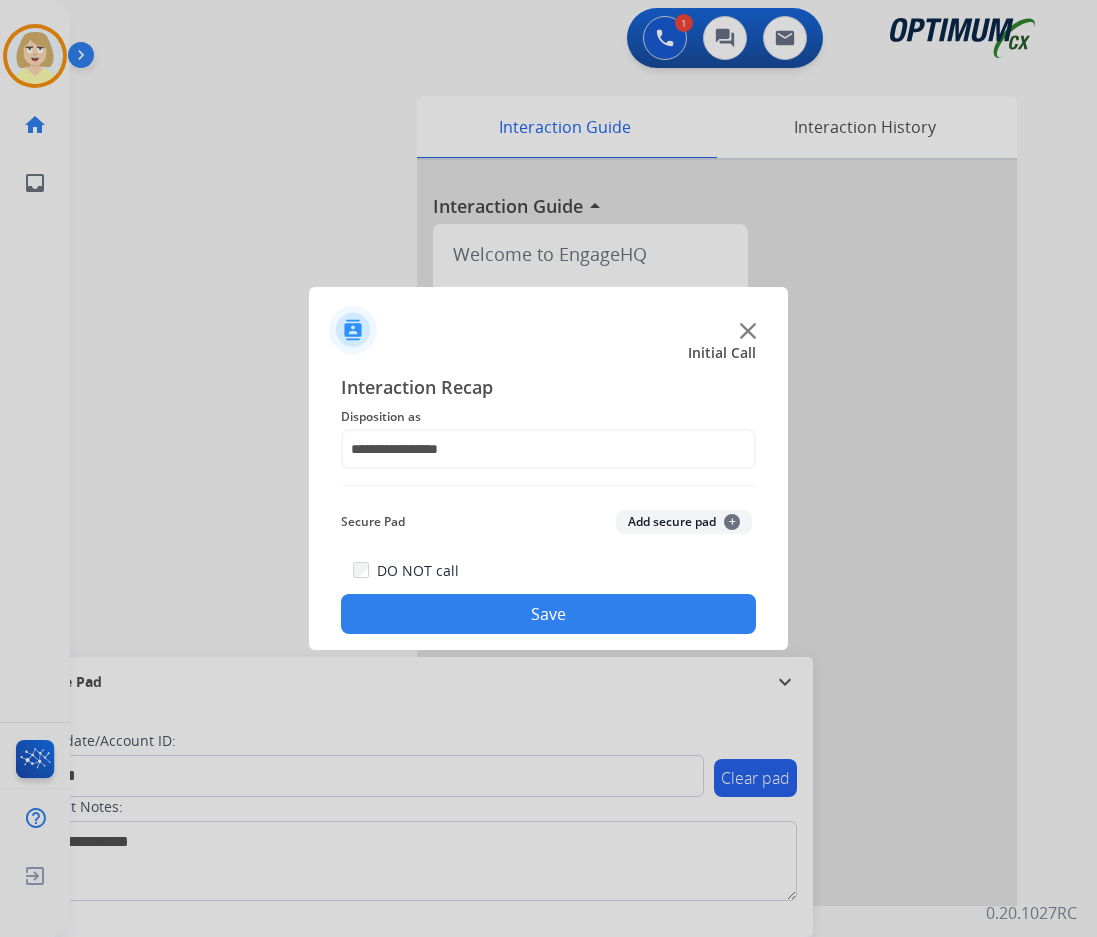 click on "Add secure pad  +" 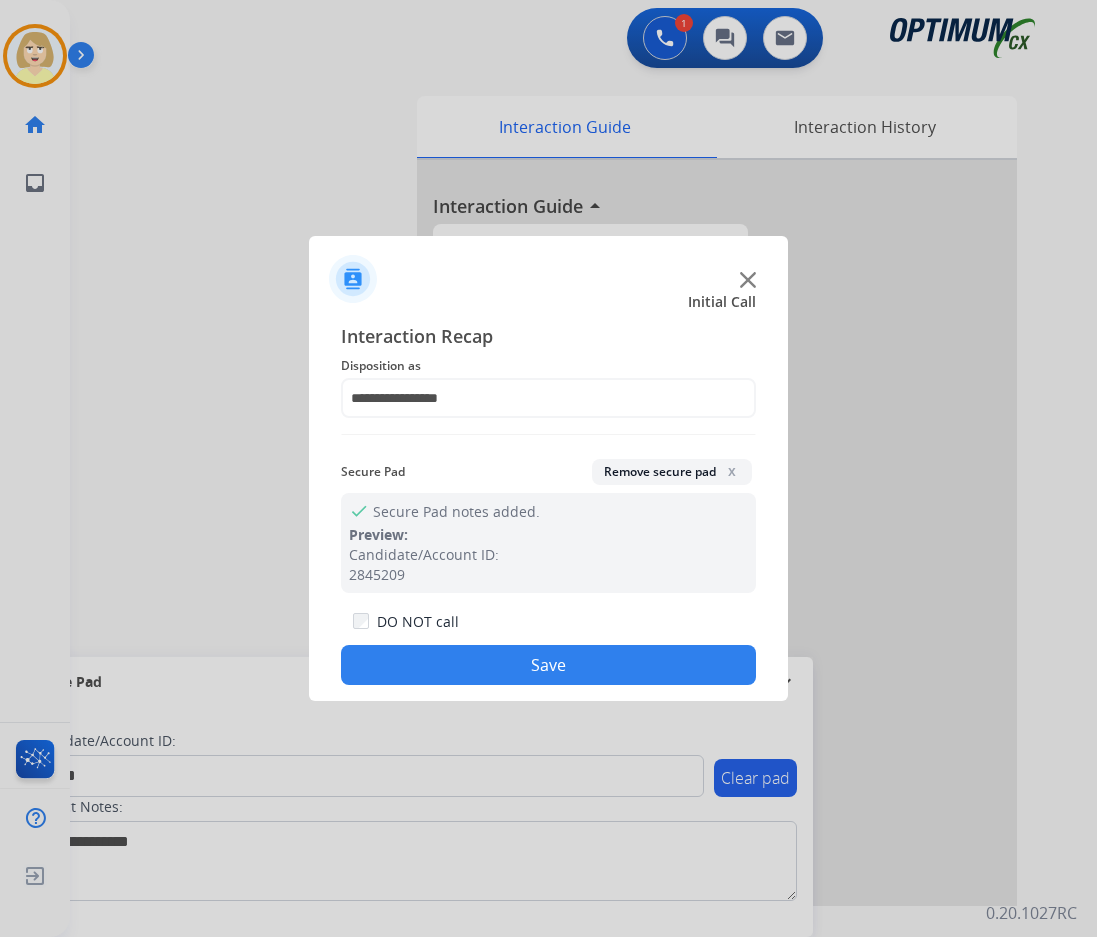 click on "Save" 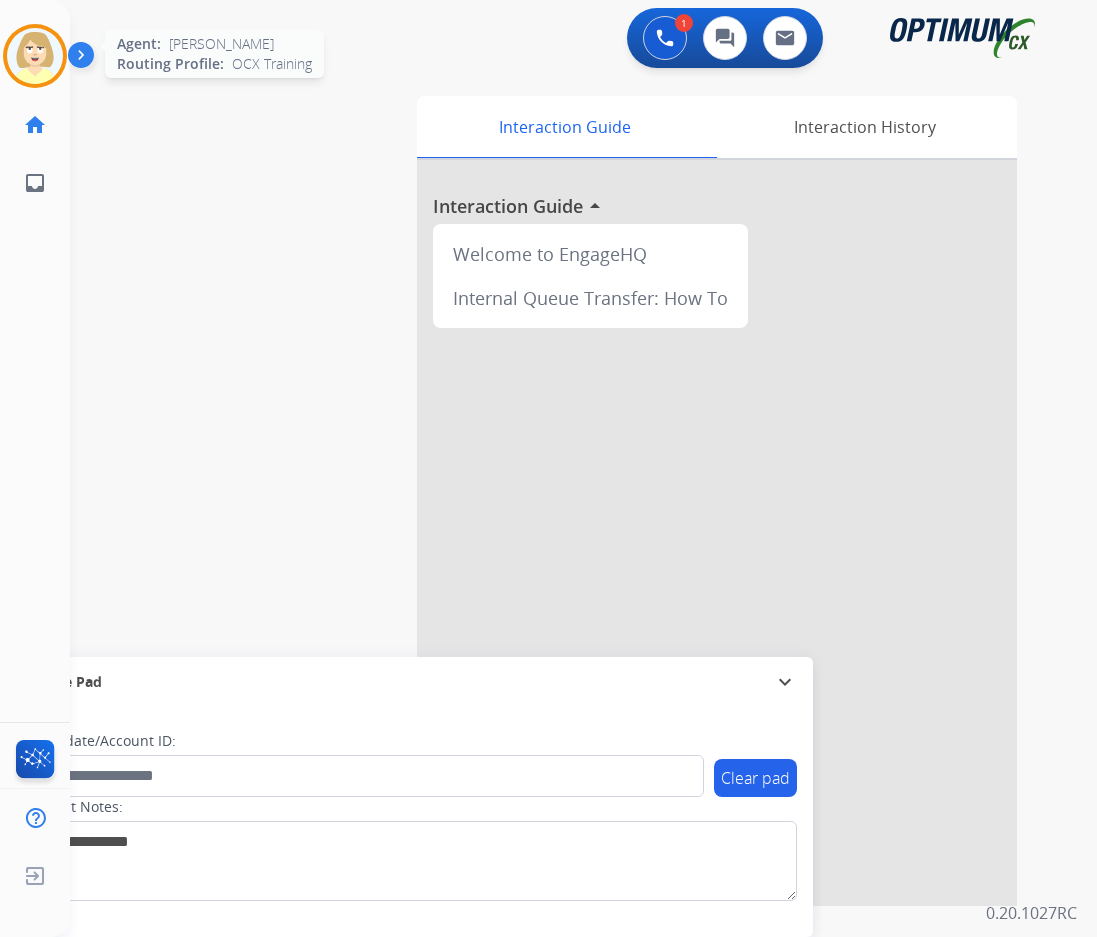 click at bounding box center [35, 56] 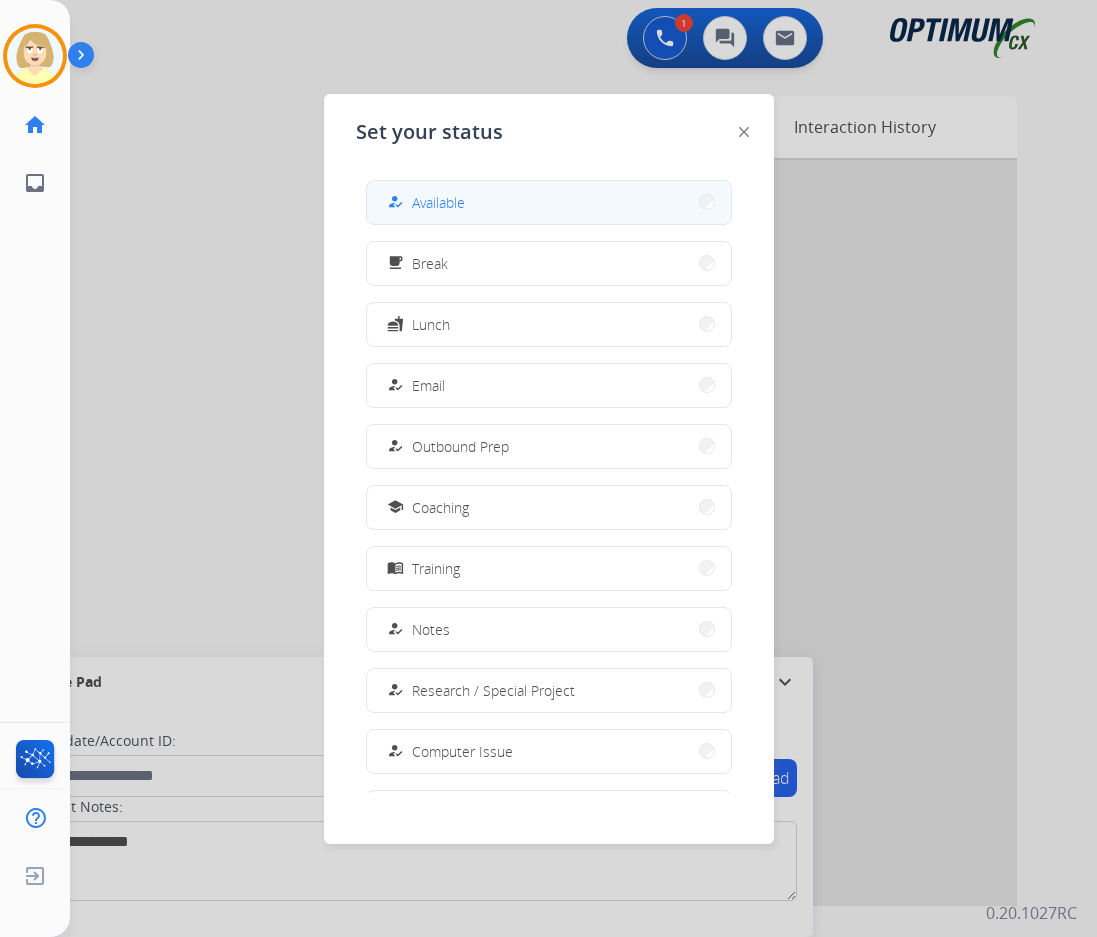 drag, startPoint x: 433, startPoint y: 203, endPoint x: 28, endPoint y: 215, distance: 405.17773 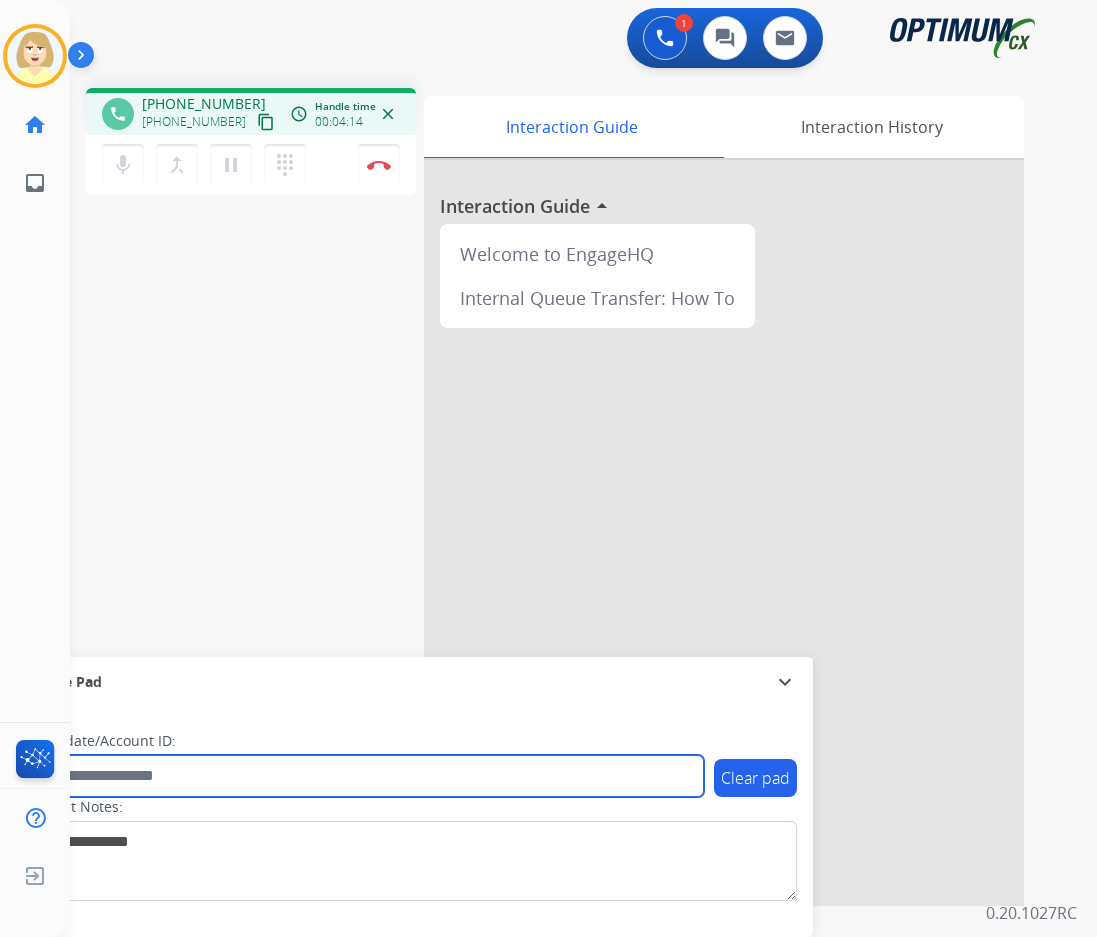 click at bounding box center [365, 776] 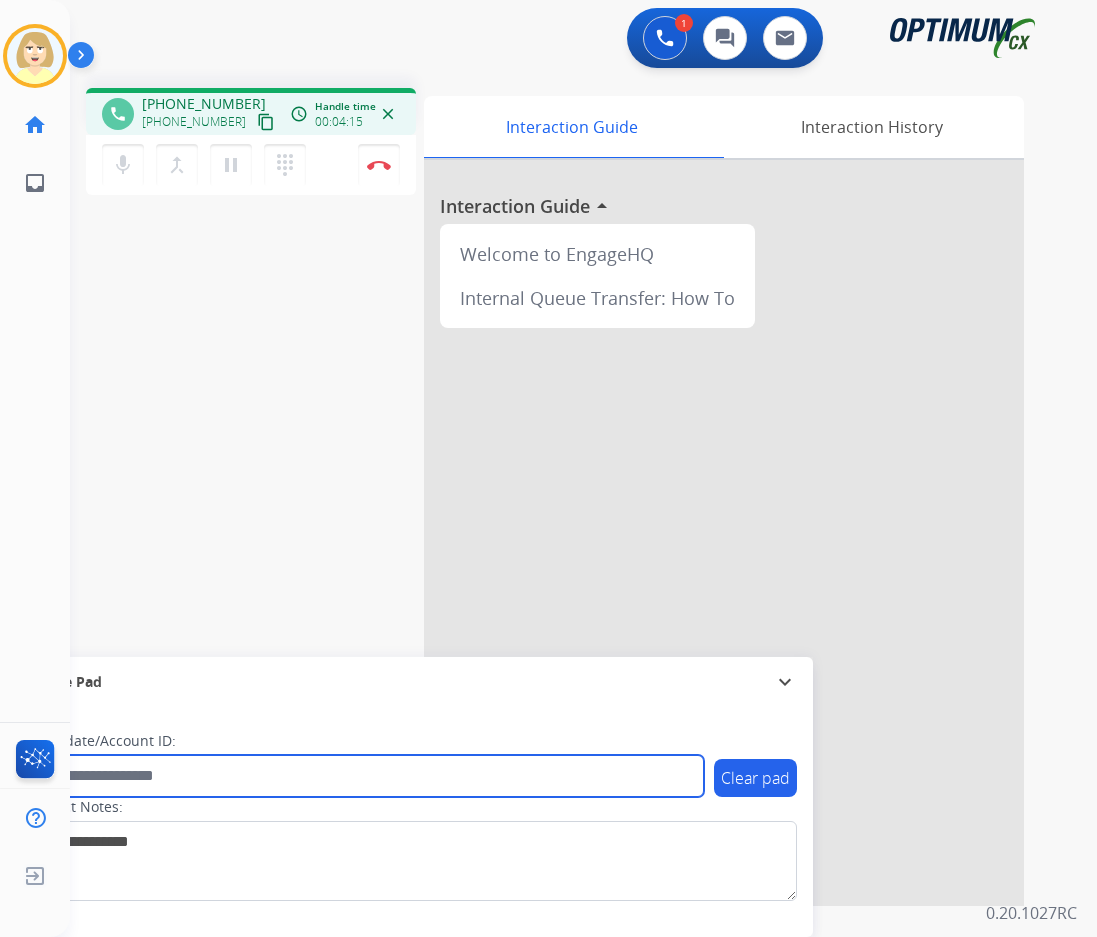 paste on "*******" 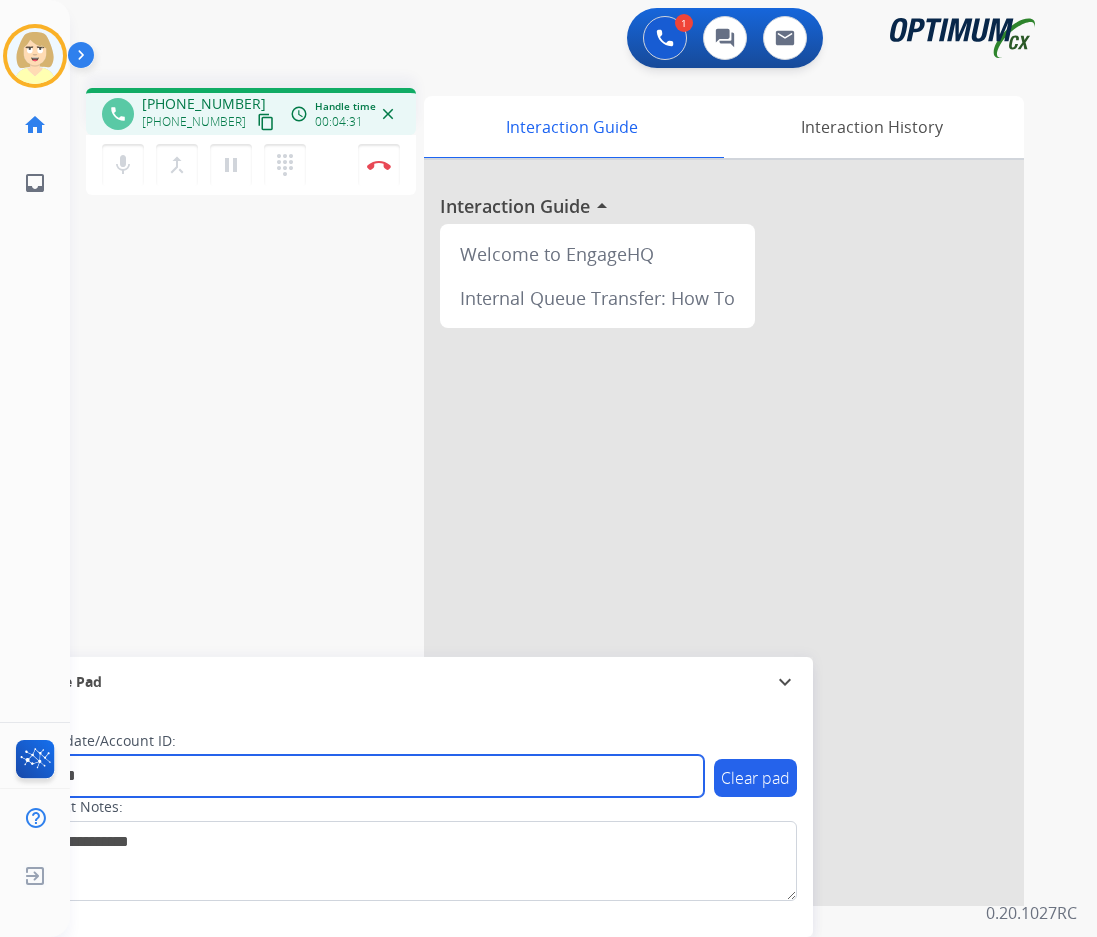type on "*******" 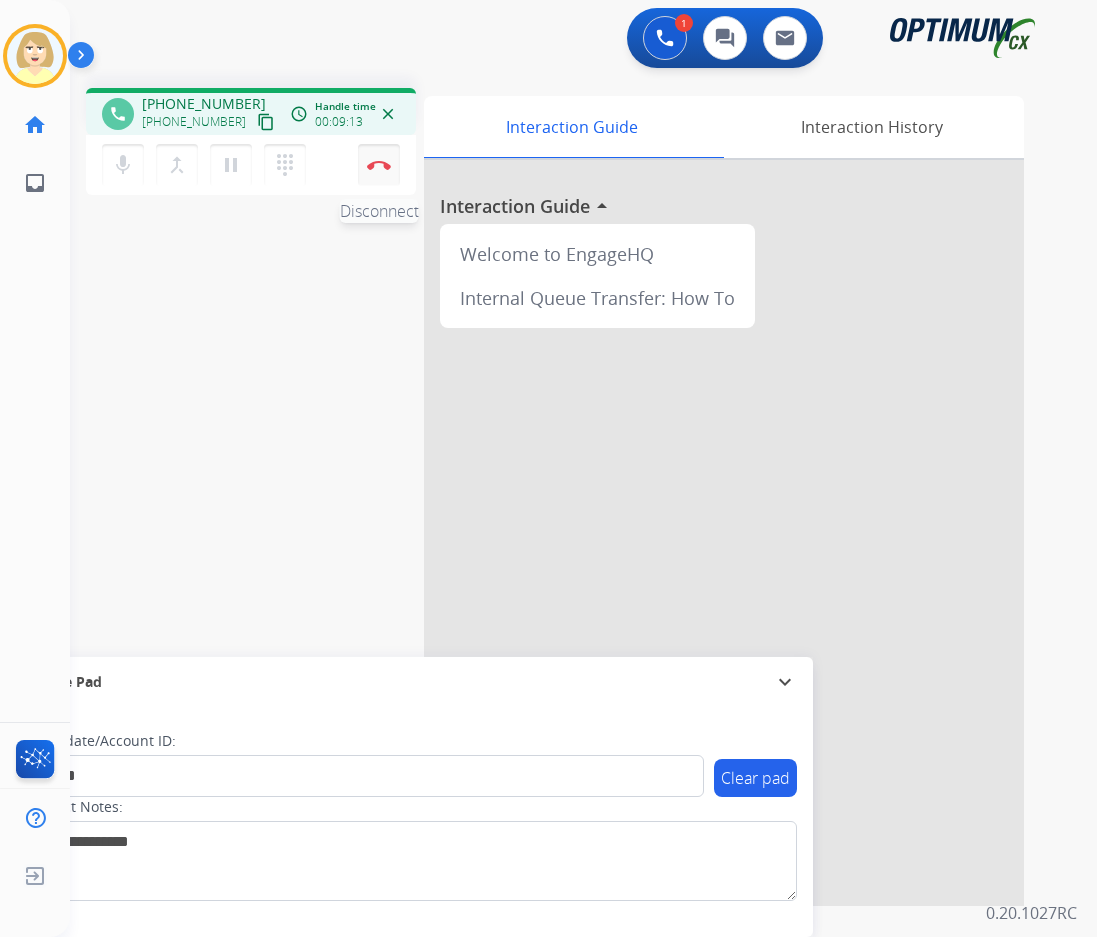 click on "Disconnect" at bounding box center [379, 165] 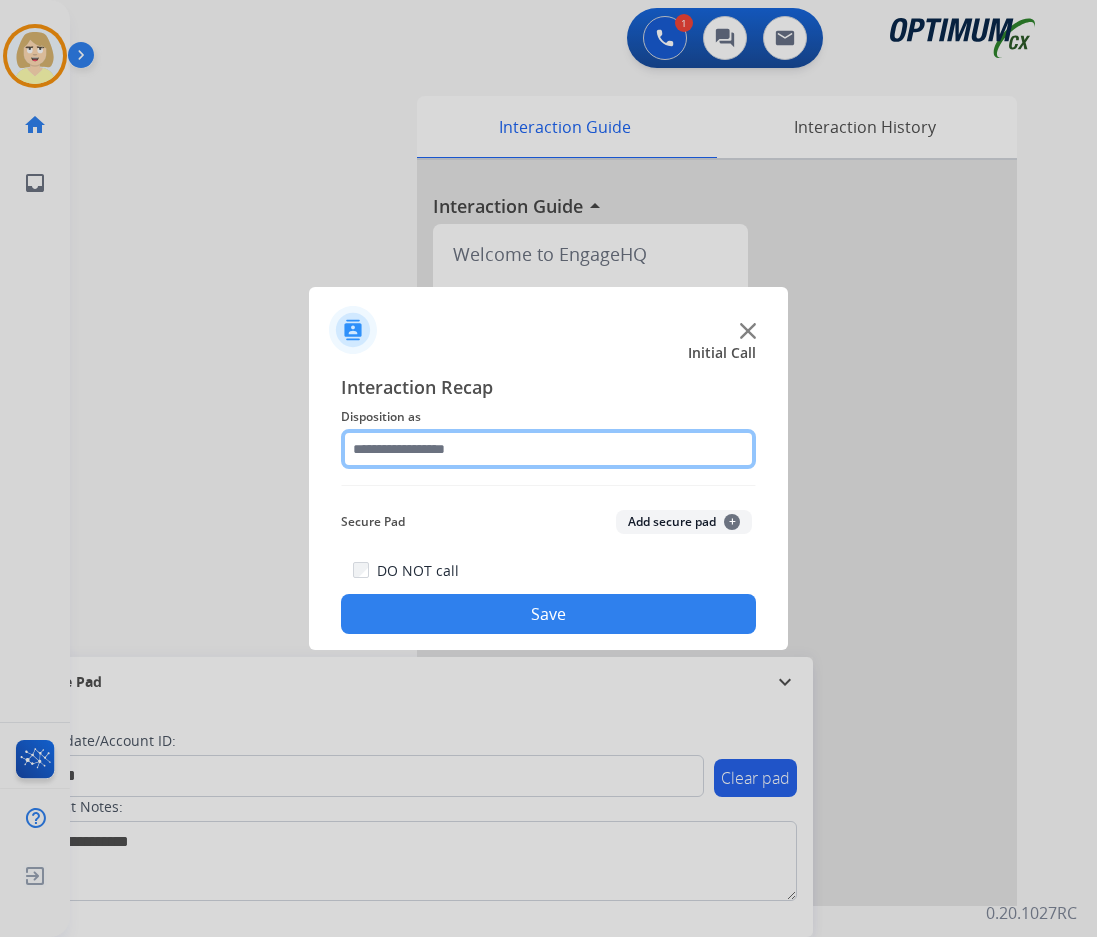 click 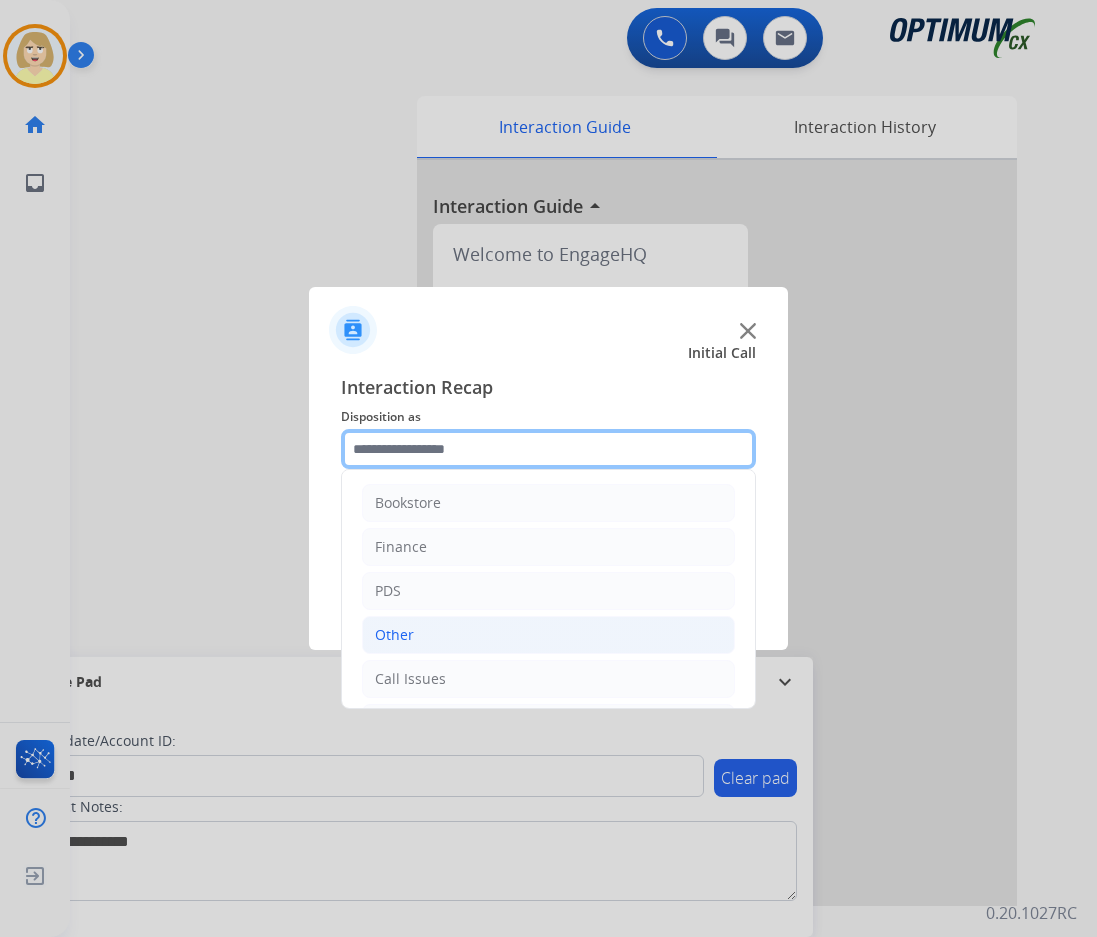 scroll, scrollTop: 136, scrollLeft: 0, axis: vertical 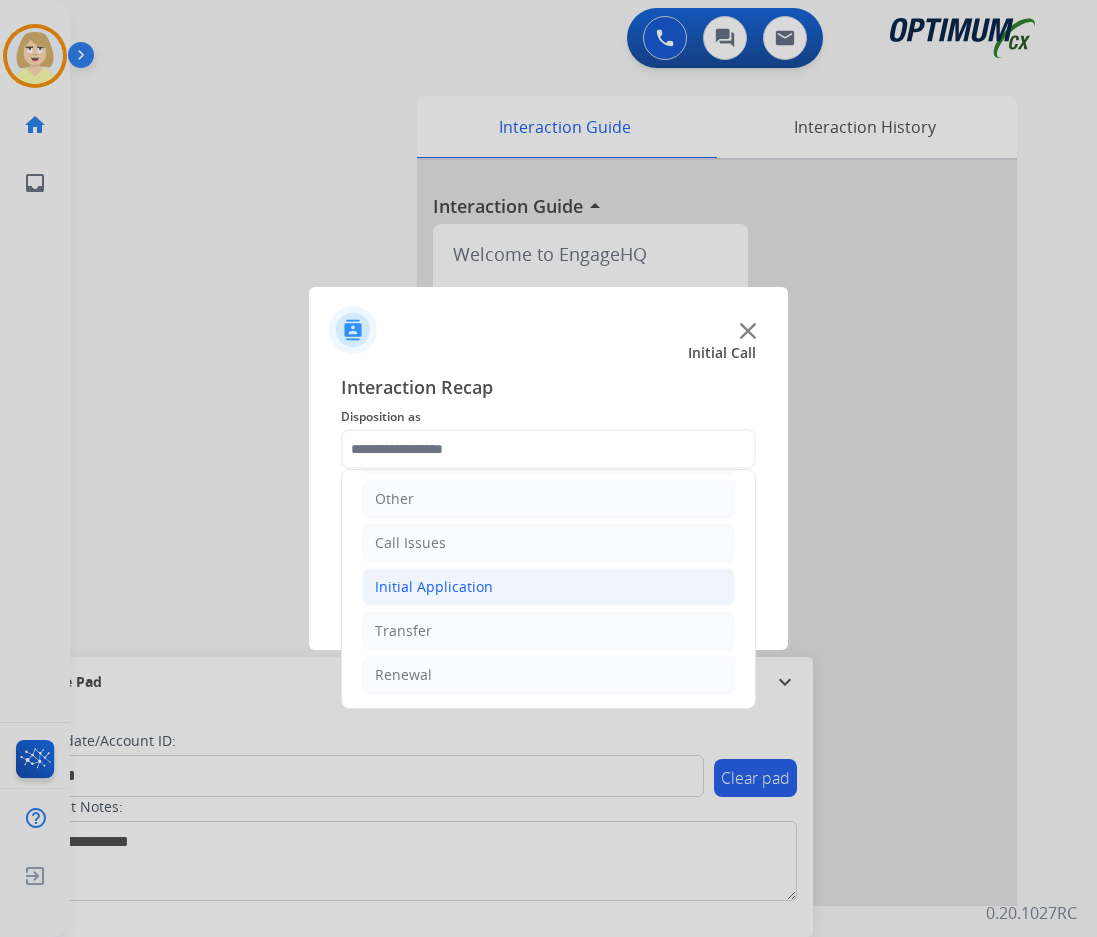 click on "Initial Application" 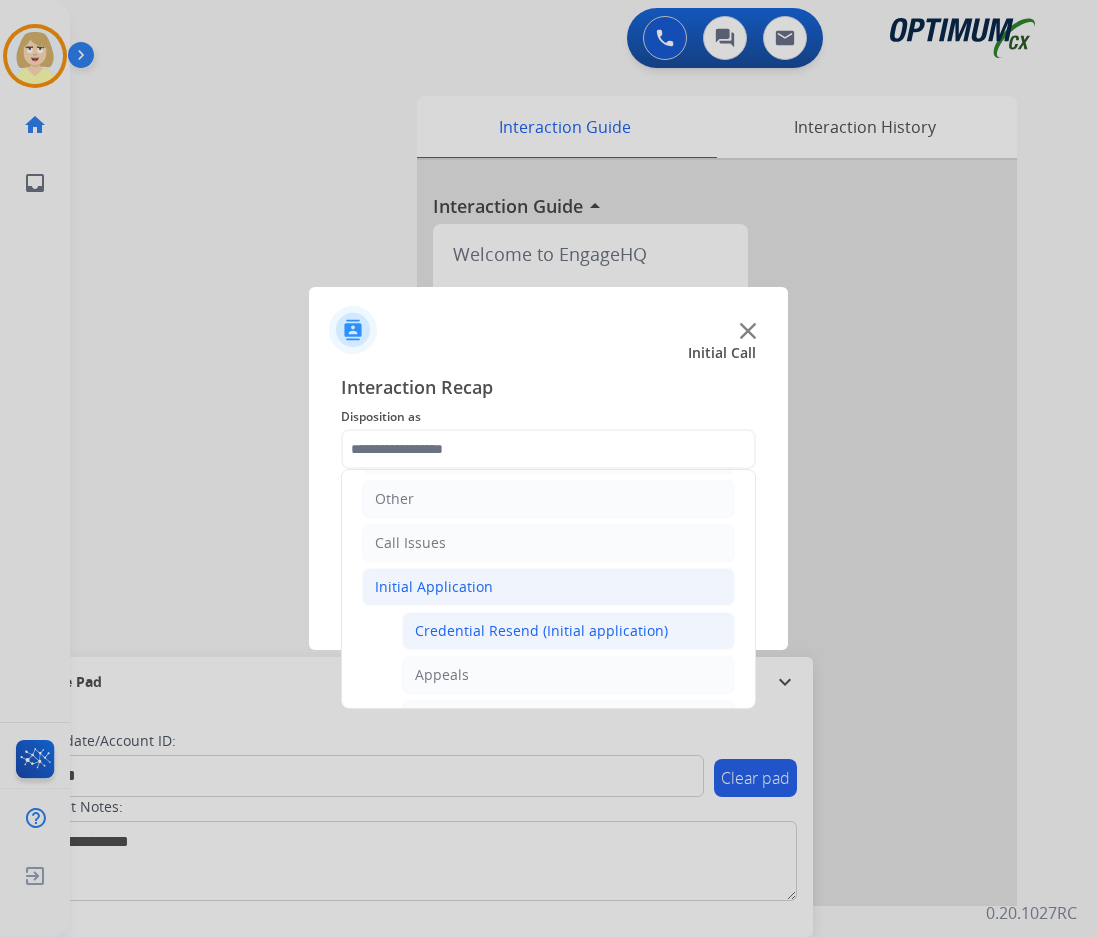 click on "Credential Resend (Initial application)" 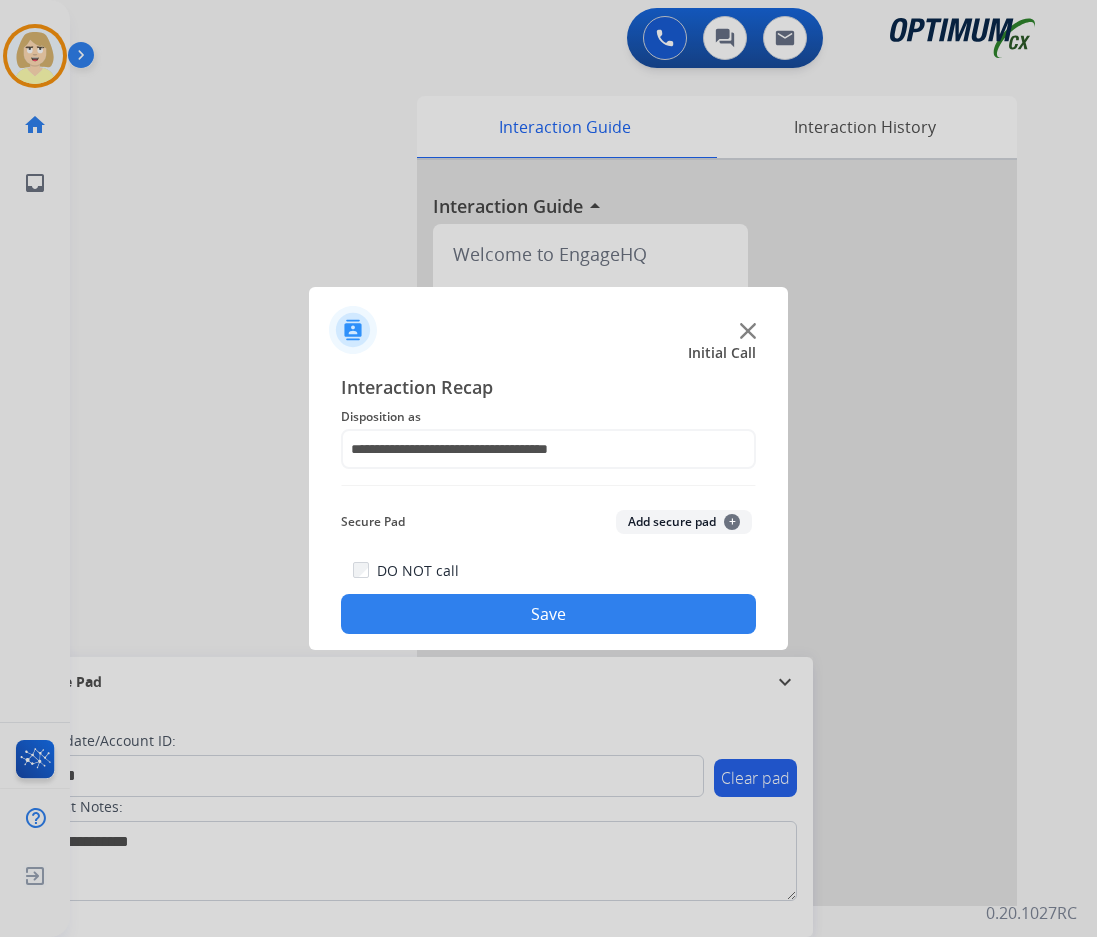 click on "Add secure pad  +" 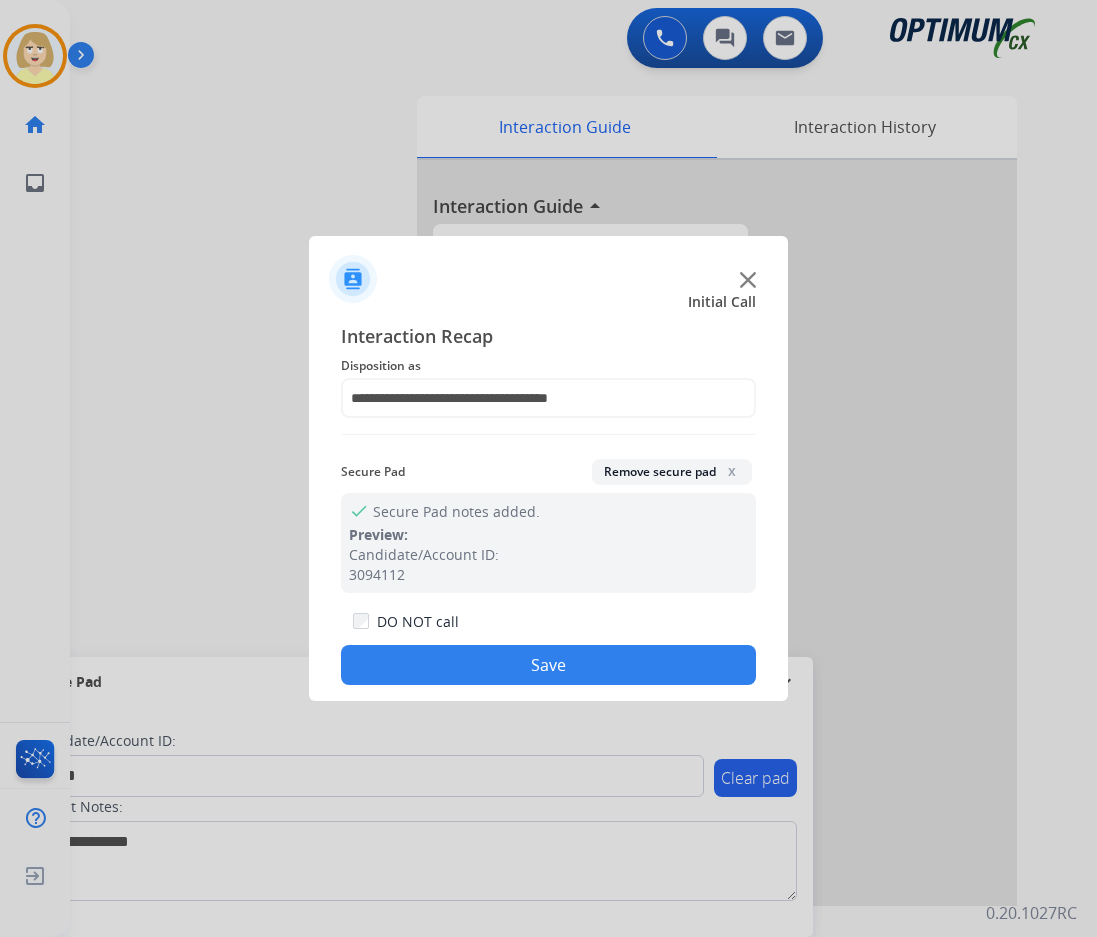 click on "Save" 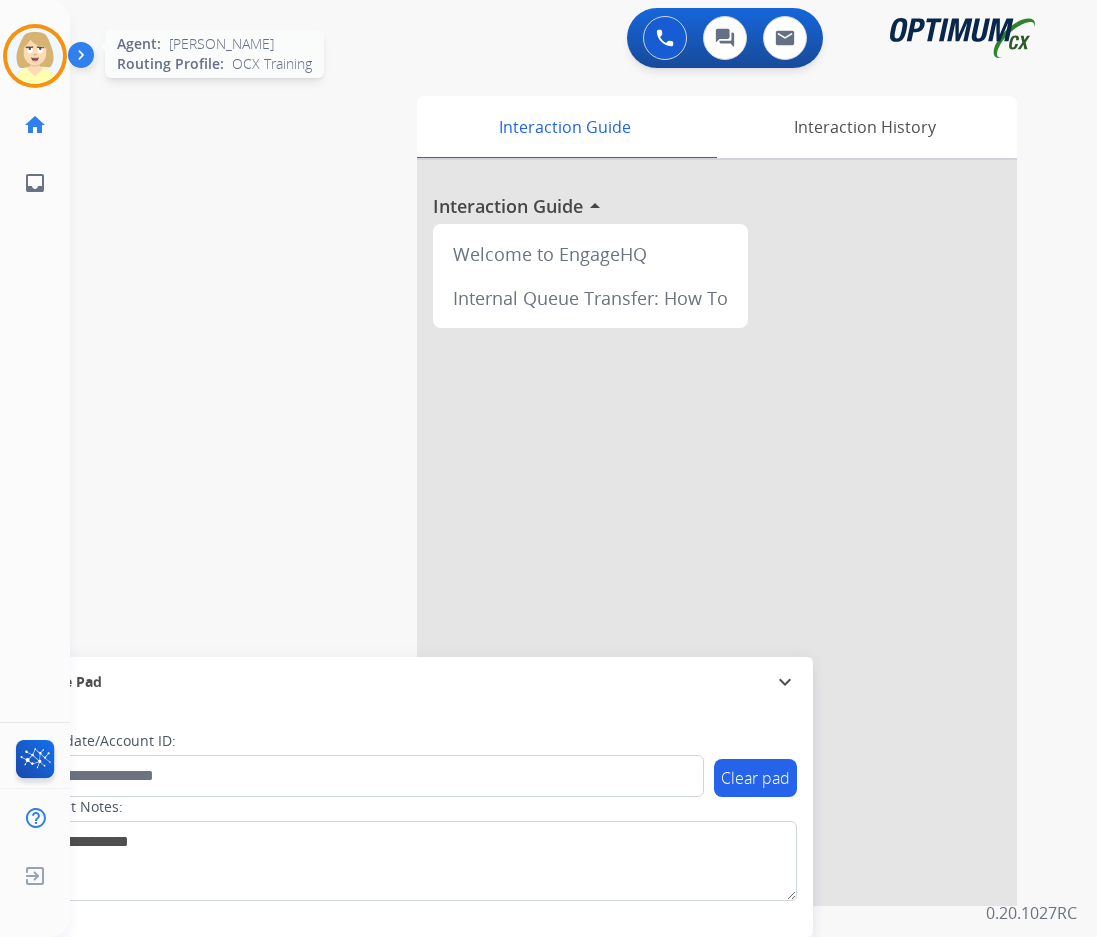 click at bounding box center [35, 56] 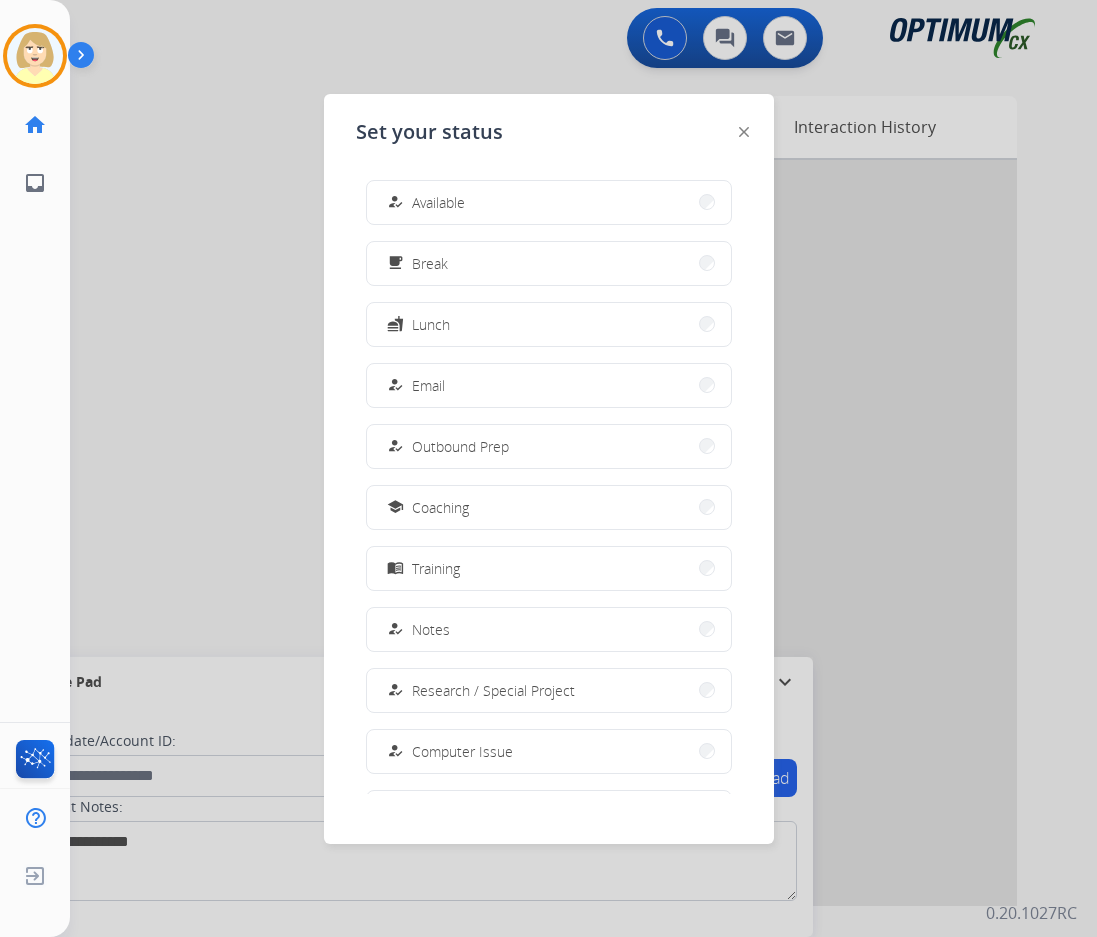 click on "Available" at bounding box center (438, 202) 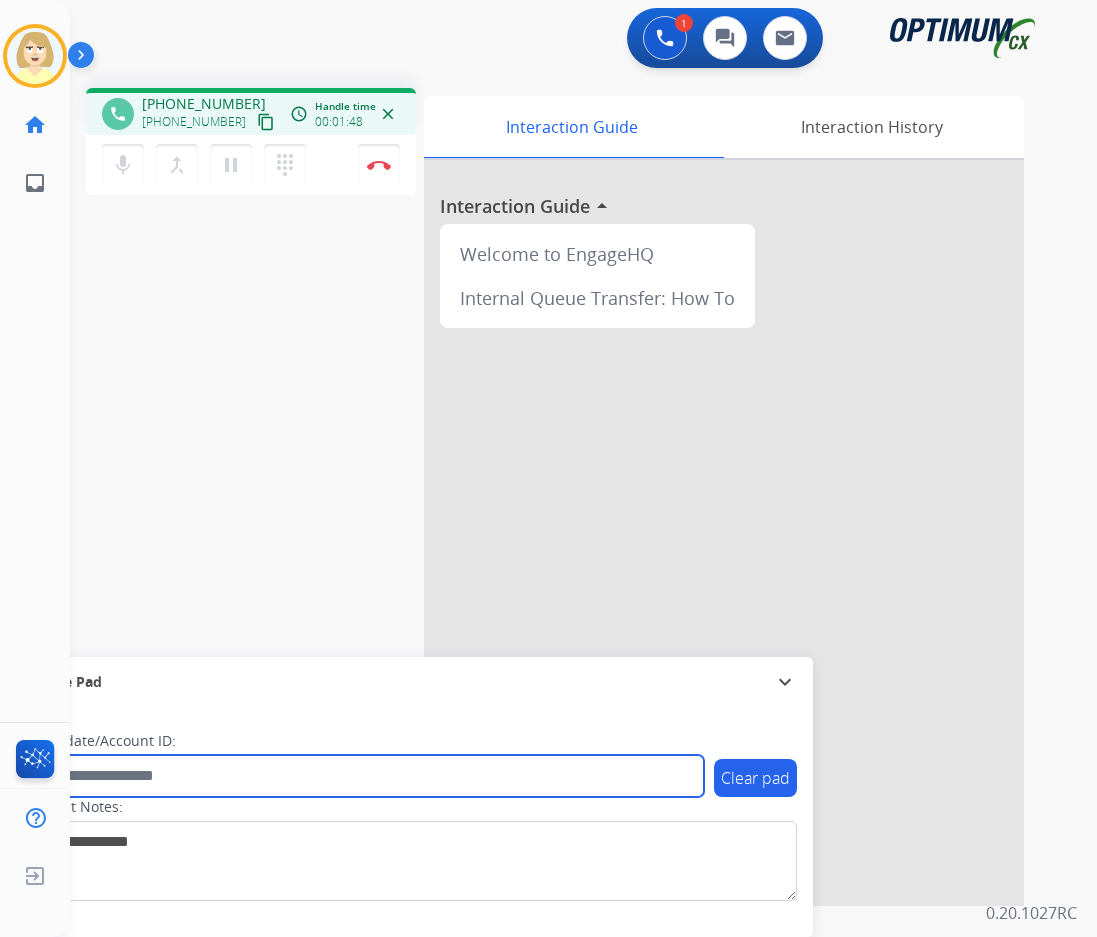 click at bounding box center [365, 776] 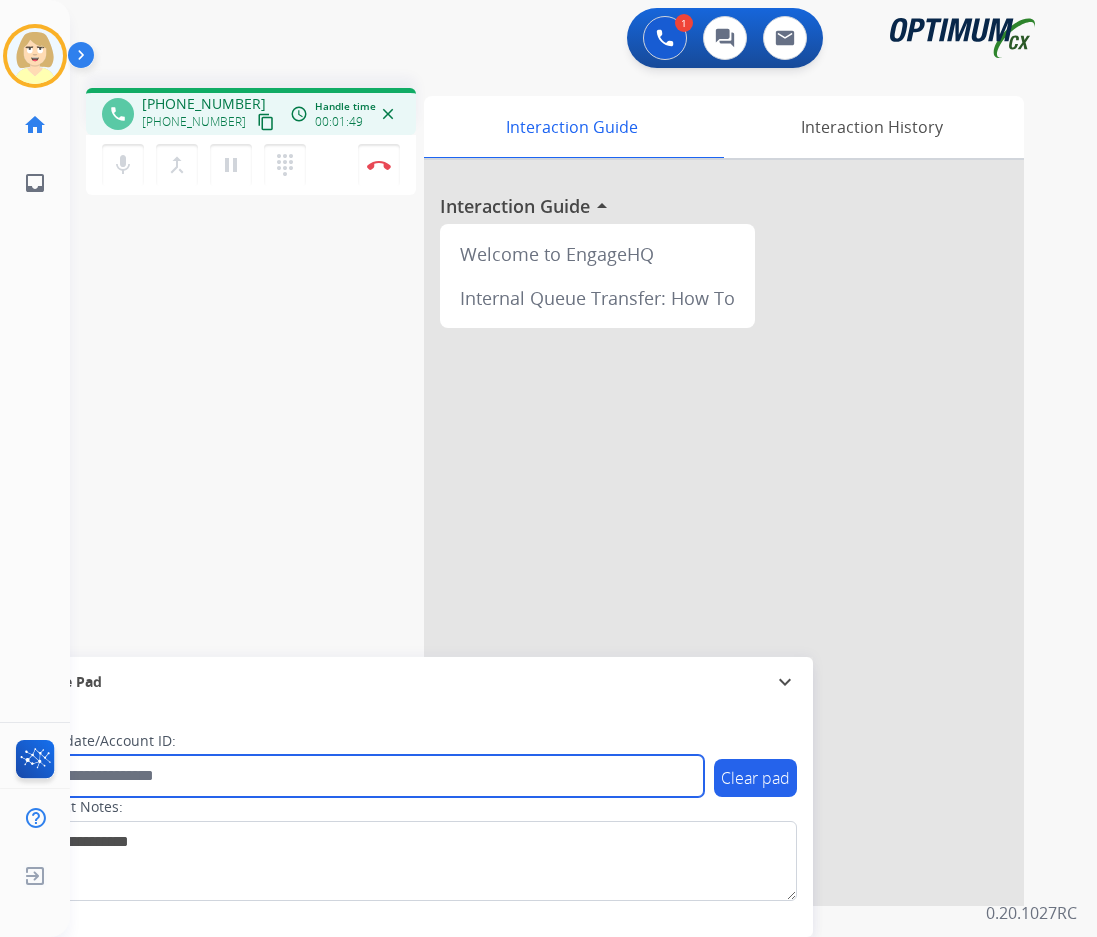 paste on "*******" 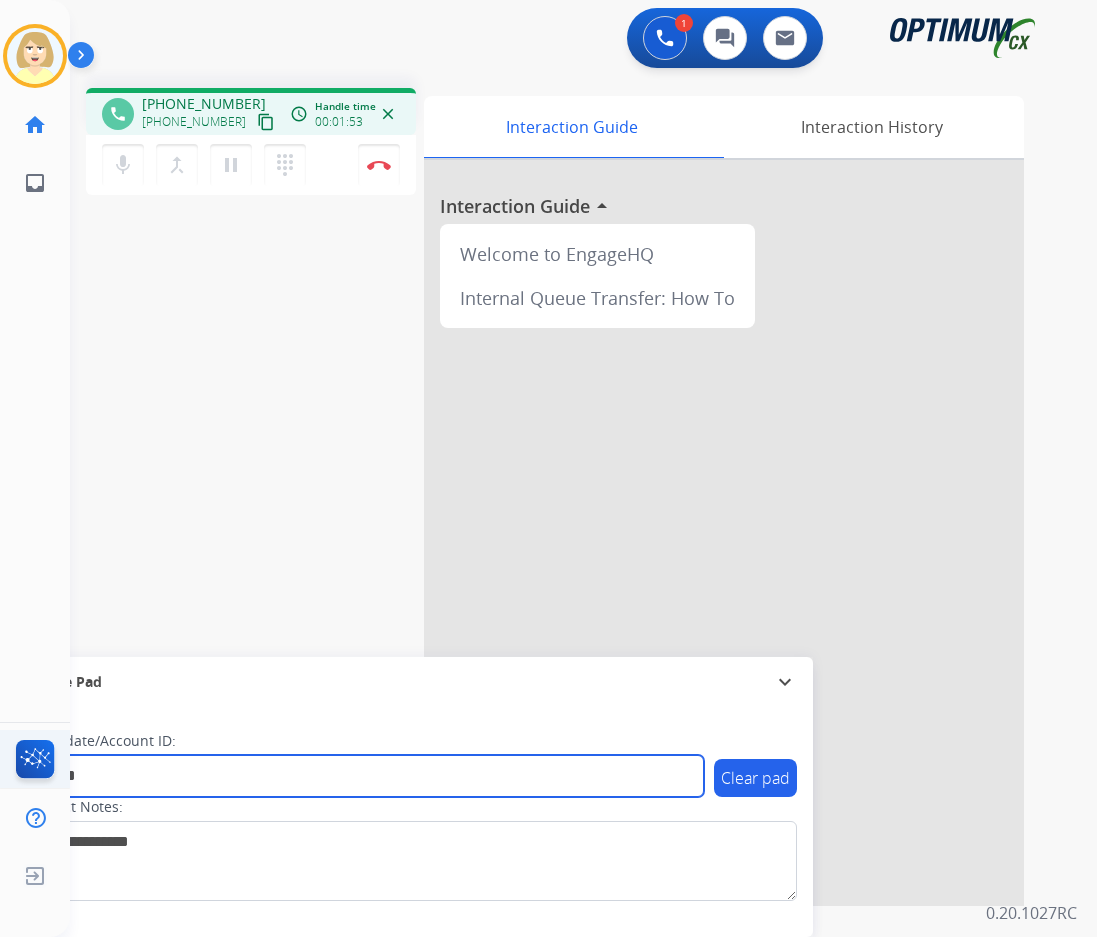 type on "*******" 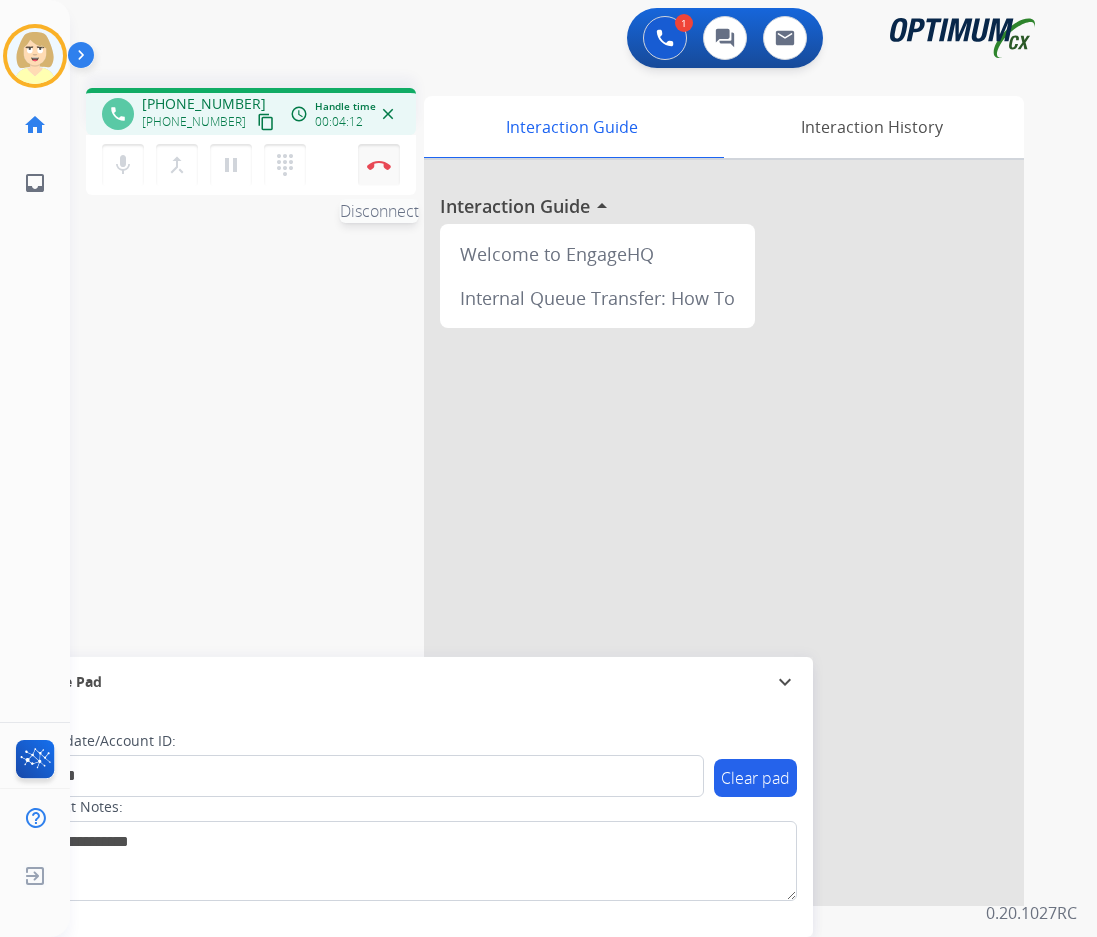 click at bounding box center (379, 165) 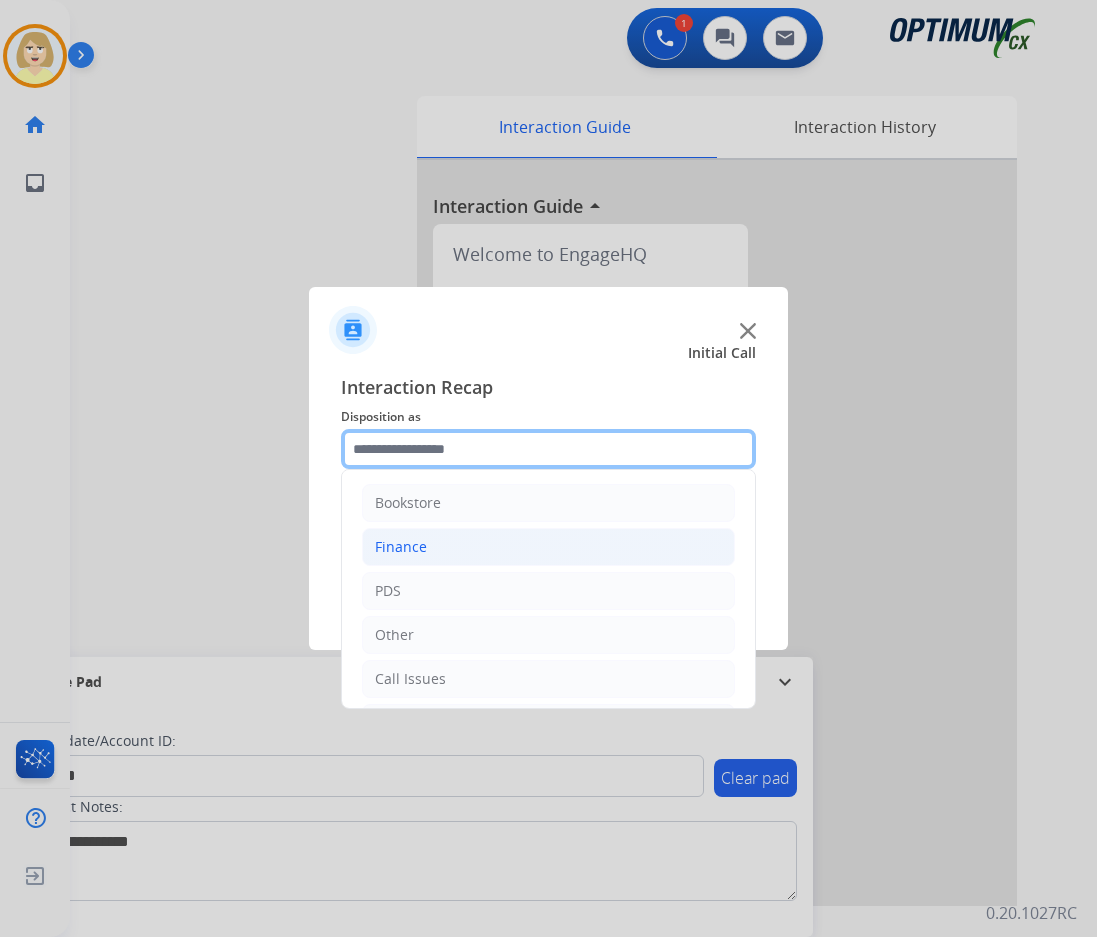 drag, startPoint x: 431, startPoint y: 454, endPoint x: 447, endPoint y: 552, distance: 99.29753 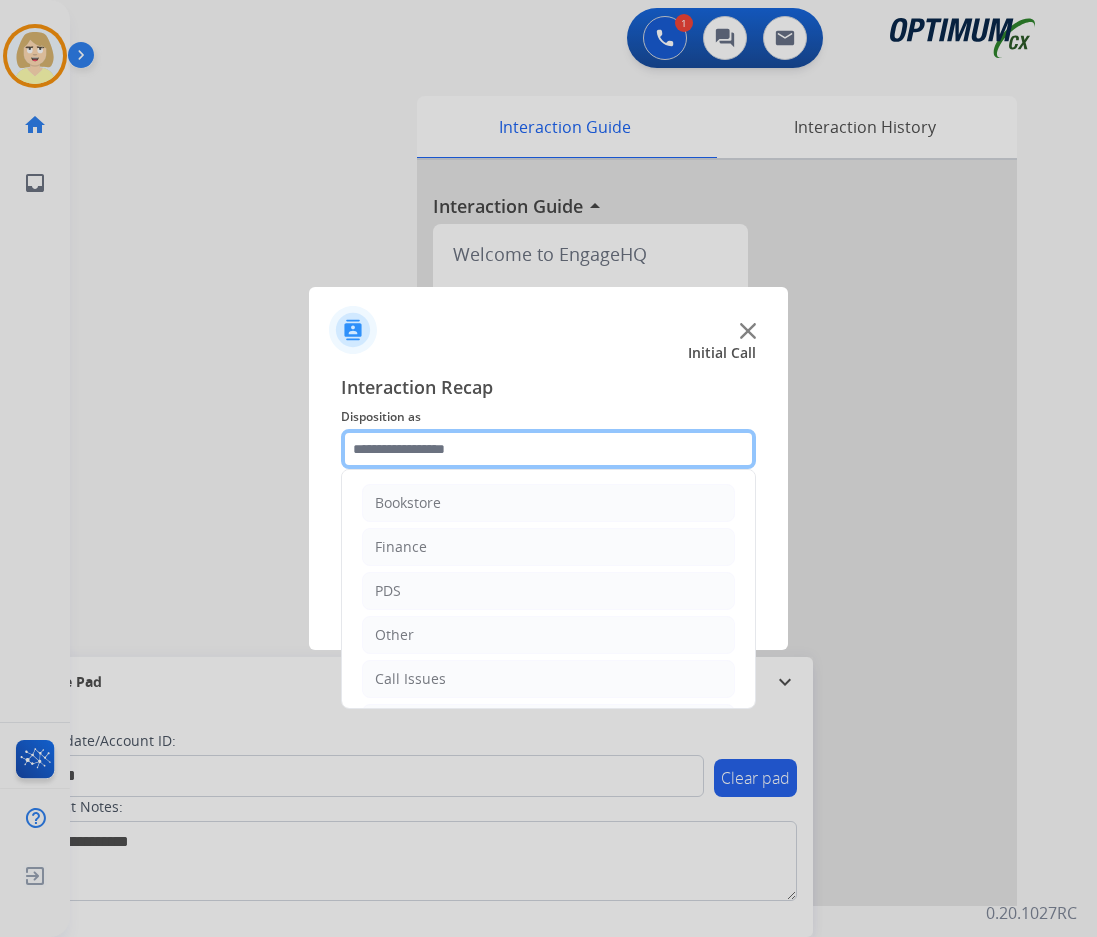 scroll, scrollTop: 136, scrollLeft: 0, axis: vertical 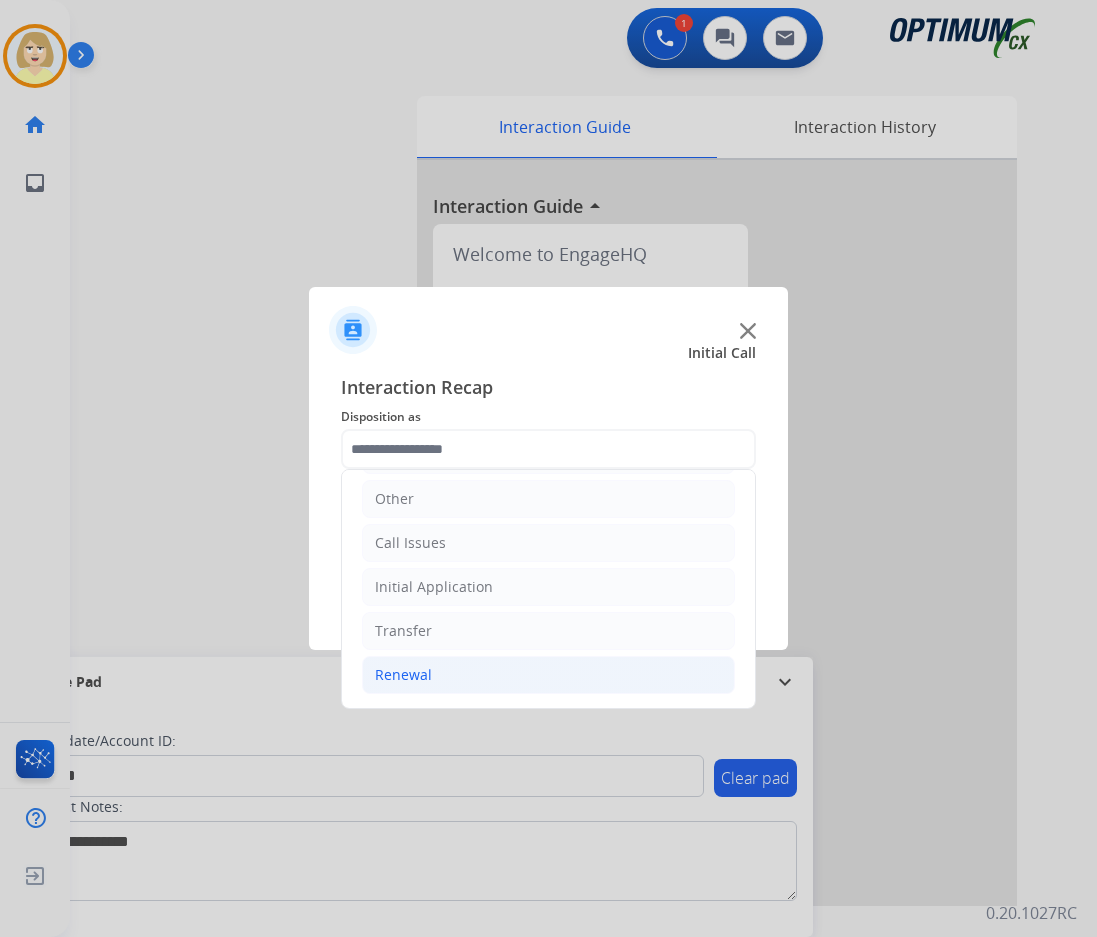 click on "Renewal" 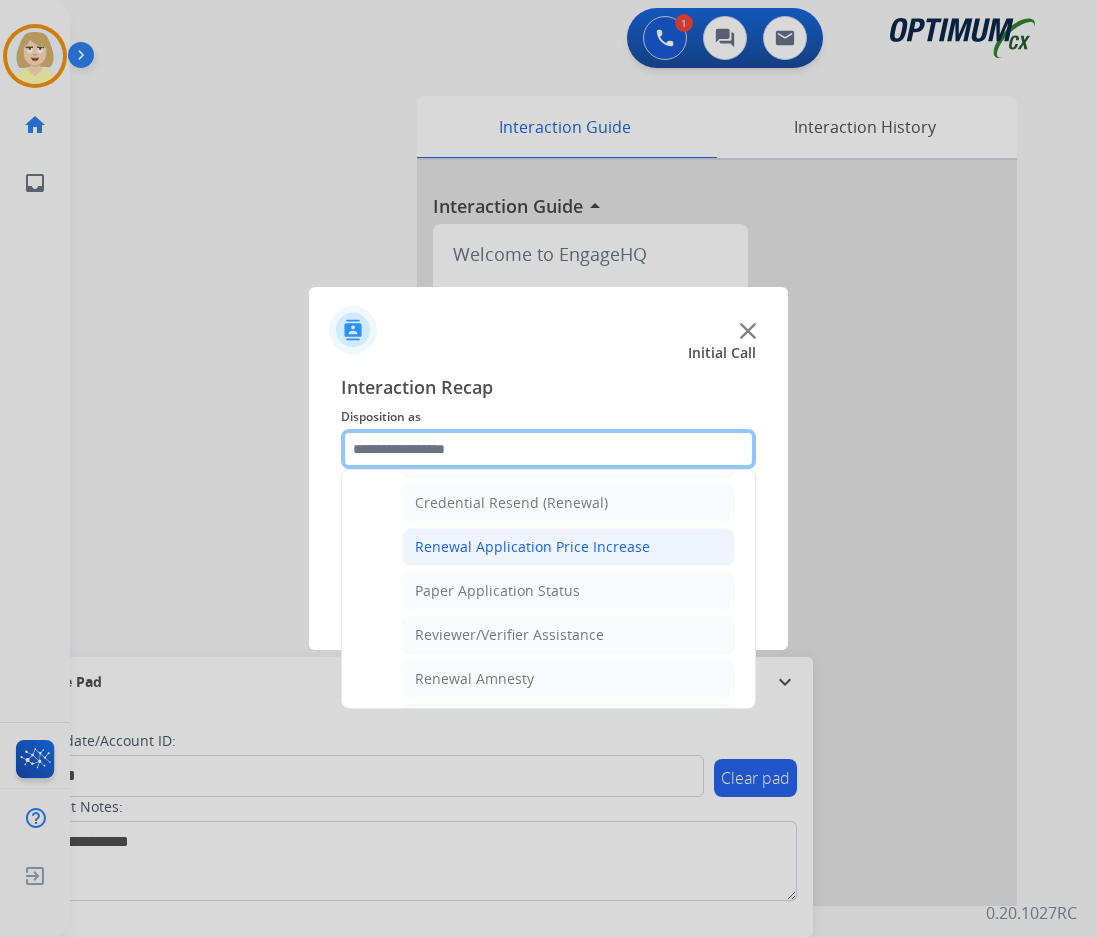 scroll, scrollTop: 736, scrollLeft: 0, axis: vertical 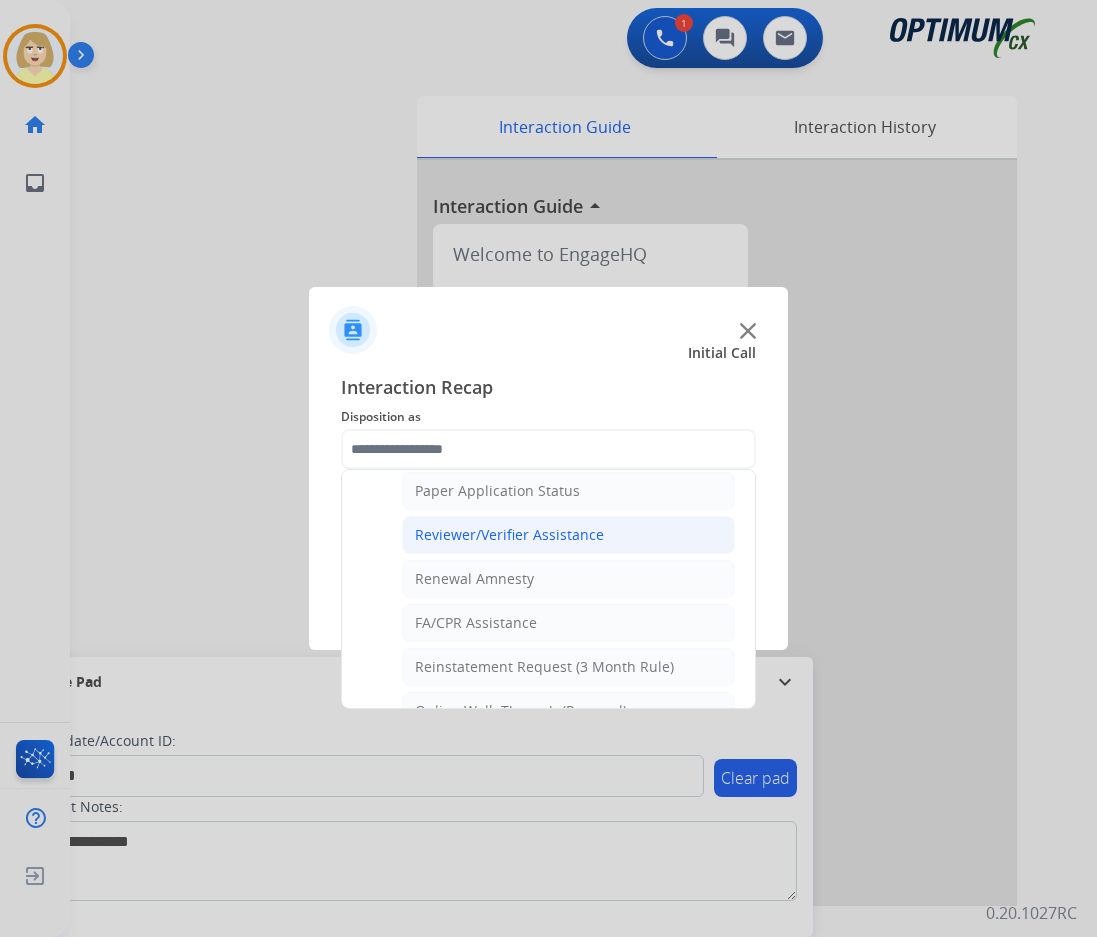 click on "Reviewer/Verifier Assistance" 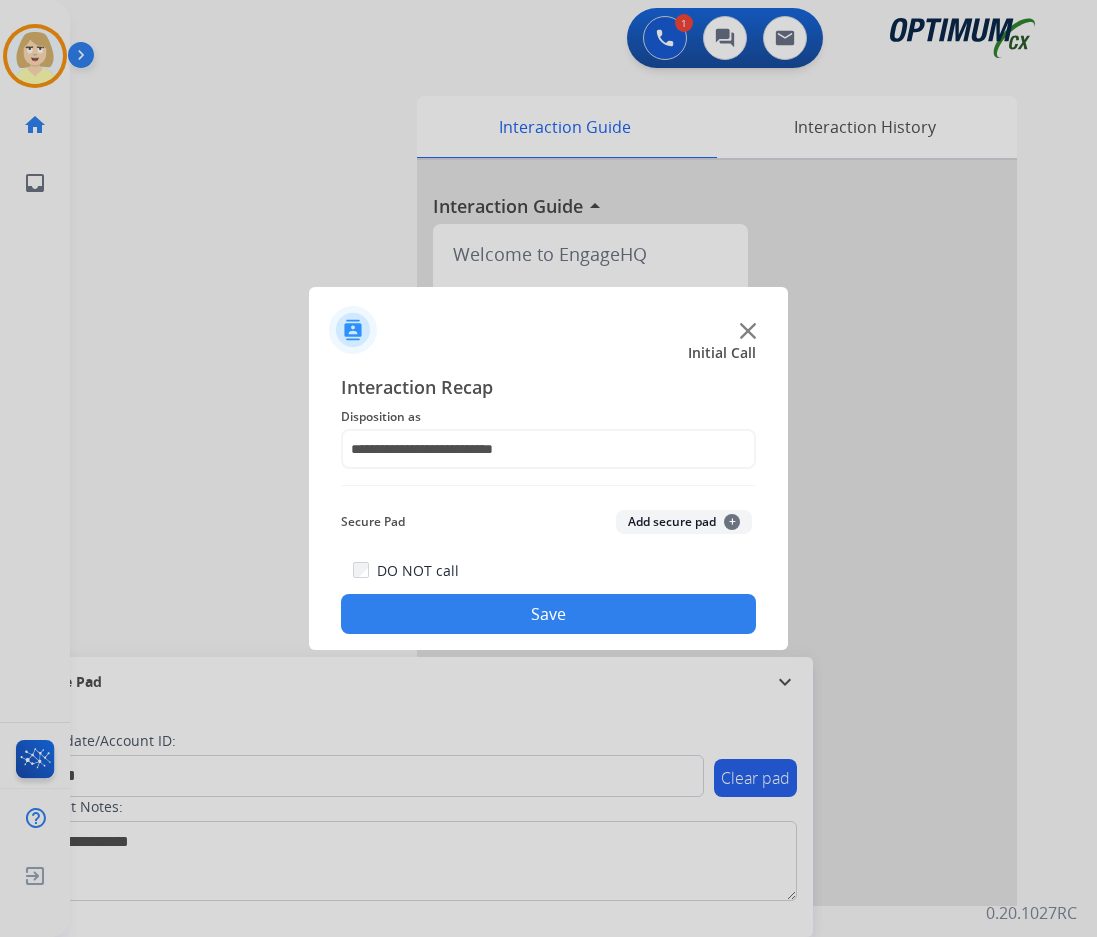 drag, startPoint x: 679, startPoint y: 522, endPoint x: 426, endPoint y: 642, distance: 280.01608 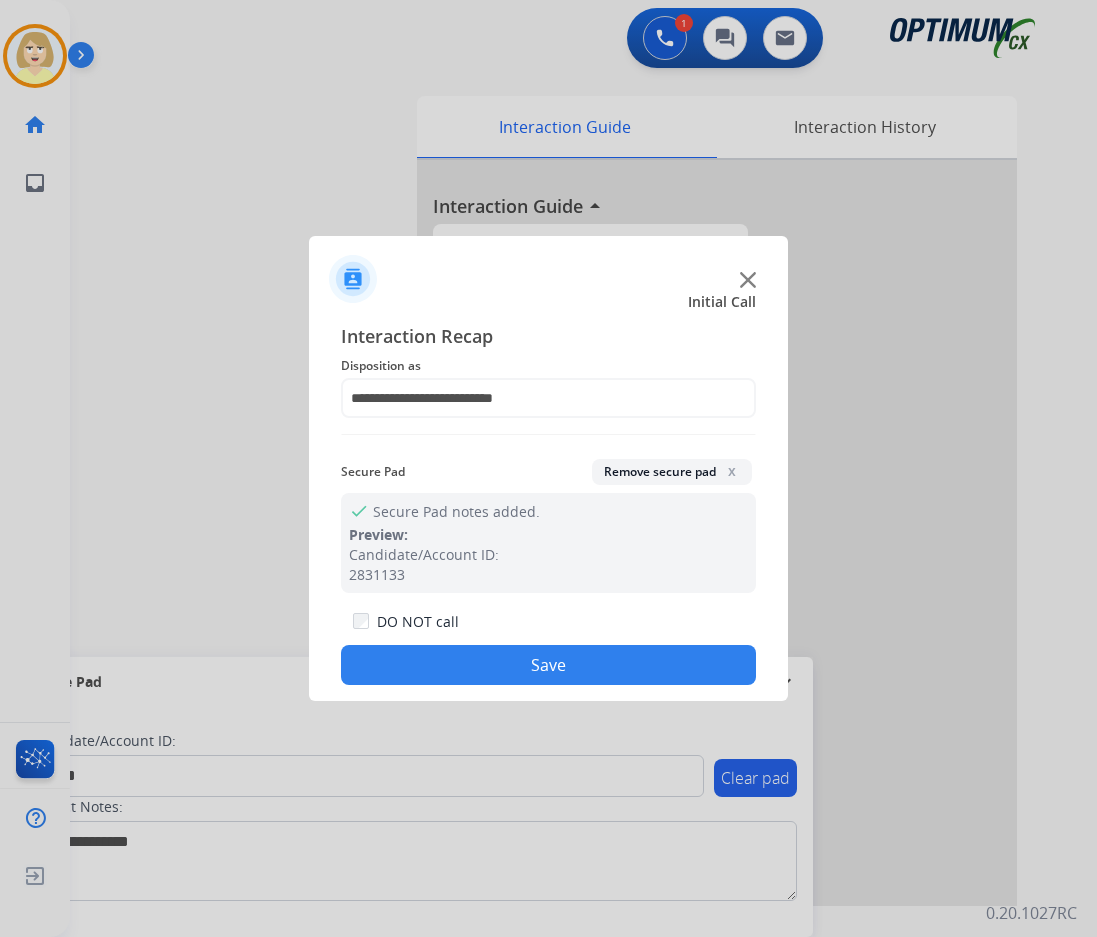 click on "Save" 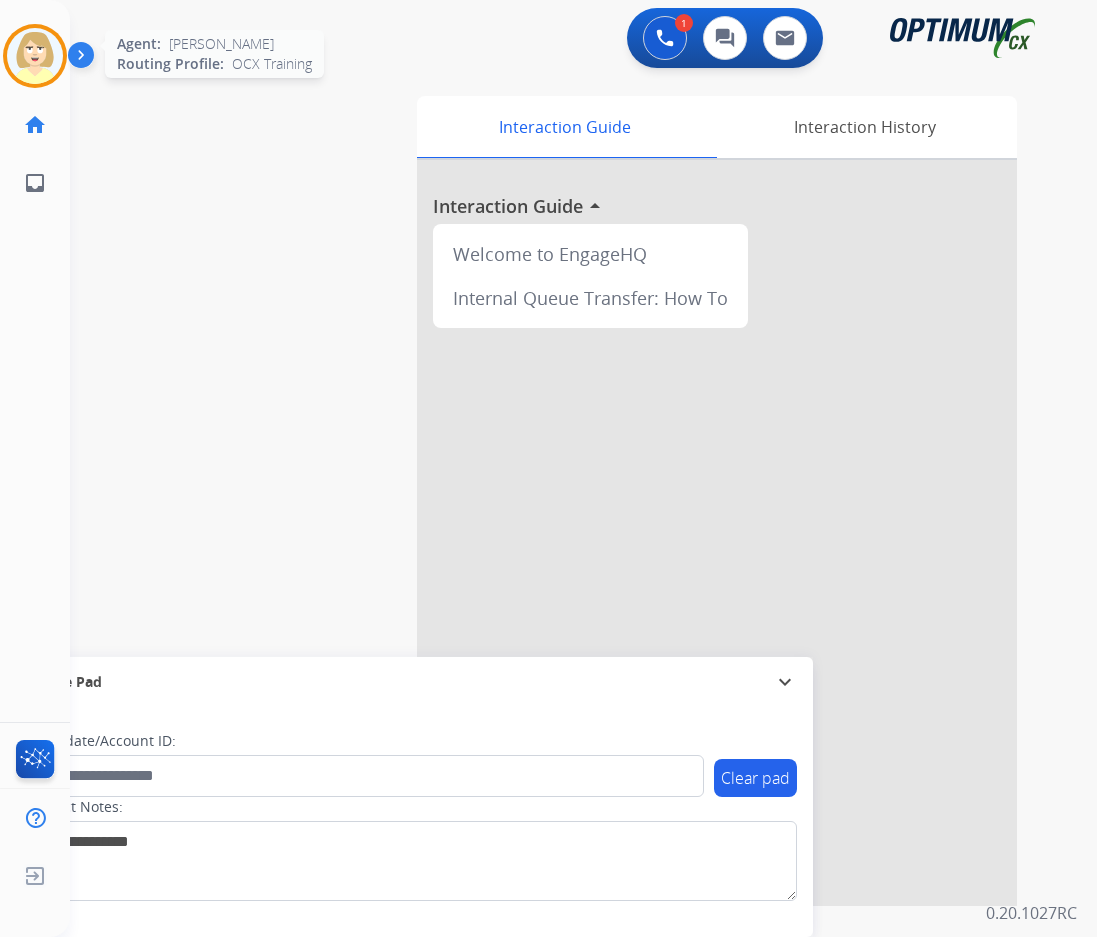 click at bounding box center [35, 56] 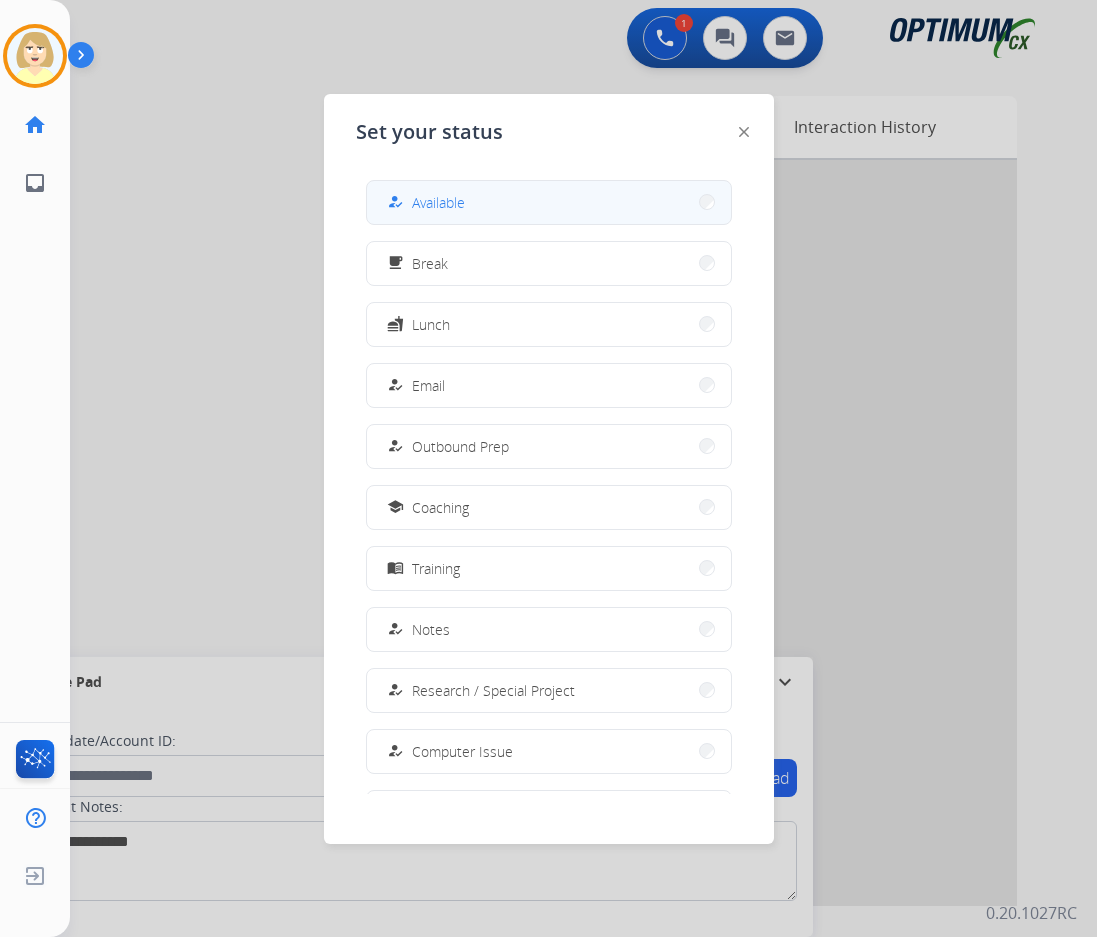 click on "Available" at bounding box center (438, 202) 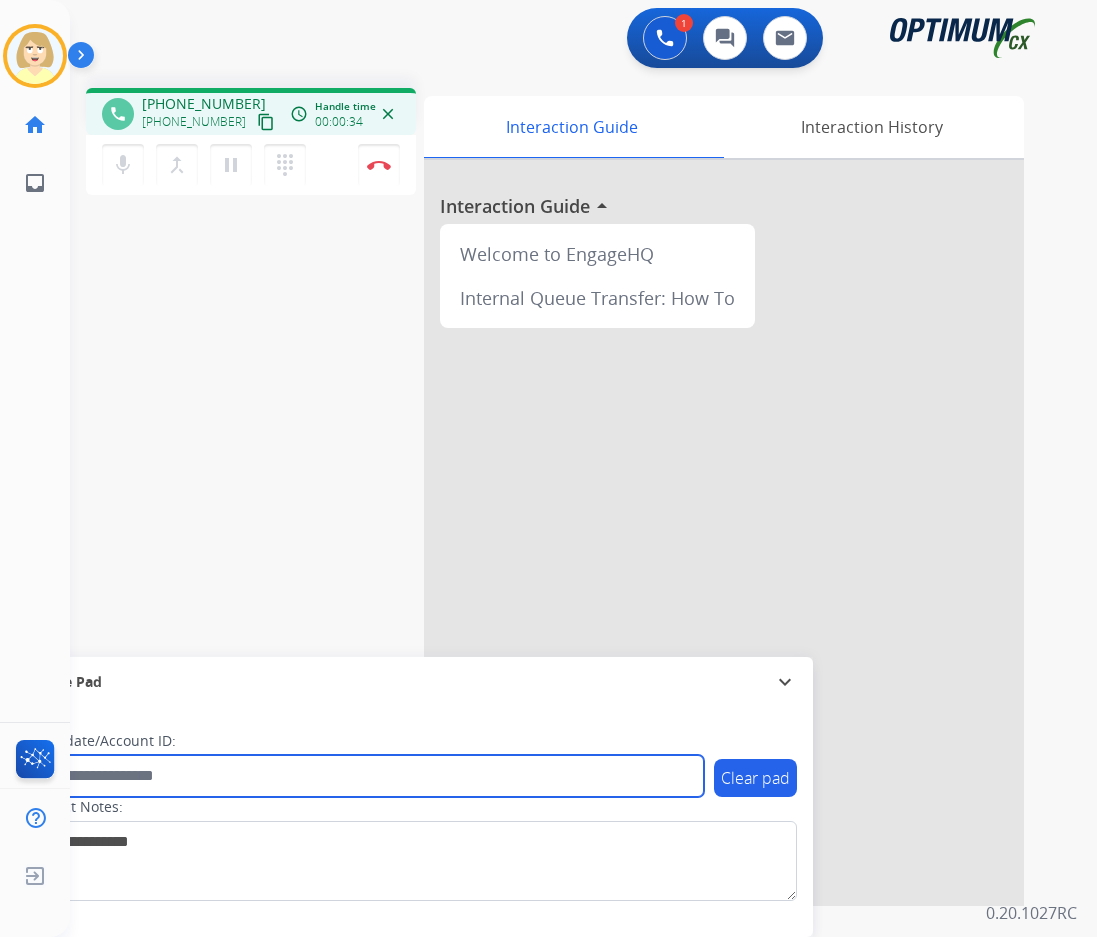 click at bounding box center (365, 776) 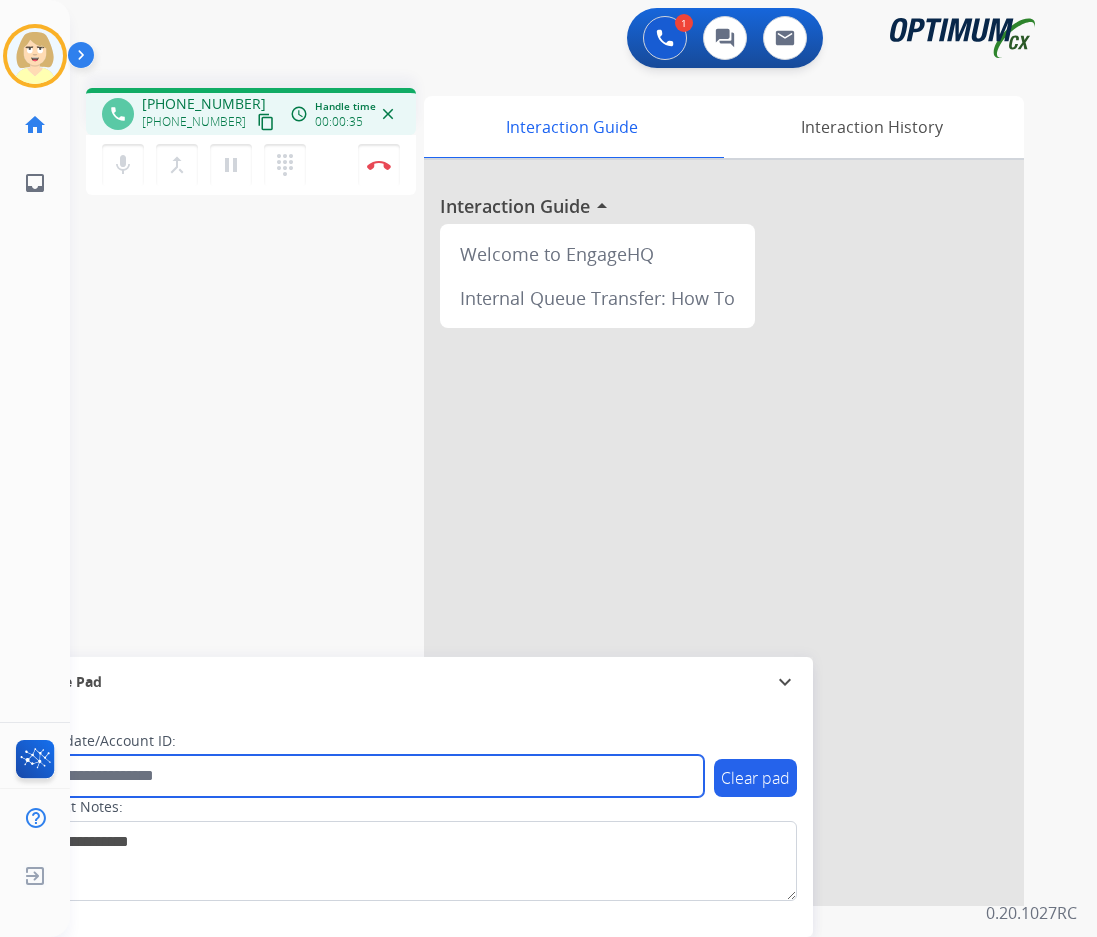 paste on "*******" 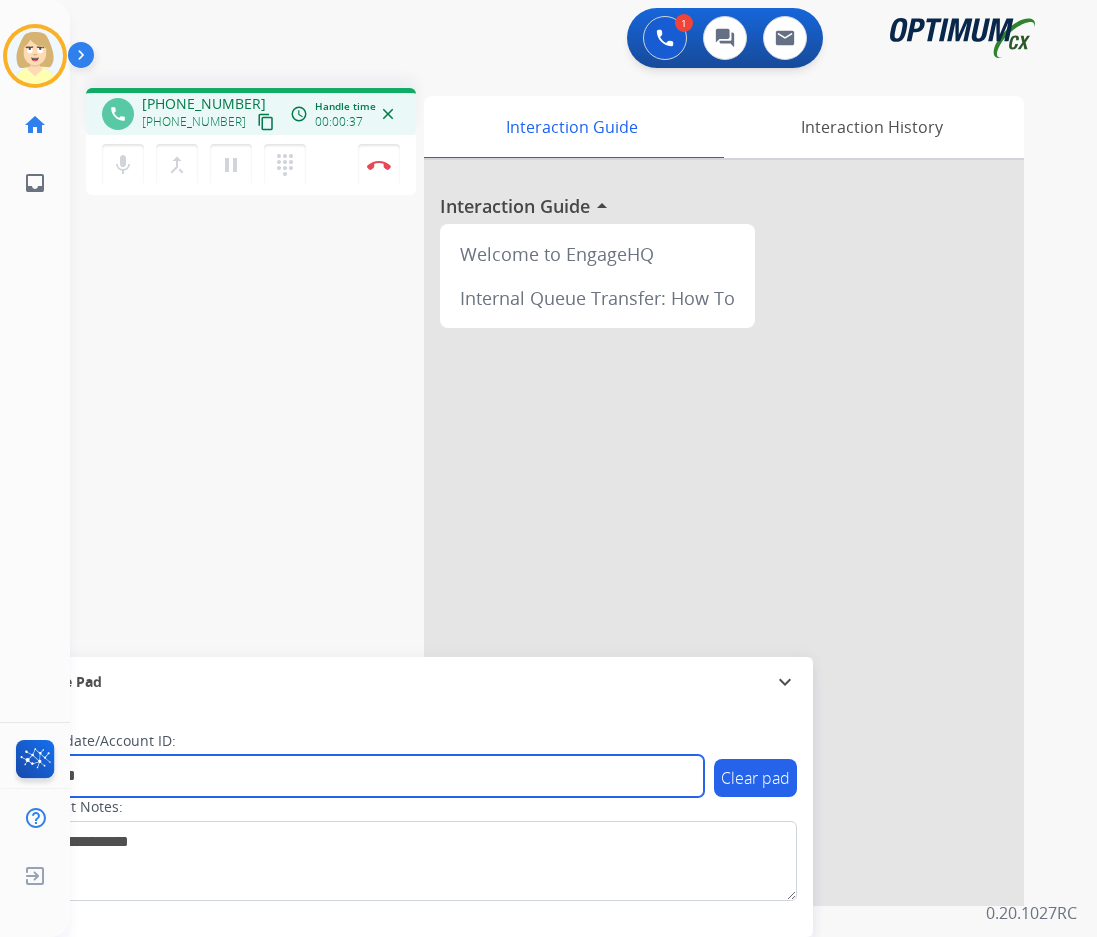 type on "*******" 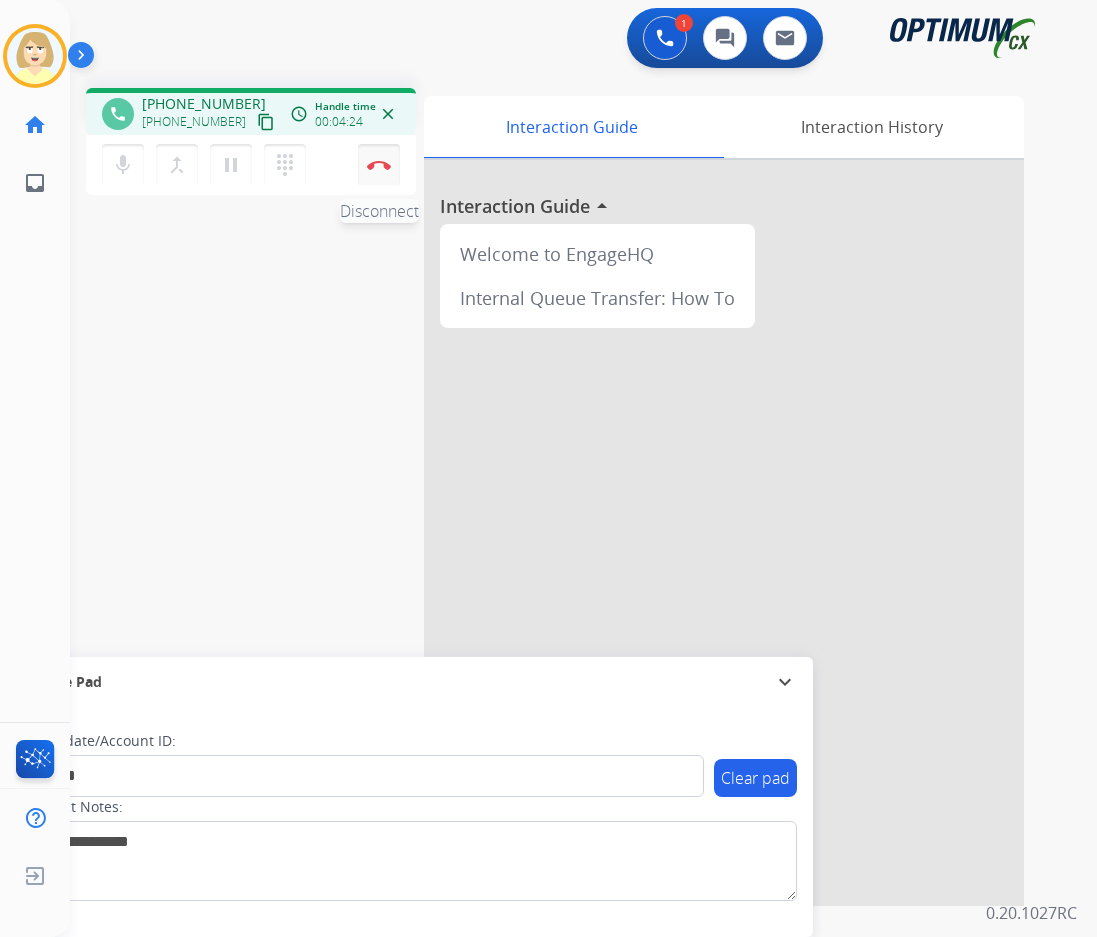 click on "Disconnect" at bounding box center (379, 165) 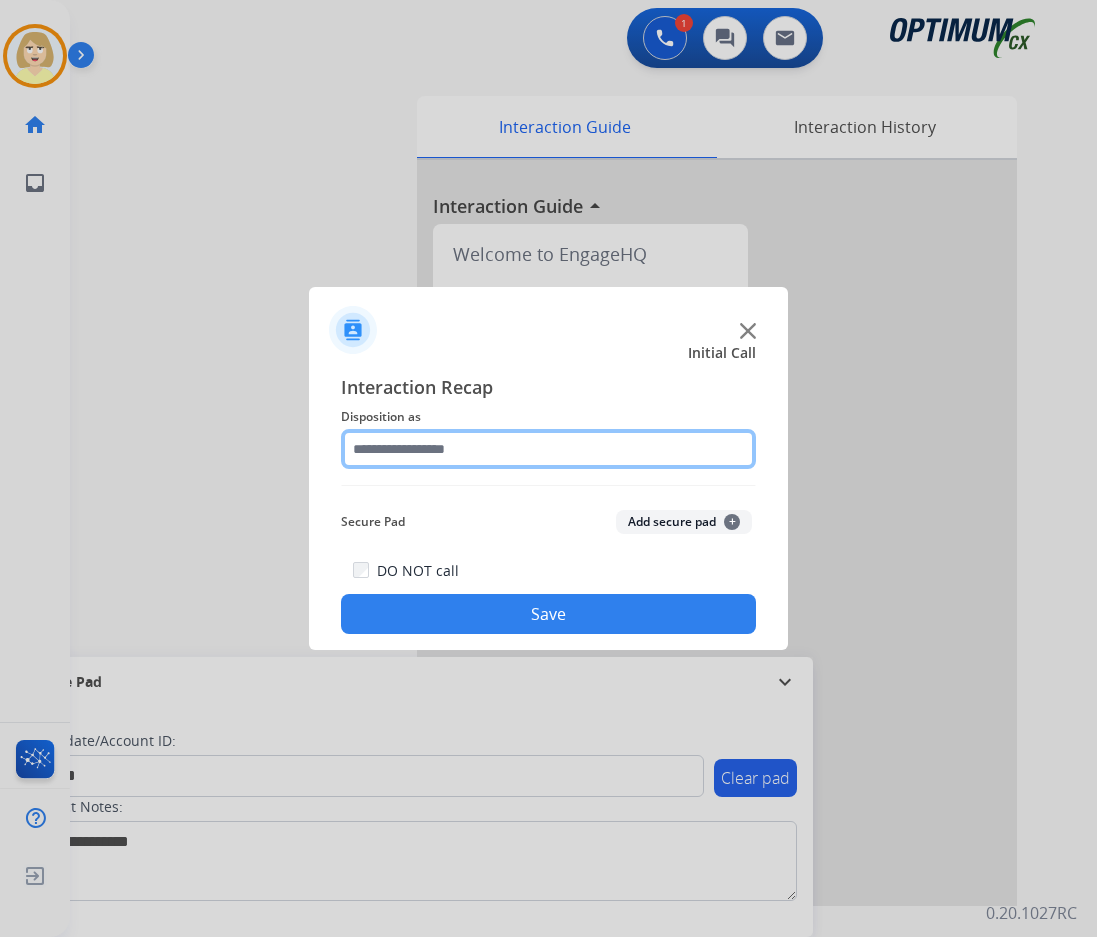 click 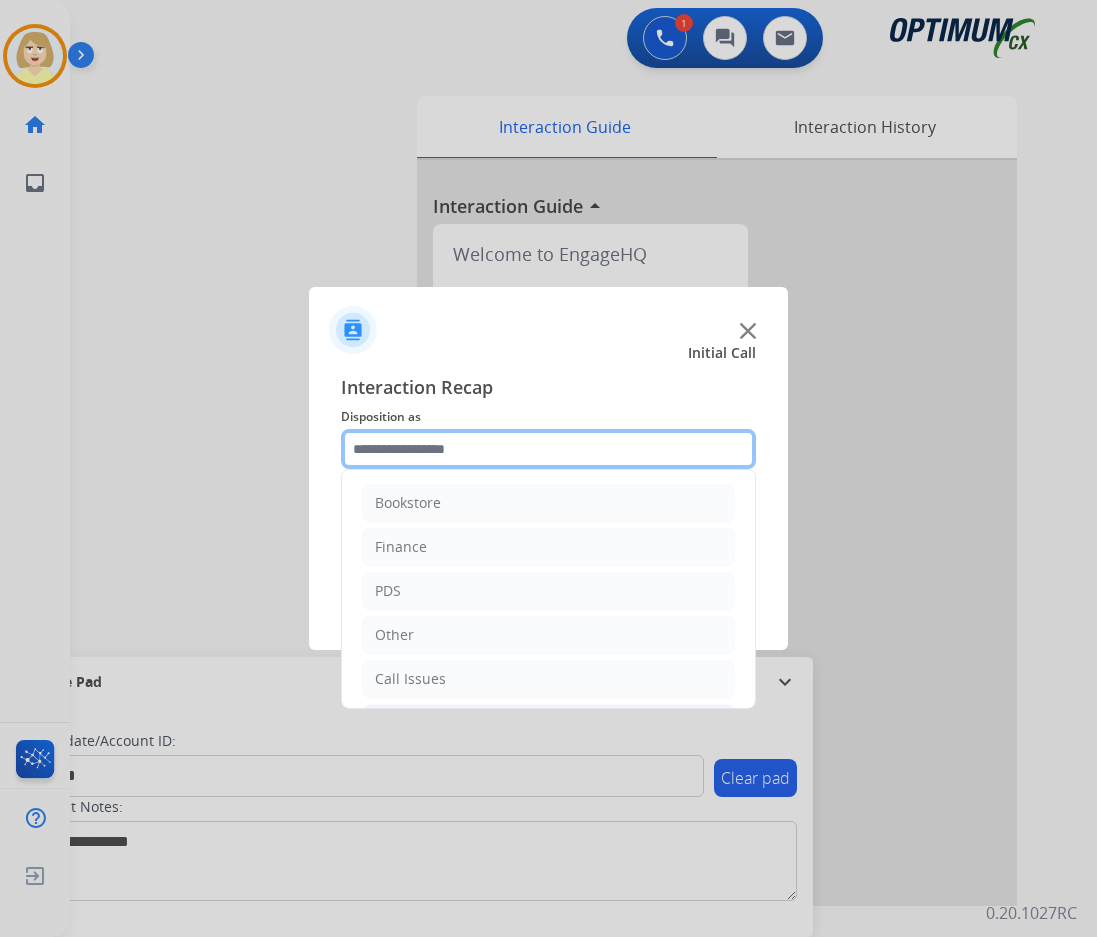 scroll, scrollTop: 136, scrollLeft: 0, axis: vertical 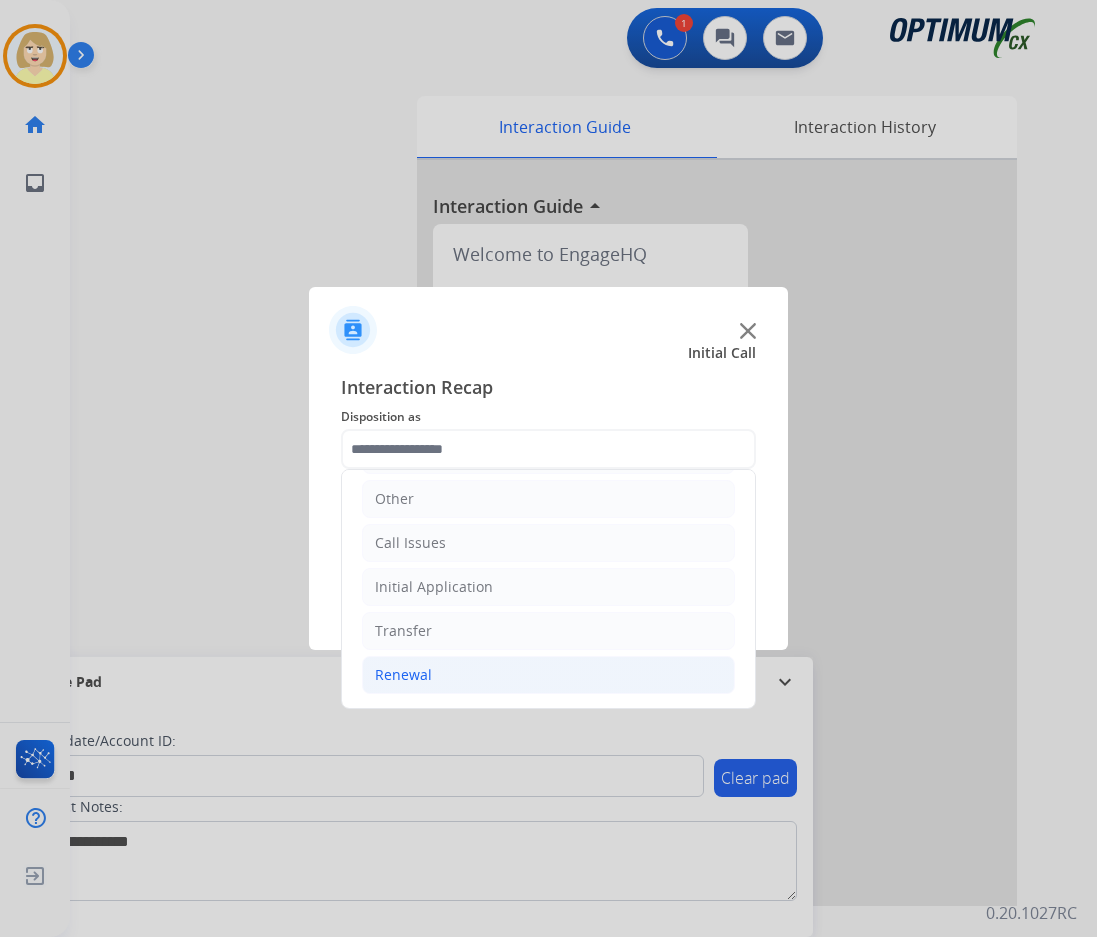 click on "Renewal" 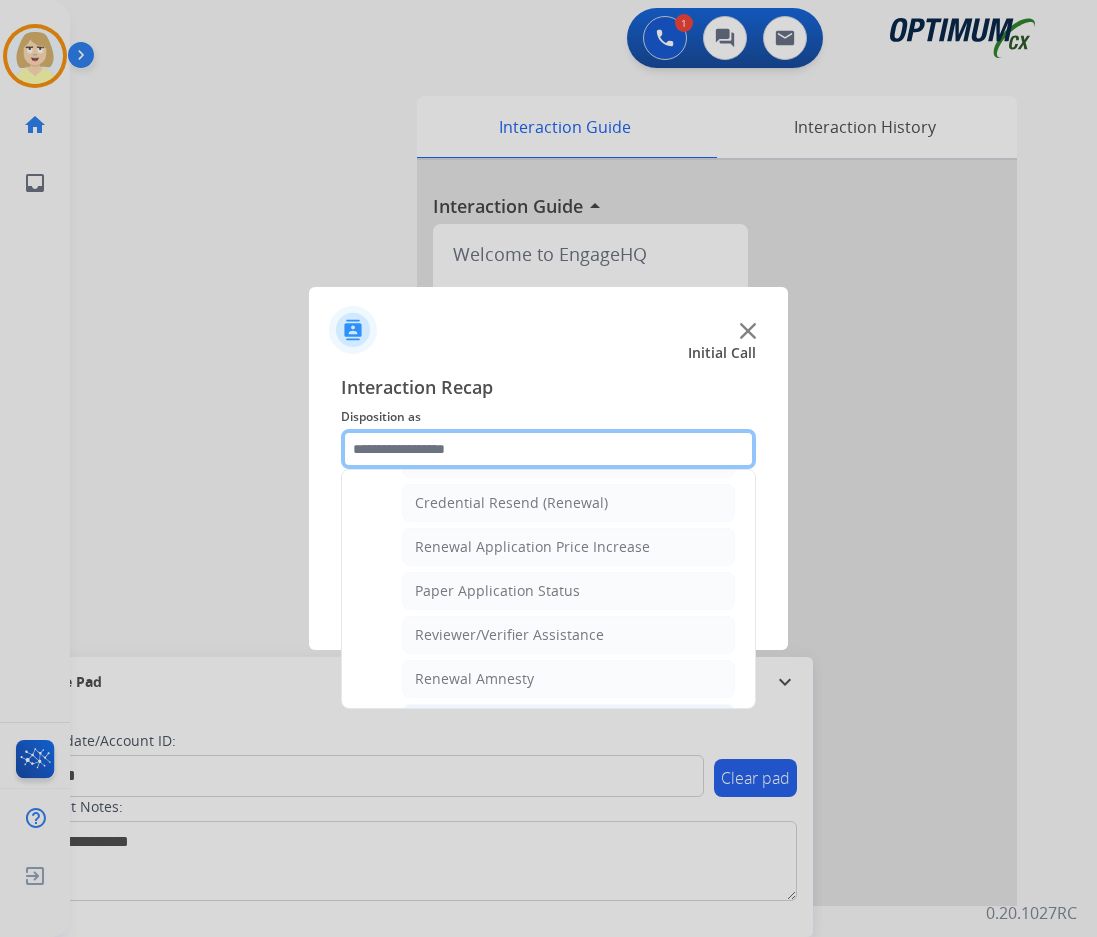 scroll, scrollTop: 736, scrollLeft: 0, axis: vertical 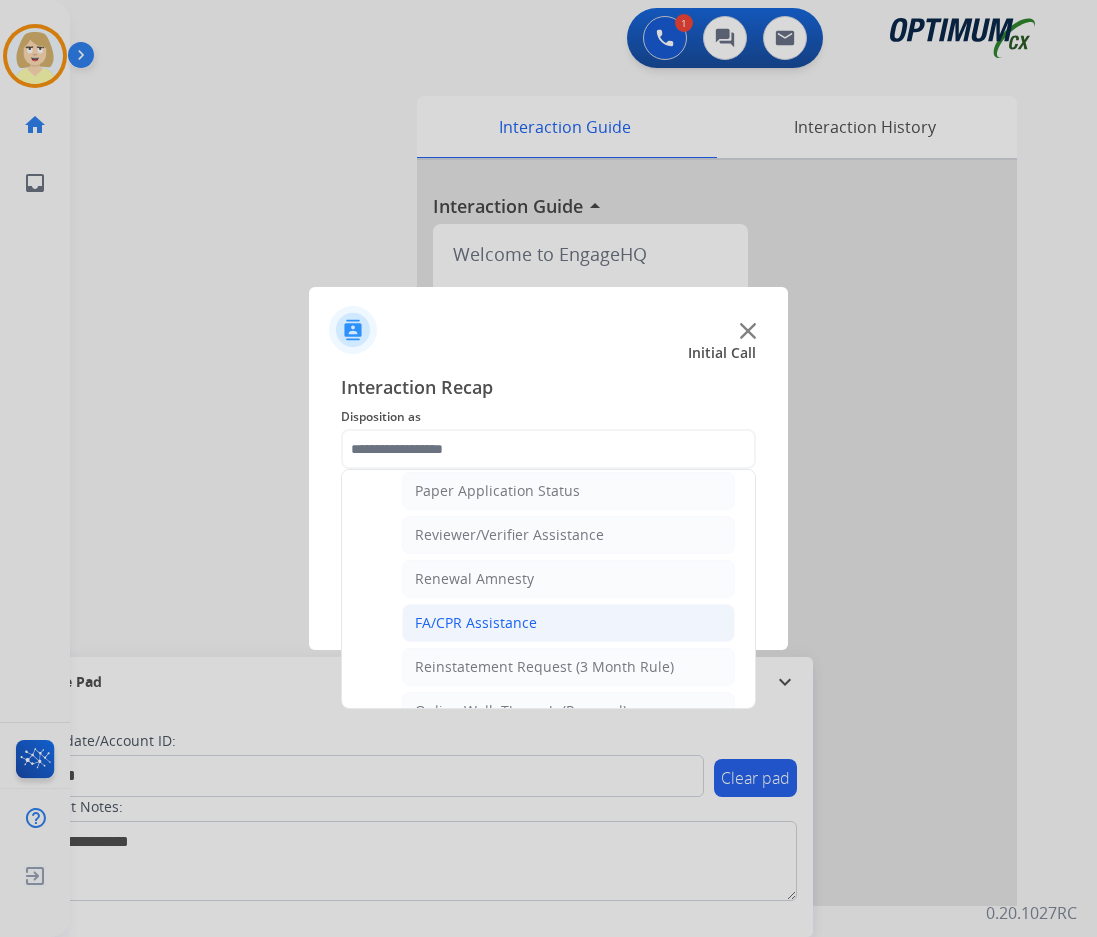 click on "FA/CPR Assistance" 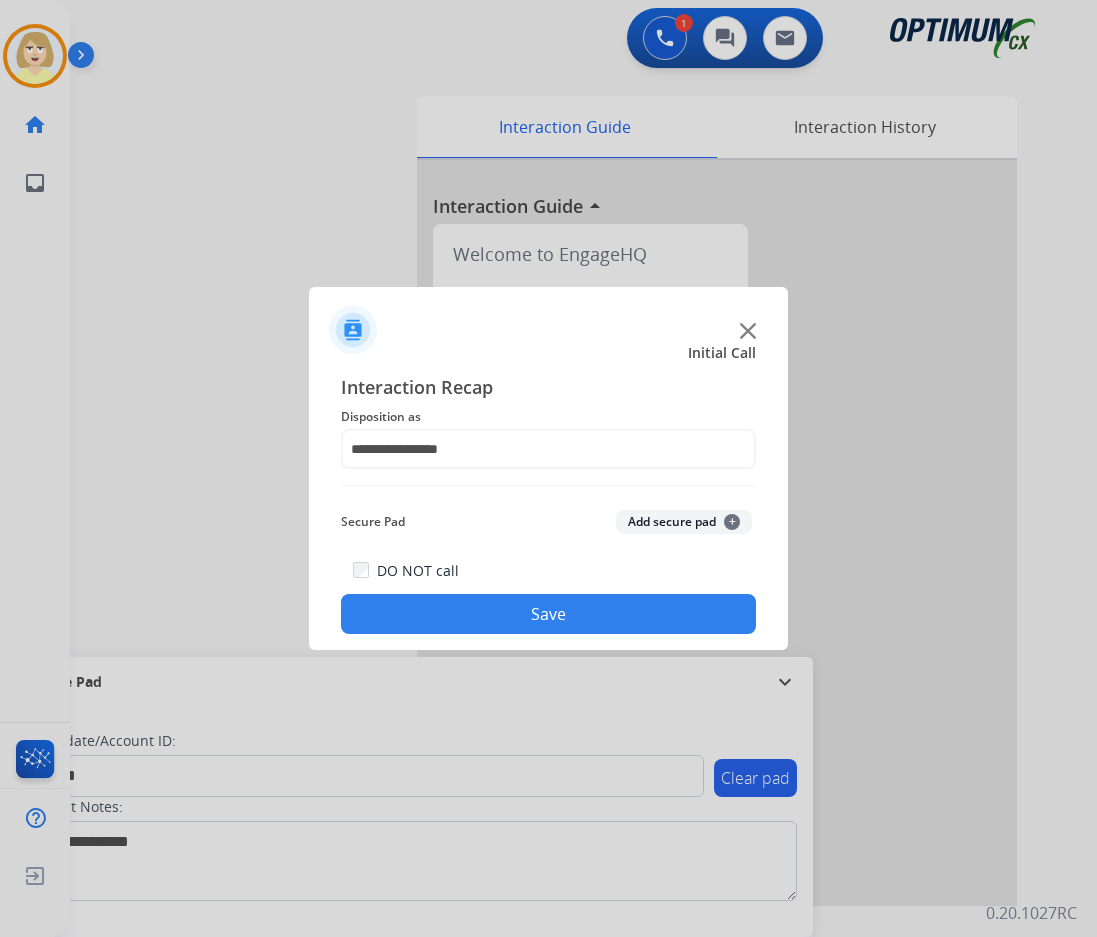 click on "Add secure pad  +" 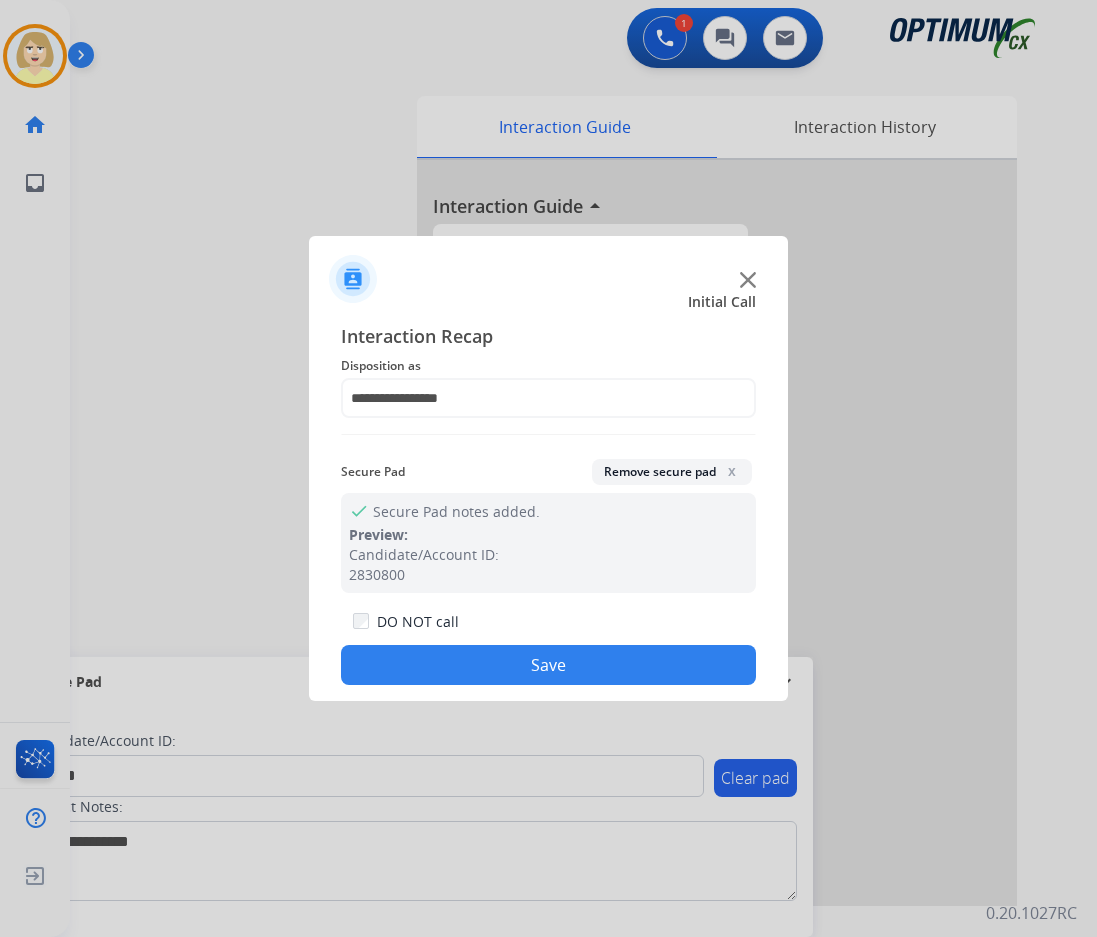 click on "DO NOT call  Save" 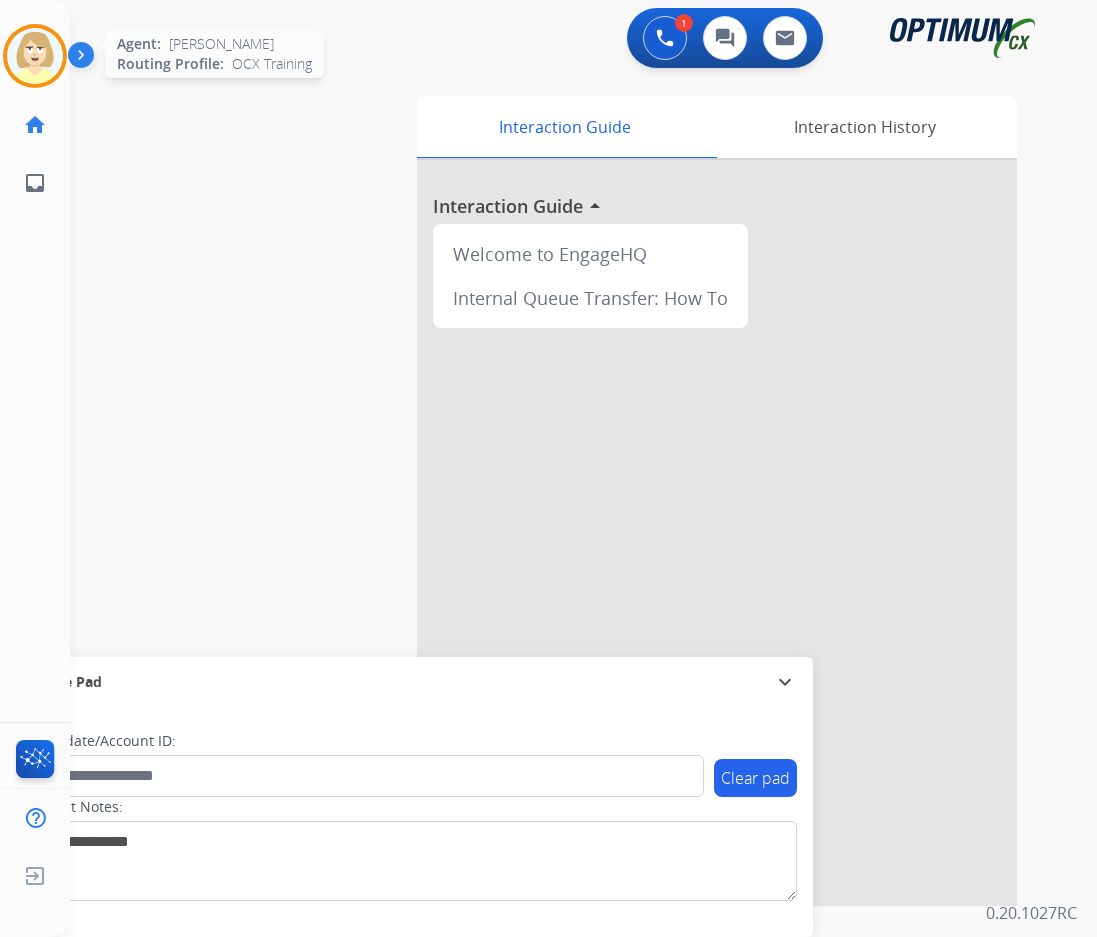 click at bounding box center [35, 56] 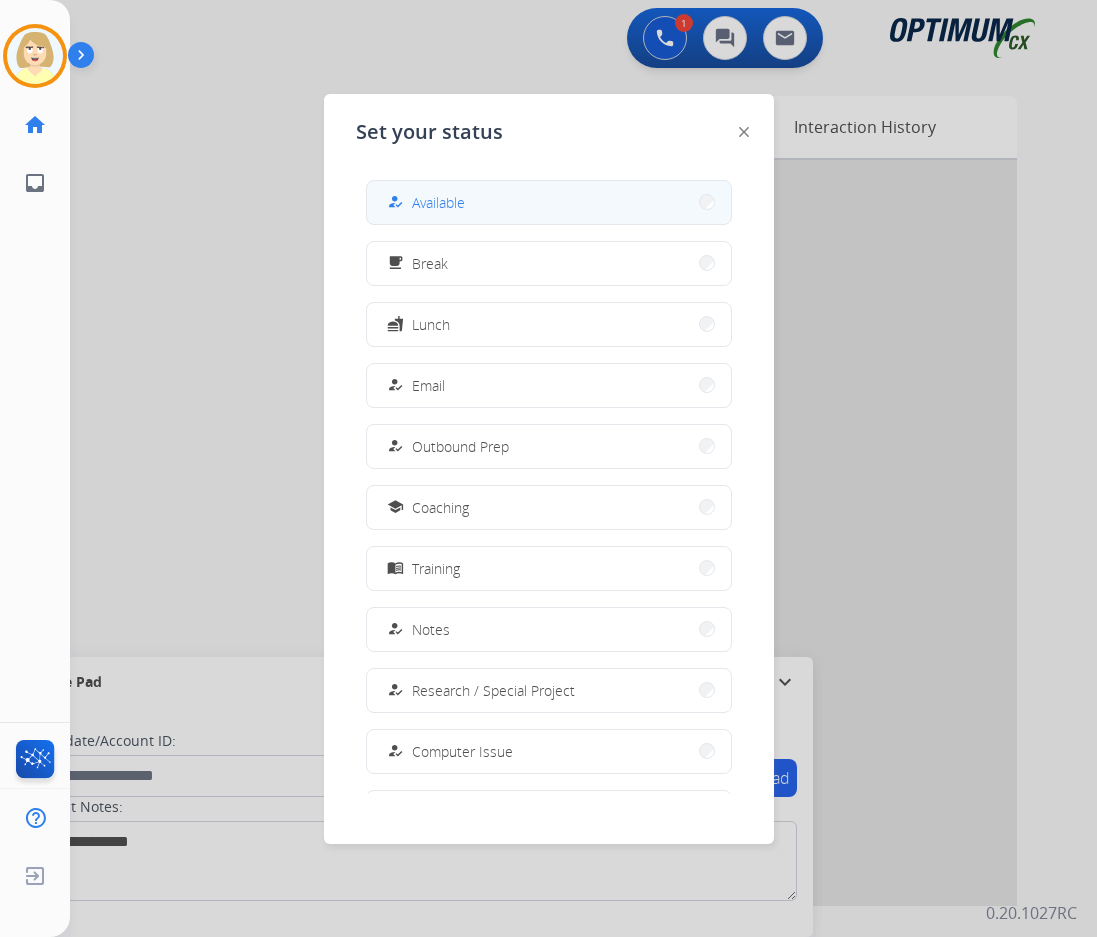 click on "Available" at bounding box center (438, 202) 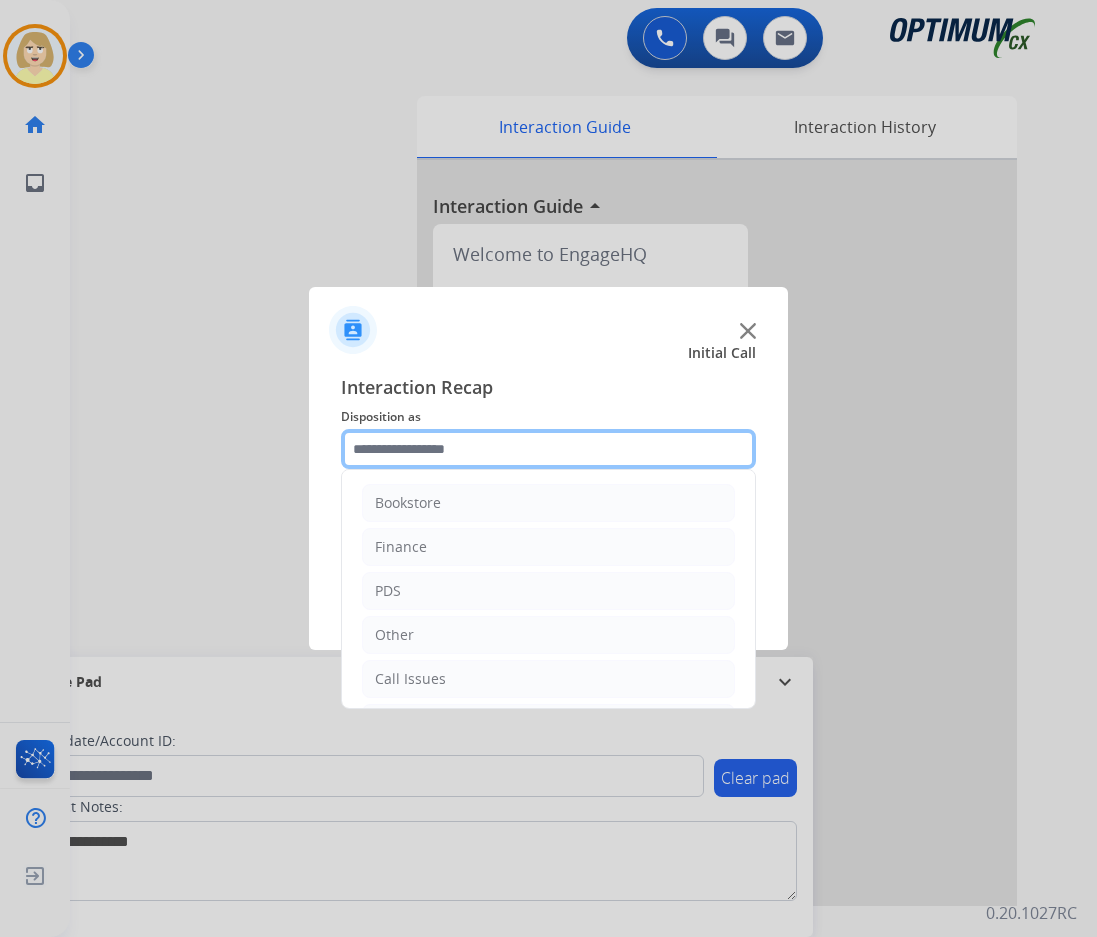 click 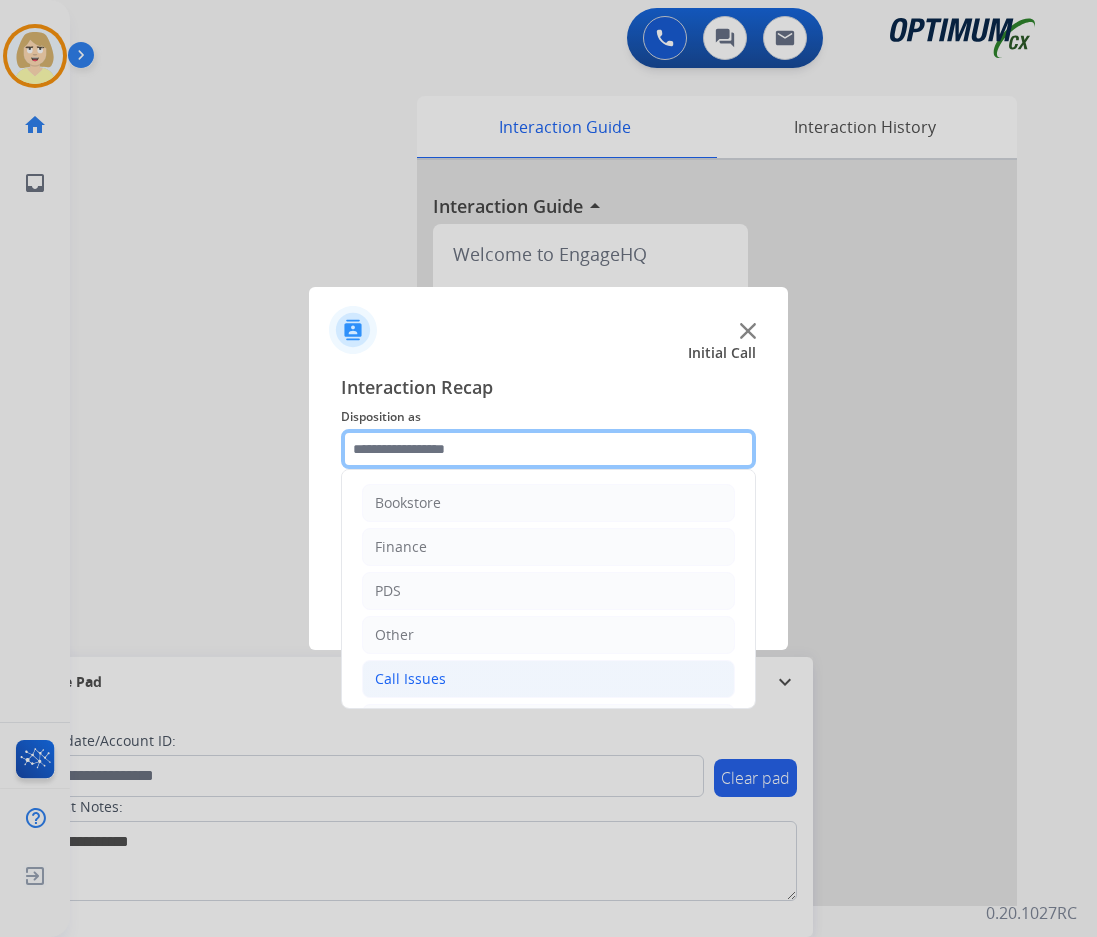 scroll, scrollTop: 136, scrollLeft: 0, axis: vertical 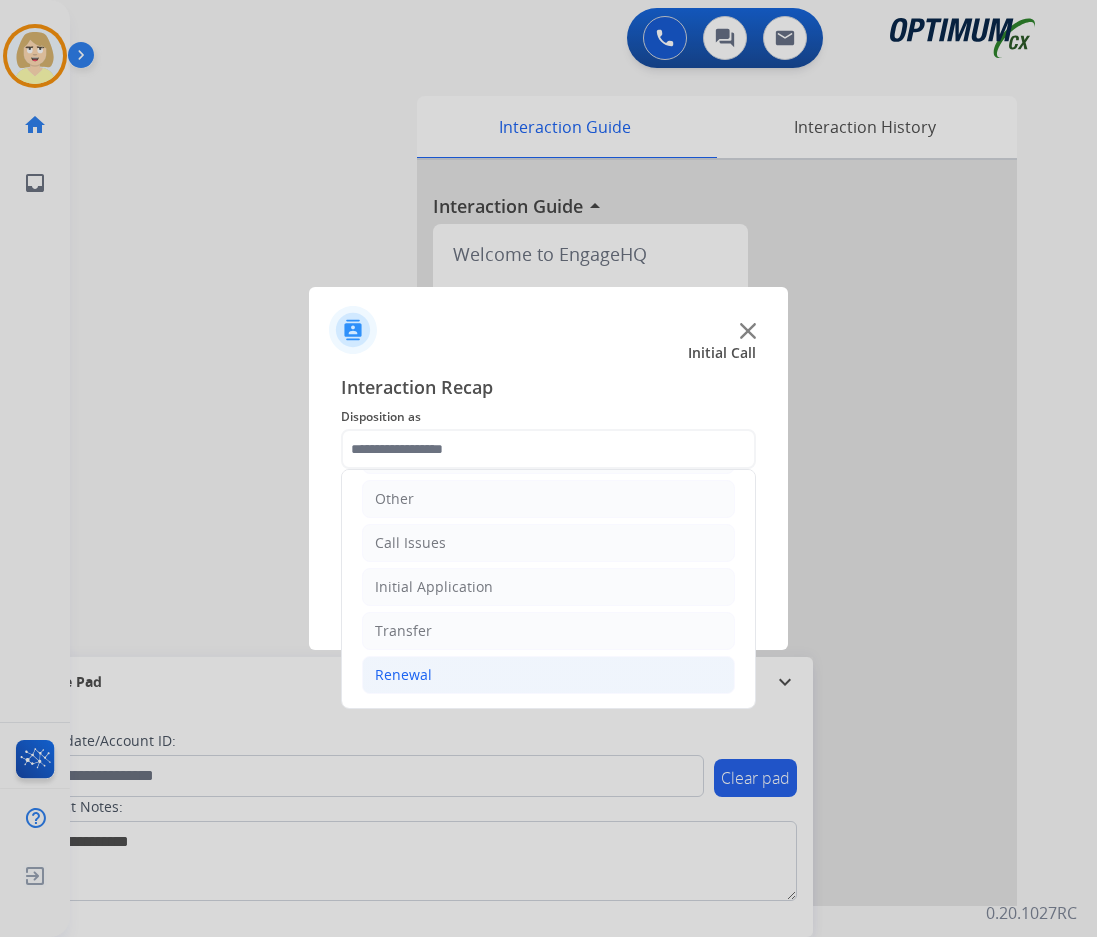 click on "Renewal" 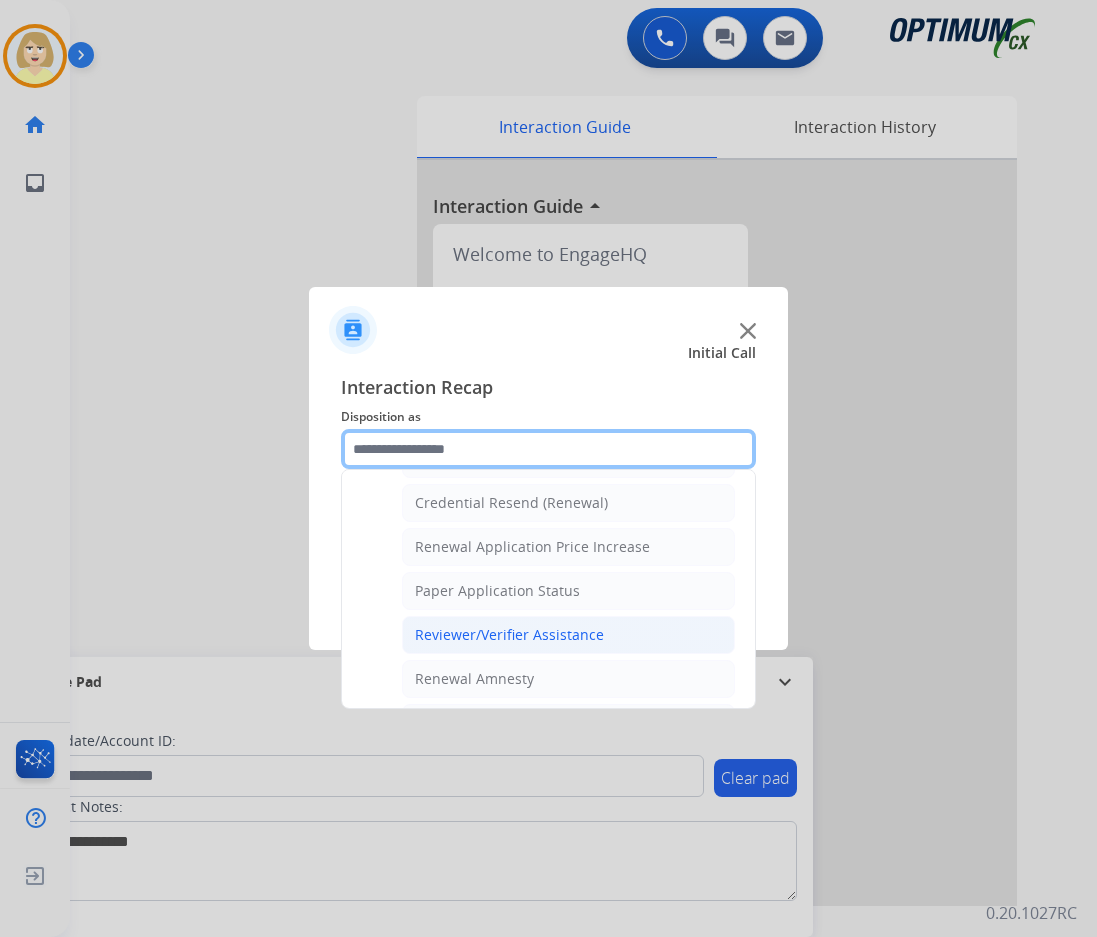 scroll, scrollTop: 772, scrollLeft: 0, axis: vertical 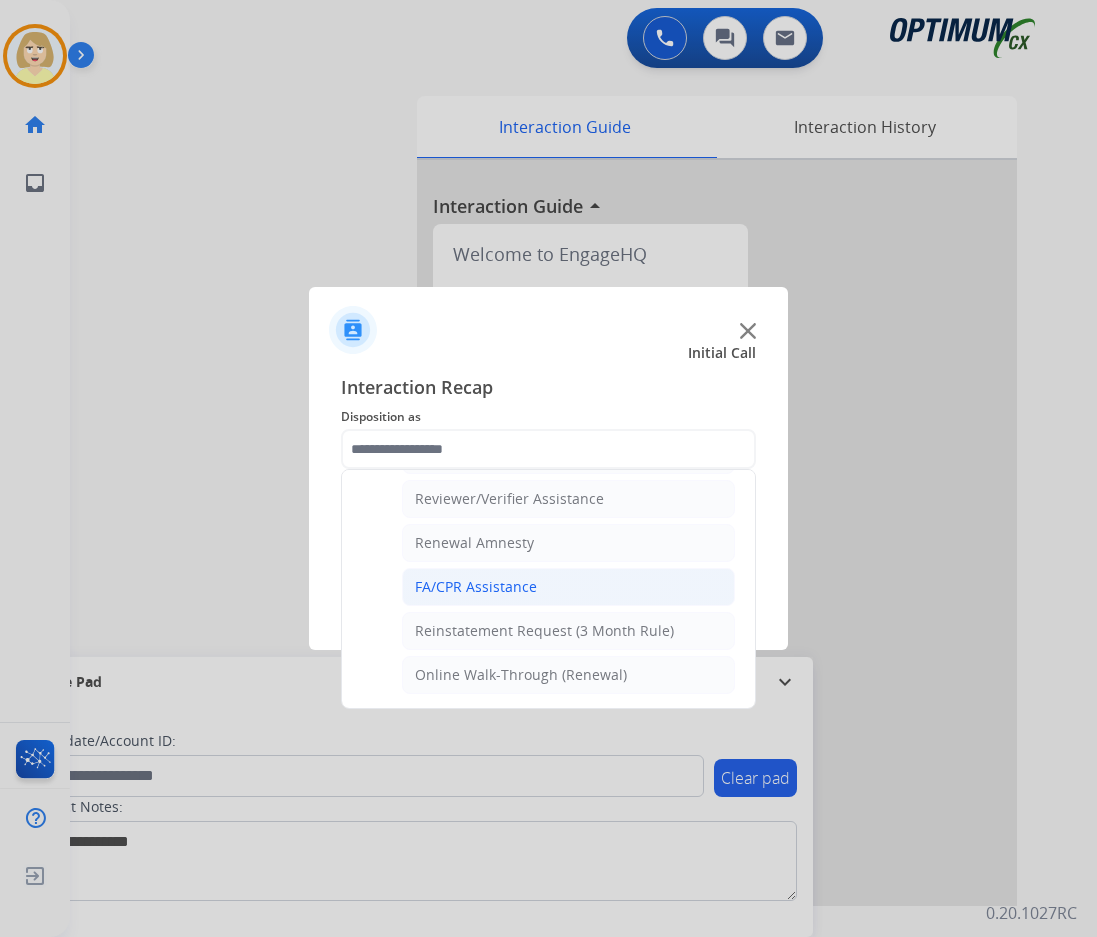 click on "FA/CPR Assistance" 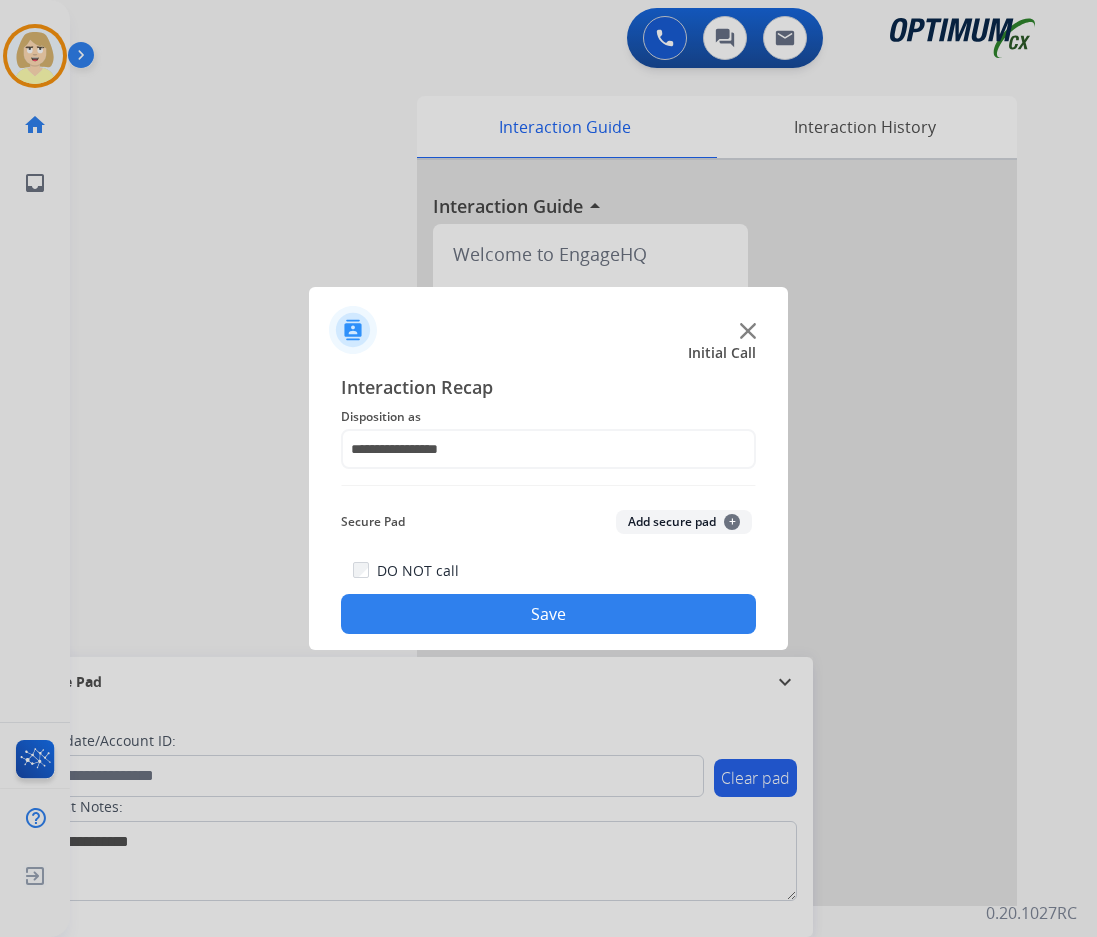 click on "Save" 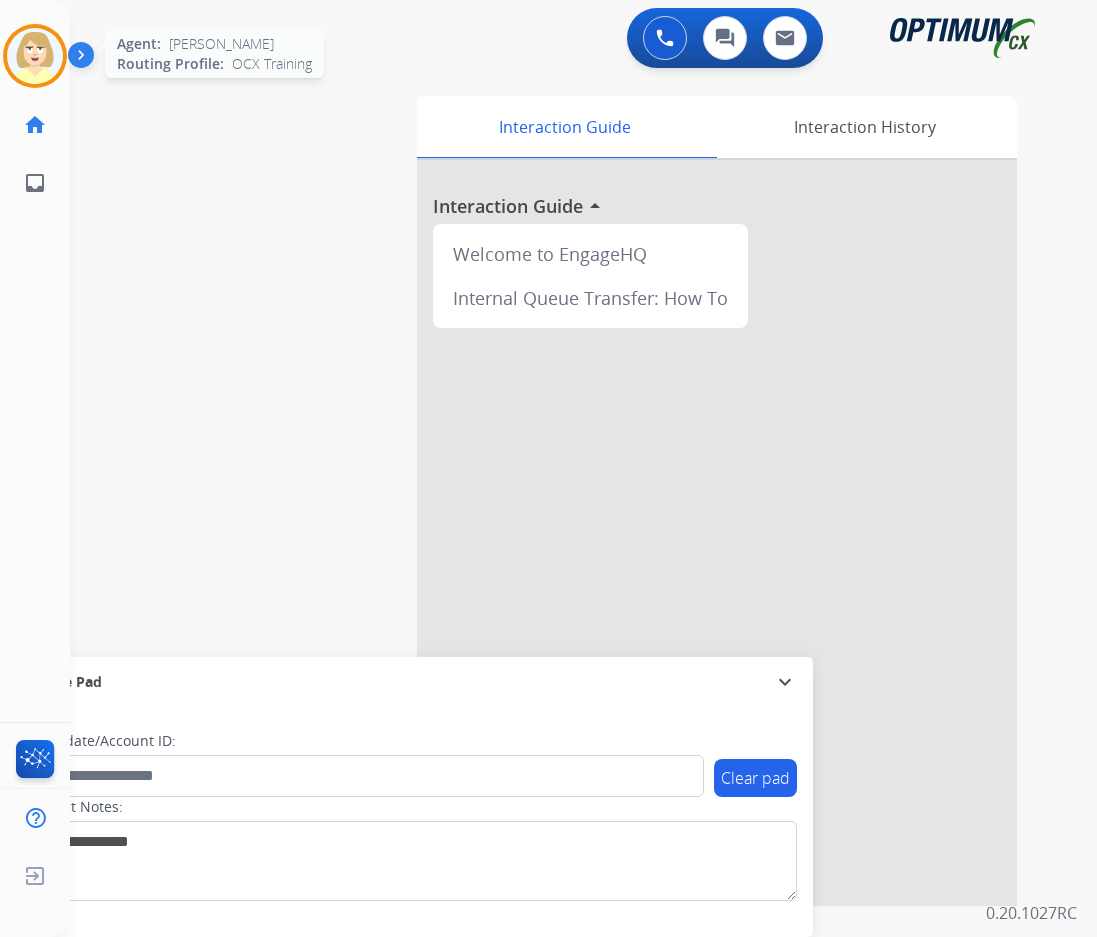 click at bounding box center (35, 56) 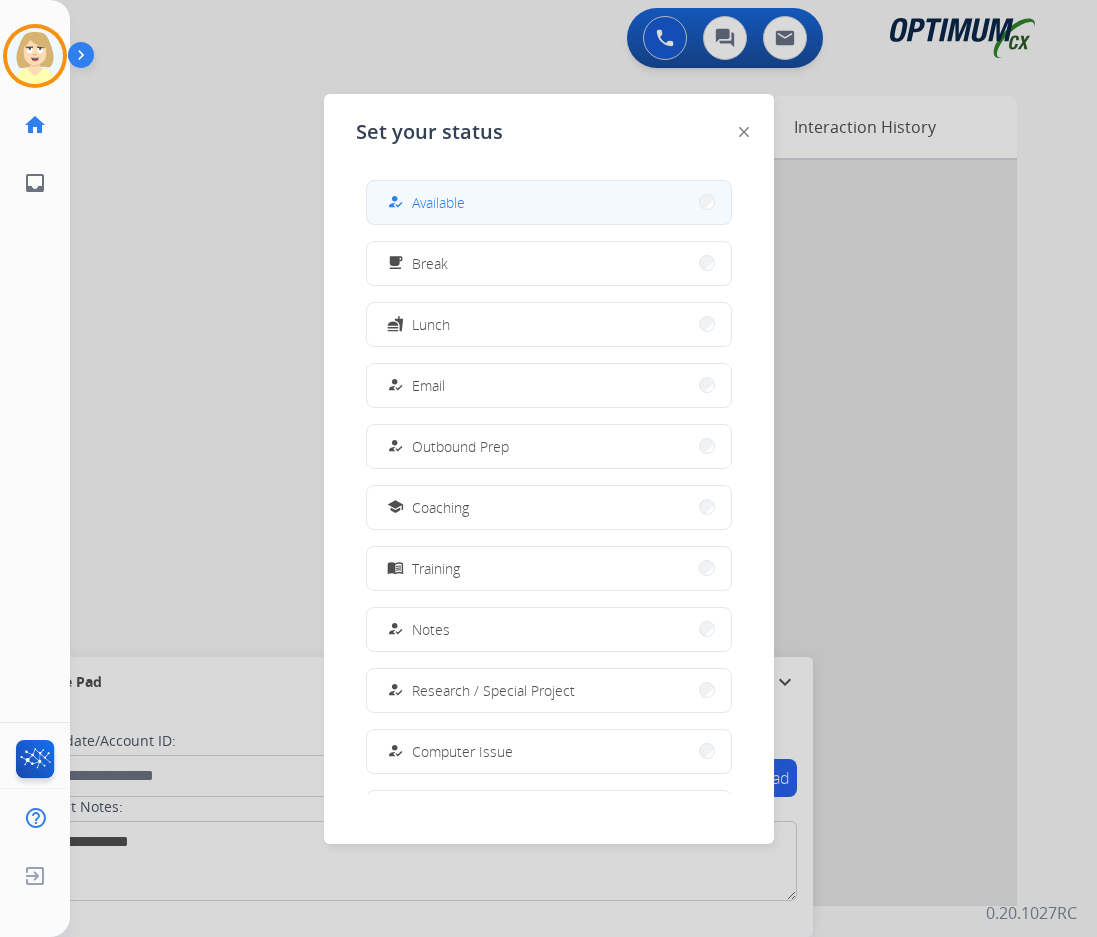 click on "Available" at bounding box center [438, 202] 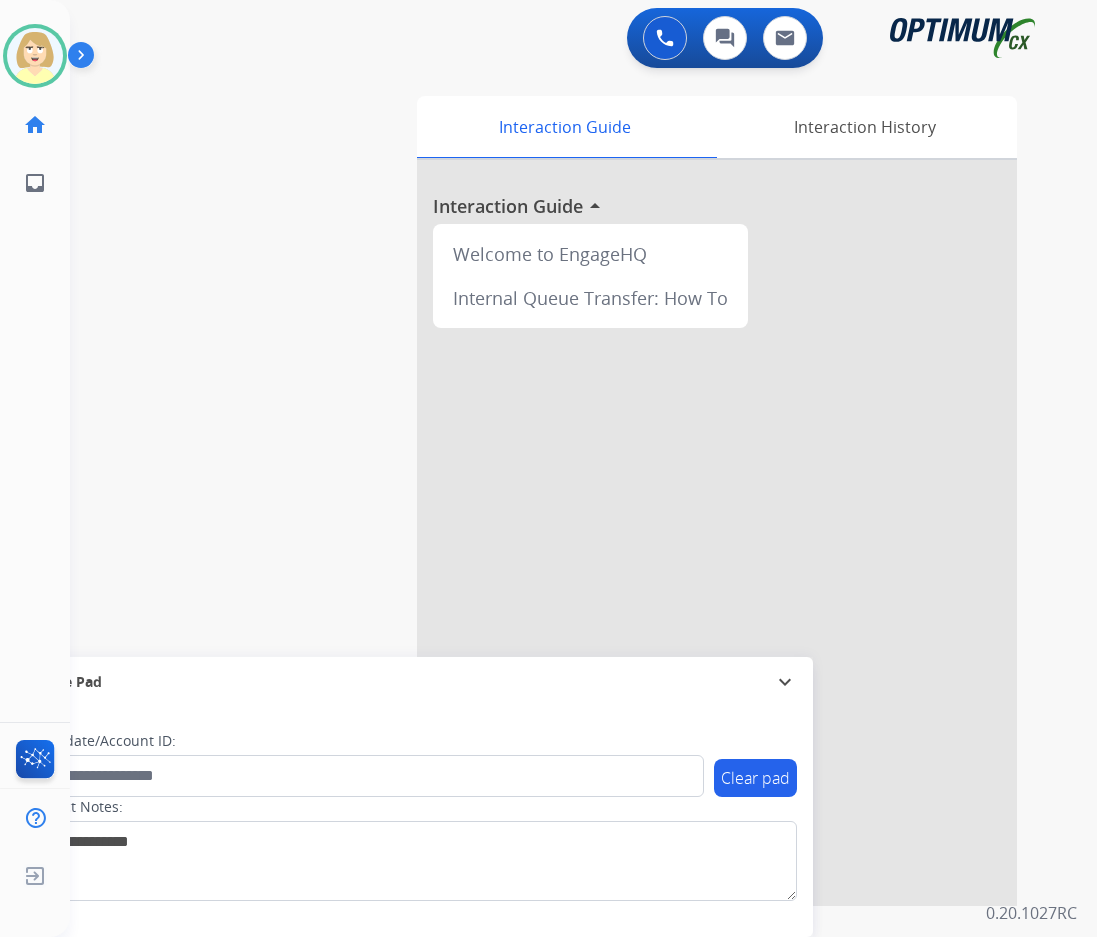 click on "swap_horiz Break voice bridge close_fullscreen Connect 3-Way Call merge_type Separate 3-Way Call  Interaction Guide   Interaction History  Interaction Guide arrow_drop_up  Welcome to EngageHQ   Internal Queue Transfer: How To  Secure Pad expand_more Clear pad Candidate/Account ID: Contact Notes:" at bounding box center (559, 489) 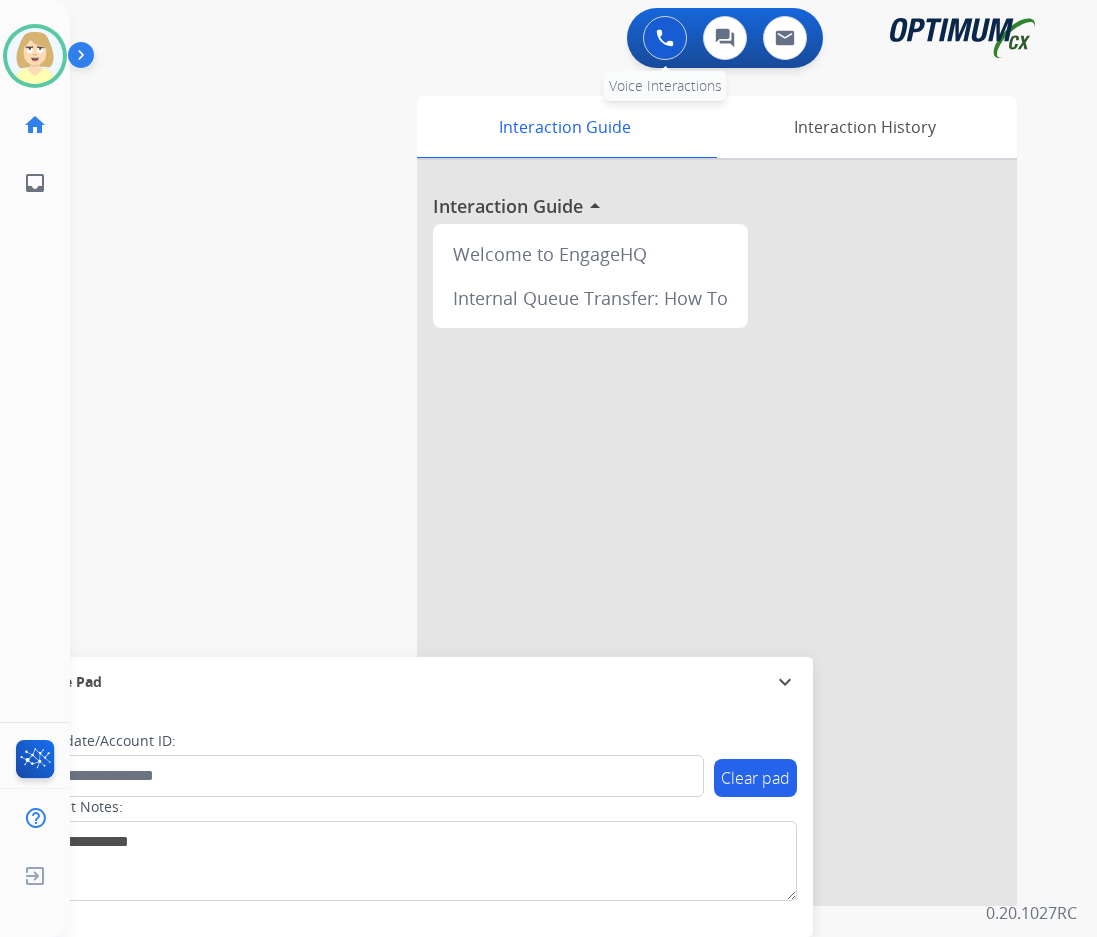 click at bounding box center (665, 38) 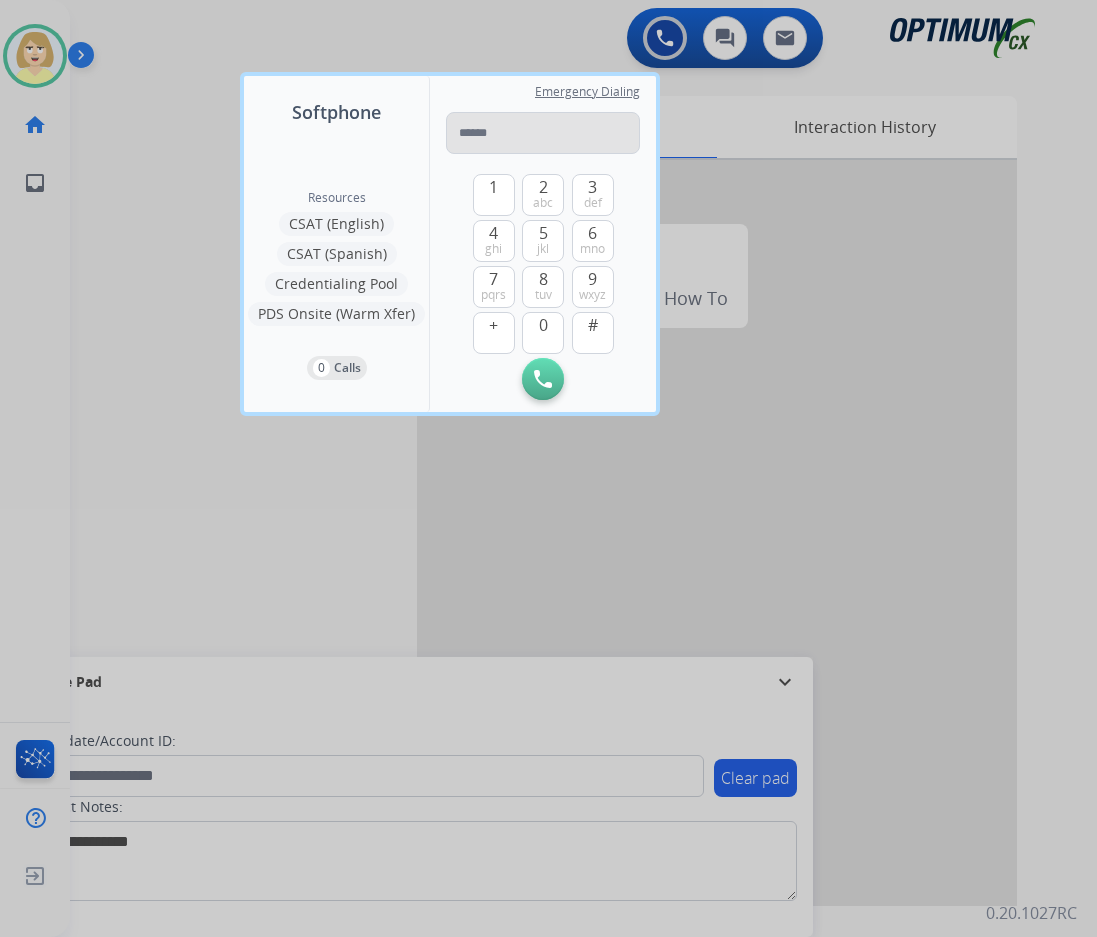 click at bounding box center (543, 133) 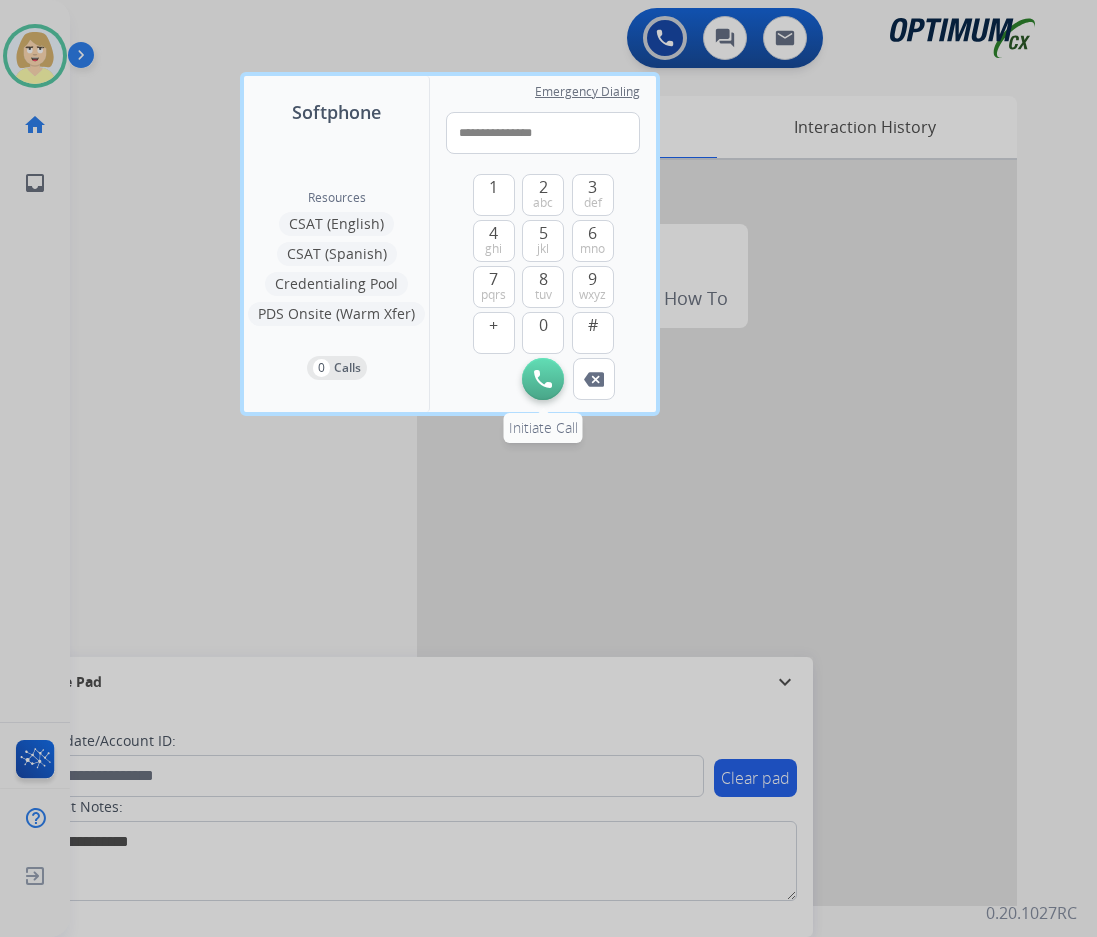 type on "**********" 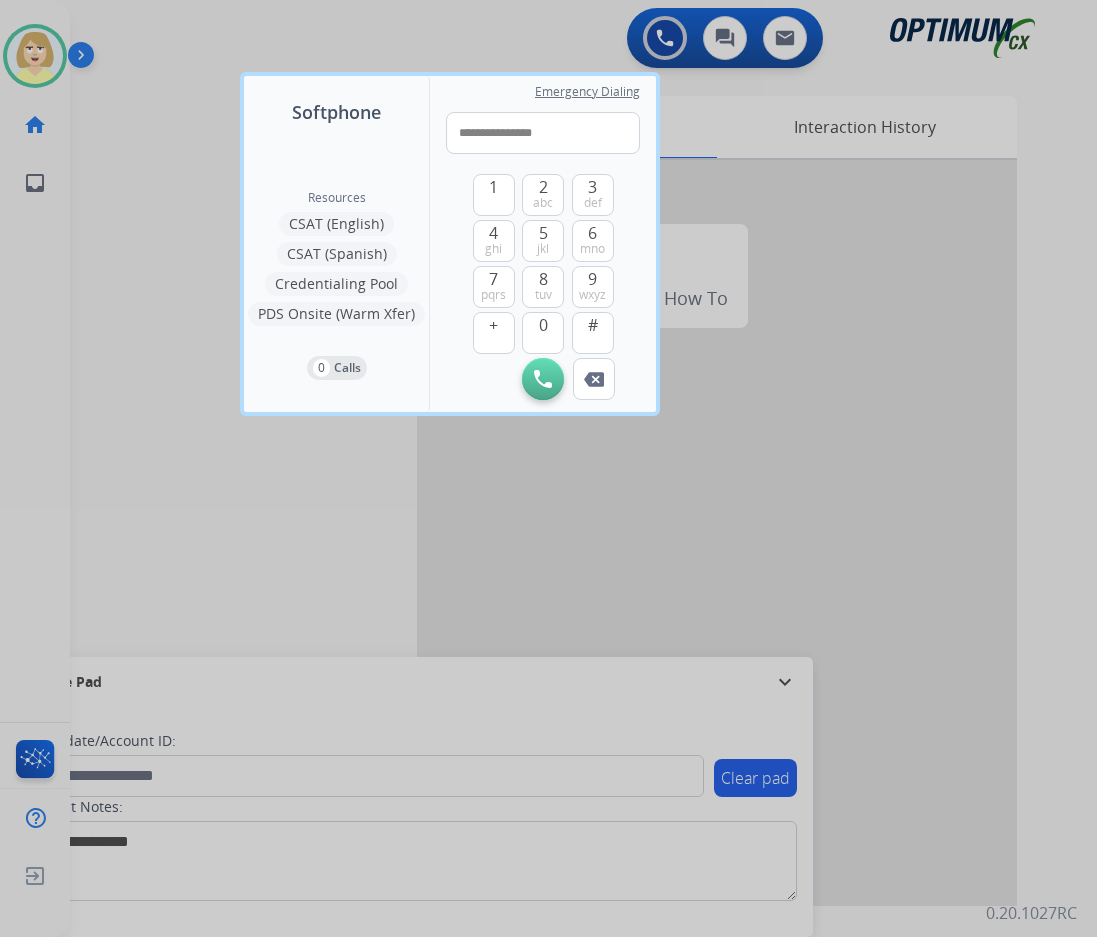drag, startPoint x: 545, startPoint y: 387, endPoint x: 305, endPoint y: 311, distance: 251.74591 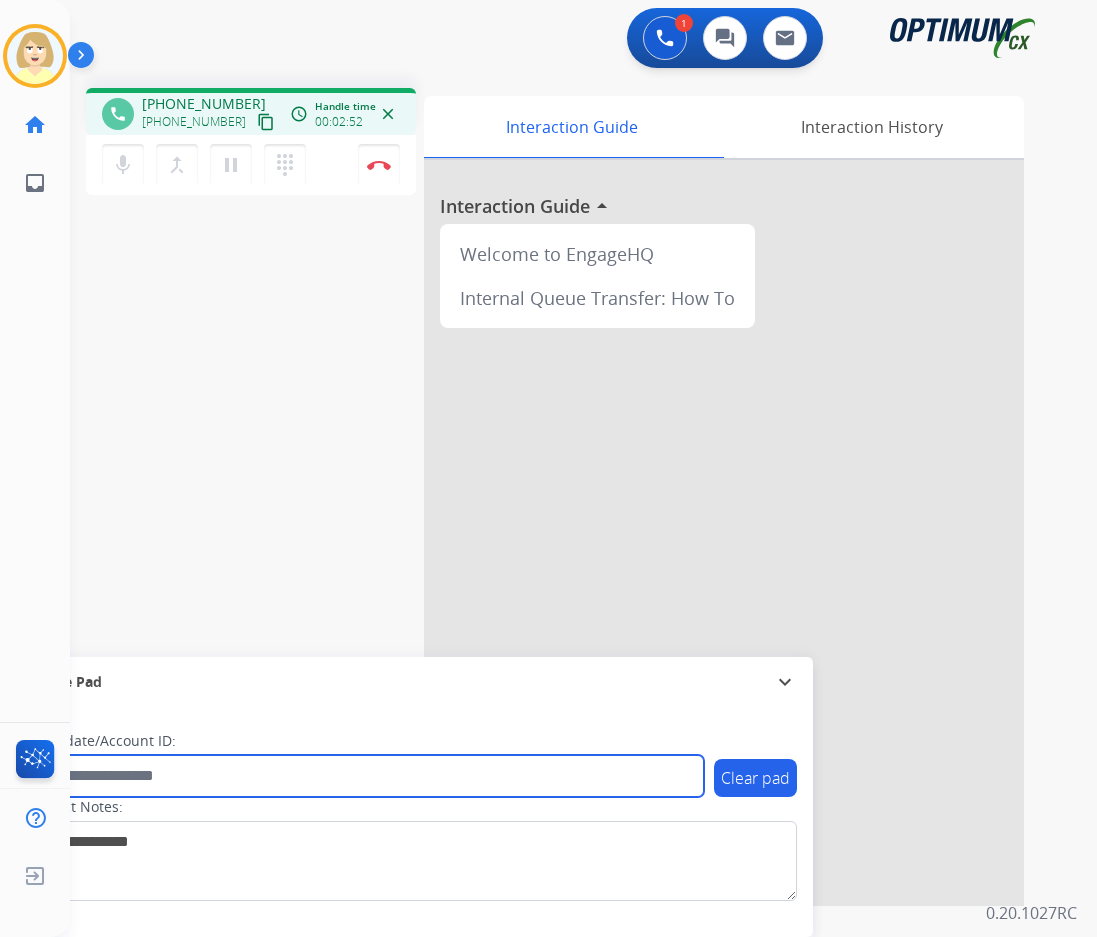 click at bounding box center [365, 776] 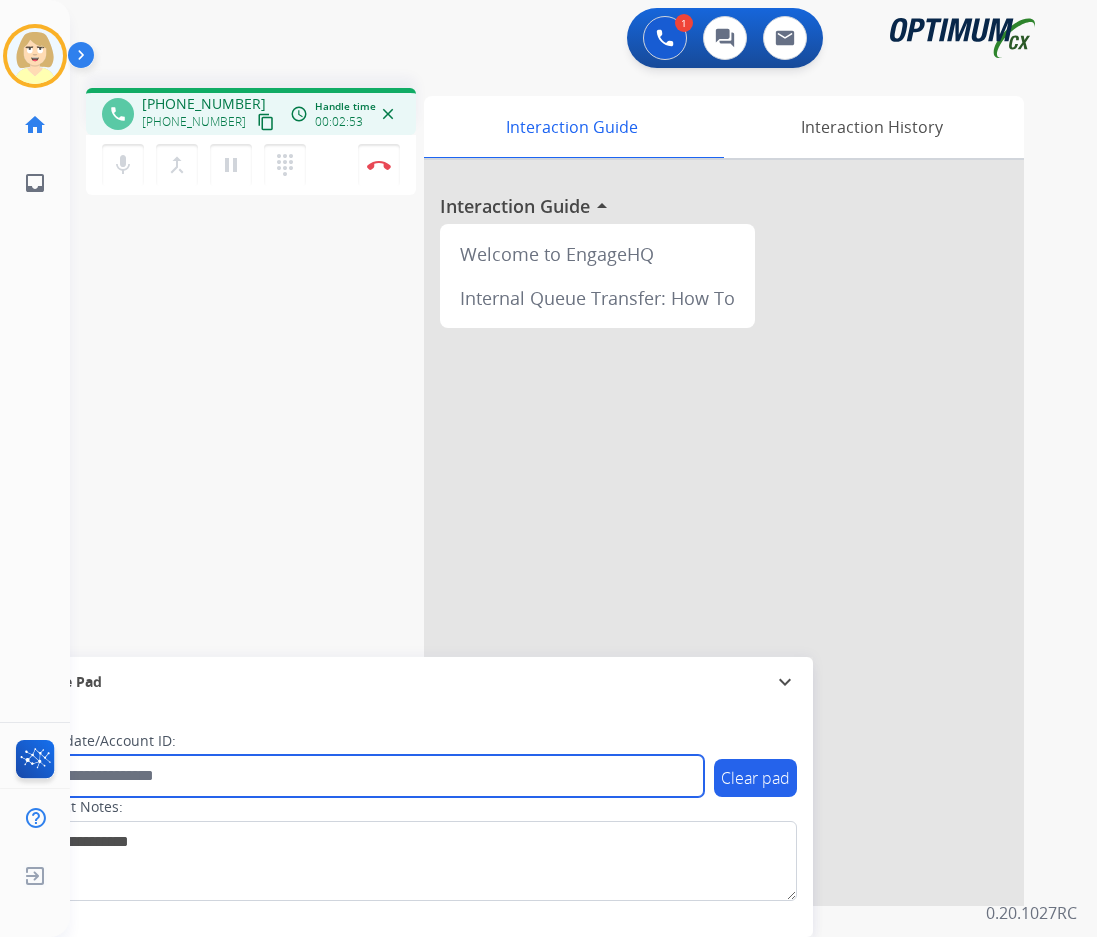 paste on "*******" 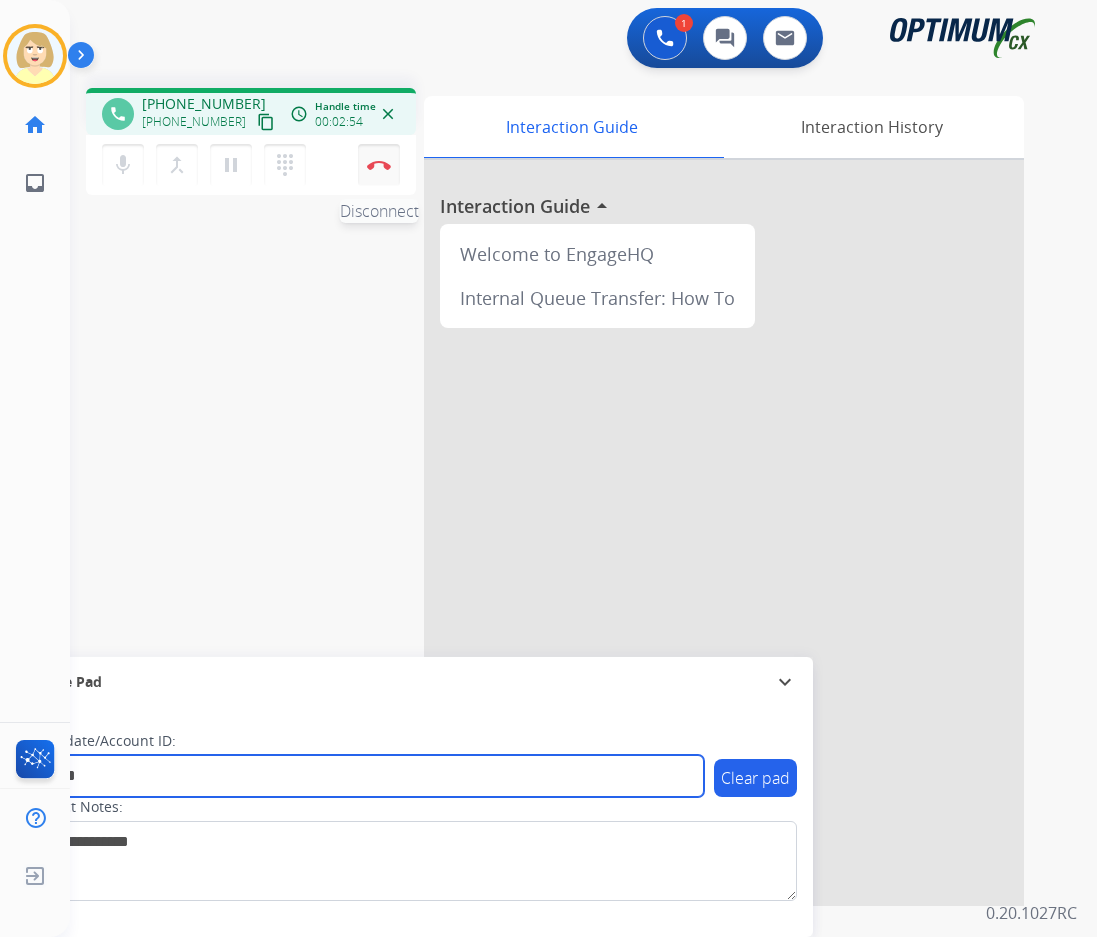 type on "*******" 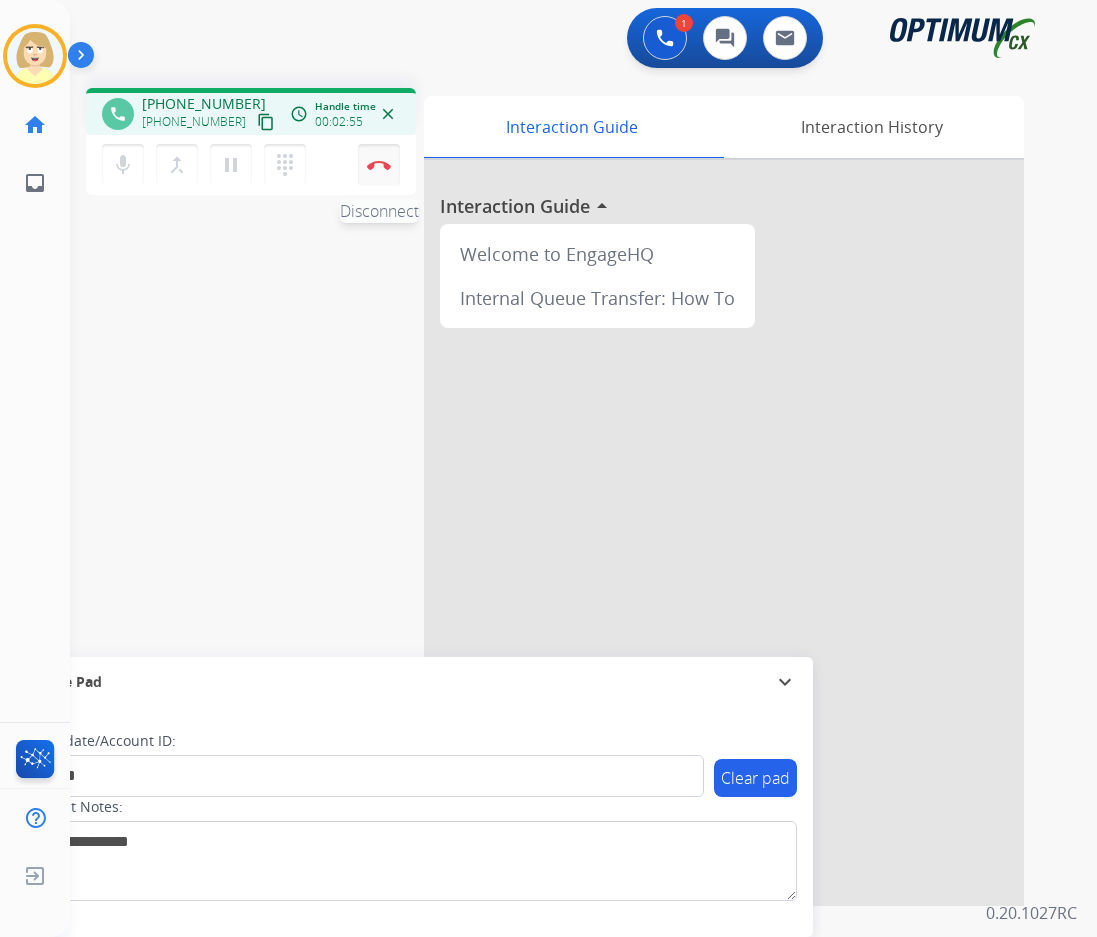 click on "Disconnect" at bounding box center (379, 165) 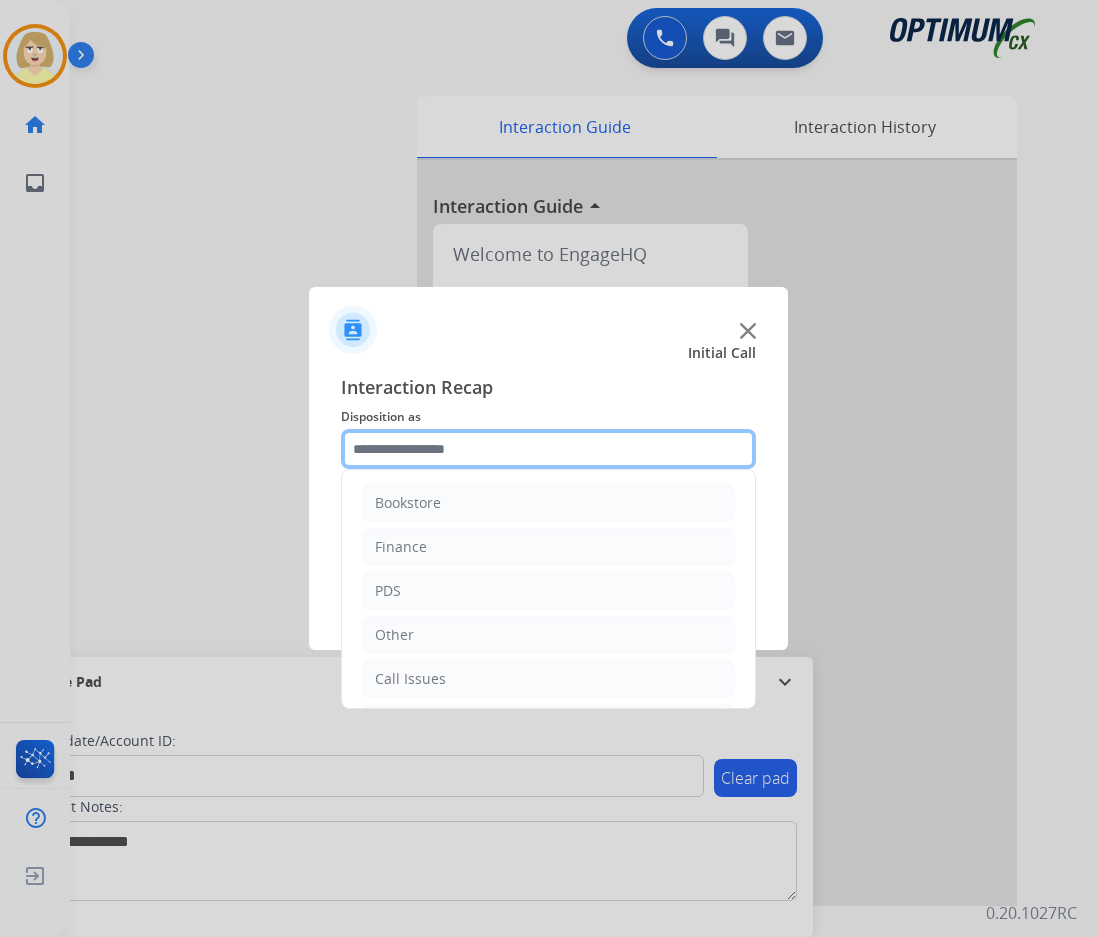 click 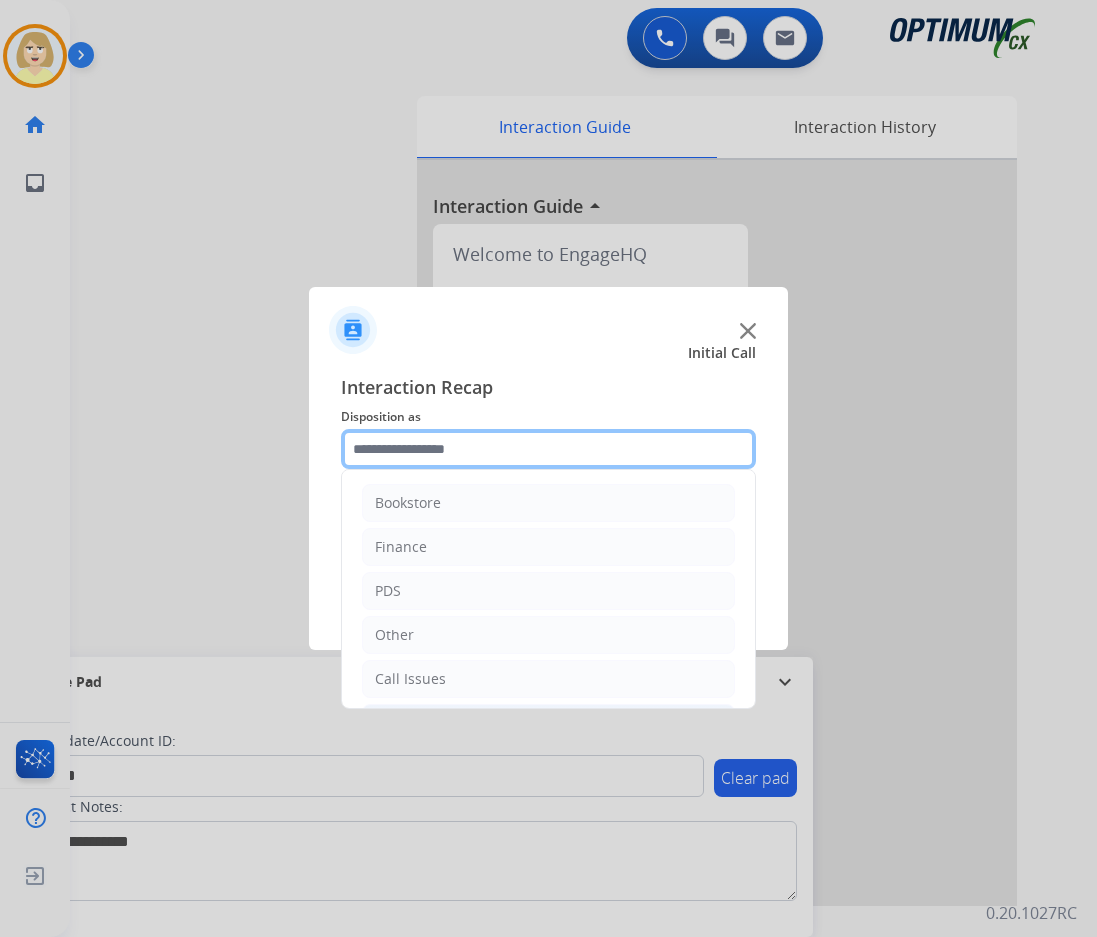 scroll, scrollTop: 136, scrollLeft: 0, axis: vertical 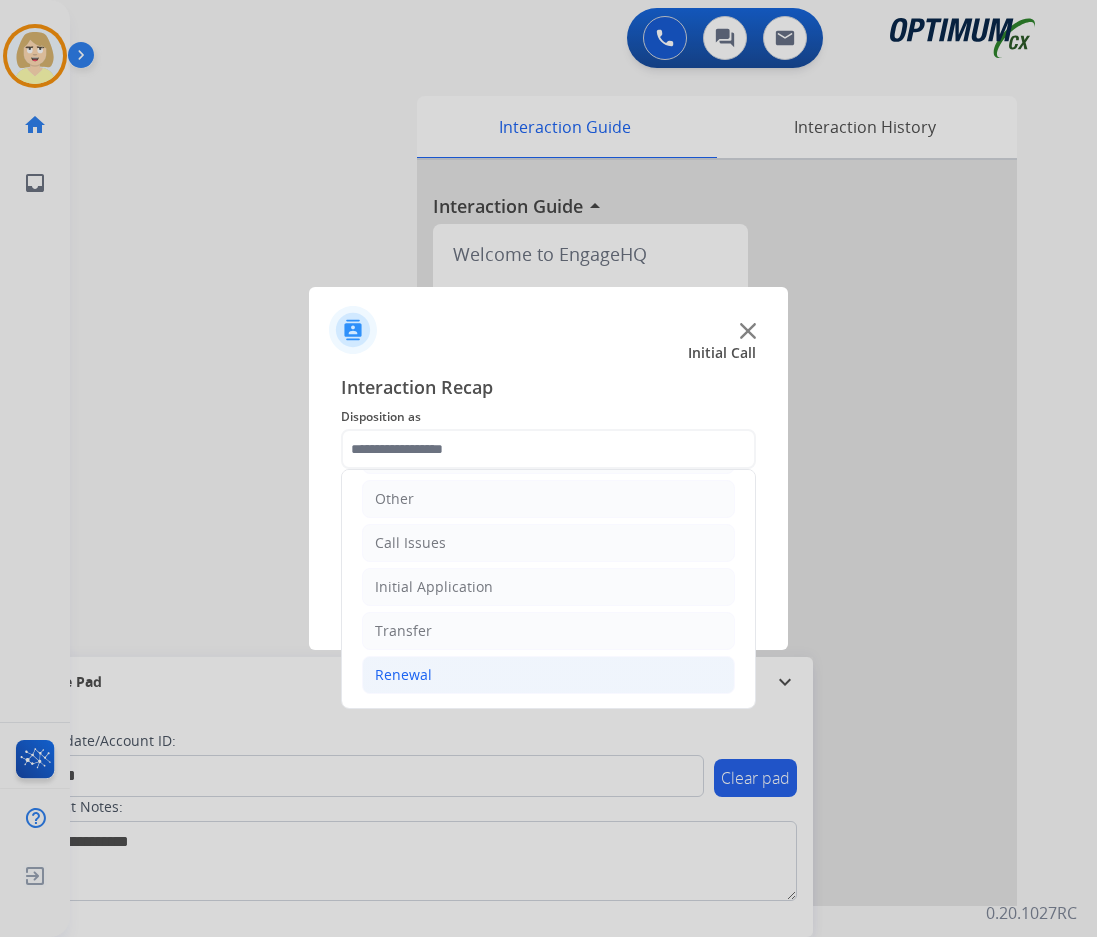click on "Renewal" 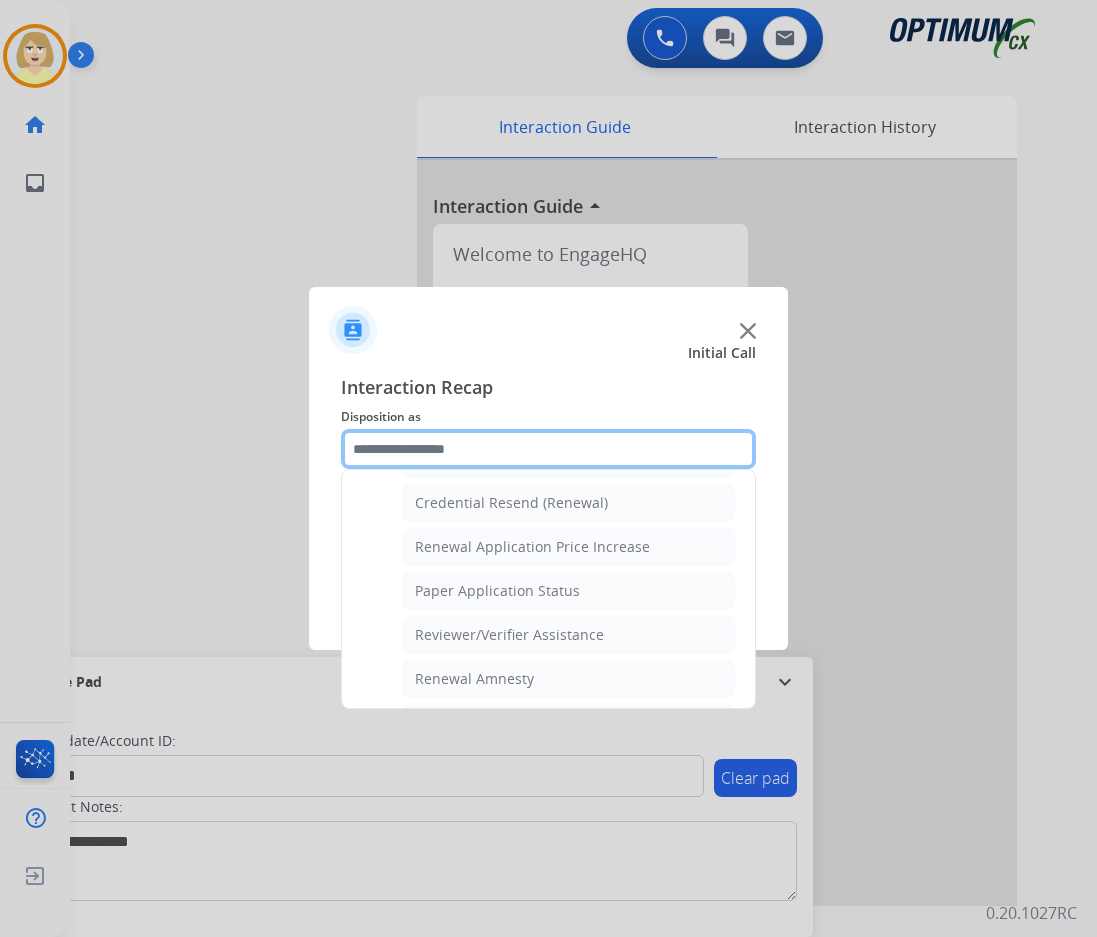 scroll, scrollTop: 772, scrollLeft: 0, axis: vertical 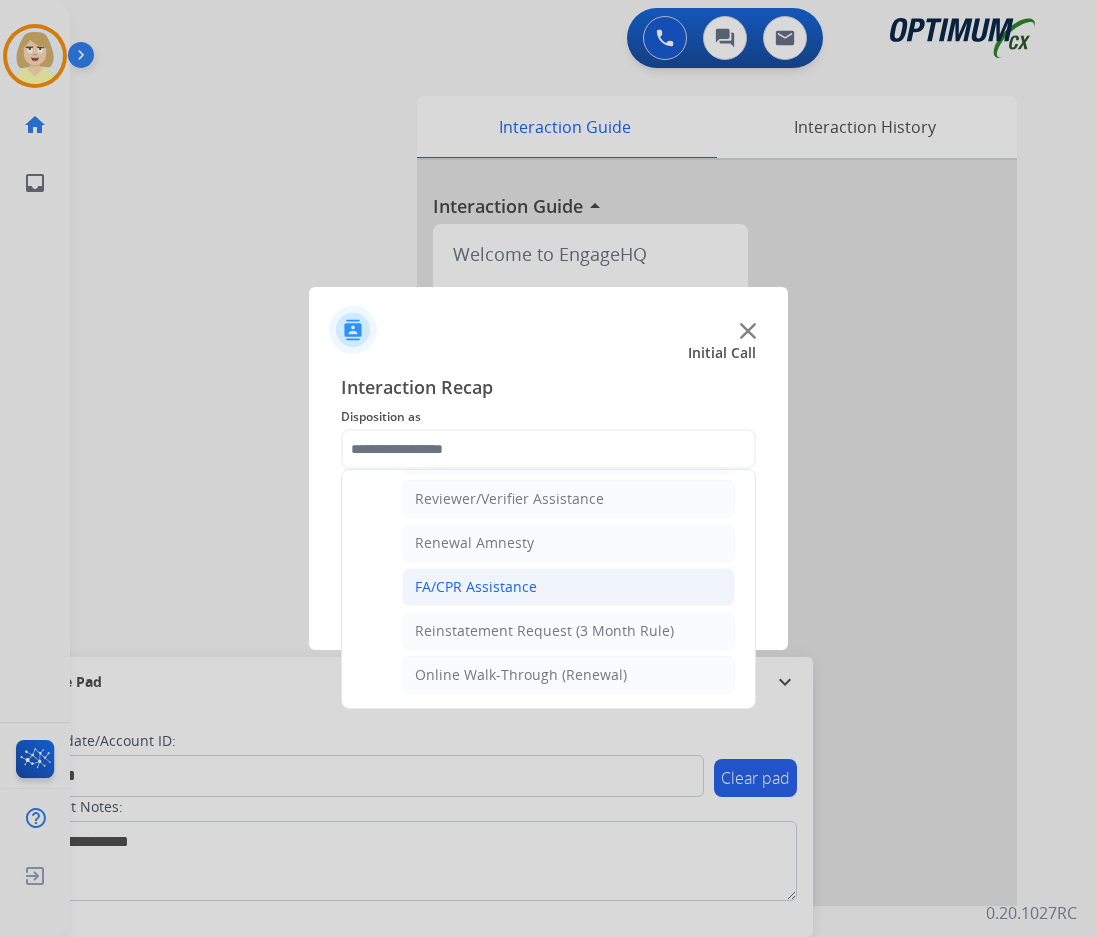 click on "FA/CPR Assistance" 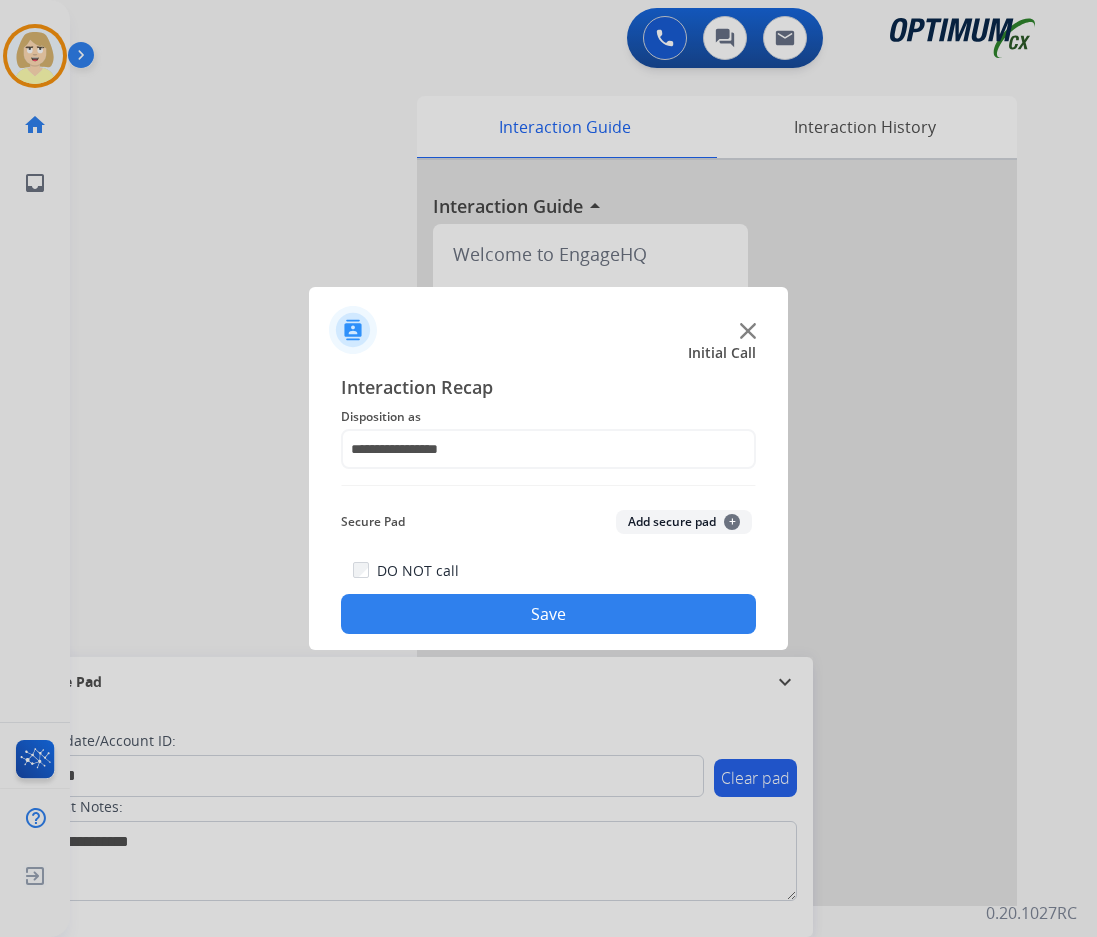 click on "Add secure pad  +" 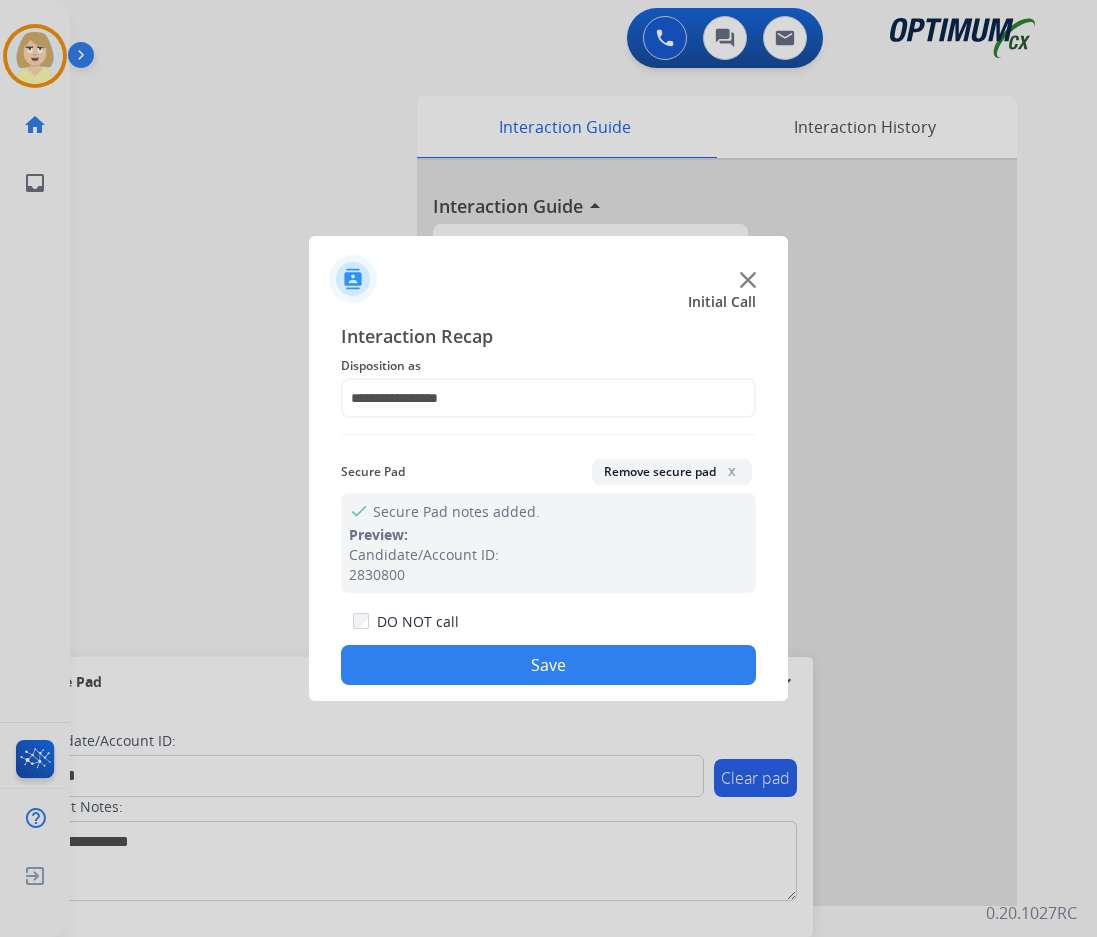 click on "Save" 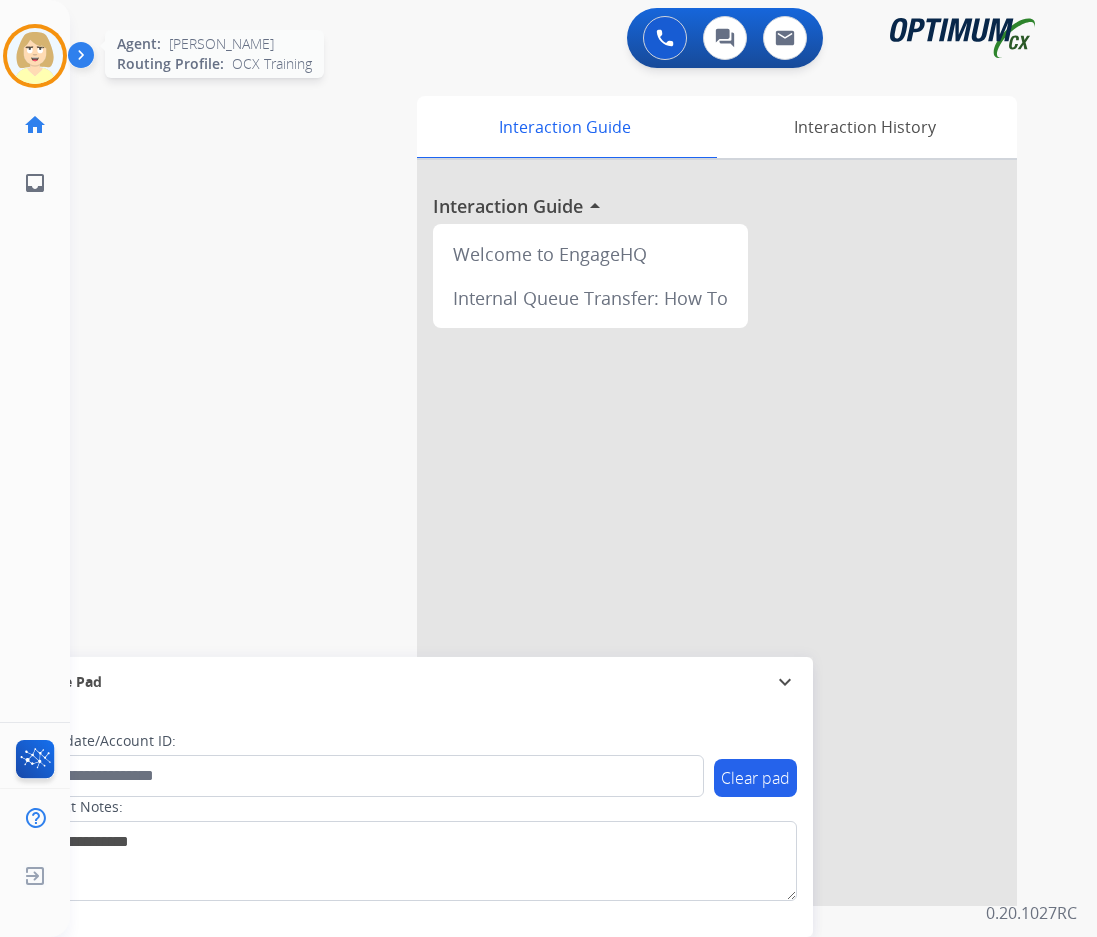 click at bounding box center [35, 56] 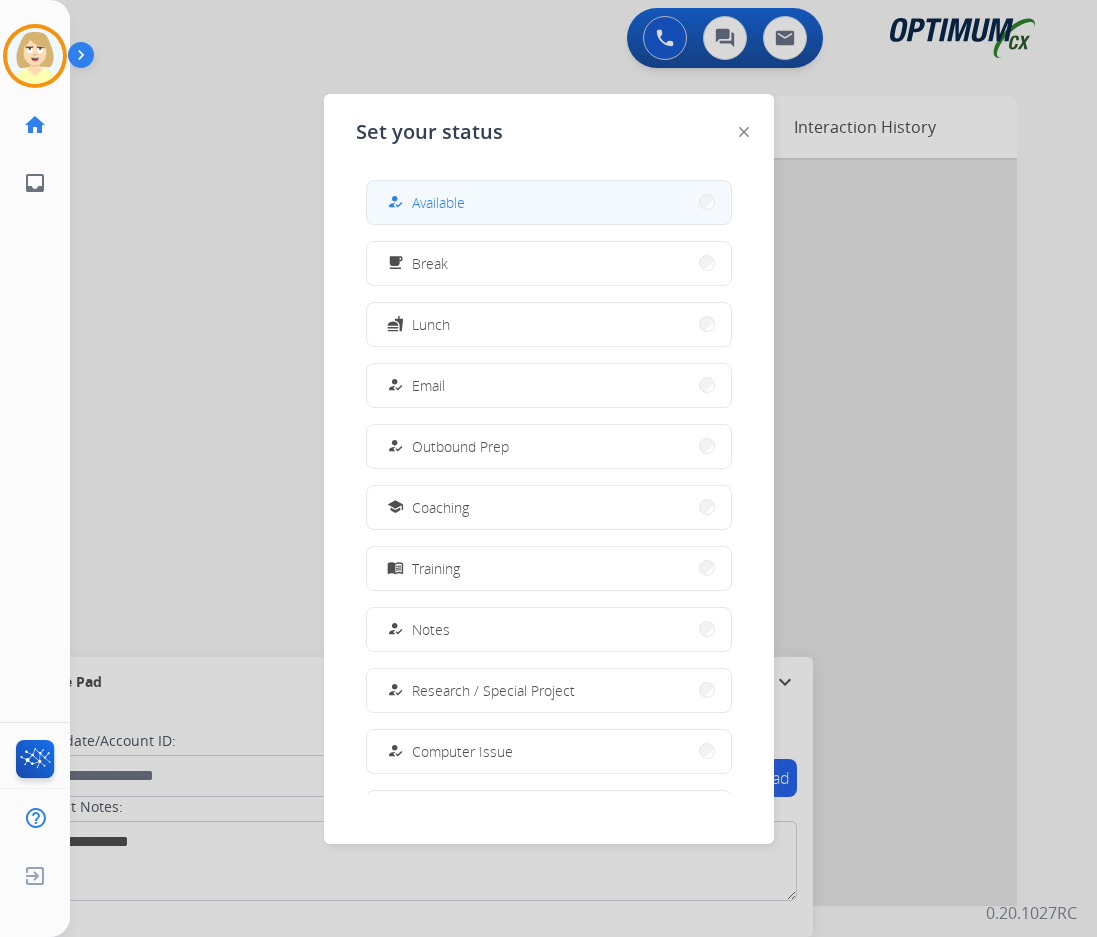 click on "Available" at bounding box center (438, 202) 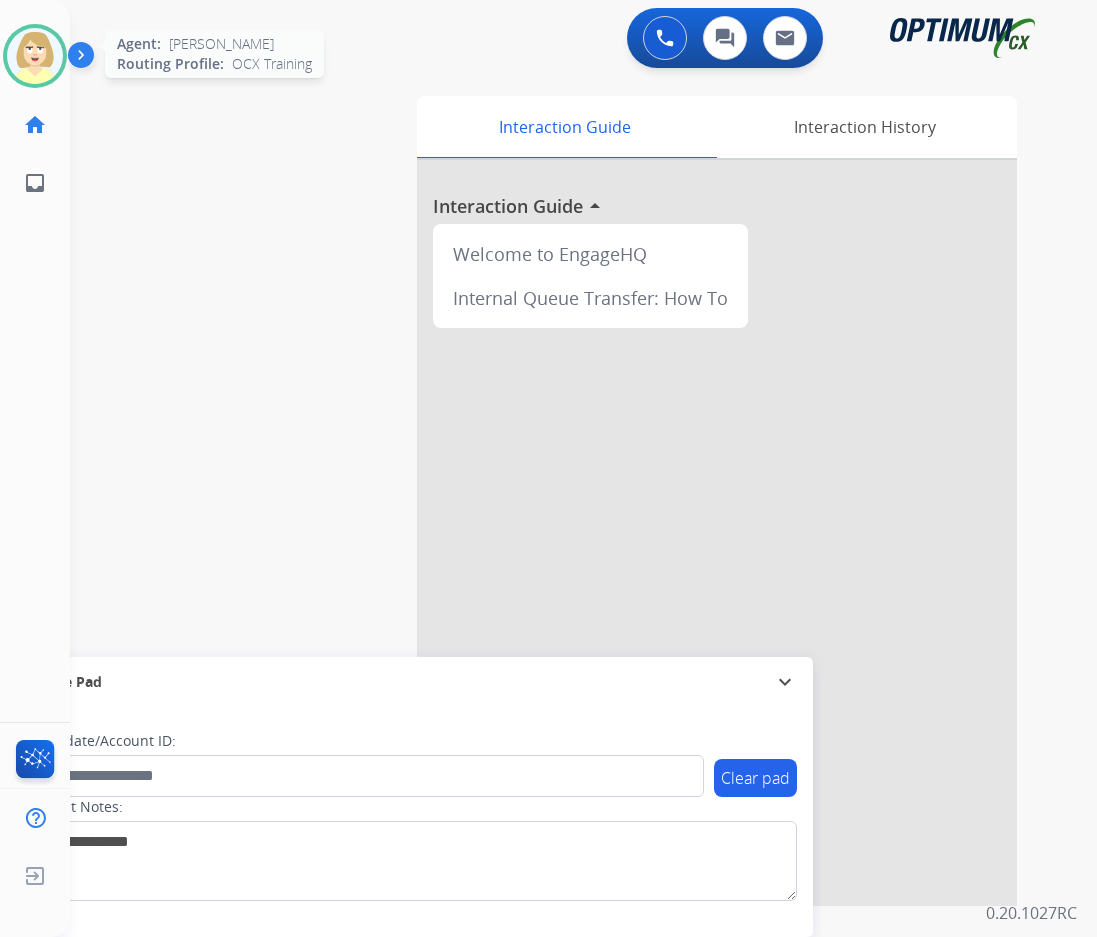 click at bounding box center [35, 56] 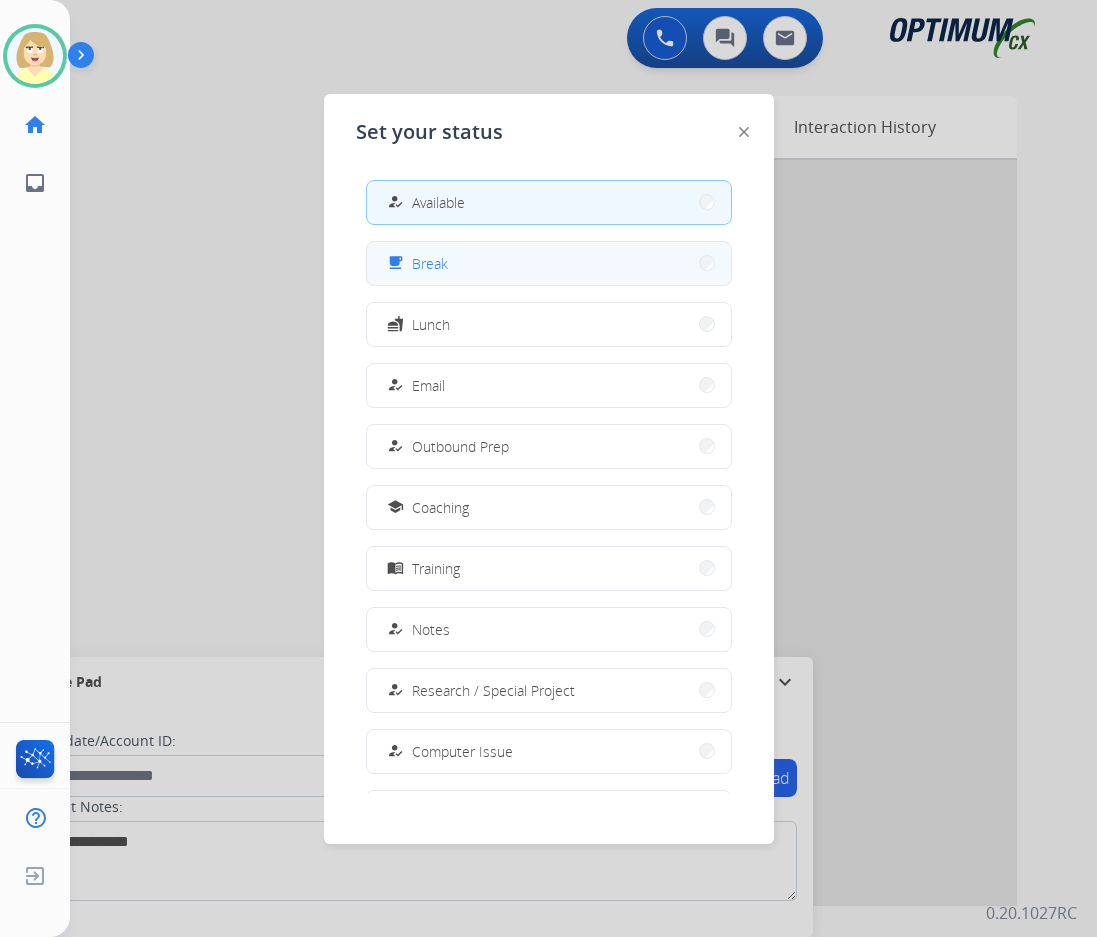click on "free_breakfast Break" at bounding box center (549, 263) 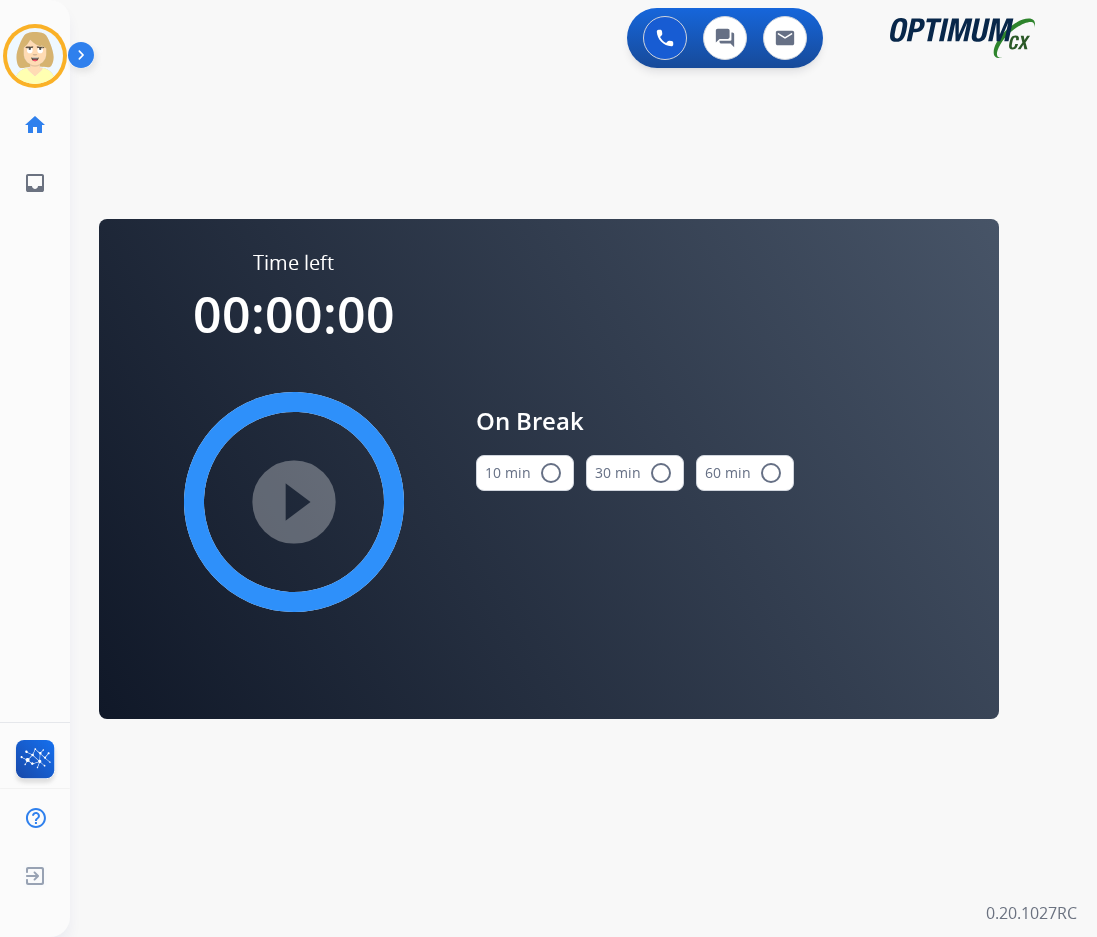 drag, startPoint x: 542, startPoint y: 473, endPoint x: 506, endPoint y: 479, distance: 36.496574 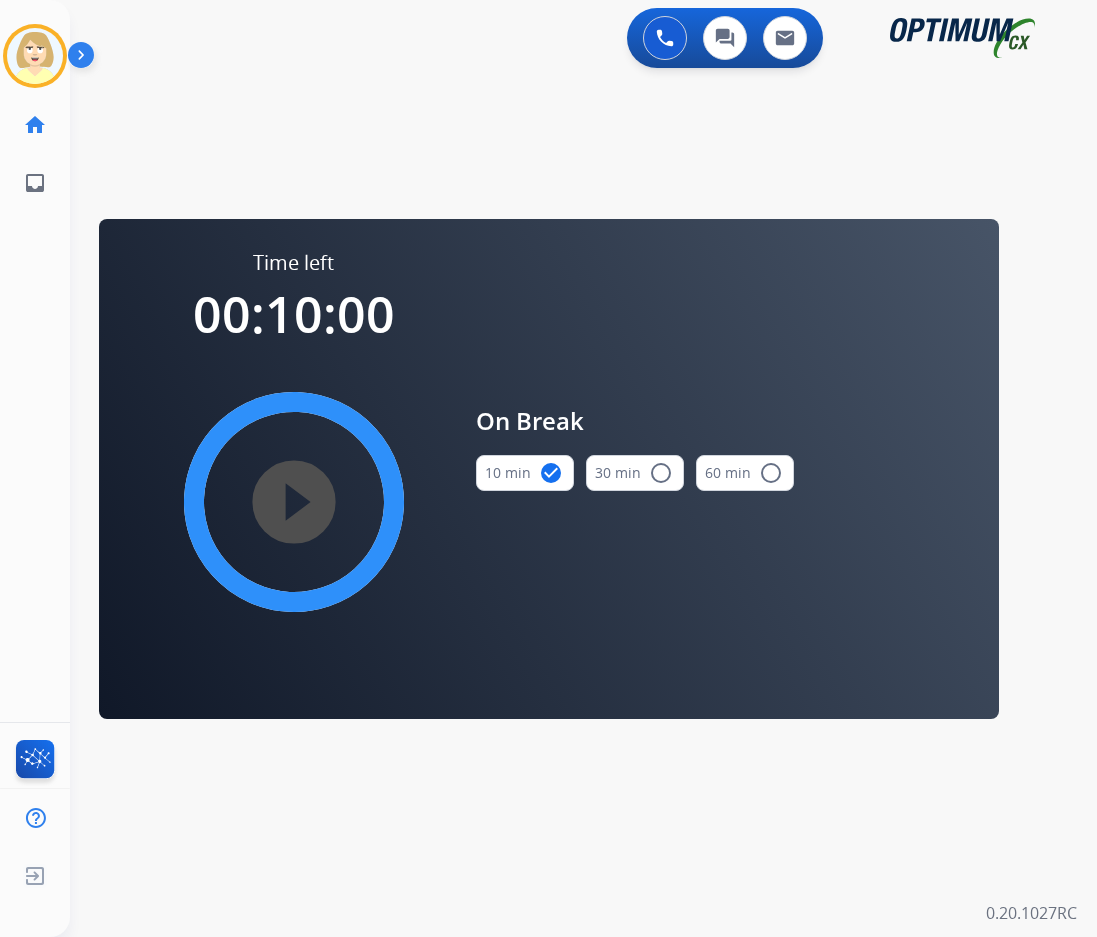 click on "play_circle_filled" at bounding box center (294, 502) 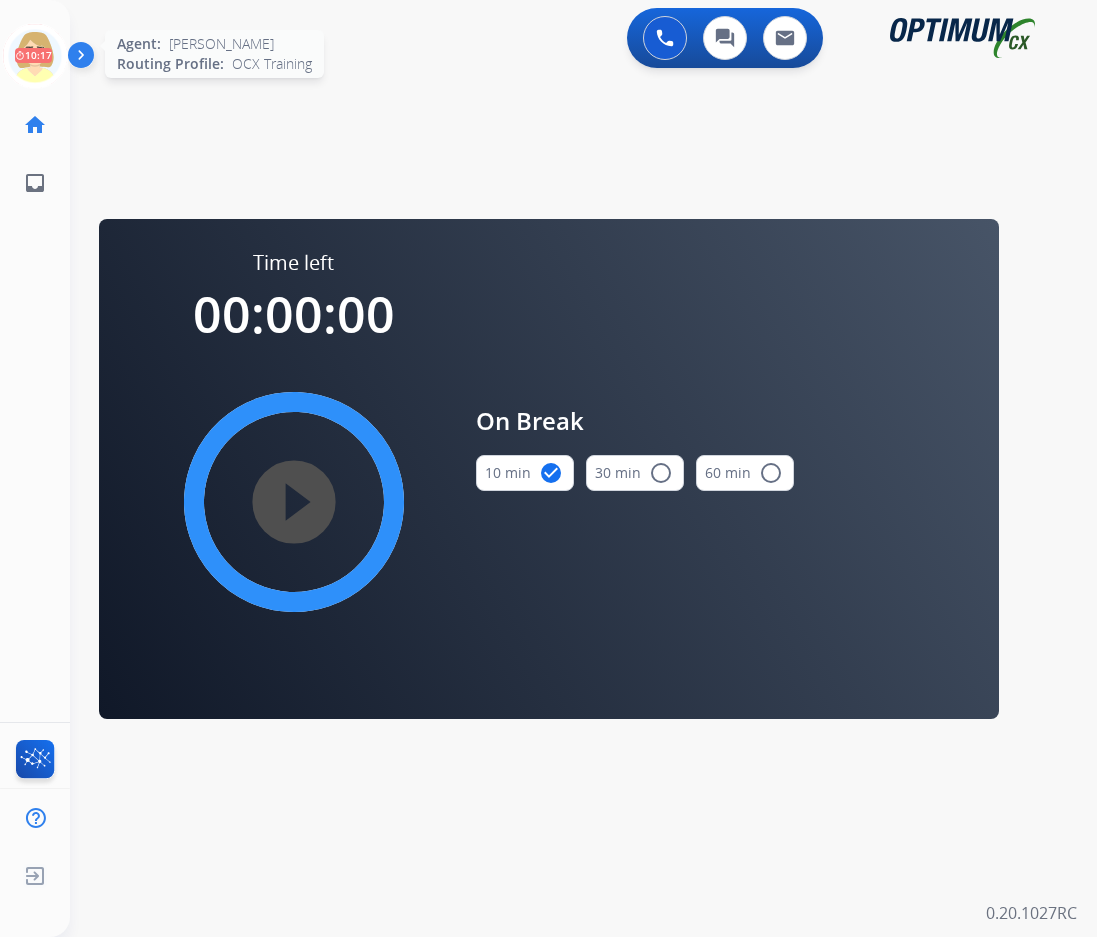 click 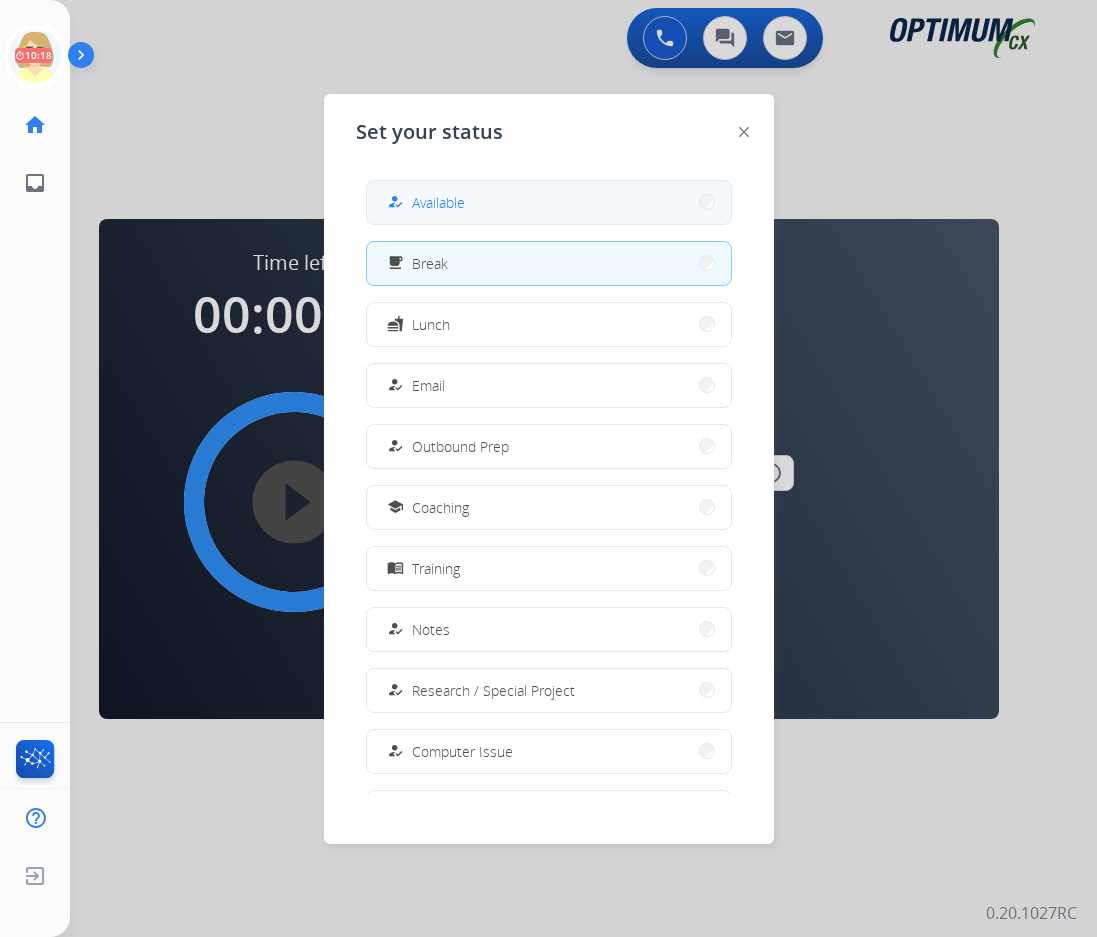 click on "Available" at bounding box center (438, 202) 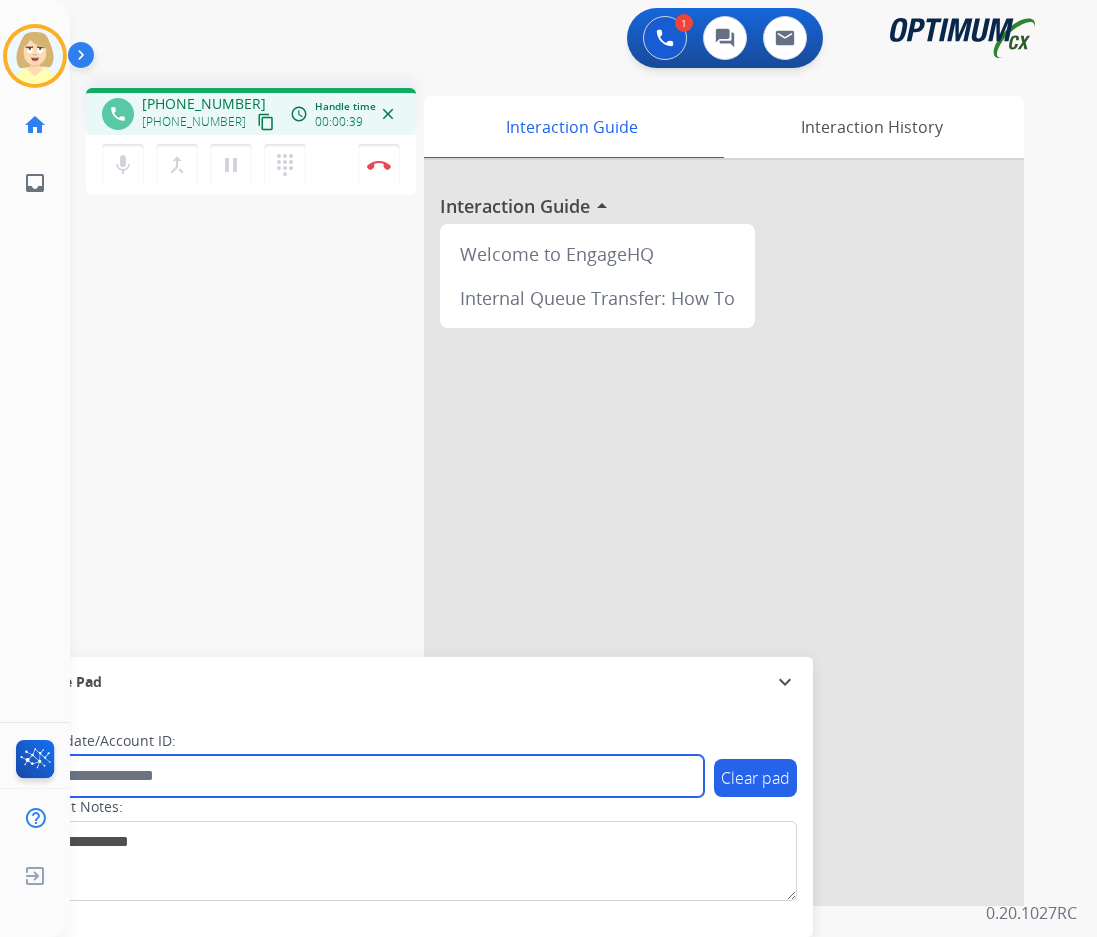click at bounding box center [365, 776] 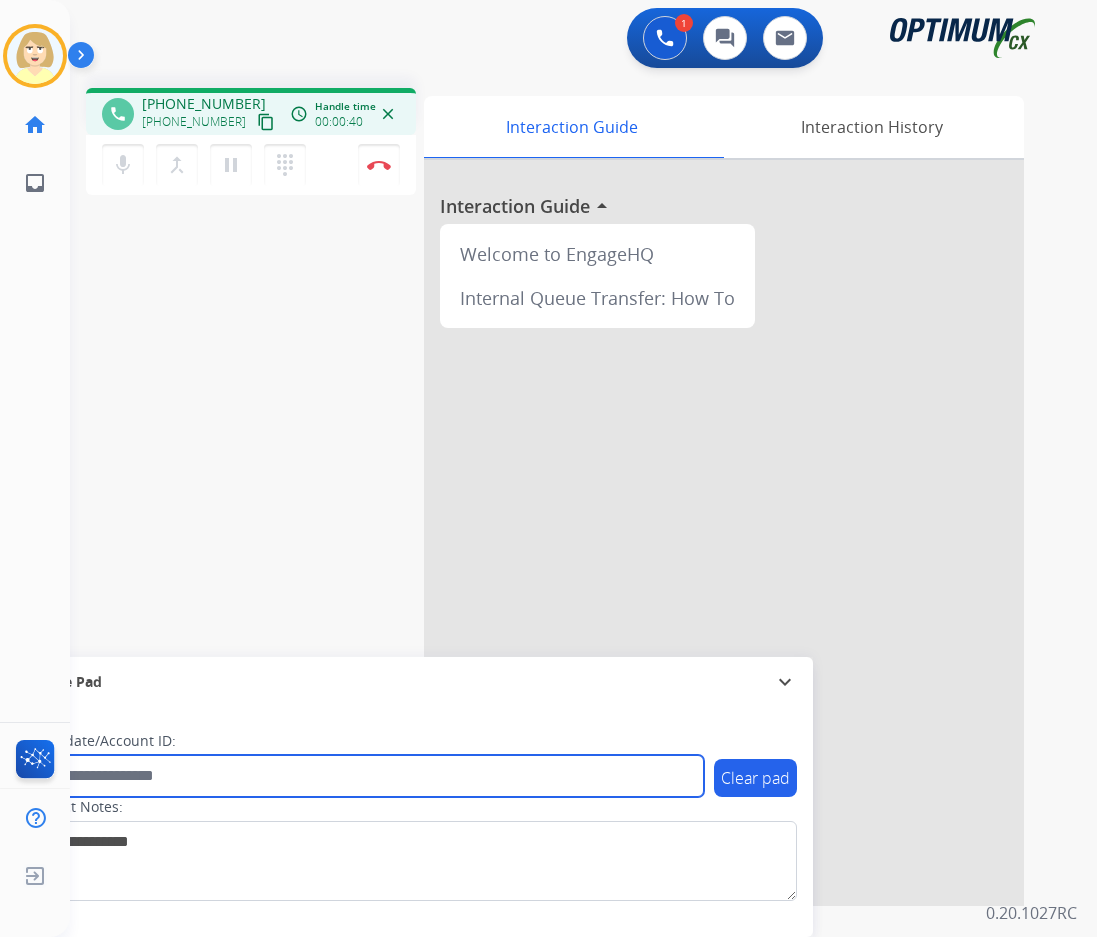 paste on "*******" 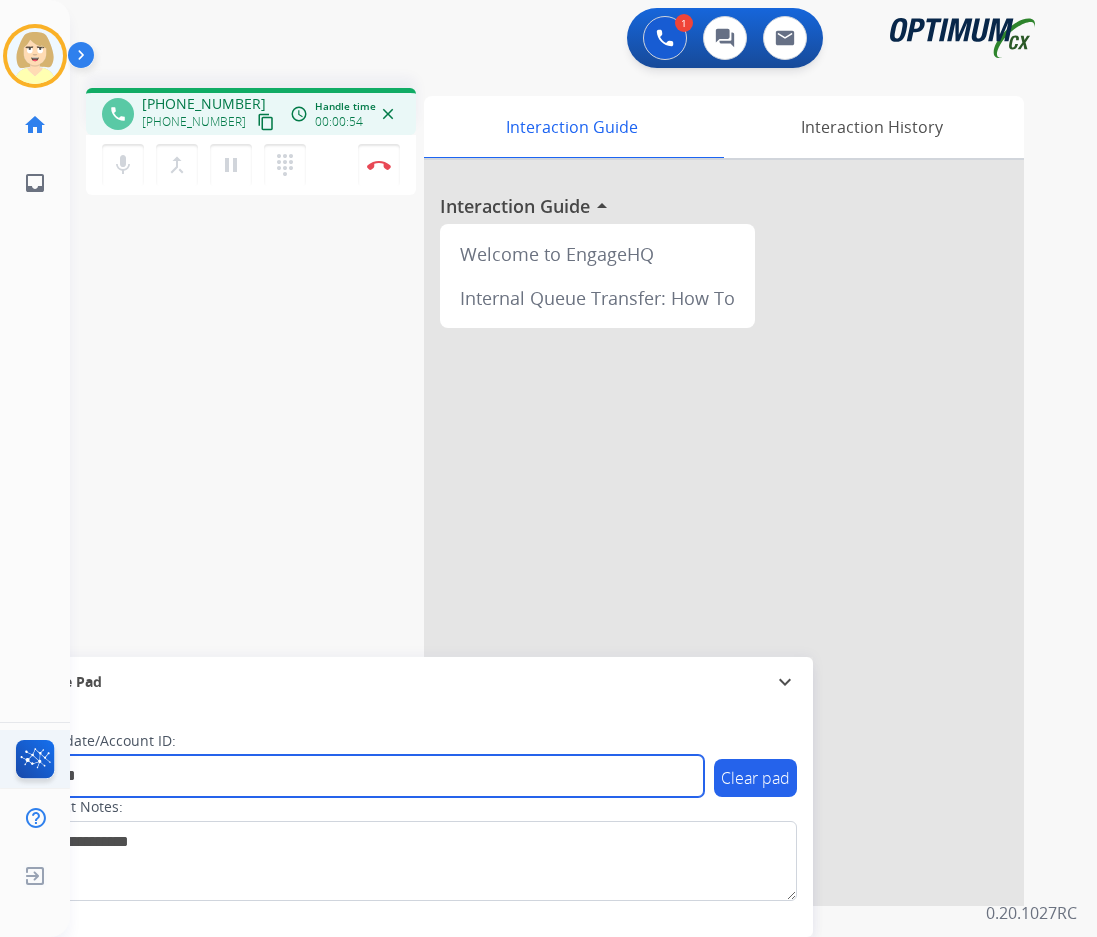 type on "*******" 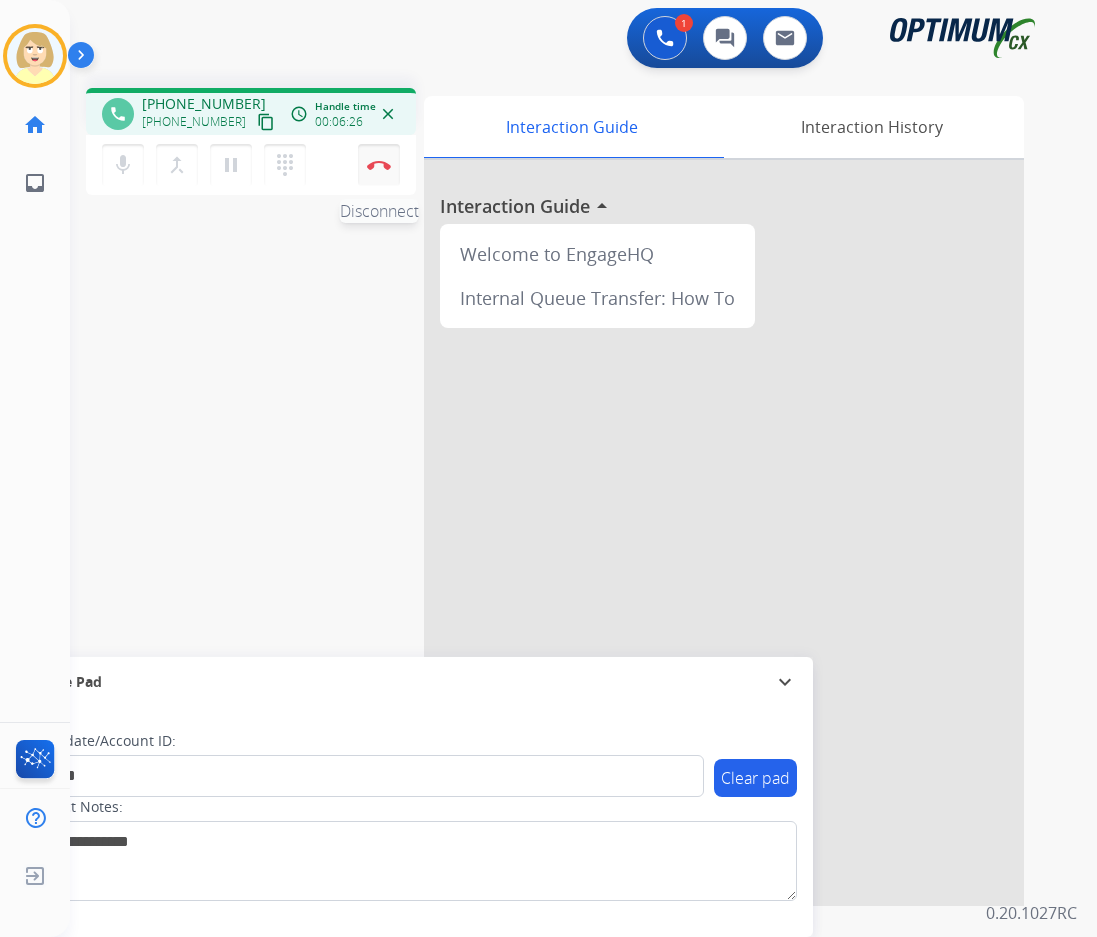 click on "Disconnect" at bounding box center [379, 165] 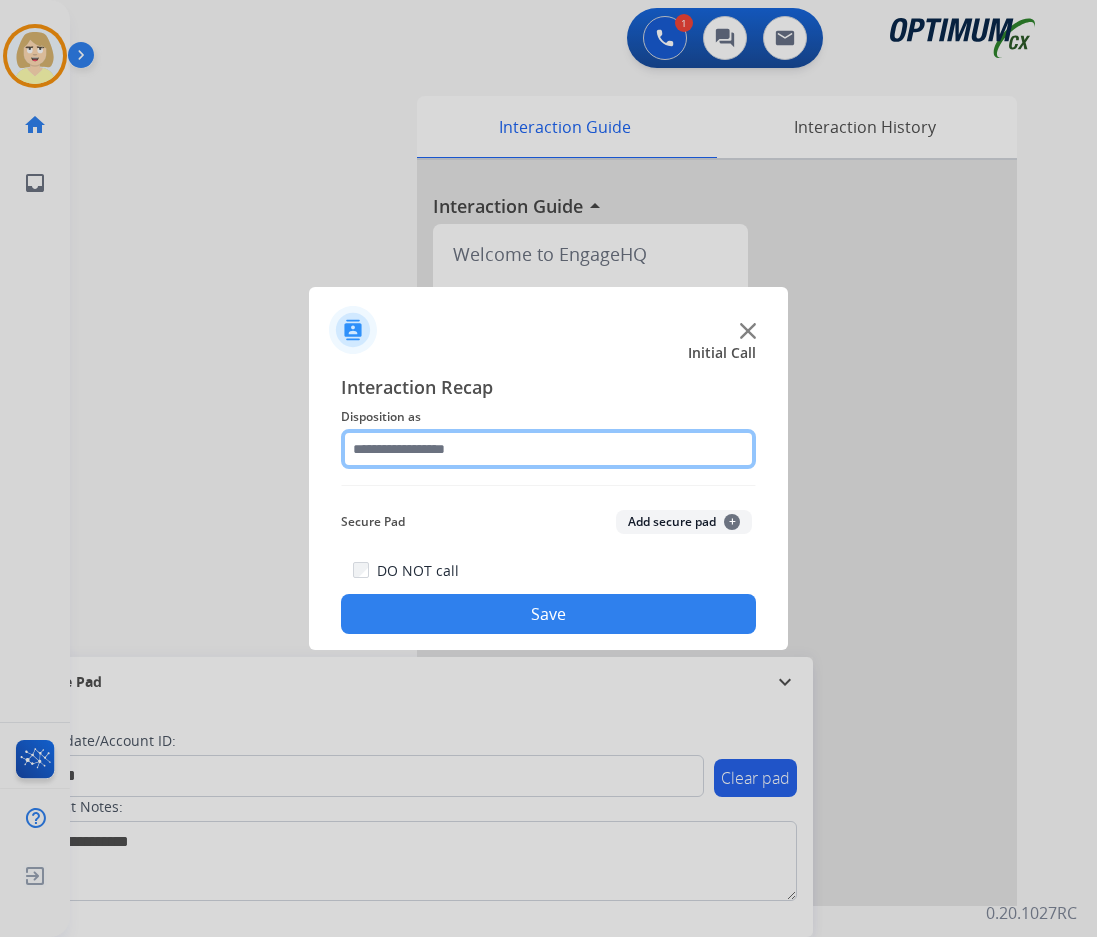 click 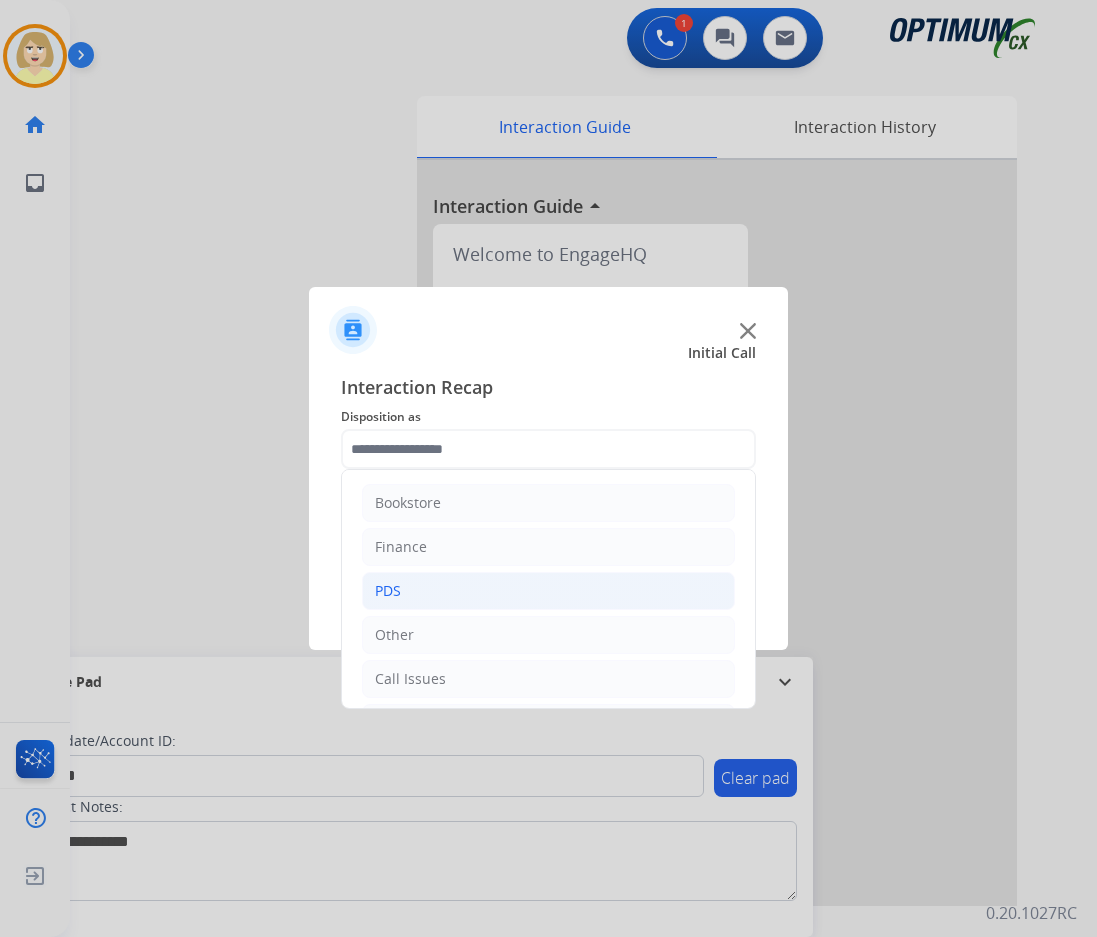 click on "PDS" 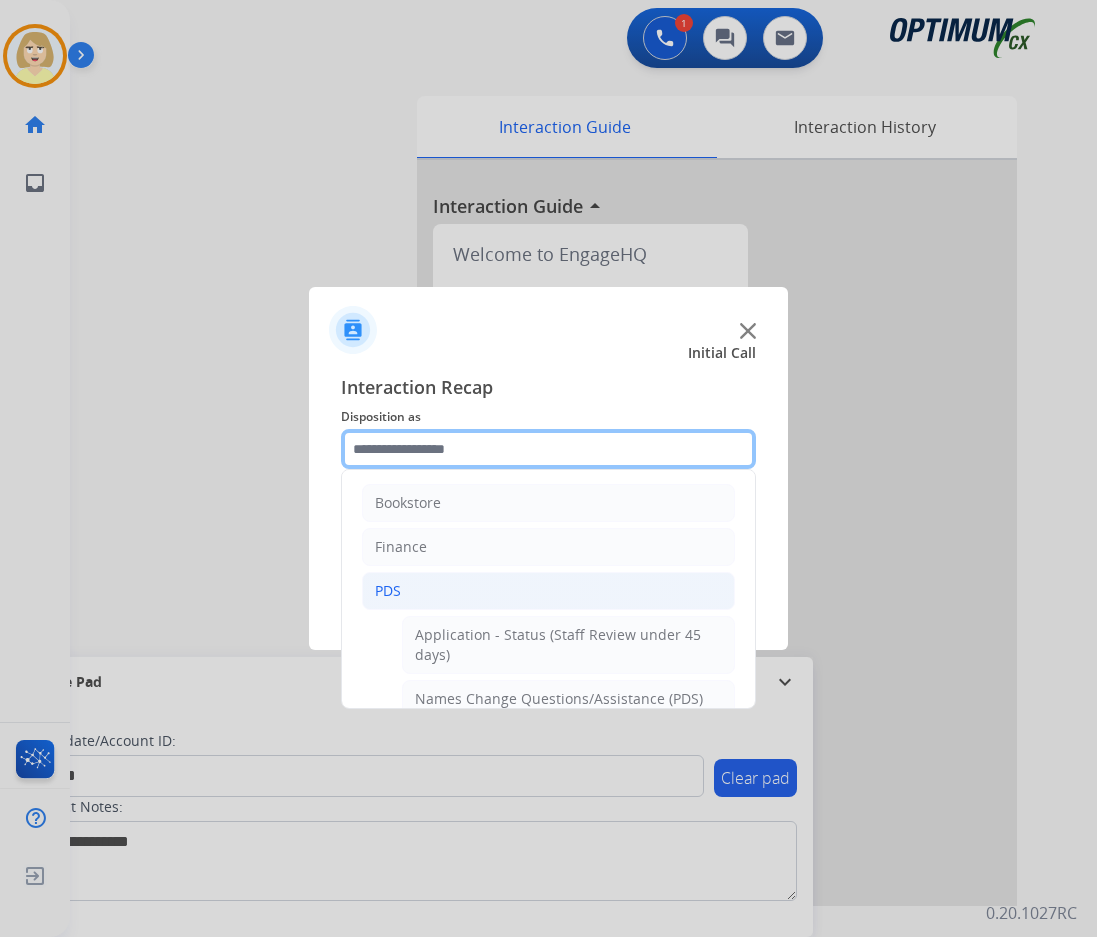 scroll, scrollTop: 100, scrollLeft: 0, axis: vertical 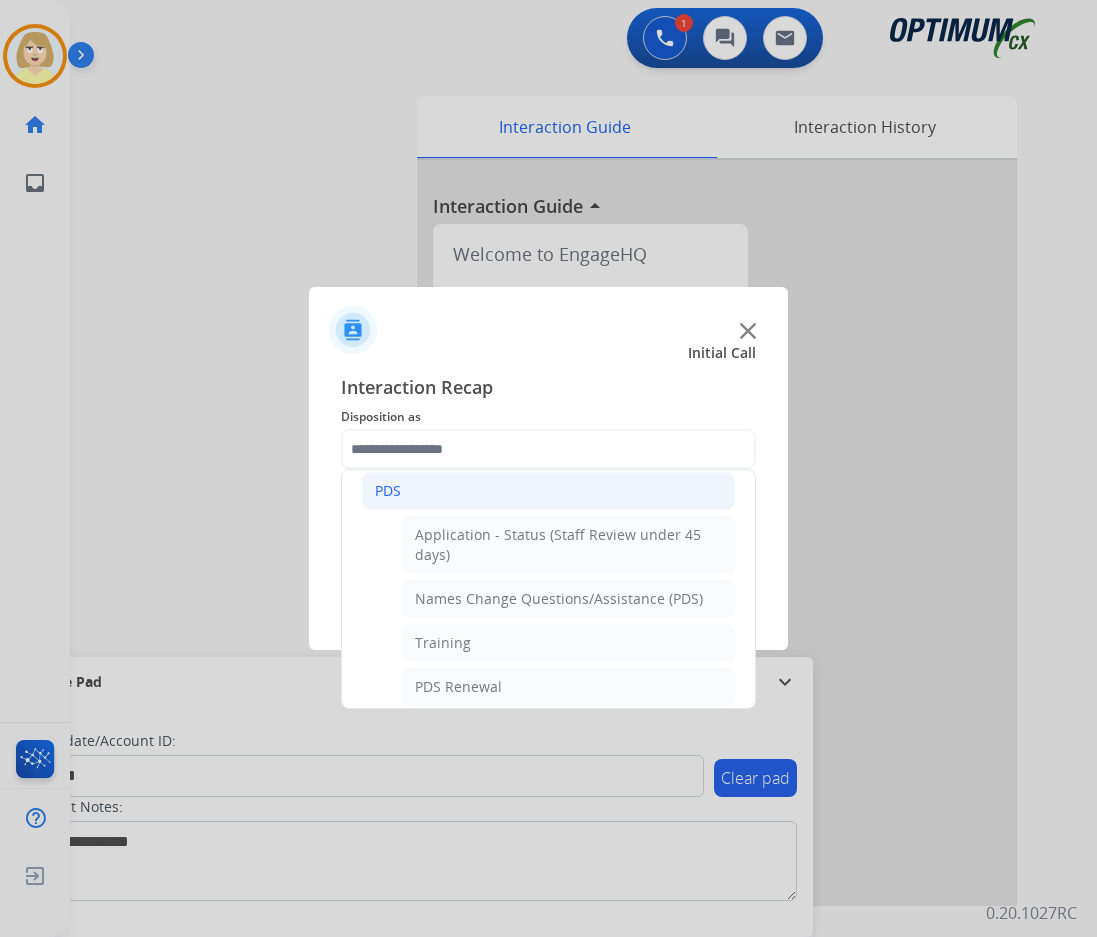 click on "Training" 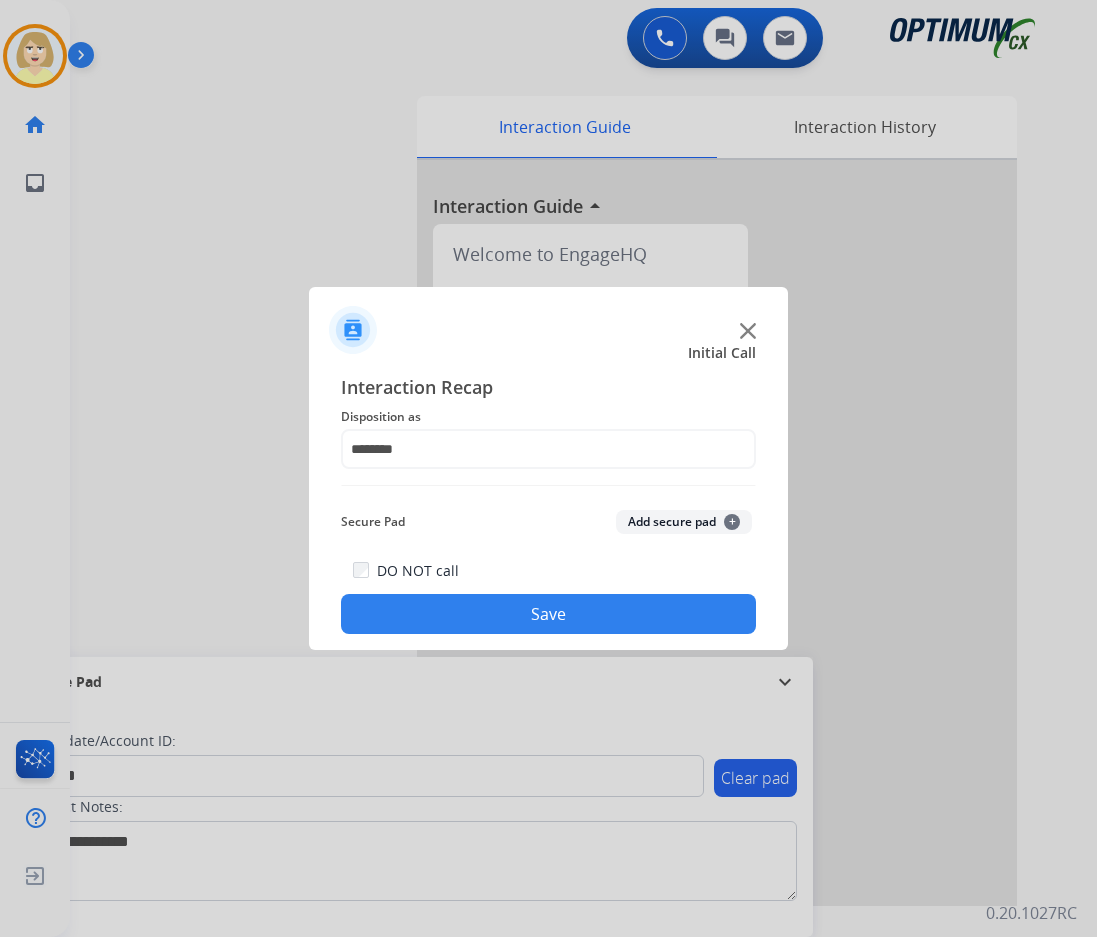 drag, startPoint x: 641, startPoint y: 517, endPoint x: 500, endPoint y: 629, distance: 180.06943 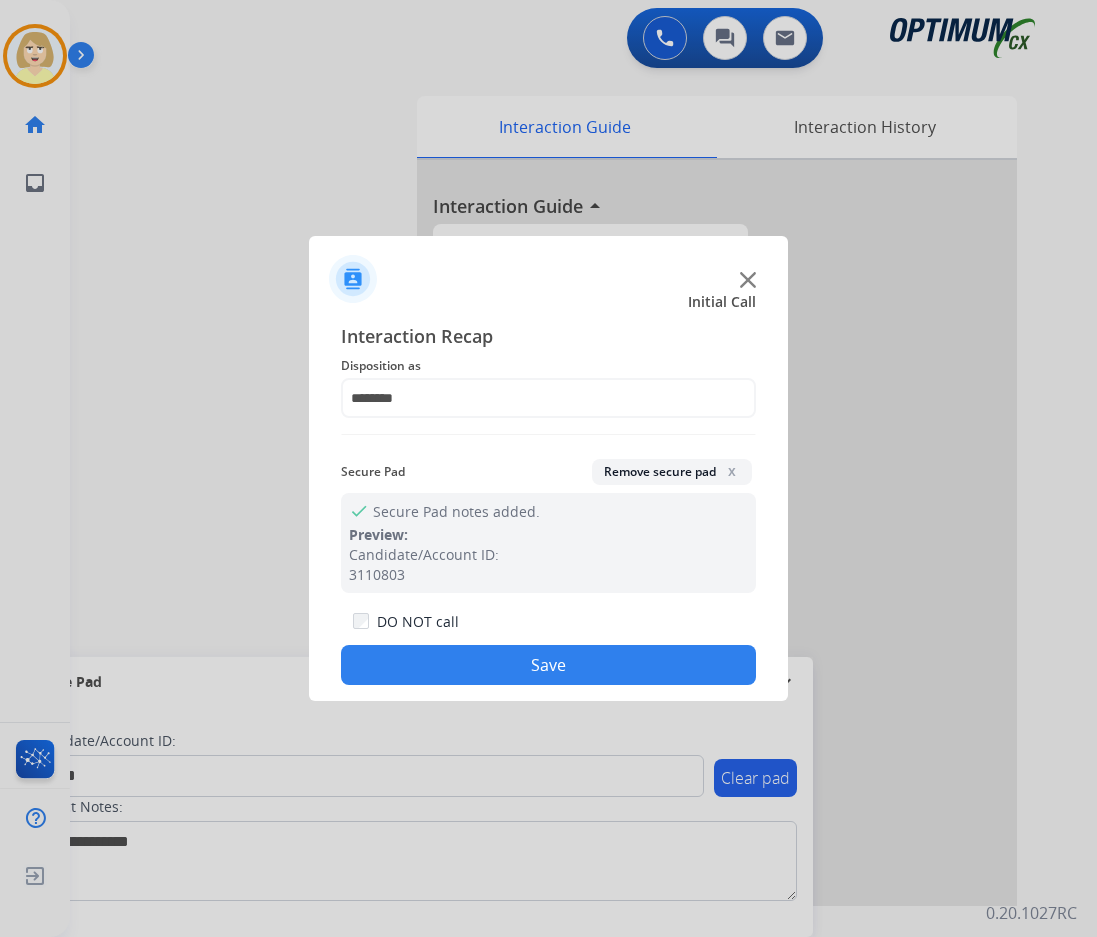 click on "Save" 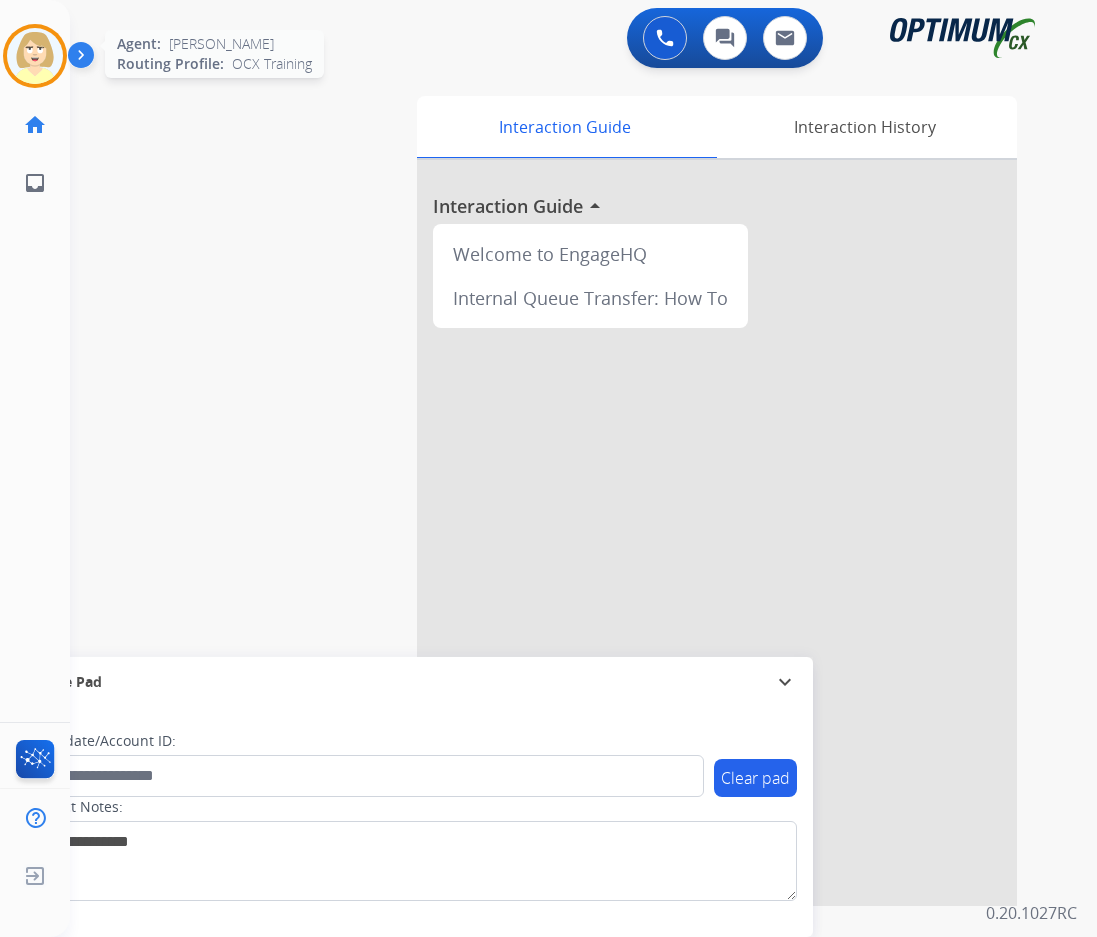 click at bounding box center [35, 56] 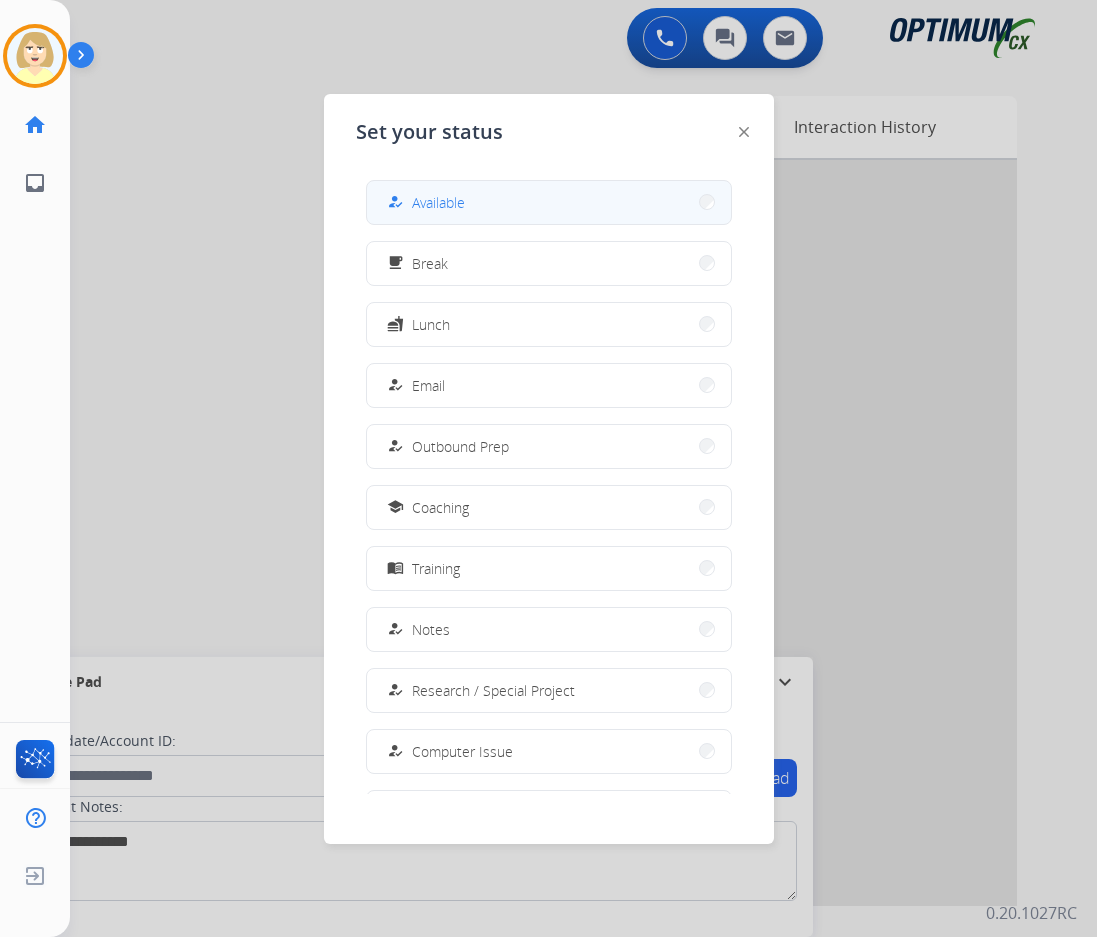 click on "Available" at bounding box center [438, 202] 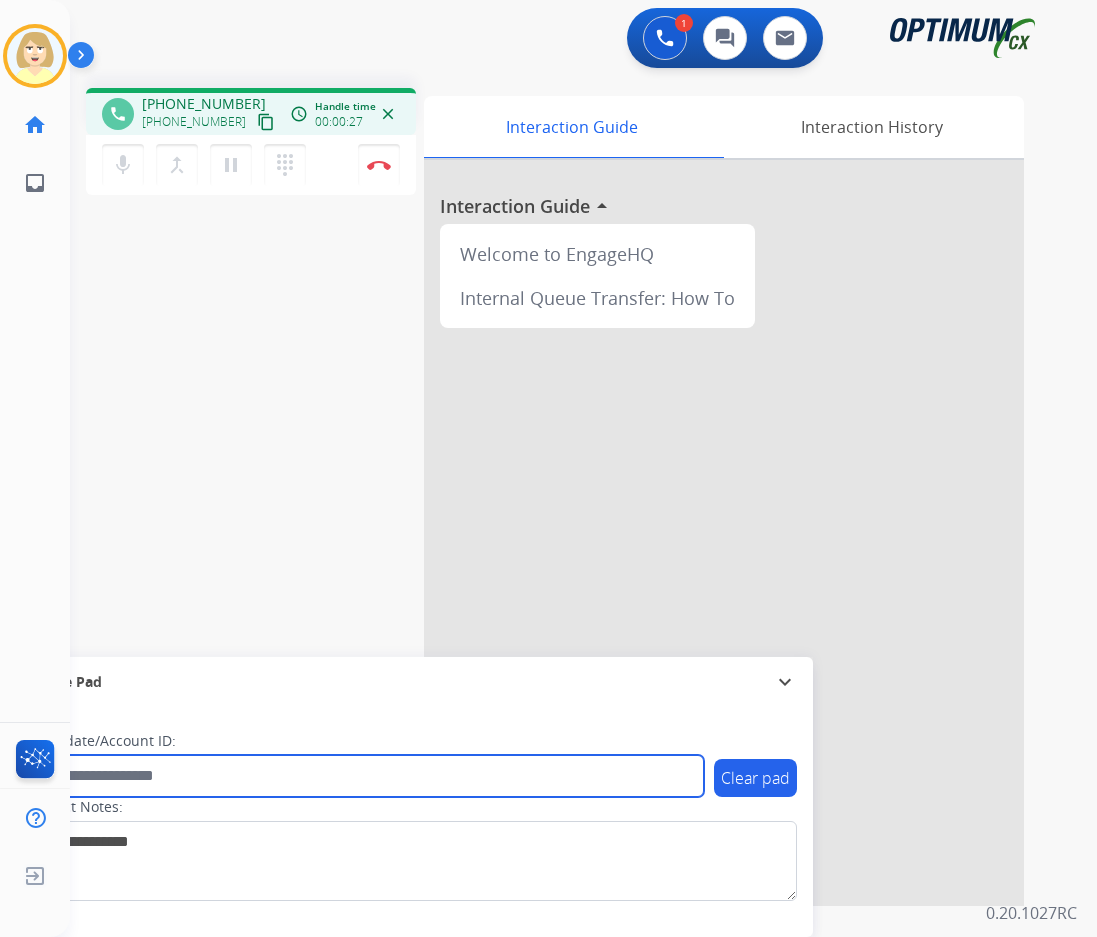 click at bounding box center [365, 776] 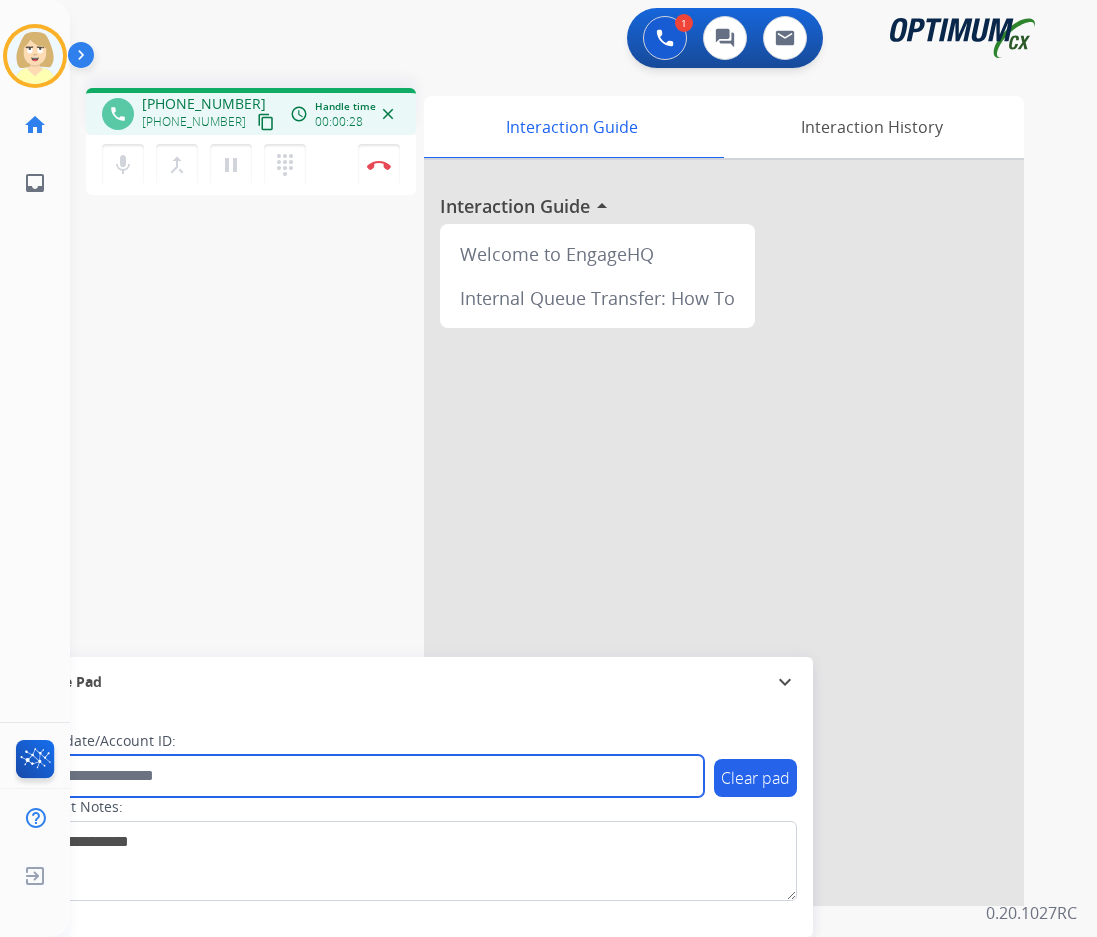 paste on "*******" 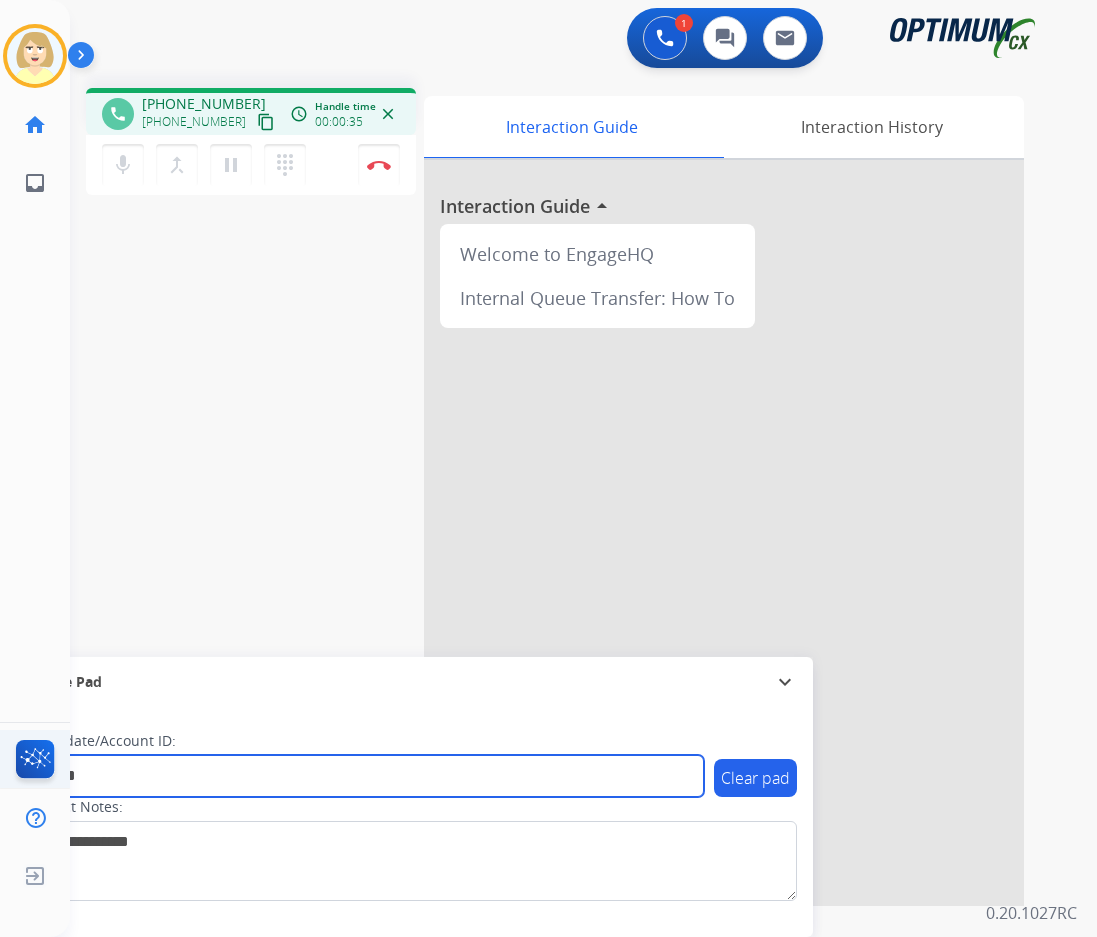 type on "*******" 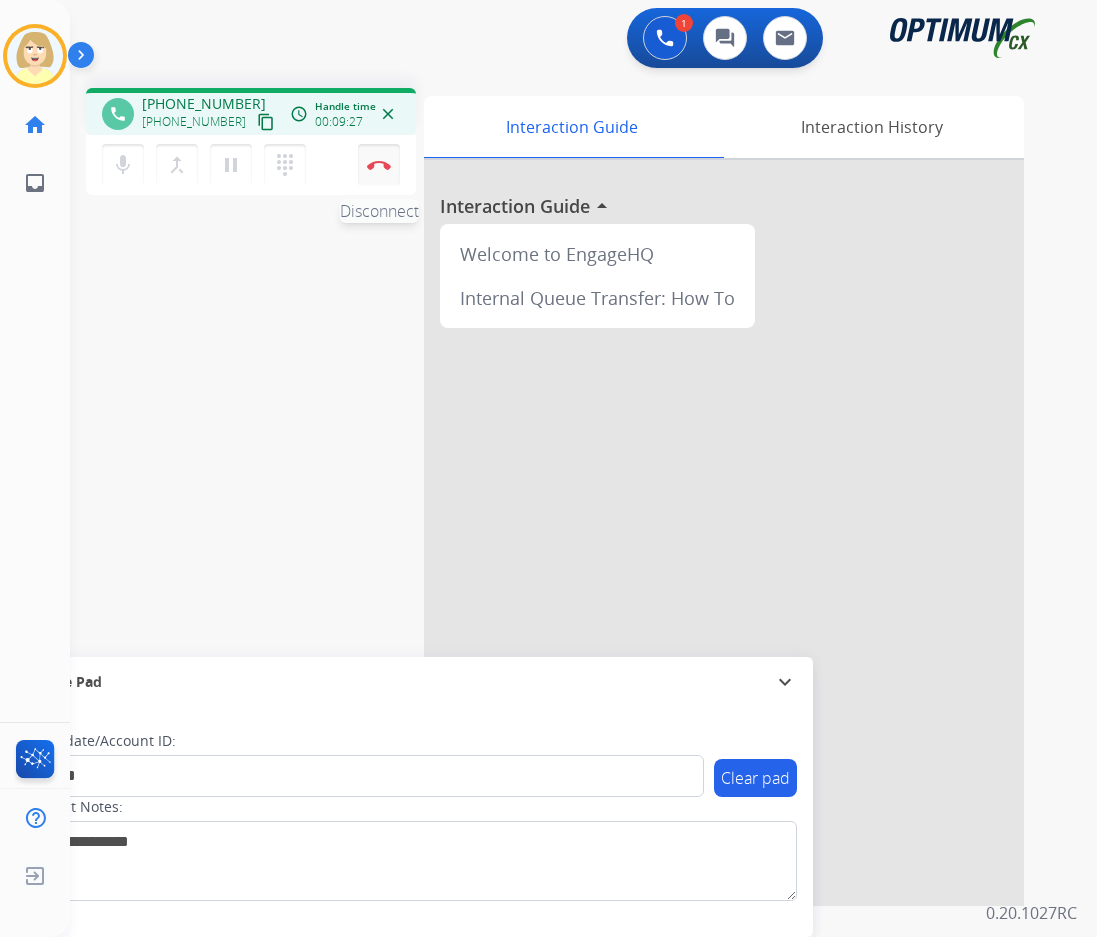 click at bounding box center (379, 165) 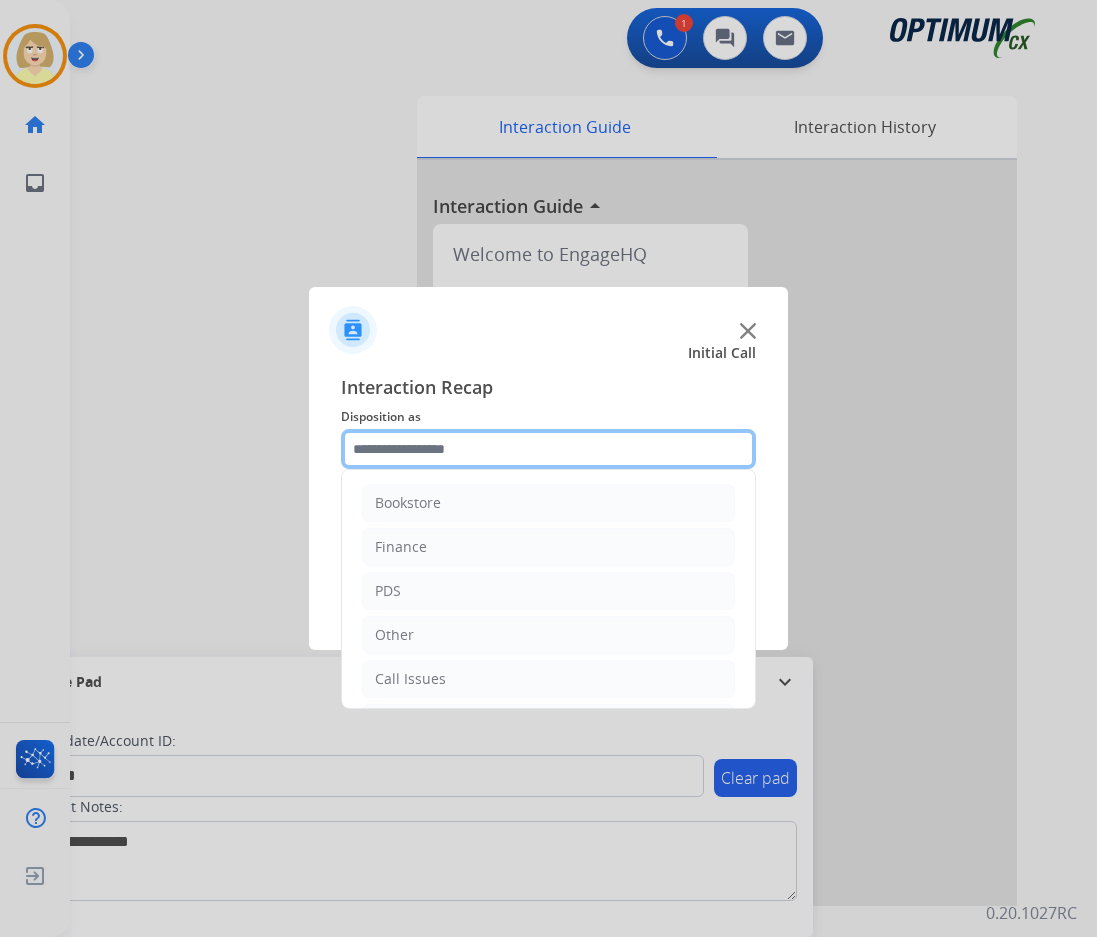 click 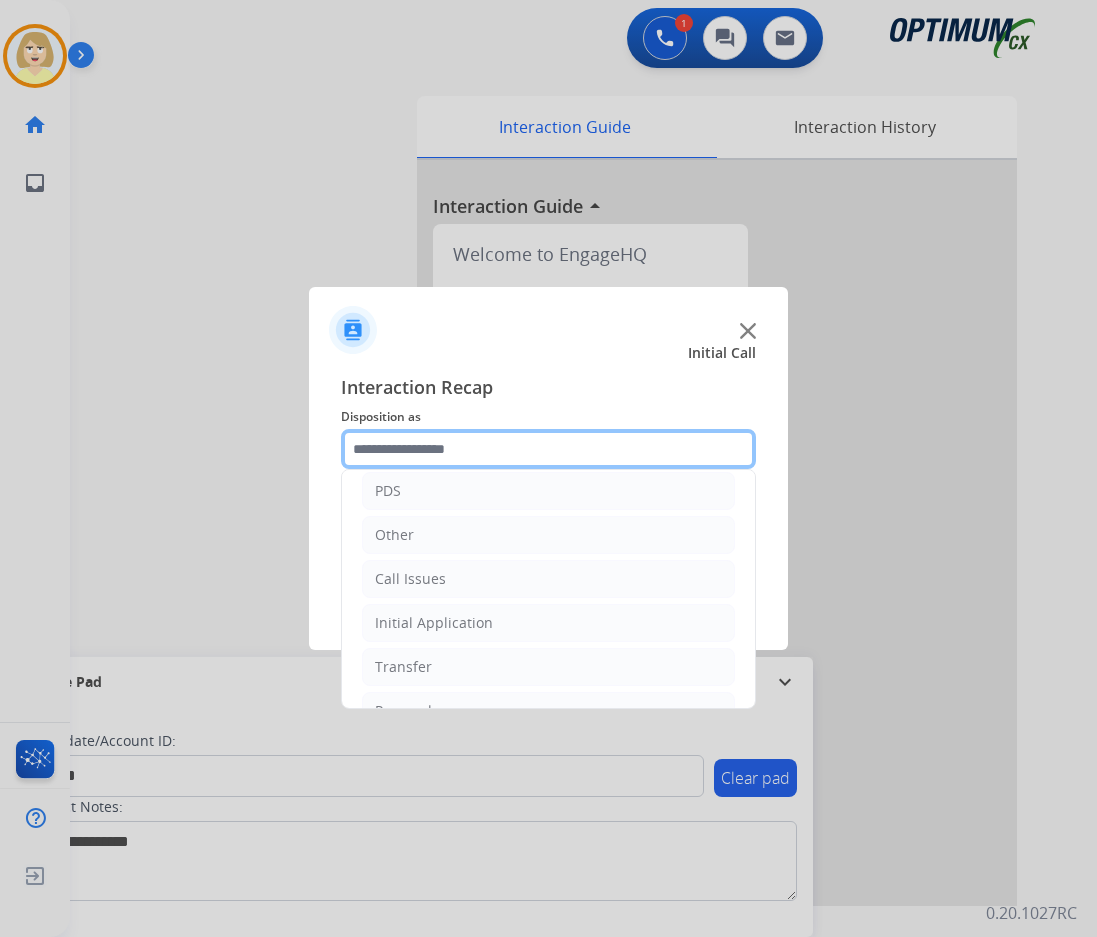 scroll, scrollTop: 136, scrollLeft: 0, axis: vertical 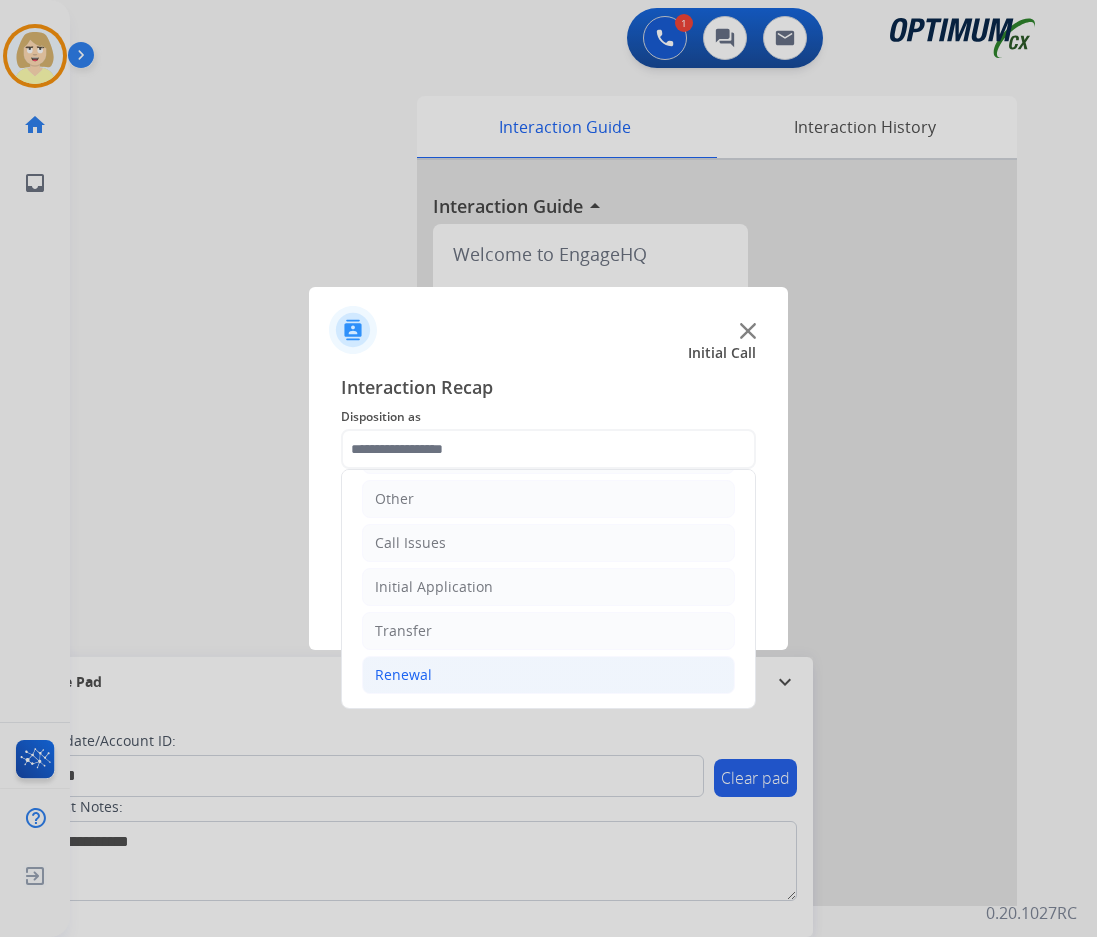 click on "Renewal" 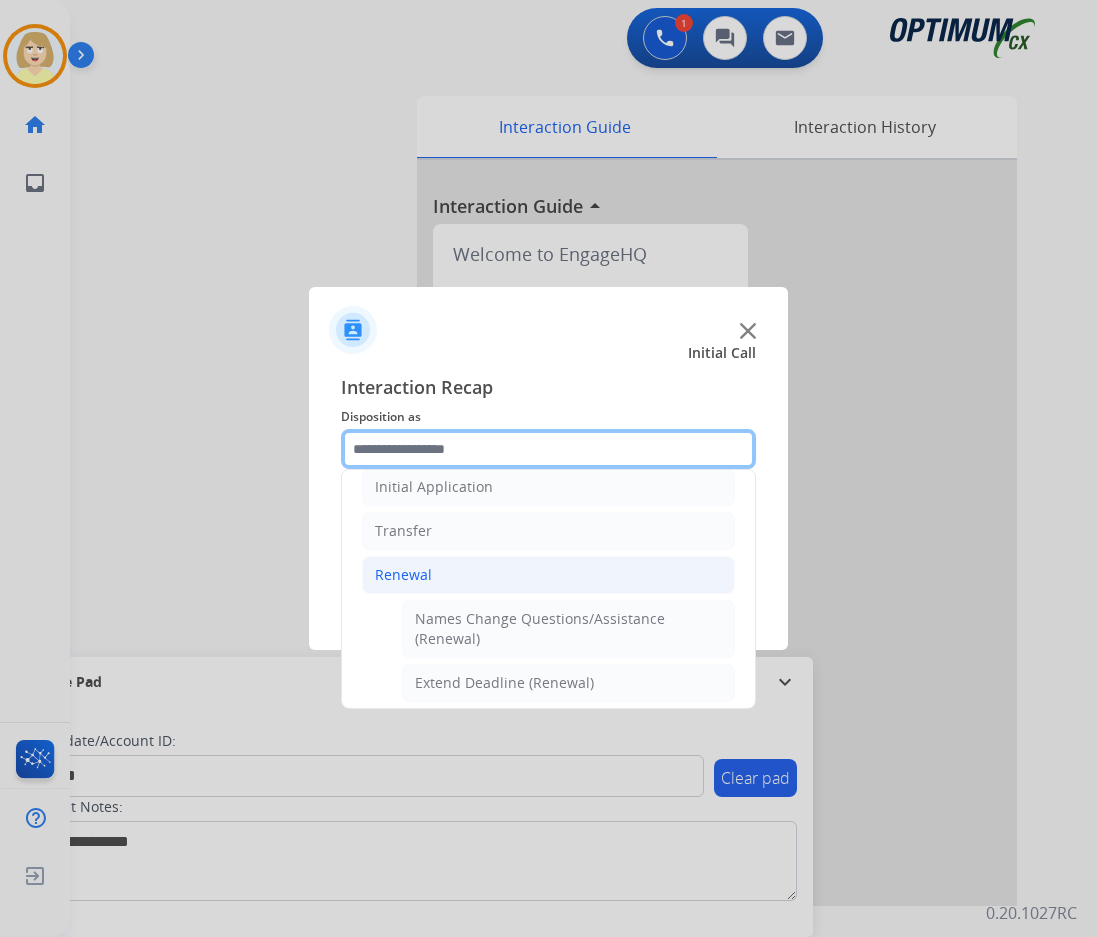 scroll, scrollTop: 436, scrollLeft: 0, axis: vertical 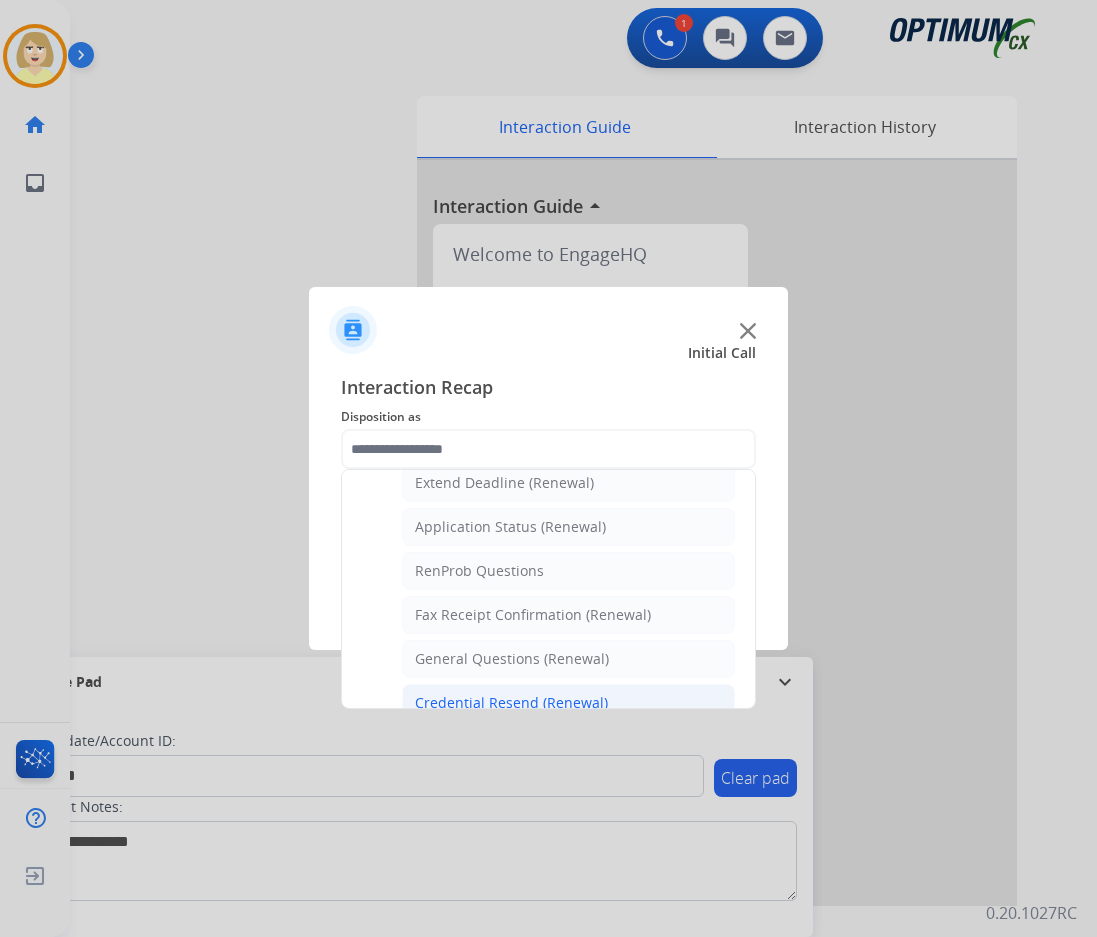 click on "Credential Resend (Renewal)" 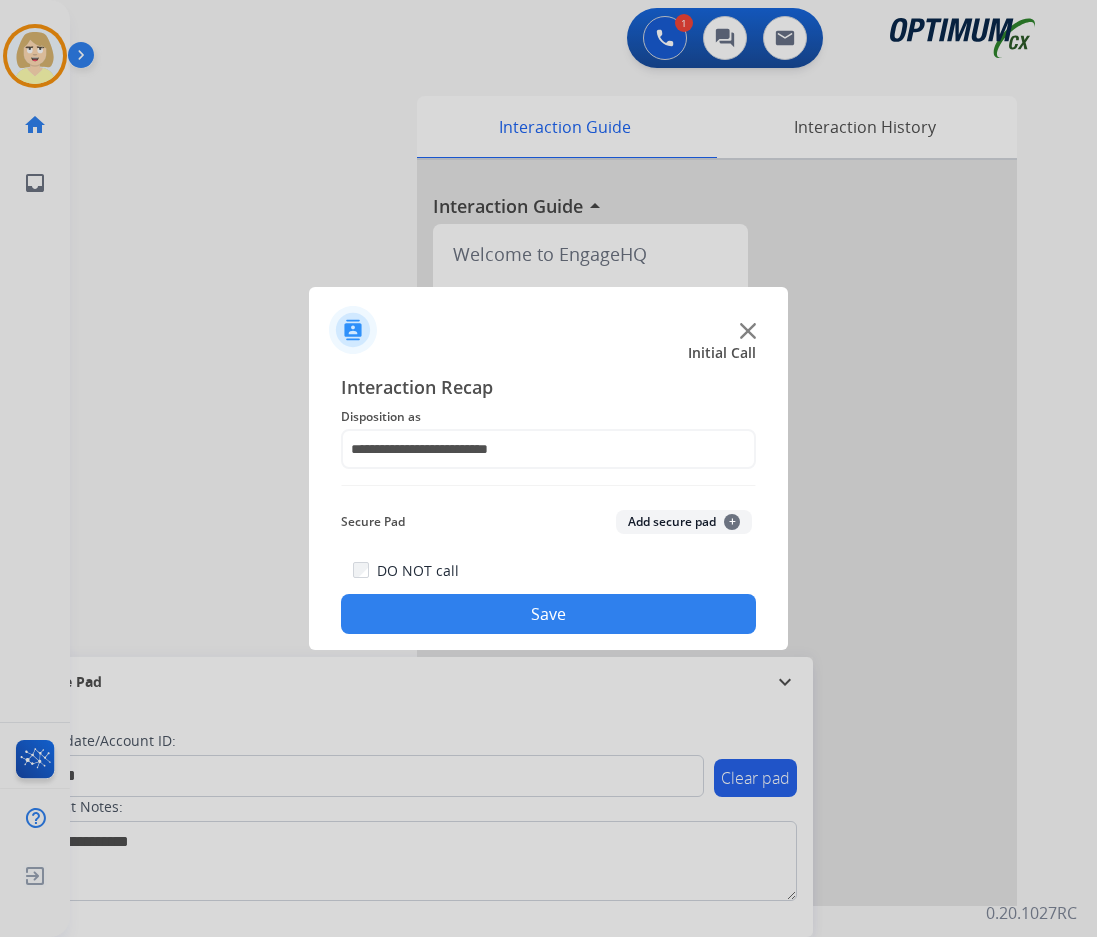 click on "Add secure pad  +" 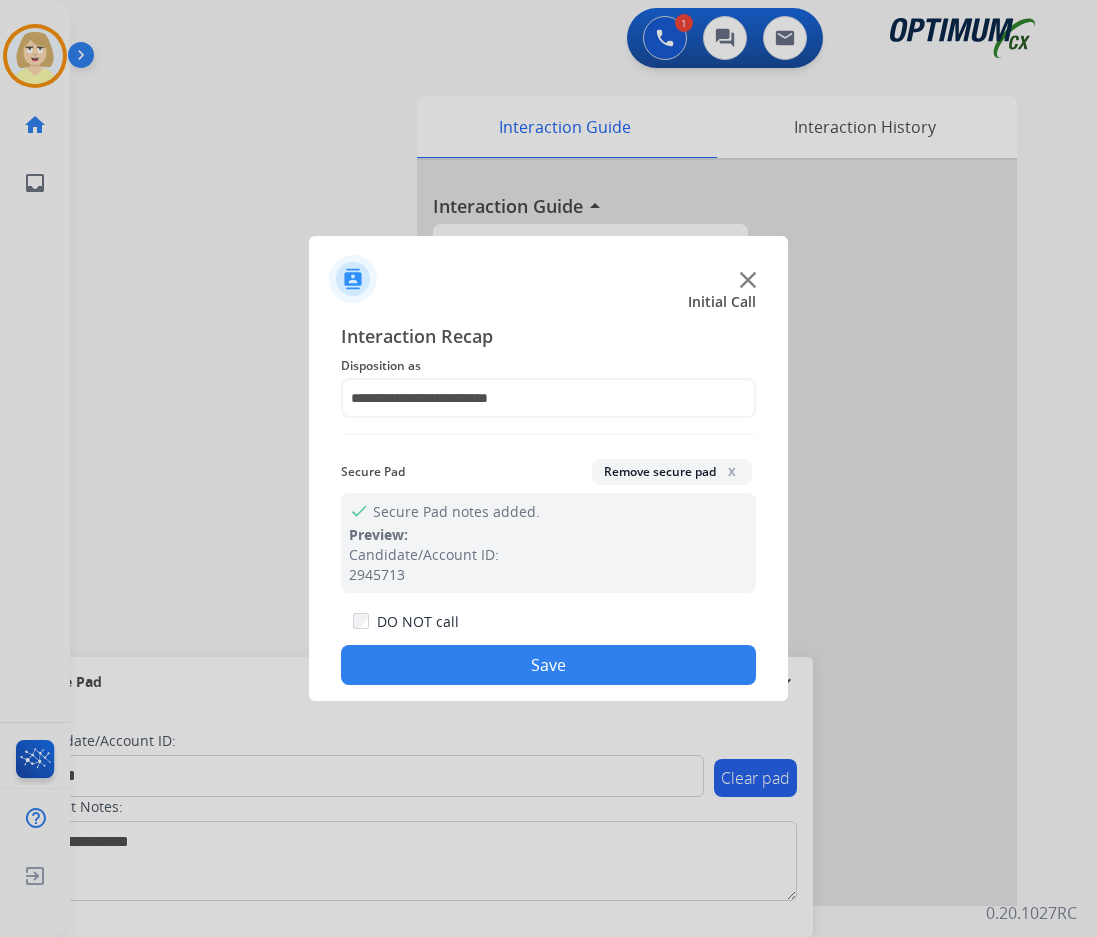 click on "Save" 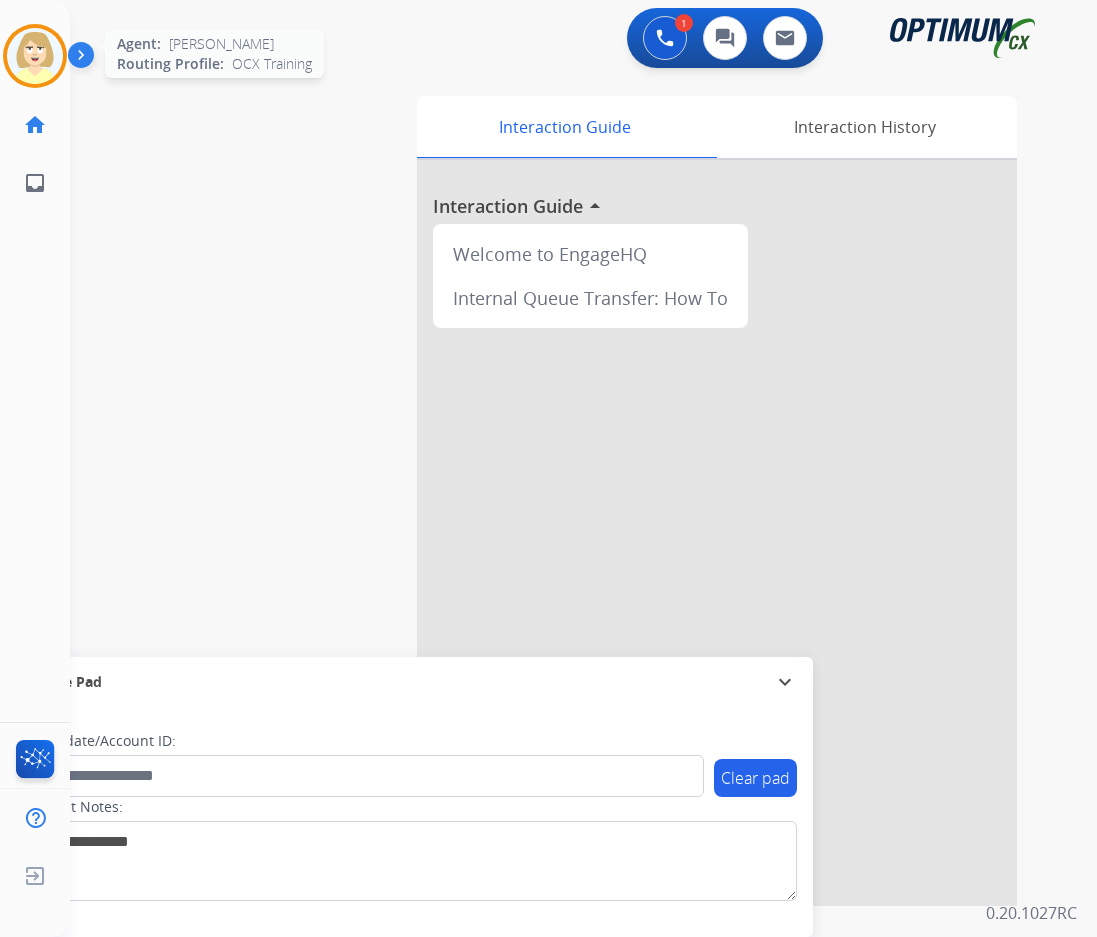 click at bounding box center [35, 56] 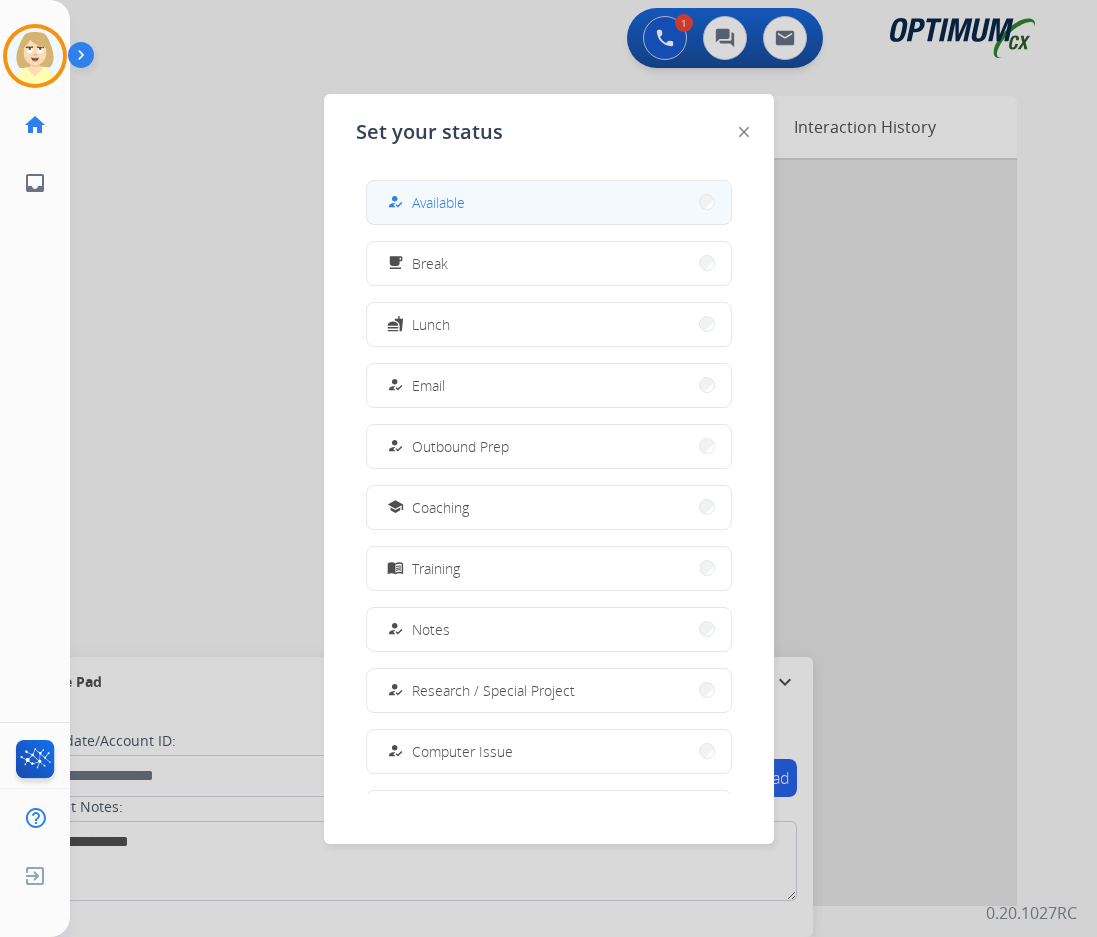 click on "Available" at bounding box center [438, 202] 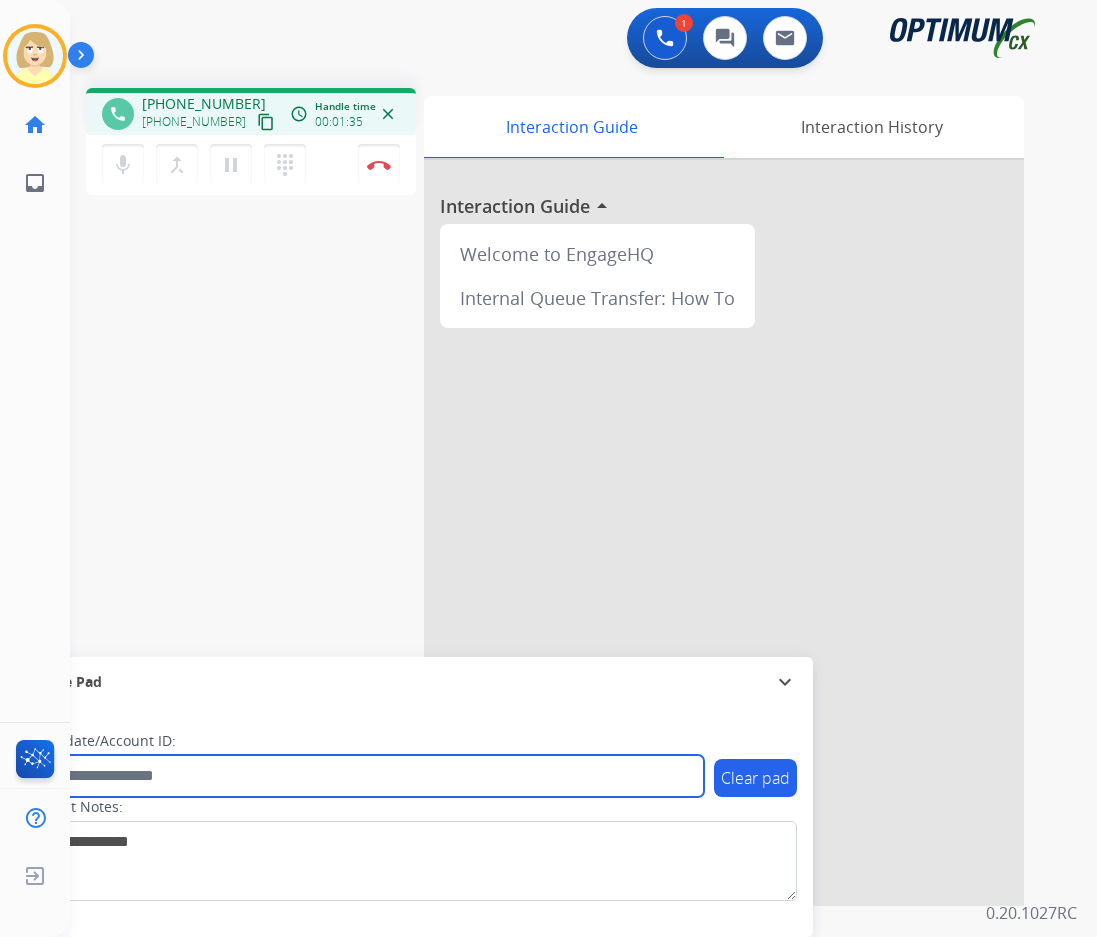 click at bounding box center (365, 776) 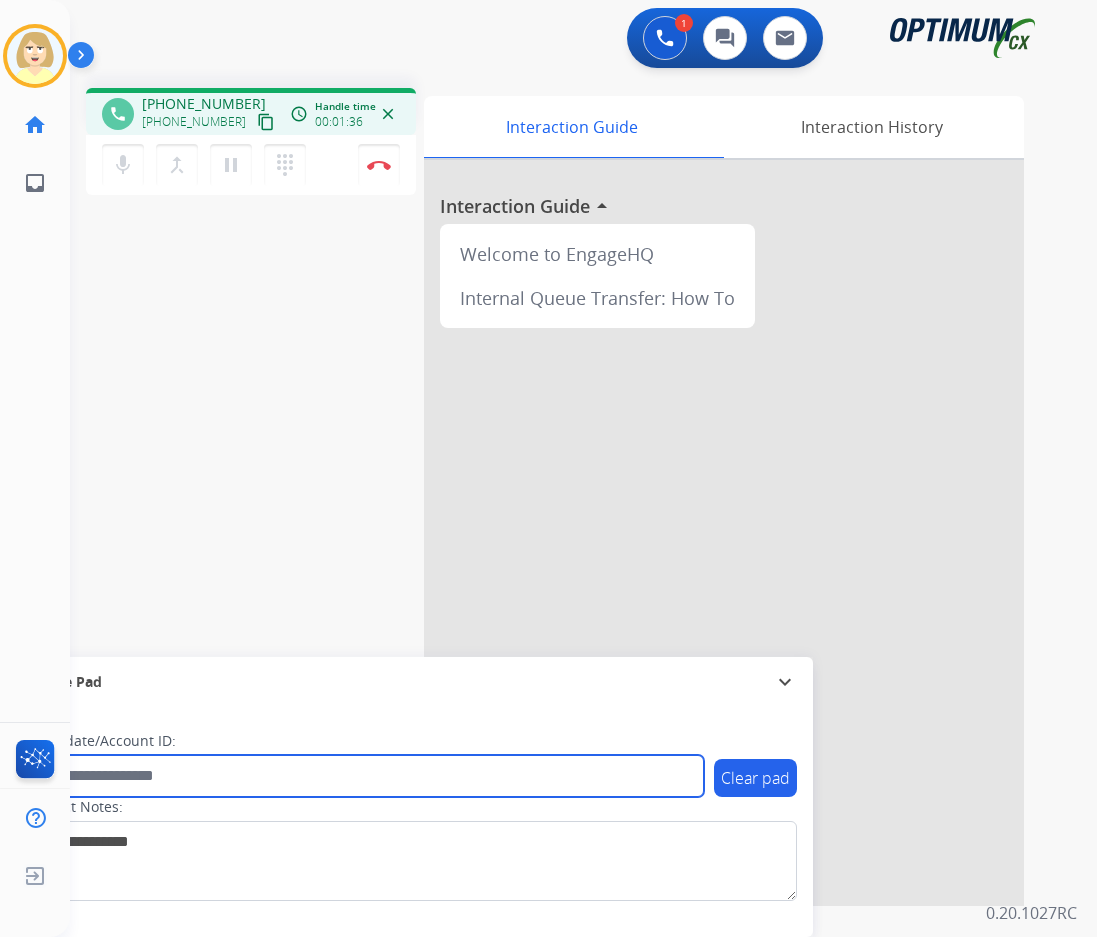 paste on "*******" 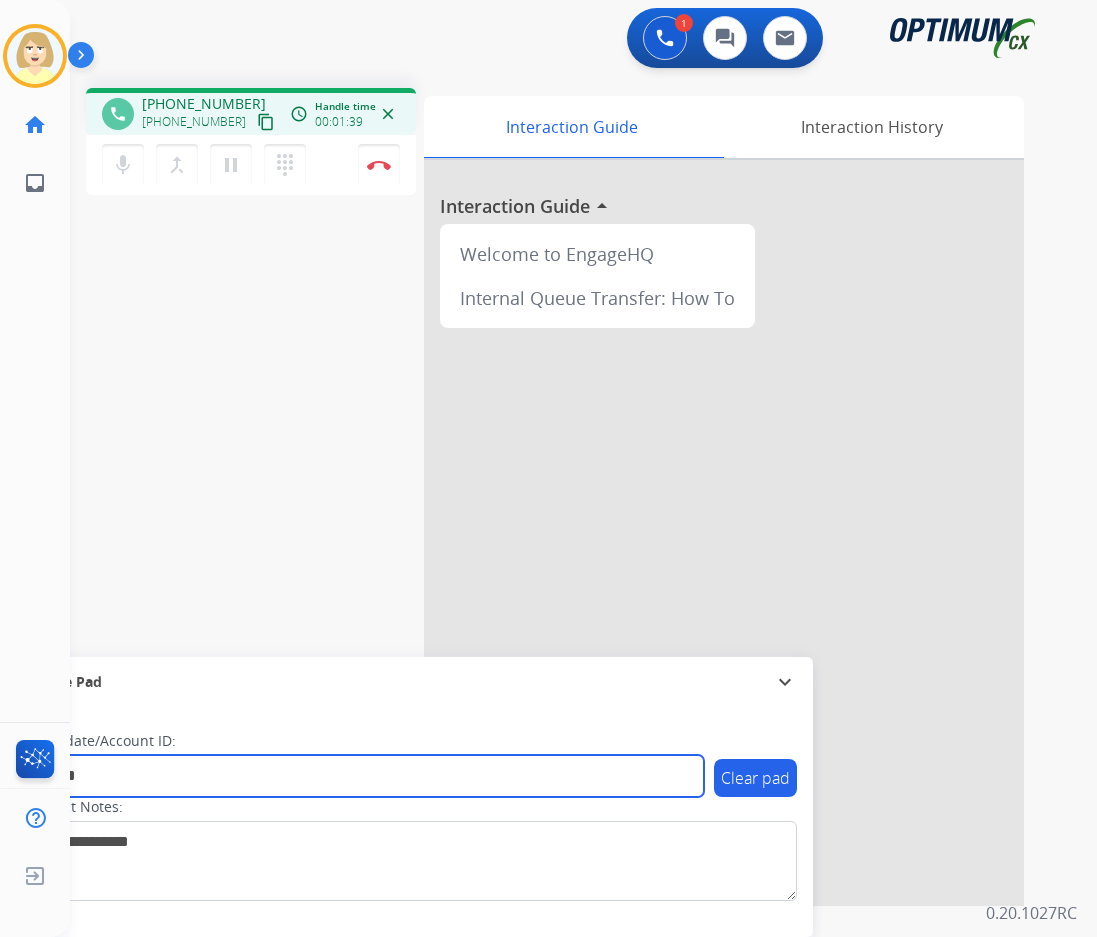 type on "*******" 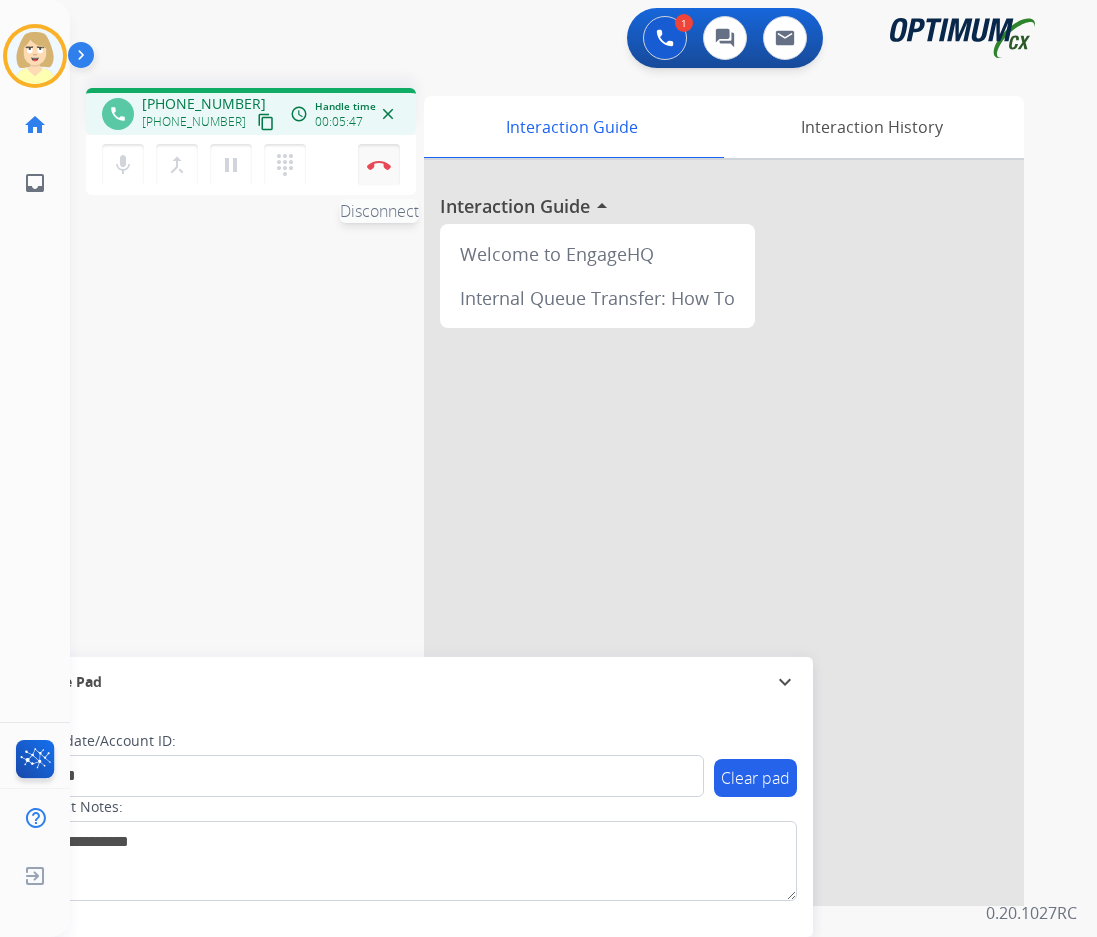 click at bounding box center [379, 165] 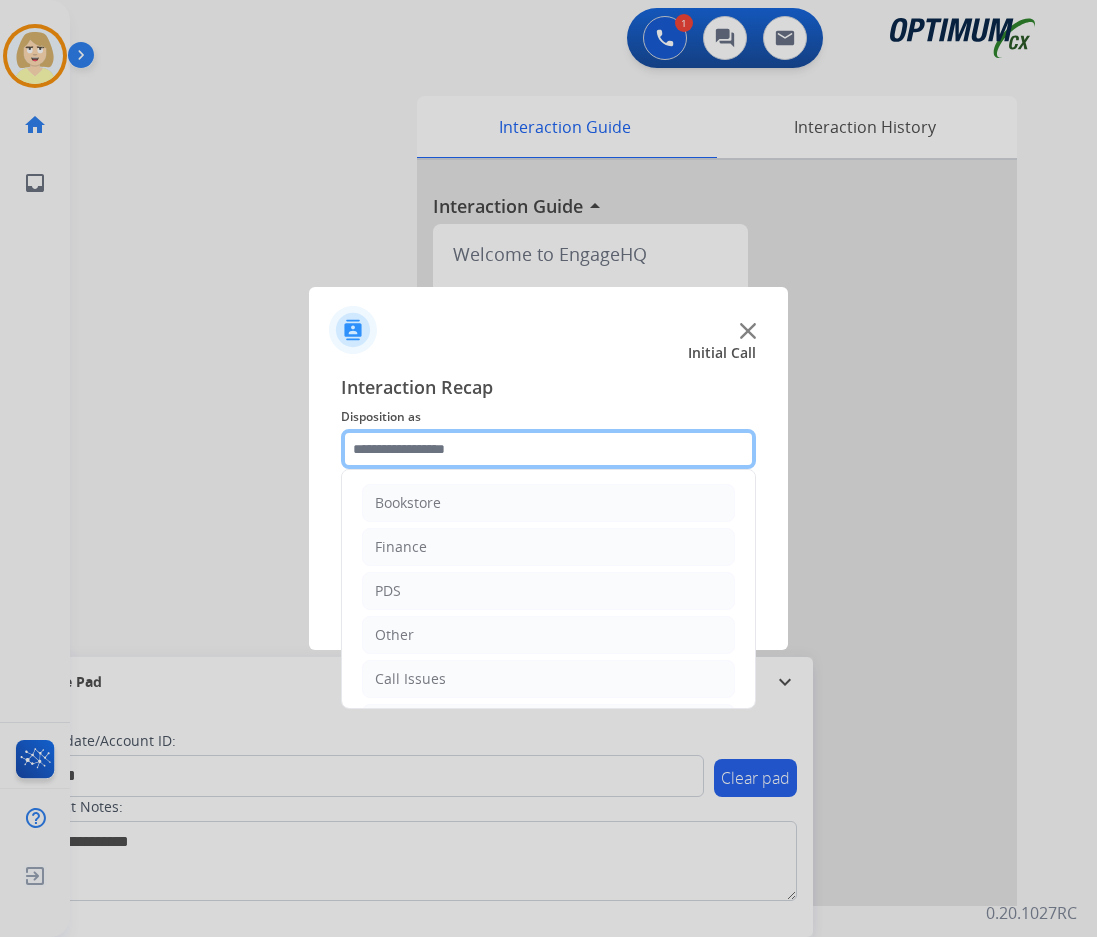 click 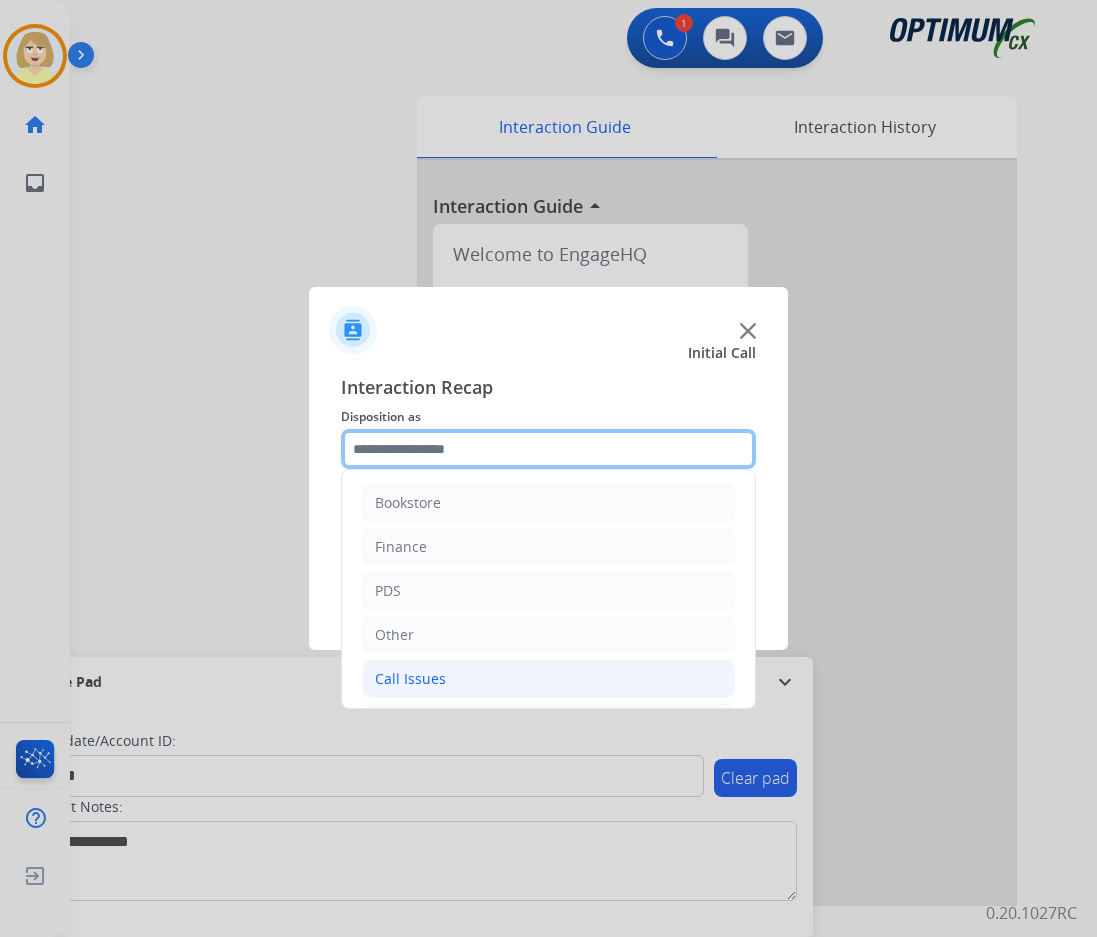 scroll, scrollTop: 136, scrollLeft: 0, axis: vertical 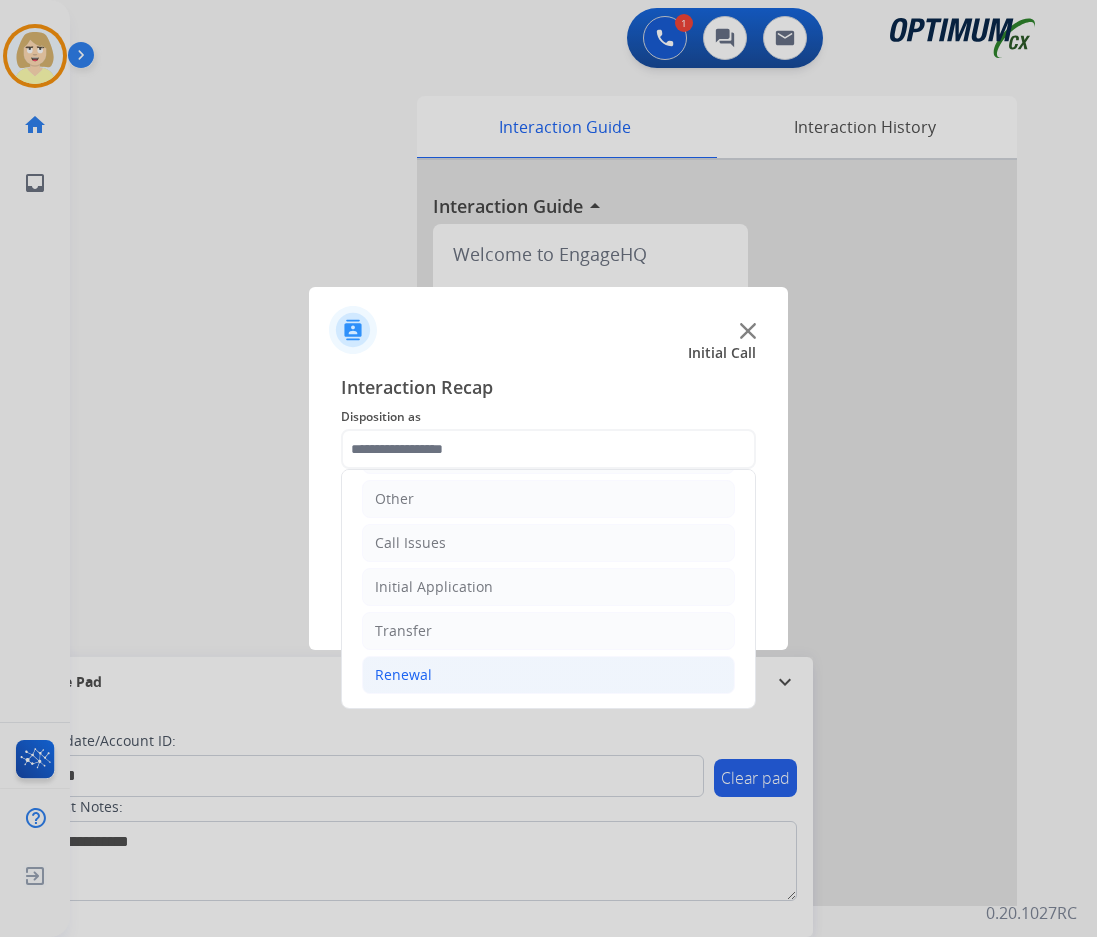 click on "Renewal" 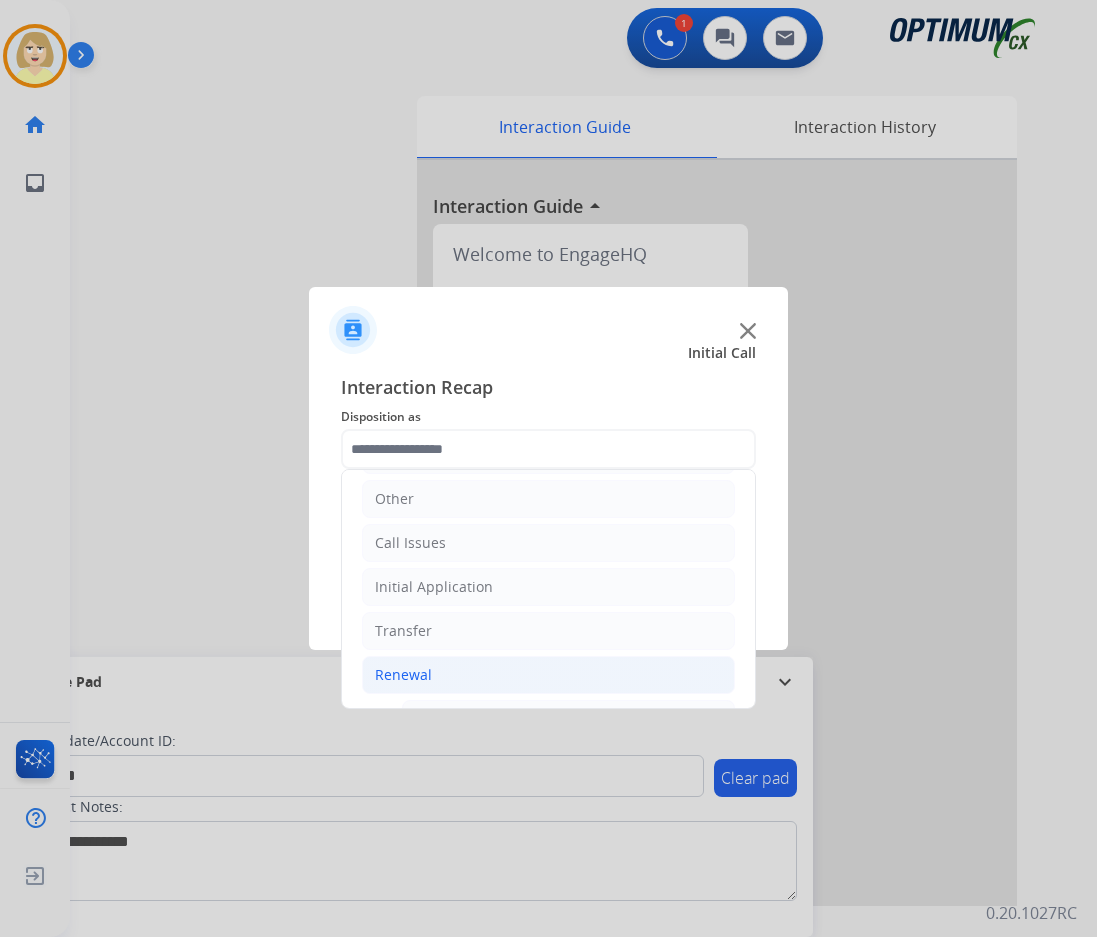 click on "Renewal" 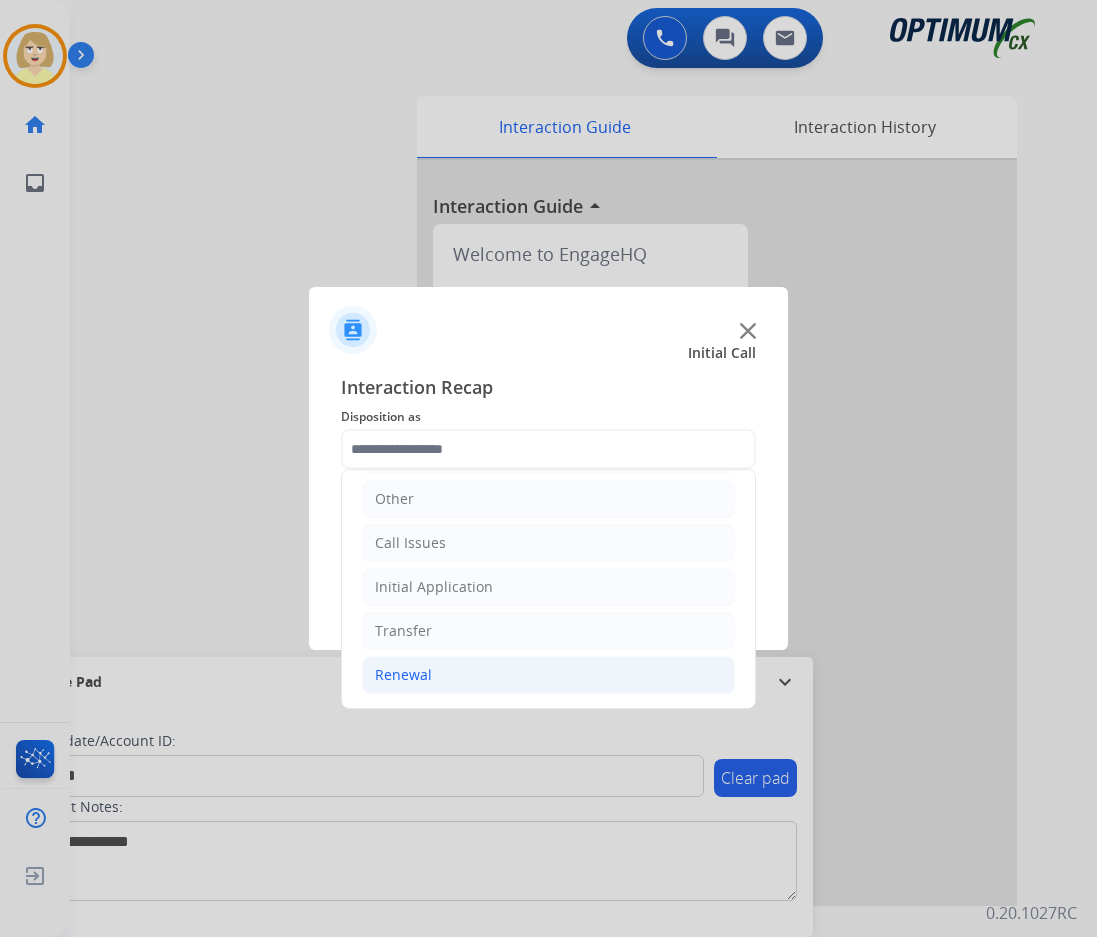 click on "Renewal" 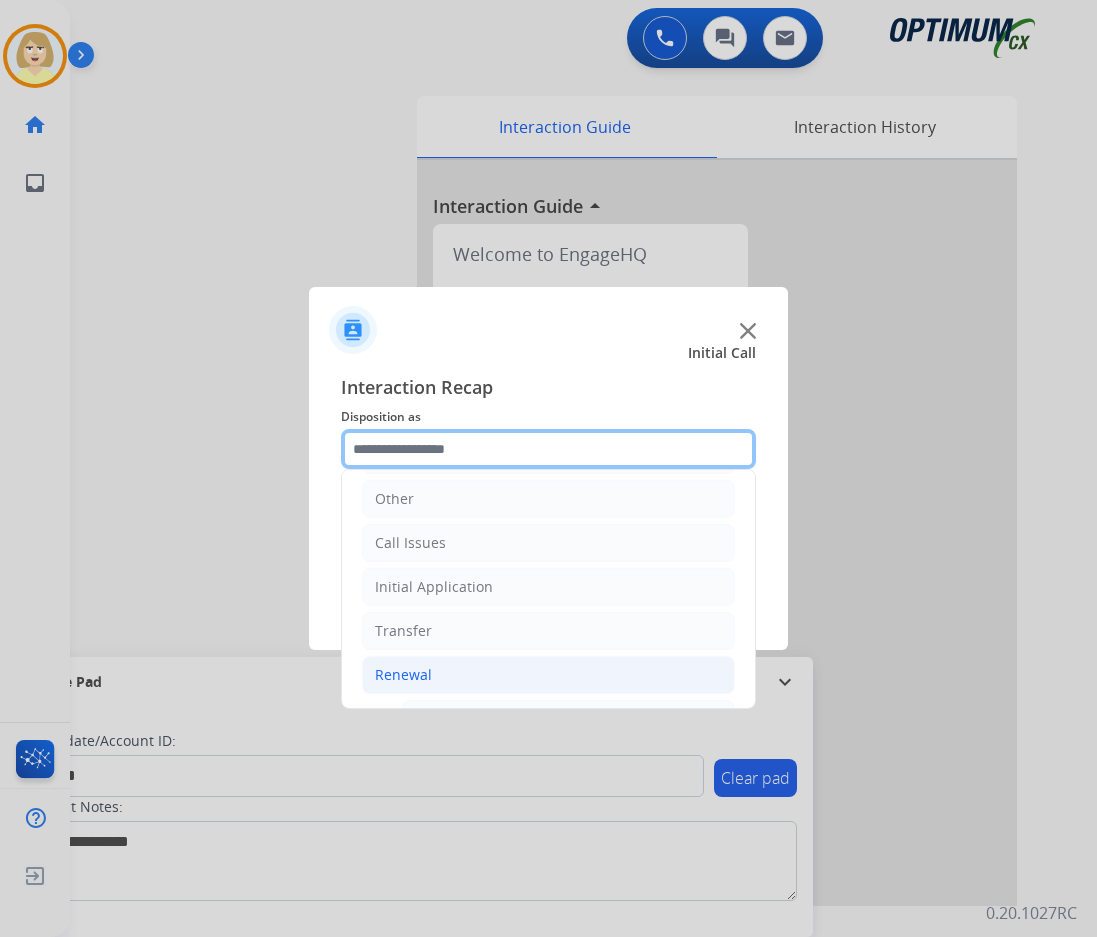 scroll, scrollTop: 436, scrollLeft: 0, axis: vertical 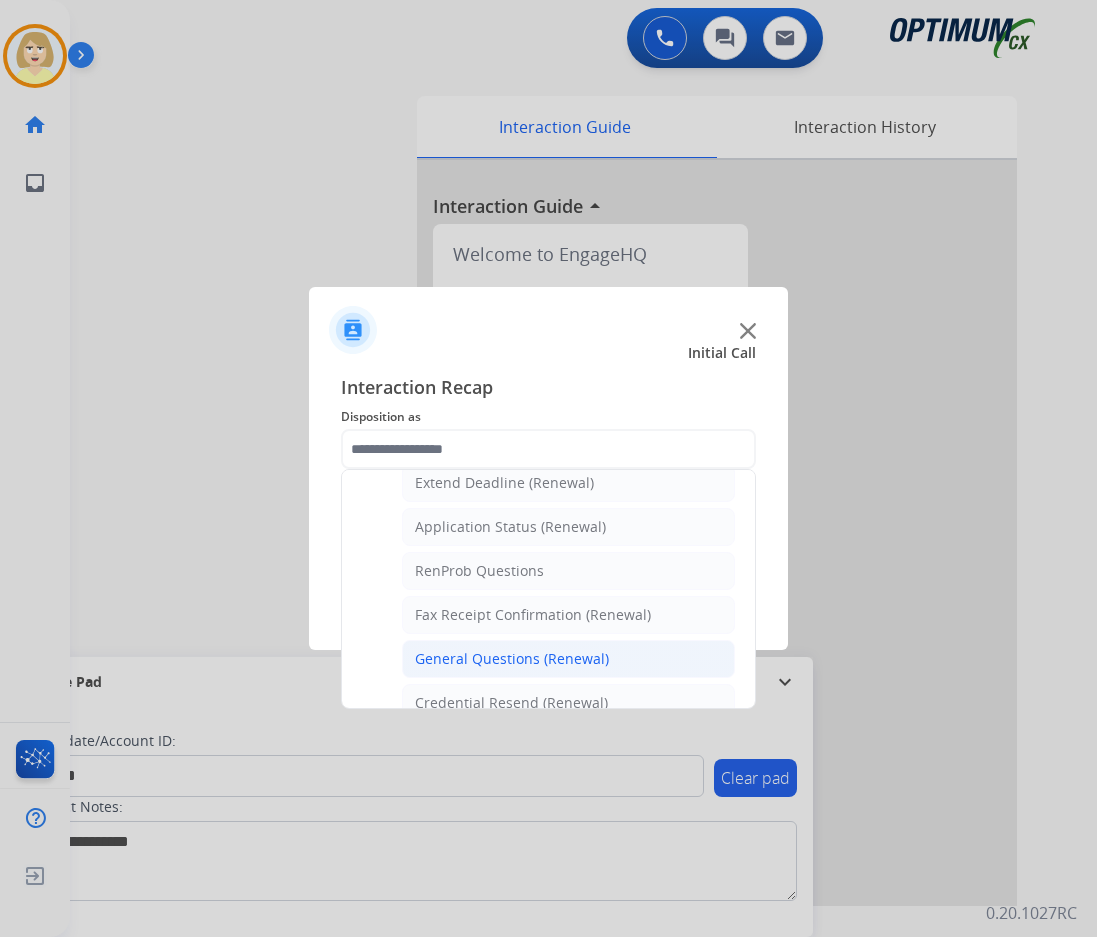 click on "General Questions (Renewal)" 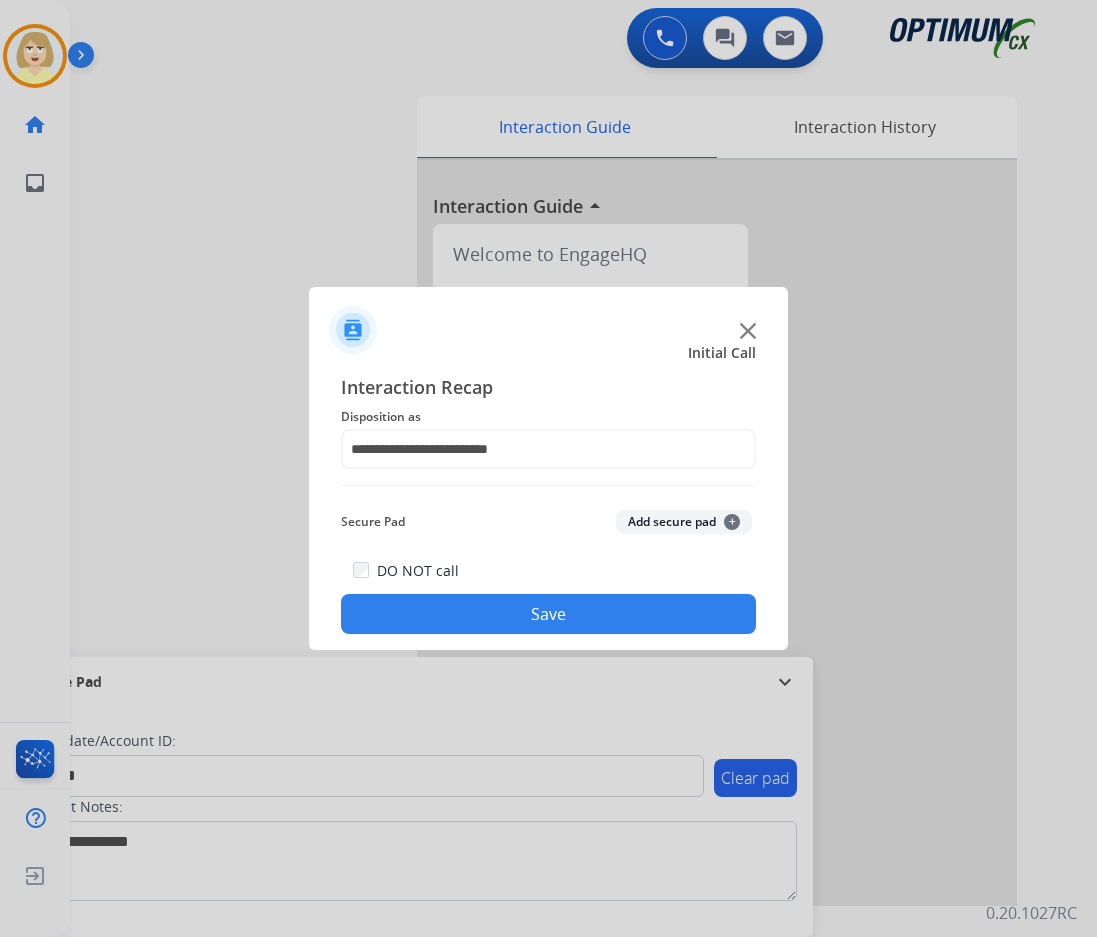 click on "Add secure pad  +" 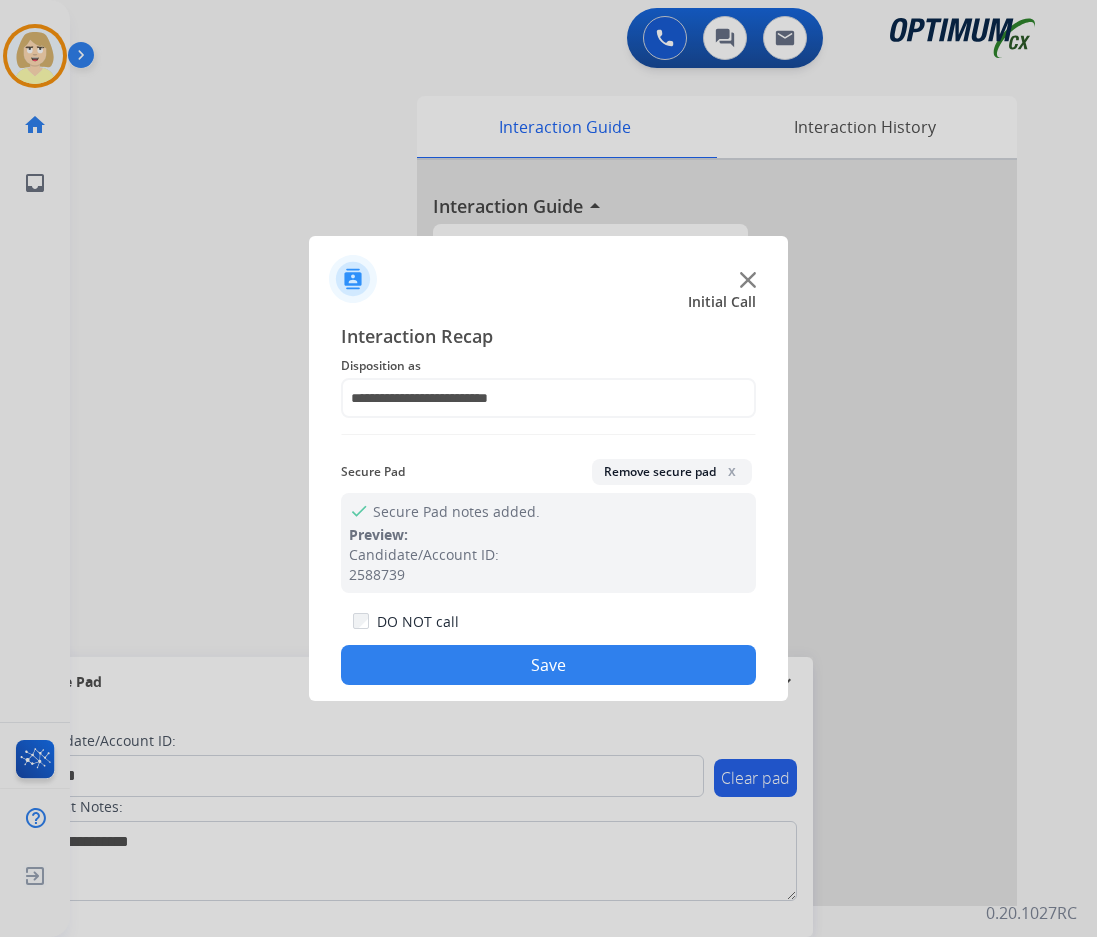 drag, startPoint x: 443, startPoint y: 670, endPoint x: 436, endPoint y: 648, distance: 23.086792 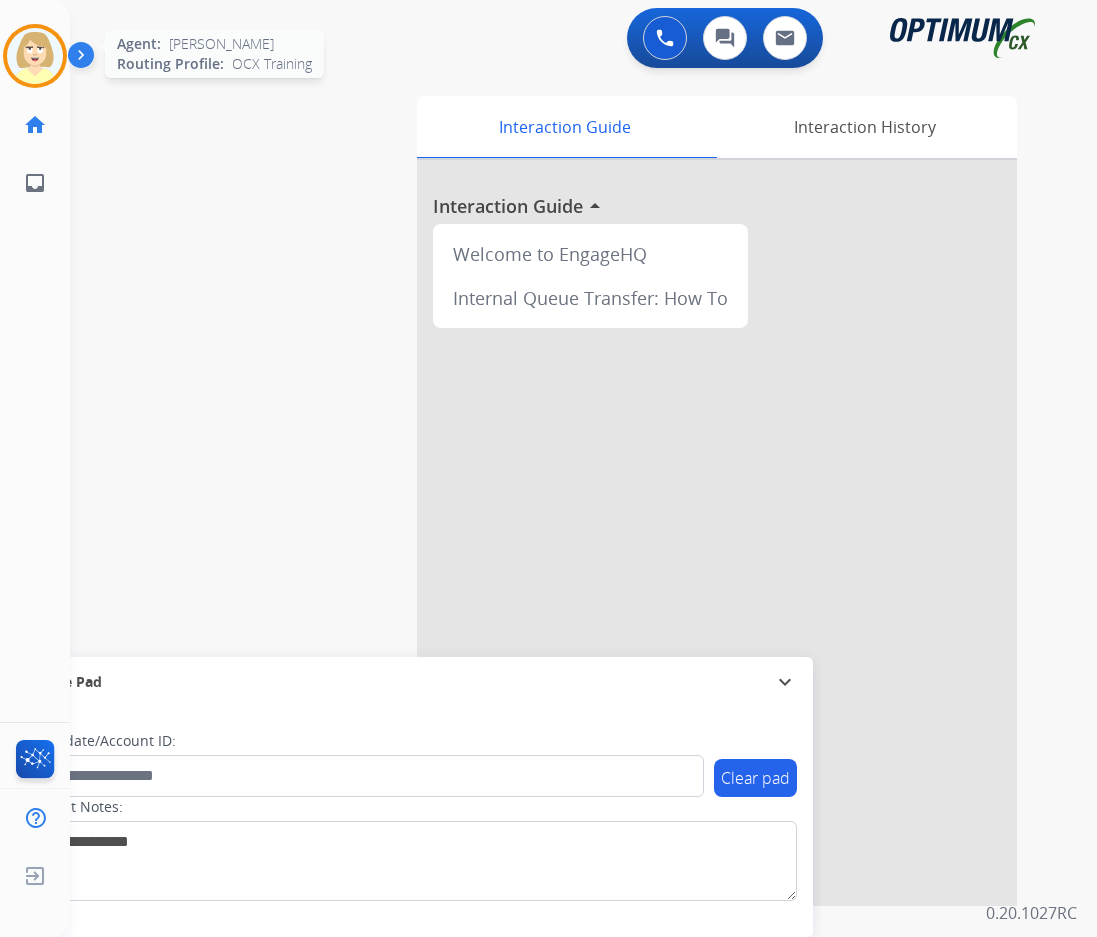 click at bounding box center (35, 56) 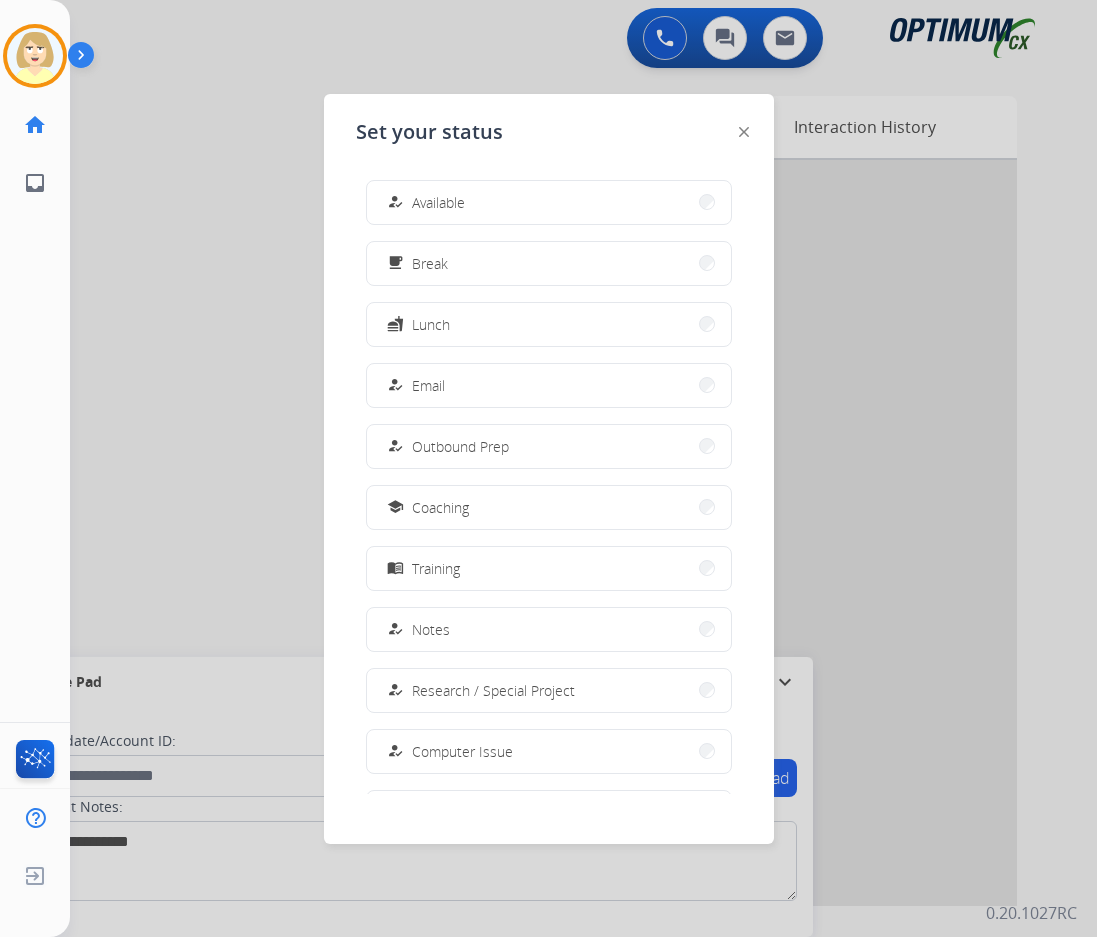 drag, startPoint x: 440, startPoint y: 205, endPoint x: 8, endPoint y: 332, distance: 450.28104 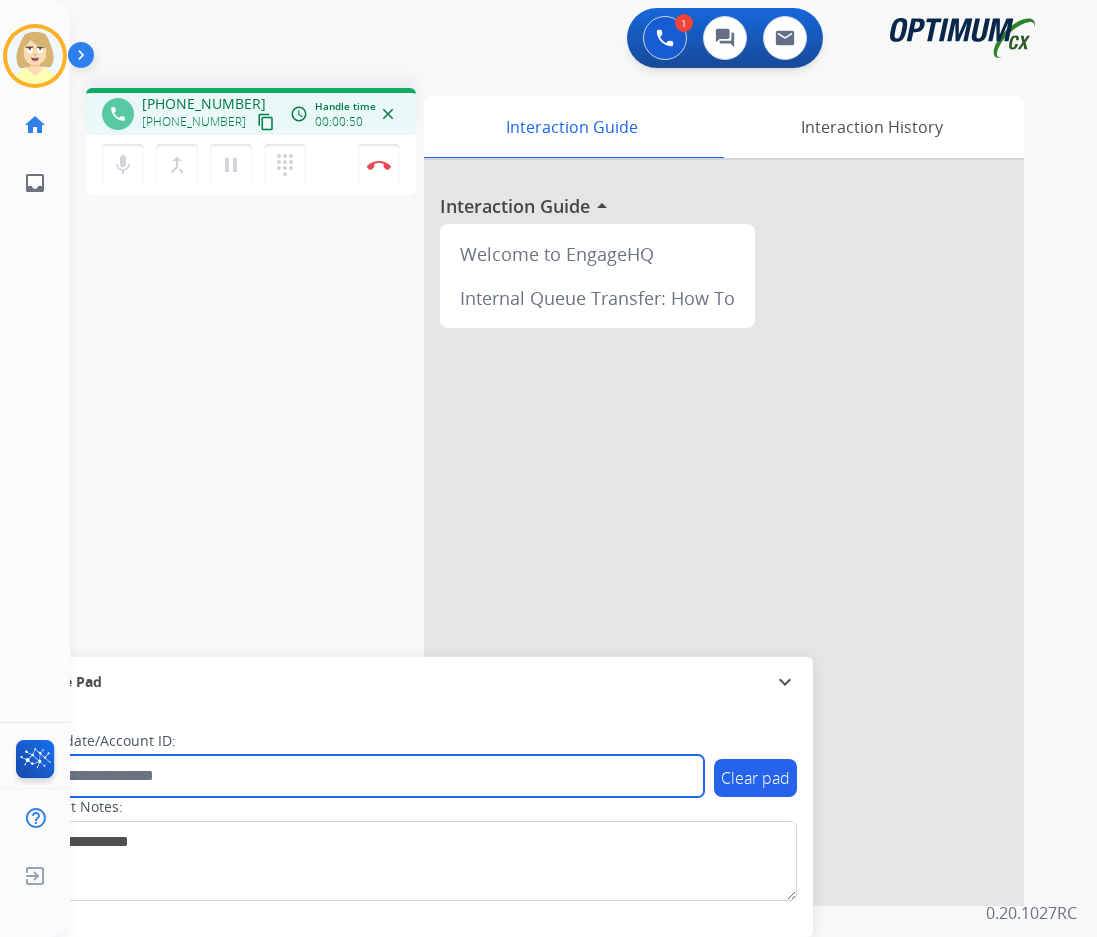 click at bounding box center [365, 776] 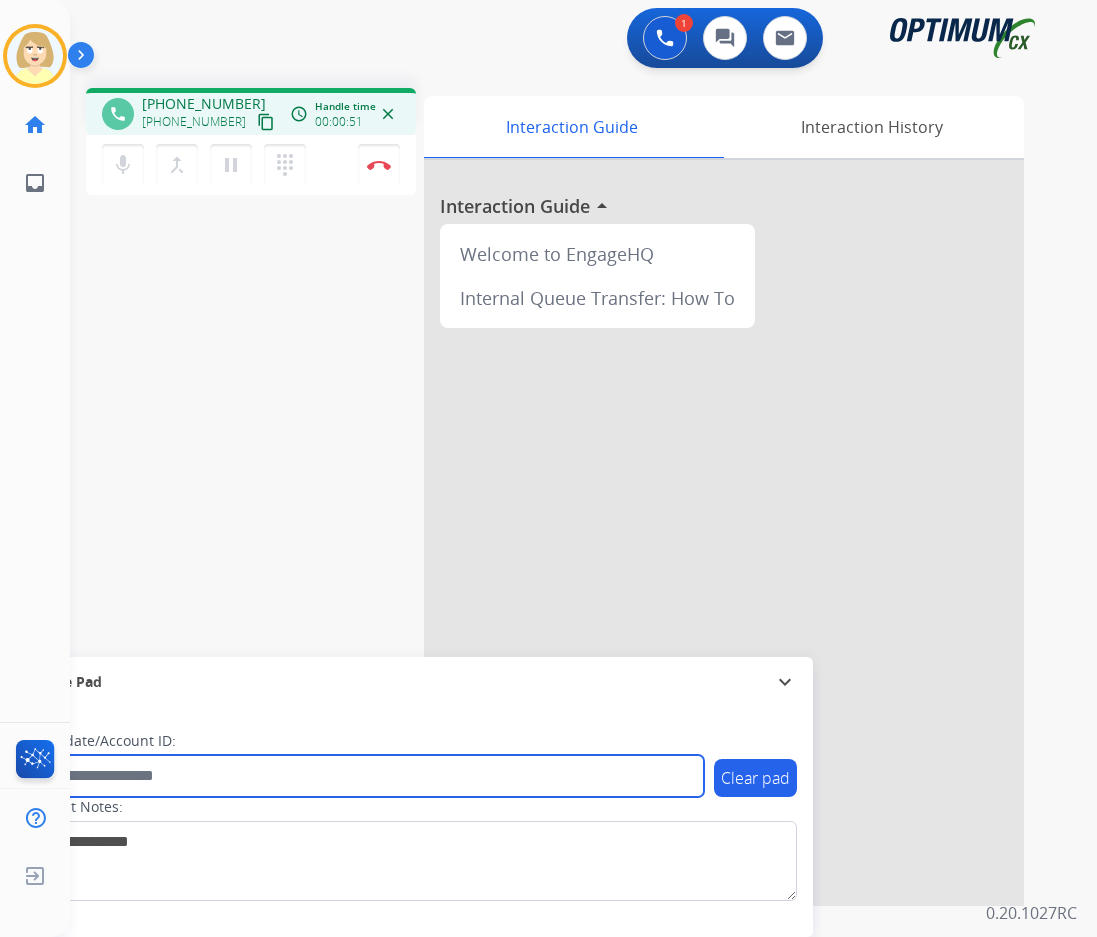 paste on "*******" 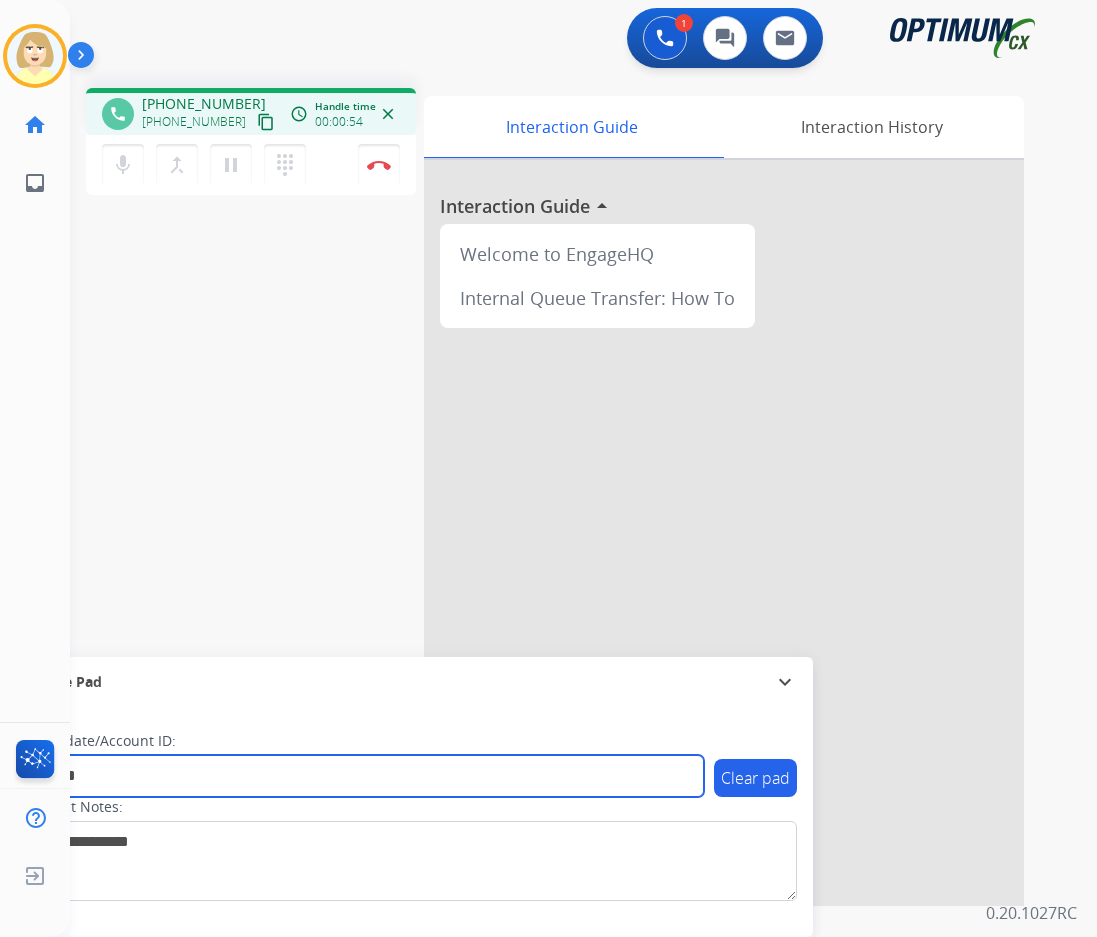 type on "*******" 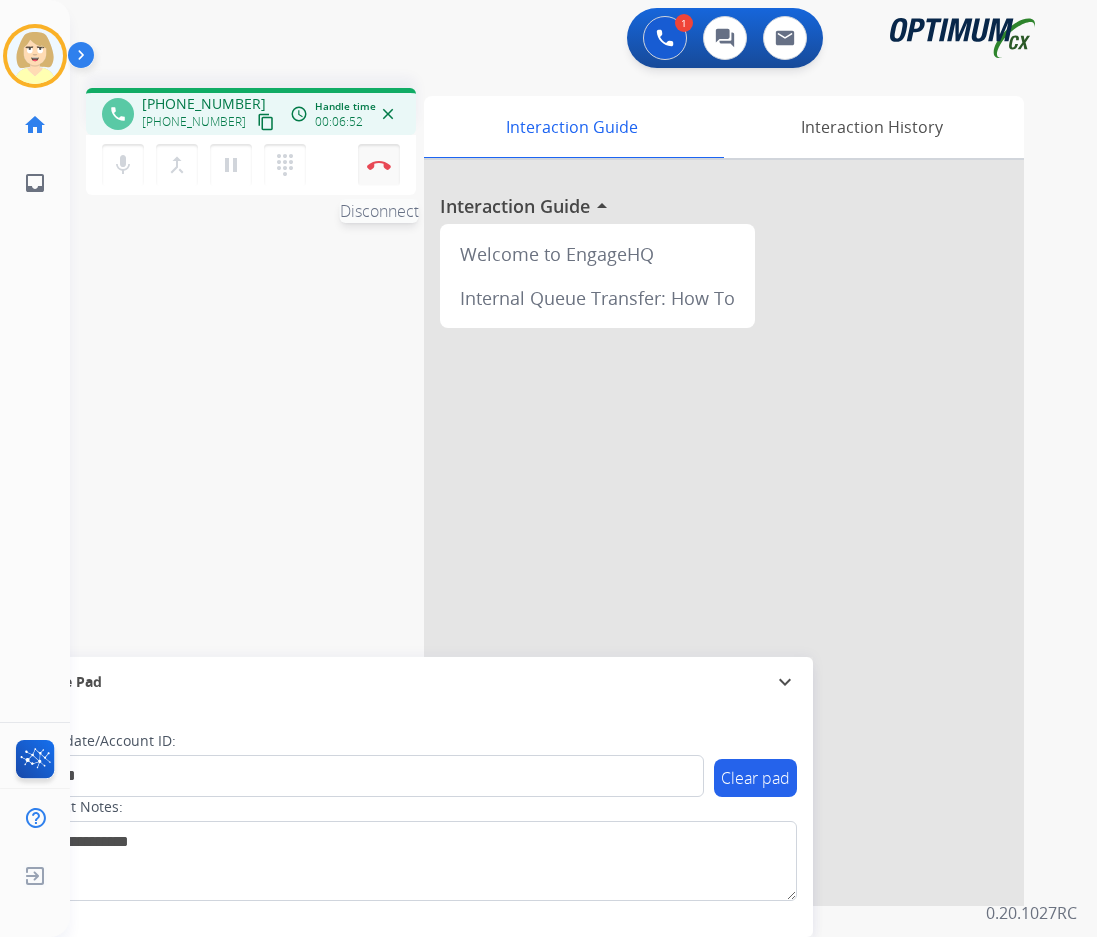 click at bounding box center (379, 165) 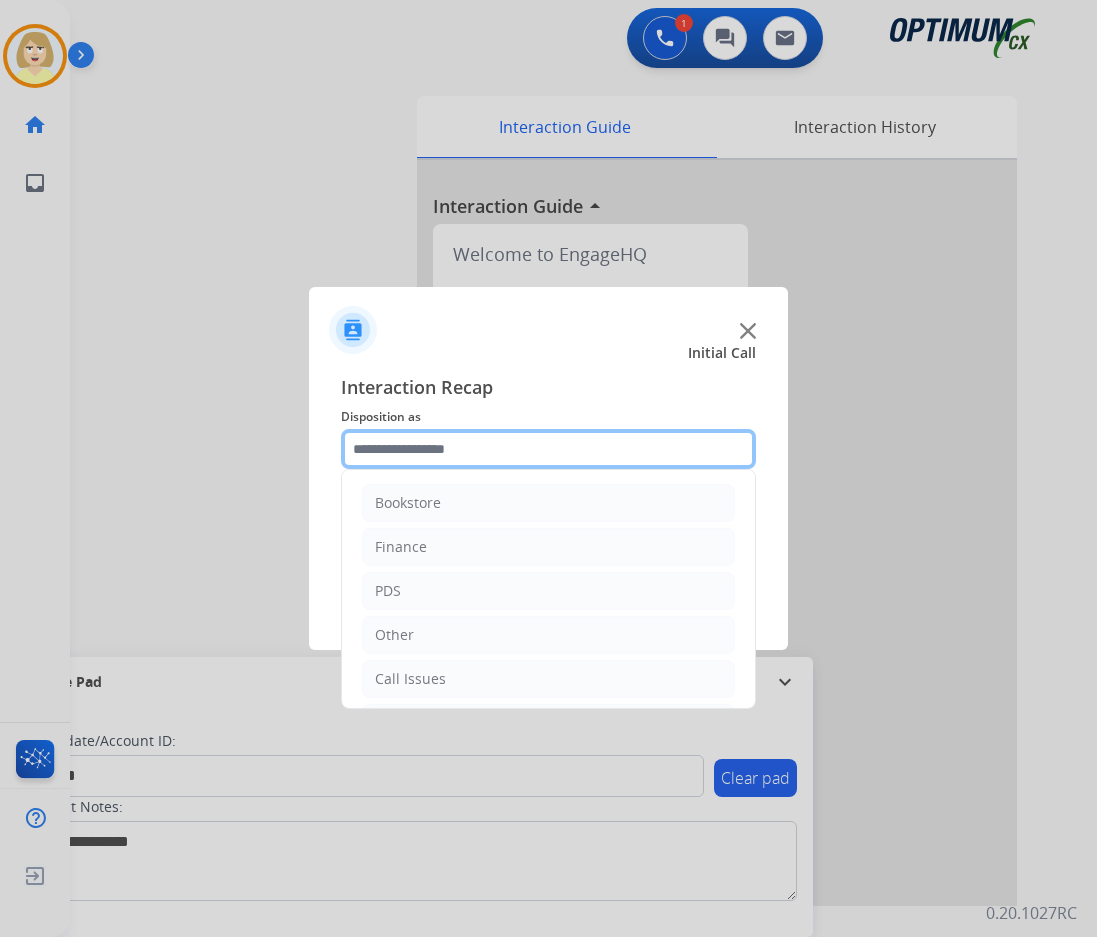 click 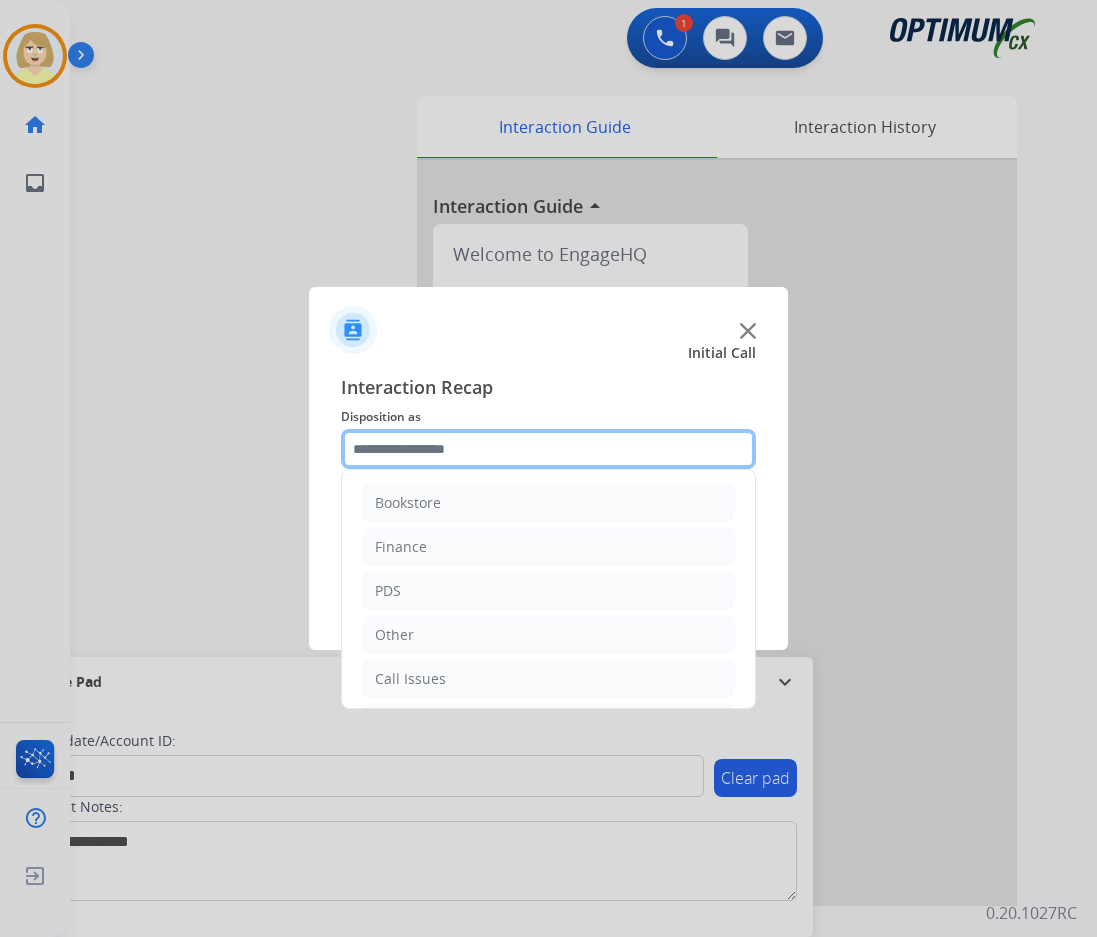 scroll, scrollTop: 136, scrollLeft: 0, axis: vertical 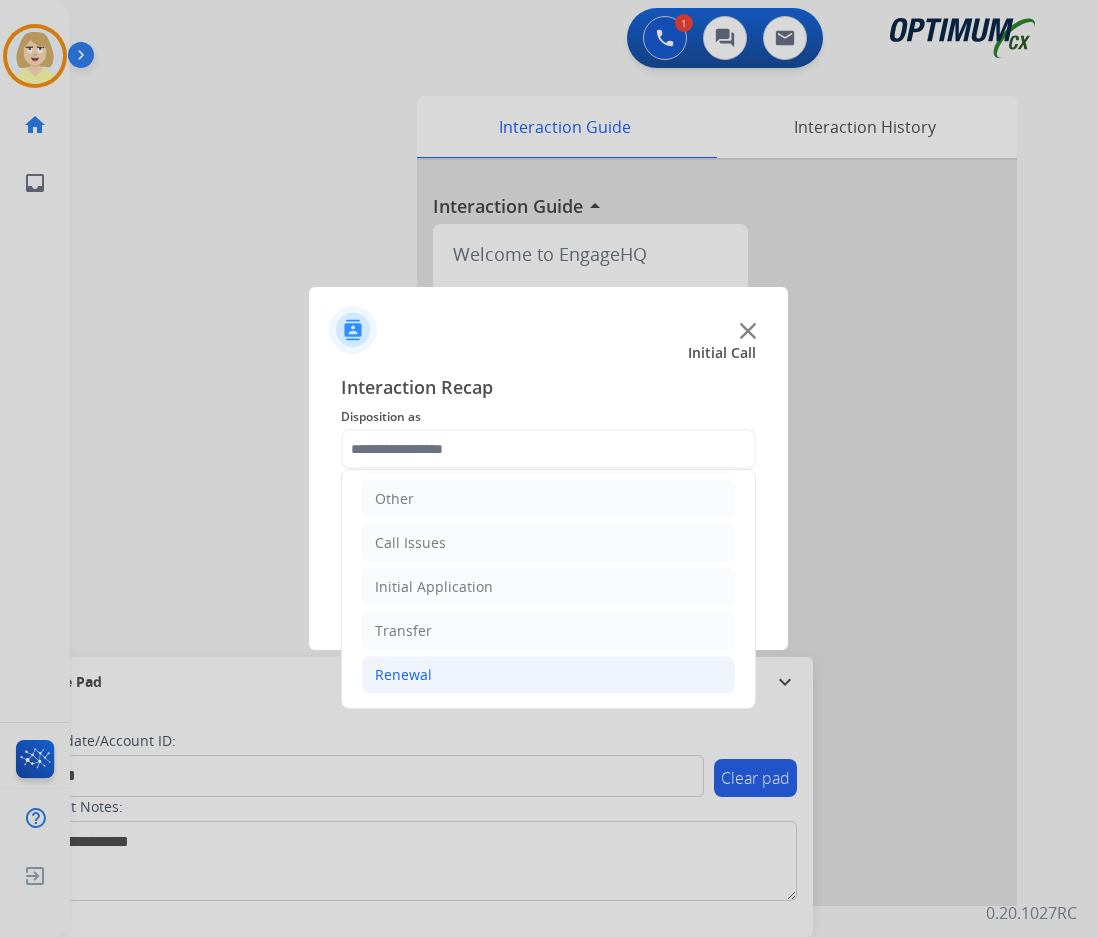 click on "Renewal" 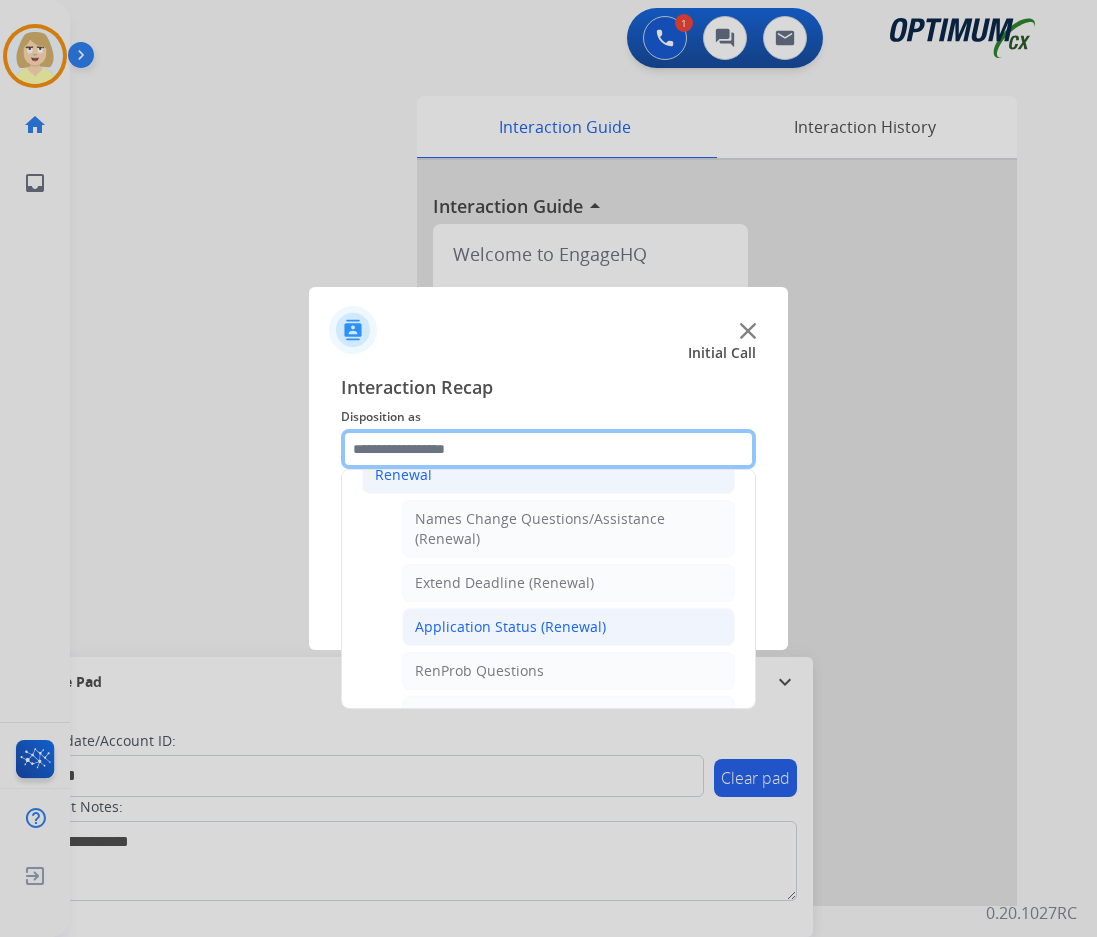 scroll, scrollTop: 436, scrollLeft: 0, axis: vertical 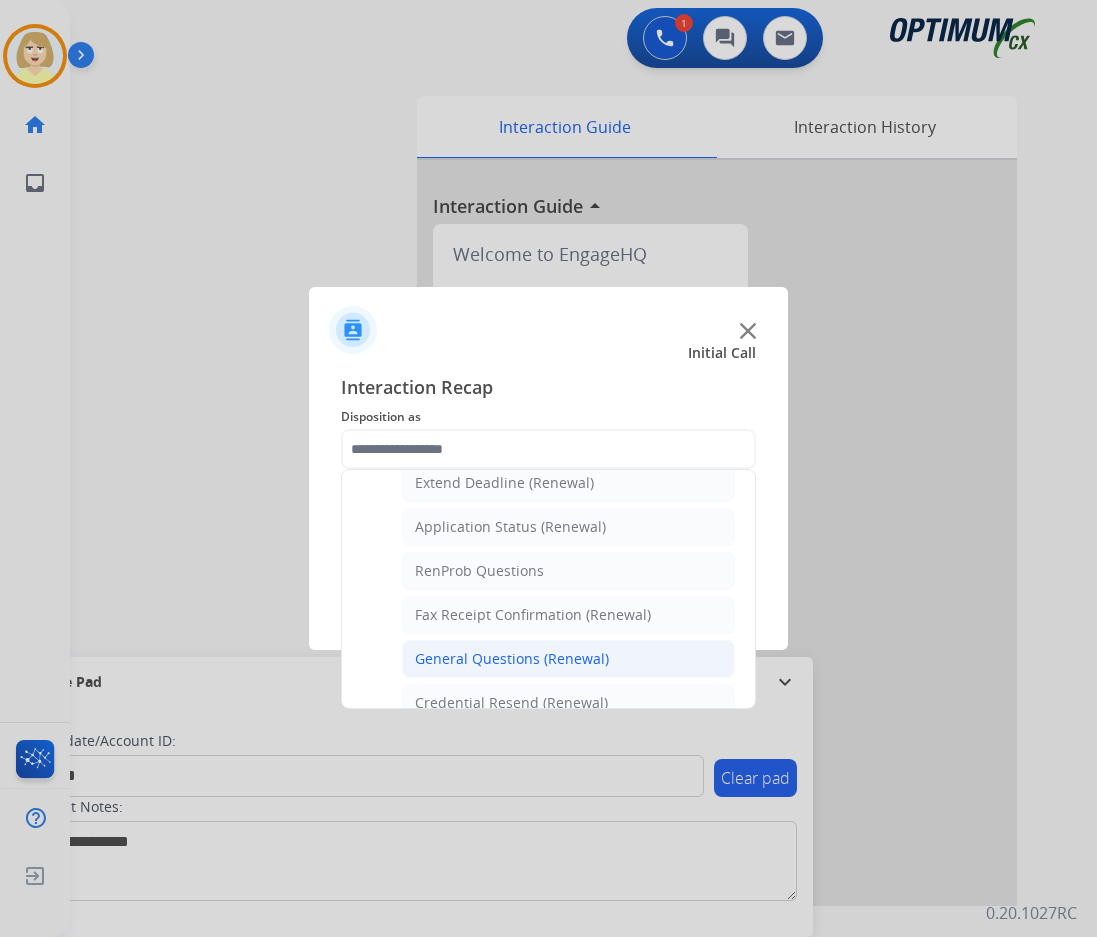 click on "General Questions (Renewal)" 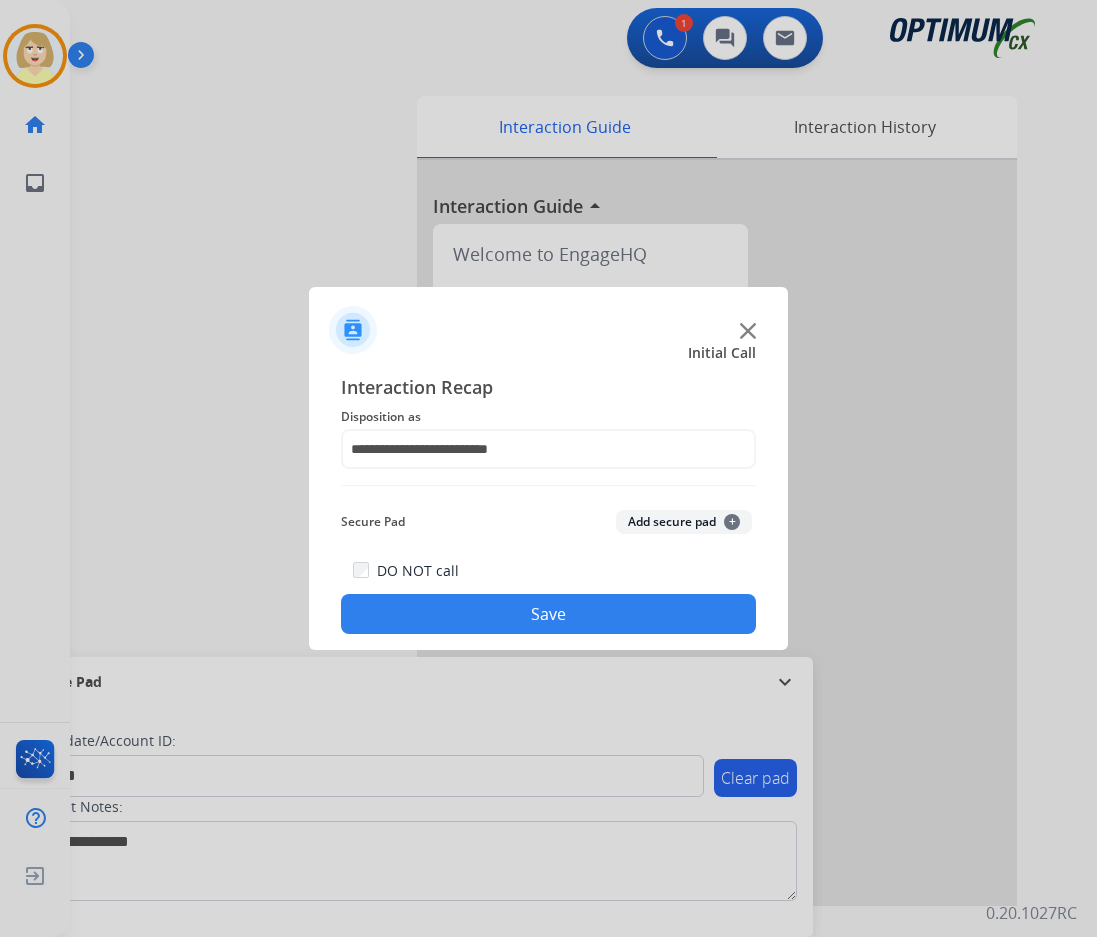 click on "Add secure pad  +" 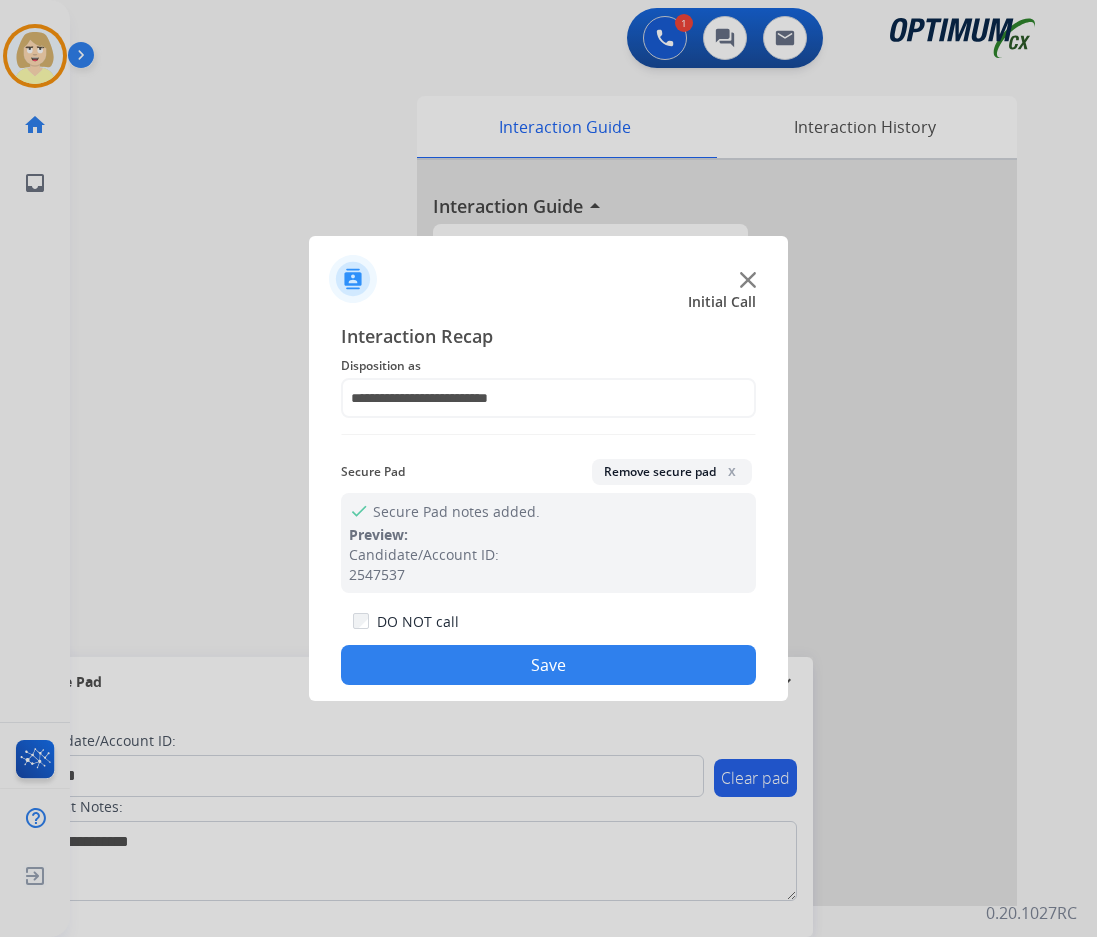 drag, startPoint x: 504, startPoint y: 675, endPoint x: 226, endPoint y: 505, distance: 325.85886 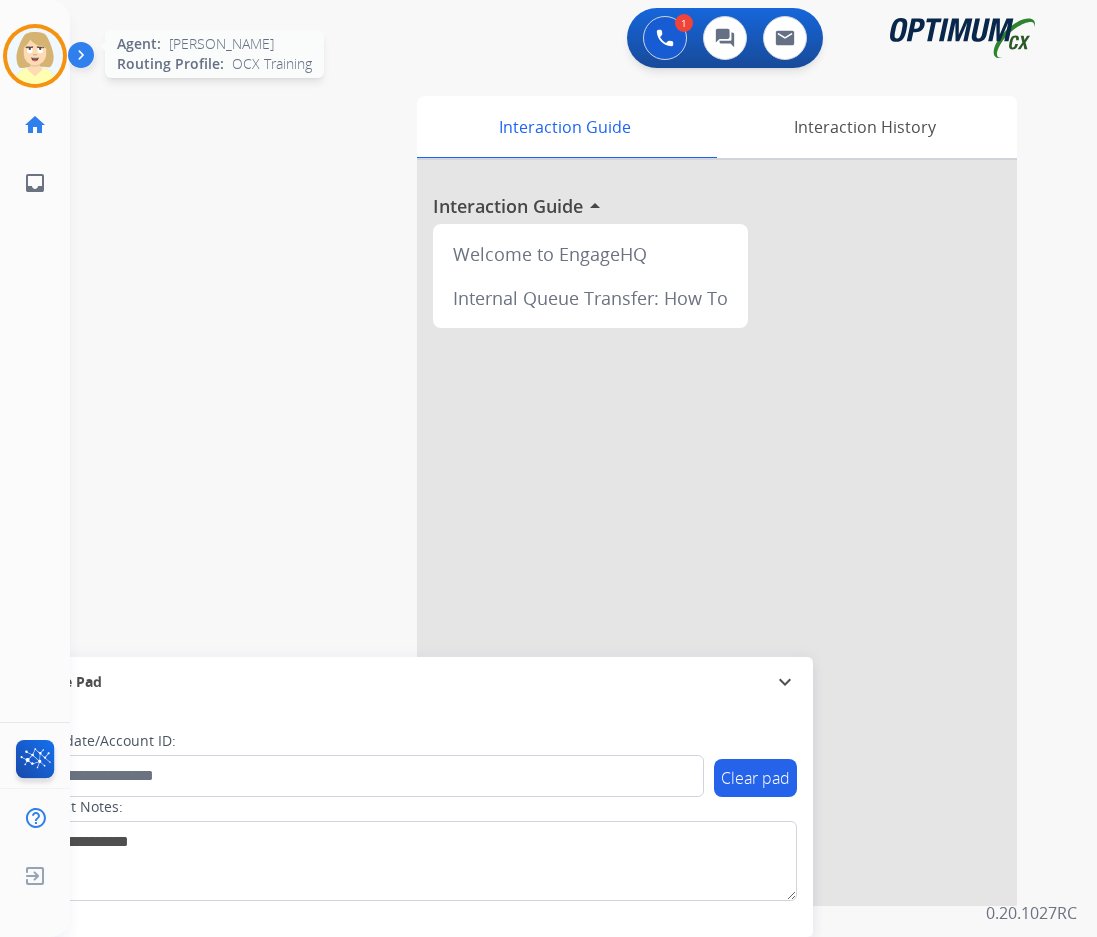 click at bounding box center (35, 56) 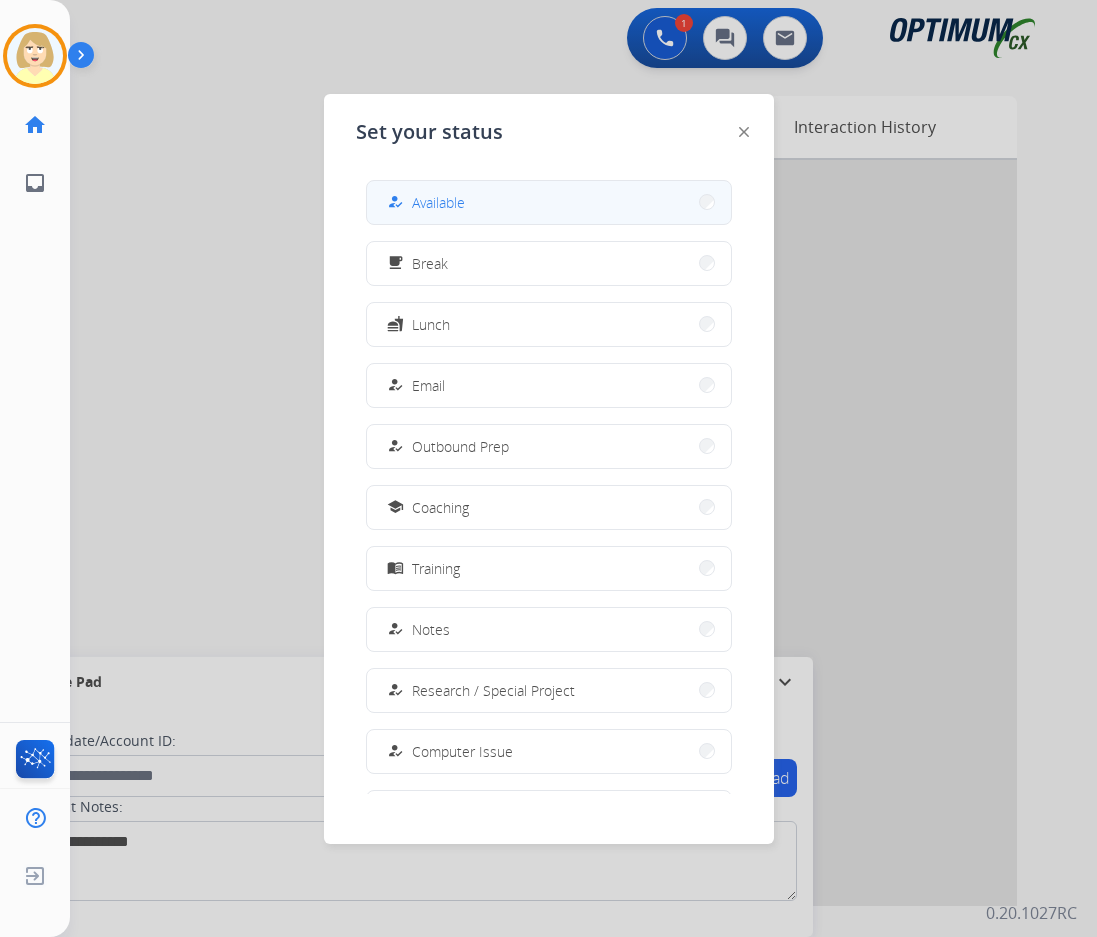 click on "Available" at bounding box center [438, 202] 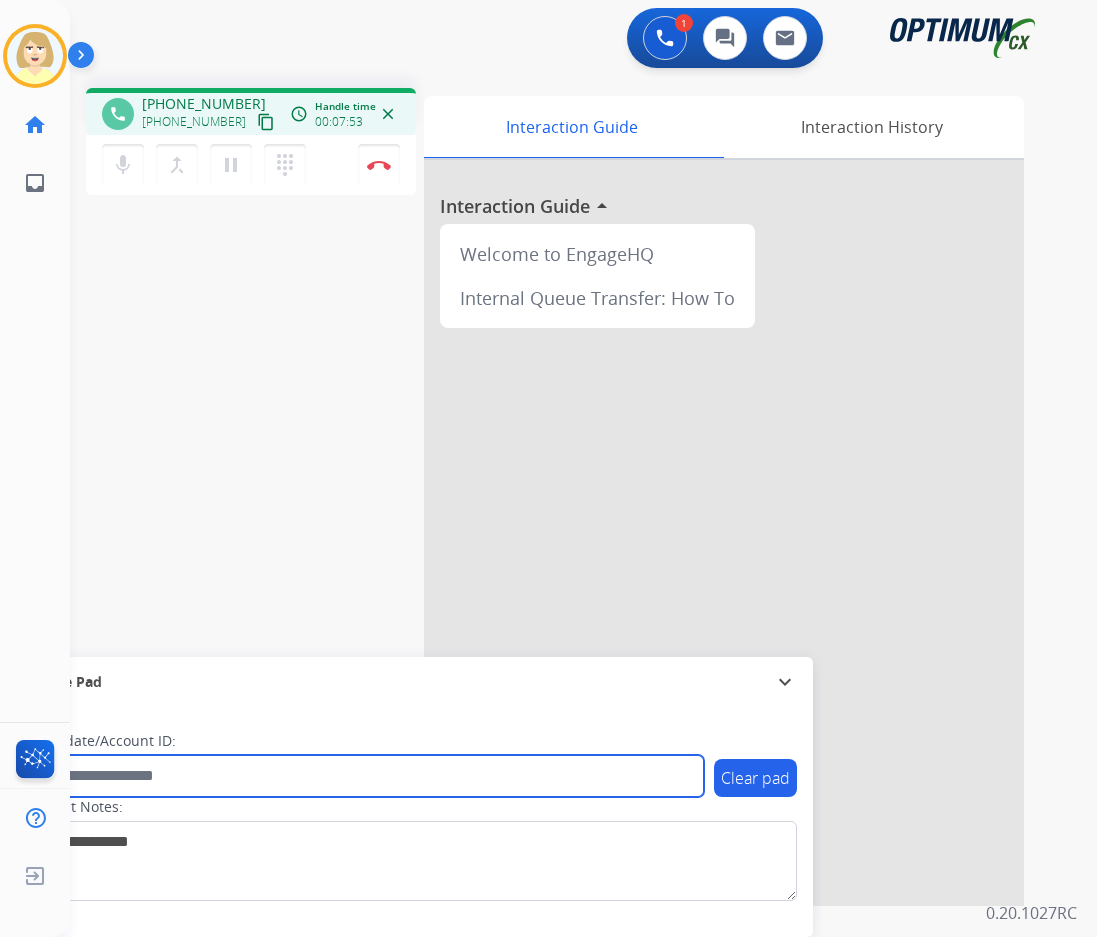click at bounding box center (365, 776) 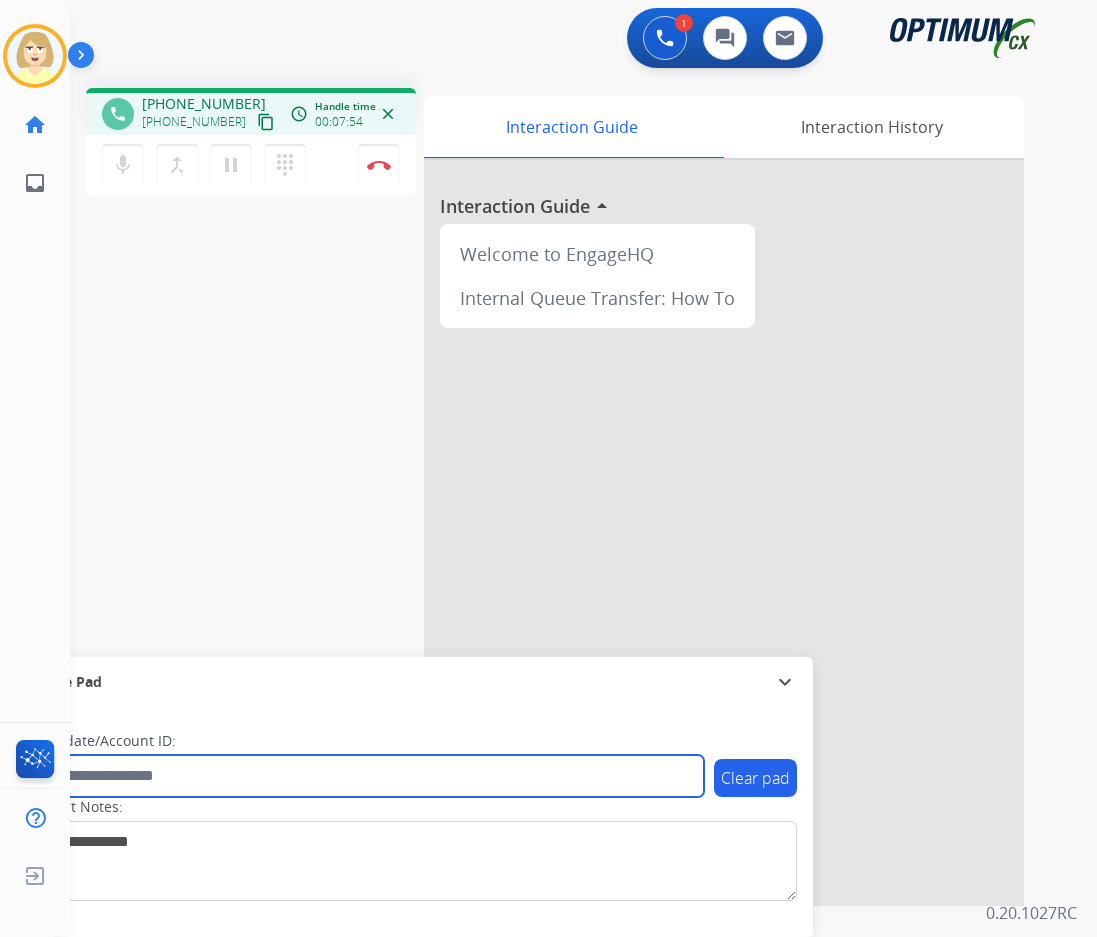 paste on "*******" 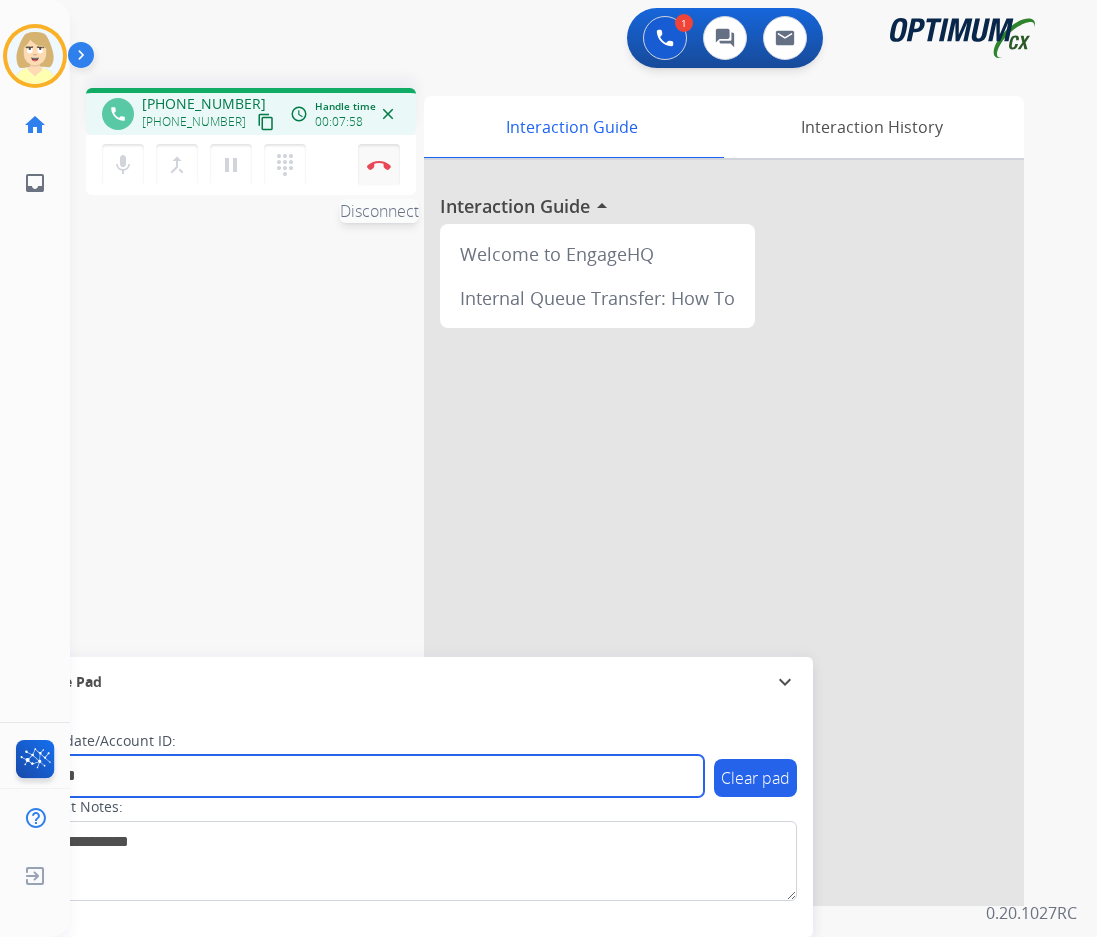 type on "*******" 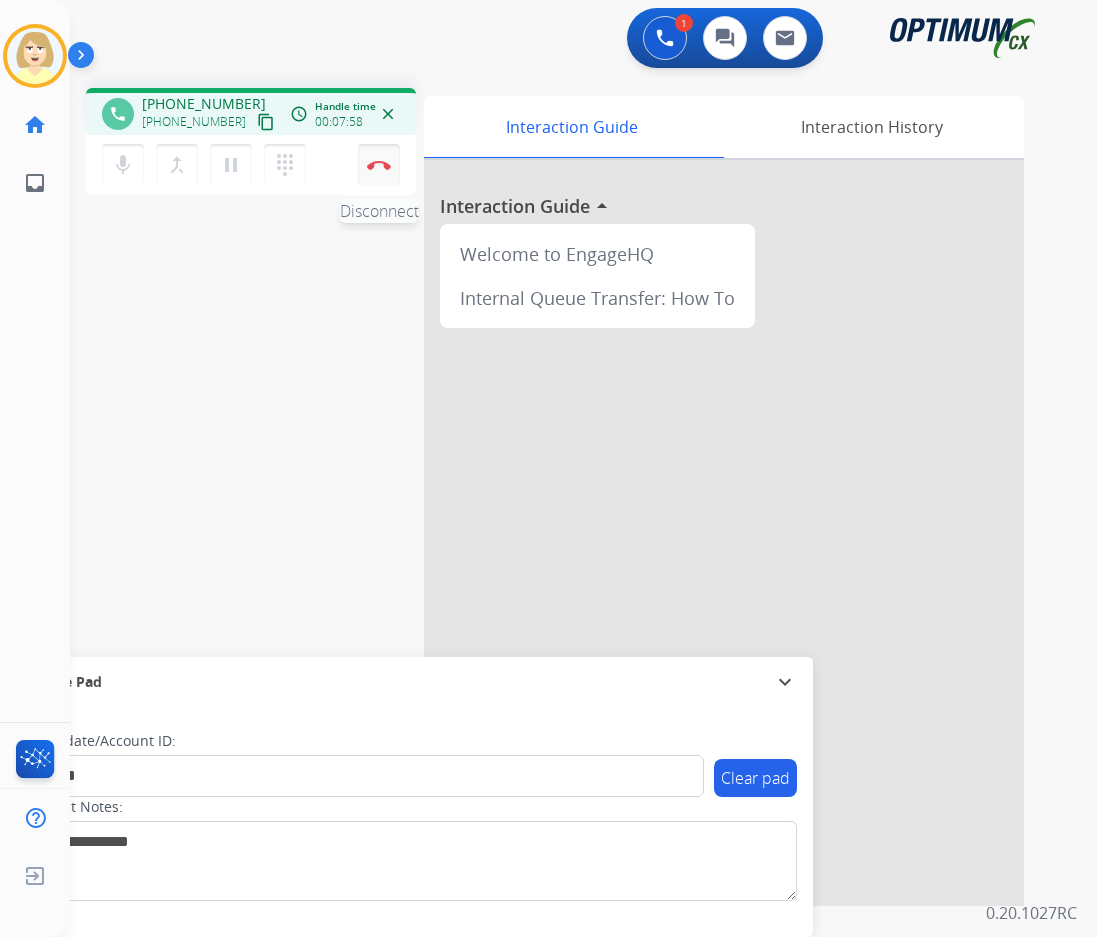 click at bounding box center [379, 165] 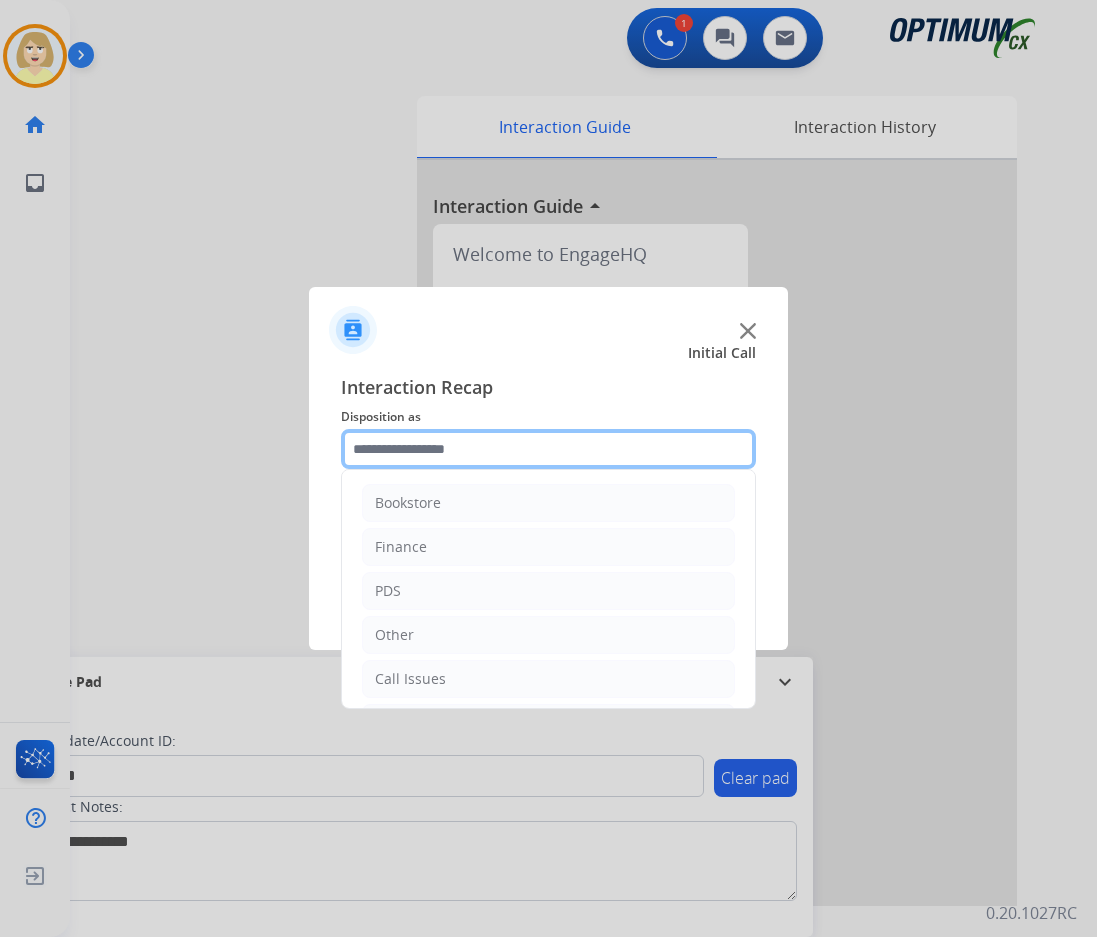 click 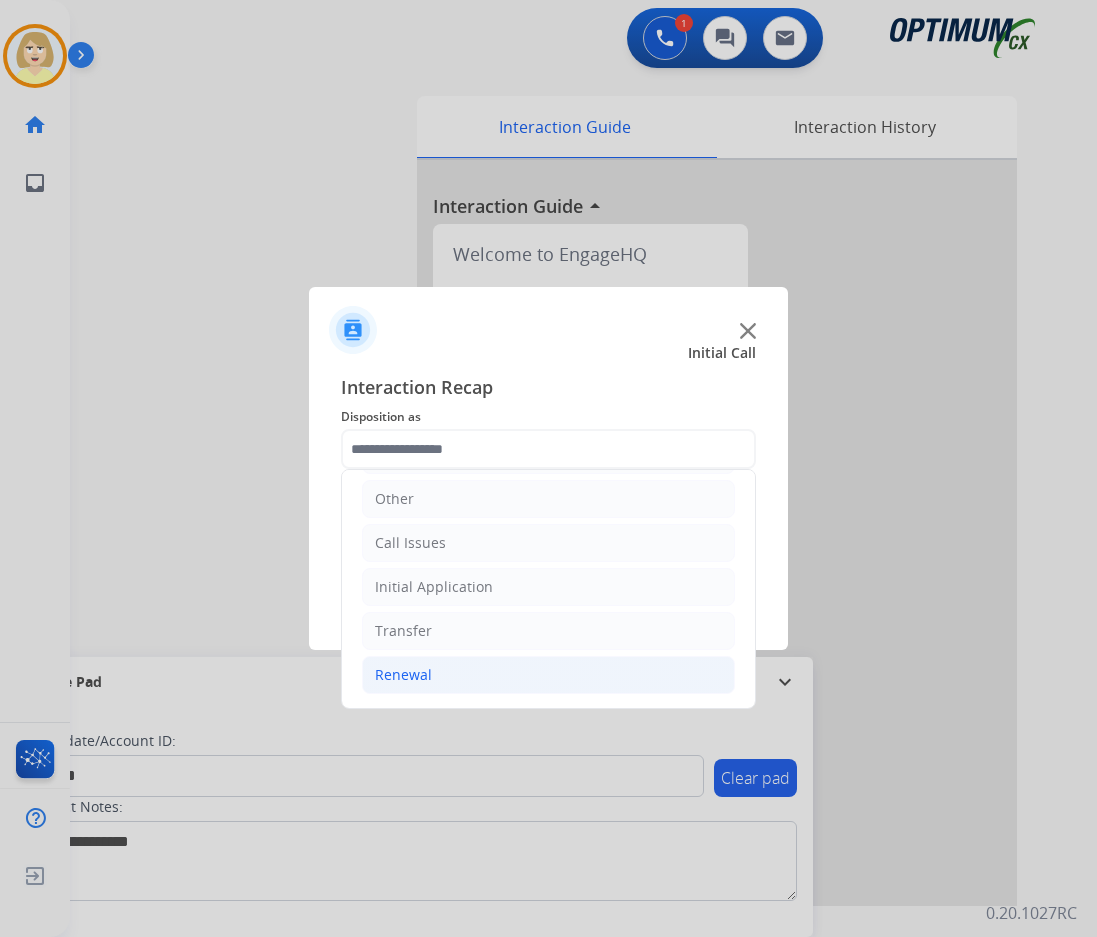 click on "Renewal" 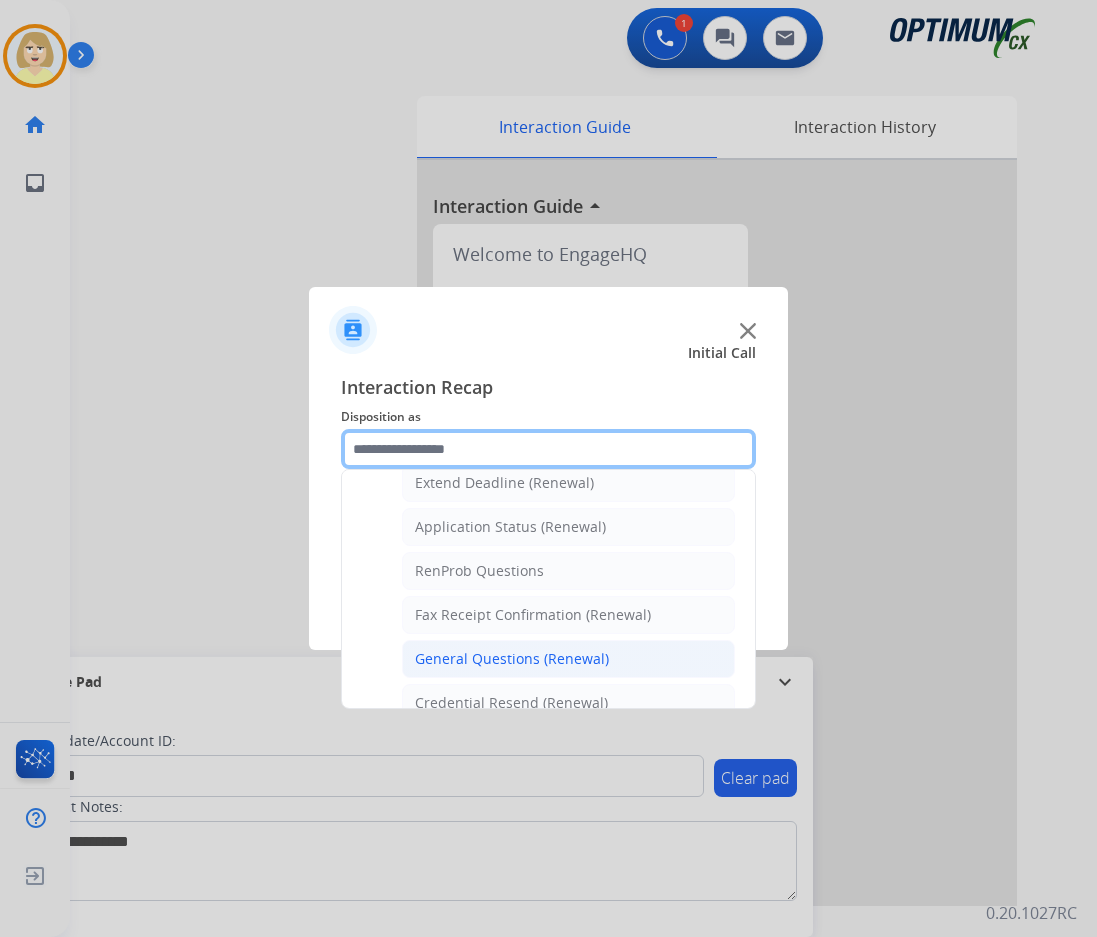 scroll, scrollTop: 636, scrollLeft: 0, axis: vertical 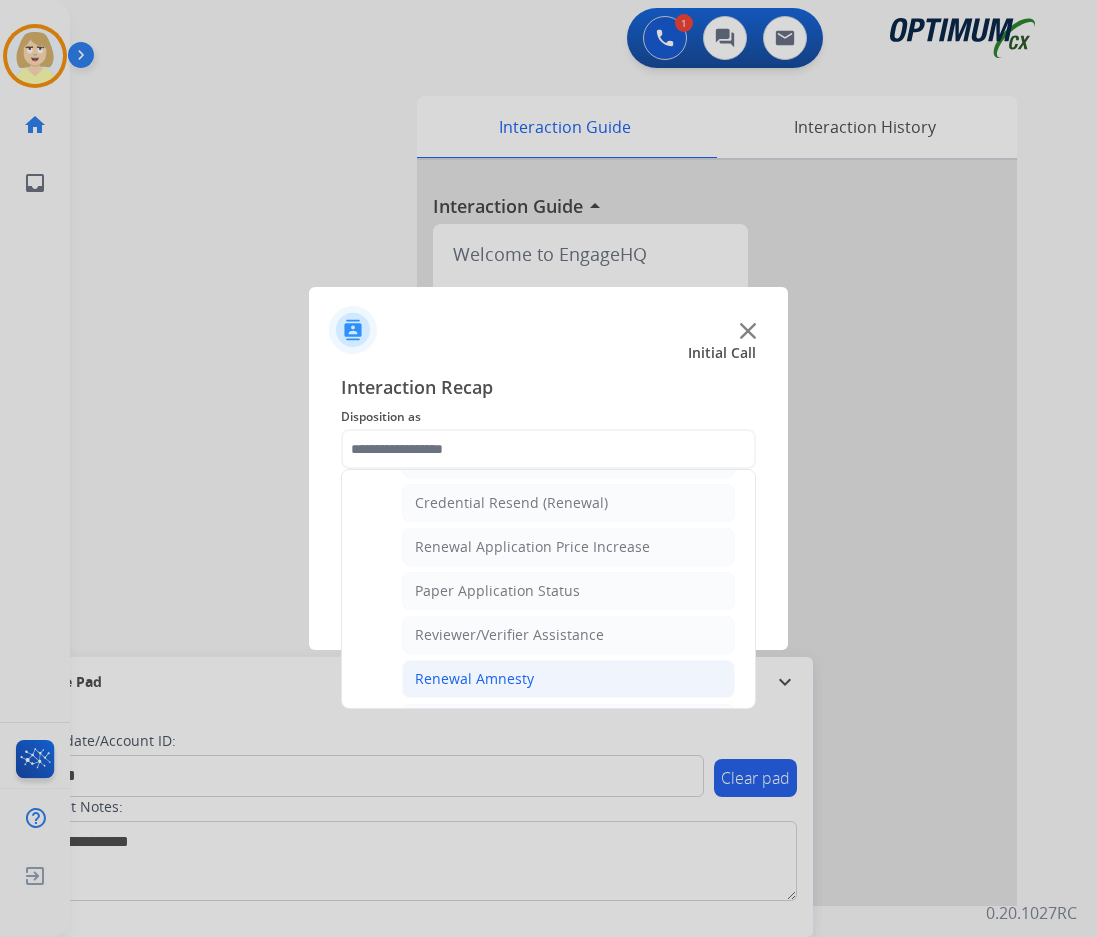 click on "Renewal Amnesty" 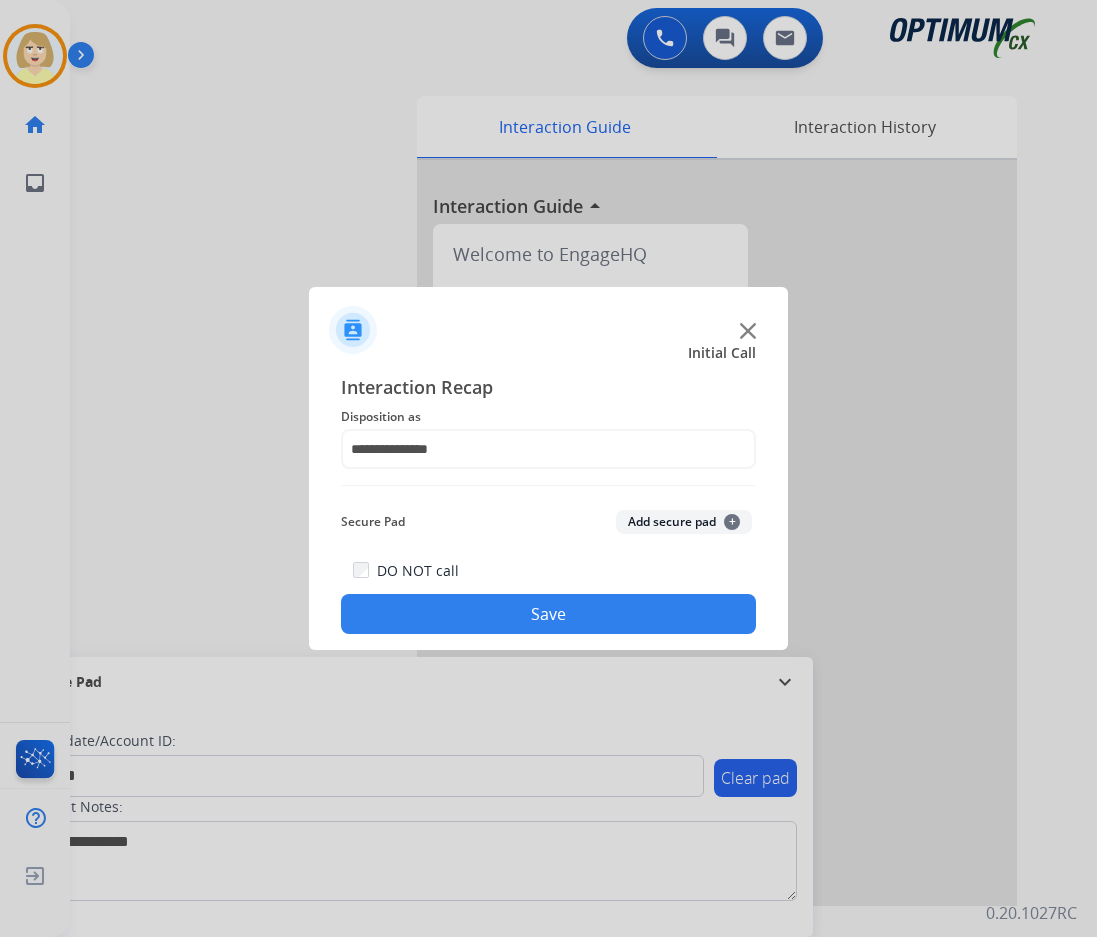 click on "Add secure pad  +" 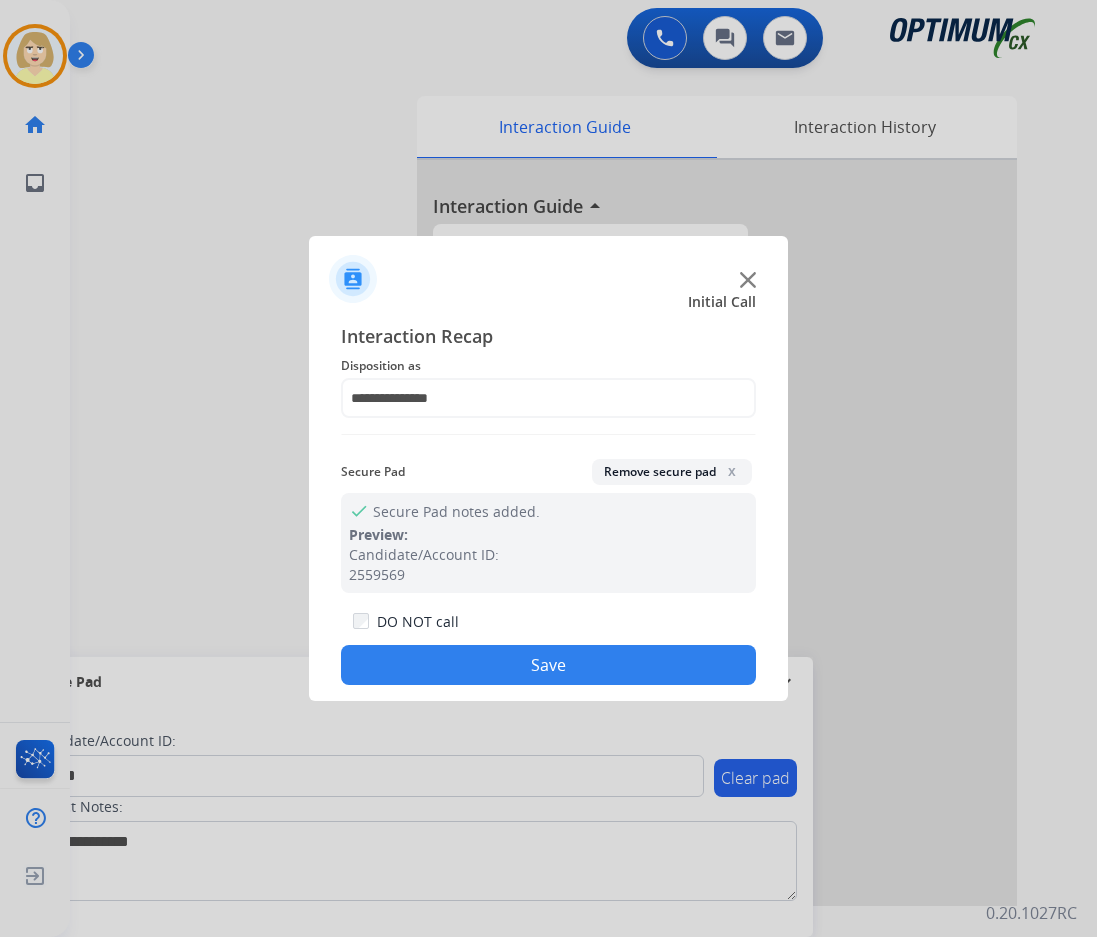 click on "Save" 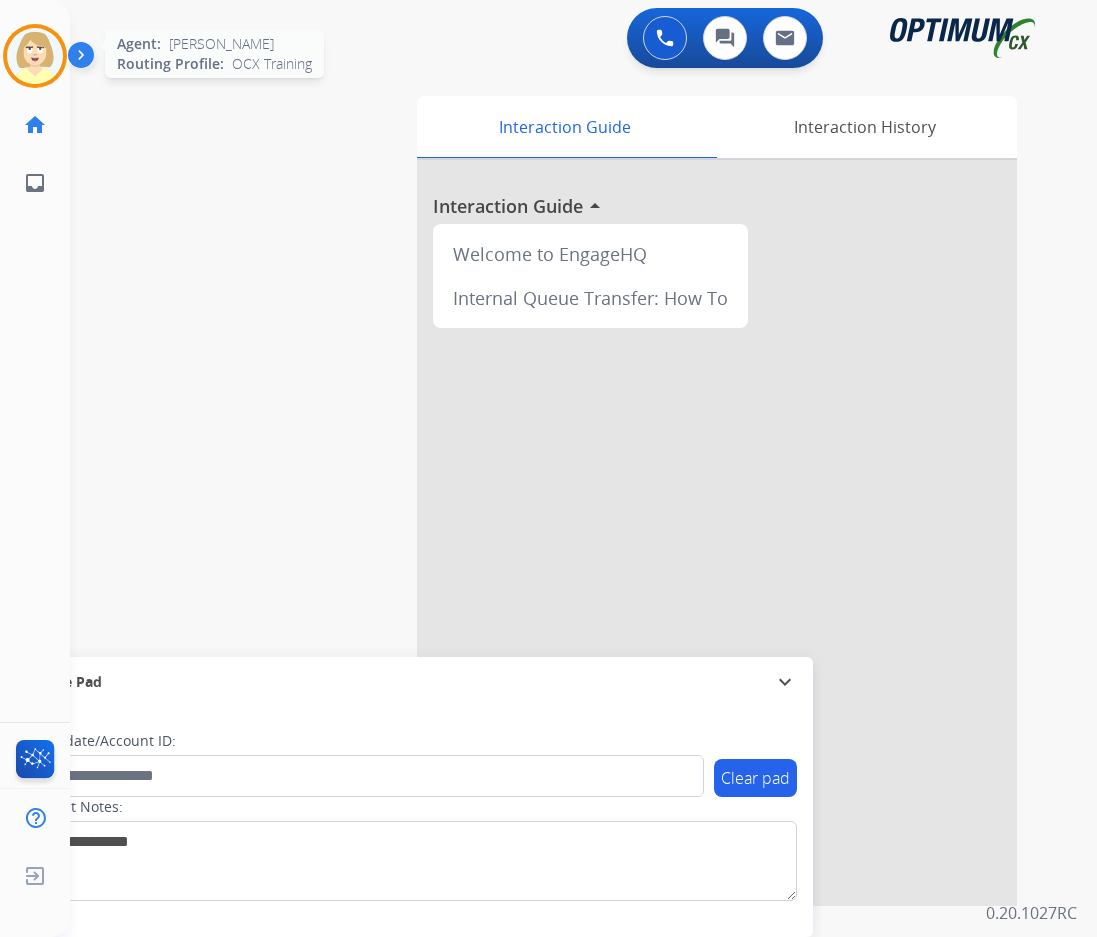 click at bounding box center (35, 56) 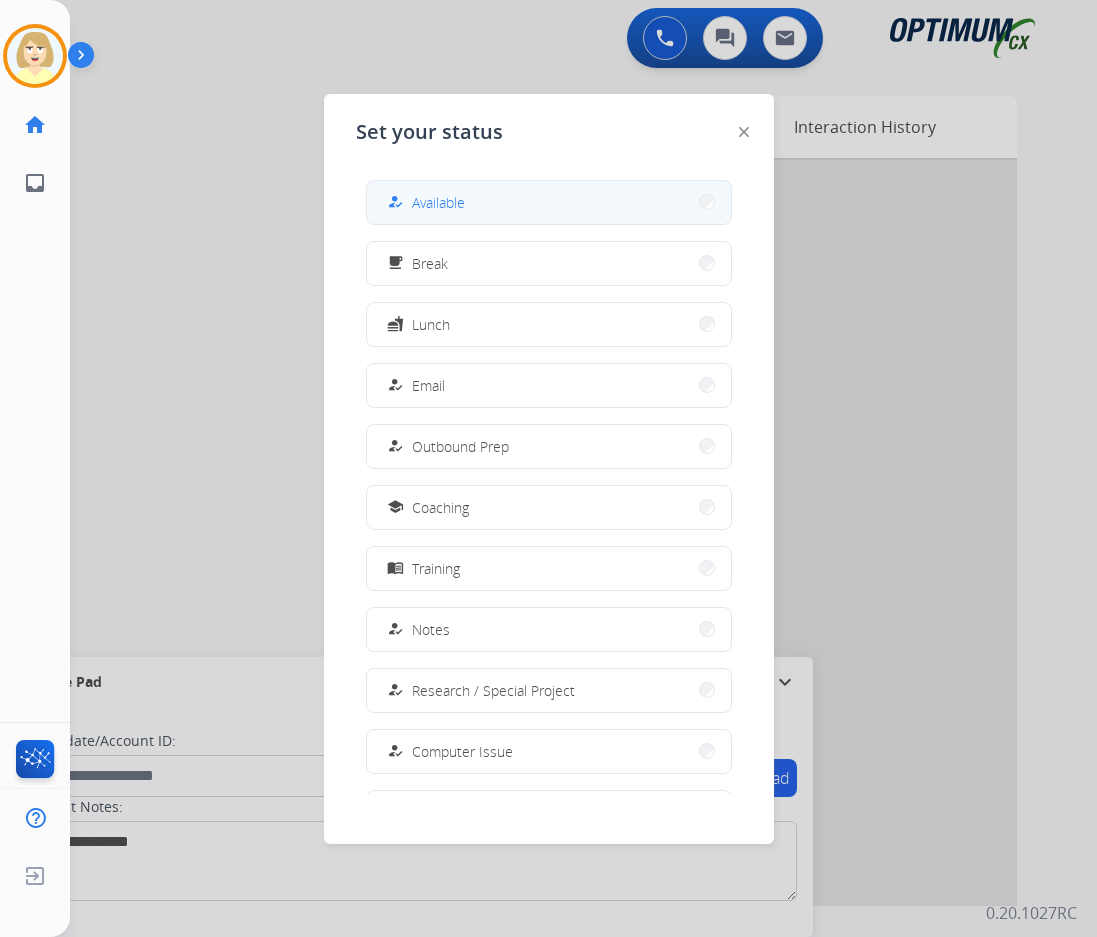 click on "Available" at bounding box center [438, 202] 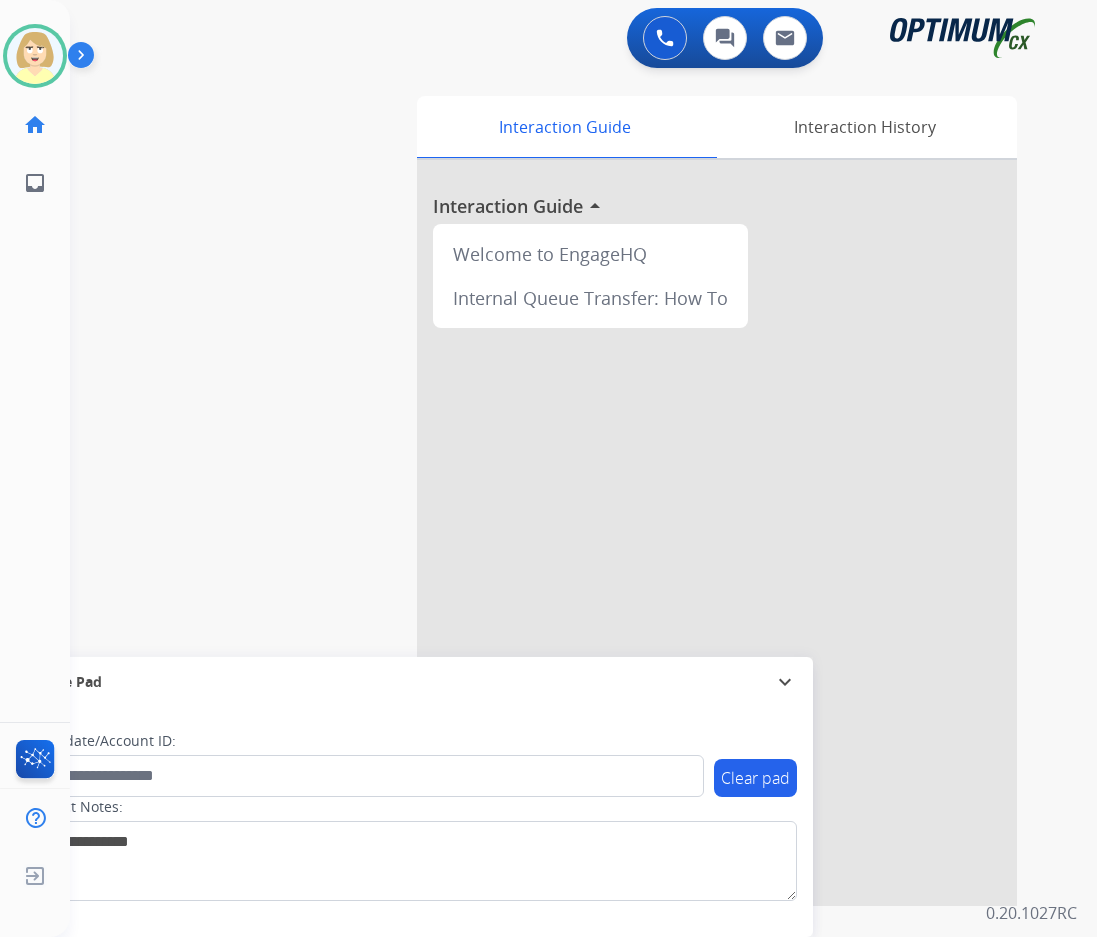 drag, startPoint x: 664, startPoint y: 437, endPoint x: 263, endPoint y: 390, distance: 403.74496 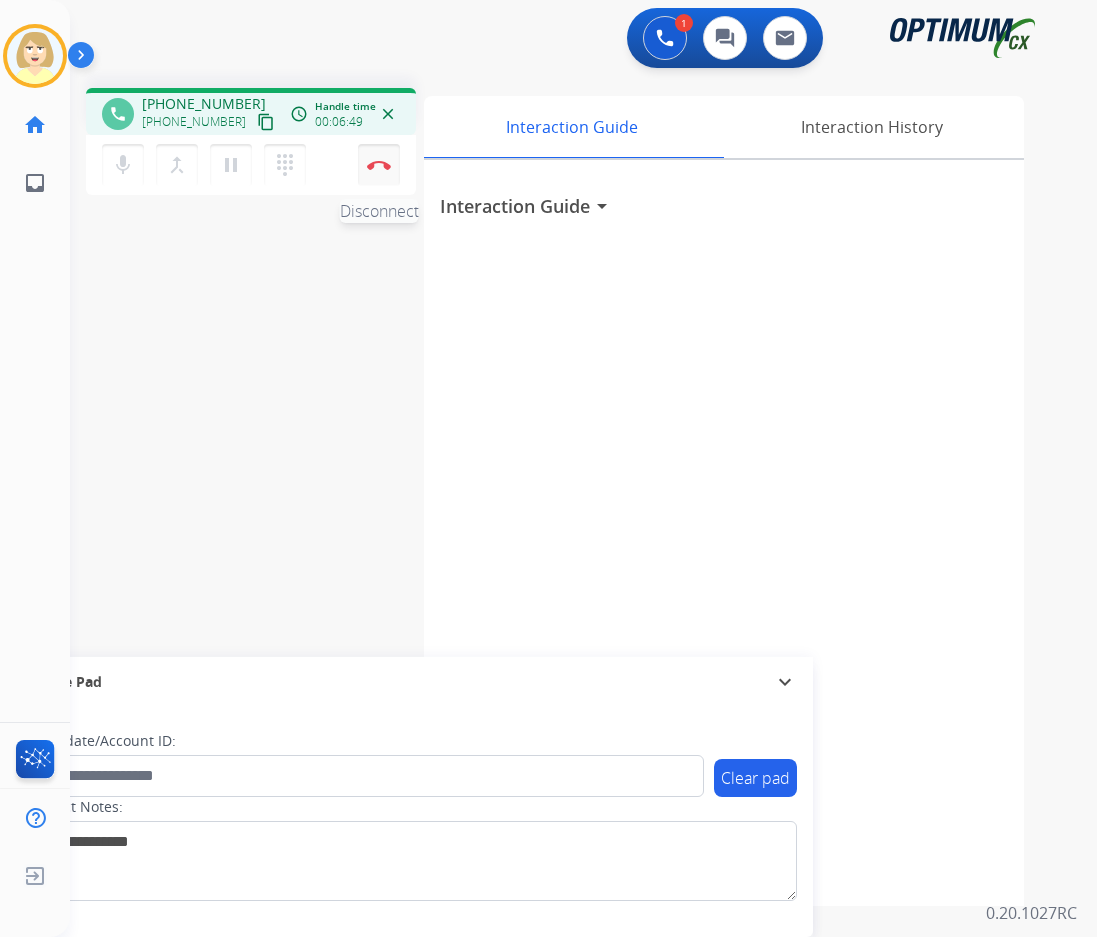 click at bounding box center [379, 165] 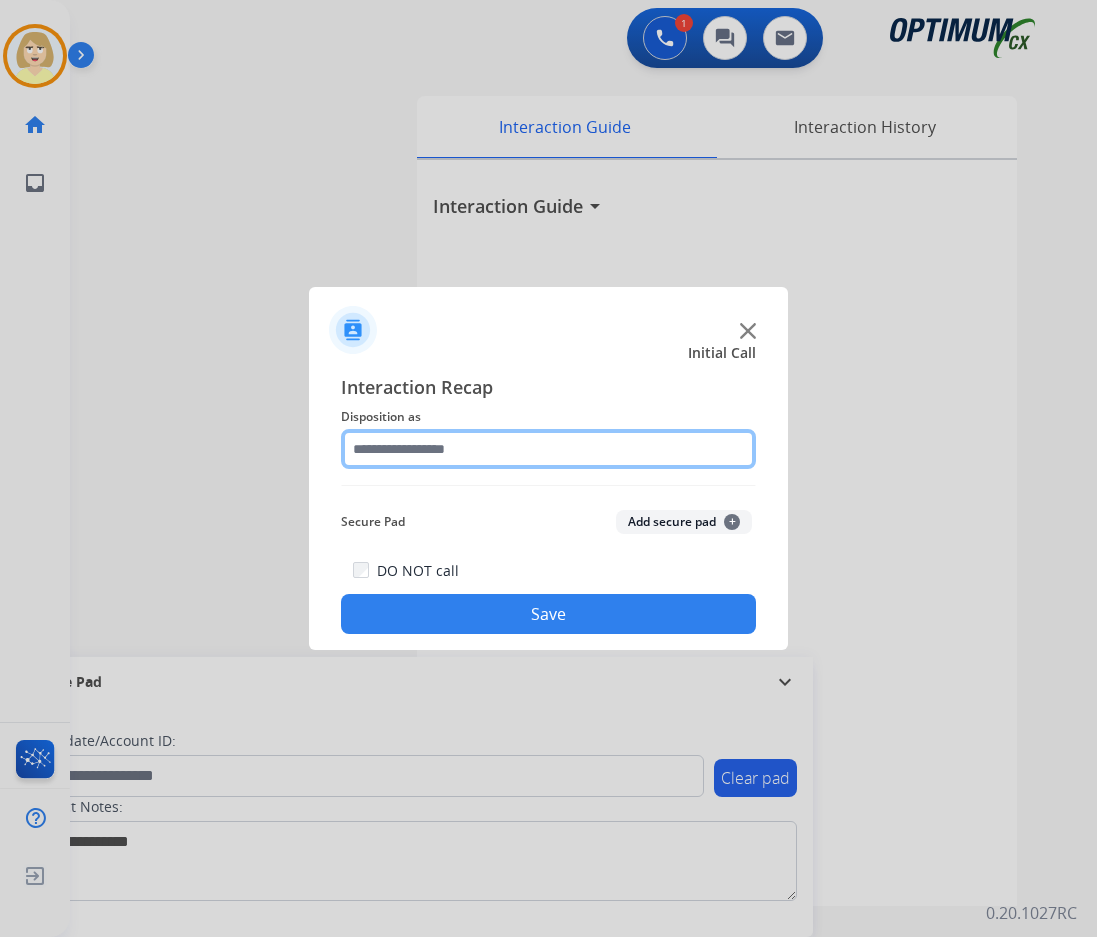 click 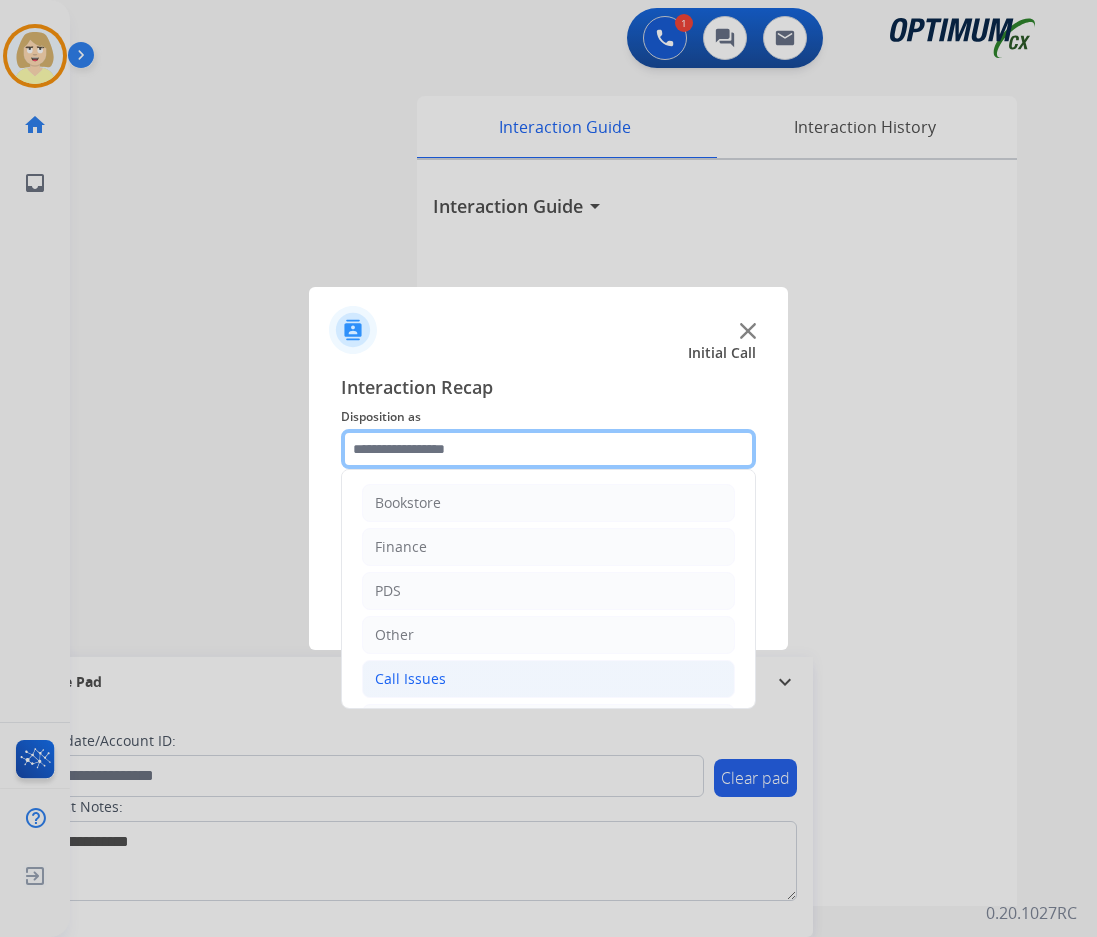 scroll, scrollTop: 136, scrollLeft: 0, axis: vertical 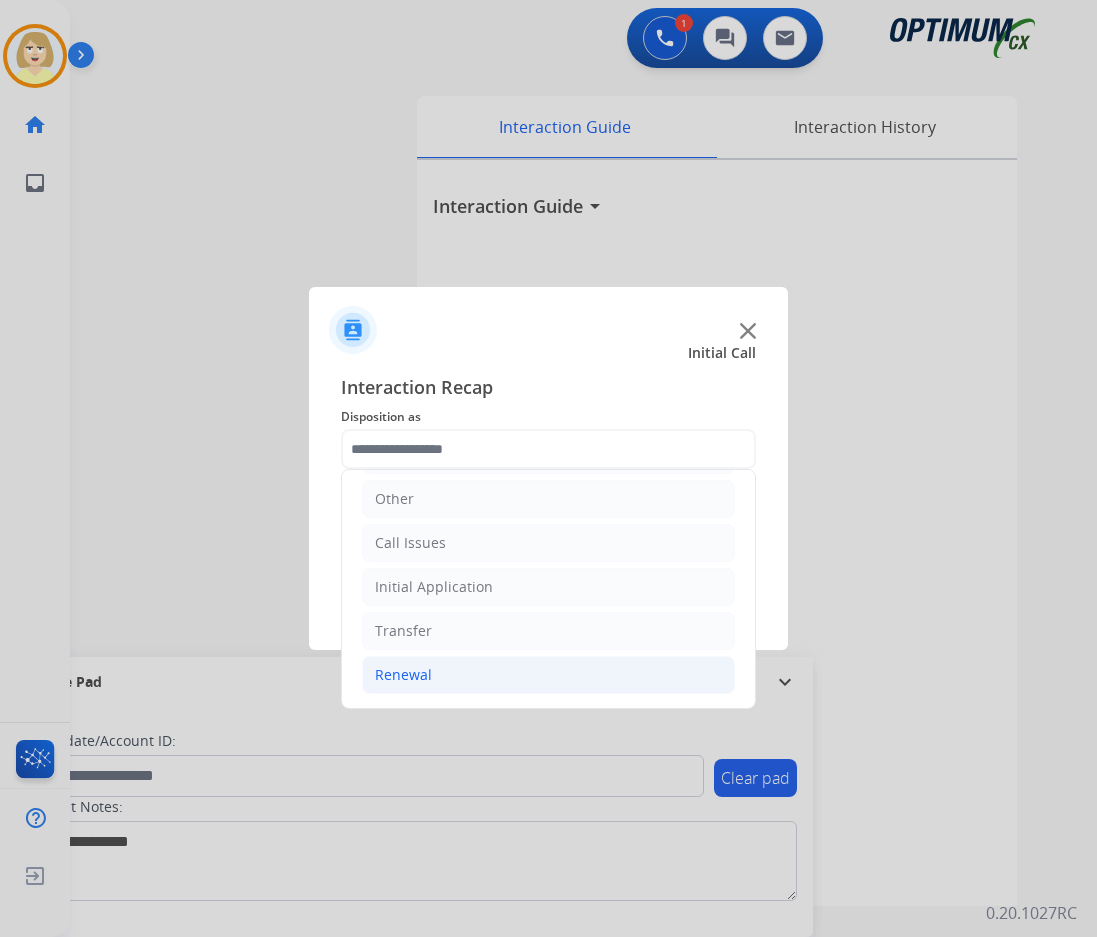 click on "Renewal" 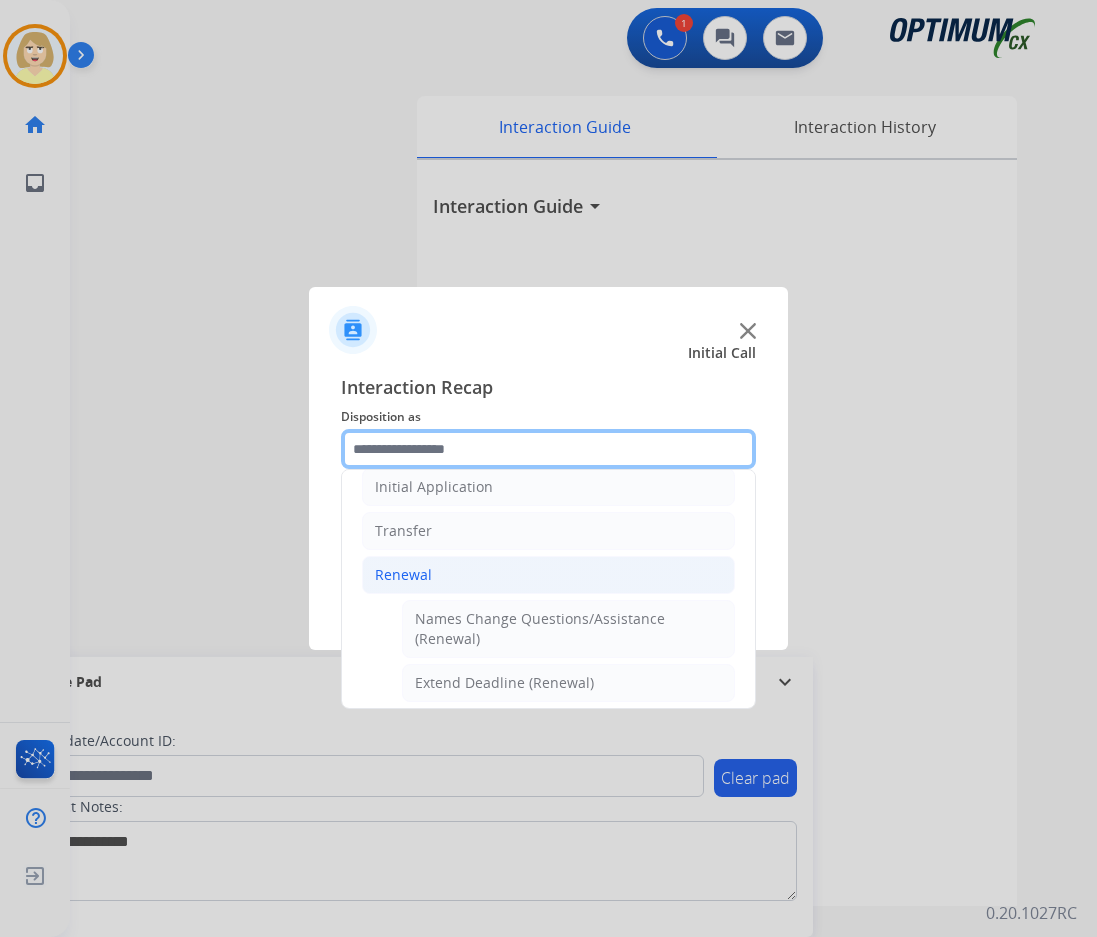 scroll, scrollTop: 436, scrollLeft: 0, axis: vertical 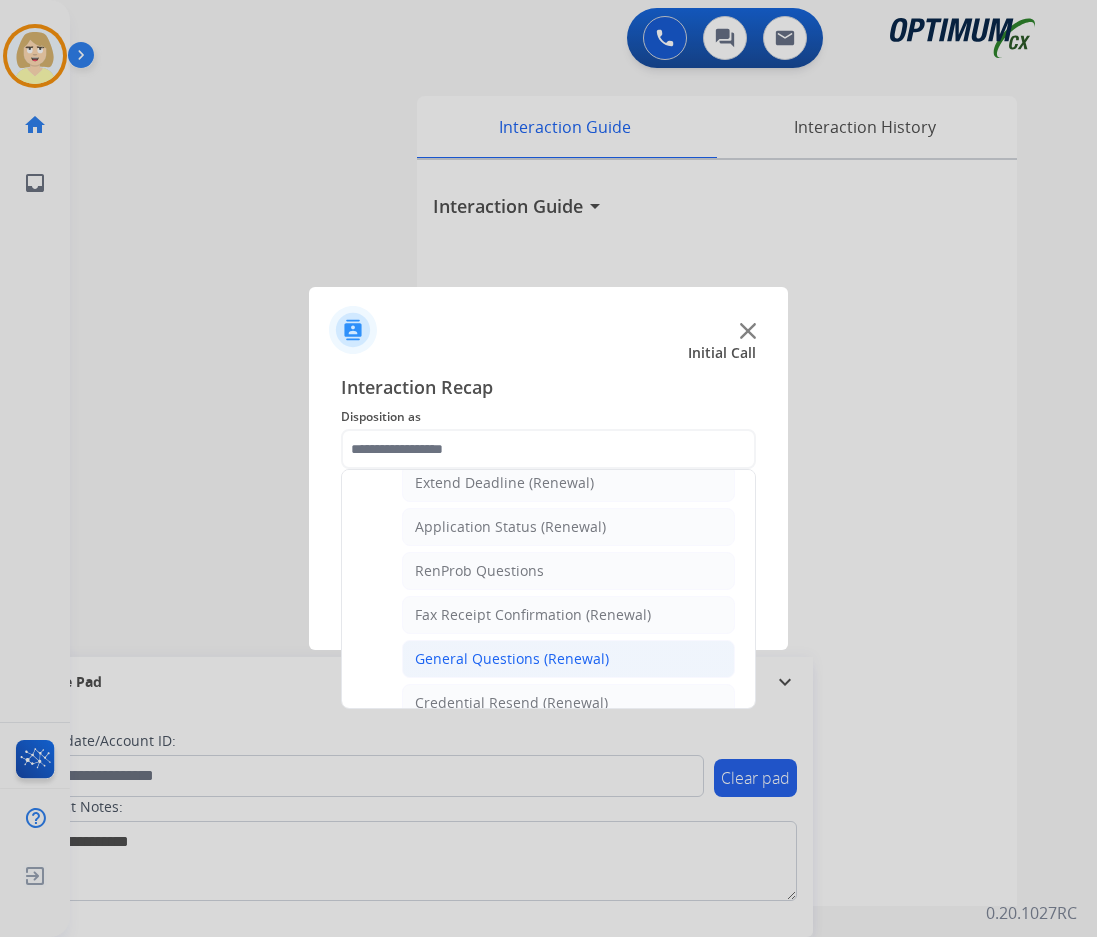 click on "General Questions (Renewal)" 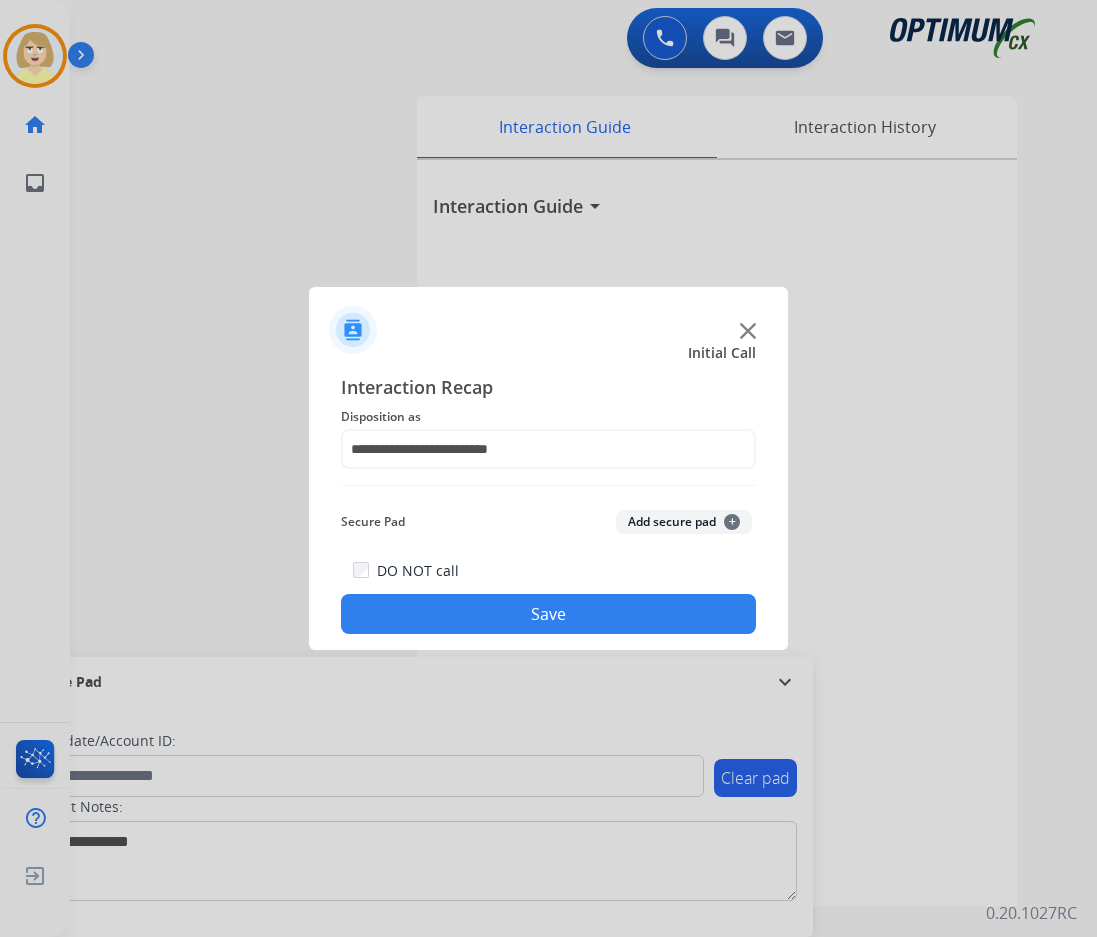 click on "Add secure pad  +" 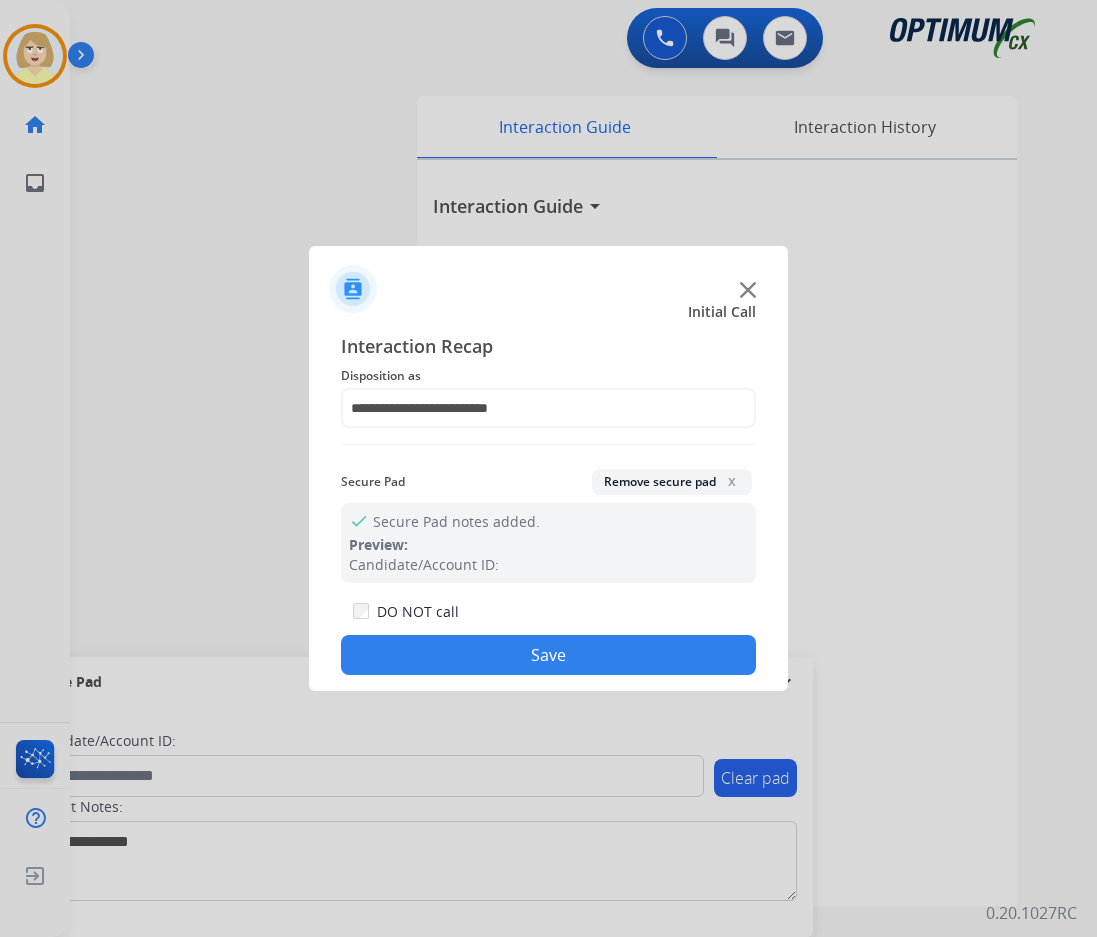 click on "Save" 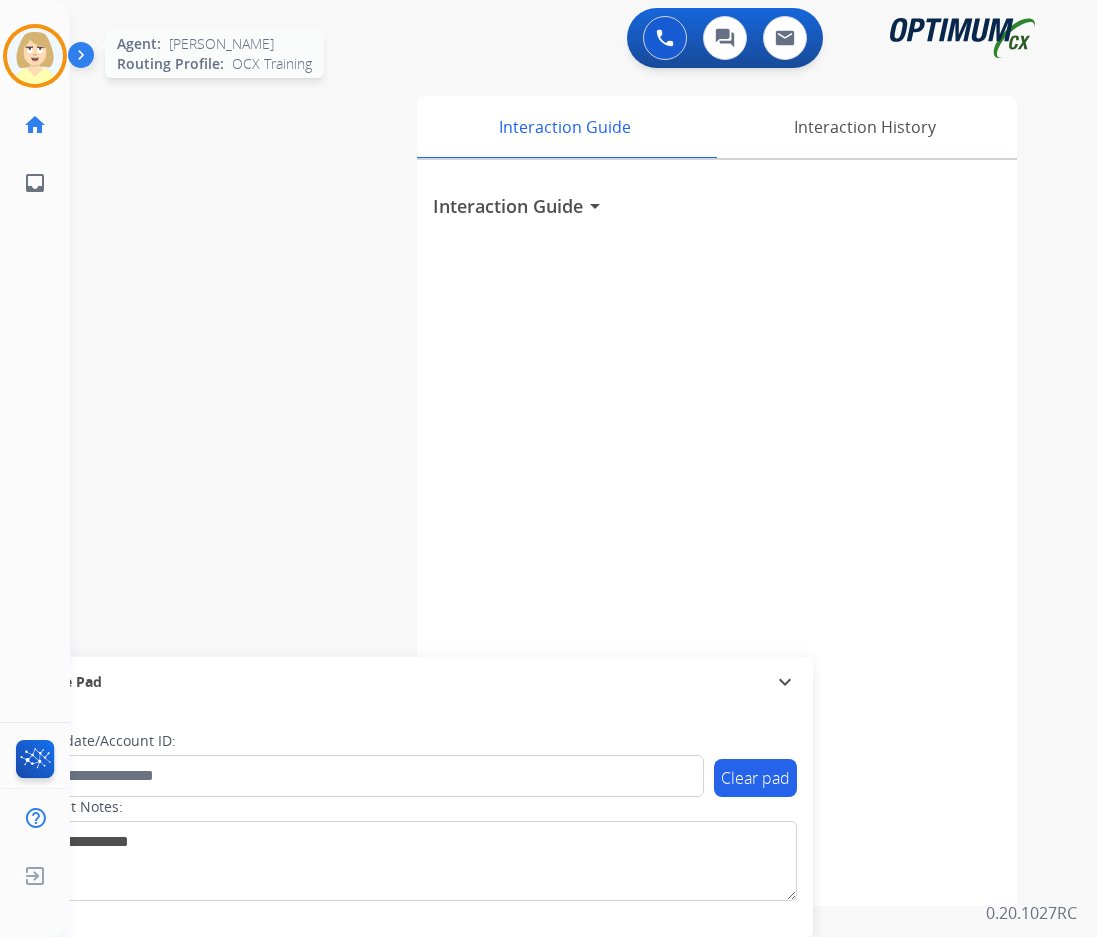 click at bounding box center (35, 56) 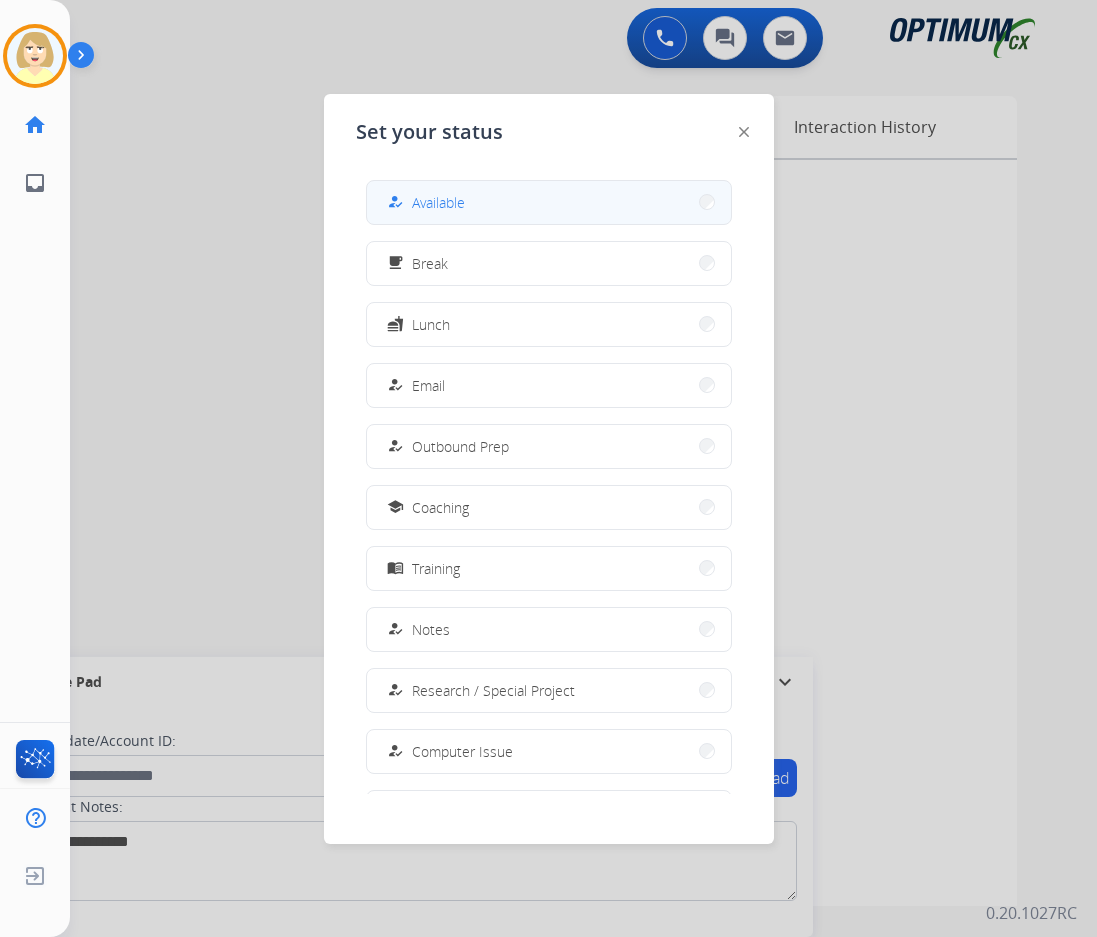 click on "Available" at bounding box center [438, 202] 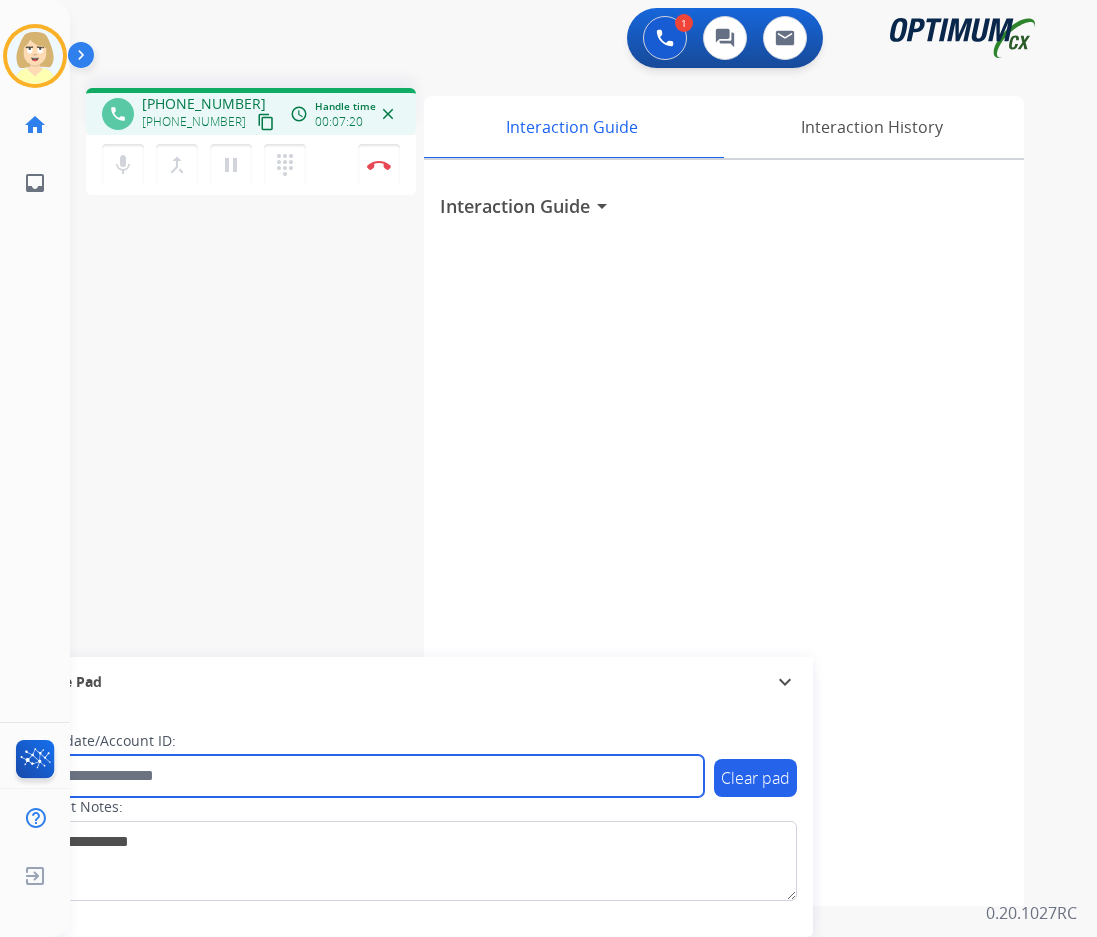 click at bounding box center (365, 776) 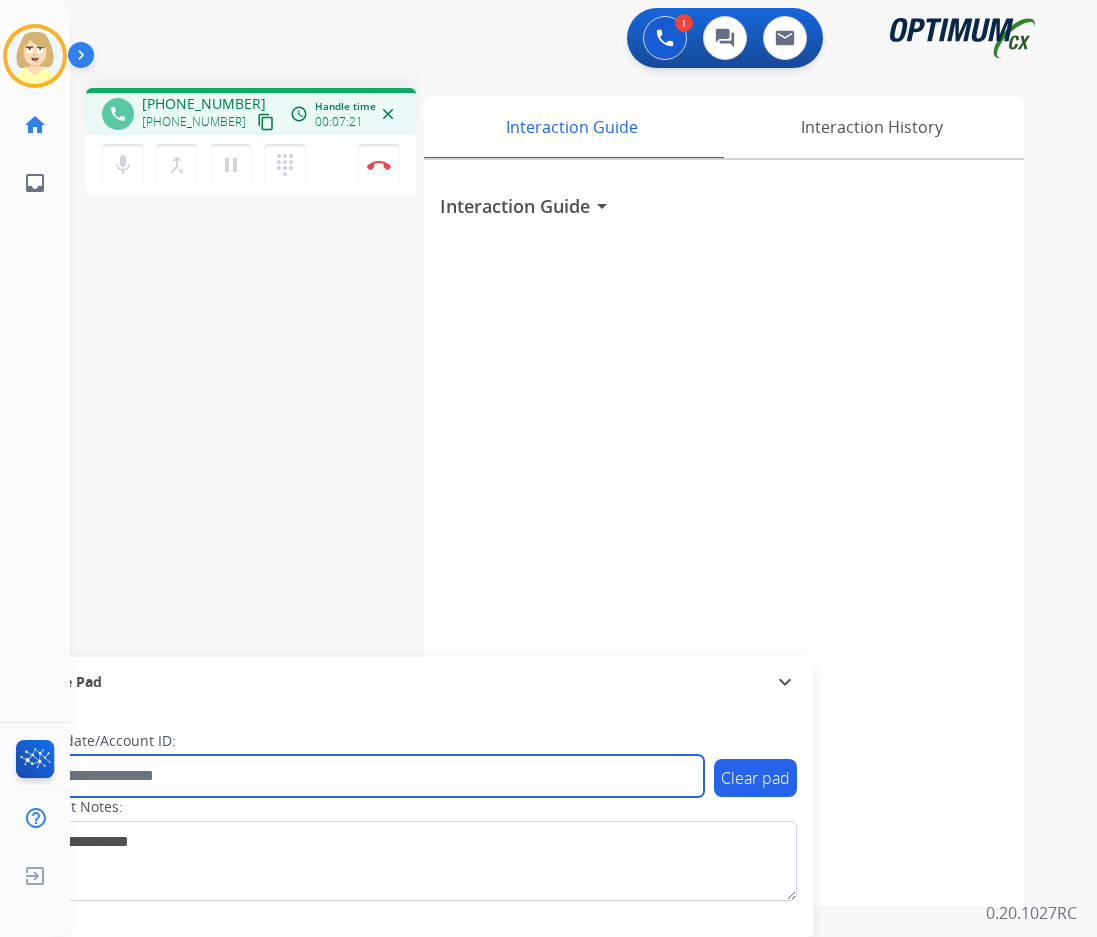 paste on "*******" 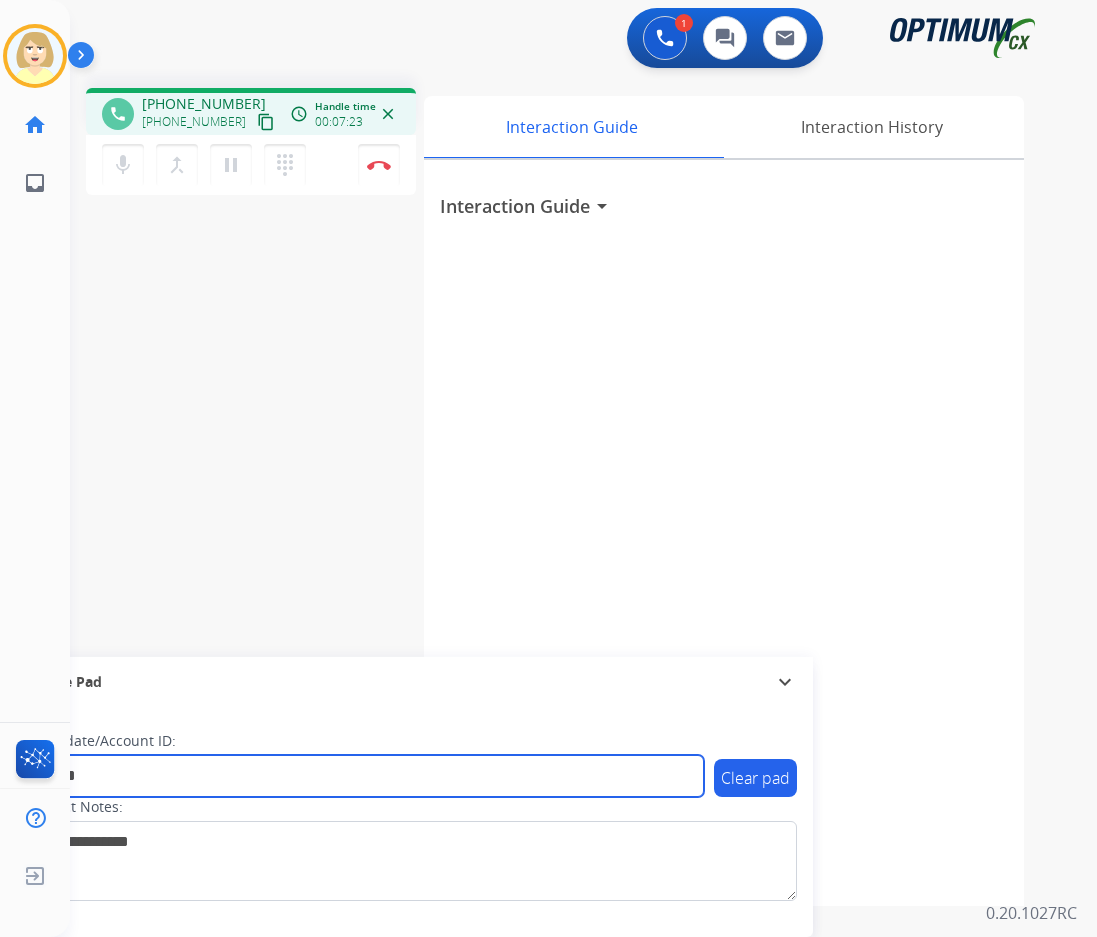 type on "*******" 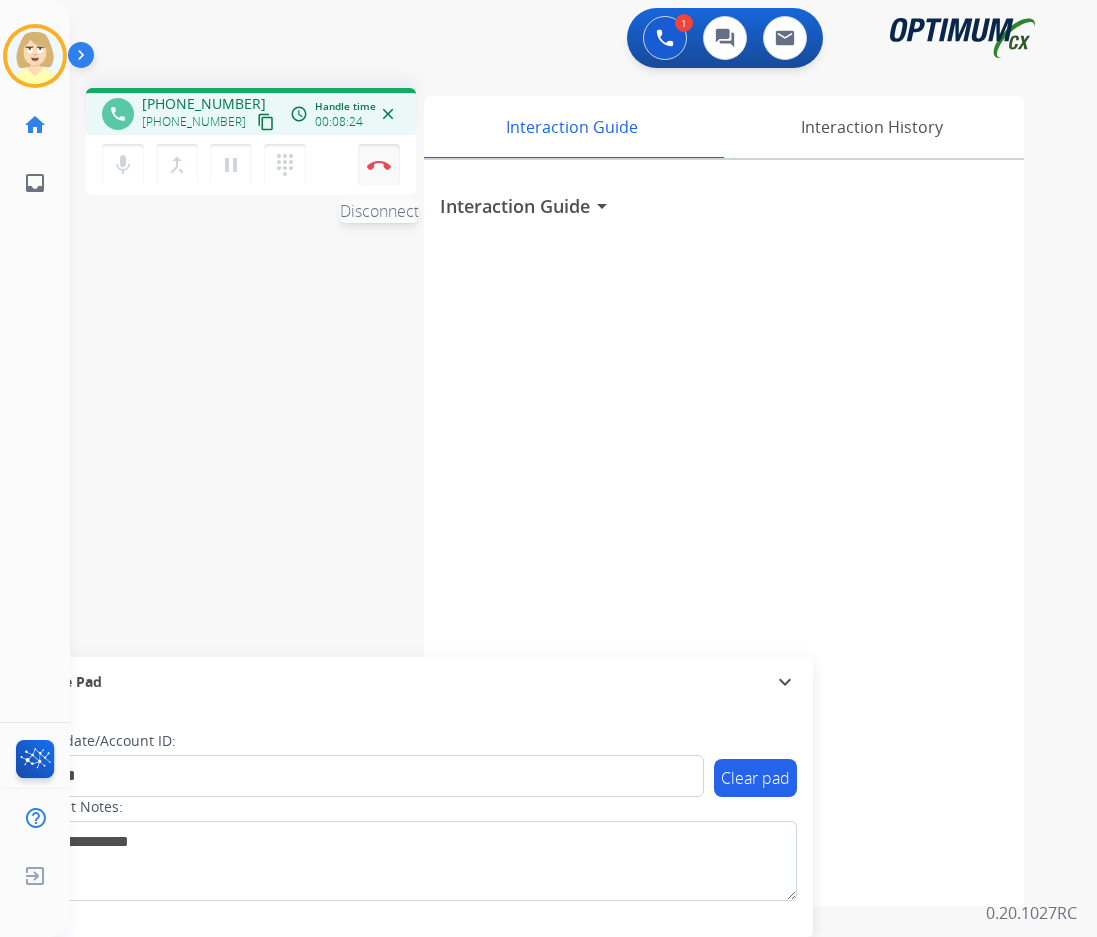 click on "Disconnect" at bounding box center (379, 165) 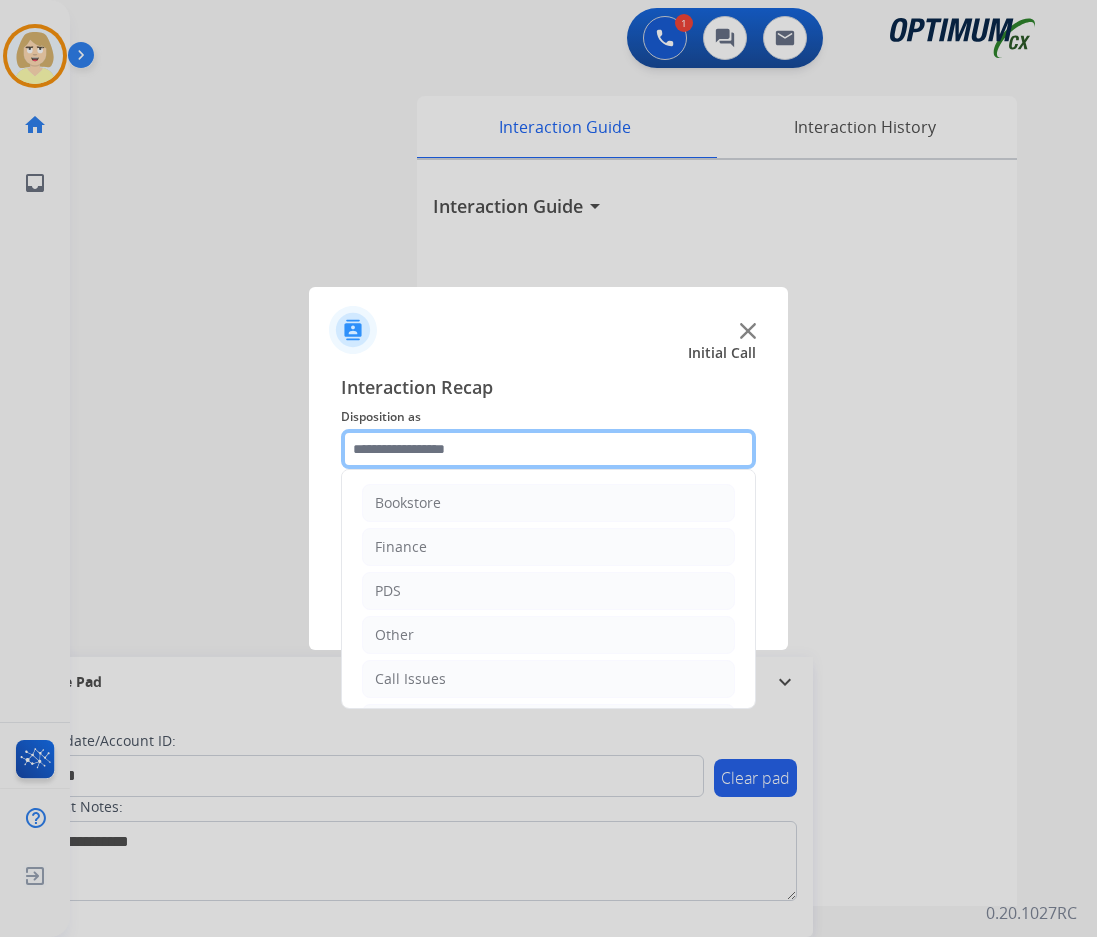 click 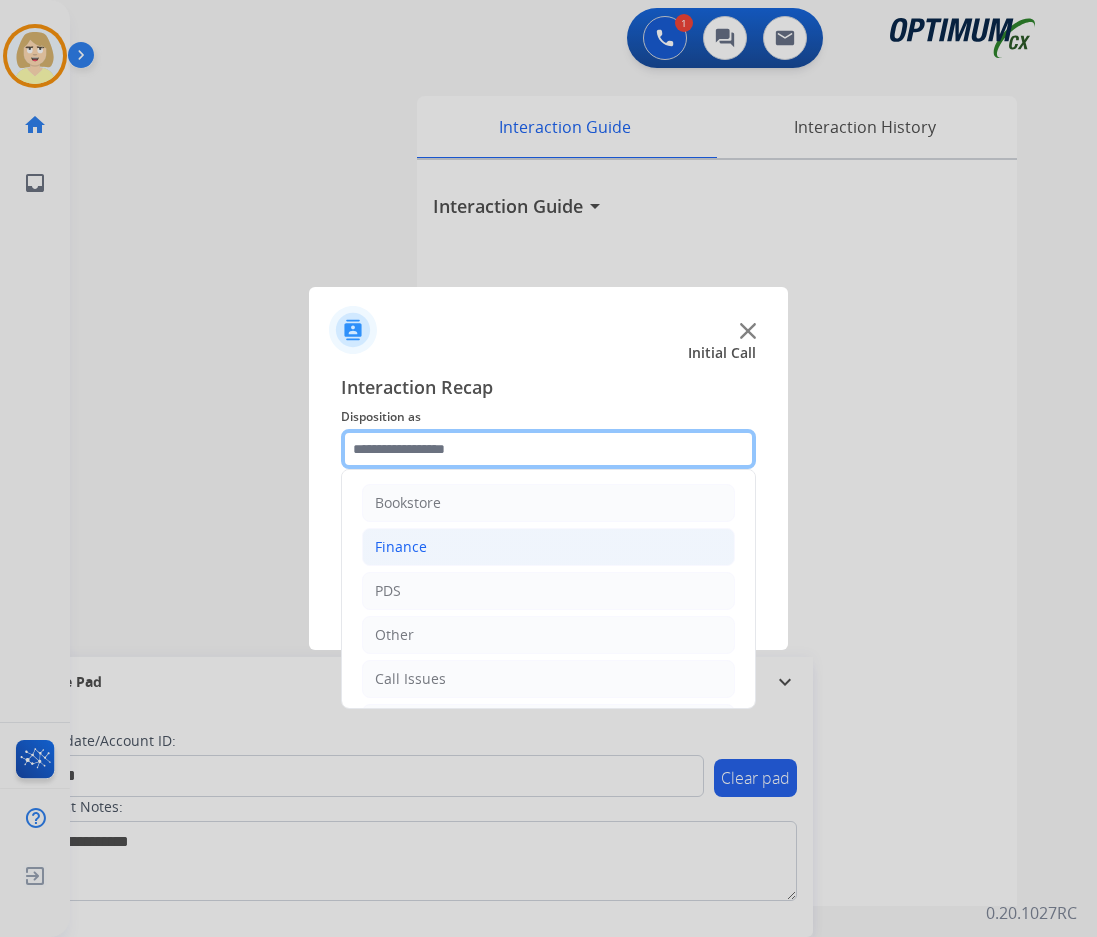 scroll, scrollTop: 136, scrollLeft: 0, axis: vertical 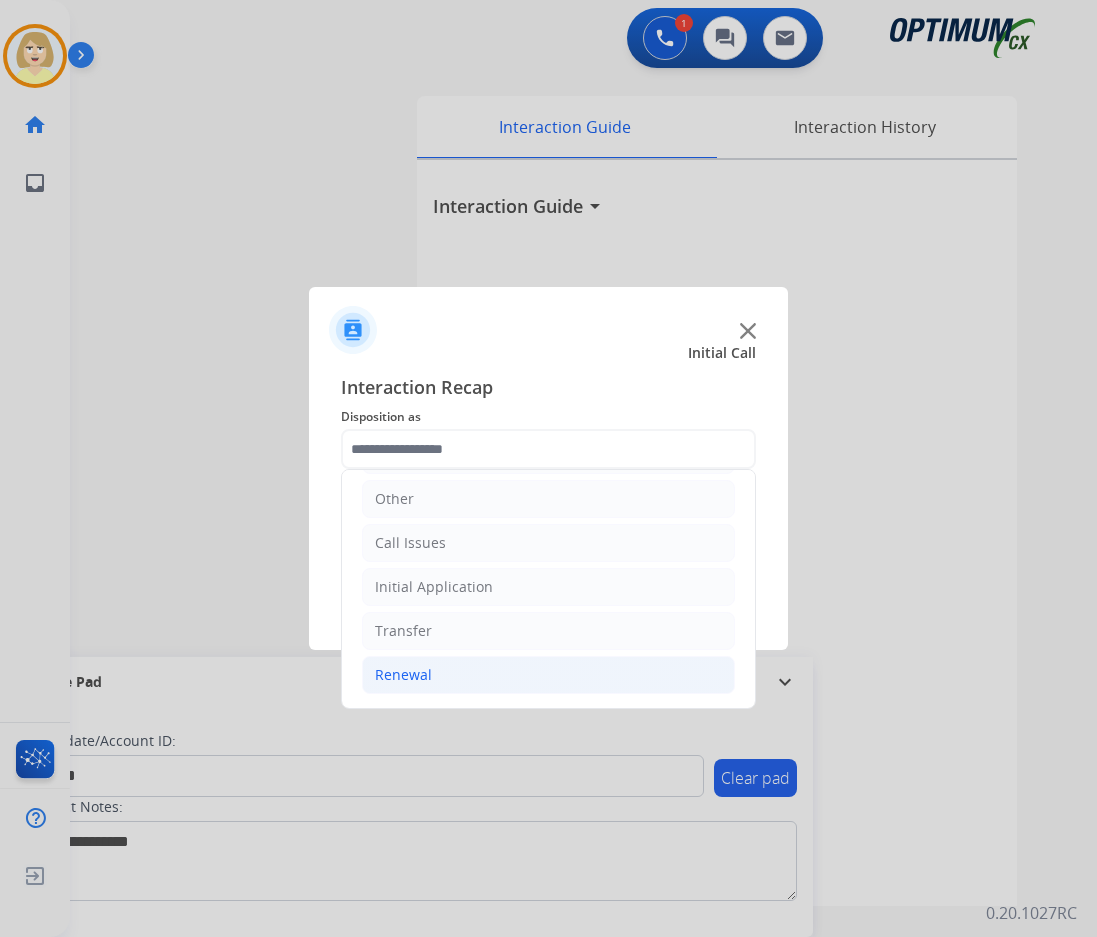 click on "Renewal" 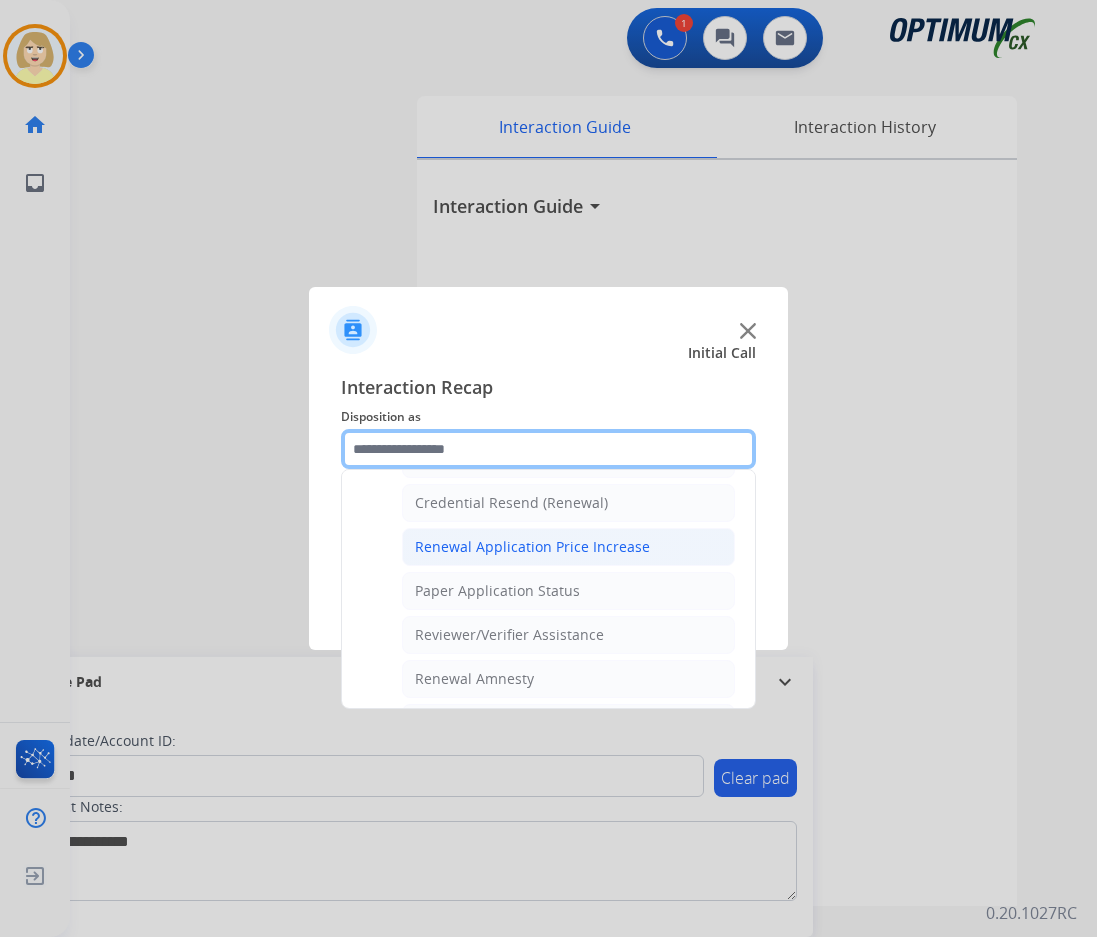 scroll, scrollTop: 536, scrollLeft: 0, axis: vertical 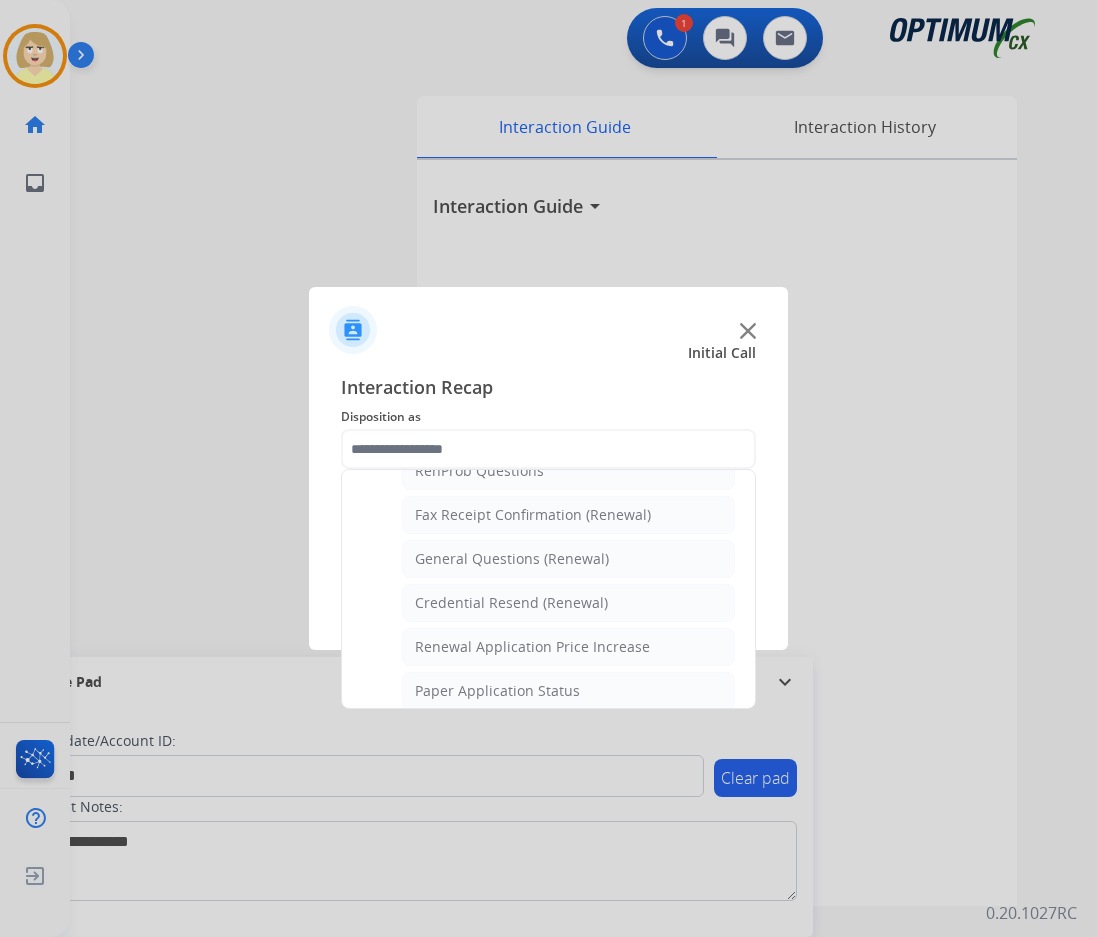 click on "General Questions (Renewal)" 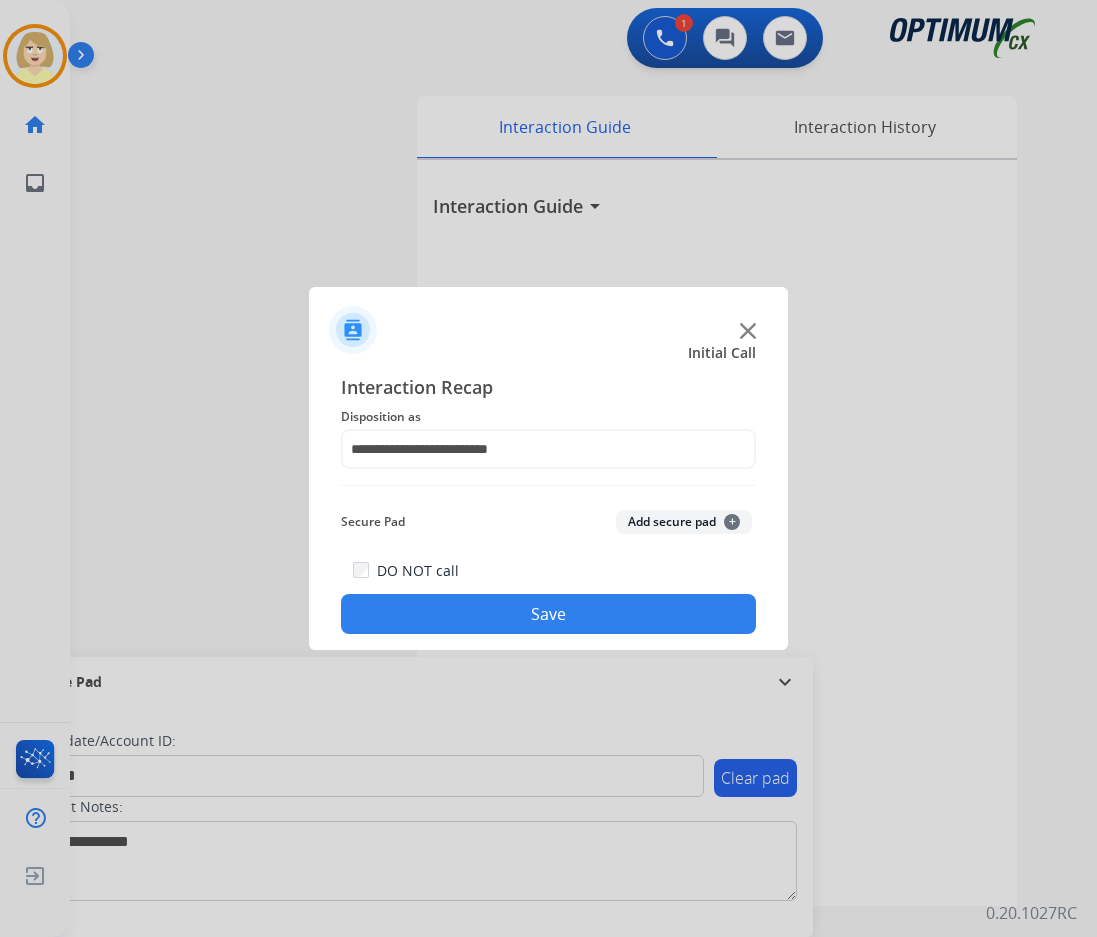 click on "Add secure pad  +" 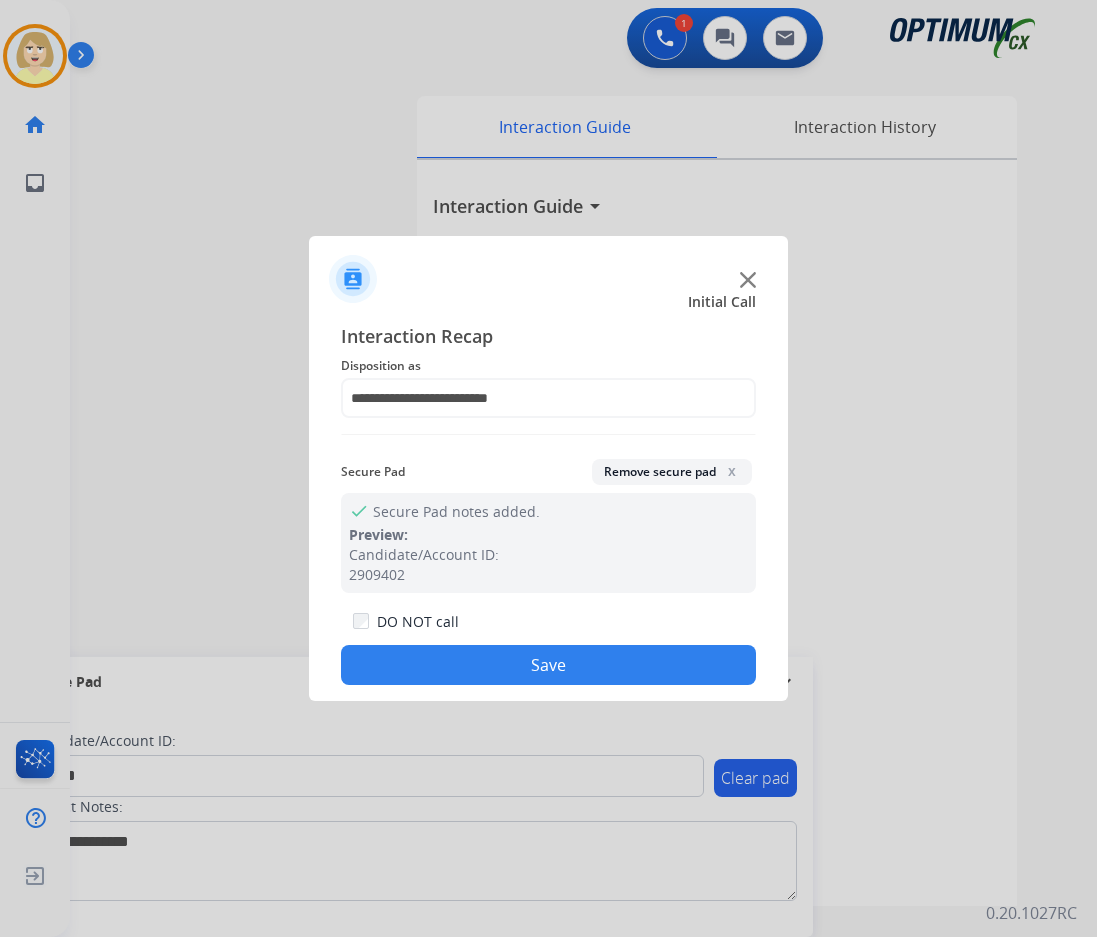 click on "Save" 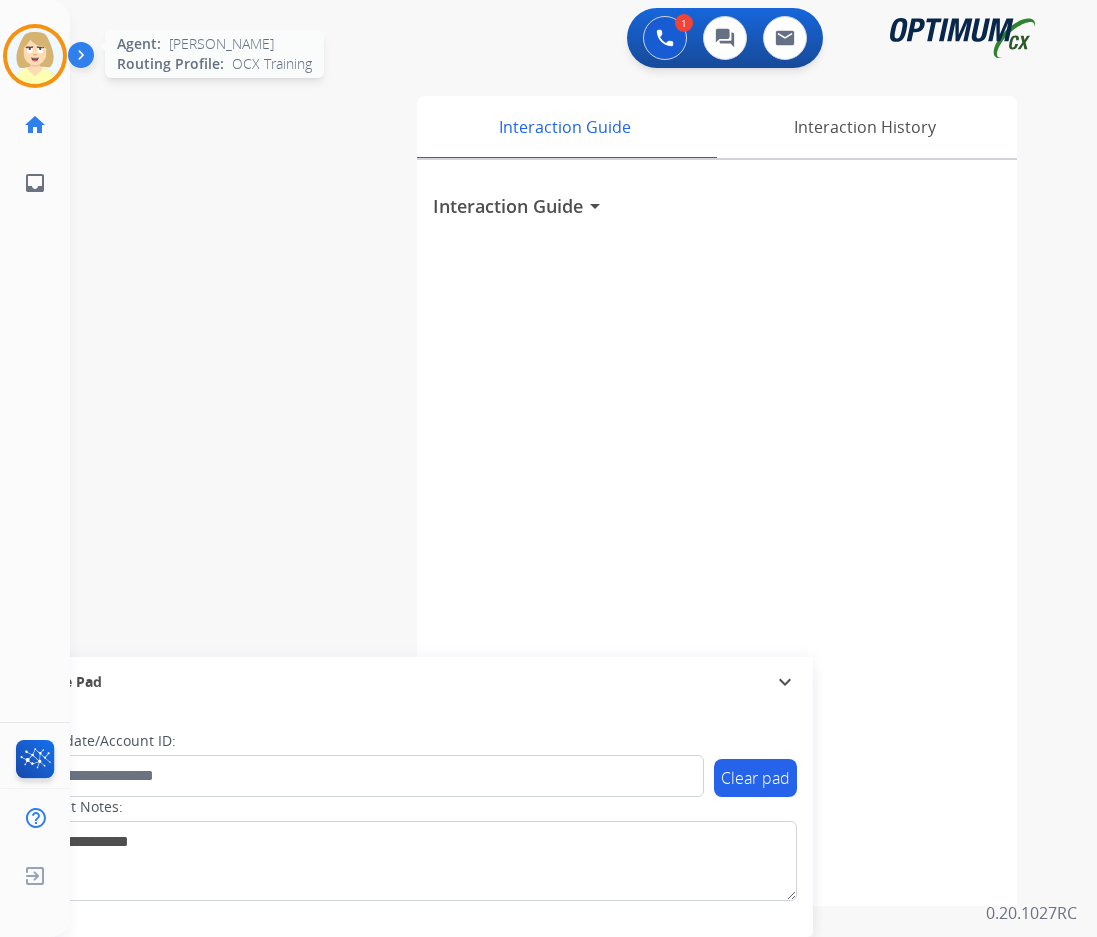 click at bounding box center (35, 56) 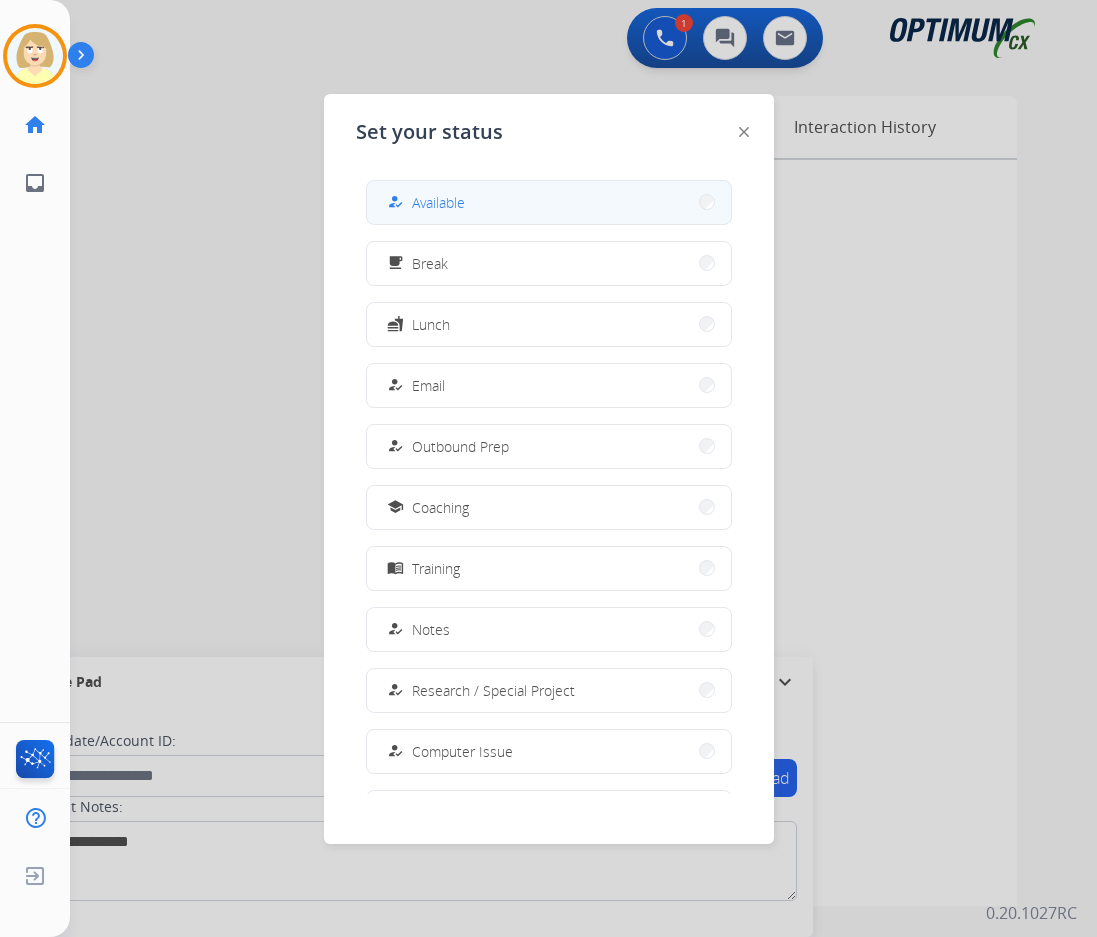 click on "Available" at bounding box center (438, 202) 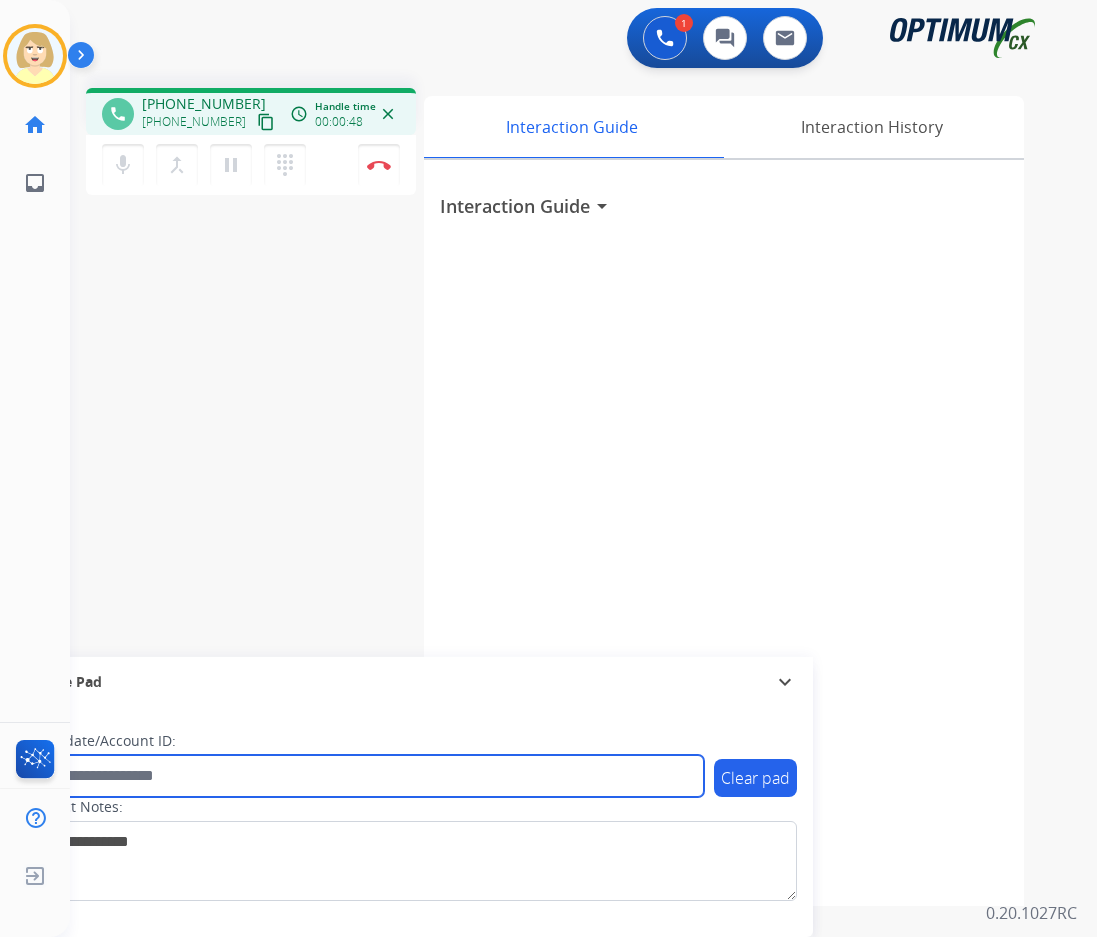click at bounding box center (365, 776) 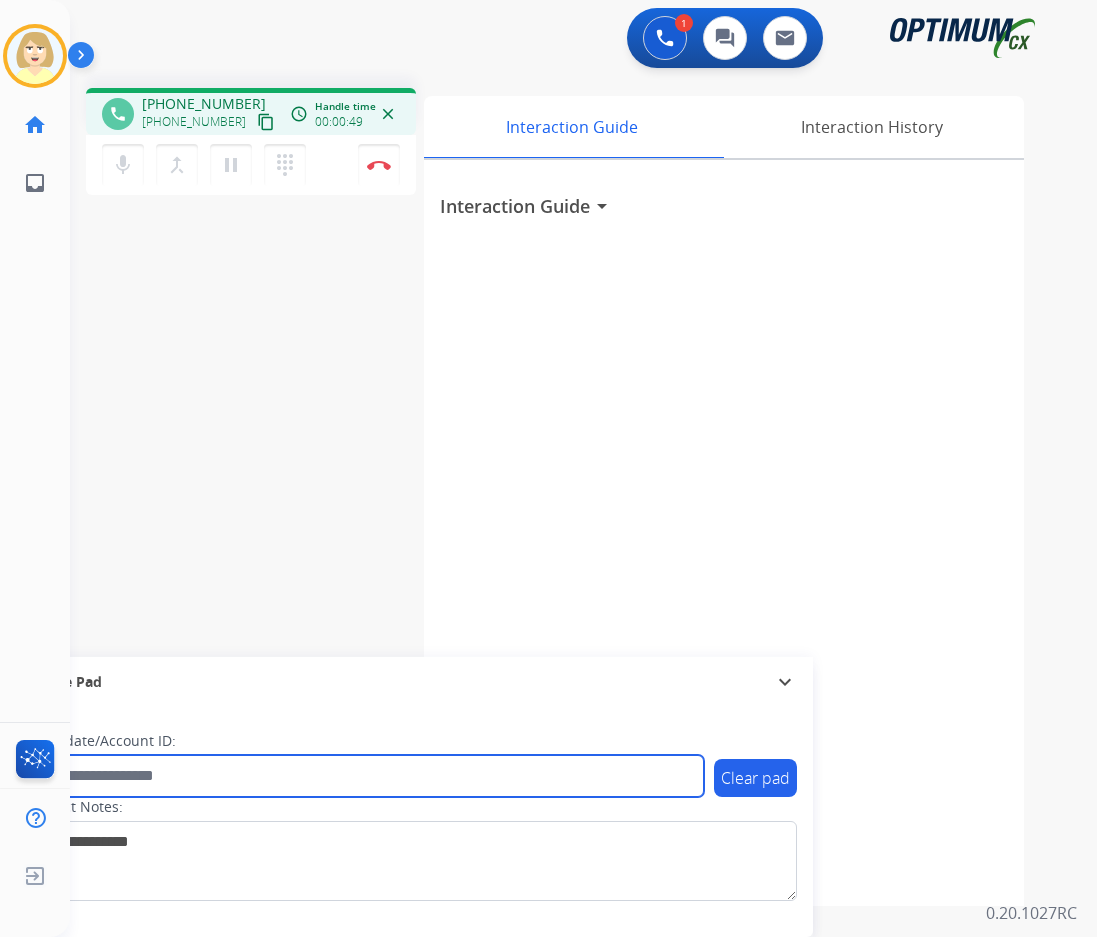 paste on "*******" 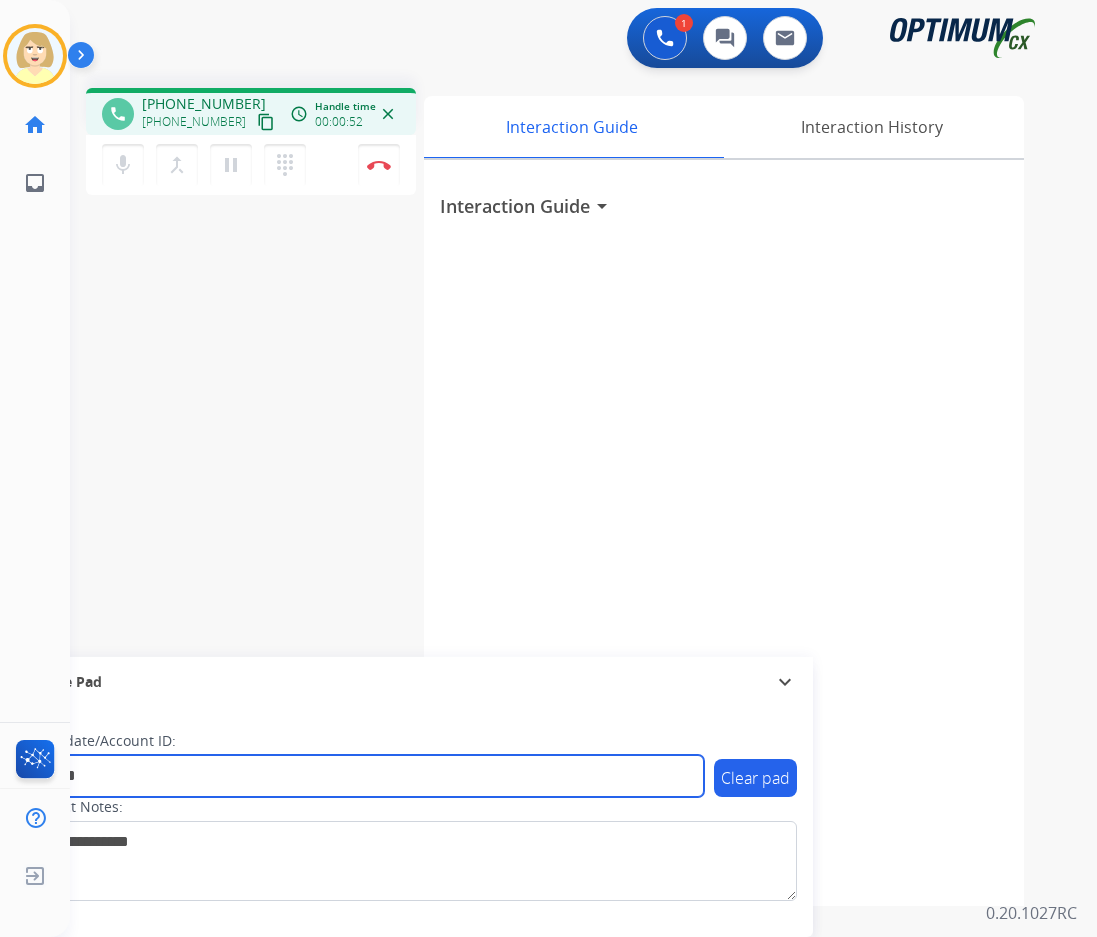 type on "*******" 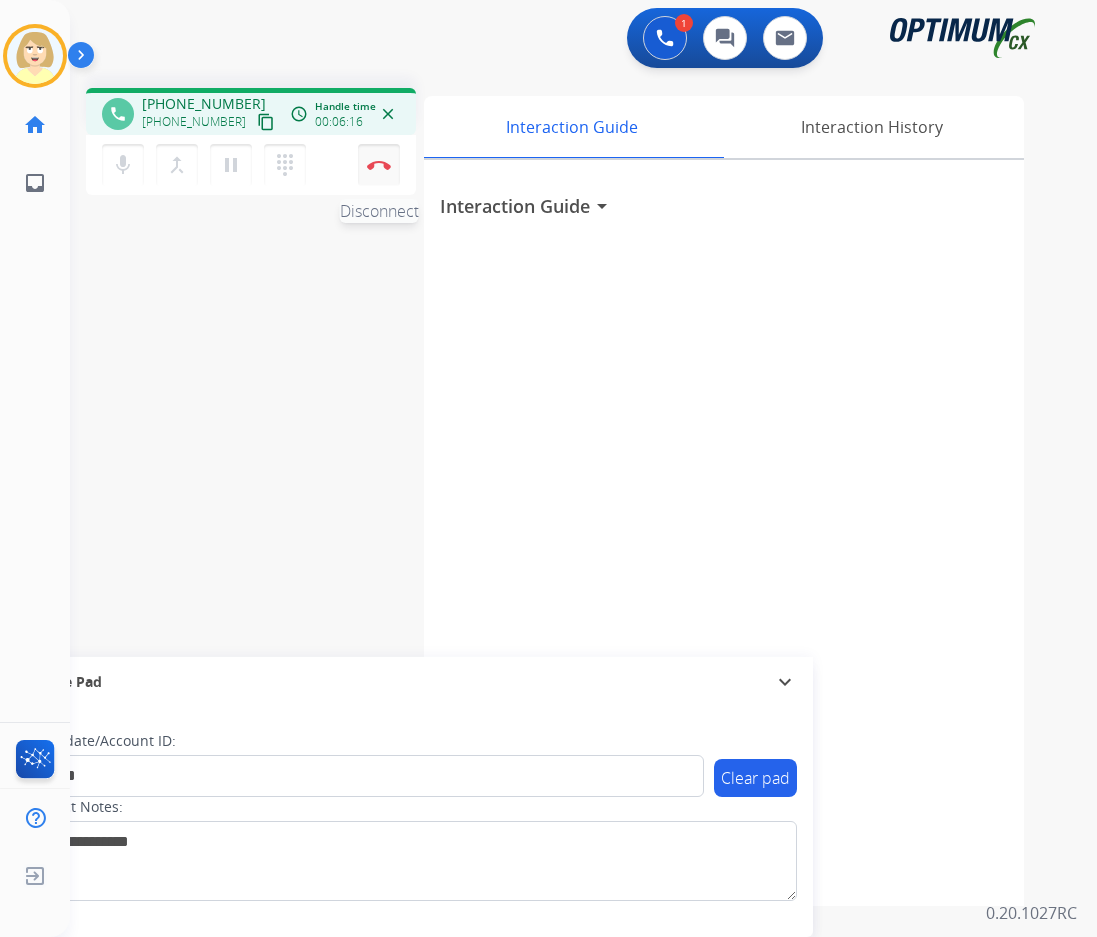 click on "Disconnect" at bounding box center (379, 165) 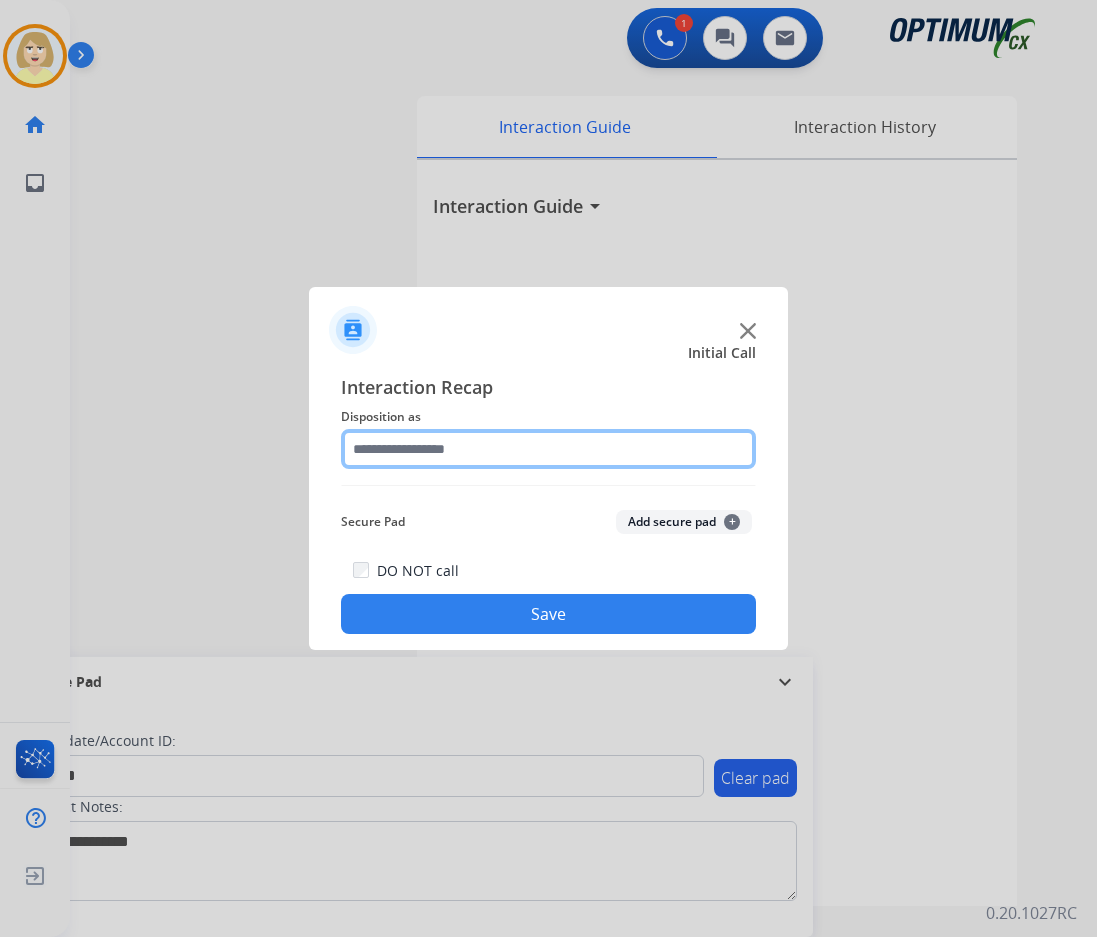 click 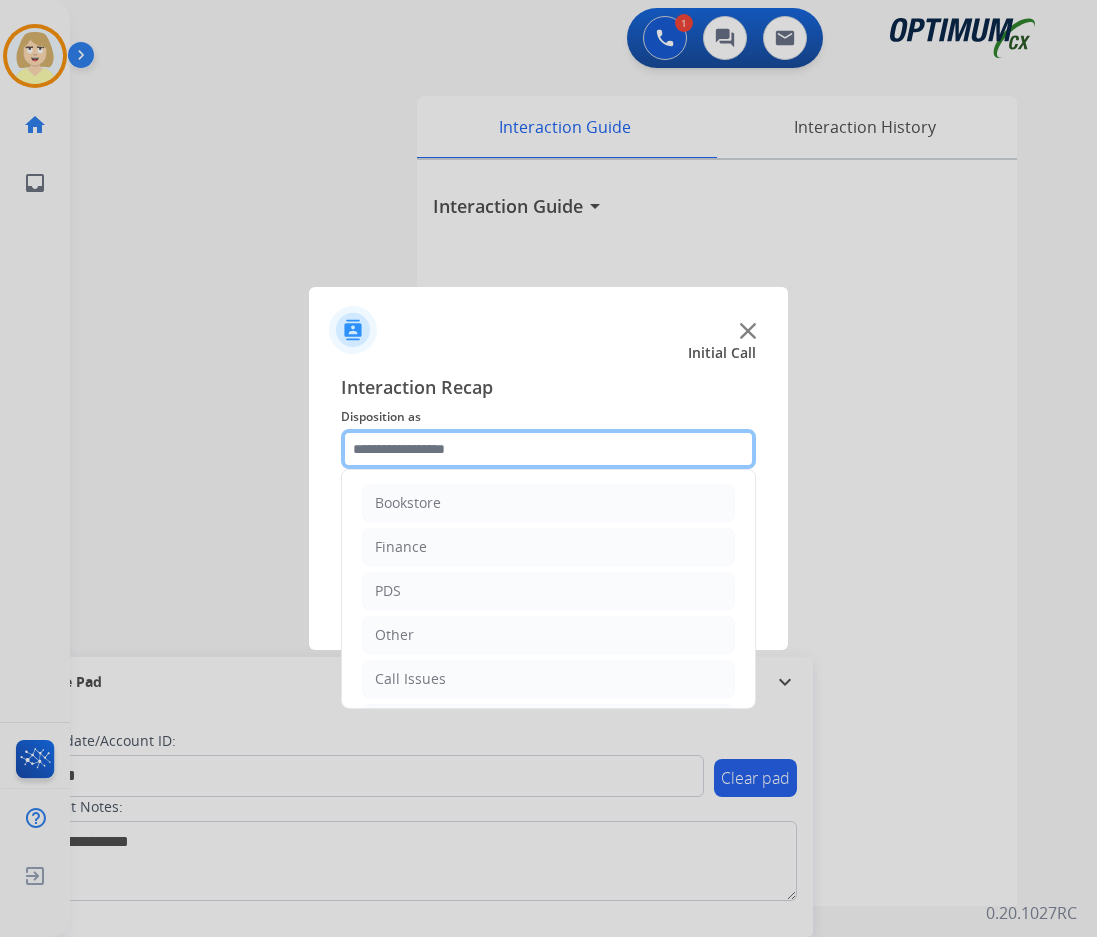 scroll, scrollTop: 136, scrollLeft: 0, axis: vertical 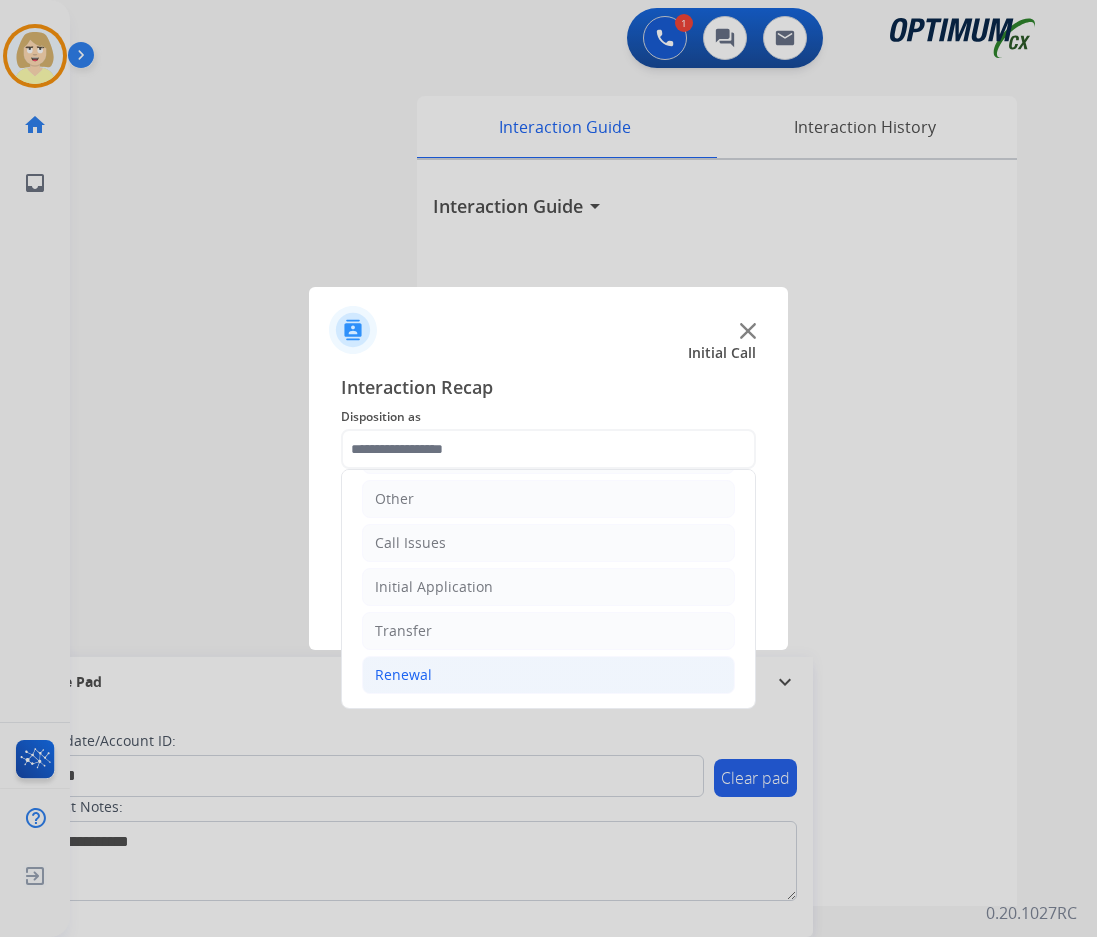 click on "Renewal" 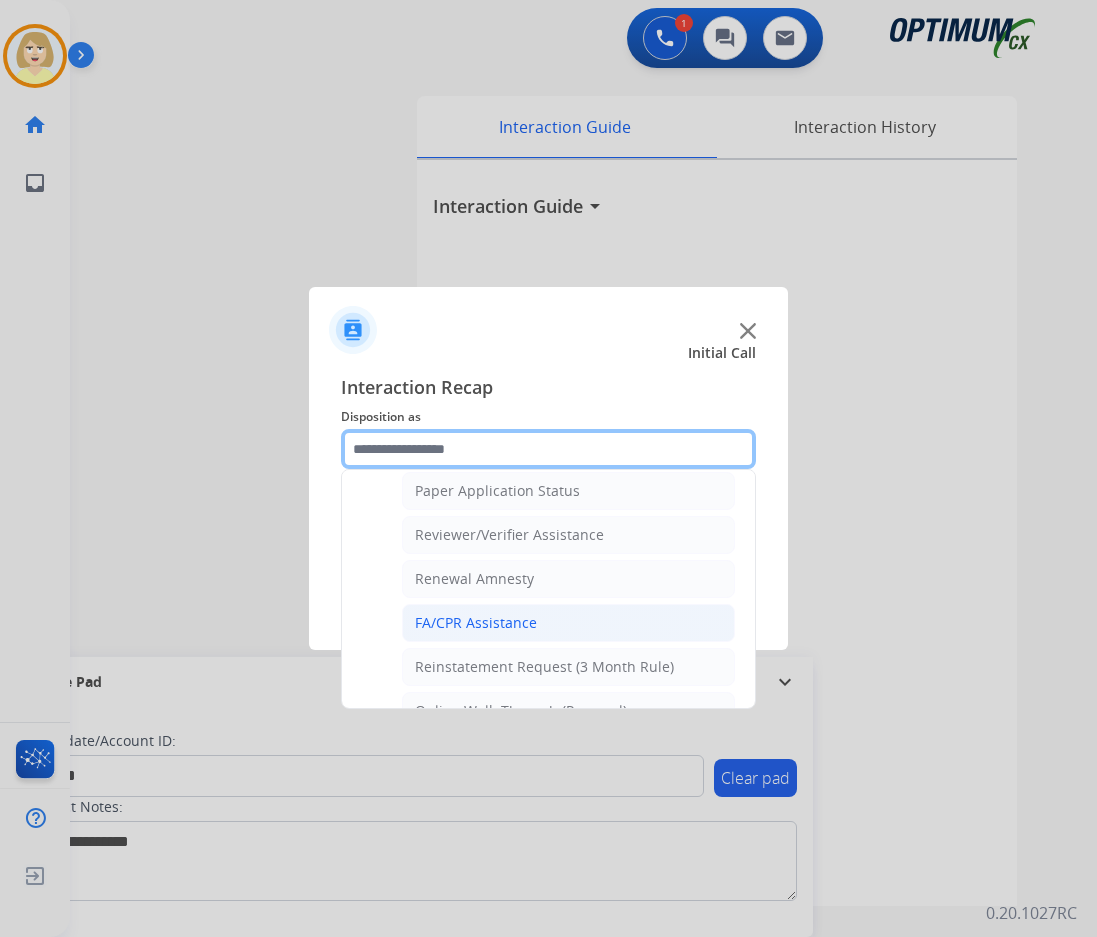 scroll, scrollTop: 772, scrollLeft: 0, axis: vertical 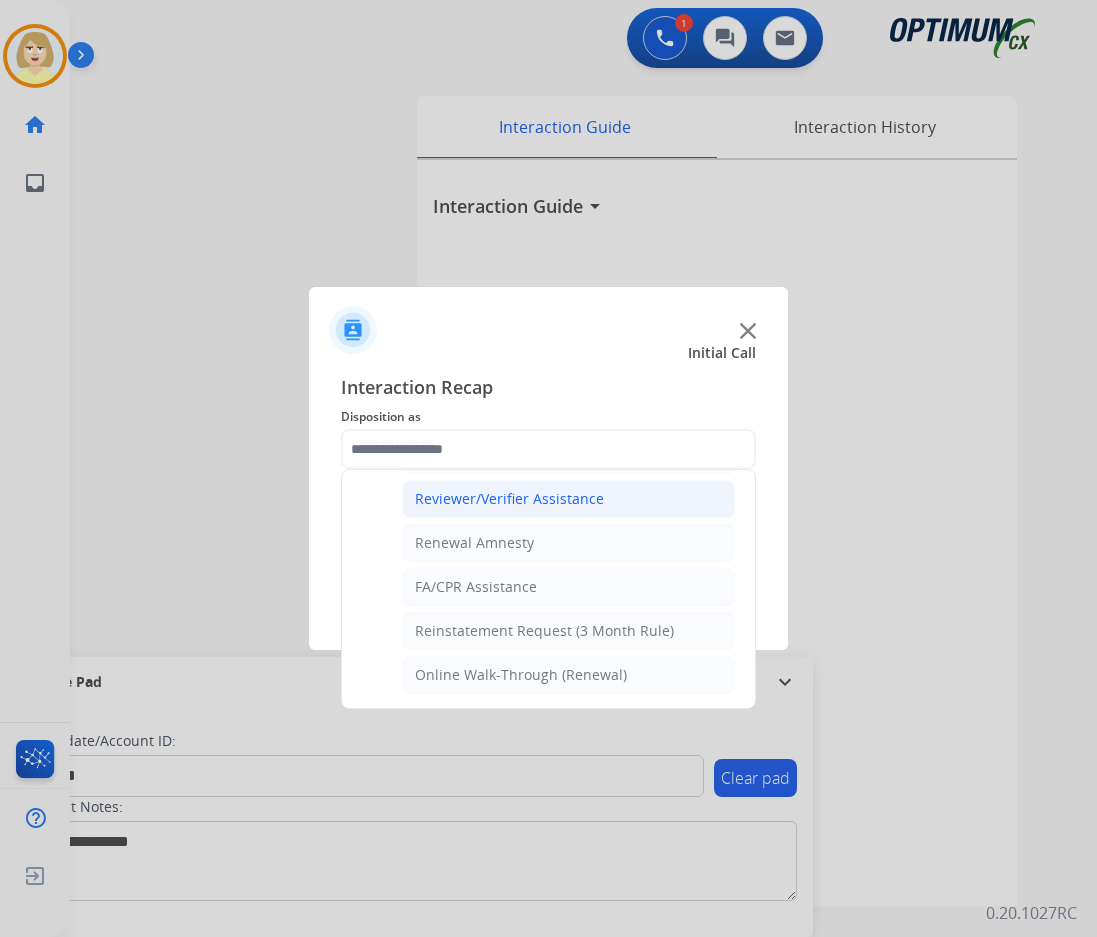 click on "Reviewer/Verifier Assistance" 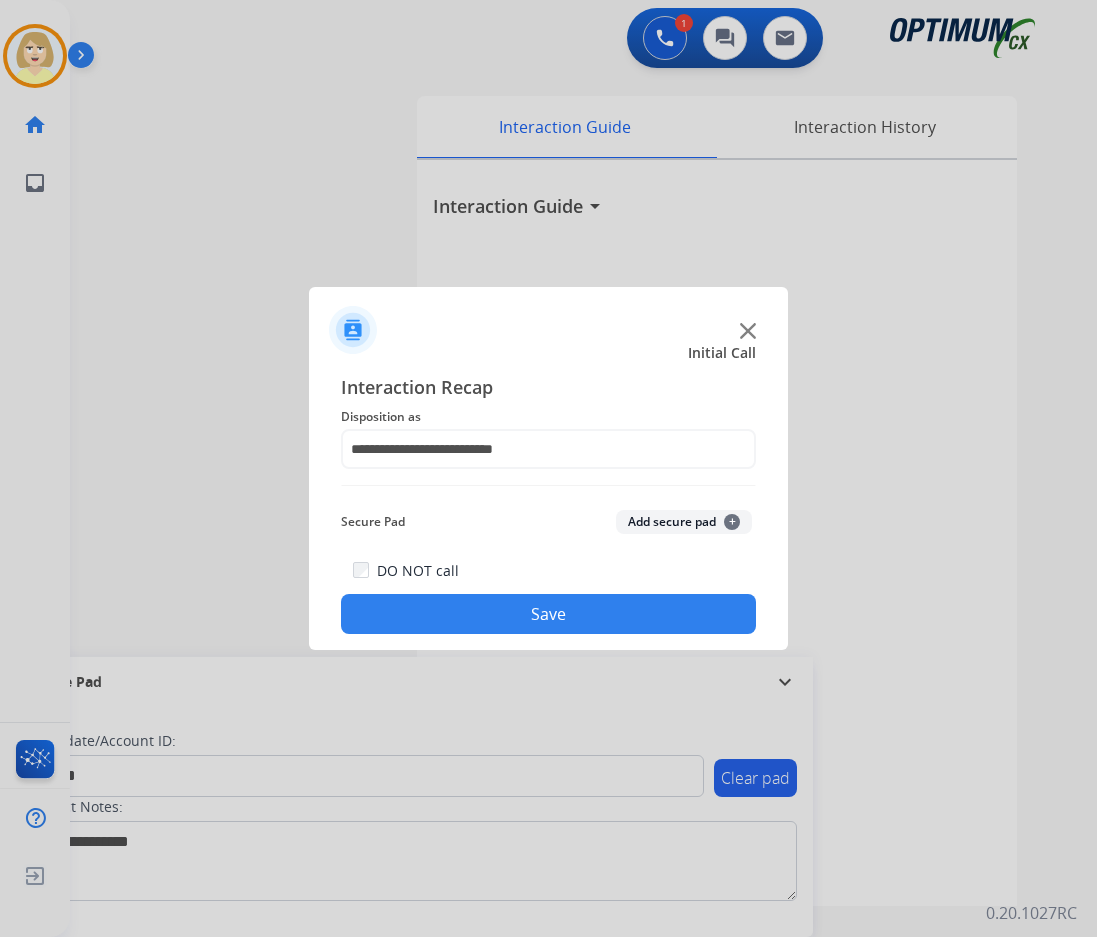 click on "Add secure pad  +" 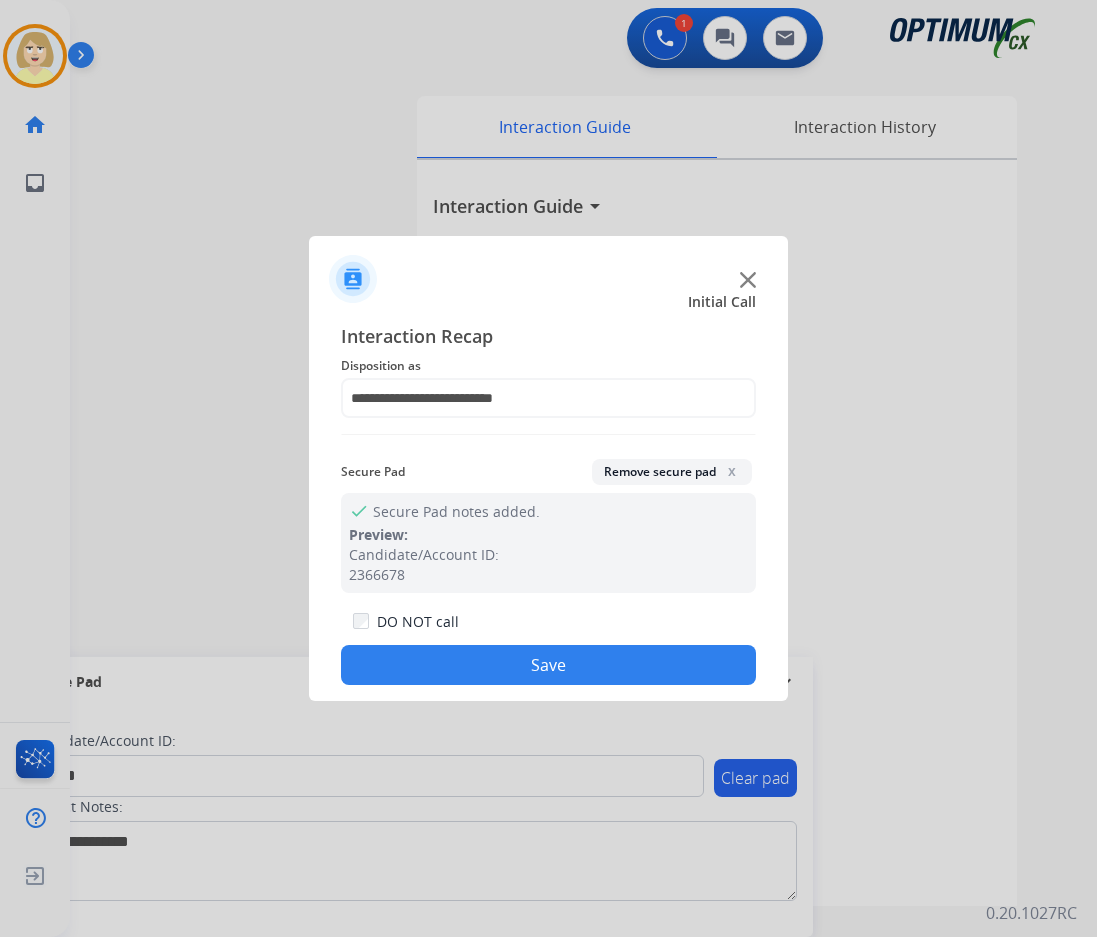 click on "Save" 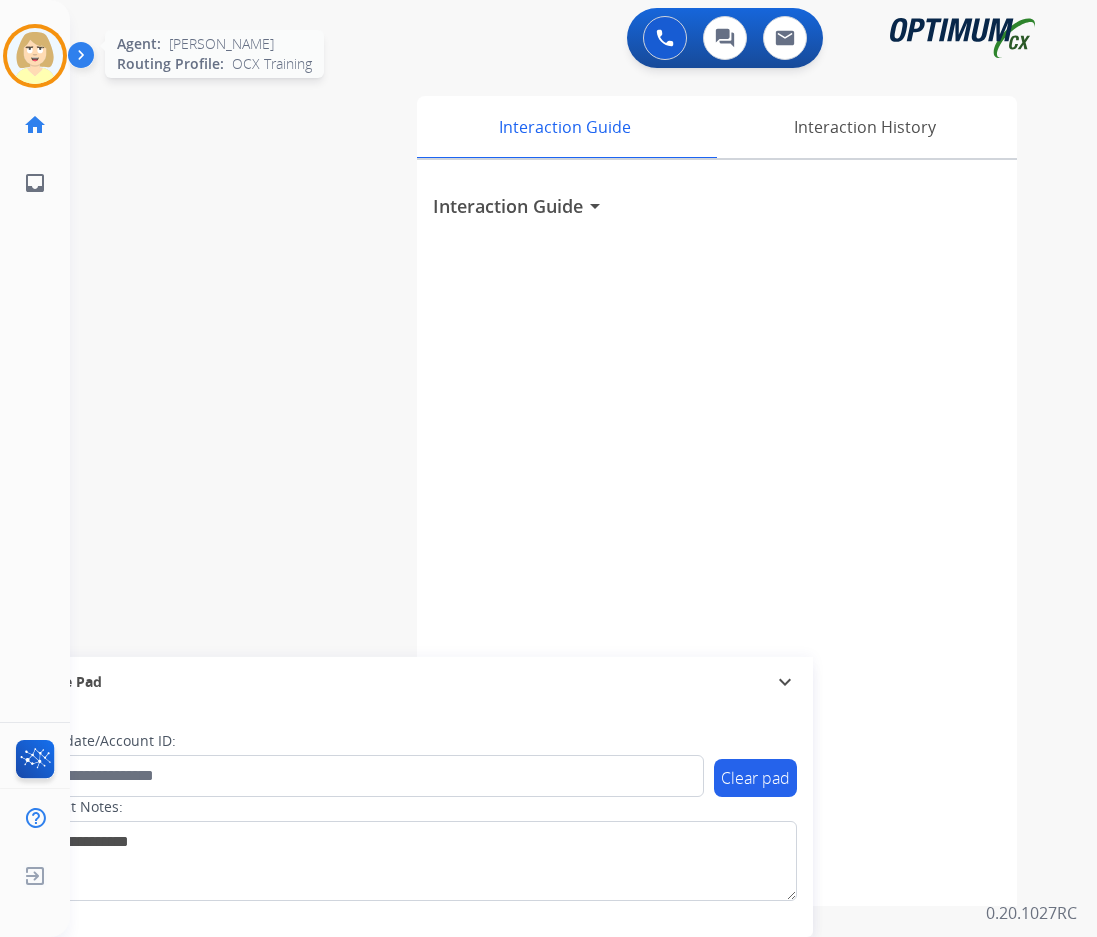 click at bounding box center (35, 56) 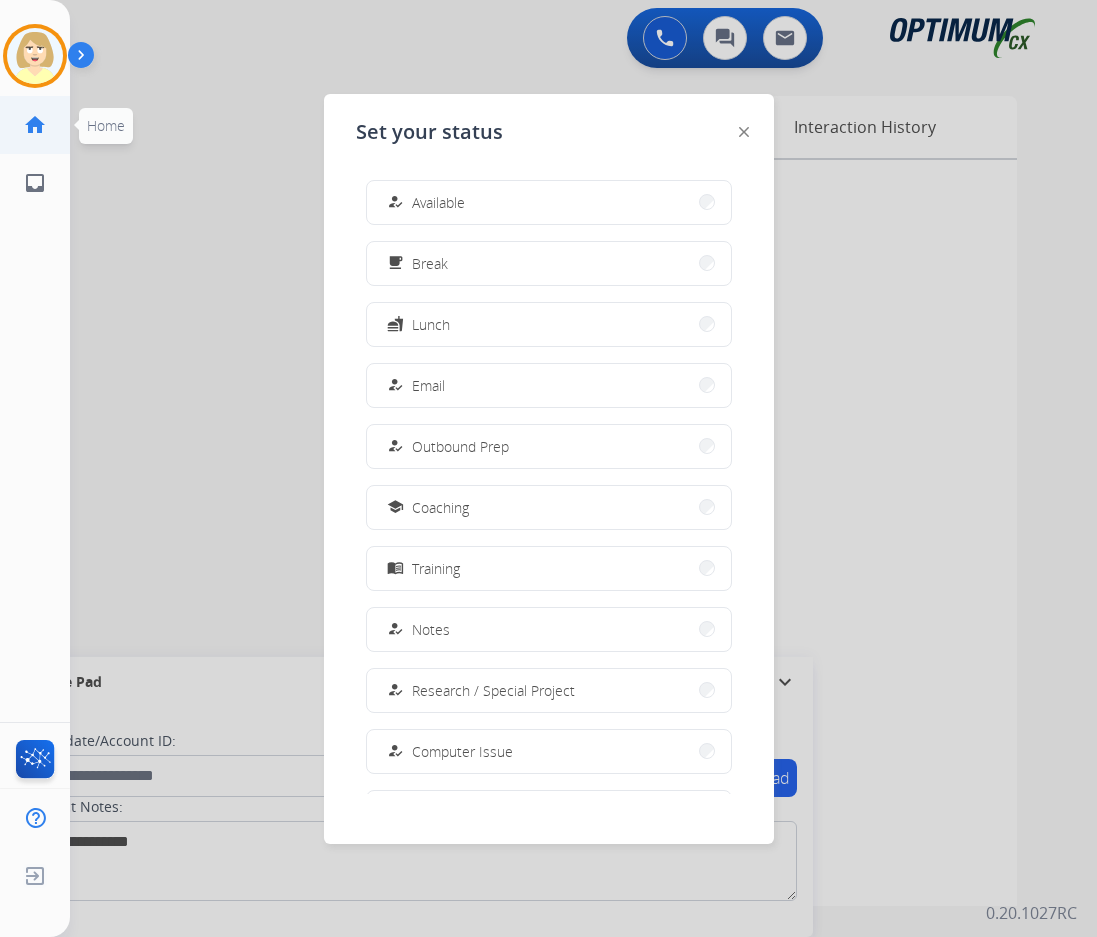 drag, startPoint x: 413, startPoint y: 201, endPoint x: 34, endPoint y: 152, distance: 382.15442 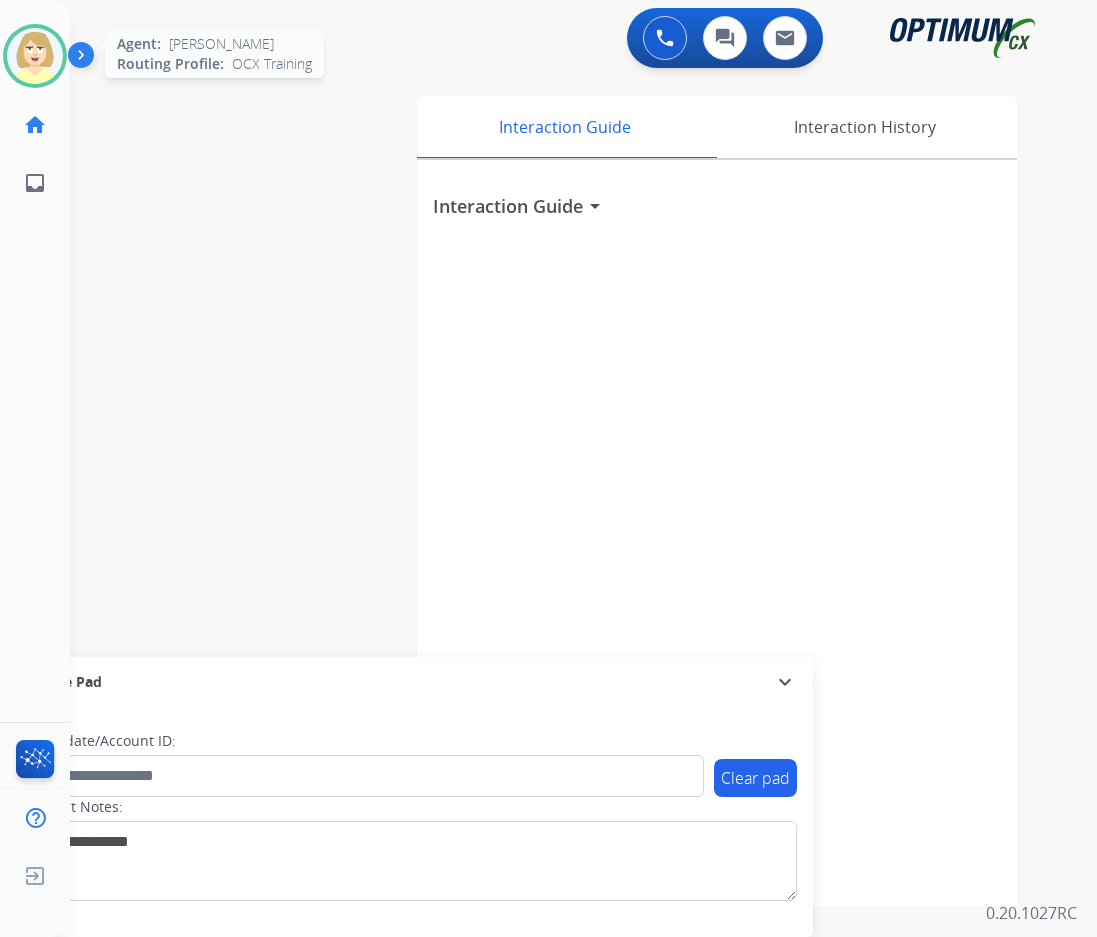 click at bounding box center (35, 56) 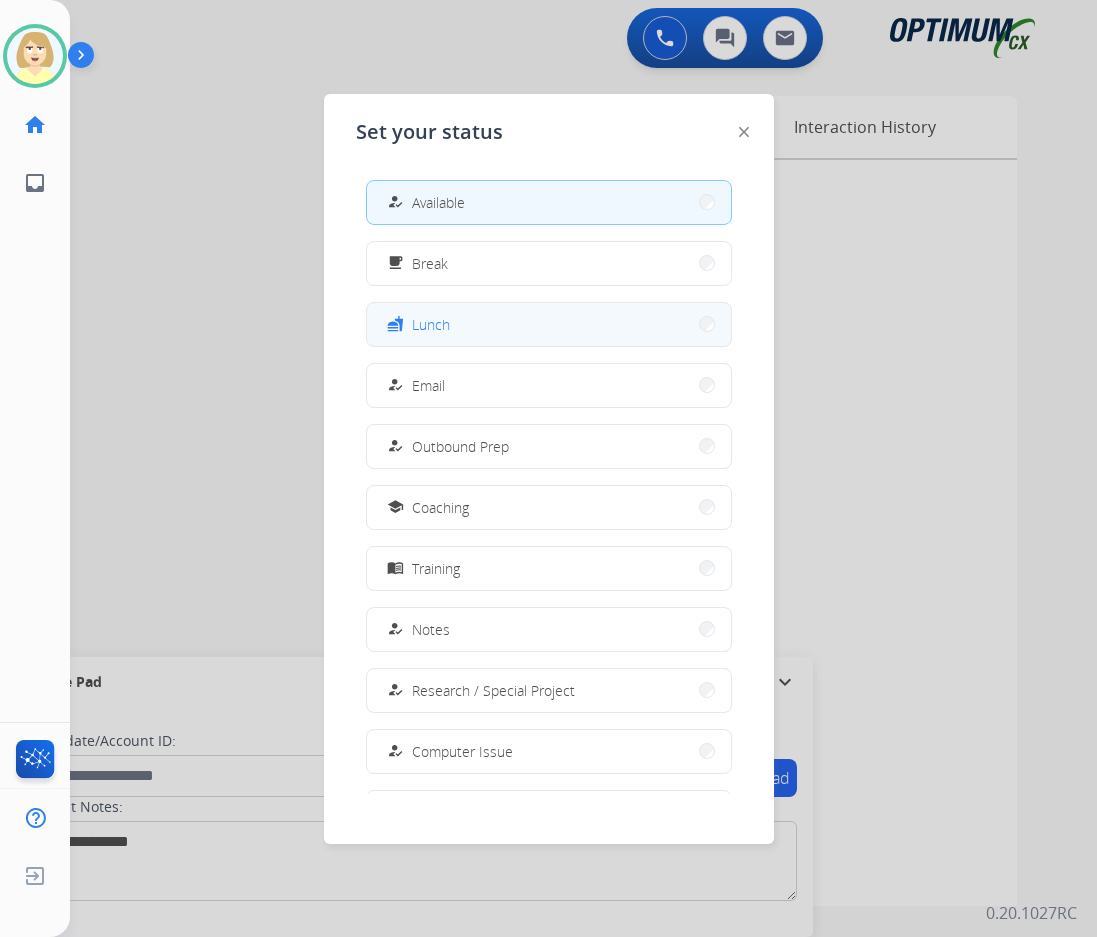 click on "Lunch" at bounding box center [431, 324] 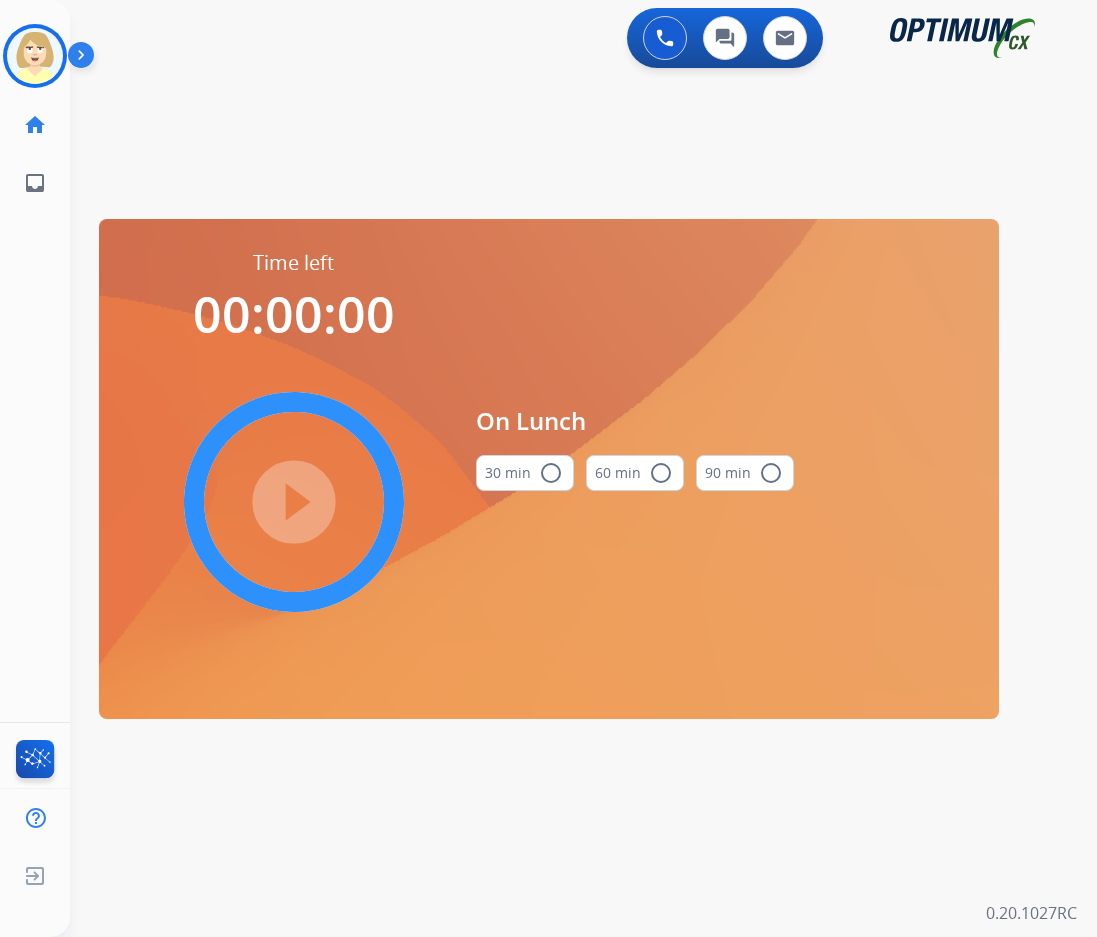 drag, startPoint x: 548, startPoint y: 462, endPoint x: 324, endPoint y: 494, distance: 226.27417 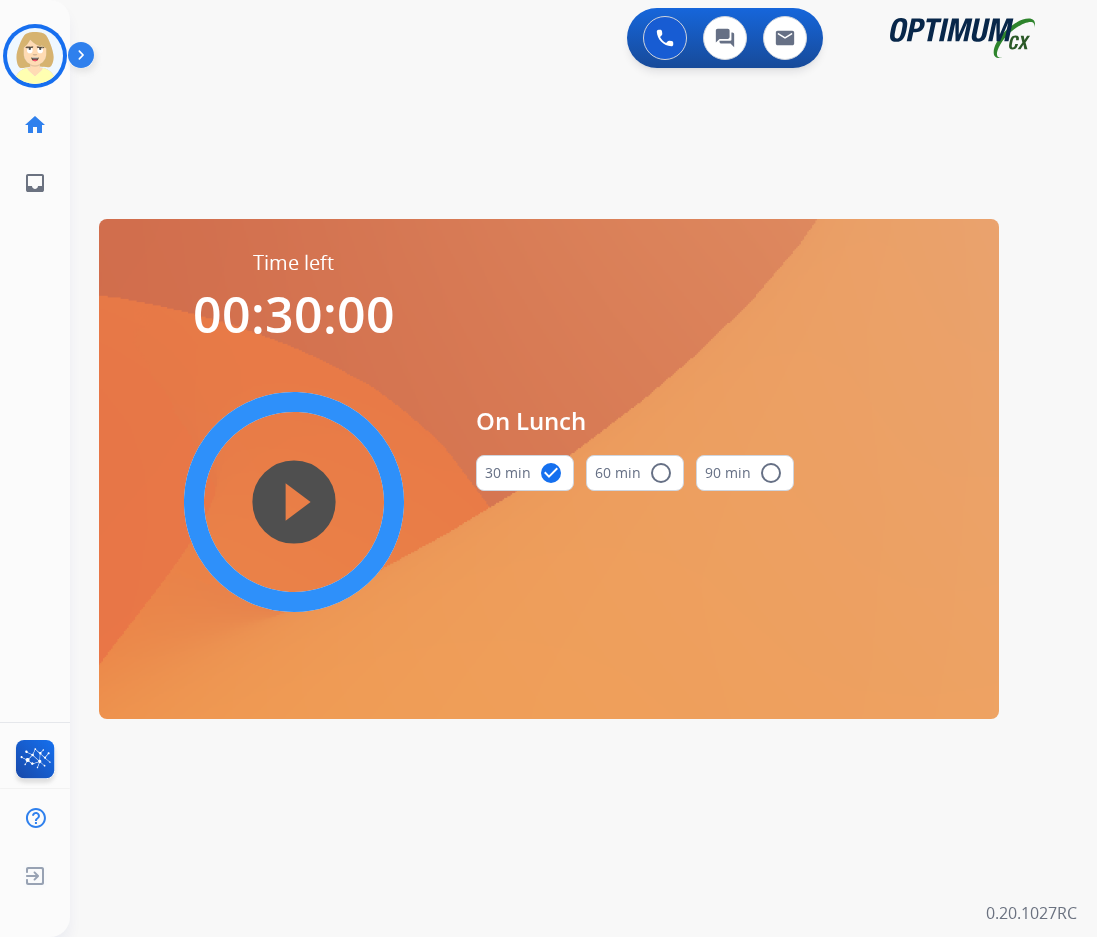 click on "play_circle_filled" at bounding box center (294, 502) 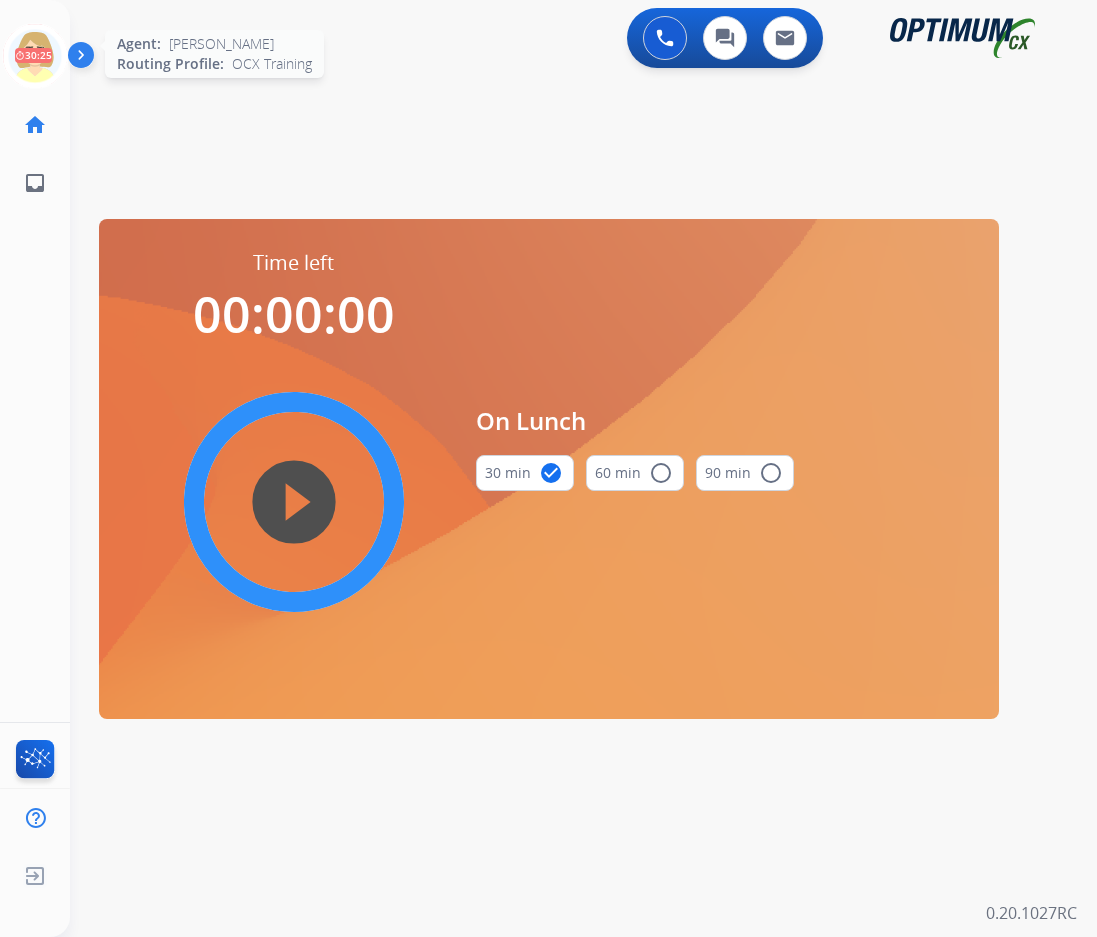 click 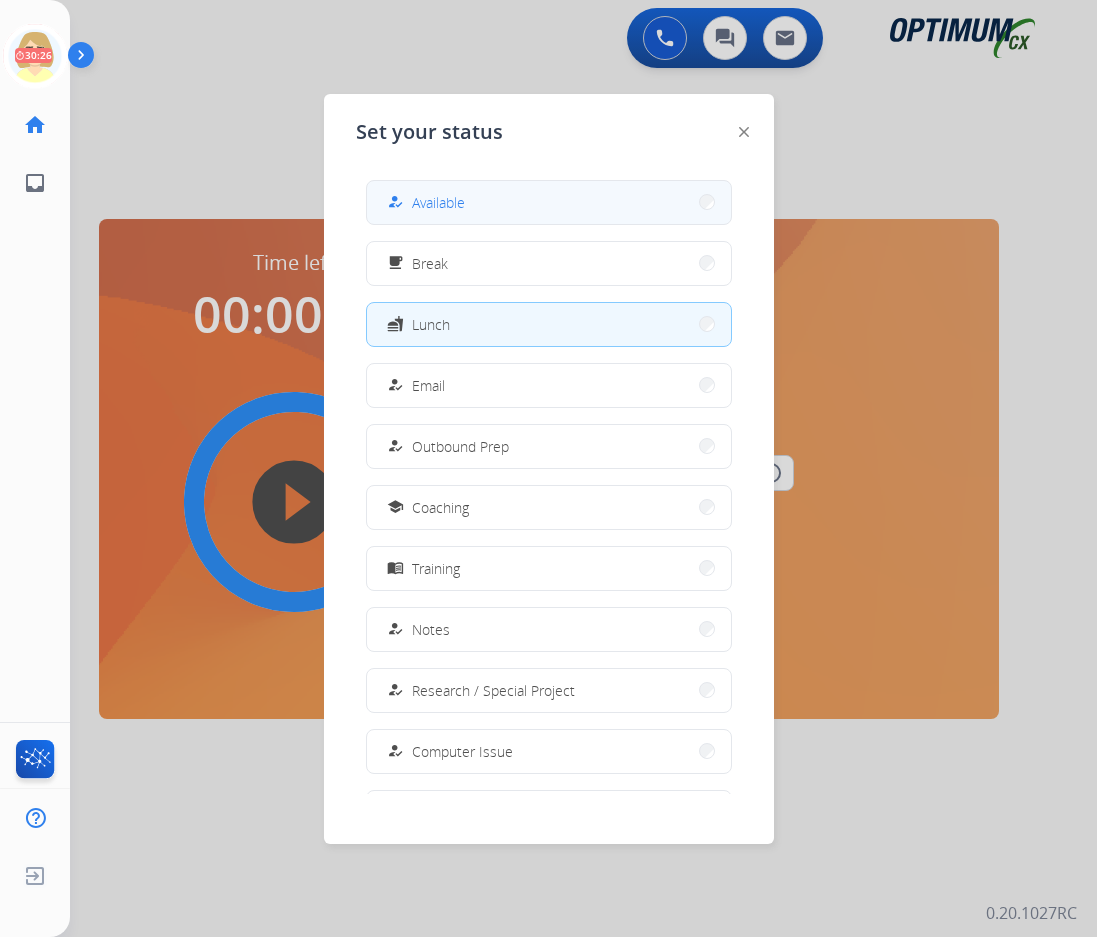 click on "Available" at bounding box center [438, 202] 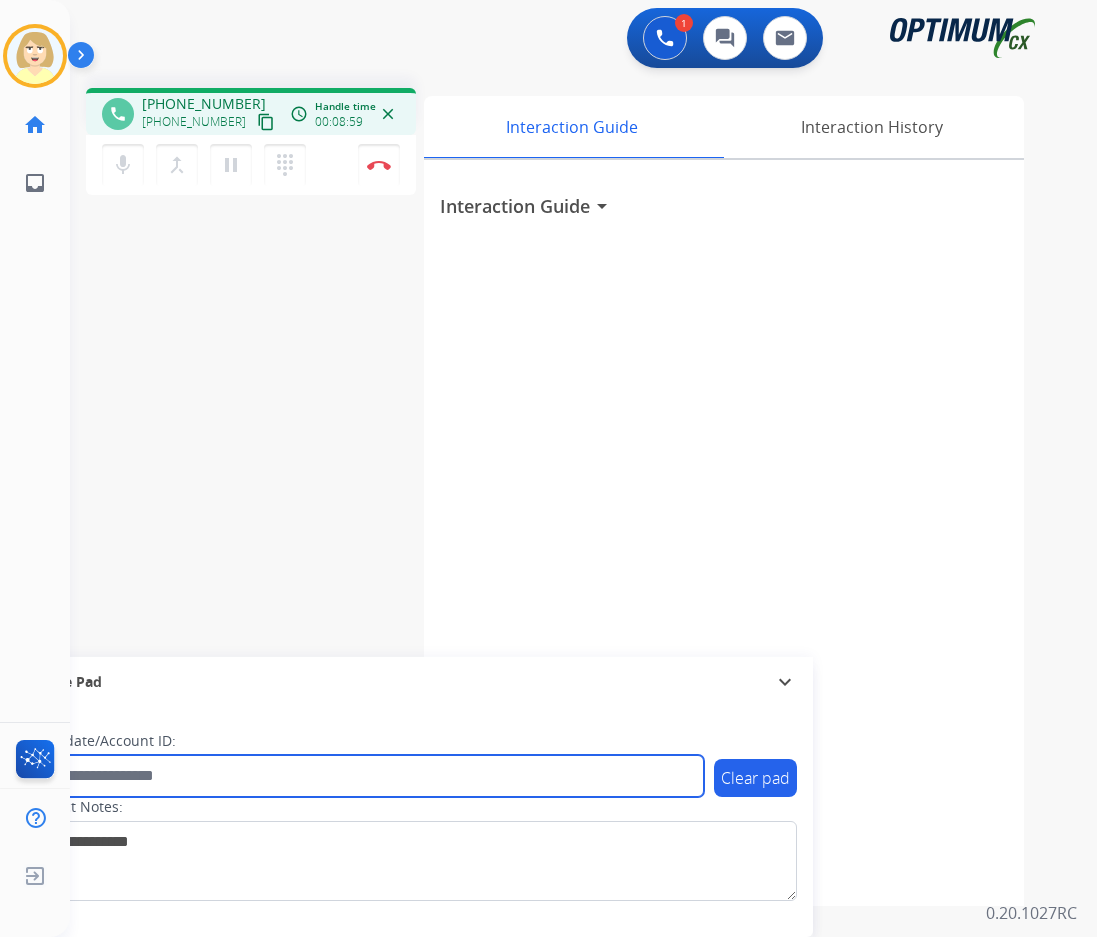click at bounding box center [365, 776] 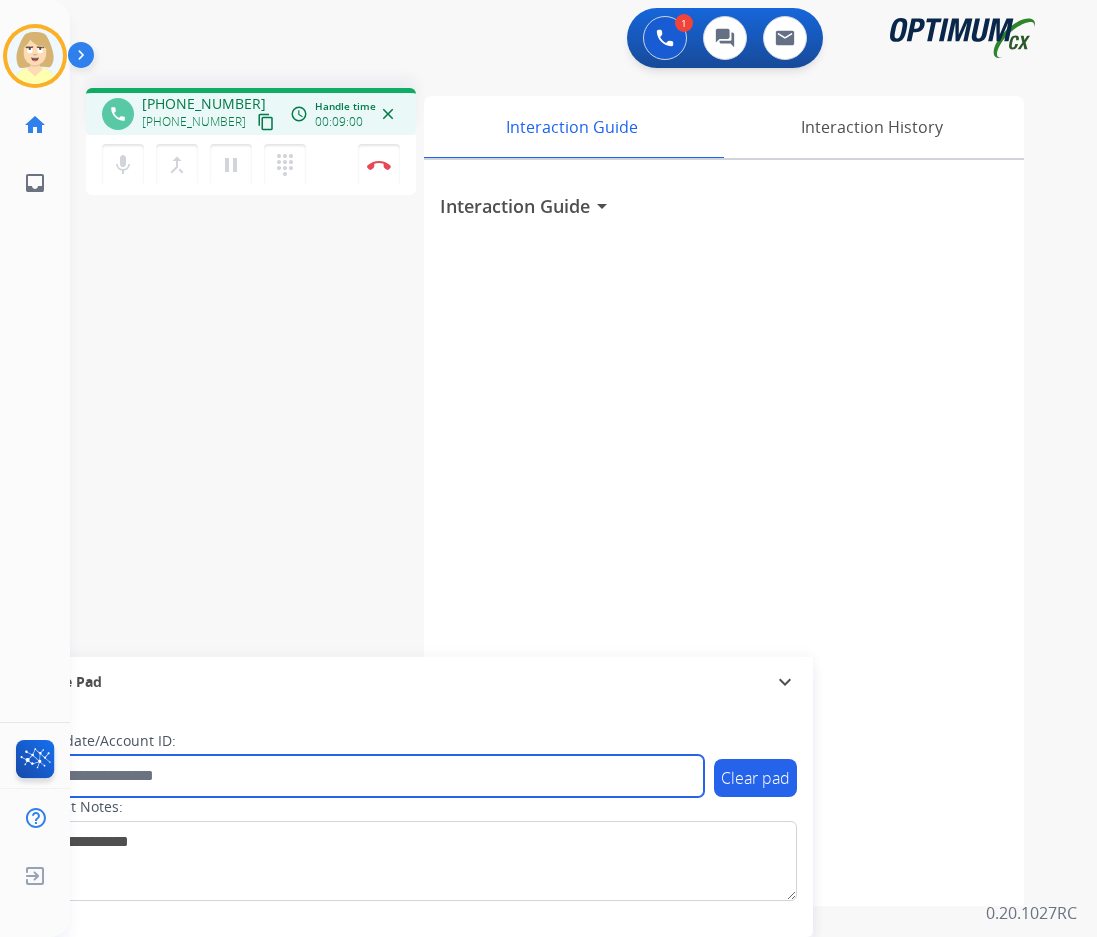 paste on "*******" 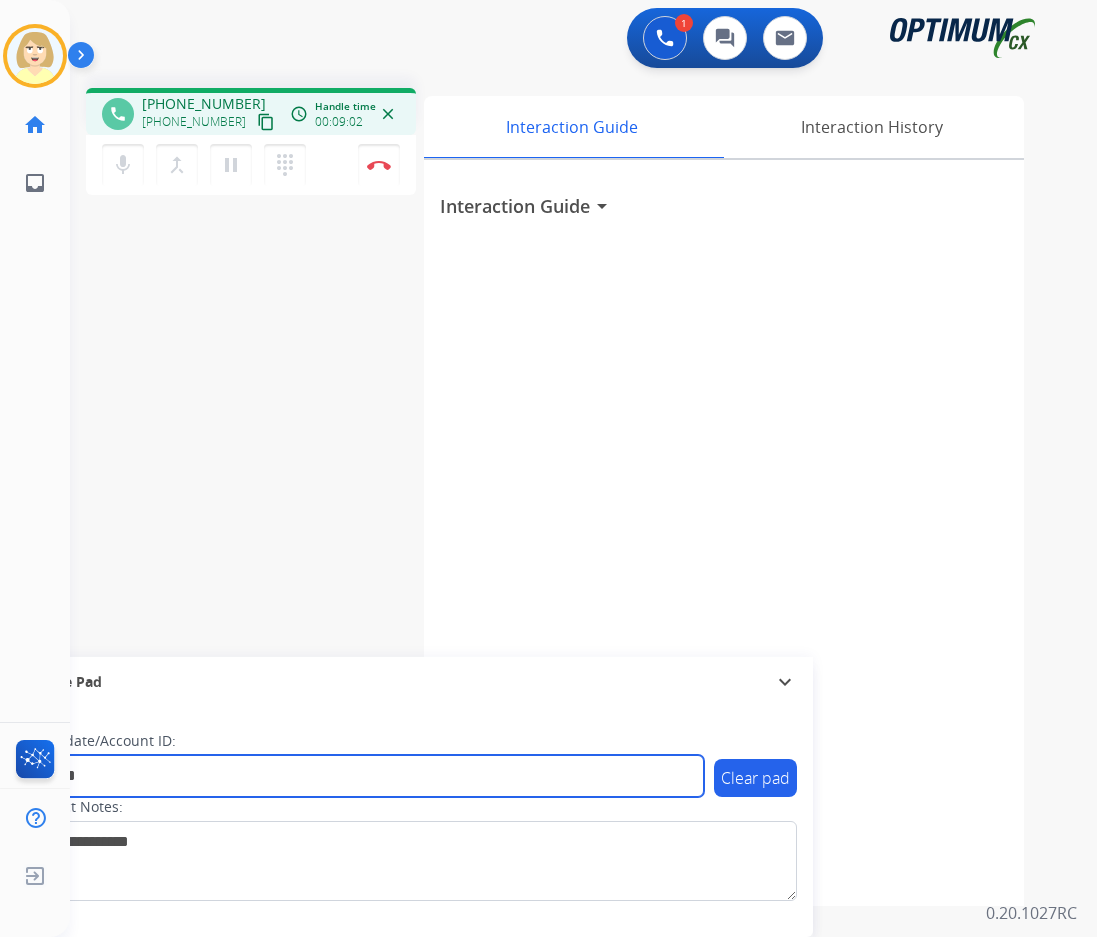 type on "*******" 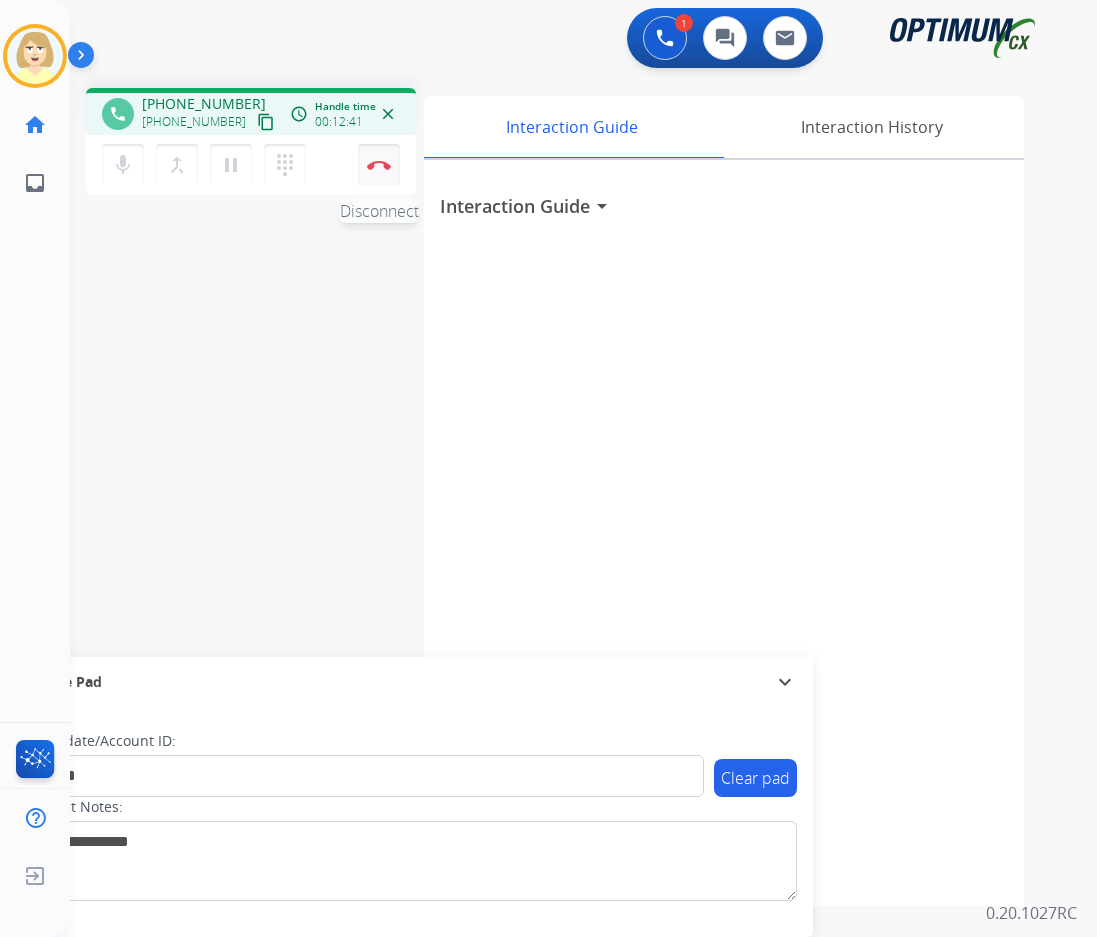 click at bounding box center (379, 165) 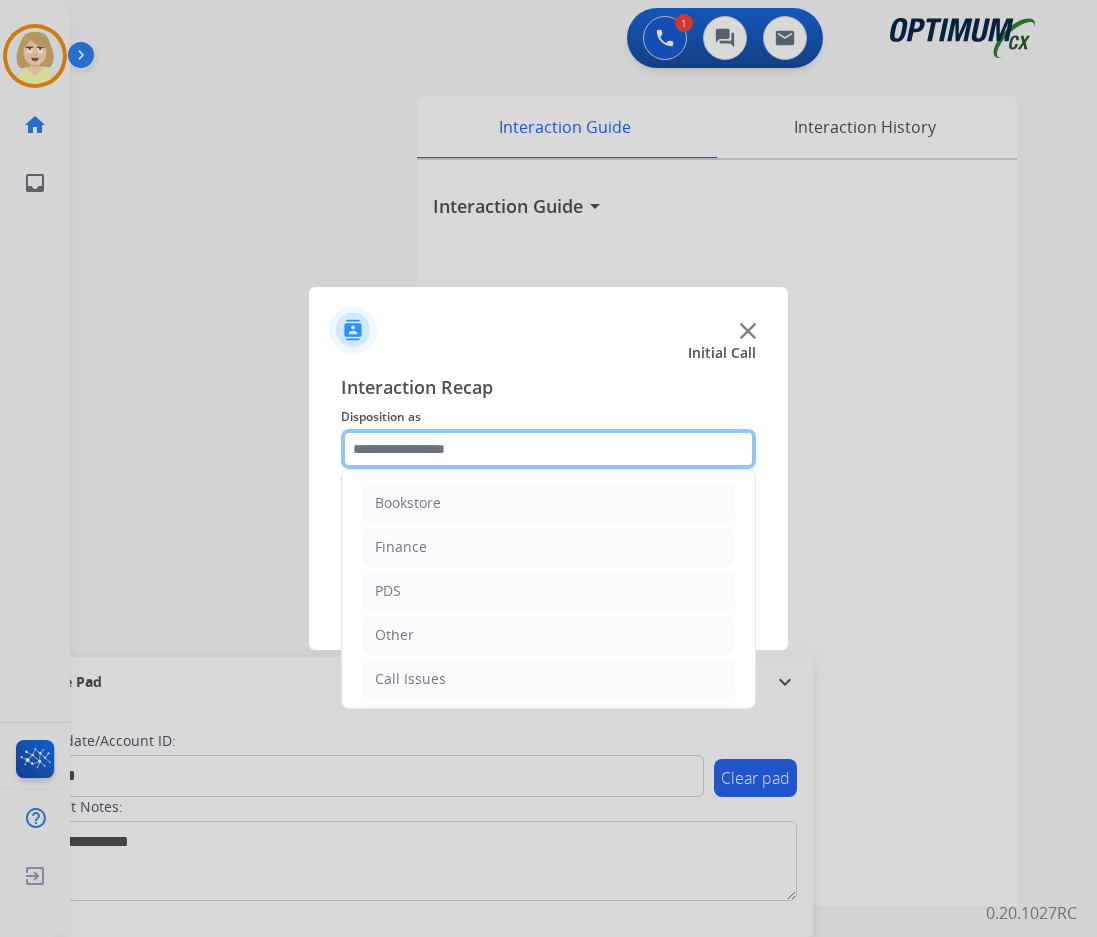 click 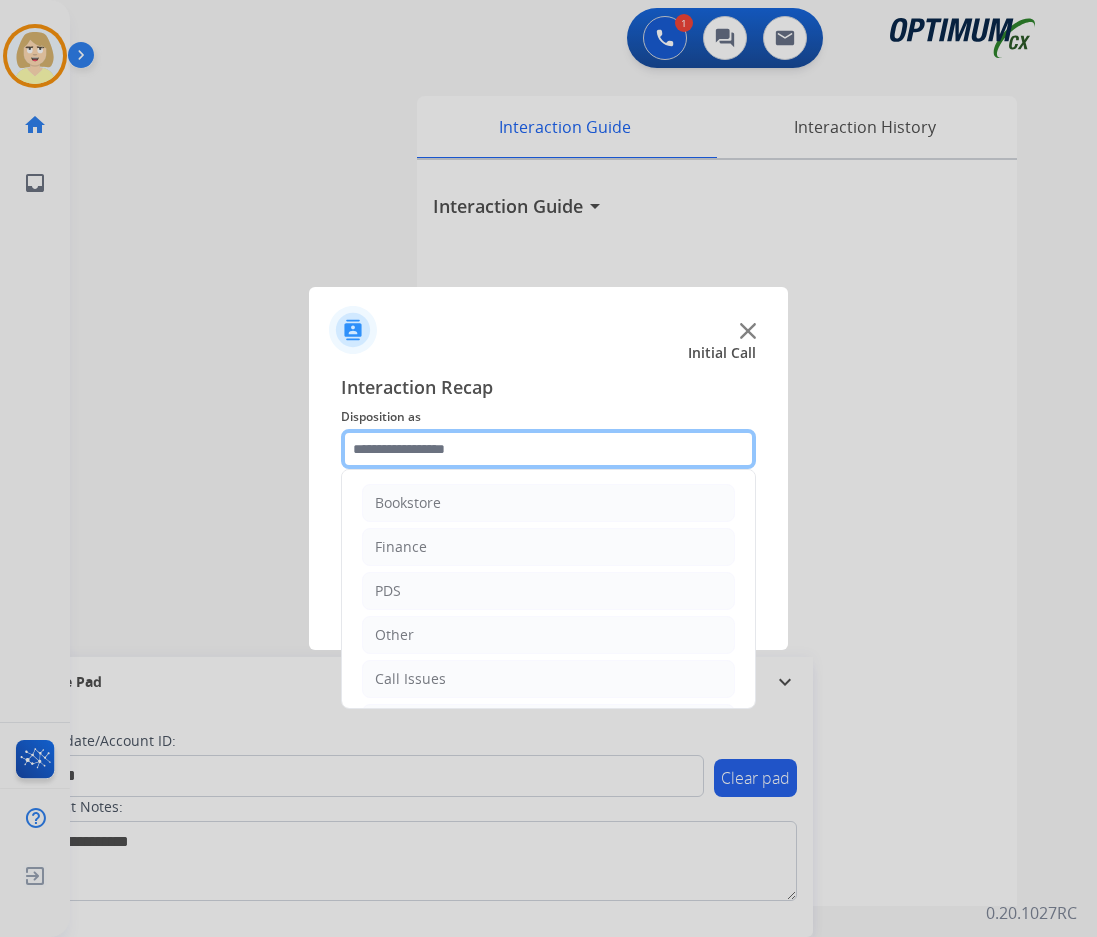 scroll, scrollTop: 136, scrollLeft: 0, axis: vertical 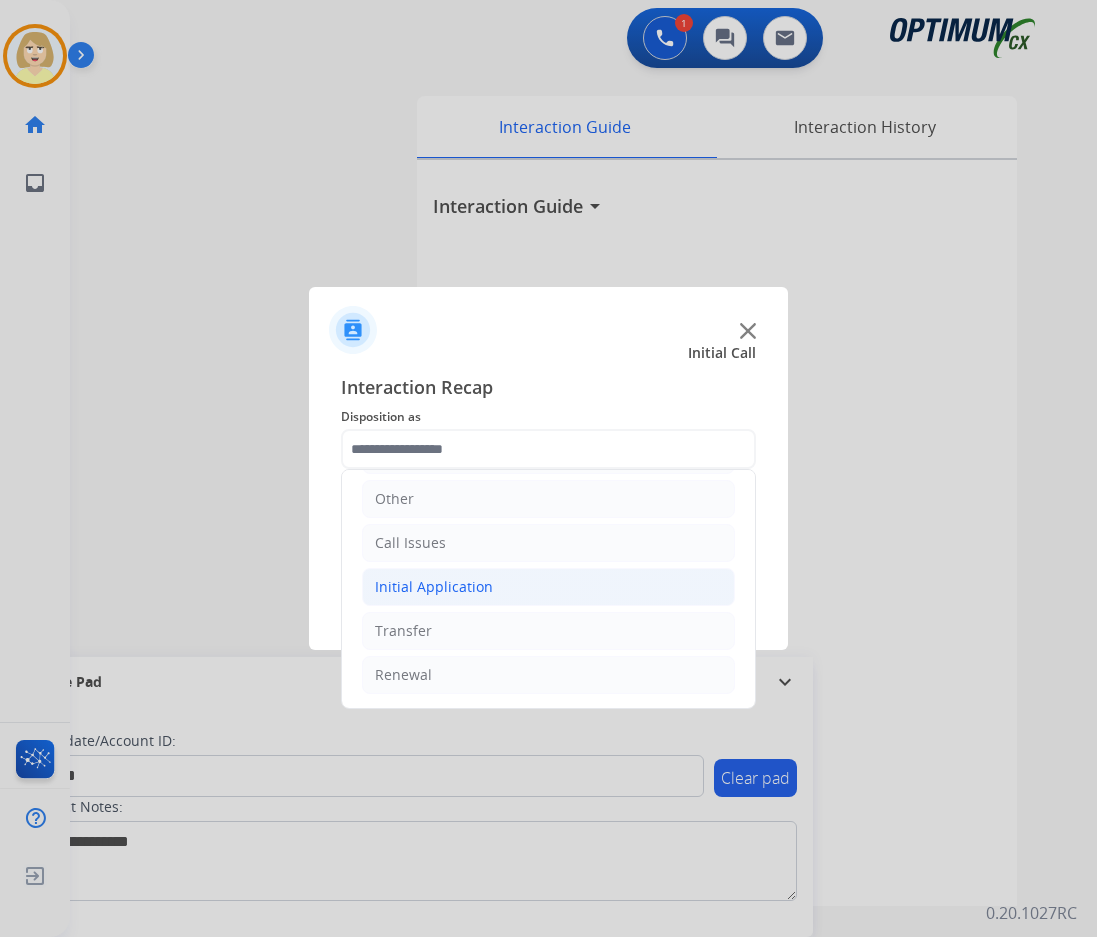 click on "Initial Application" 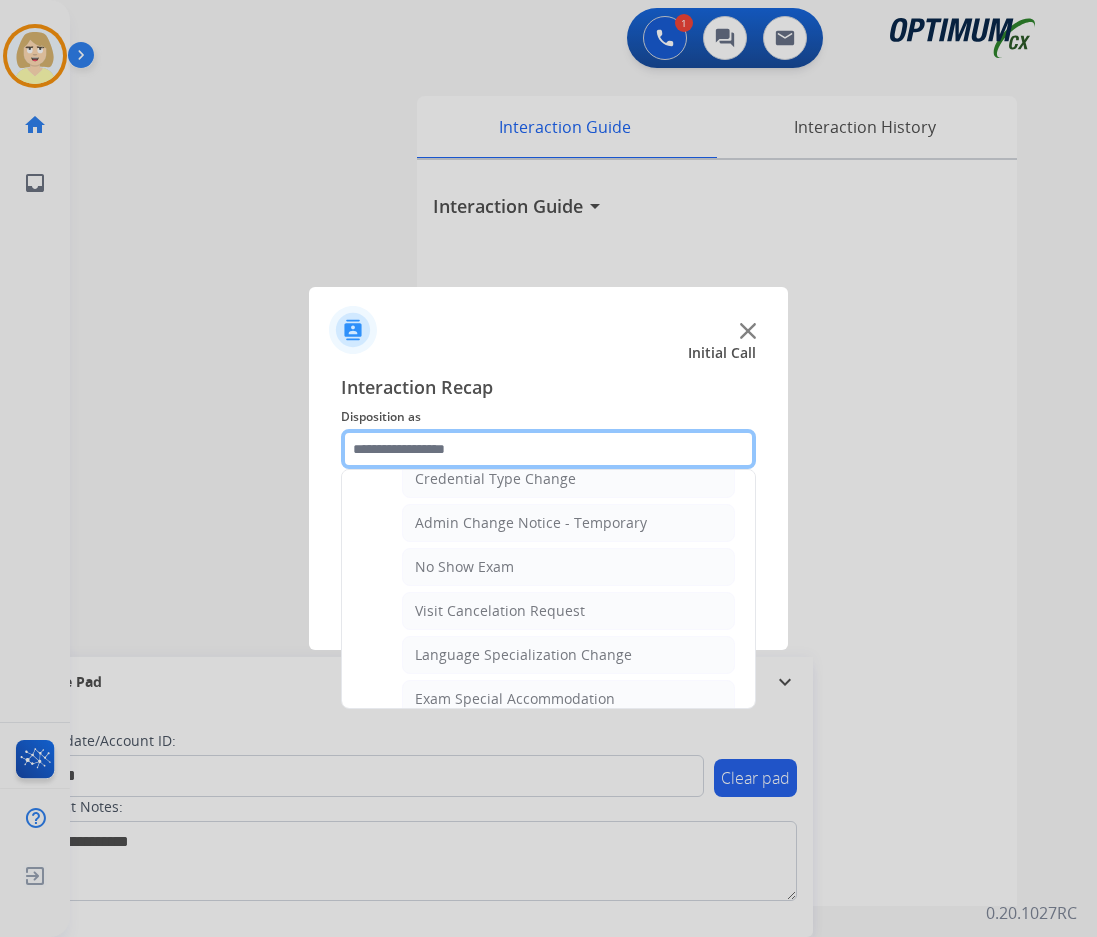 scroll, scrollTop: 1036, scrollLeft: 0, axis: vertical 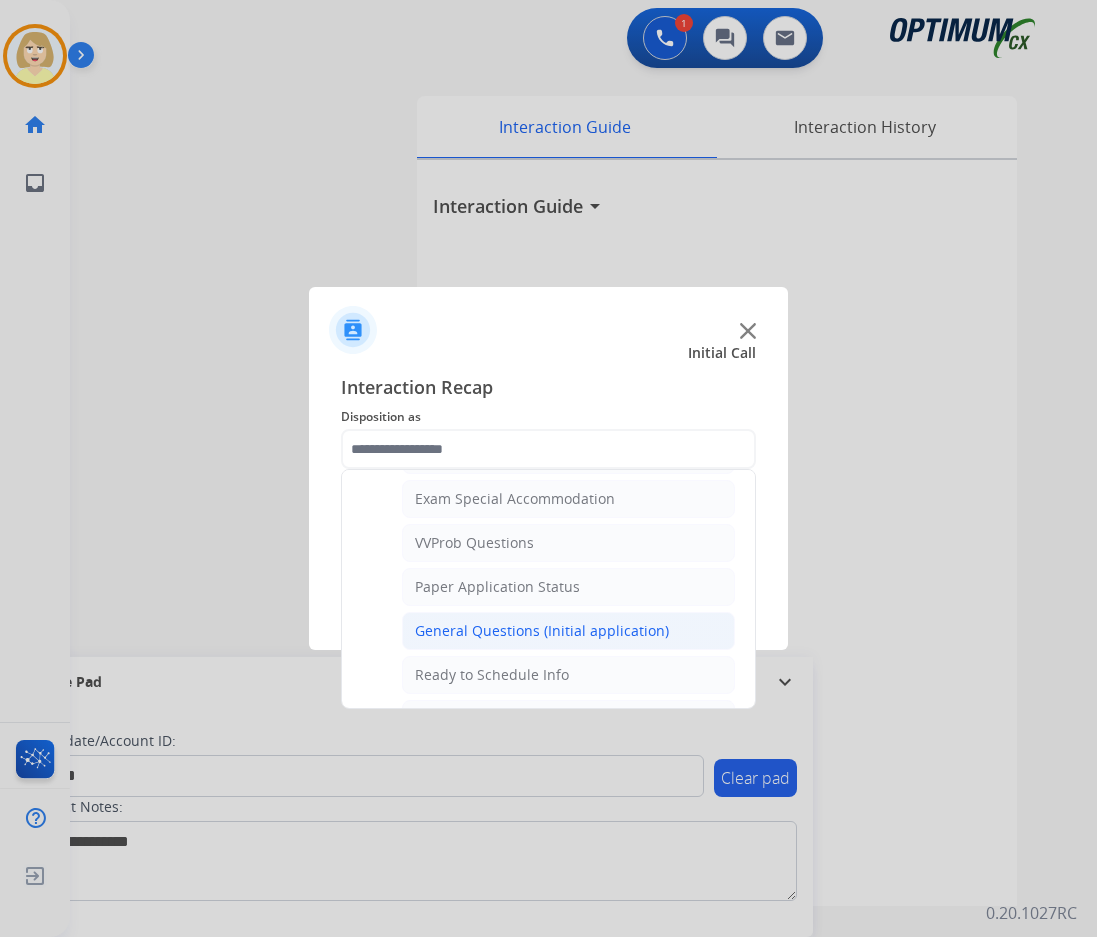 click on "General Questions (Initial application)" 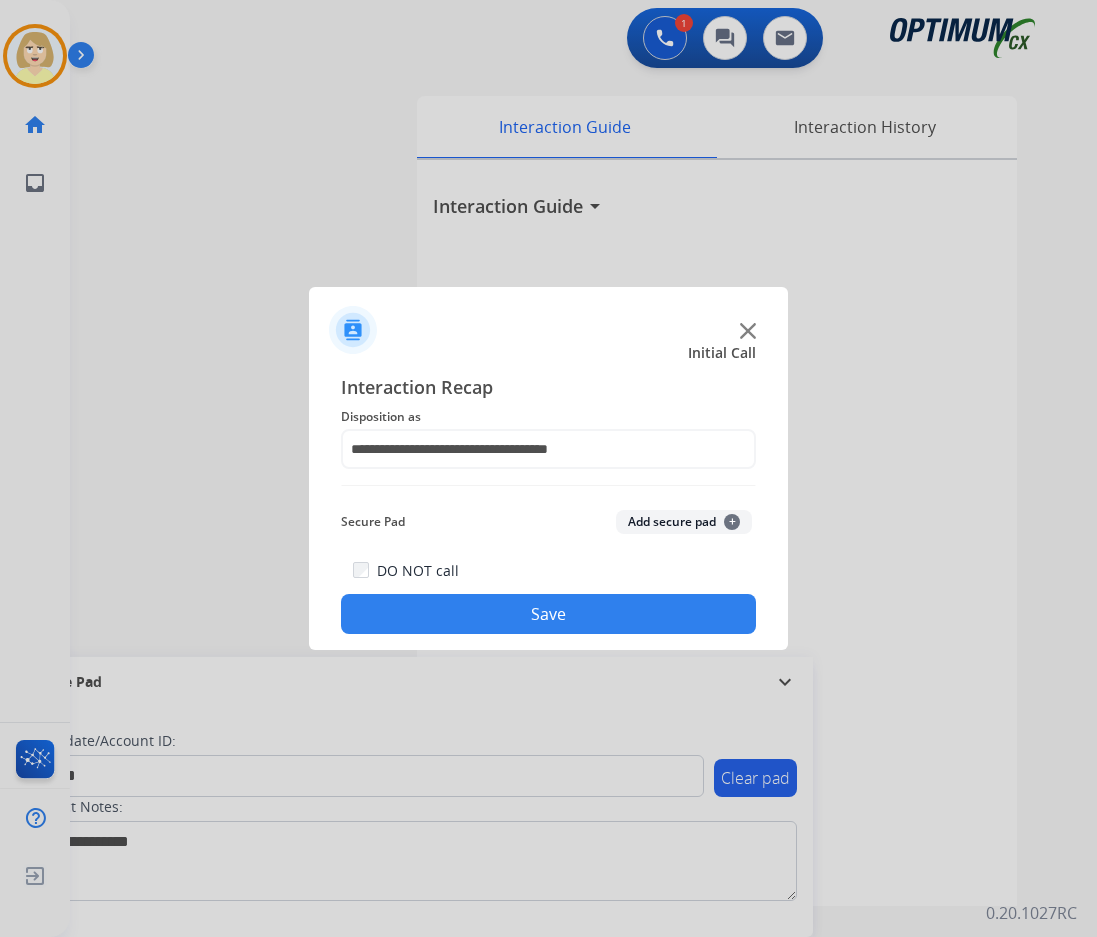 drag, startPoint x: 646, startPoint y: 517, endPoint x: 574, endPoint y: 605, distance: 113.70136 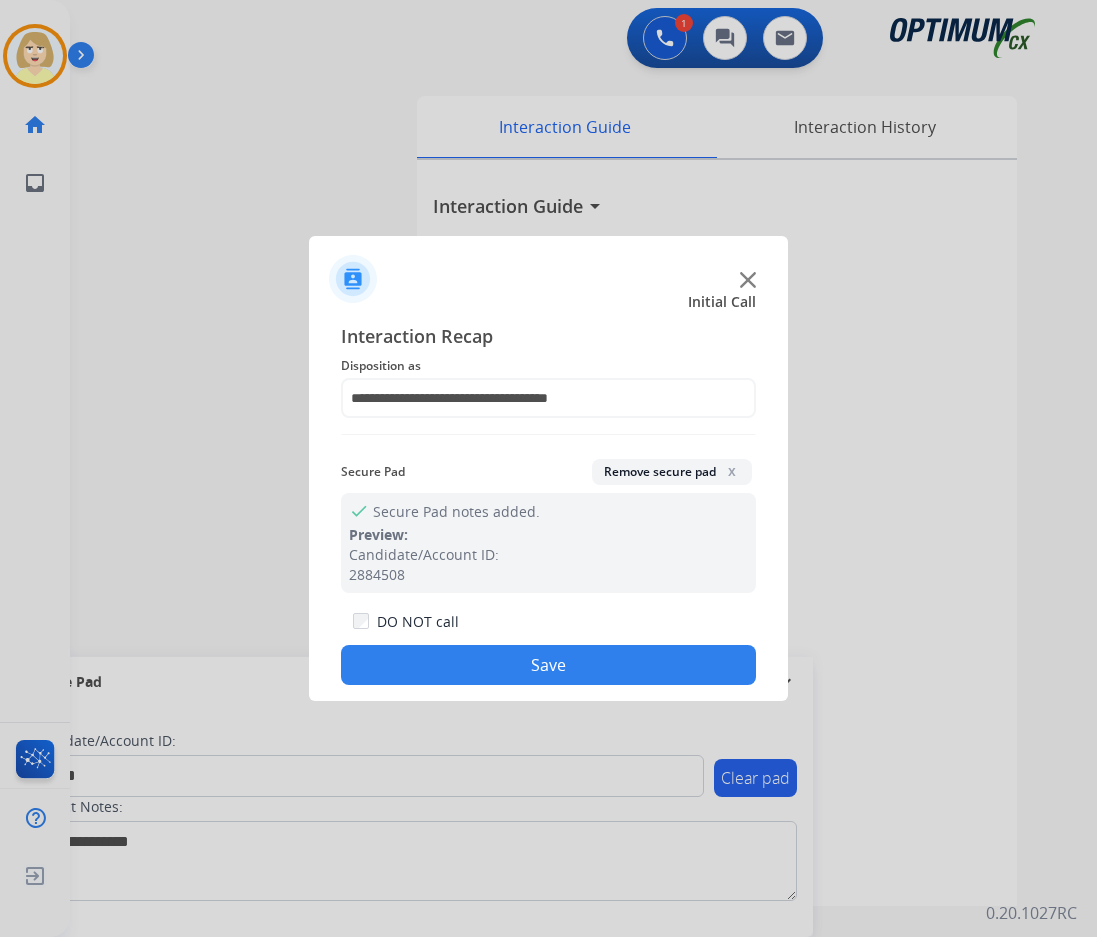 click on "Save" 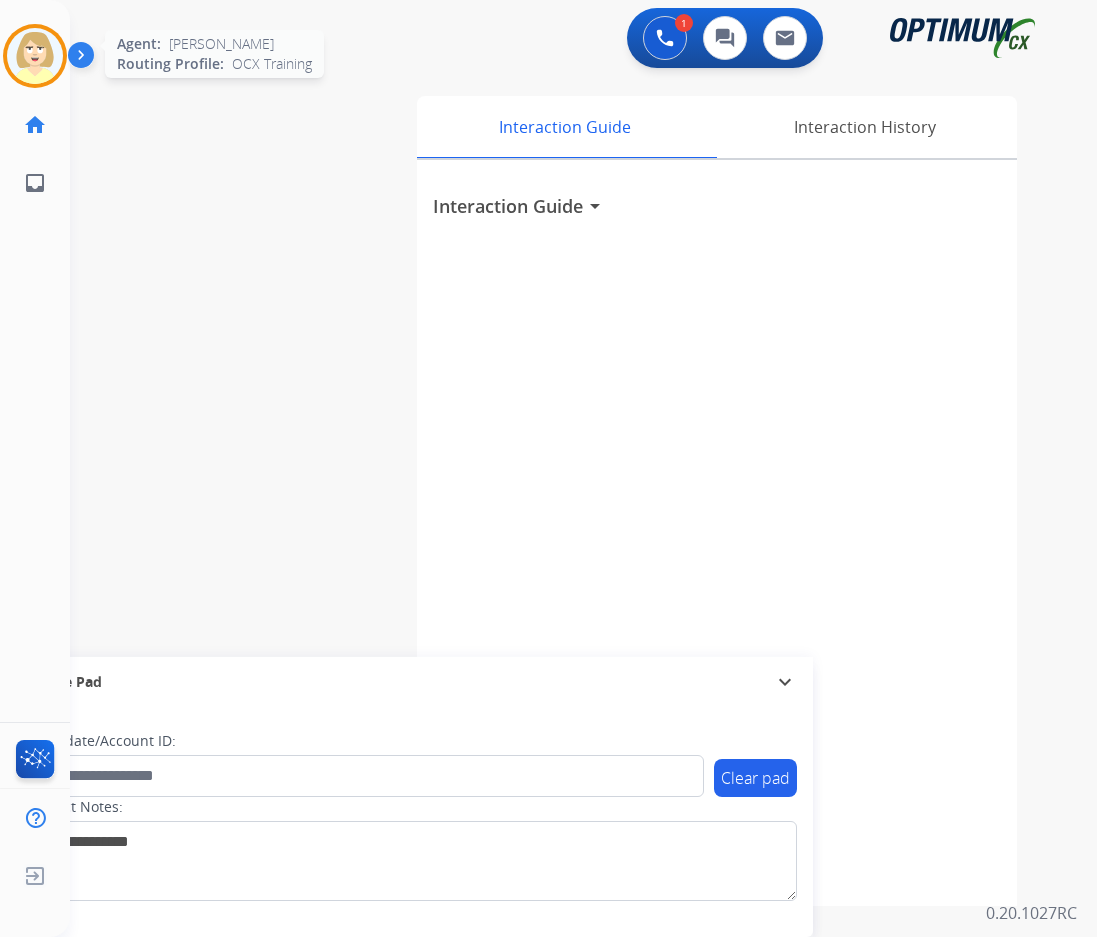 click at bounding box center (35, 56) 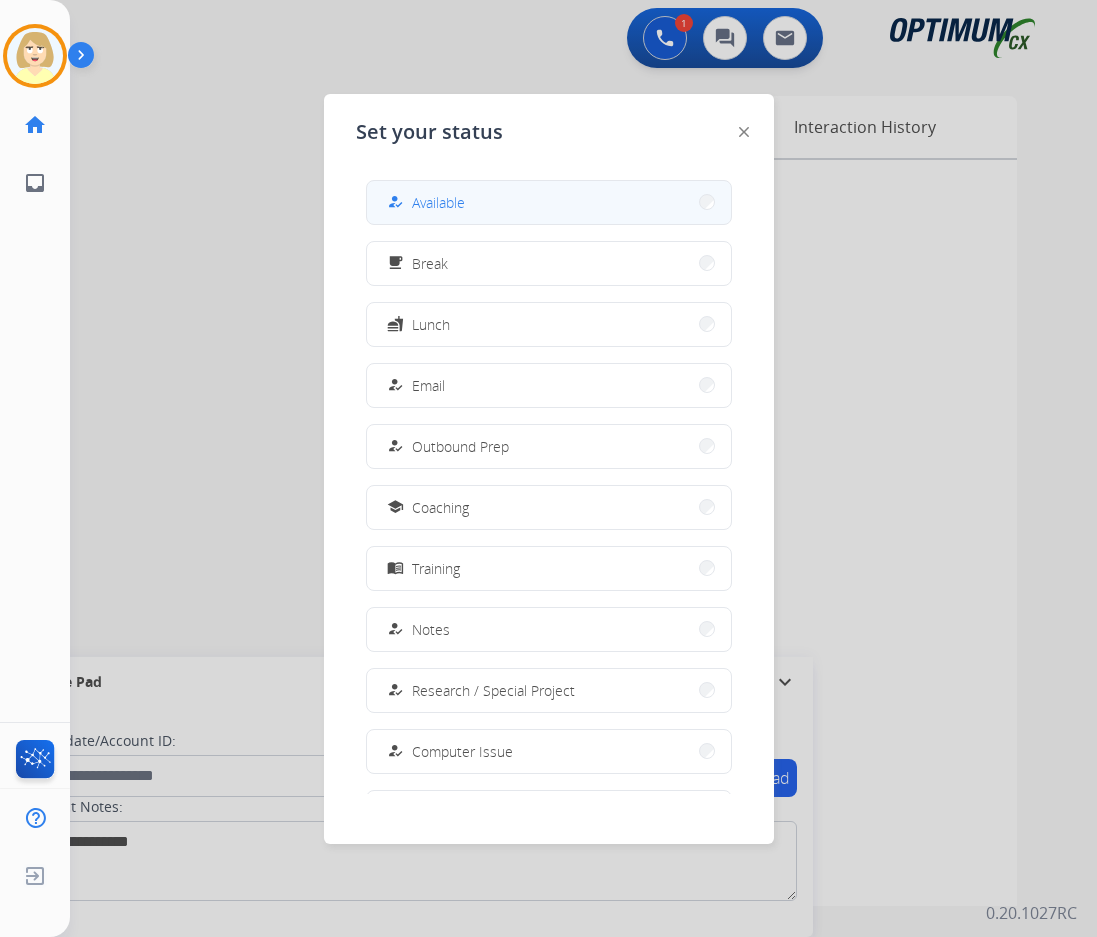 click on "Available" at bounding box center (438, 202) 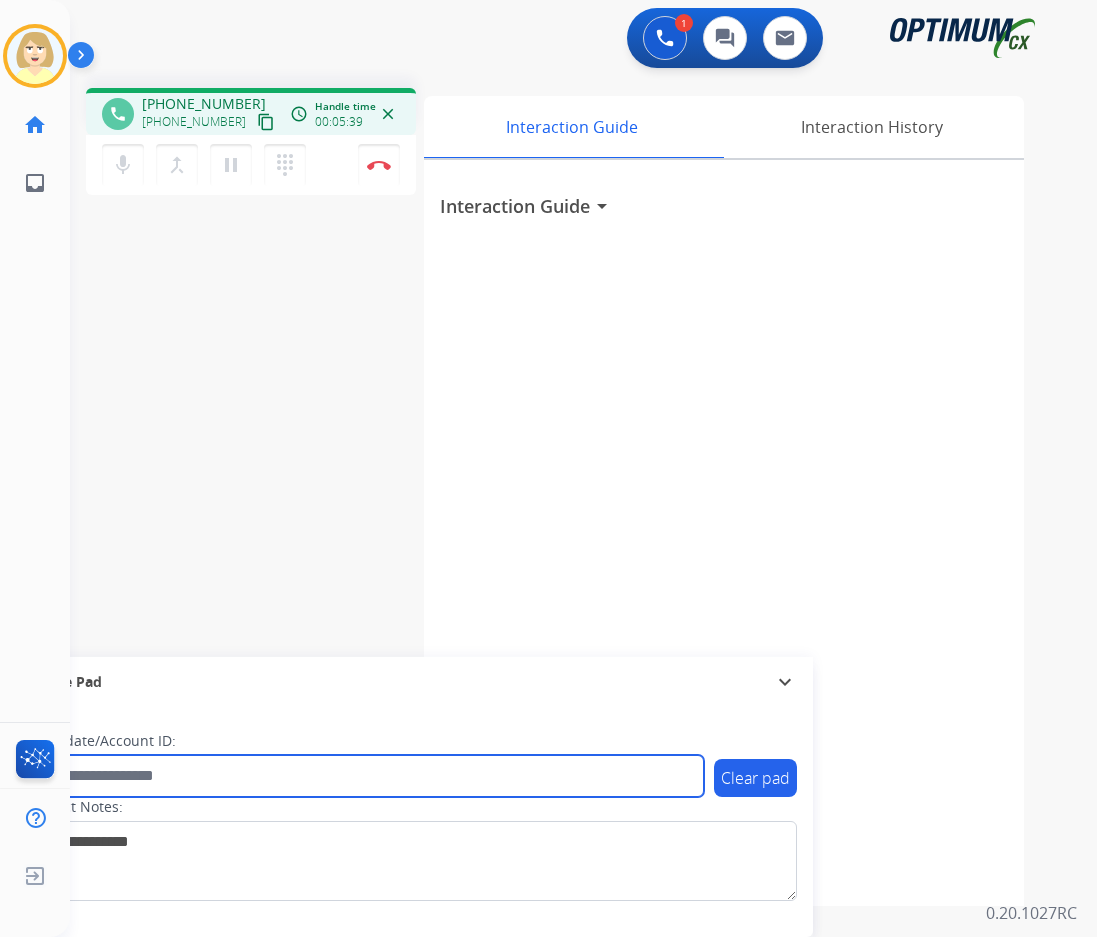click at bounding box center (365, 776) 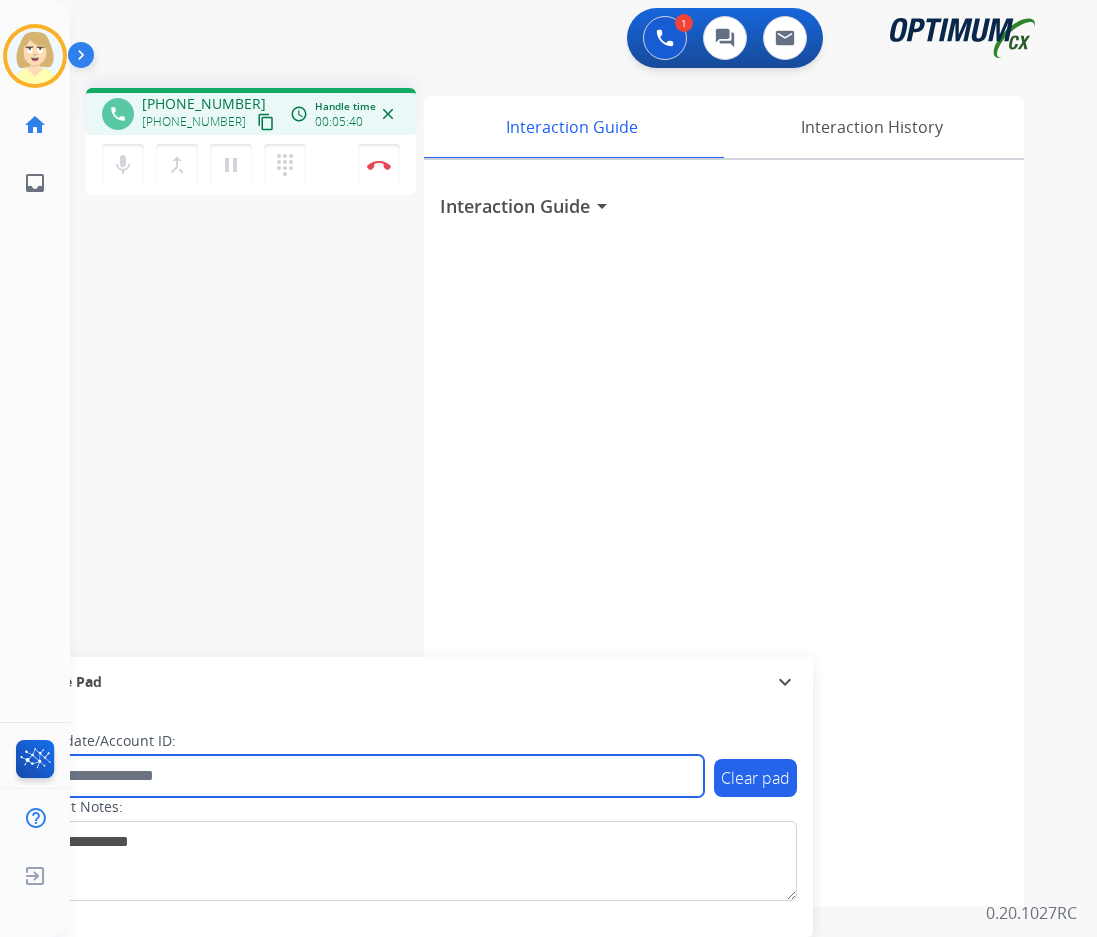 paste on "*******" 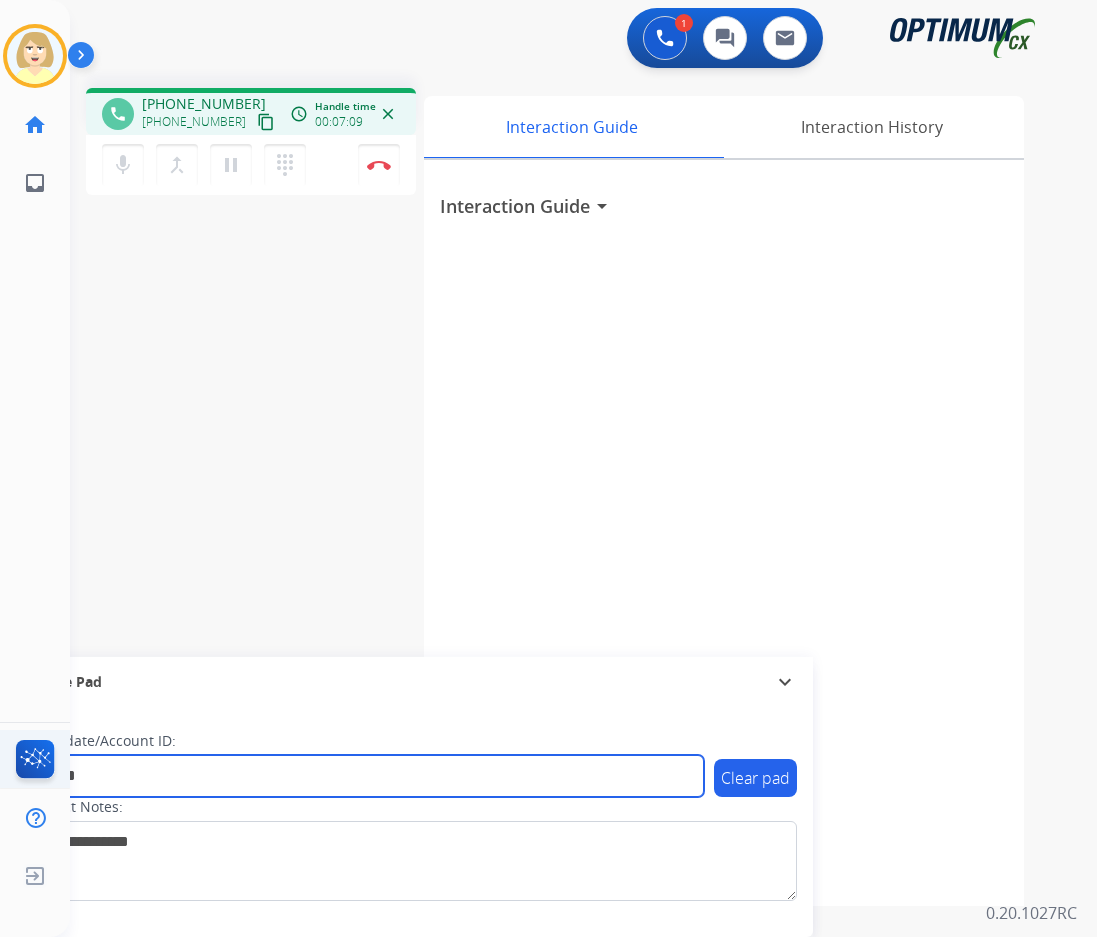 type on "*******" 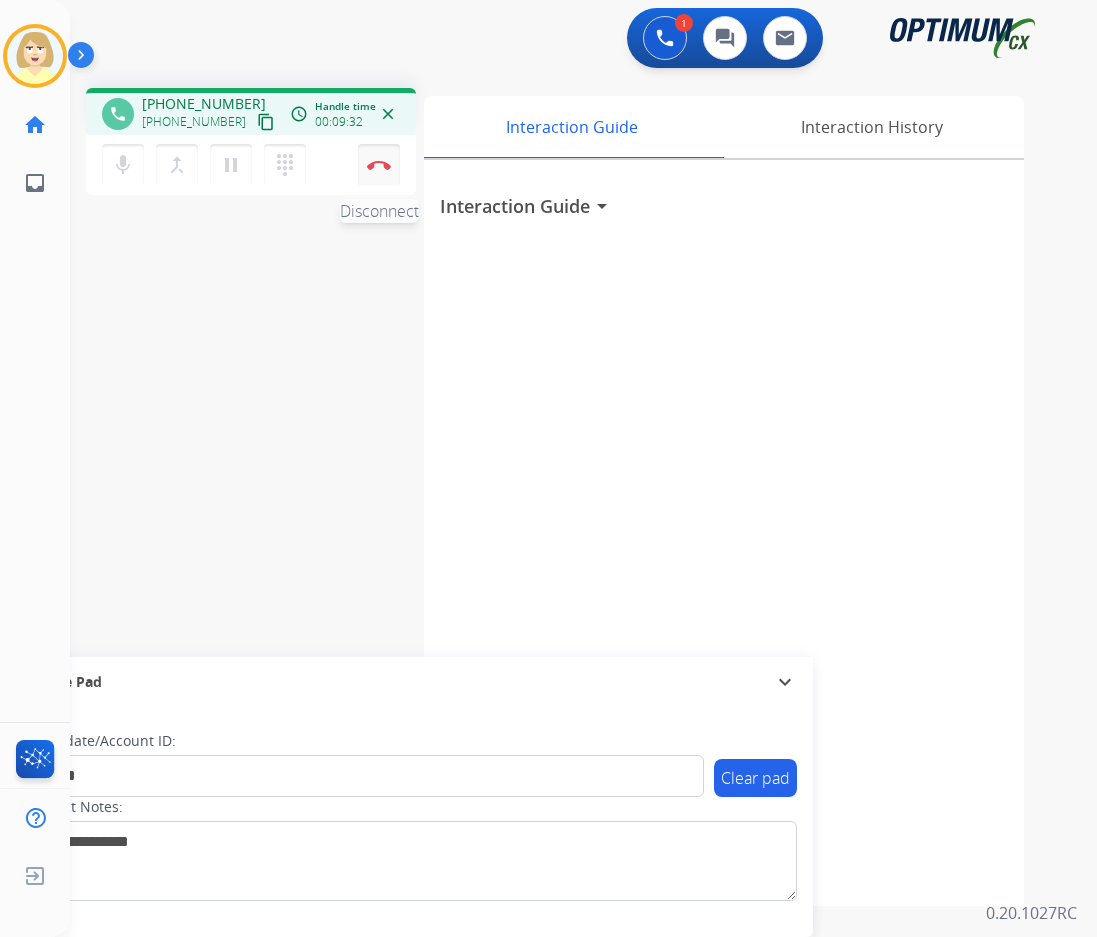 click at bounding box center [379, 165] 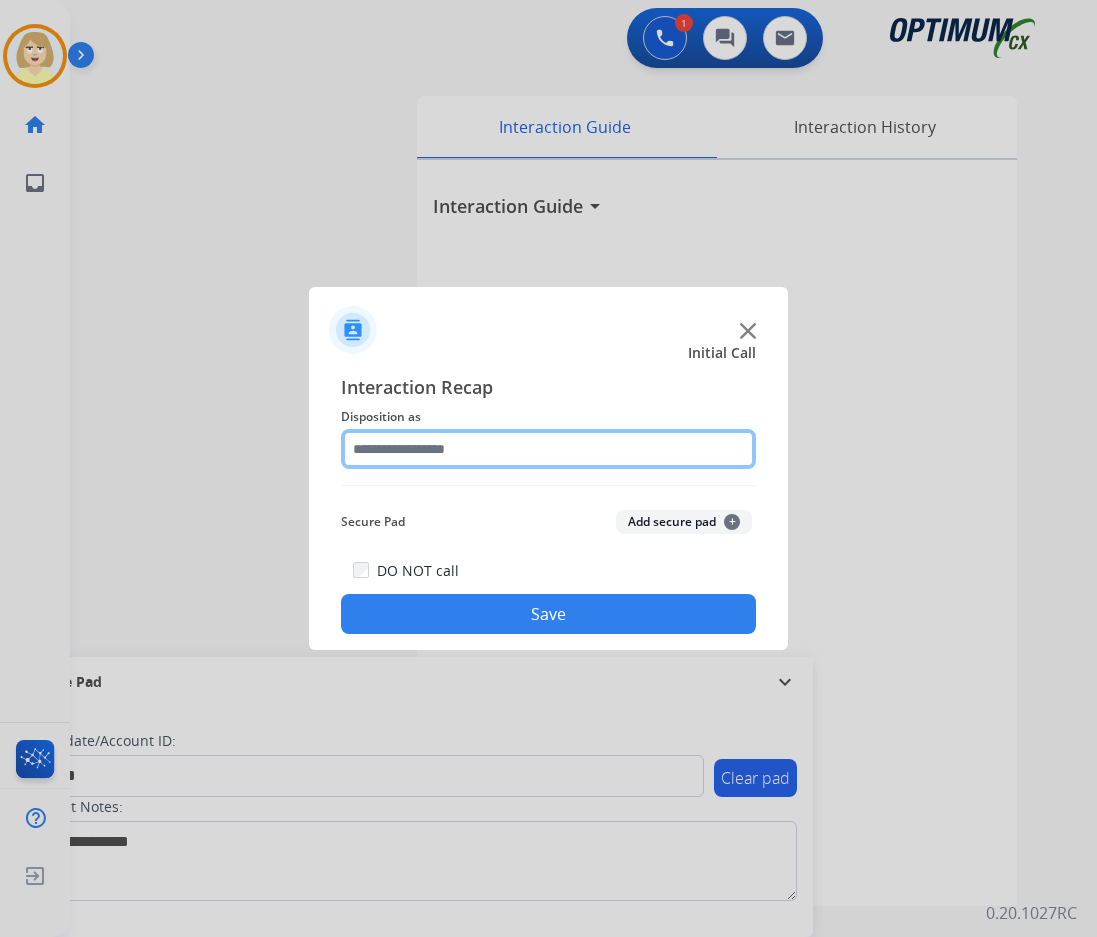 click 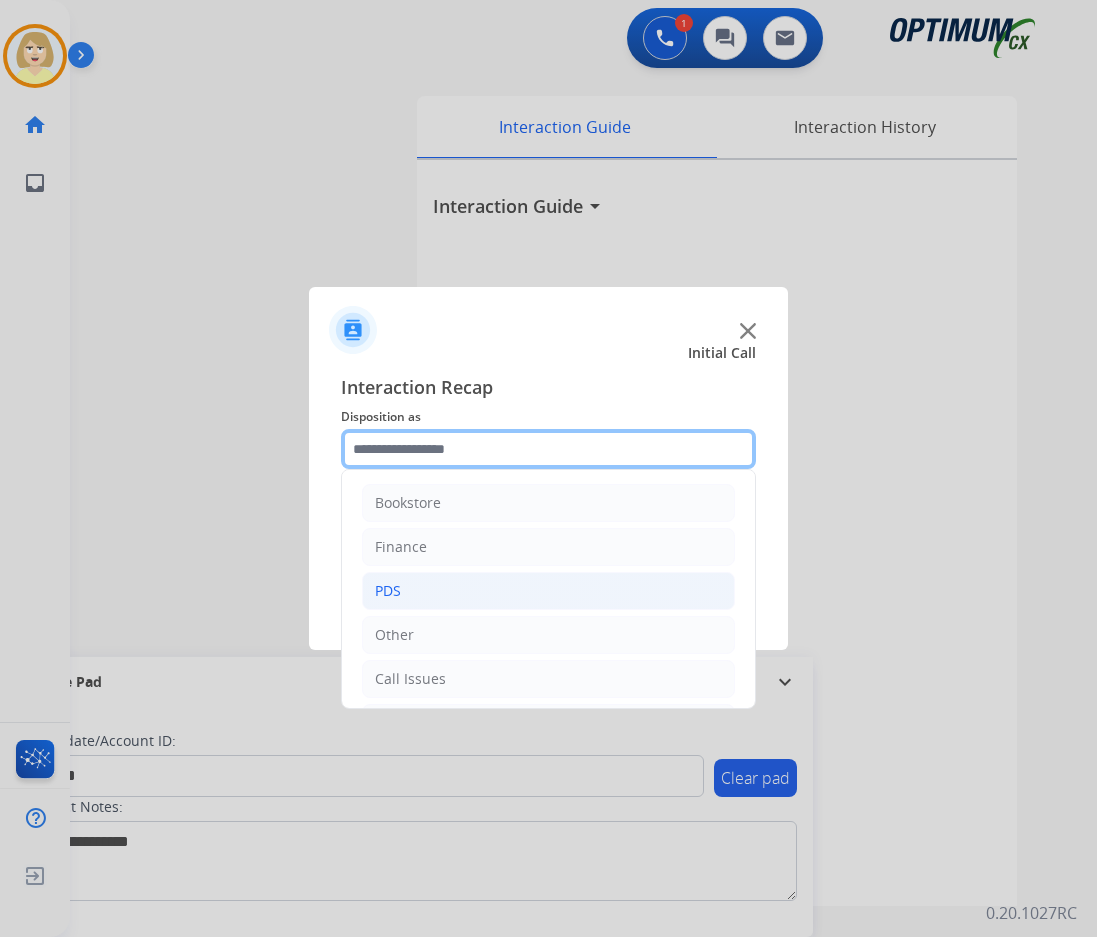 scroll, scrollTop: 136, scrollLeft: 0, axis: vertical 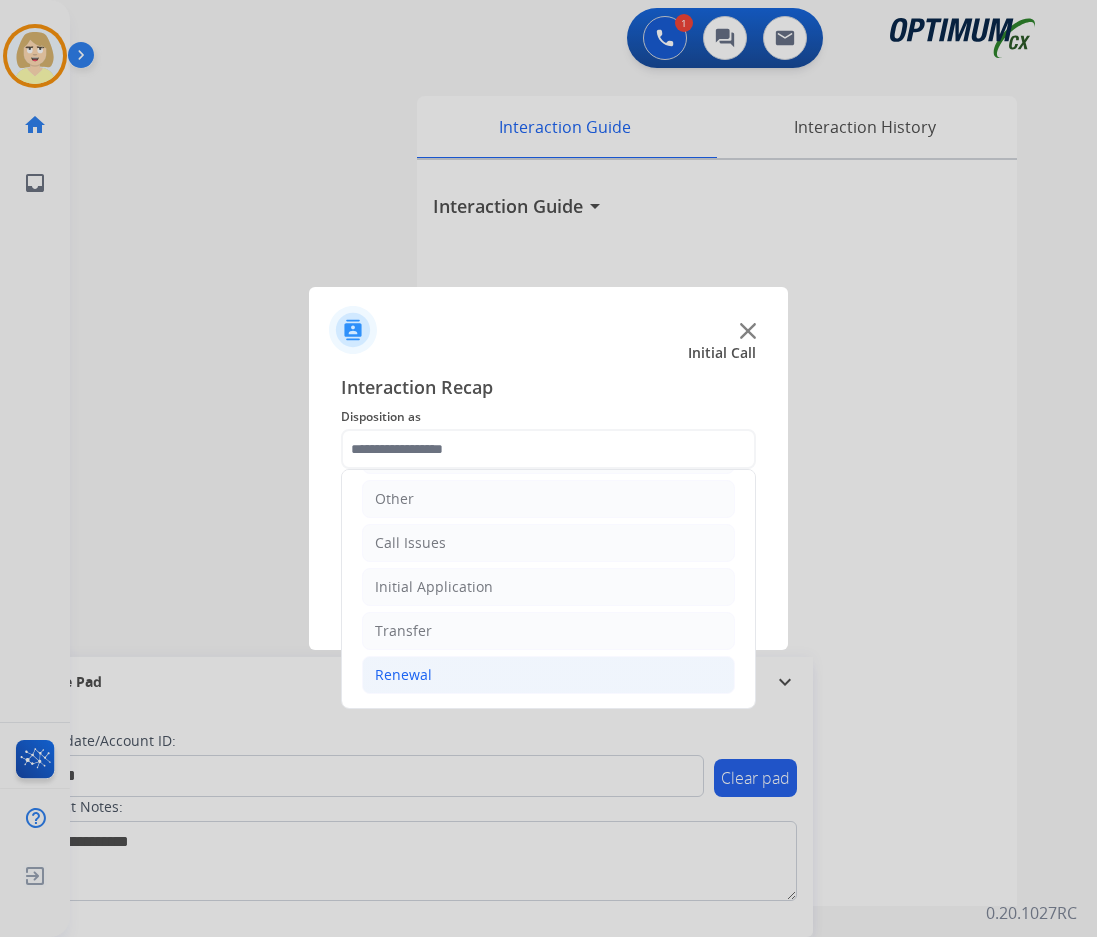 click on "Renewal" 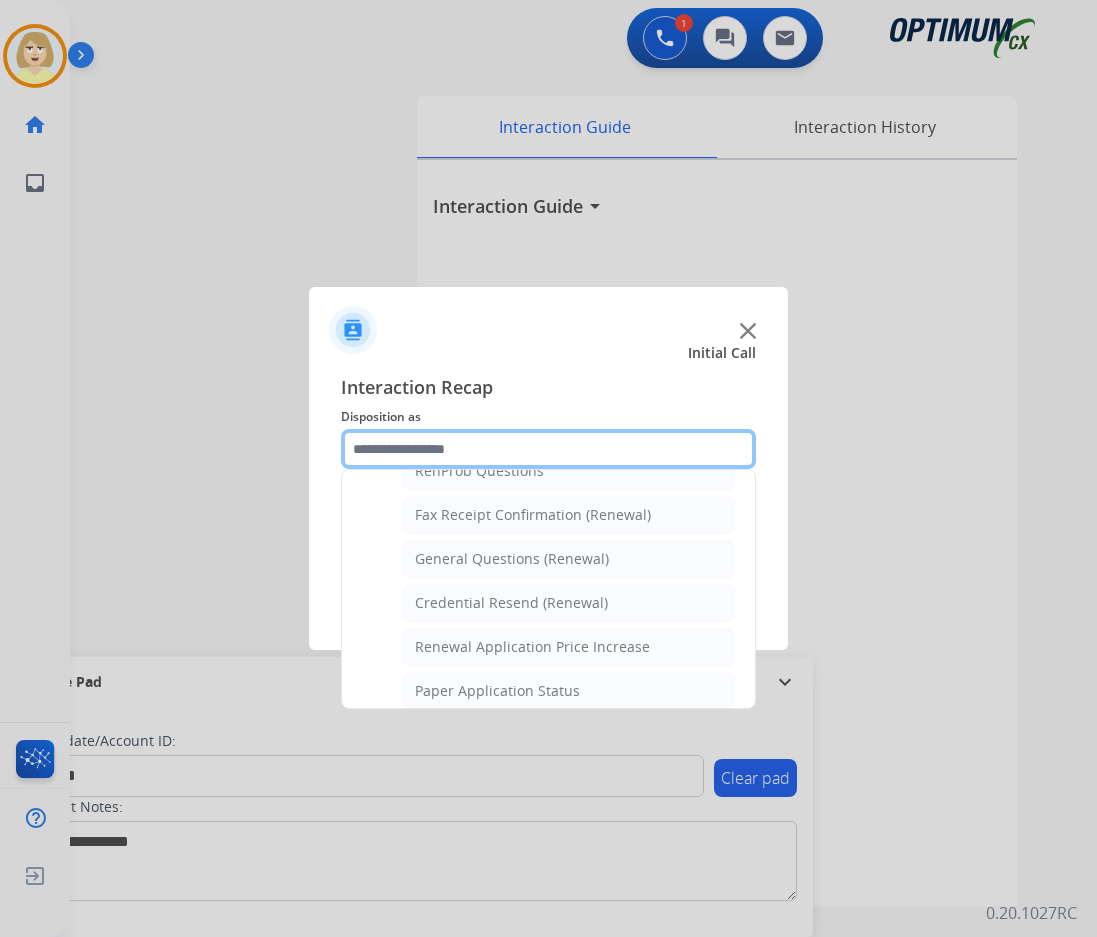 scroll, scrollTop: 772, scrollLeft: 0, axis: vertical 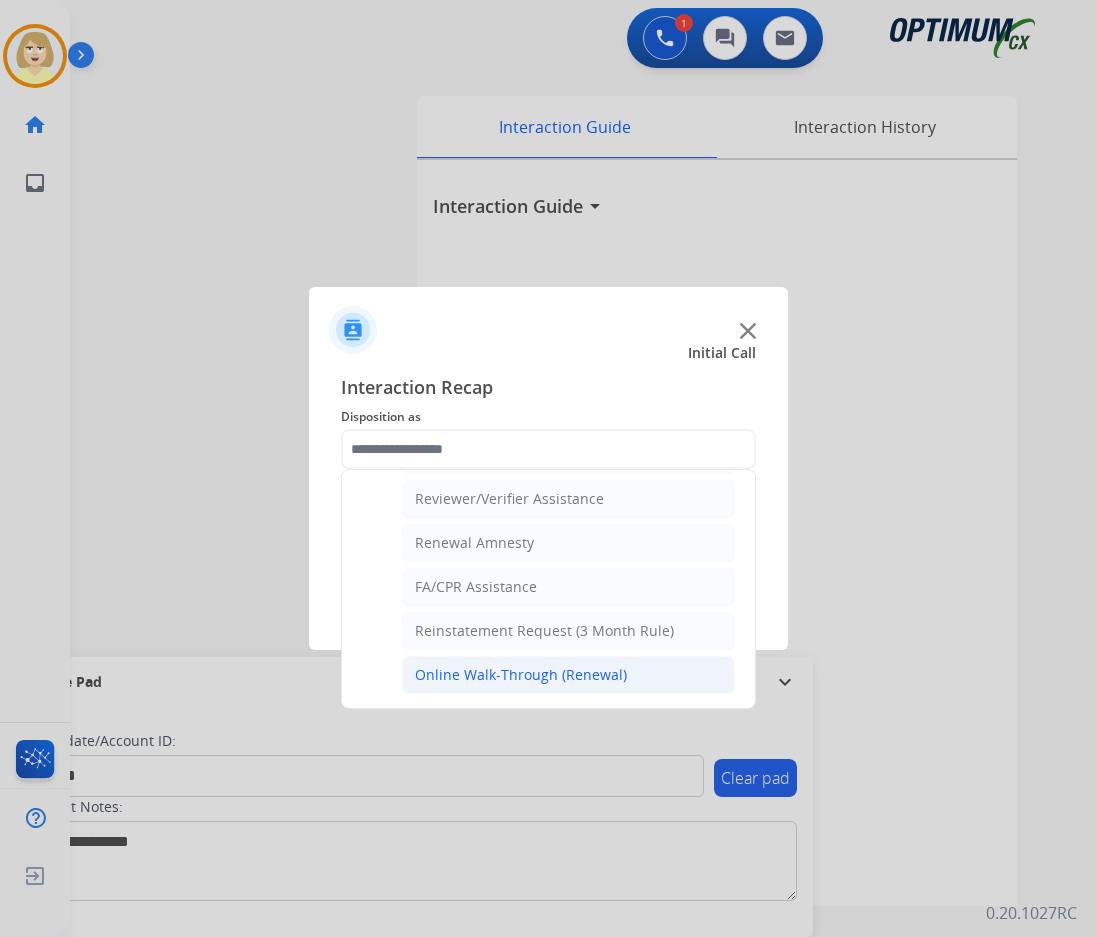 click on "Online Walk-Through (Renewal)" 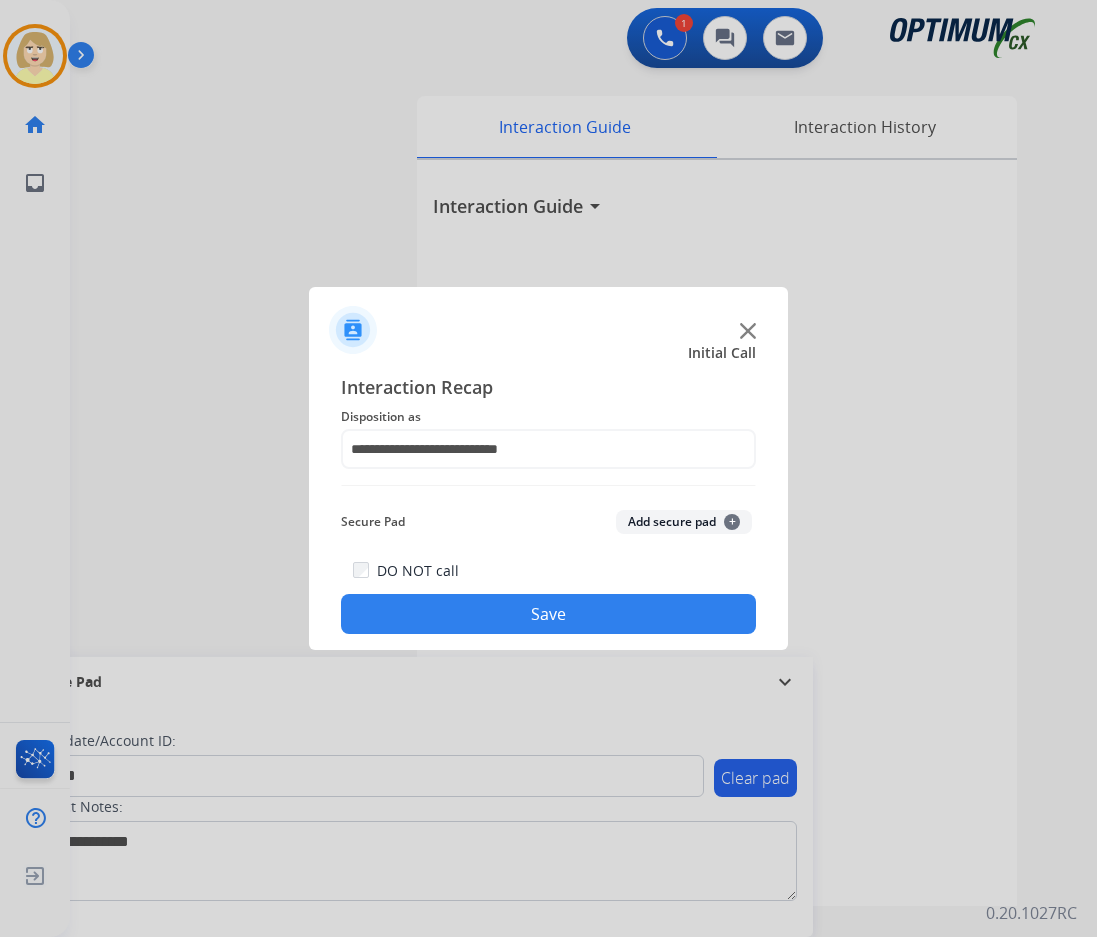 click on "Add secure pad  +" 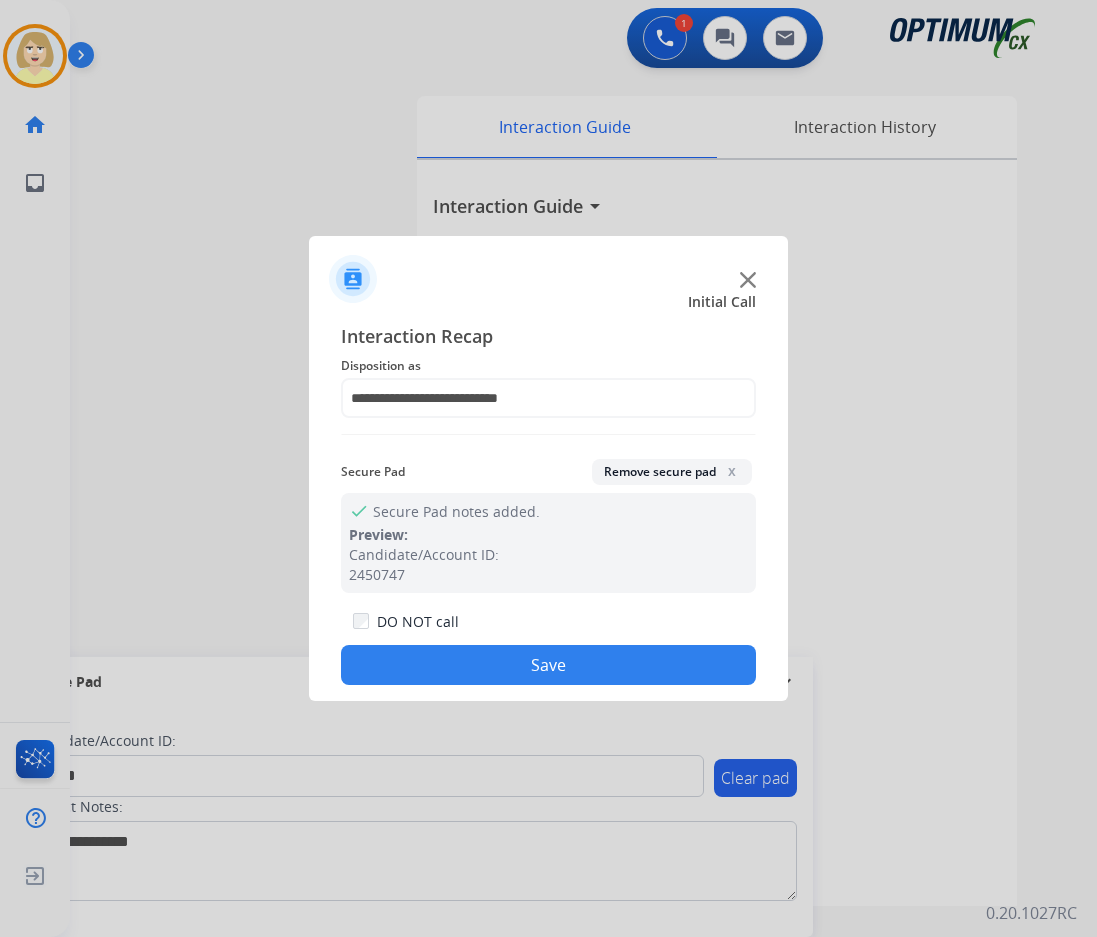 drag, startPoint x: 526, startPoint y: 674, endPoint x: 55, endPoint y: 282, distance: 612.7846 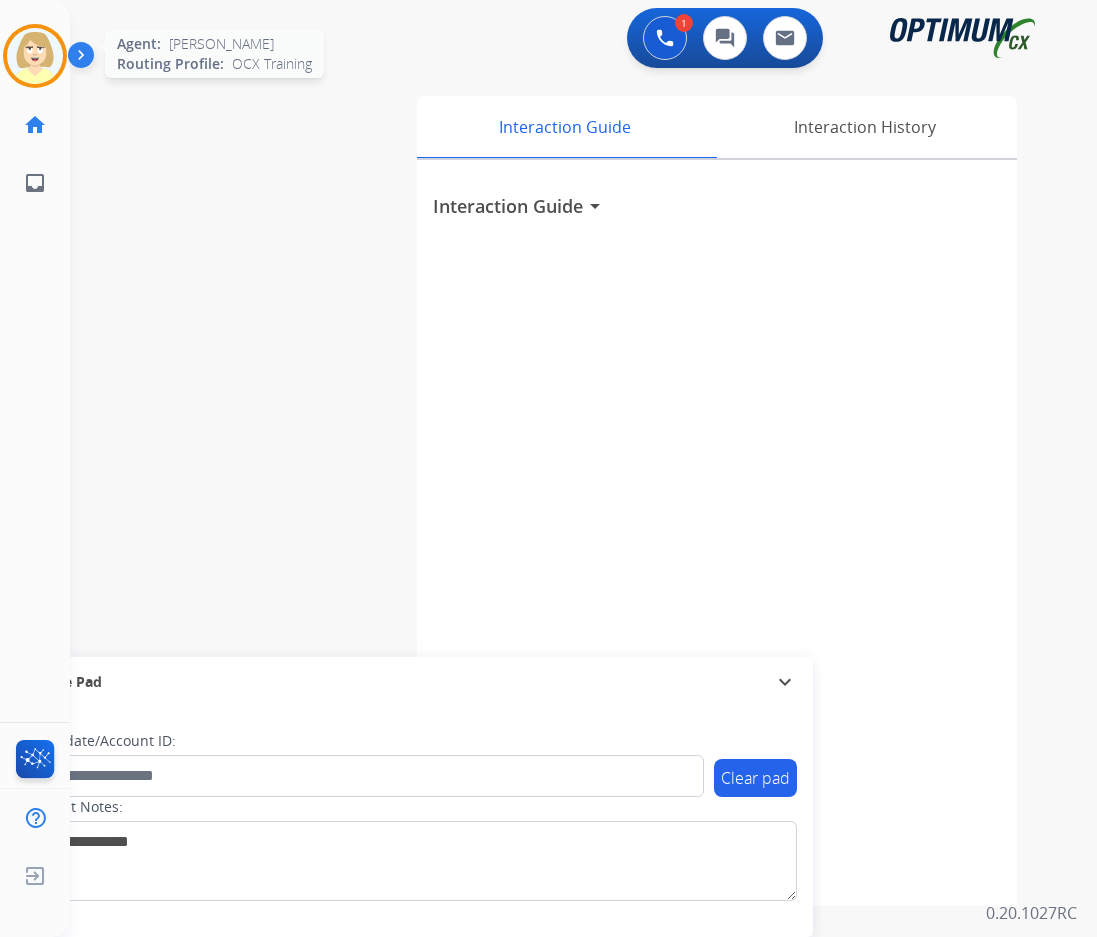 click at bounding box center [35, 56] 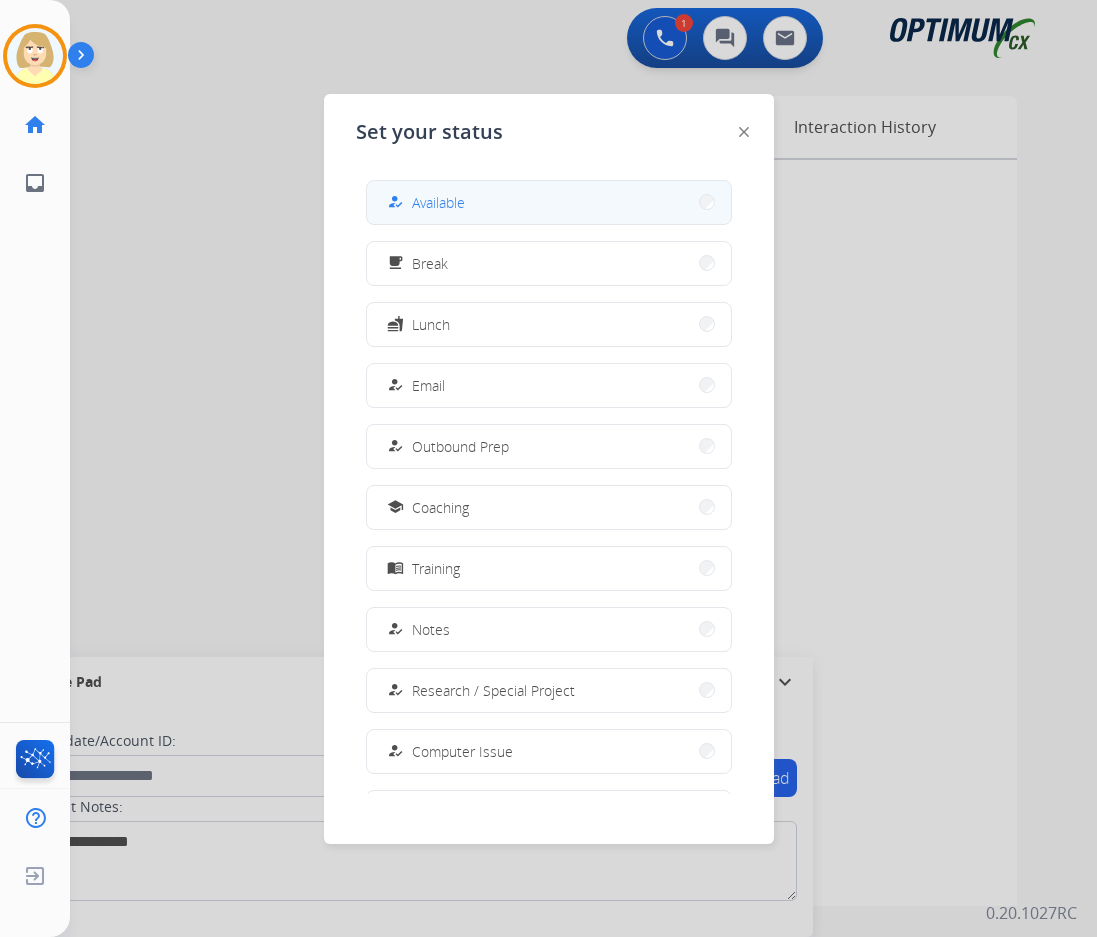 click on "Available" at bounding box center [438, 202] 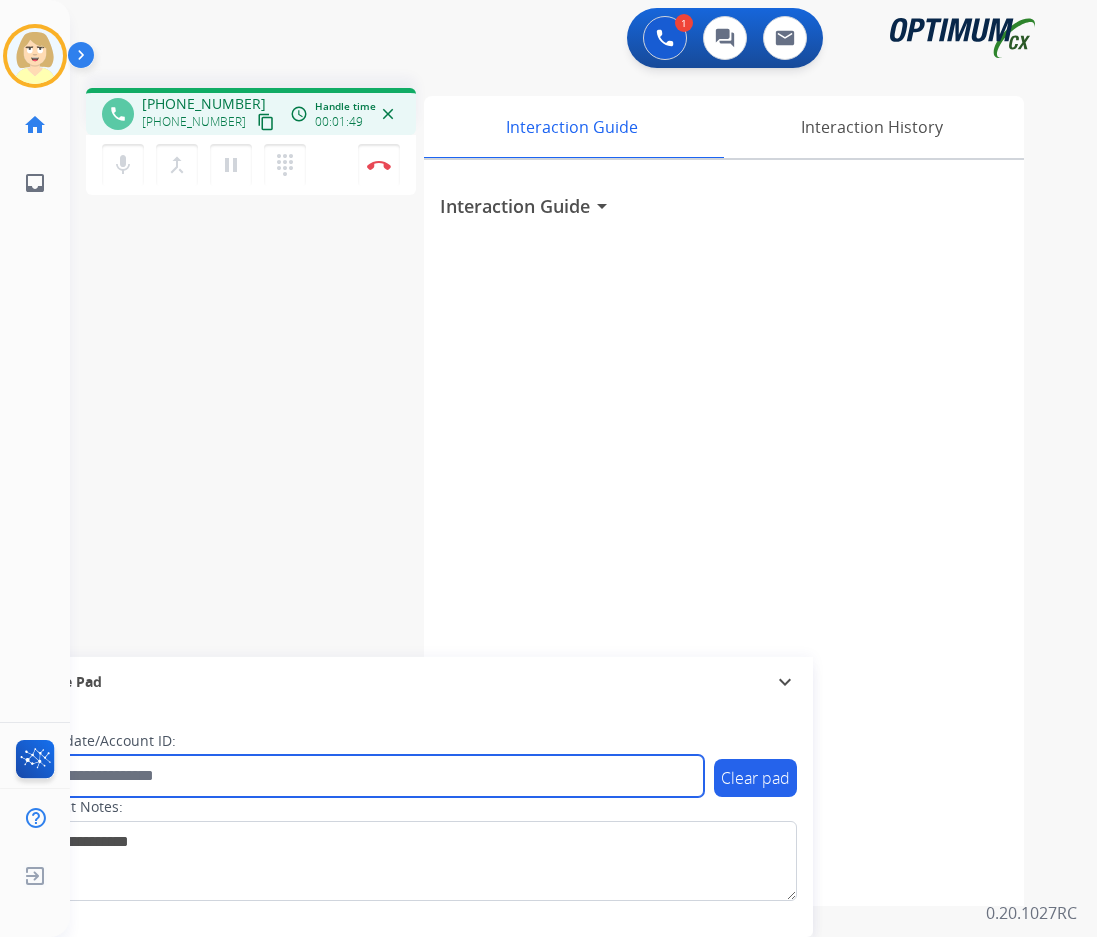 click at bounding box center (365, 776) 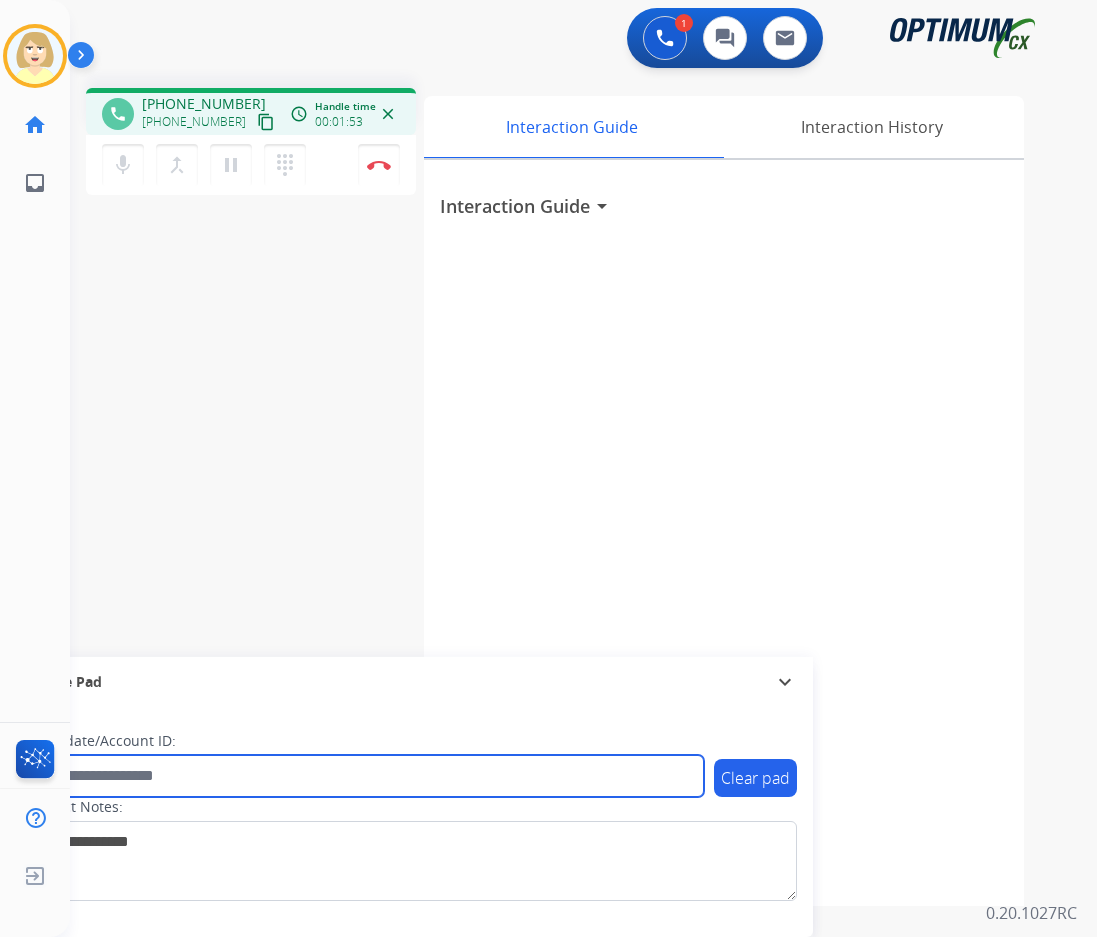 paste on "*******" 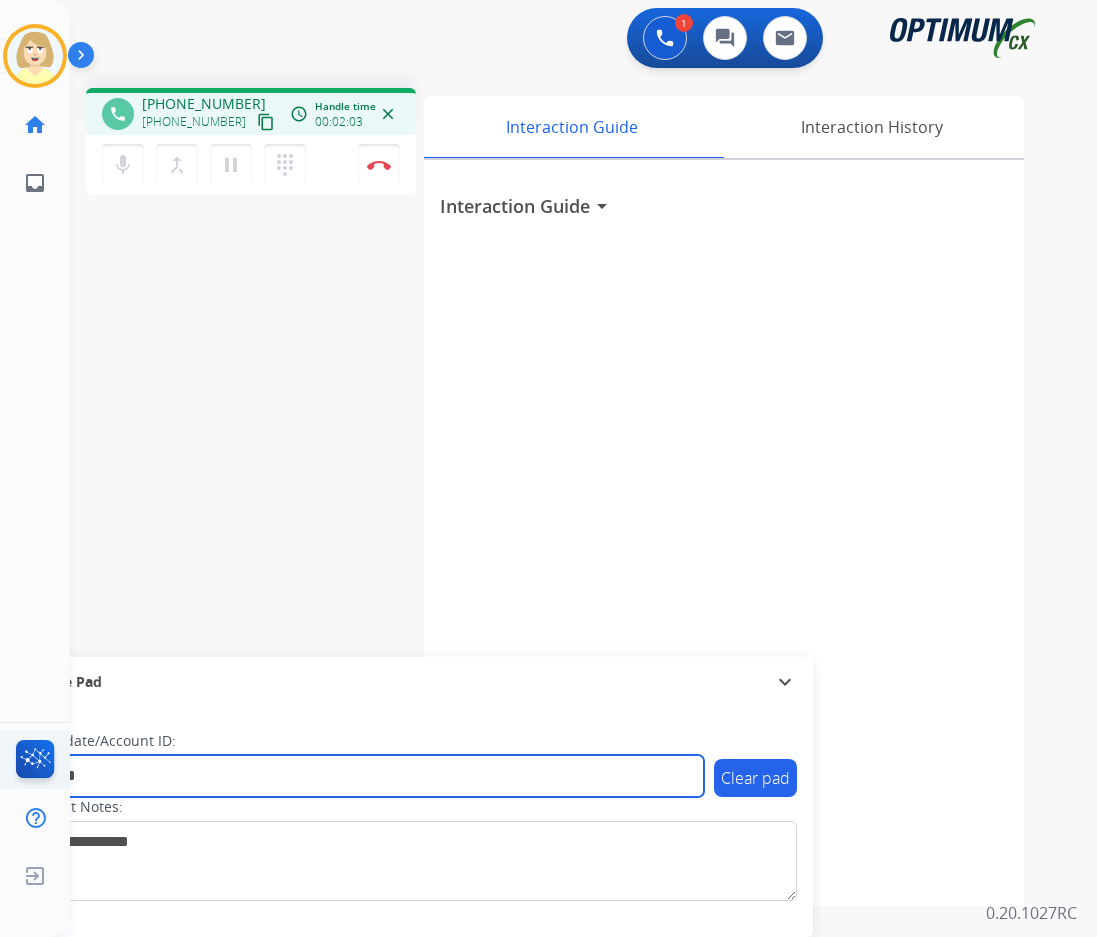 type on "*******" 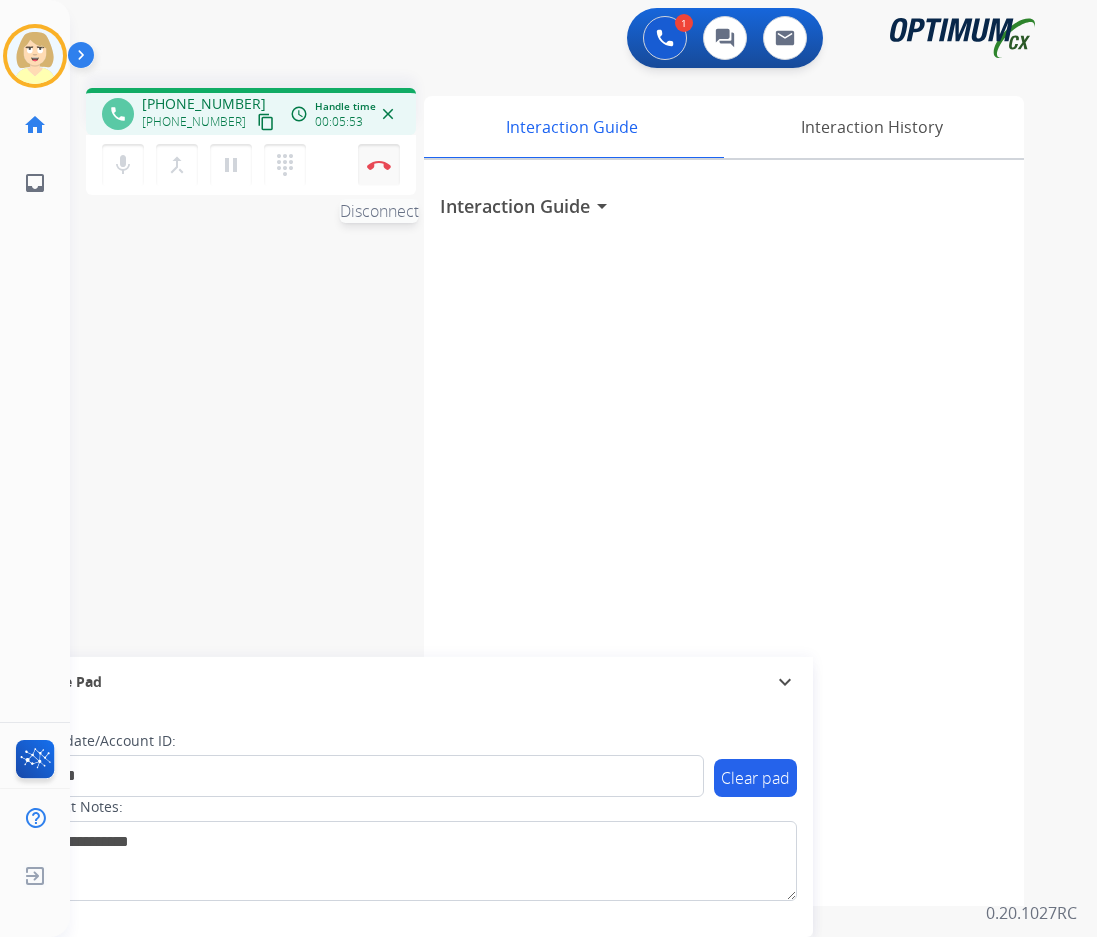 click on "Disconnect" at bounding box center (379, 165) 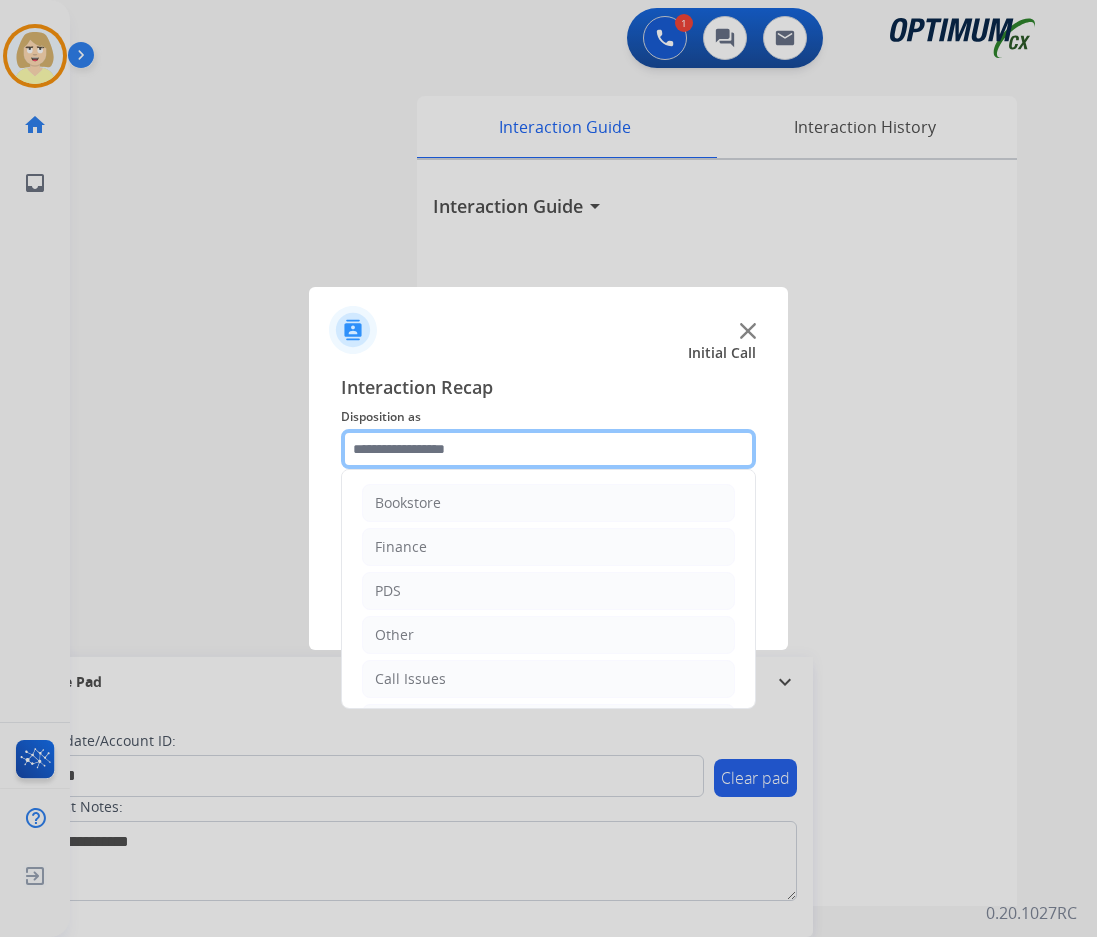 click 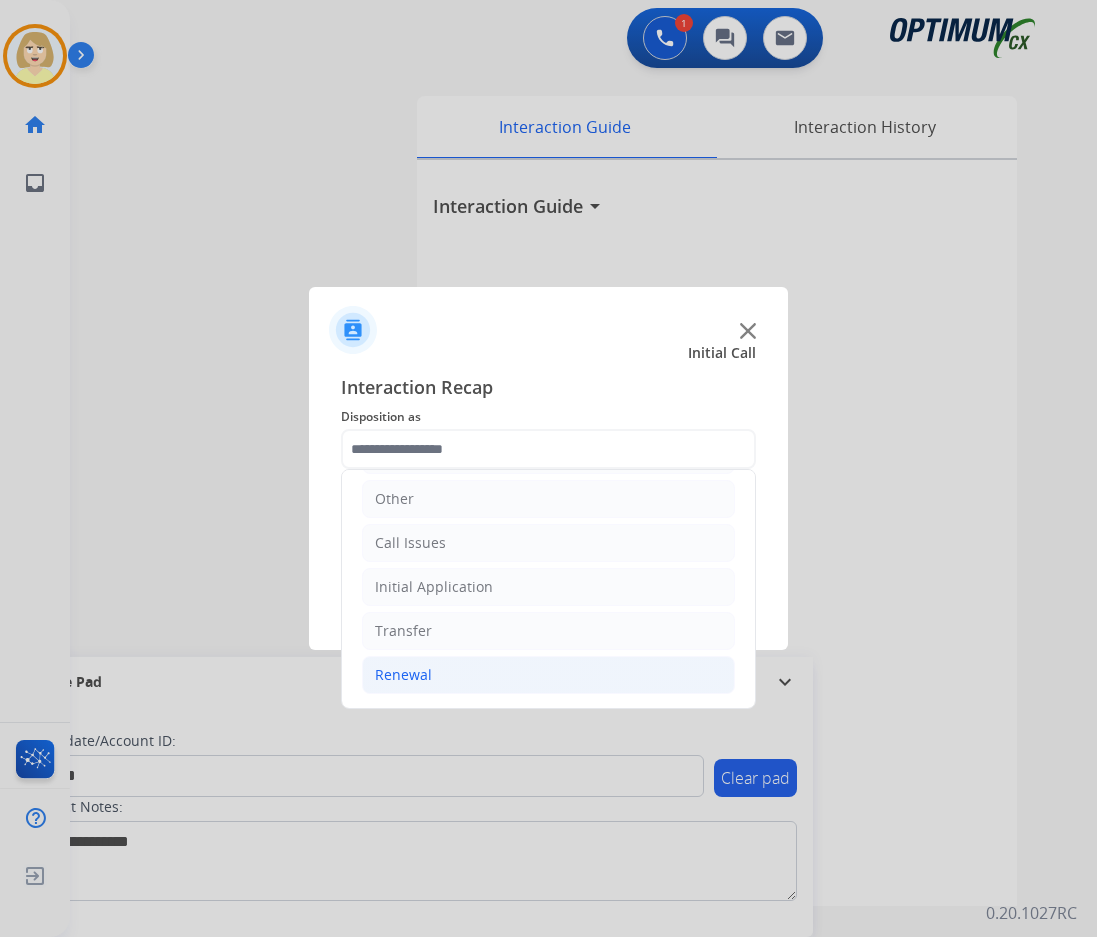click on "Renewal" 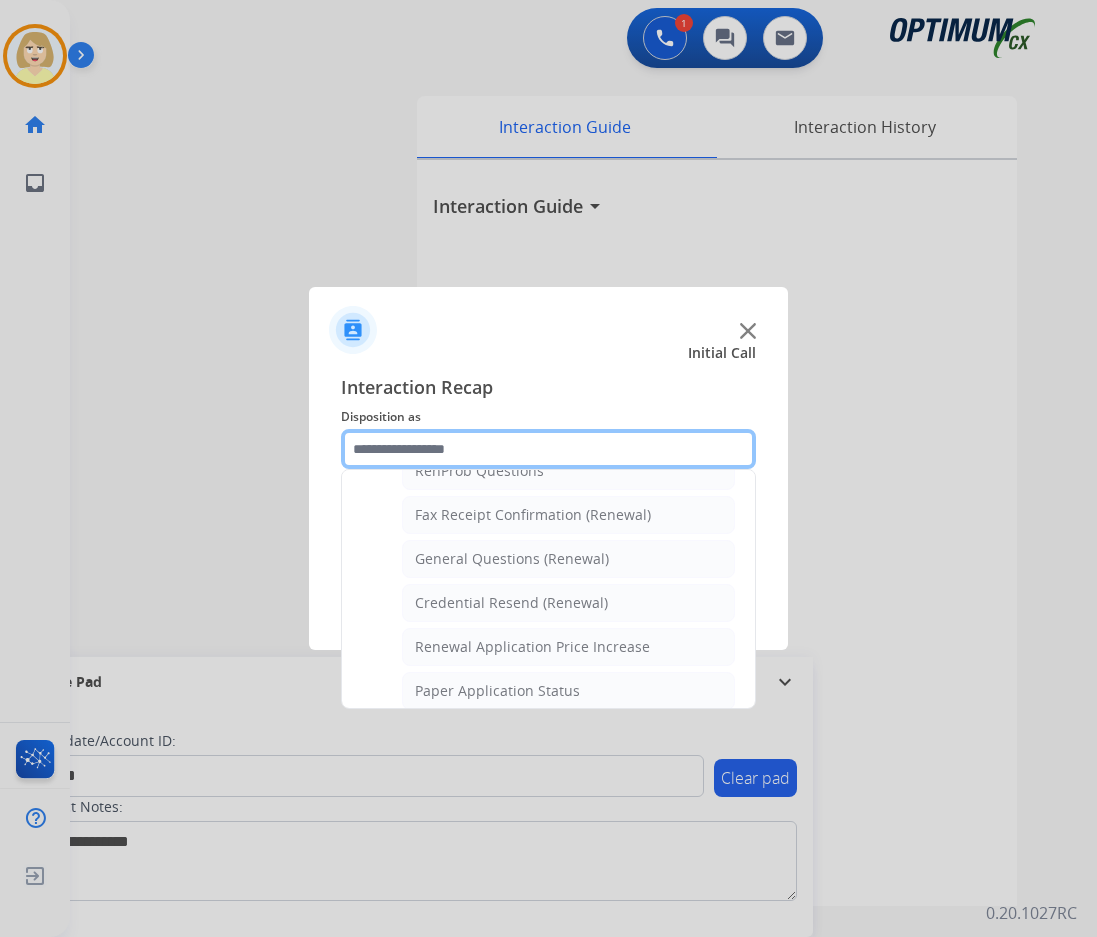 scroll, scrollTop: 772, scrollLeft: 0, axis: vertical 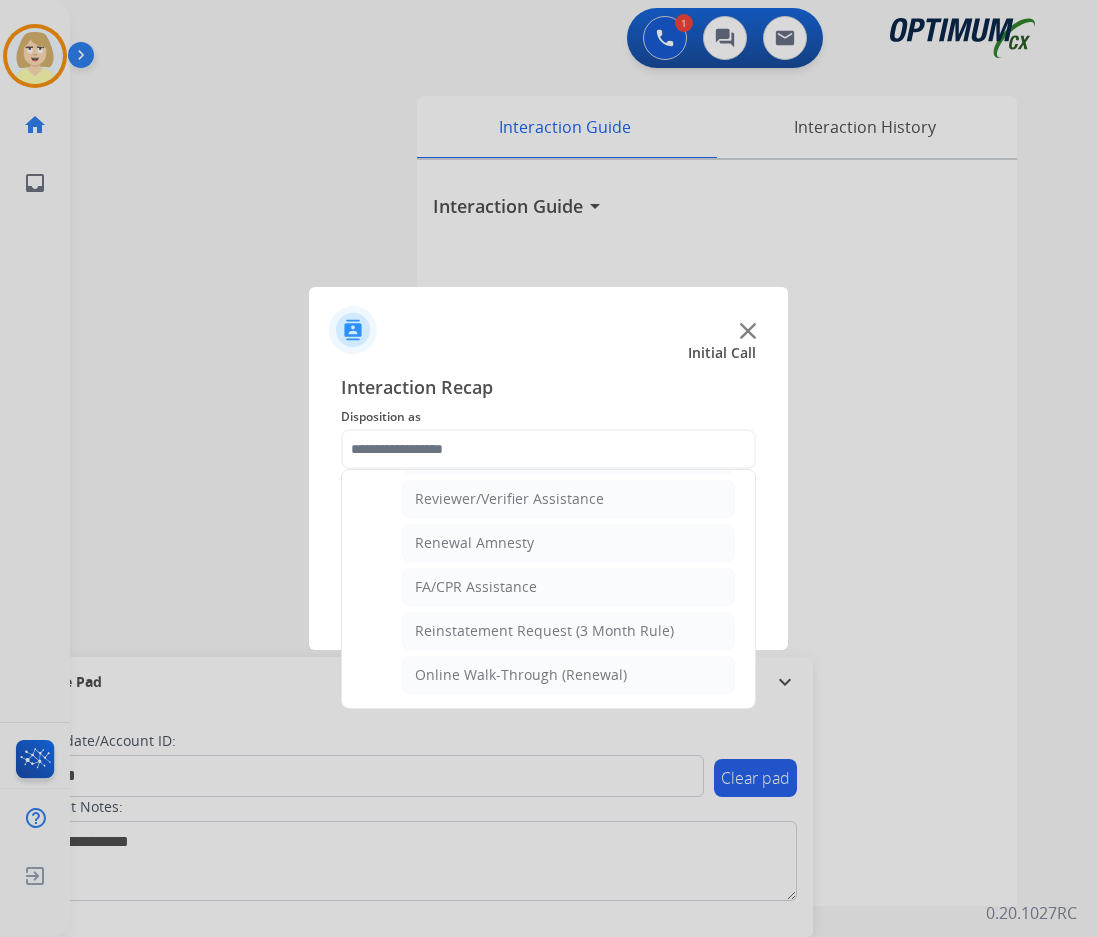 drag, startPoint x: 488, startPoint y: 544, endPoint x: 566, endPoint y: 496, distance: 91.58602 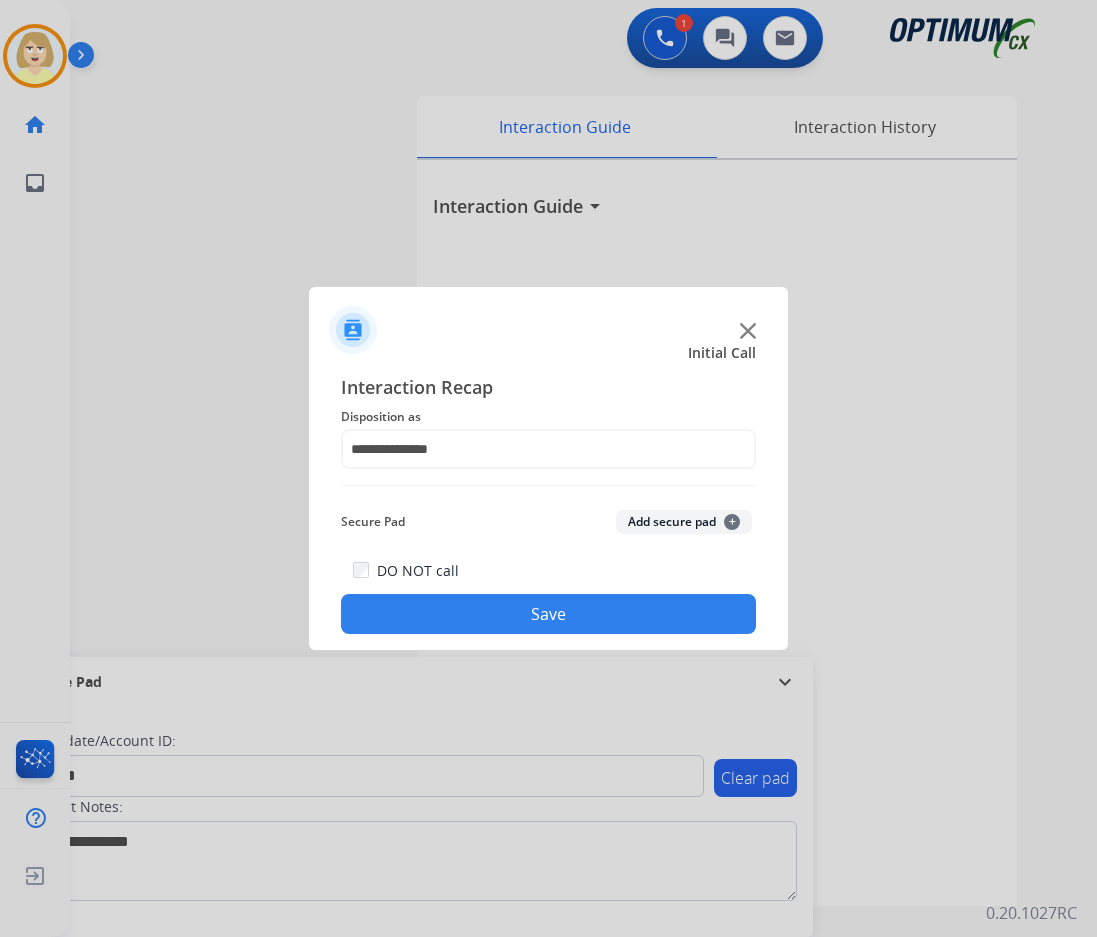 click on "Add secure pad  +" 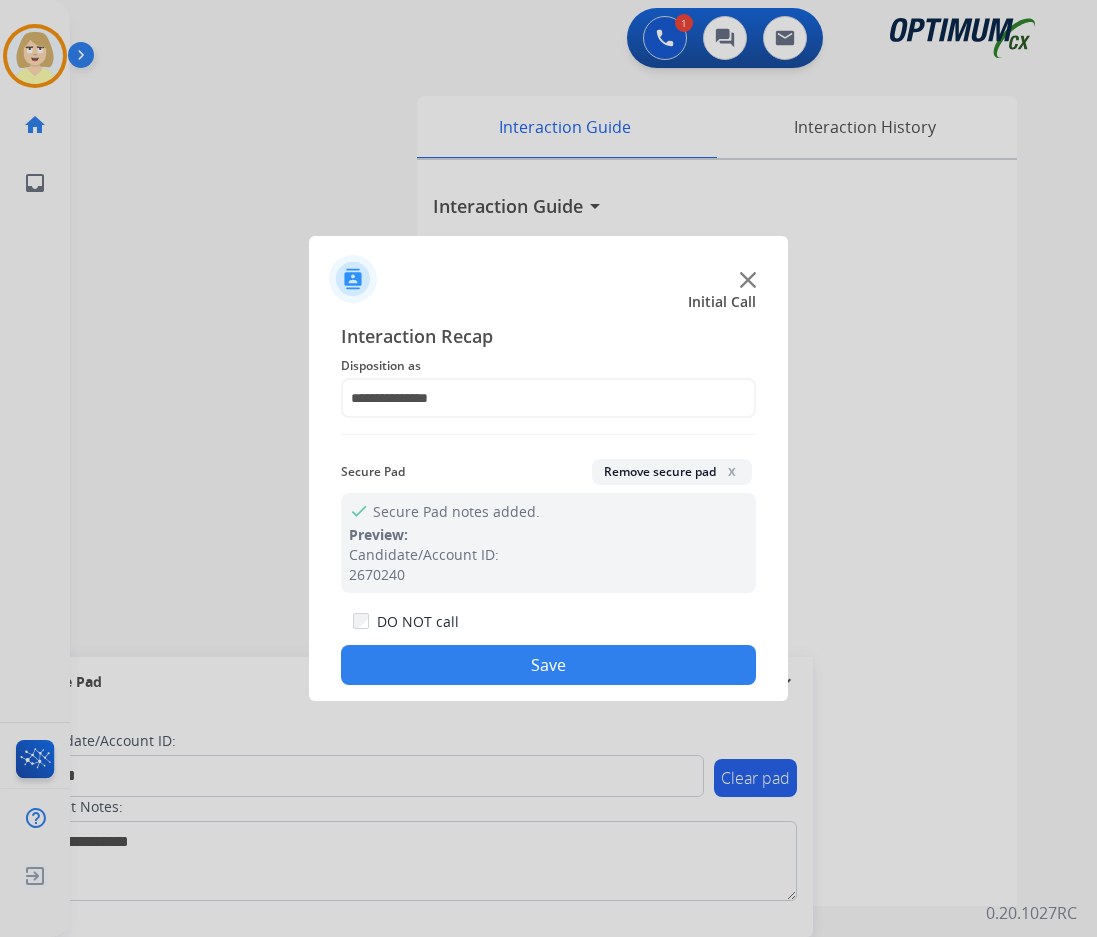 click on "Save" 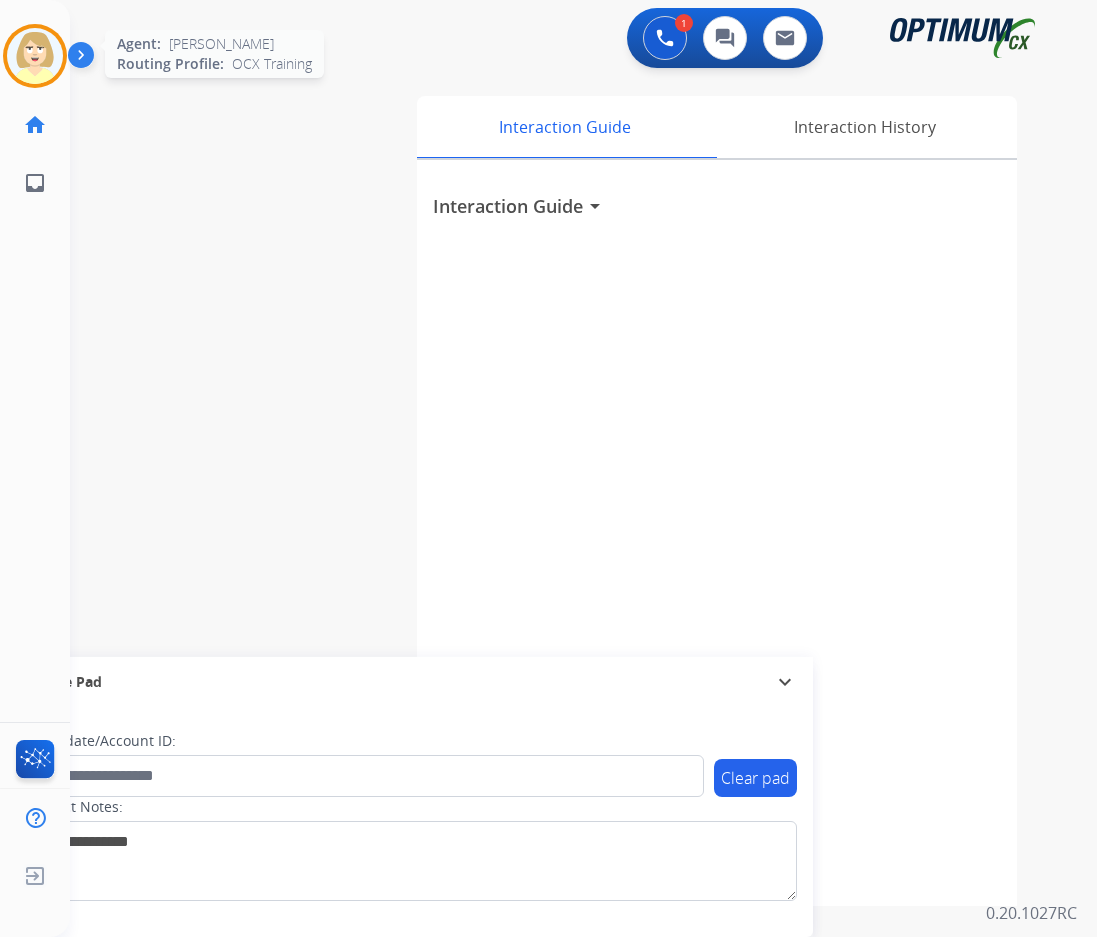 click at bounding box center (35, 56) 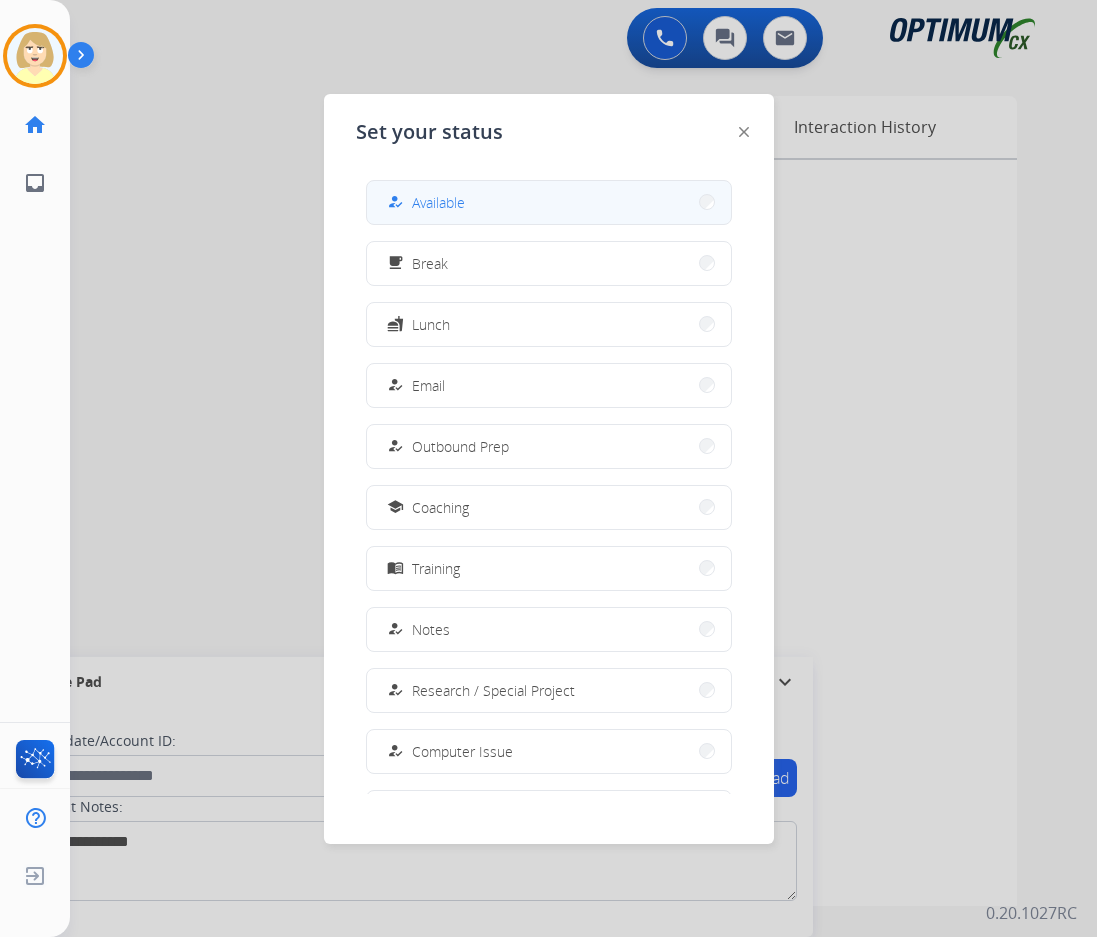 click on "Available" at bounding box center (438, 202) 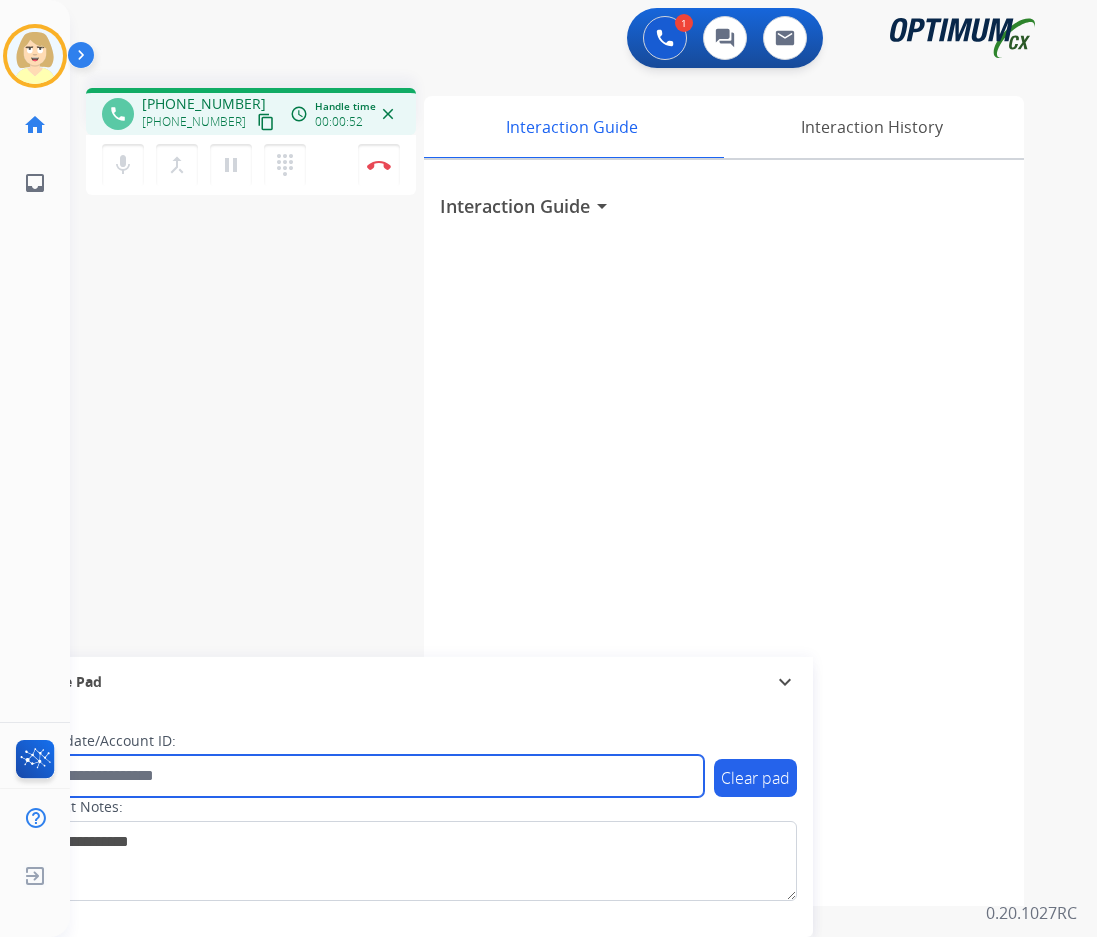 click at bounding box center (365, 776) 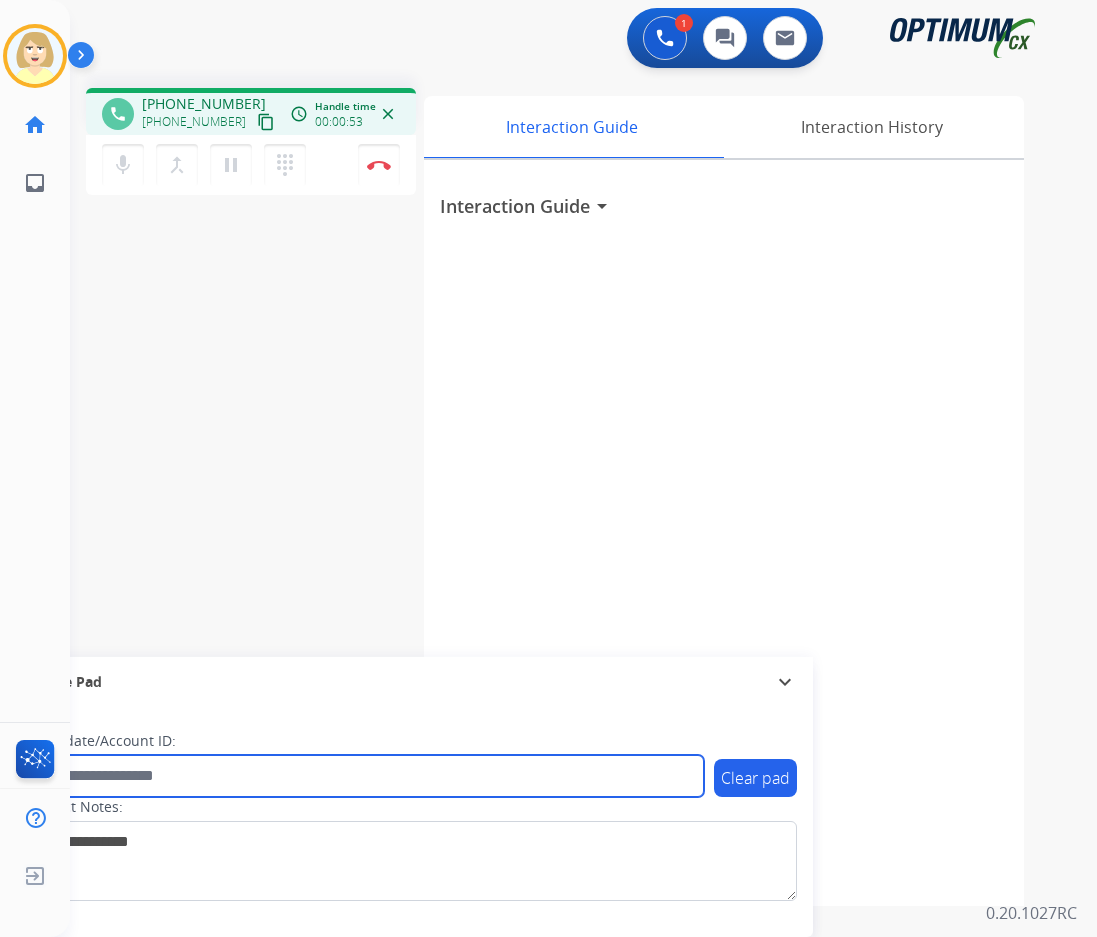 paste on "*******" 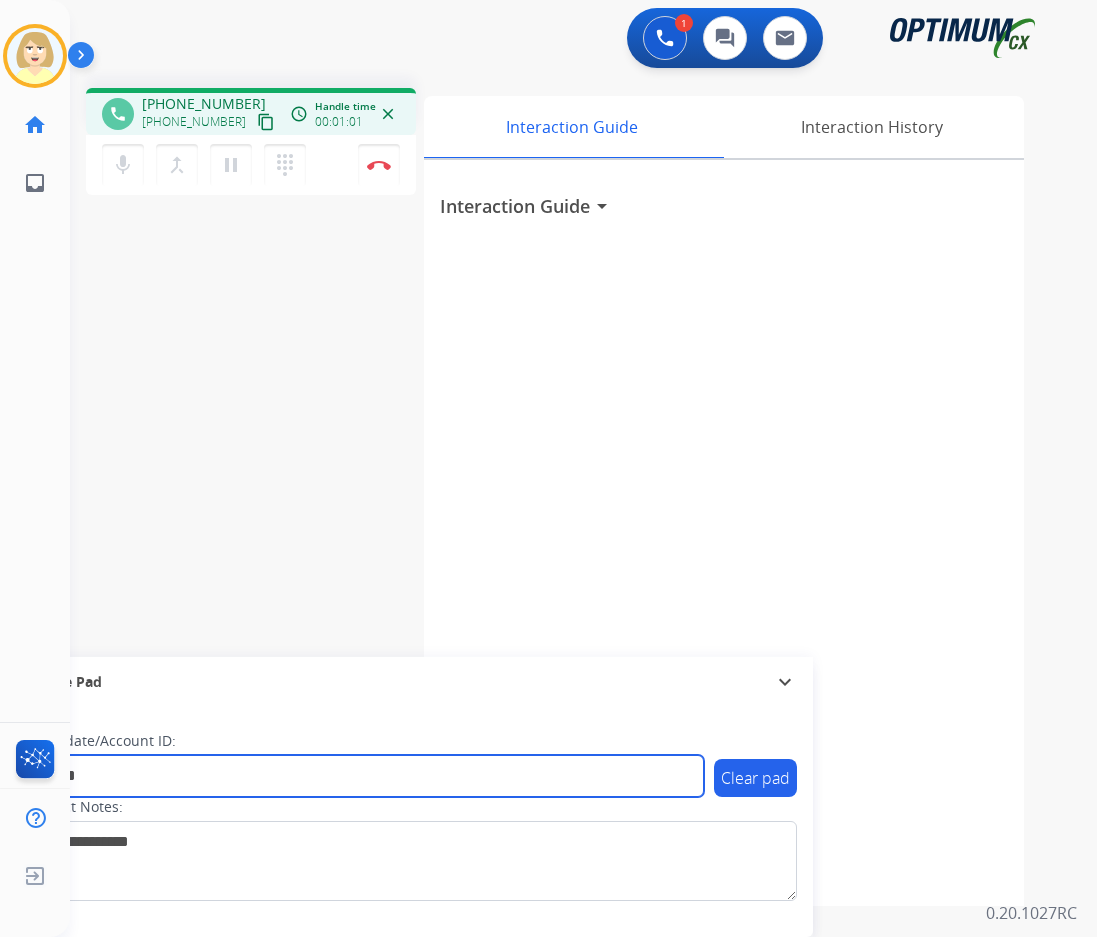 type on "*******" 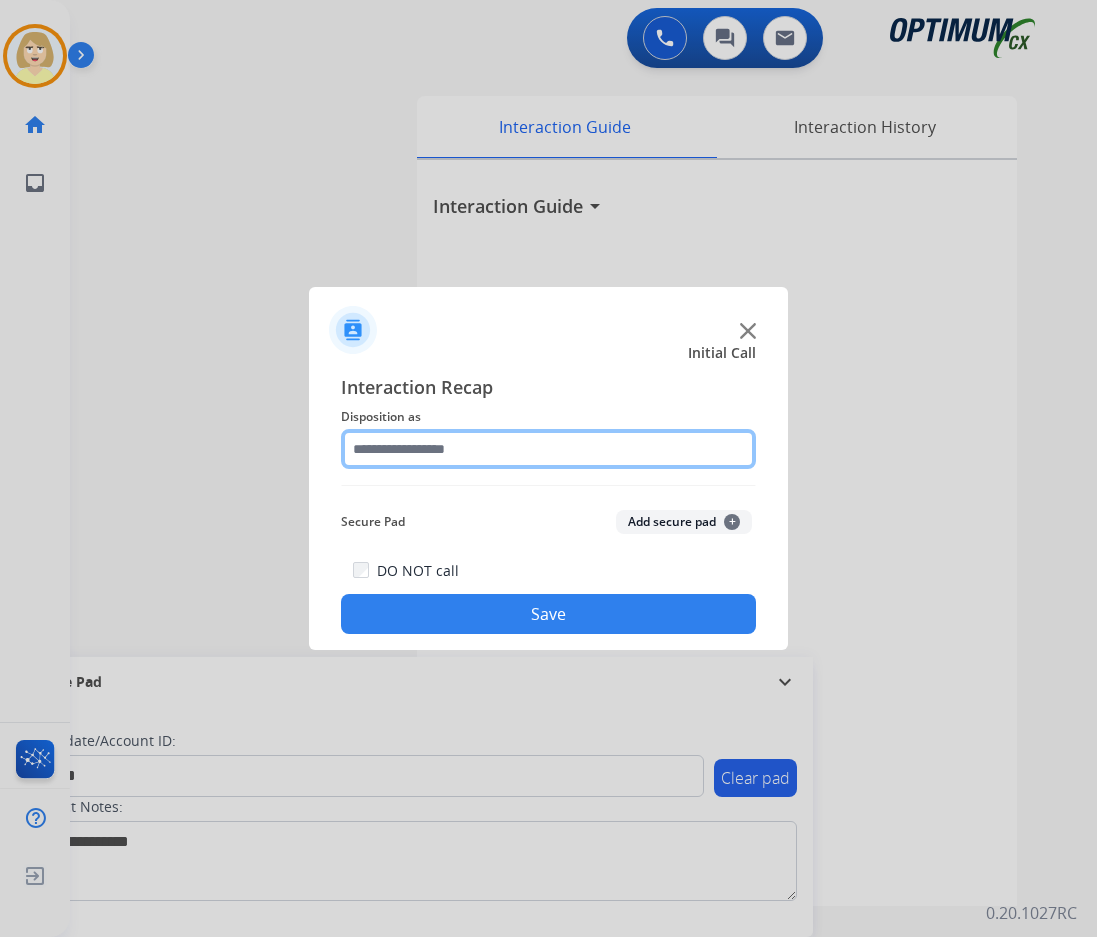 drag, startPoint x: 413, startPoint y: 446, endPoint x: 424, endPoint y: 454, distance: 13.601471 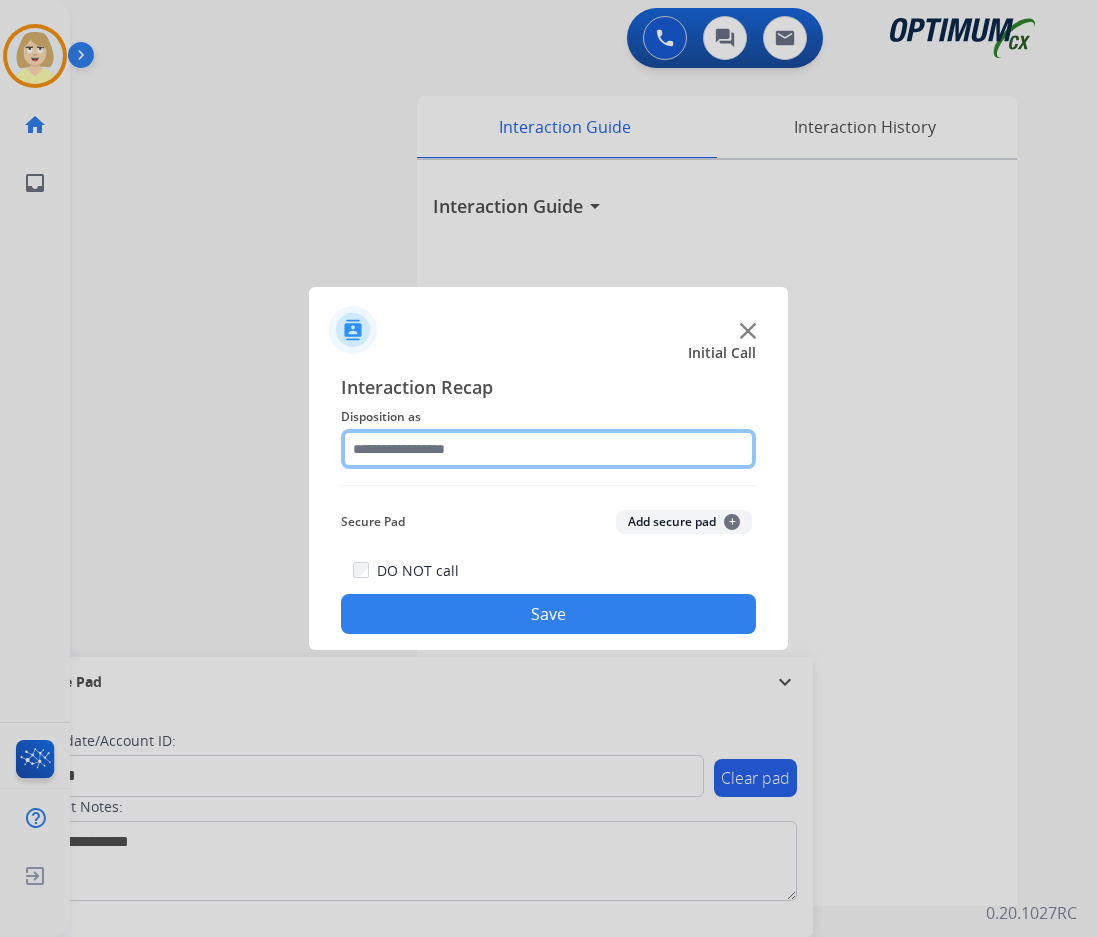 click 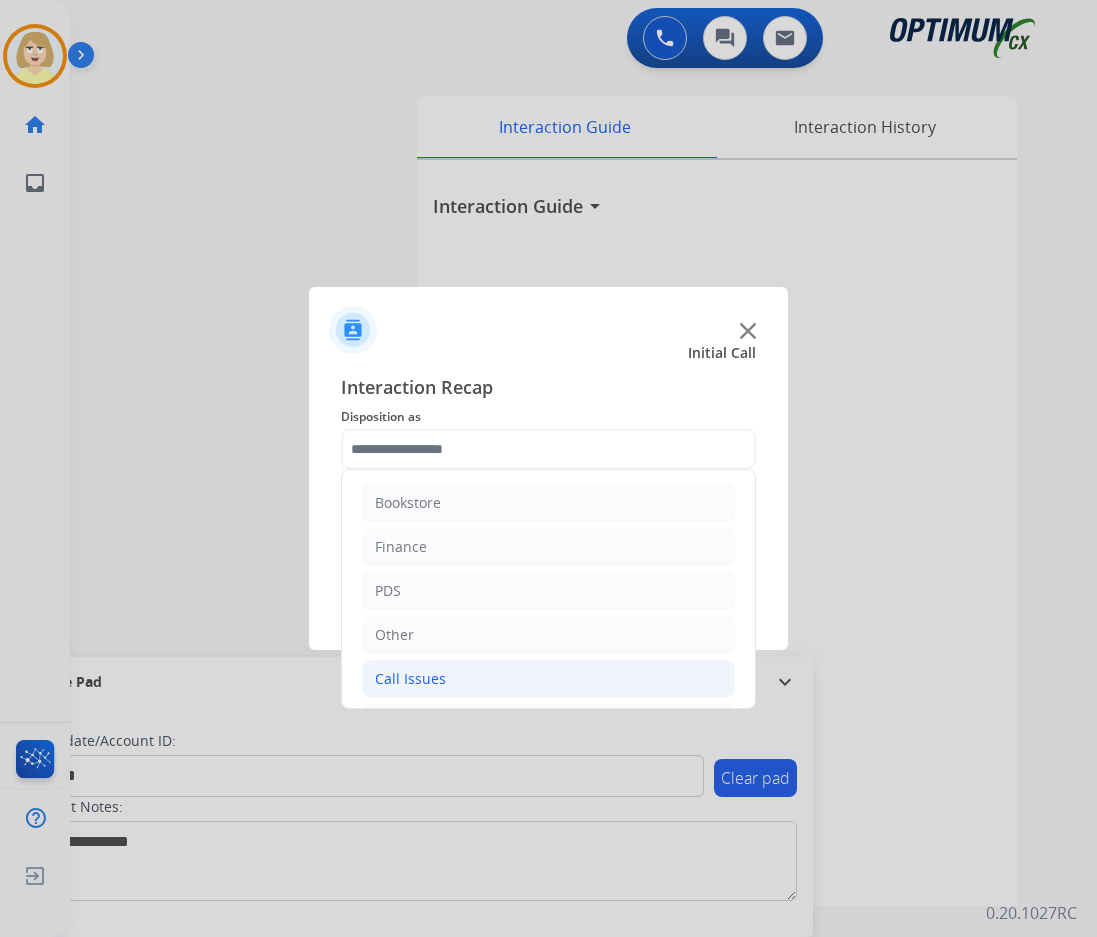 click on "Call Issues" 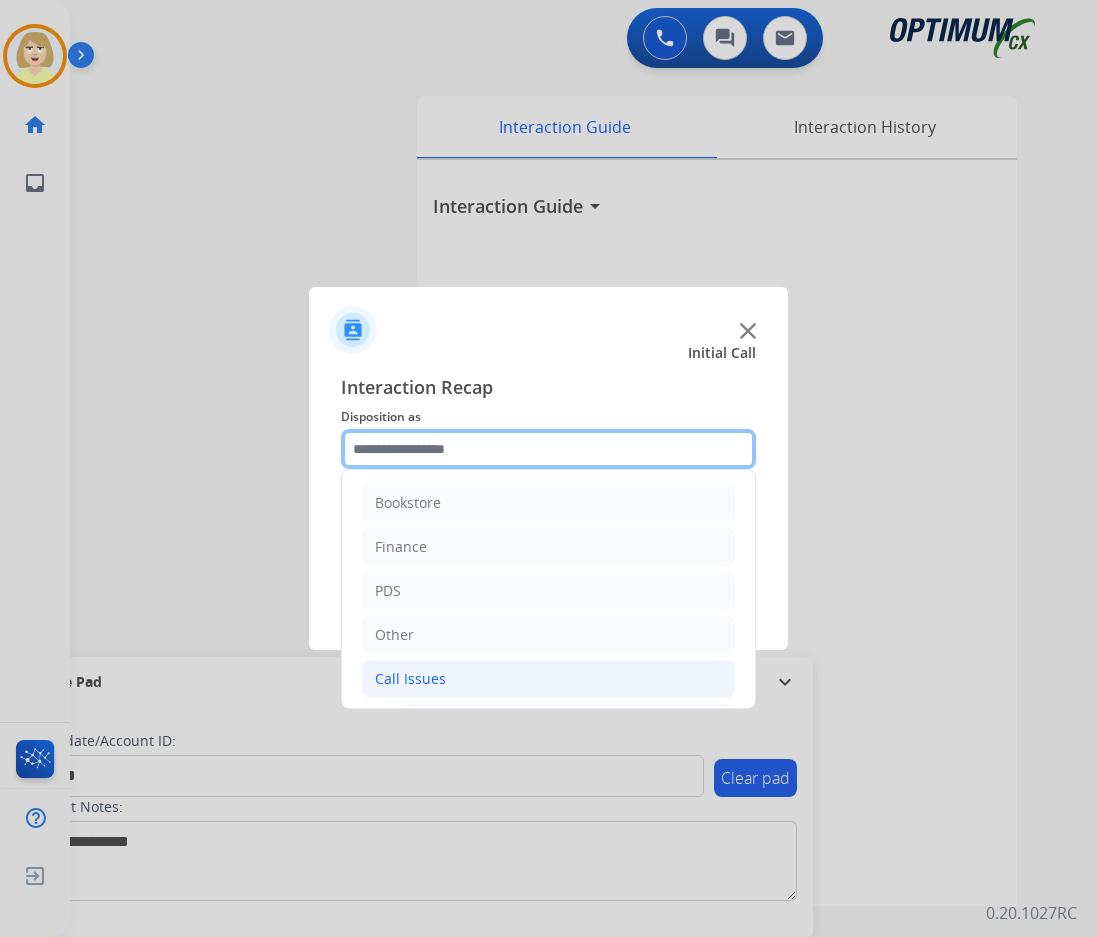 scroll, scrollTop: 200, scrollLeft: 0, axis: vertical 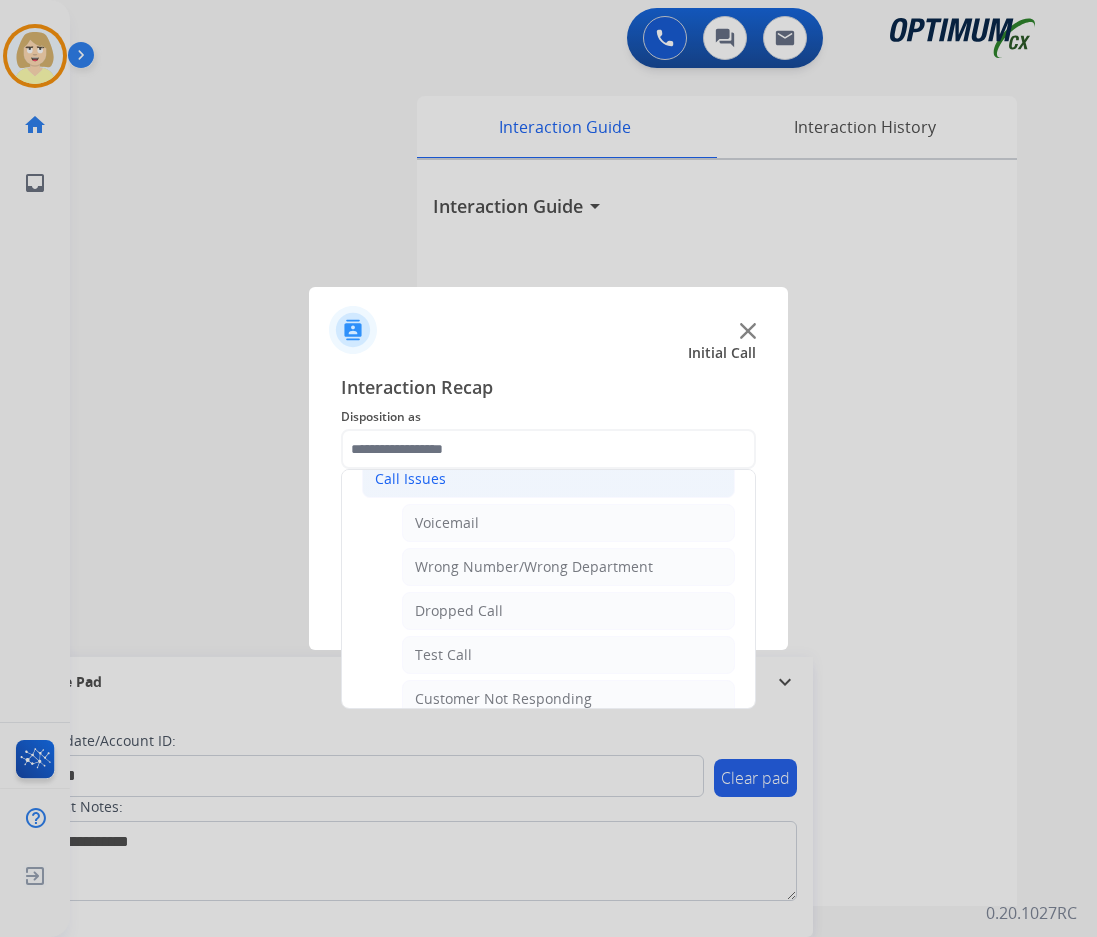 drag, startPoint x: 470, startPoint y: 616, endPoint x: 486, endPoint y: 621, distance: 16.763054 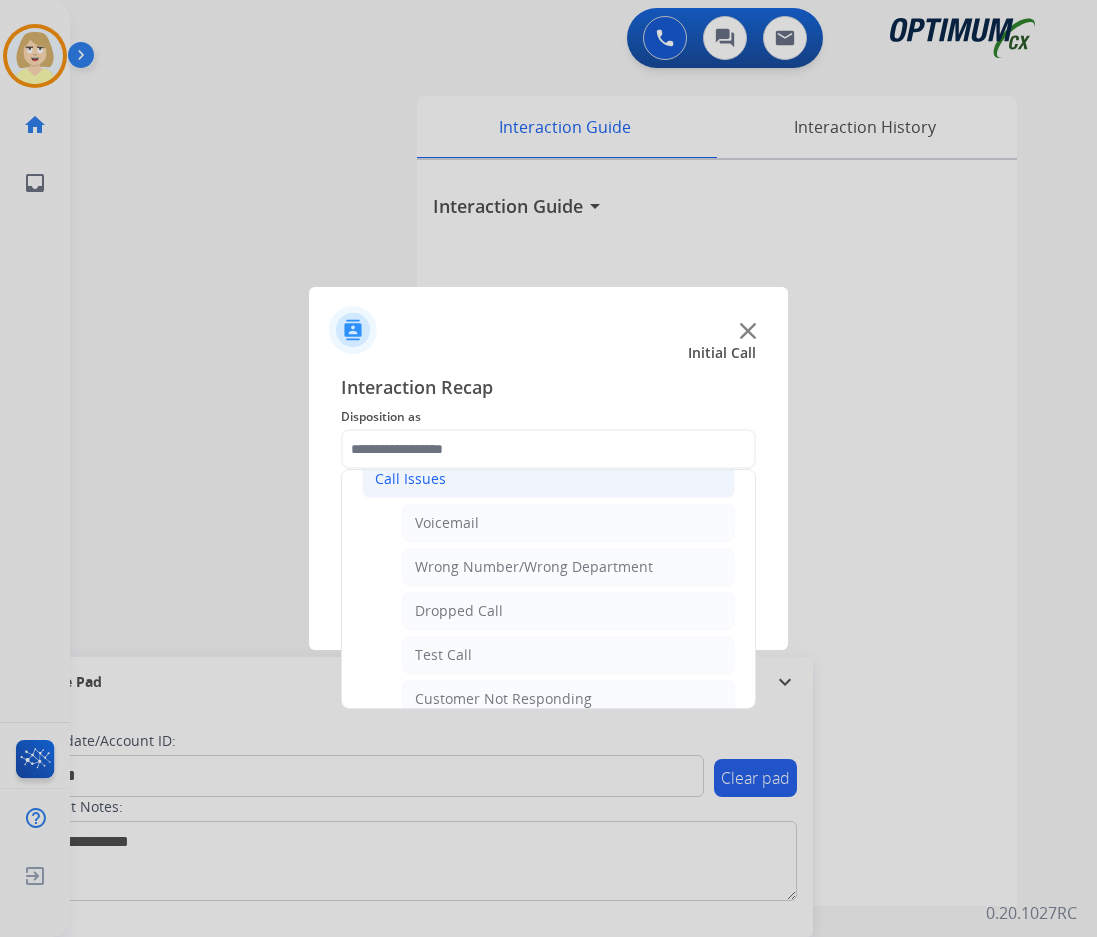 click on "Dropped Call" 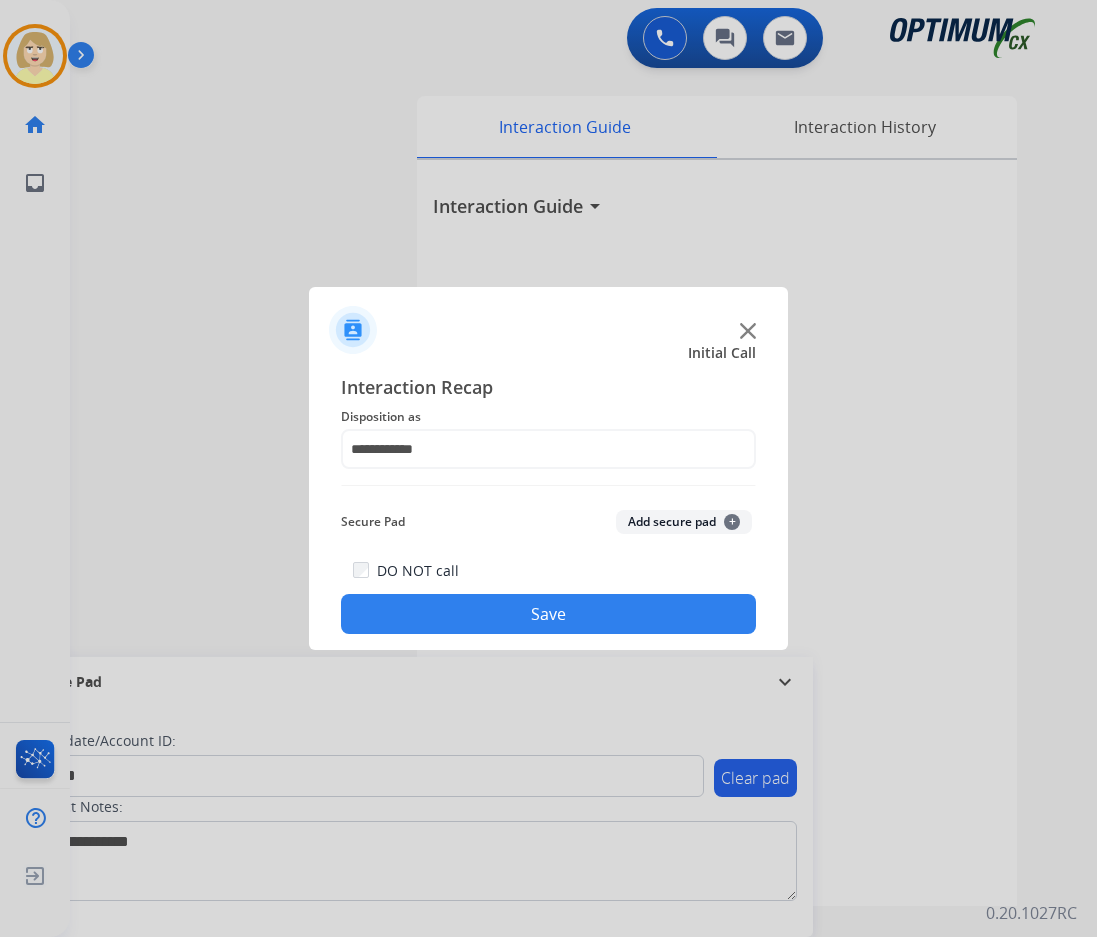 click on "Add secure pad  +" 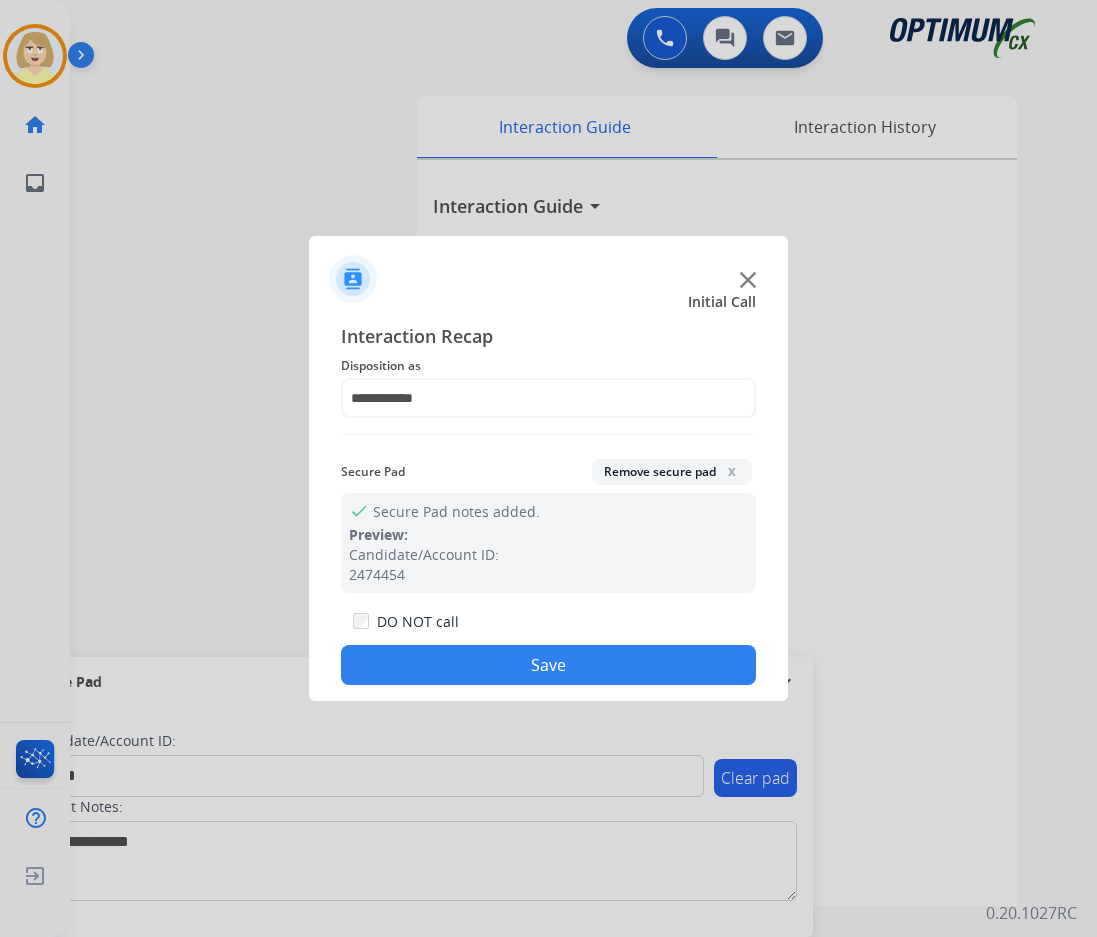 drag, startPoint x: 466, startPoint y: 666, endPoint x: 469, endPoint y: 636, distance: 30.149628 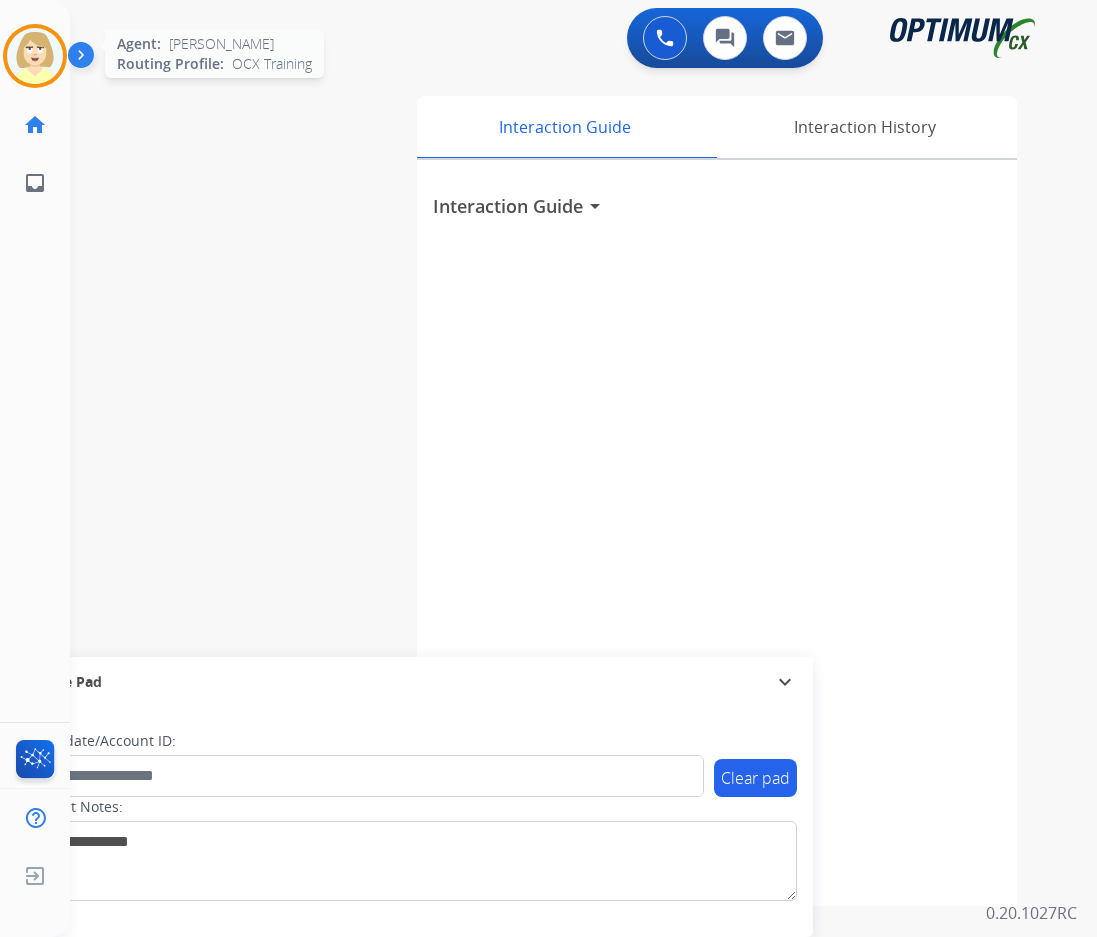 click at bounding box center [35, 56] 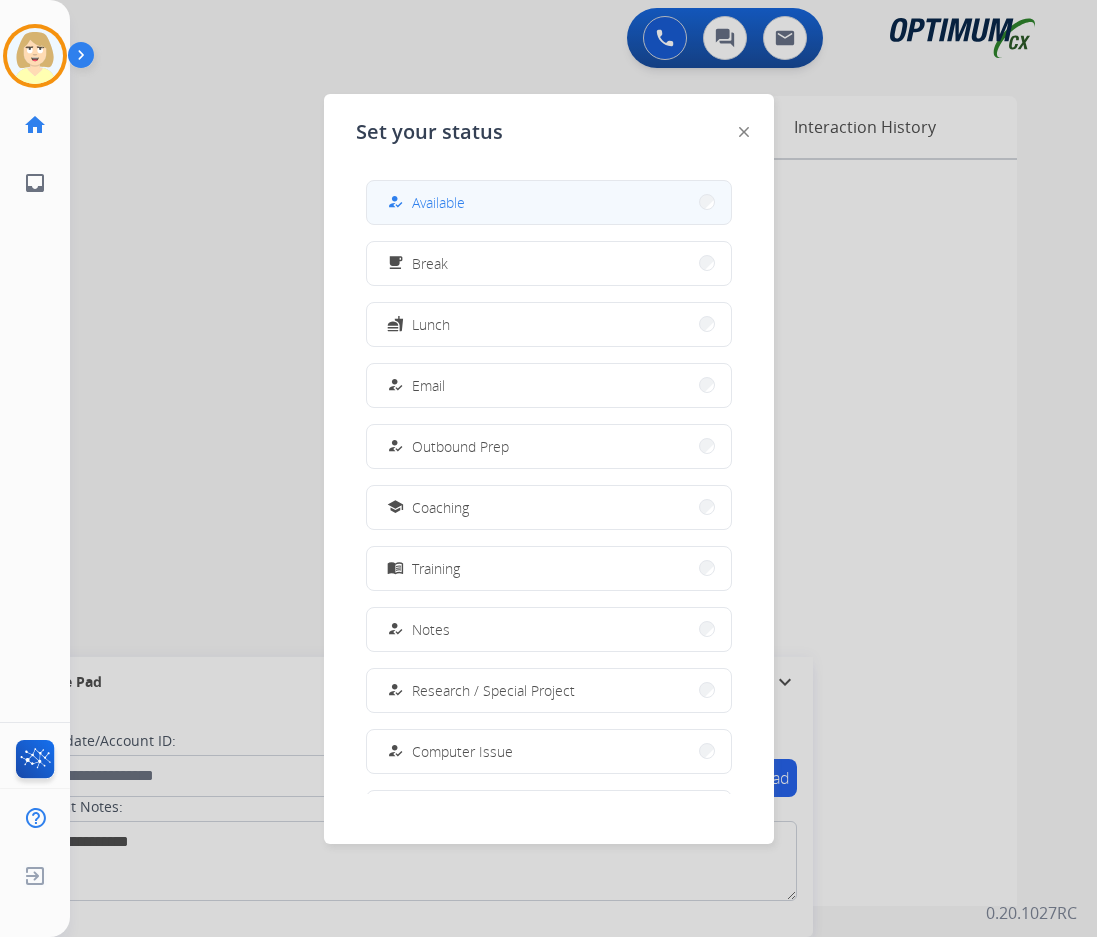 drag, startPoint x: 434, startPoint y: 206, endPoint x: 457, endPoint y: 194, distance: 25.942244 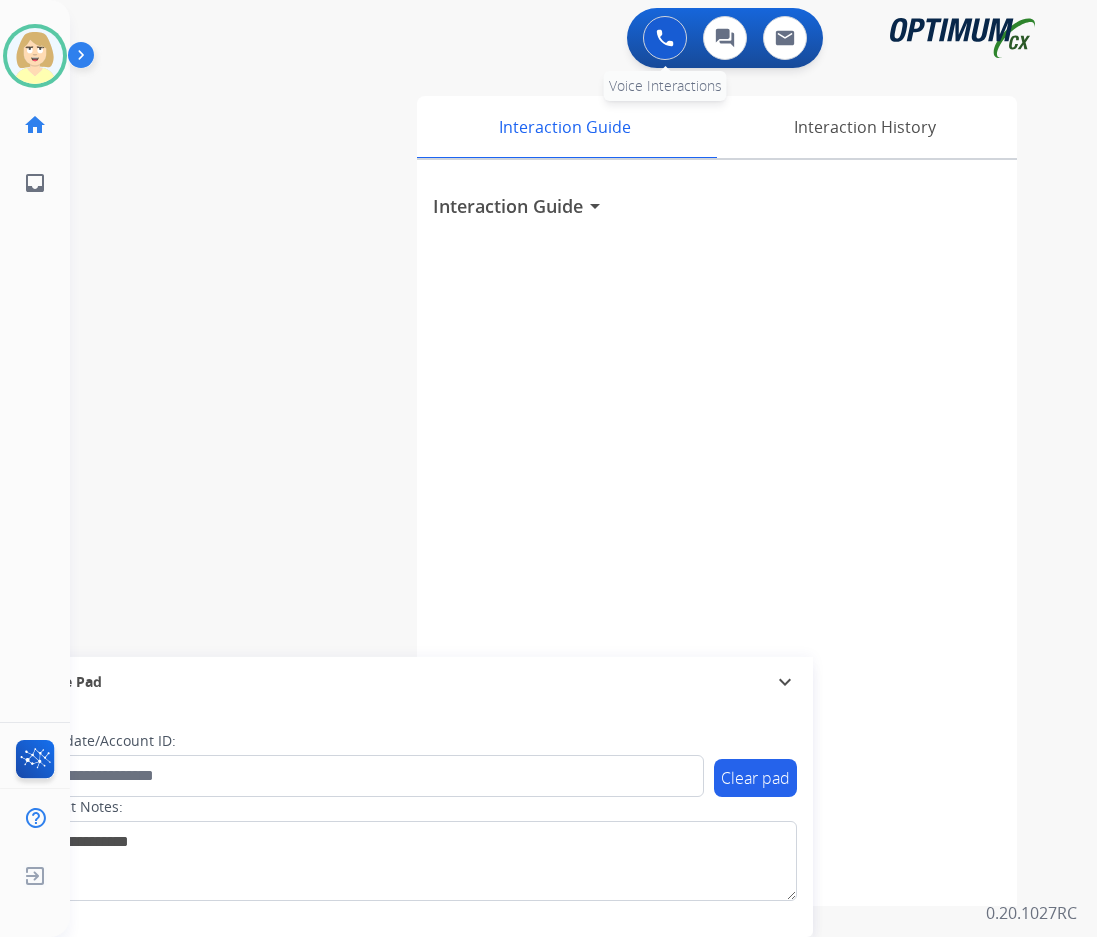 click at bounding box center [665, 38] 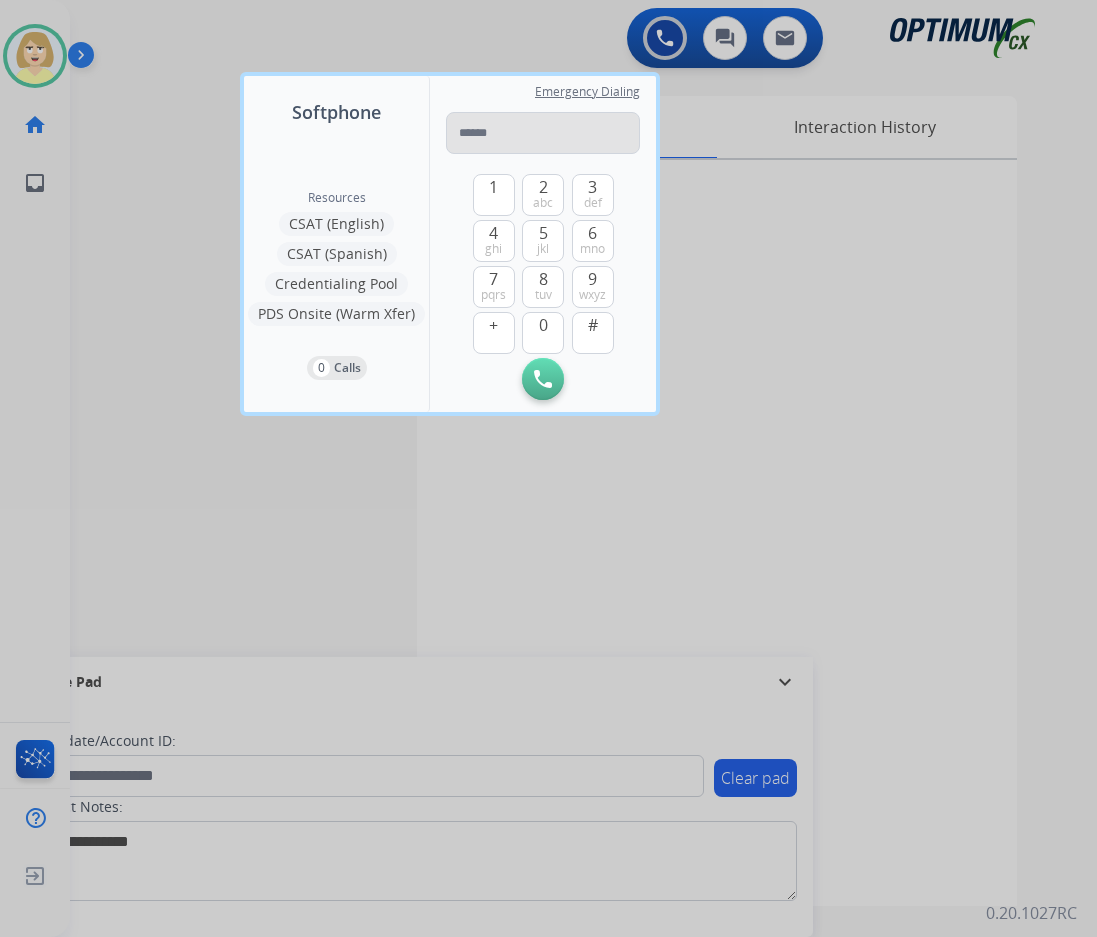 click at bounding box center [543, 133] 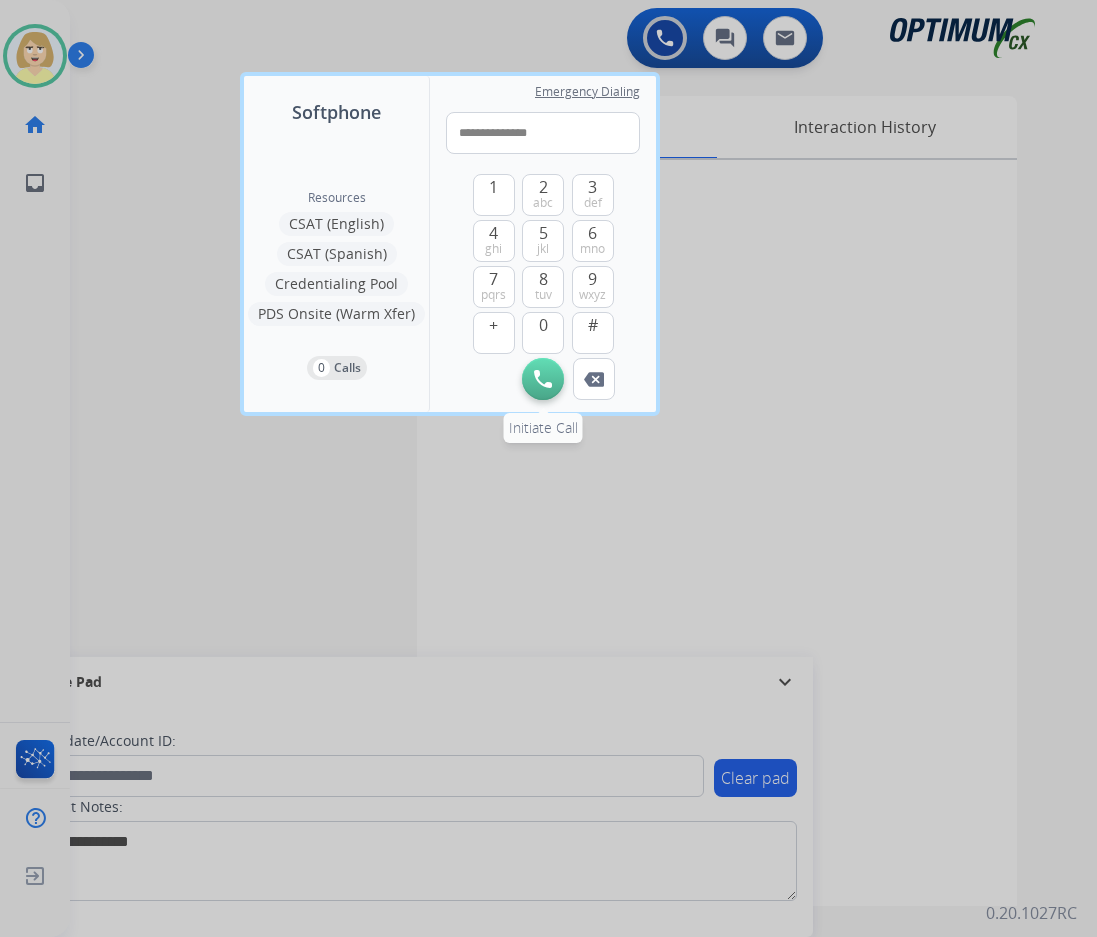 type on "**********" 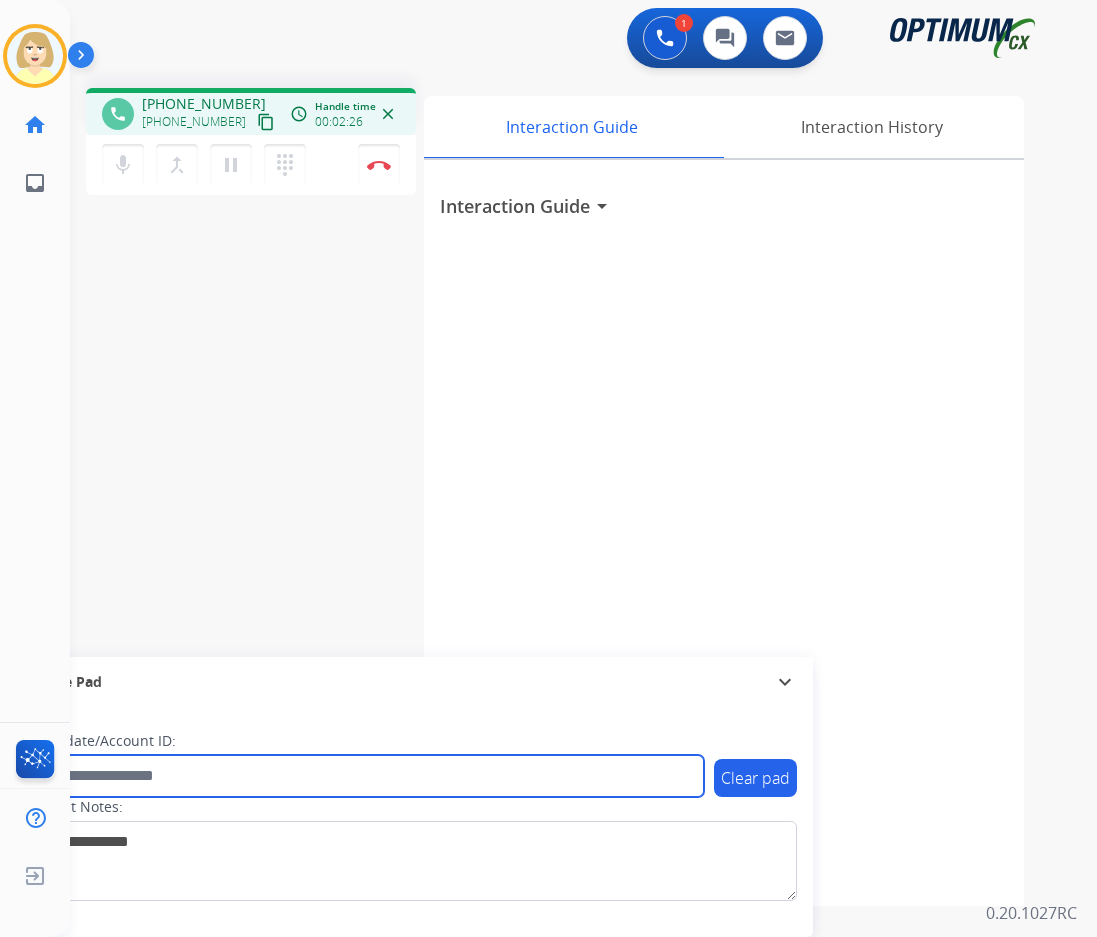 click at bounding box center [365, 776] 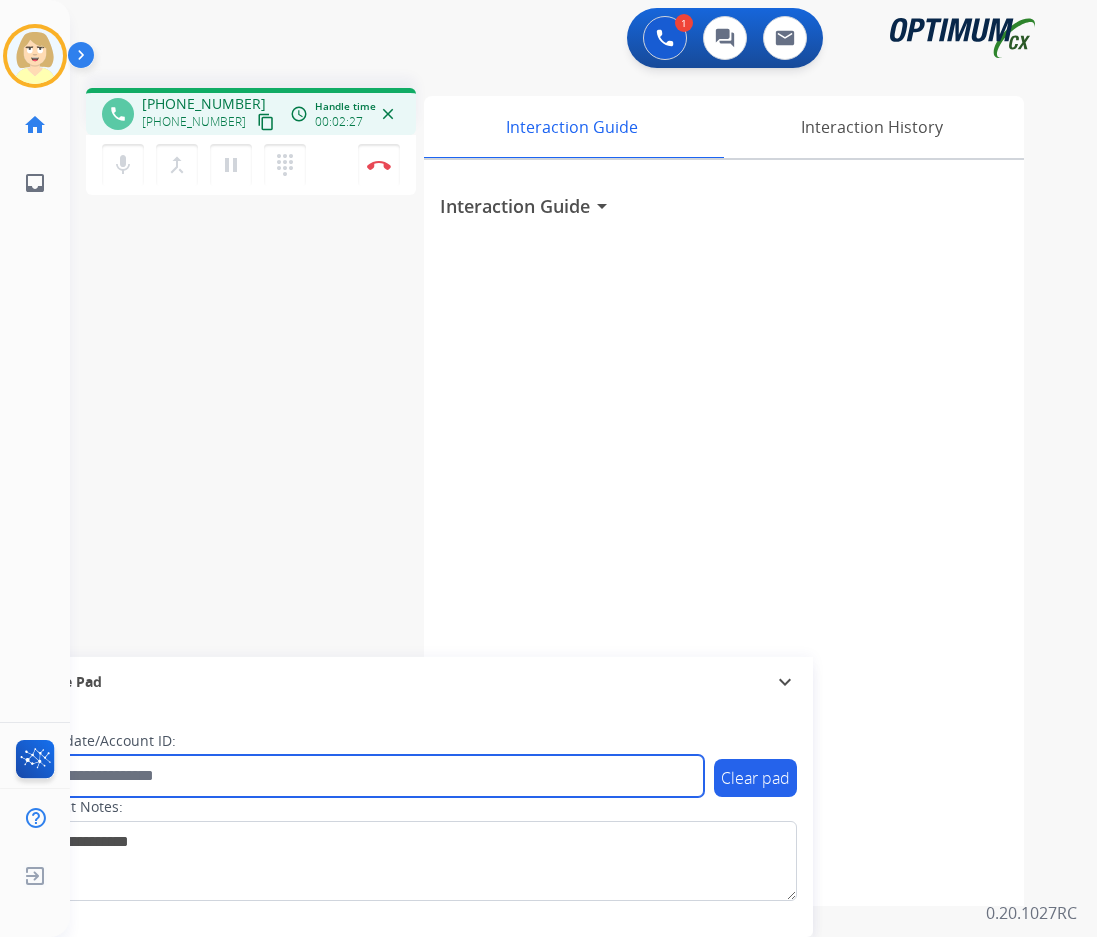 paste on "*******" 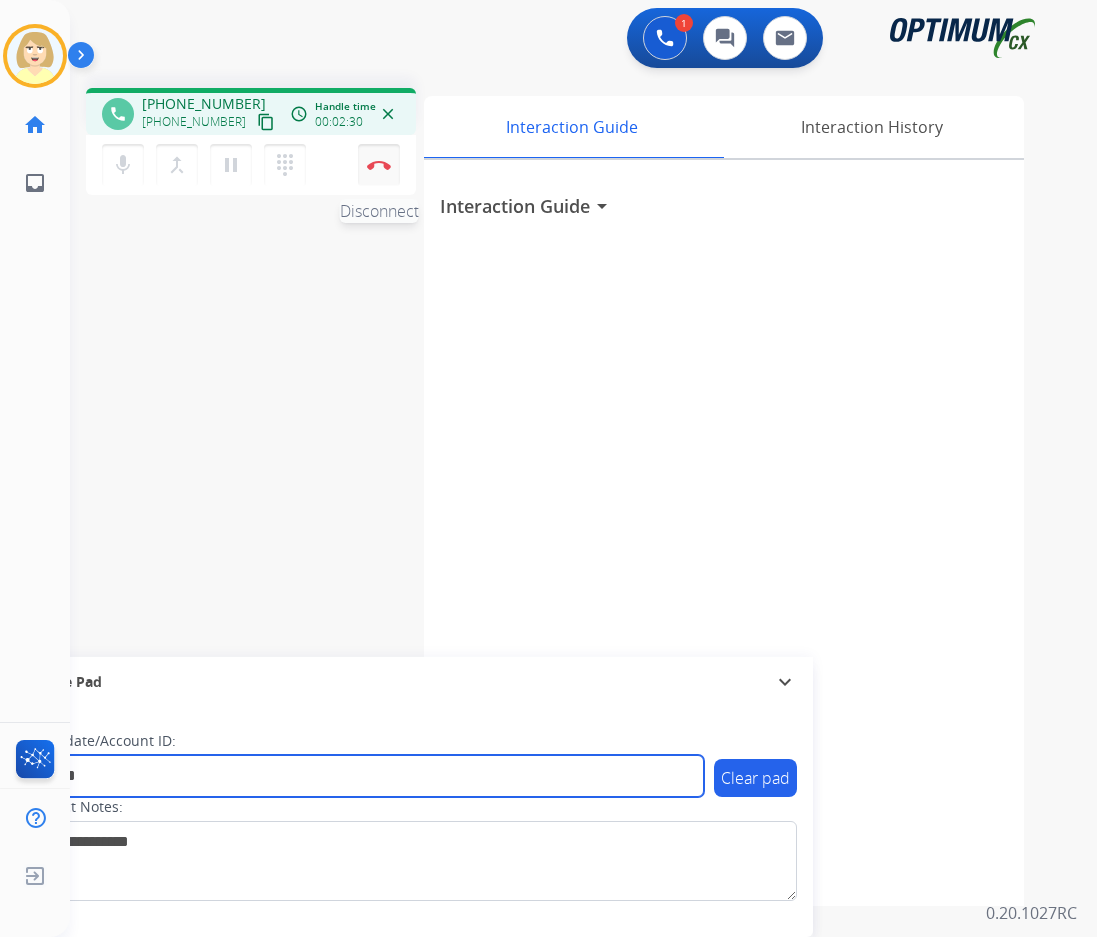 type on "*******" 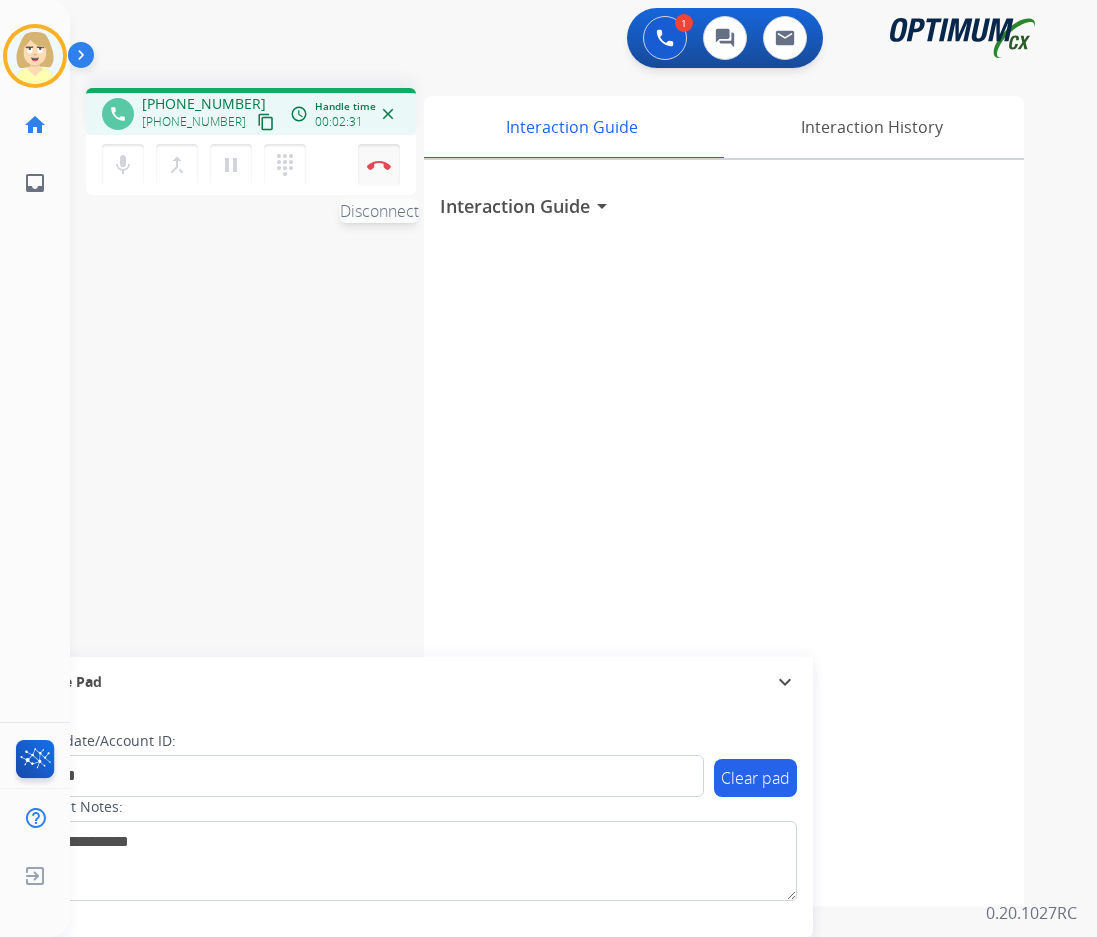 click on "Disconnect" at bounding box center (379, 165) 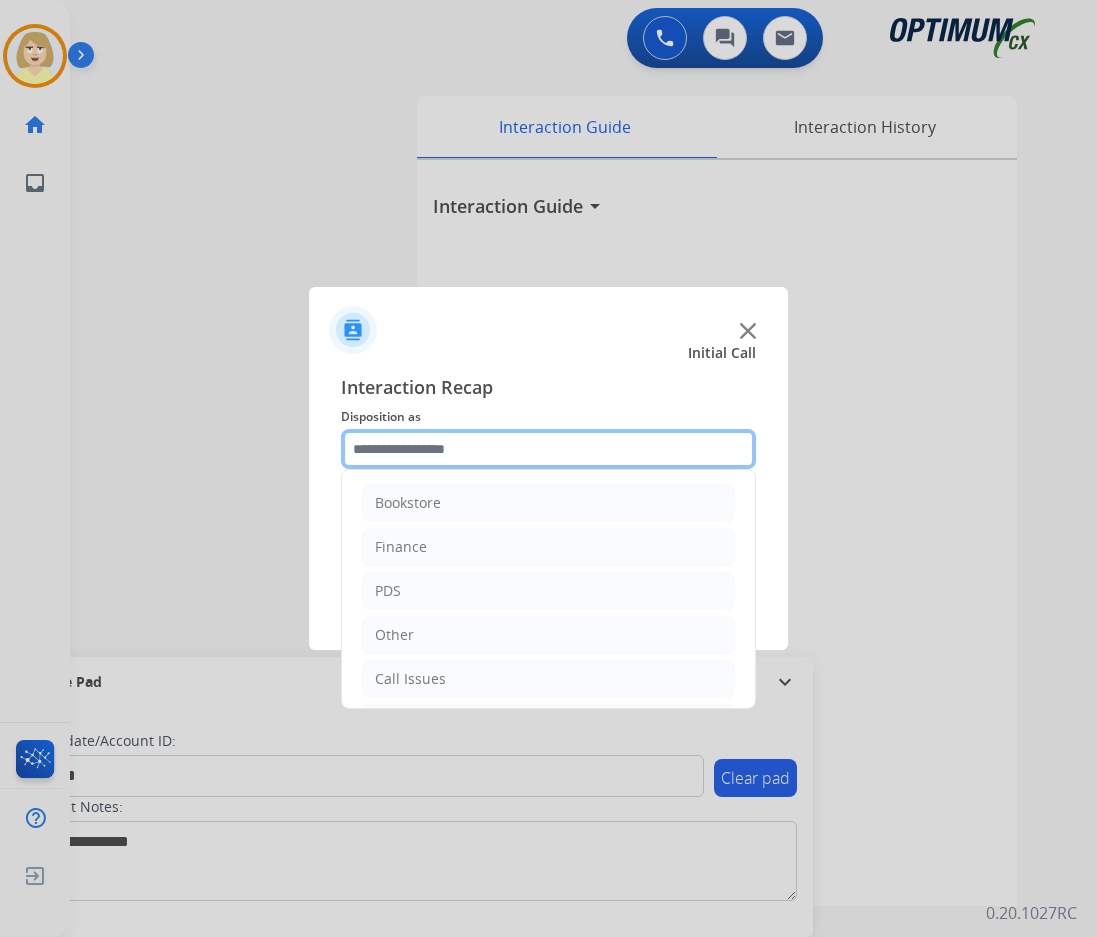 click 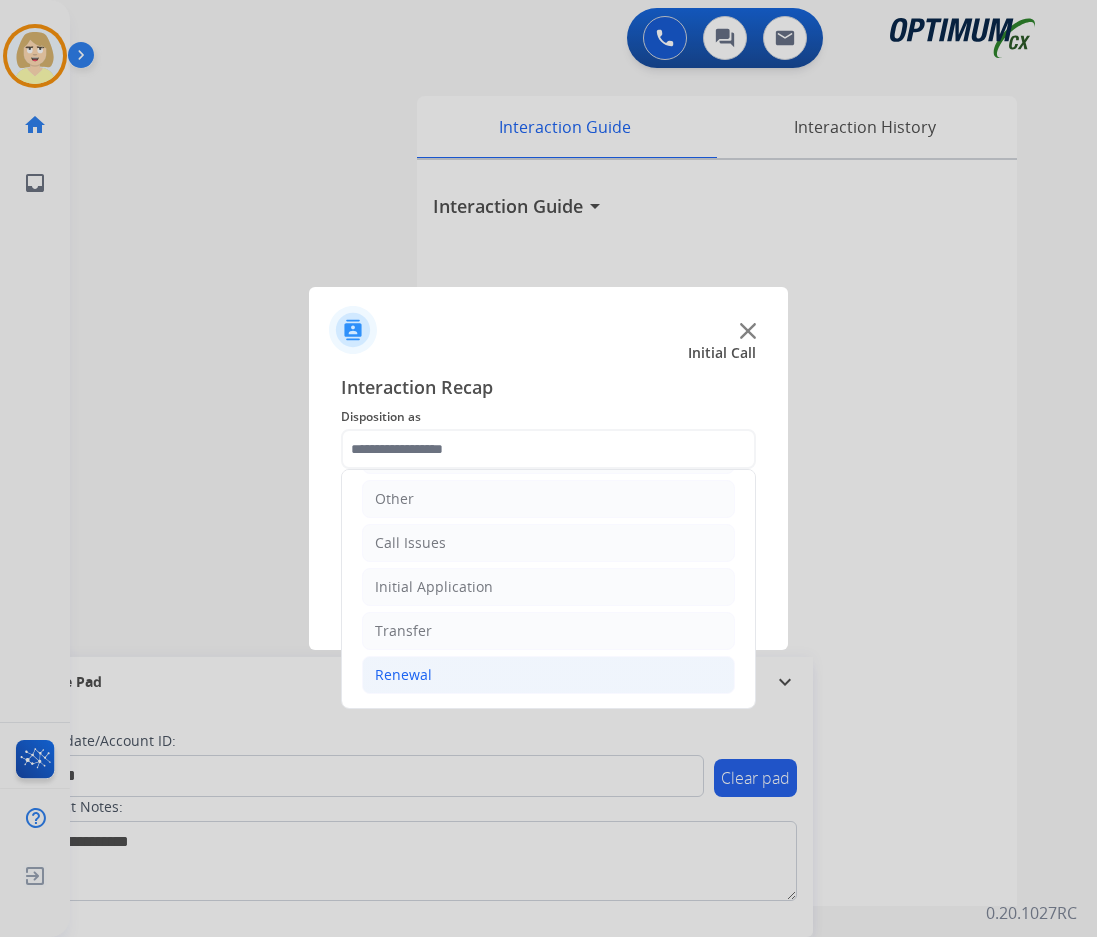 click on "Renewal" 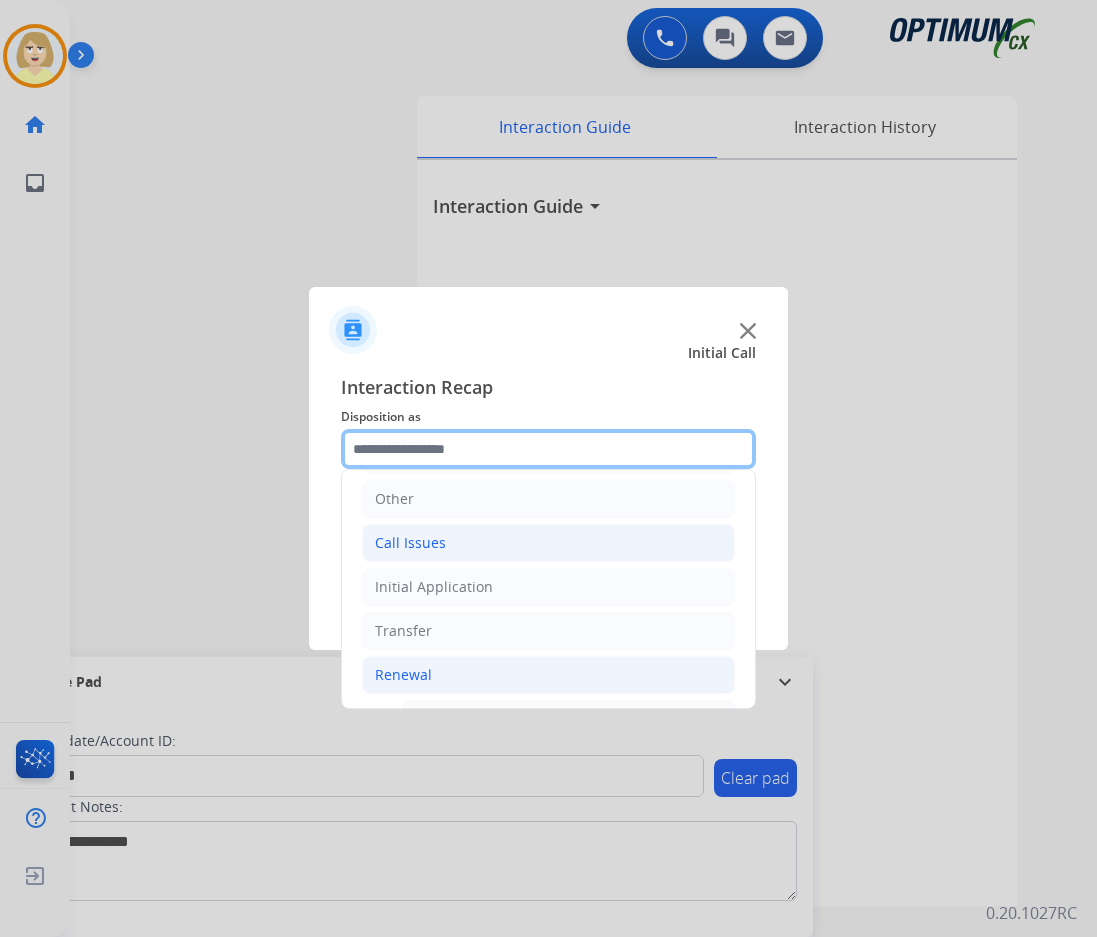 scroll, scrollTop: 536, scrollLeft: 0, axis: vertical 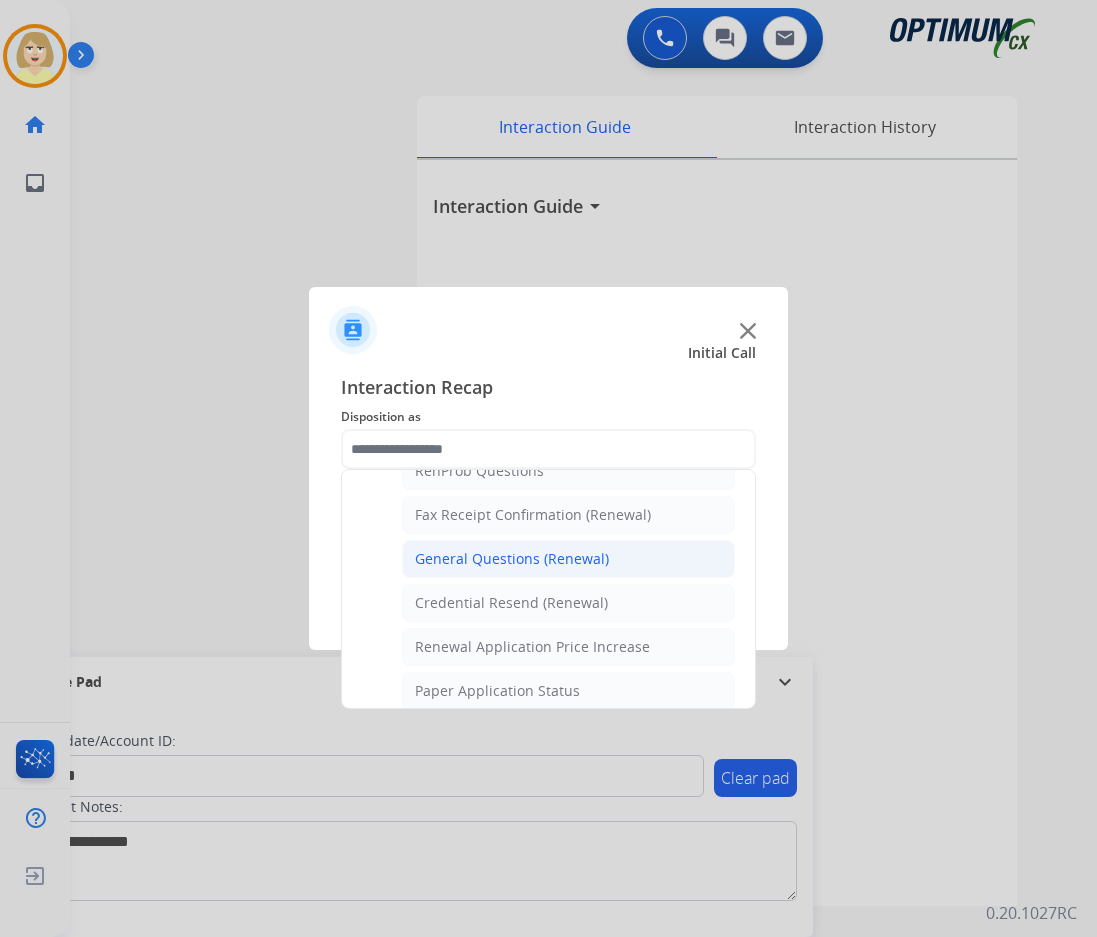 click on "General Questions (Renewal)" 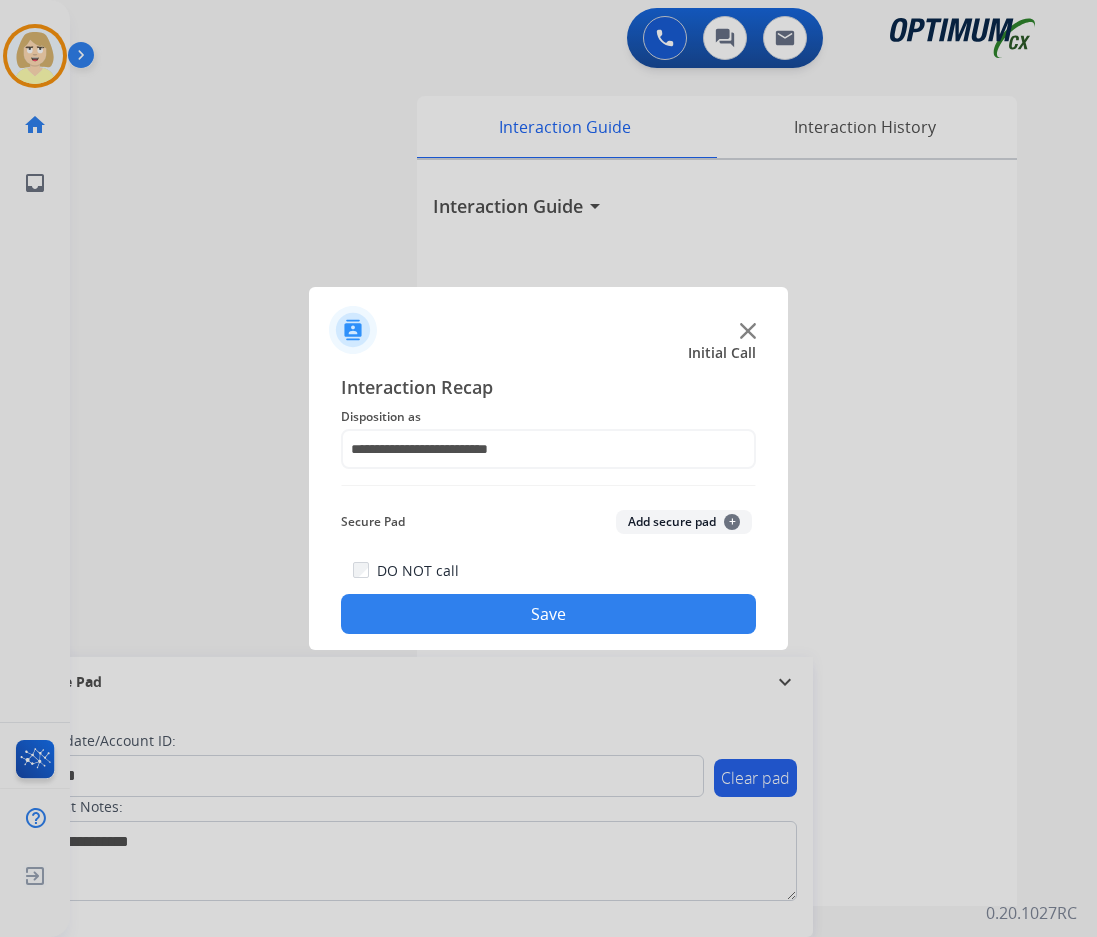 click on "Add secure pad  +" 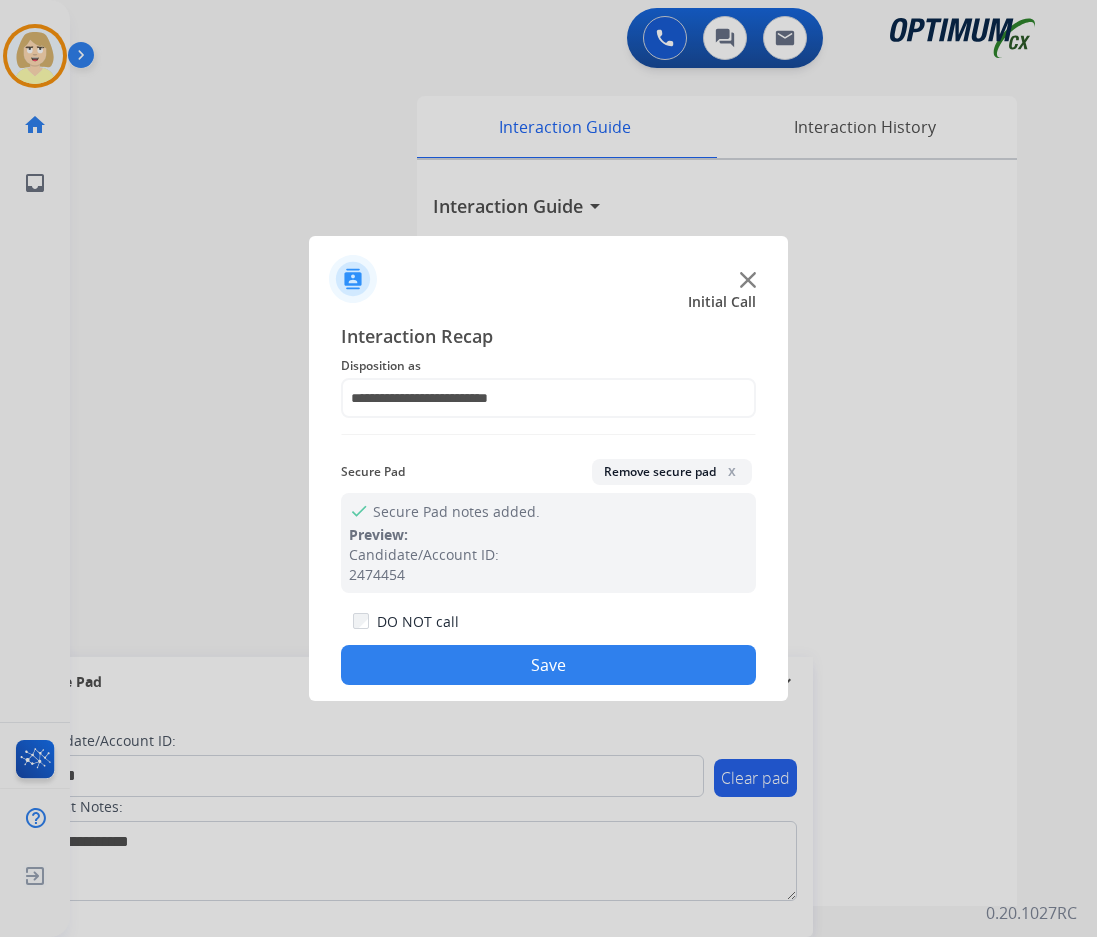 click on "Save" 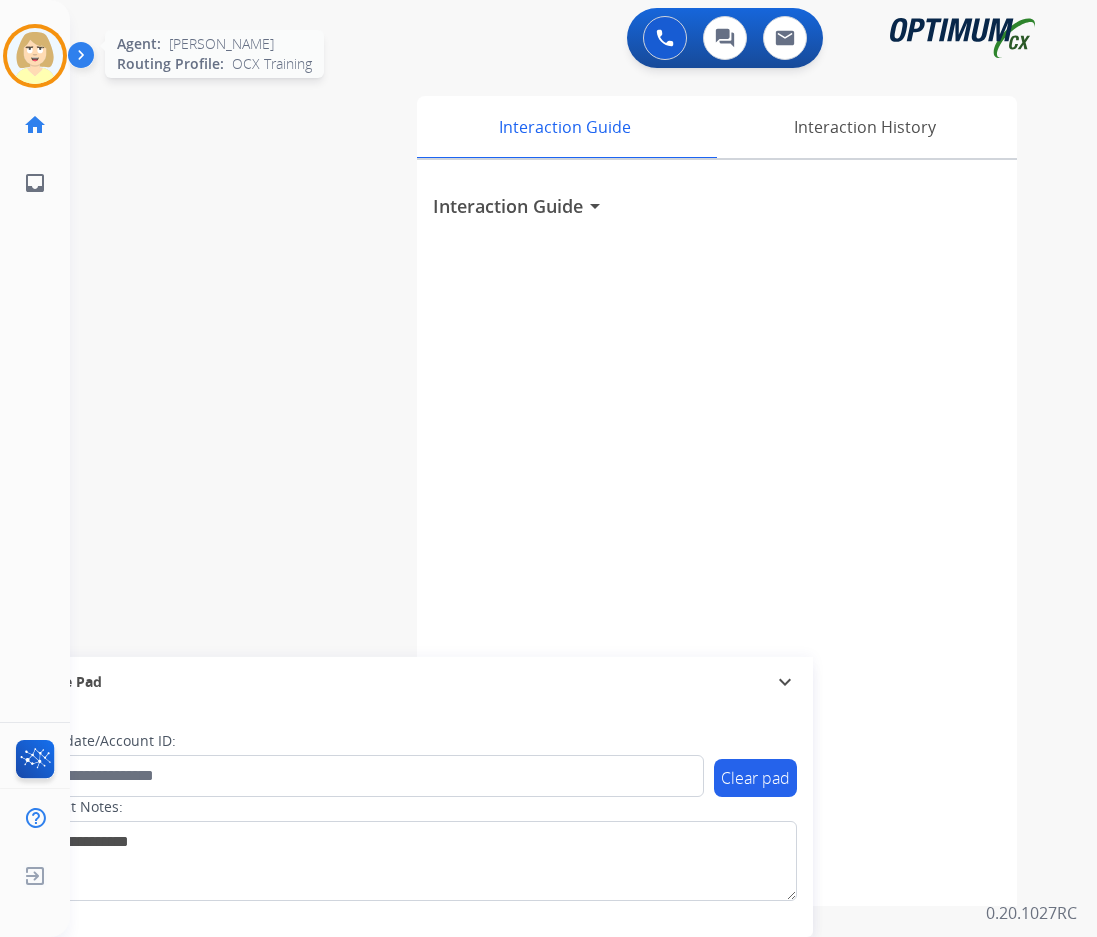 click at bounding box center (35, 56) 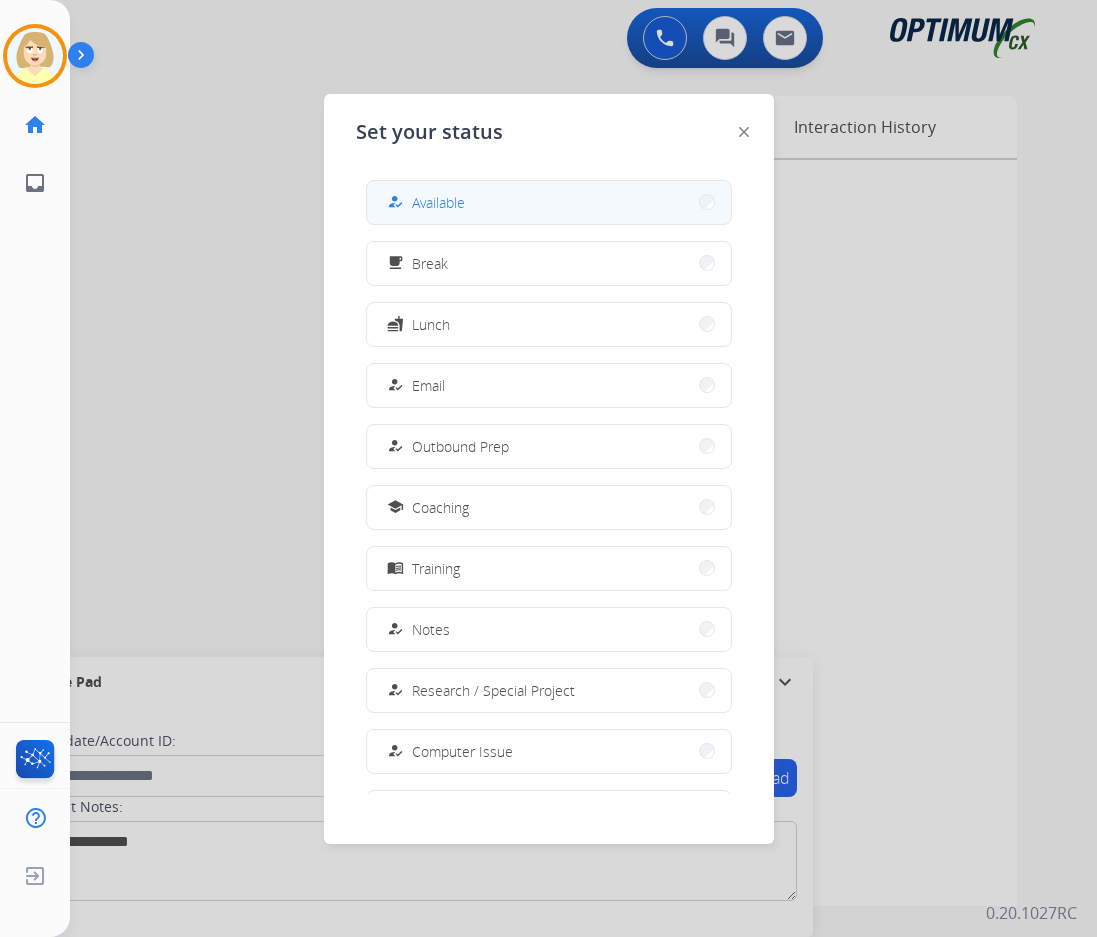 click on "Available" at bounding box center [438, 202] 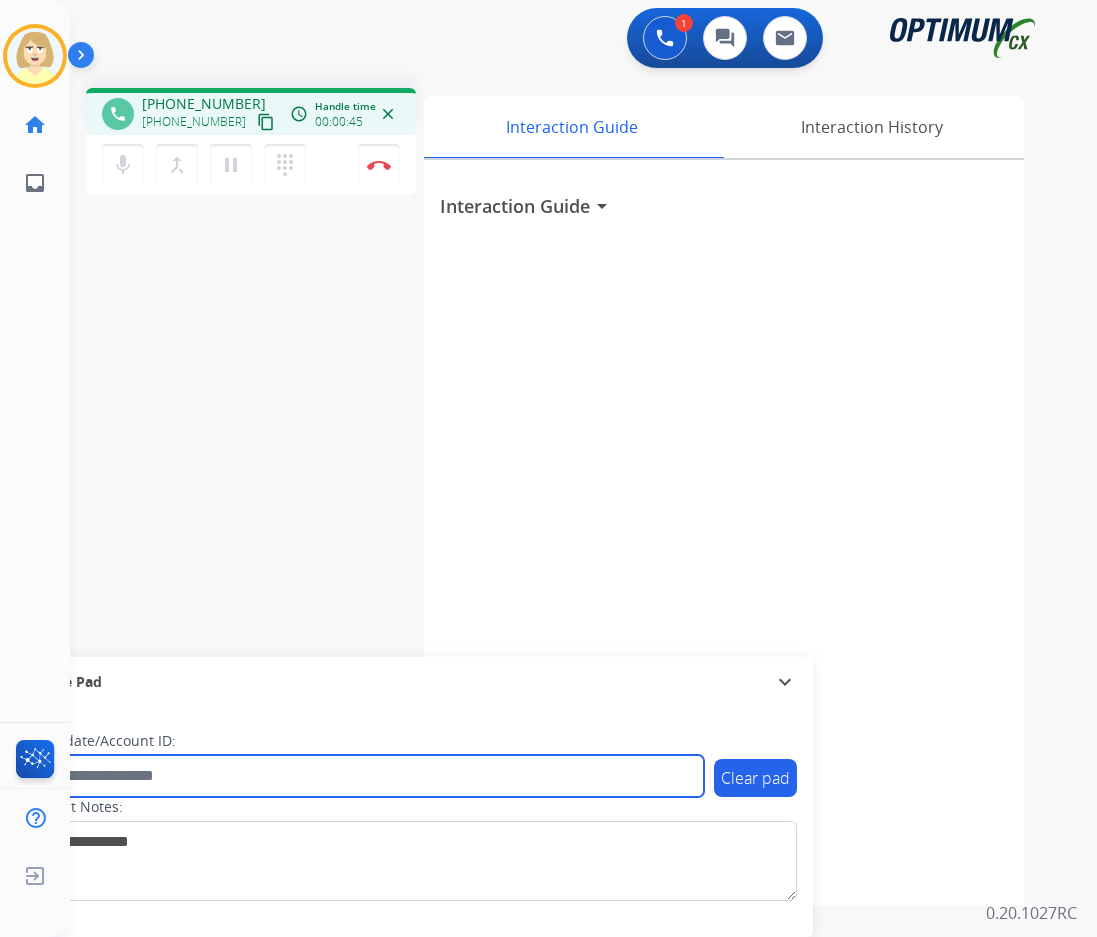 click at bounding box center (365, 776) 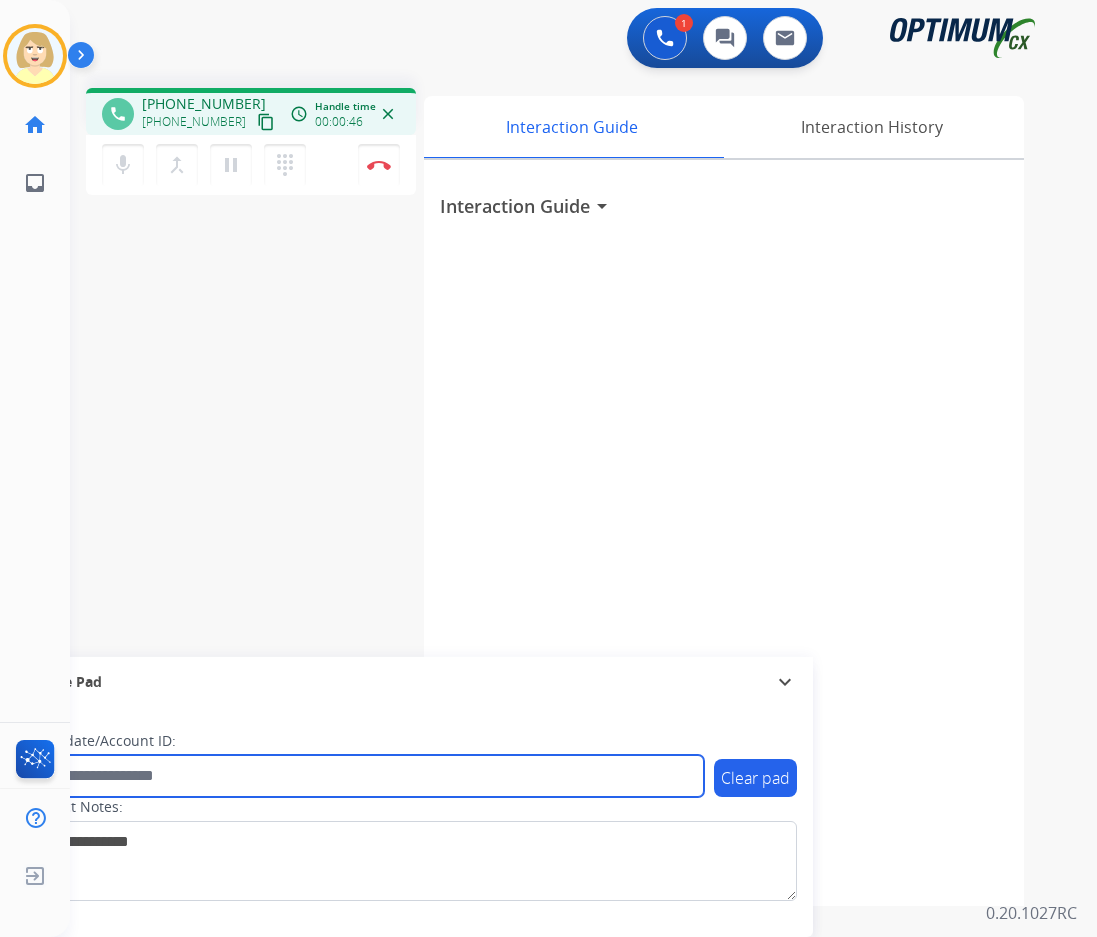 paste on "*******" 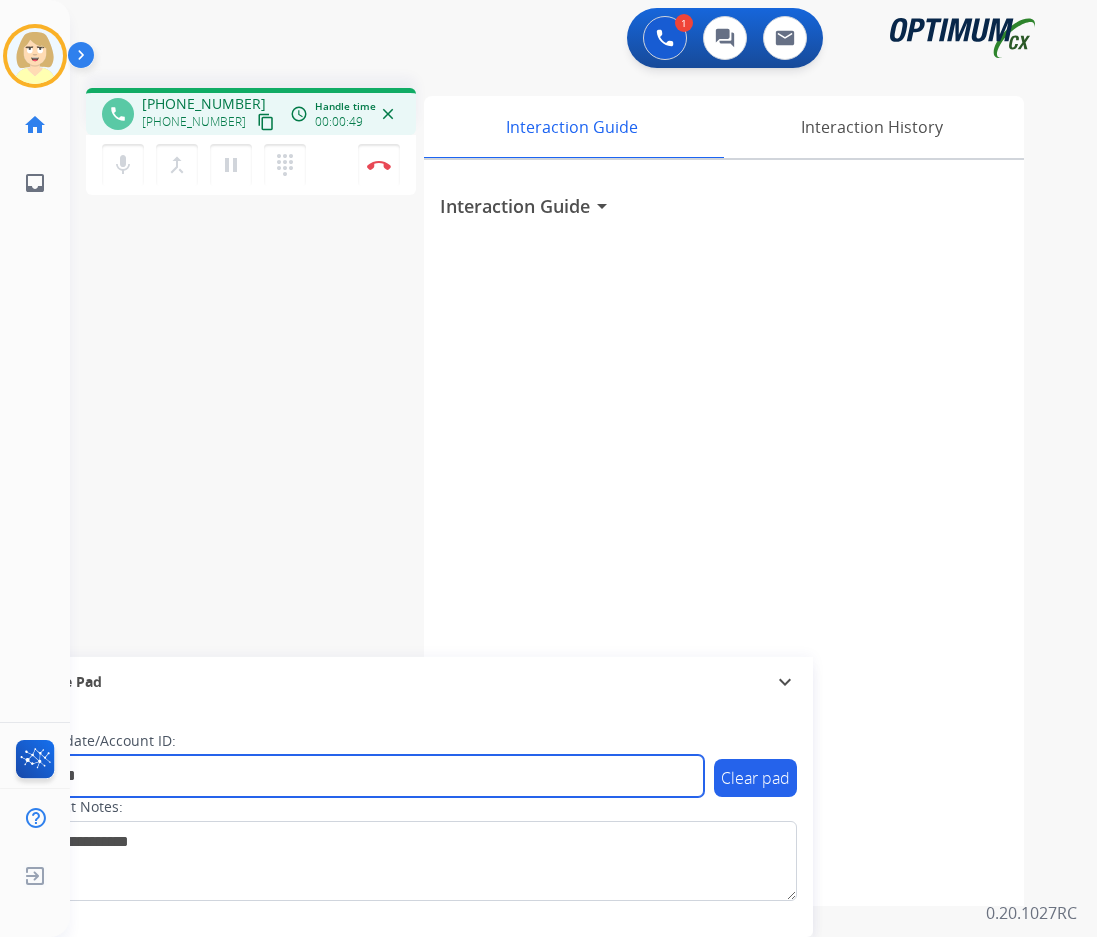 type on "*******" 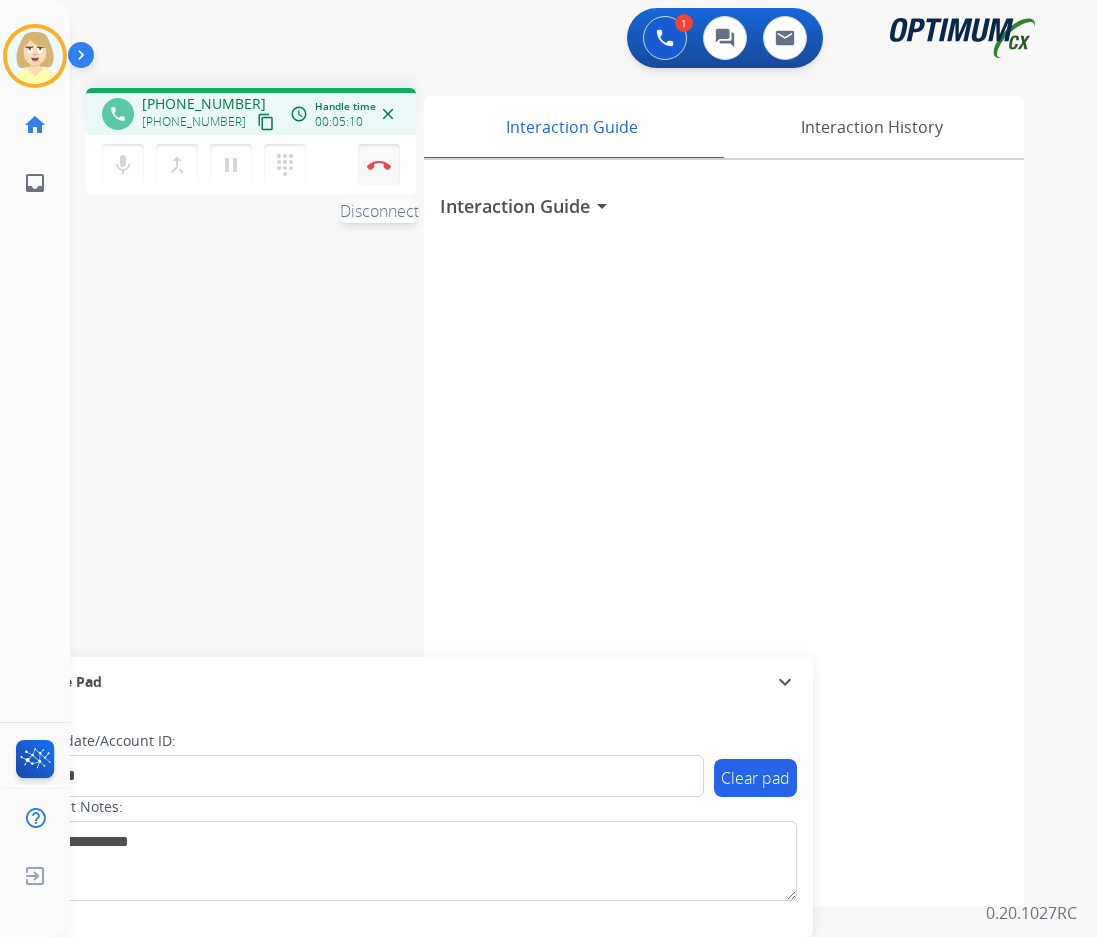 click on "Disconnect" at bounding box center (379, 165) 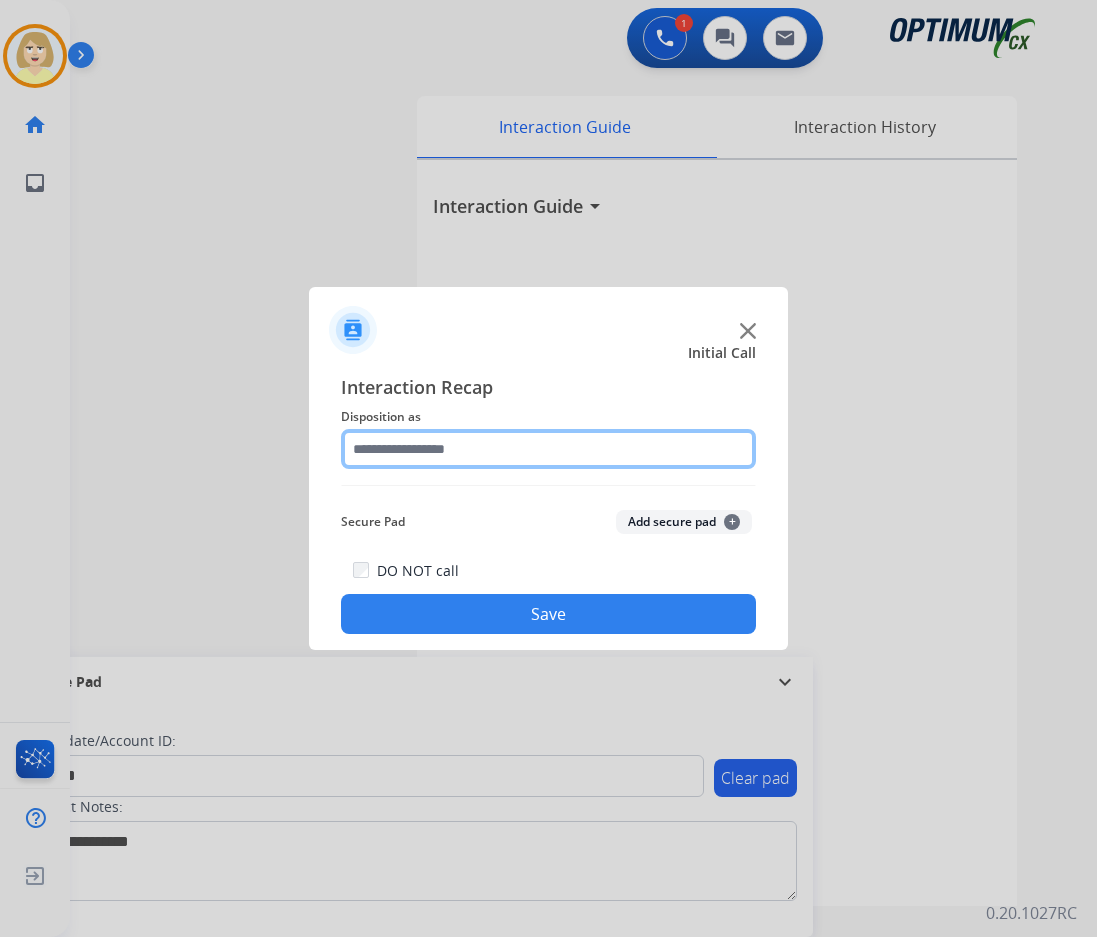click 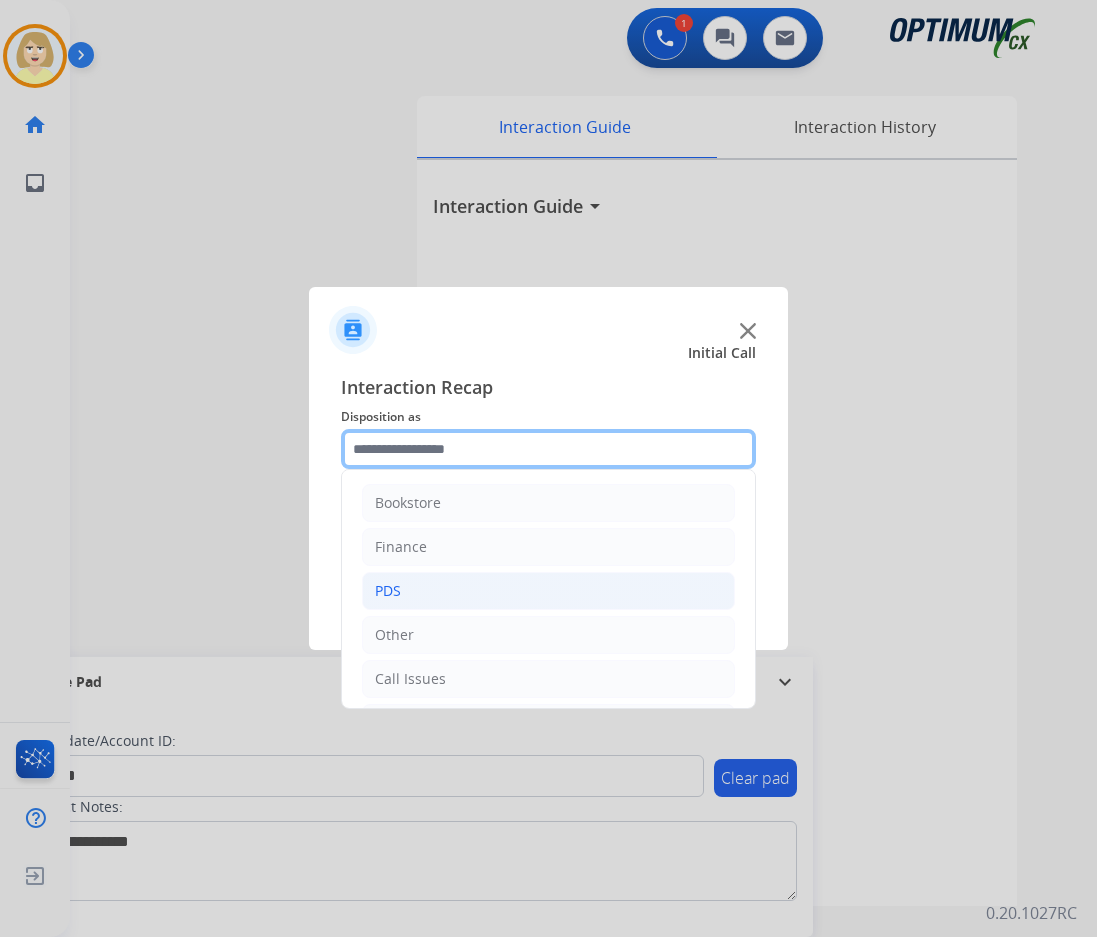 scroll, scrollTop: 136, scrollLeft: 0, axis: vertical 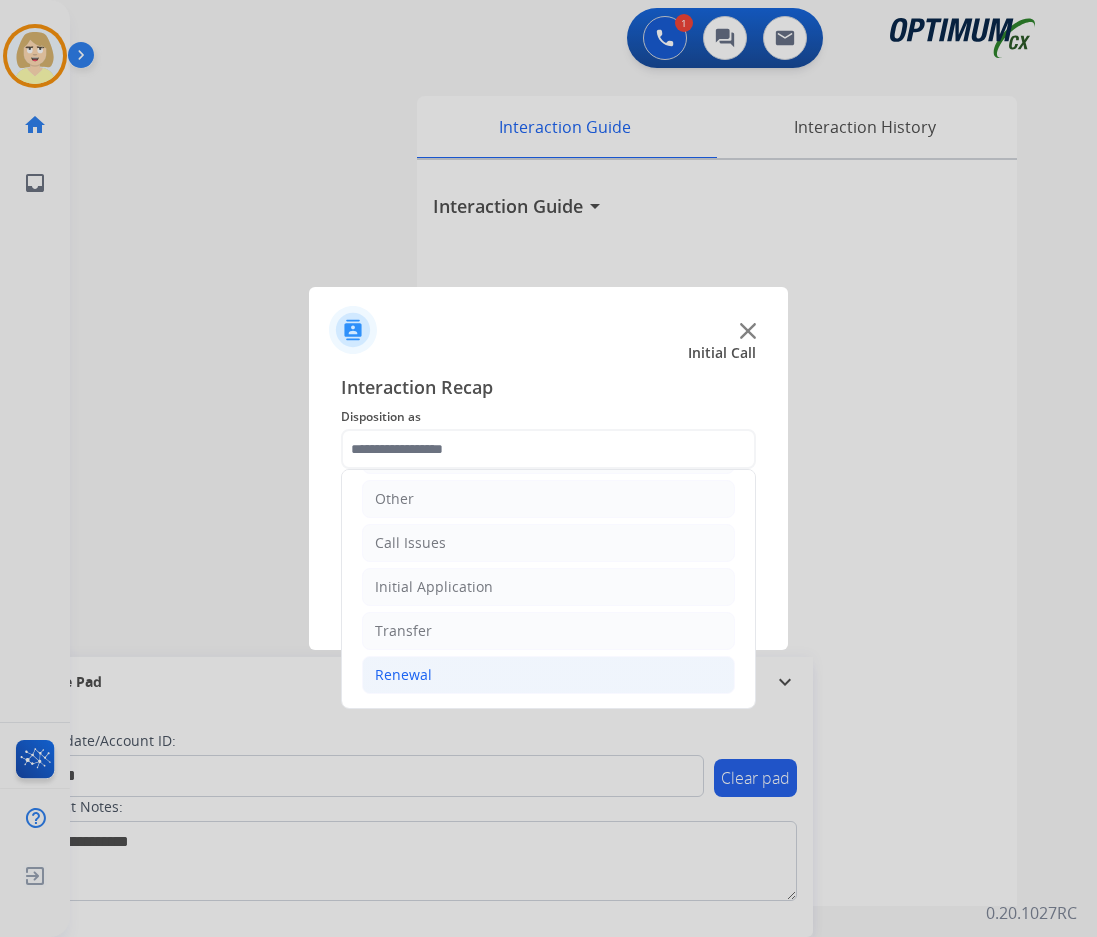 click on "Renewal" 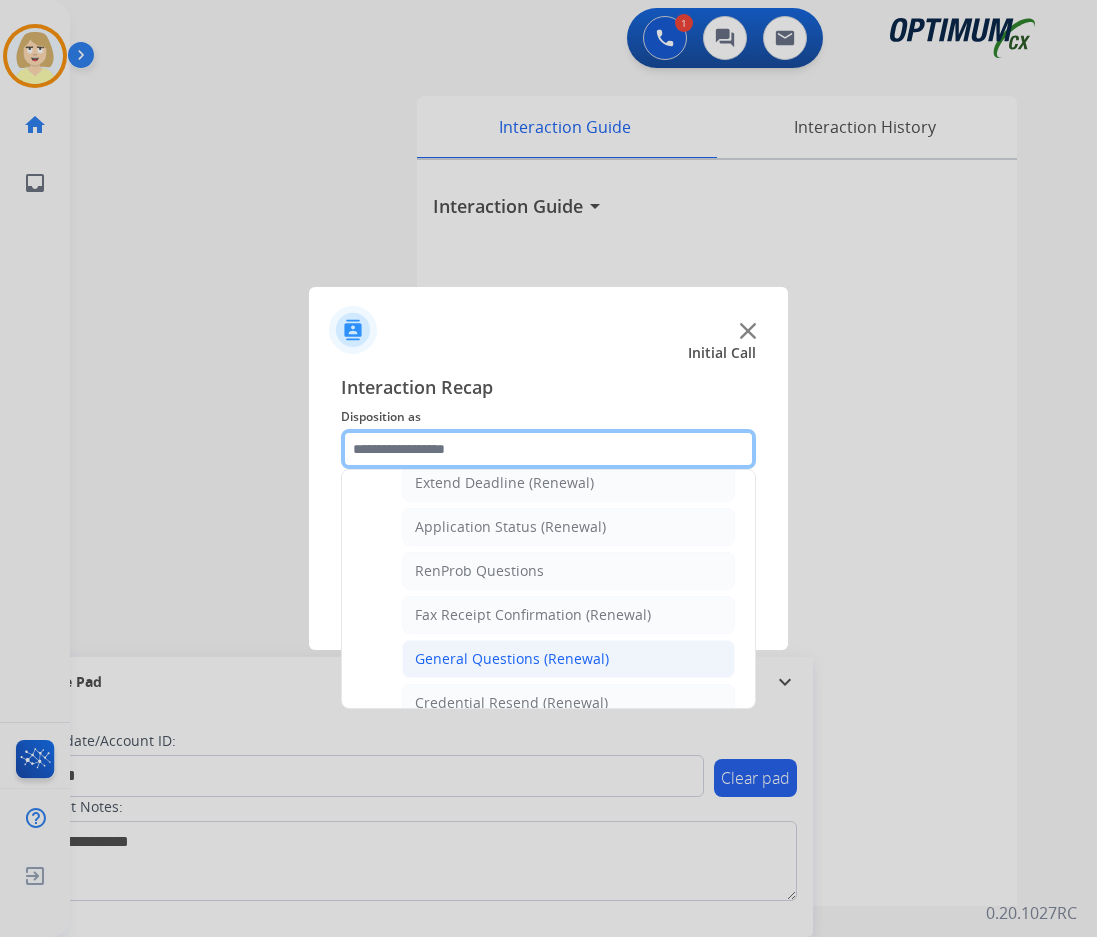 scroll, scrollTop: 536, scrollLeft: 0, axis: vertical 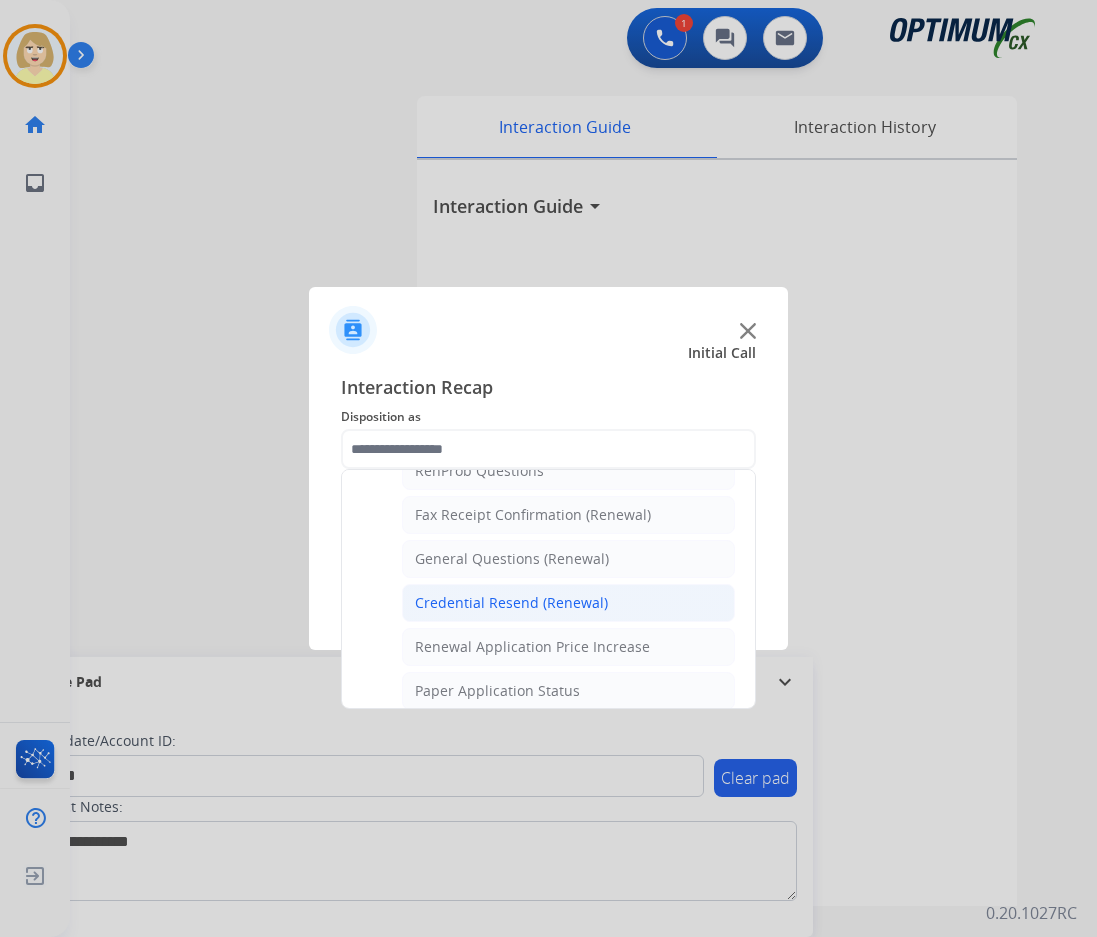 click on "Credential Resend (Renewal)" 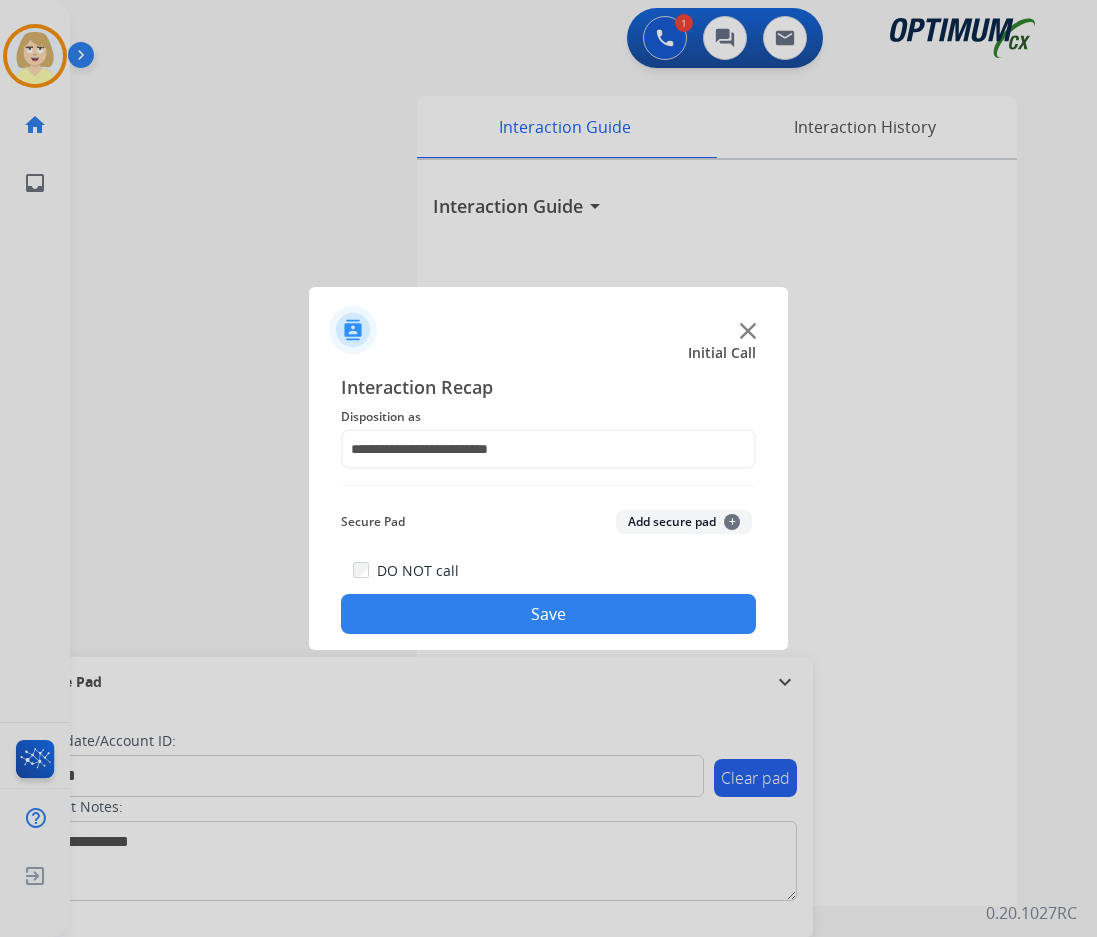 click on "Add secure pad  +" 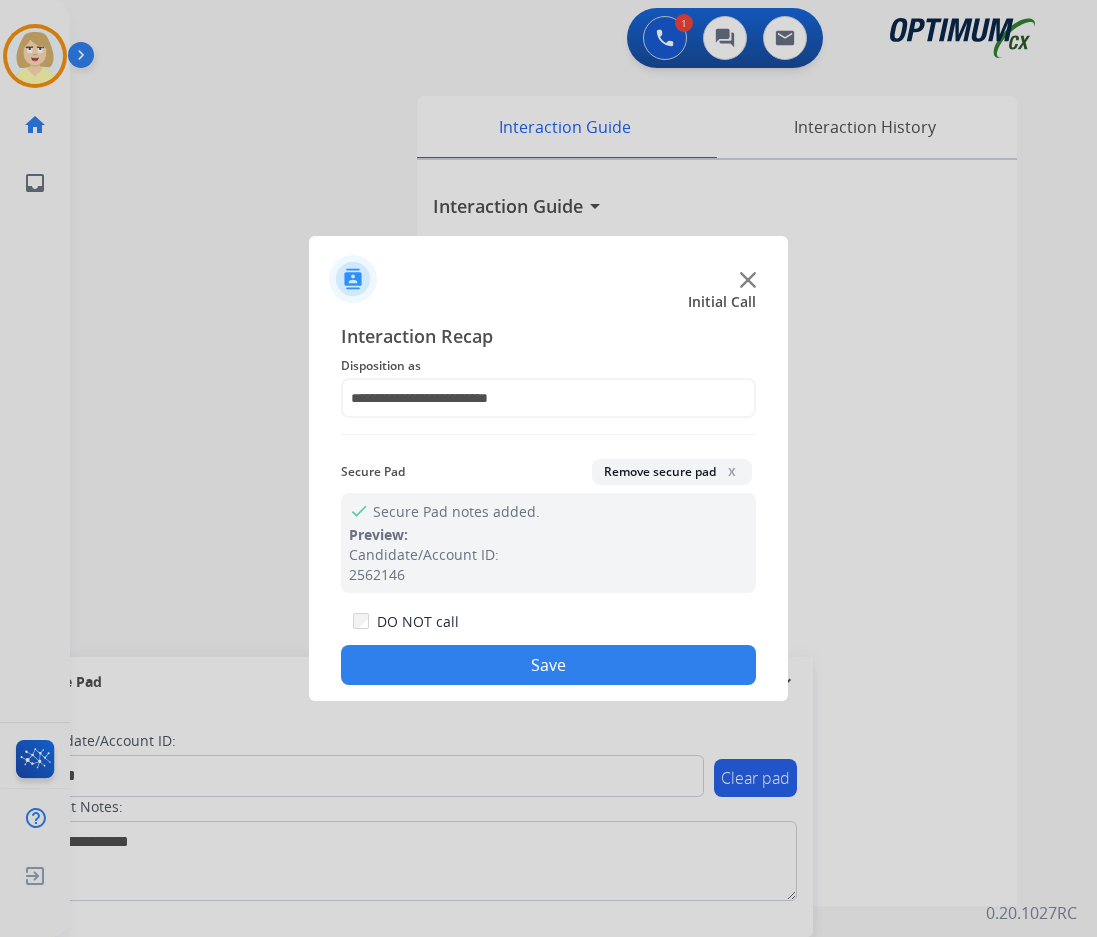 click on "Save" 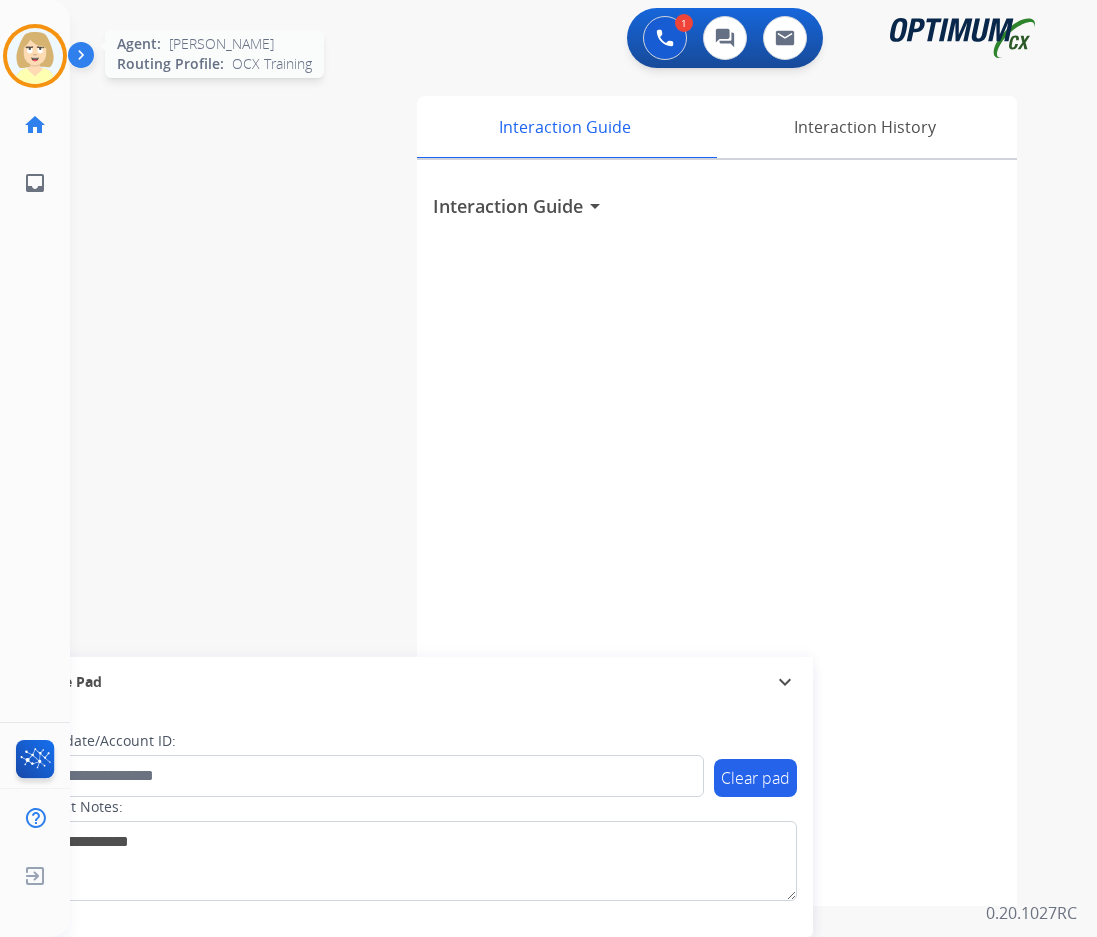click at bounding box center (35, 56) 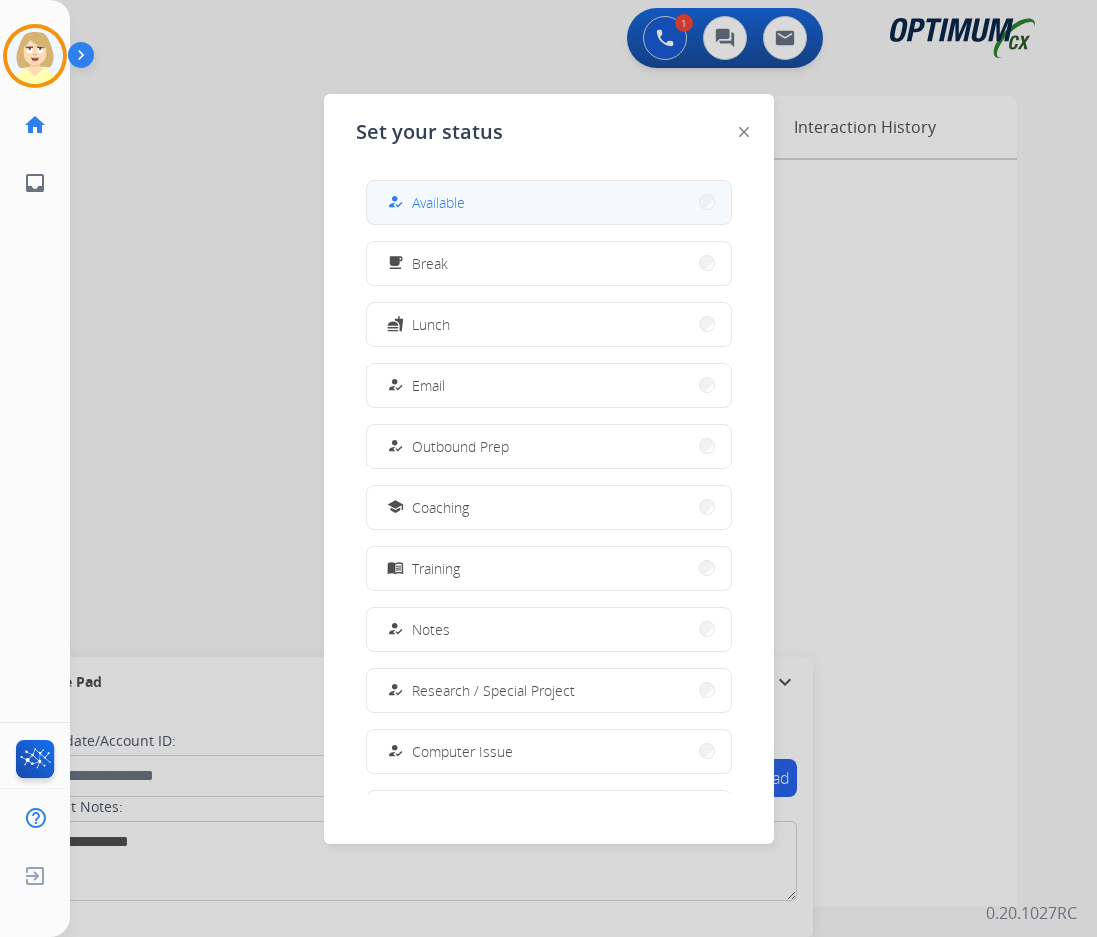 click on "Available" at bounding box center (438, 202) 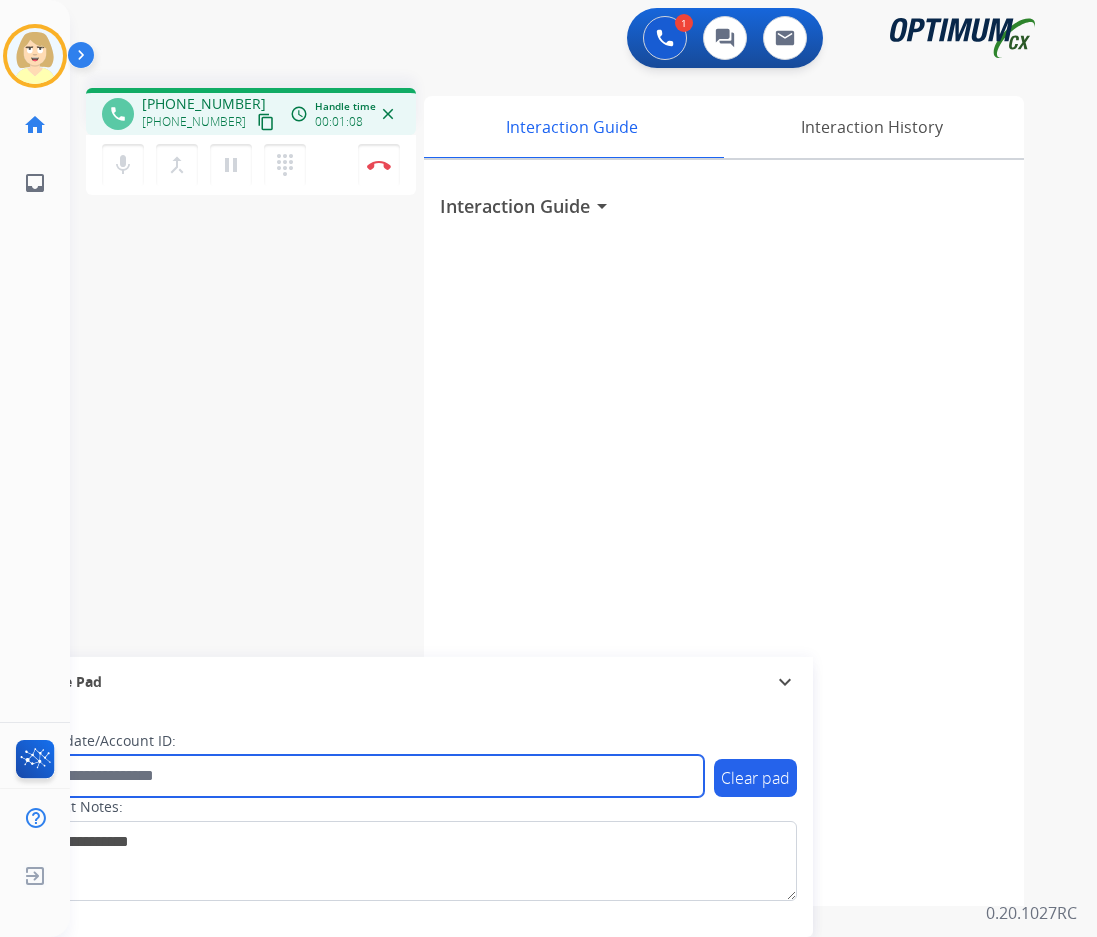 click at bounding box center [365, 776] 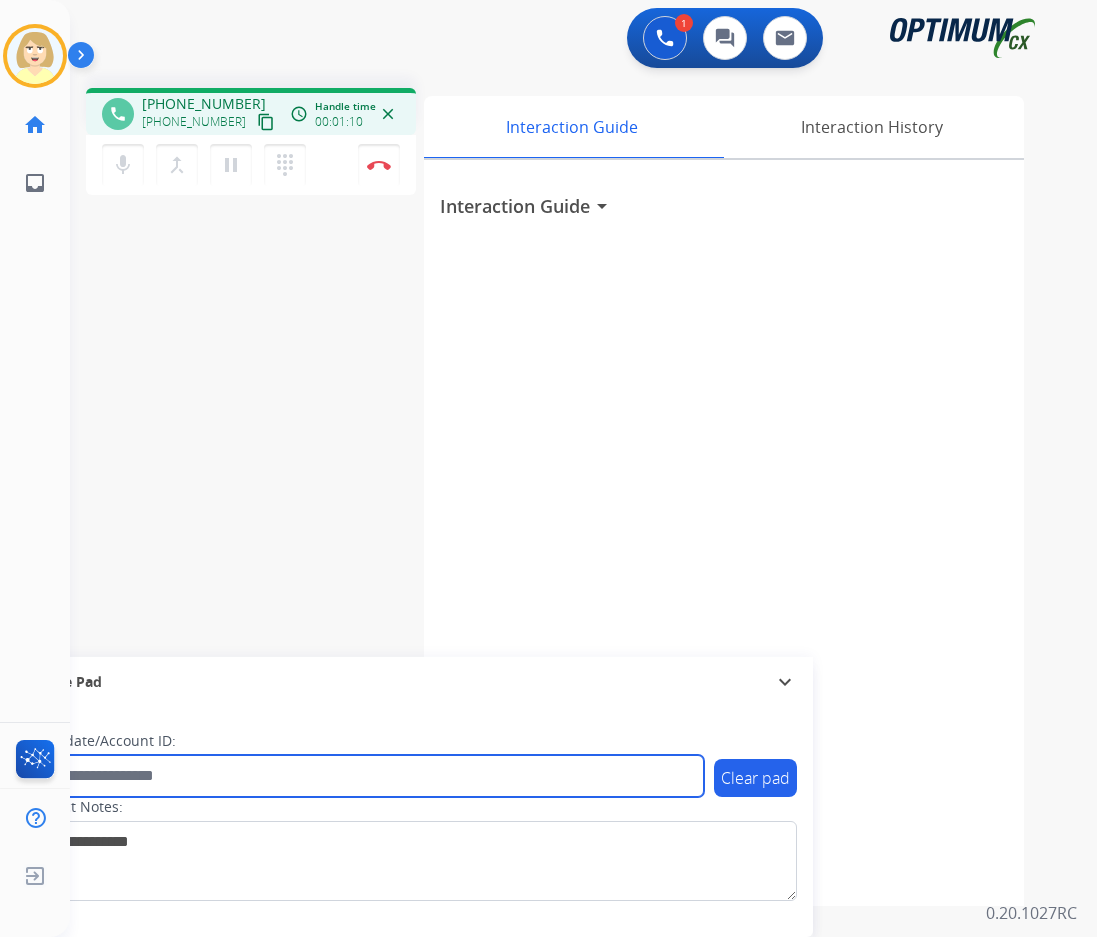 paste on "*******" 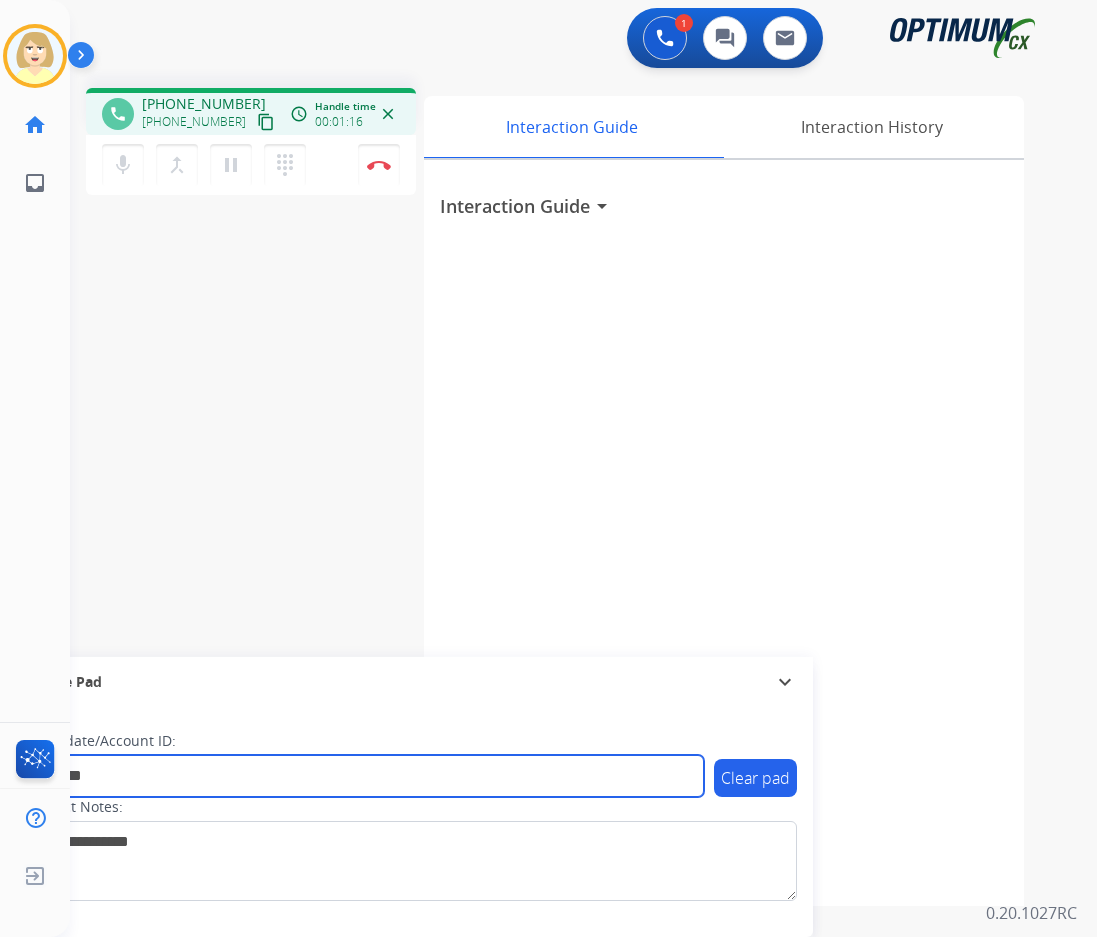 type on "*******" 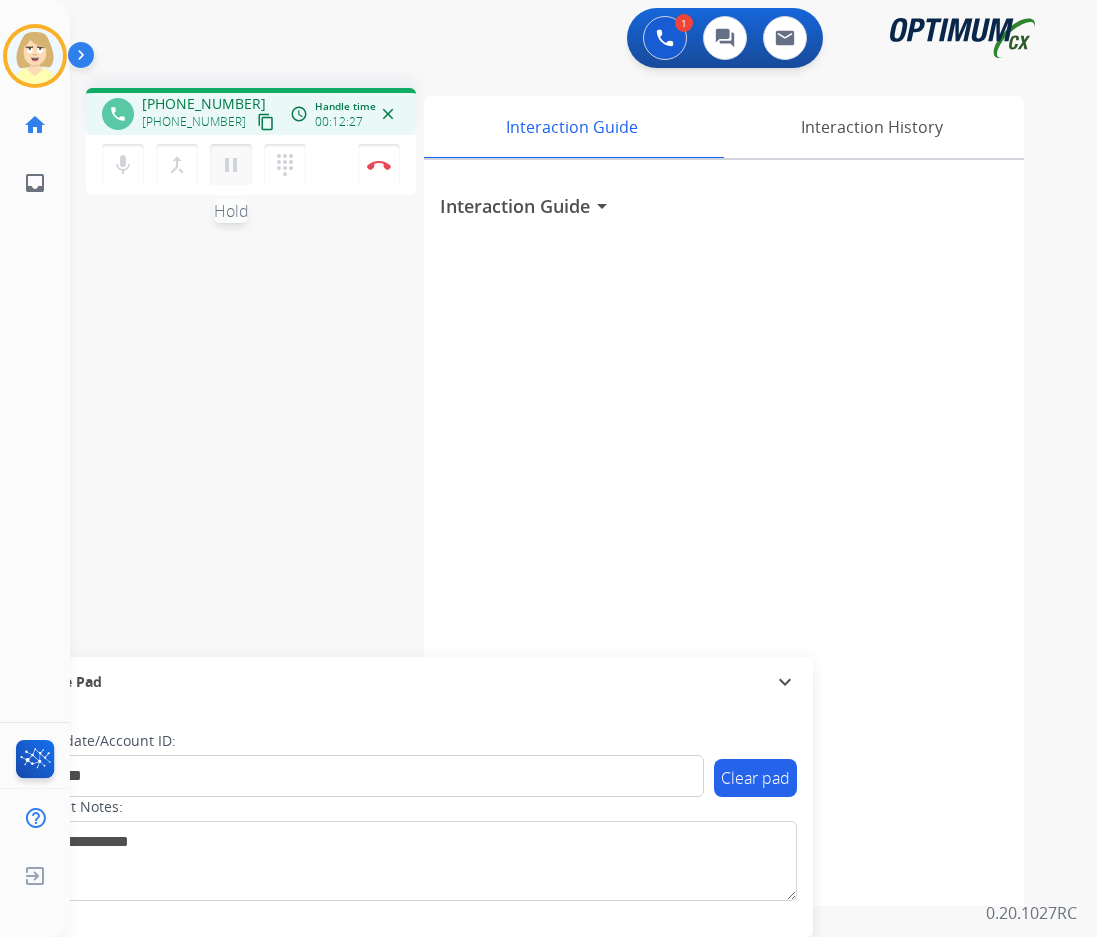 click on "pause" at bounding box center [231, 165] 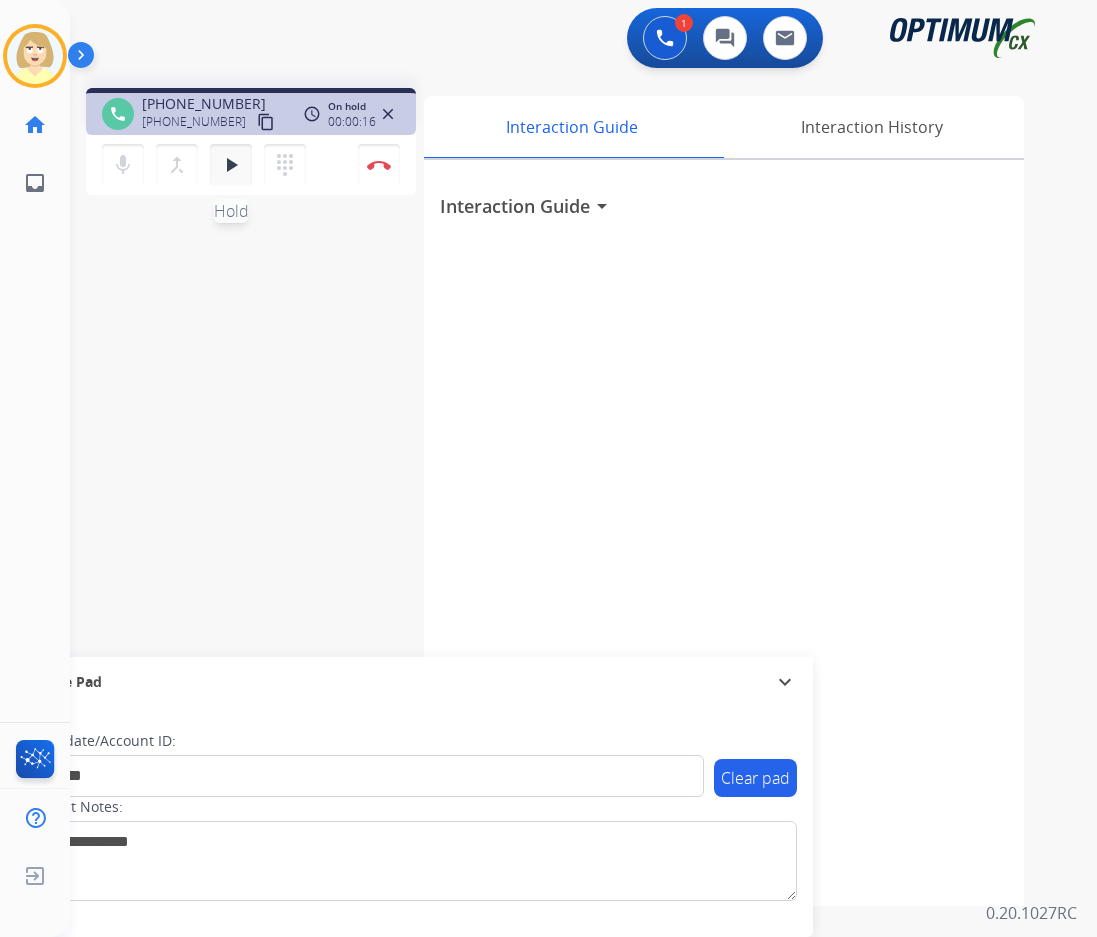 click on "play_arrow" at bounding box center [231, 165] 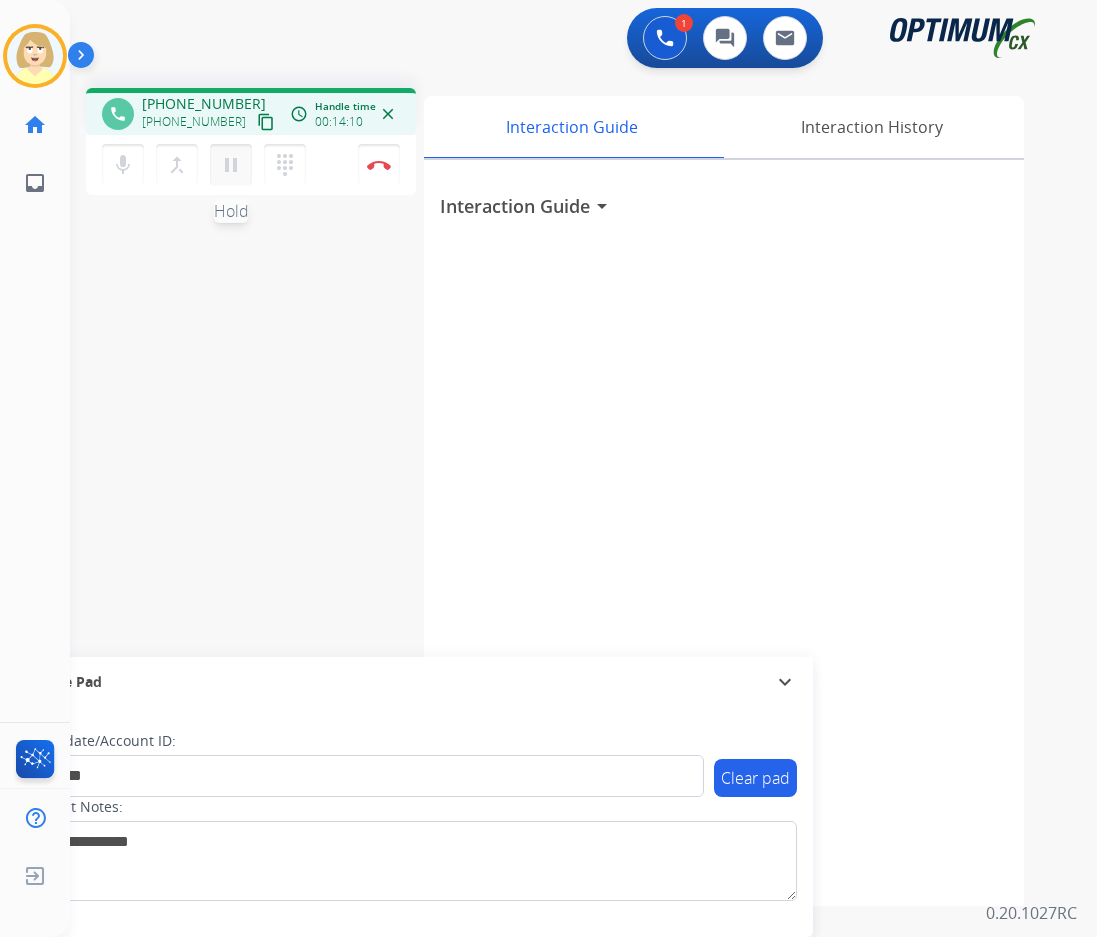 click on "pause" at bounding box center (231, 165) 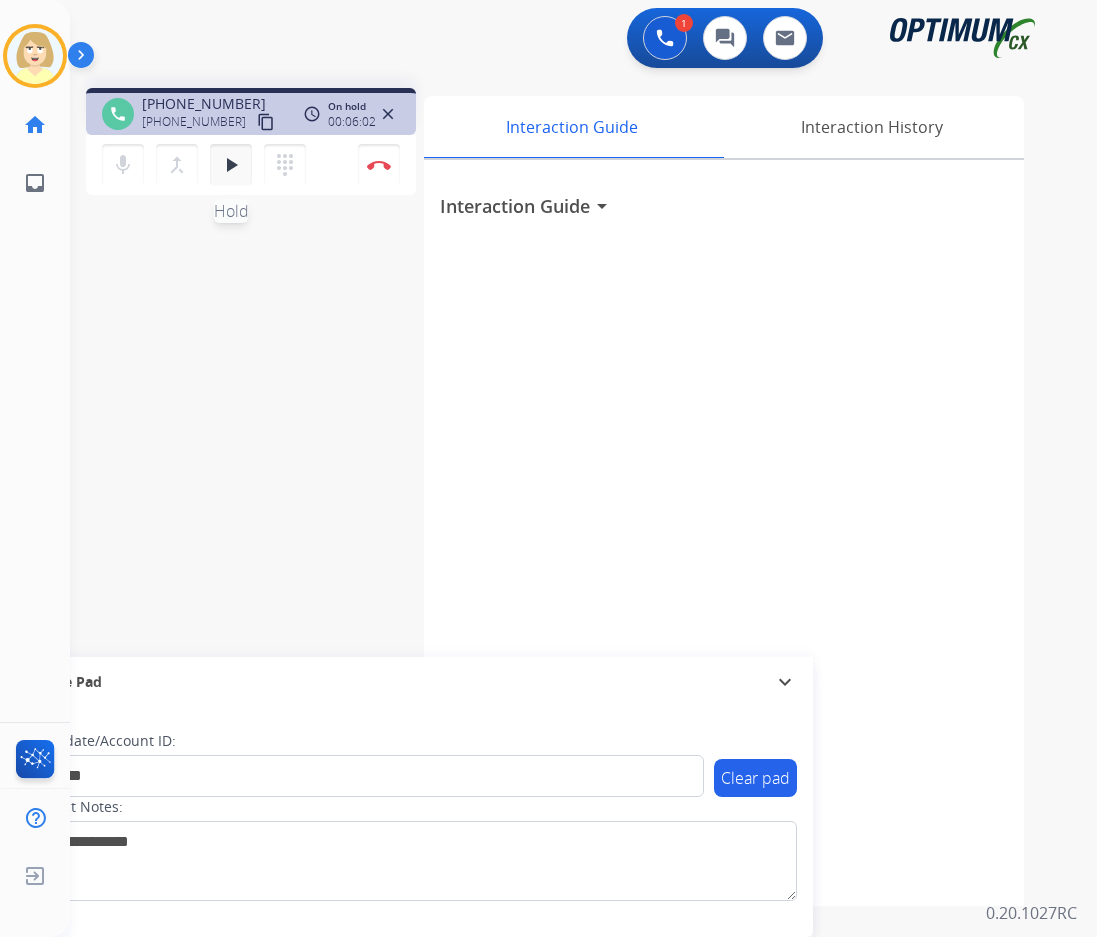 click on "play_arrow" at bounding box center [231, 165] 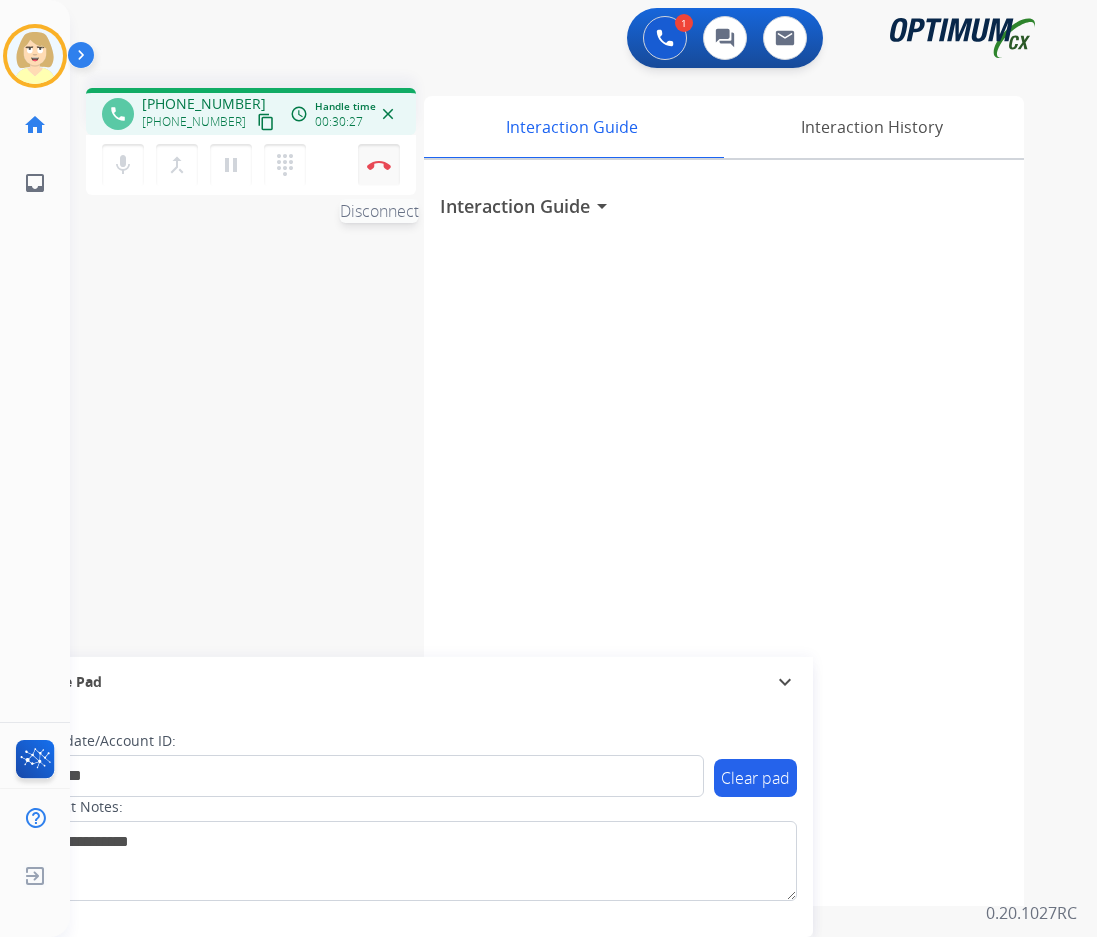 click on "Disconnect" at bounding box center (379, 165) 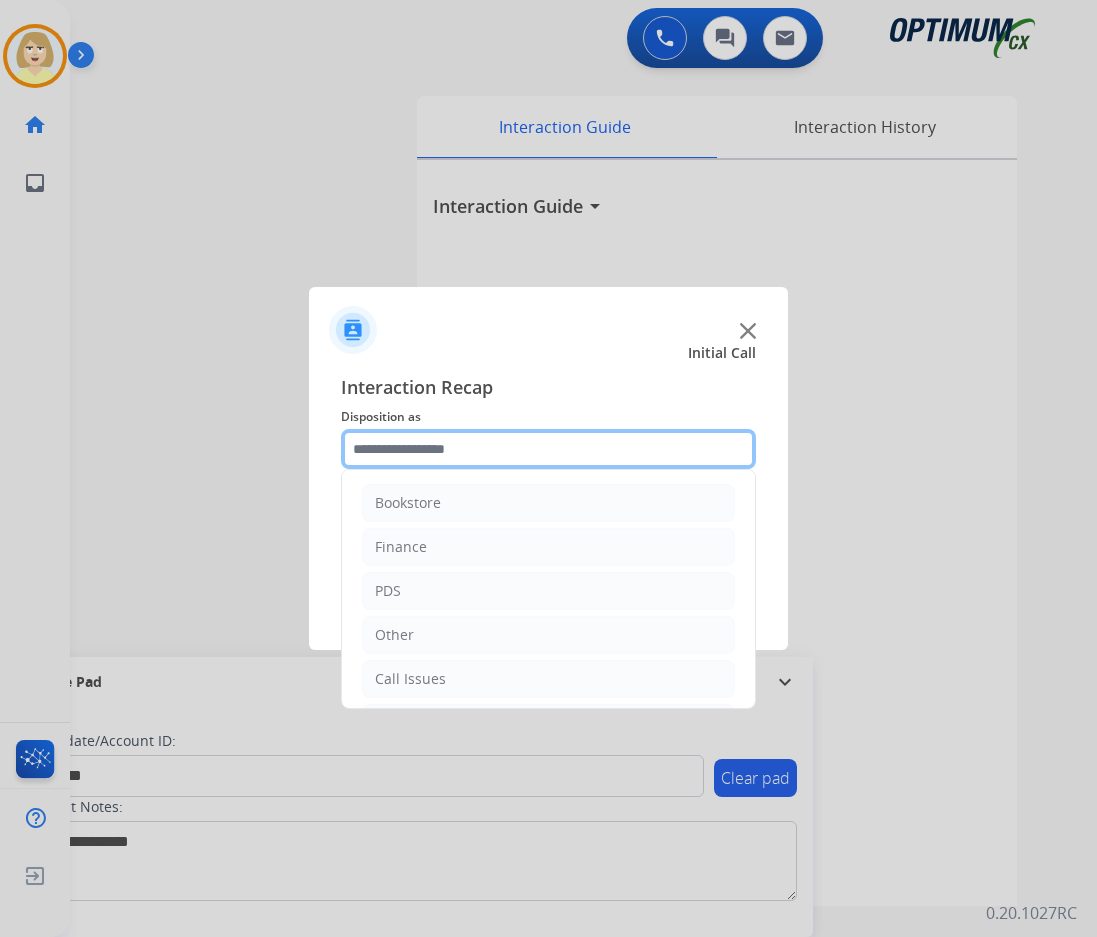 click 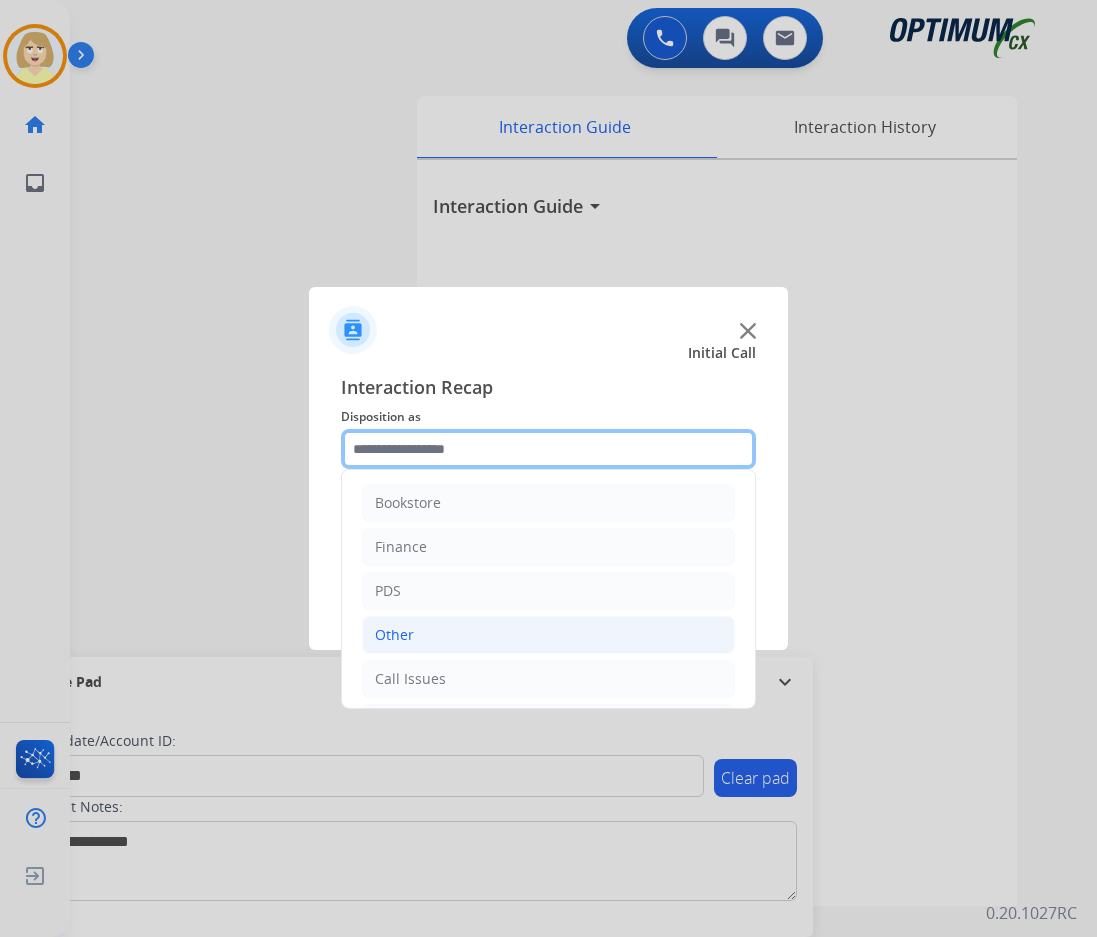 scroll, scrollTop: 136, scrollLeft: 0, axis: vertical 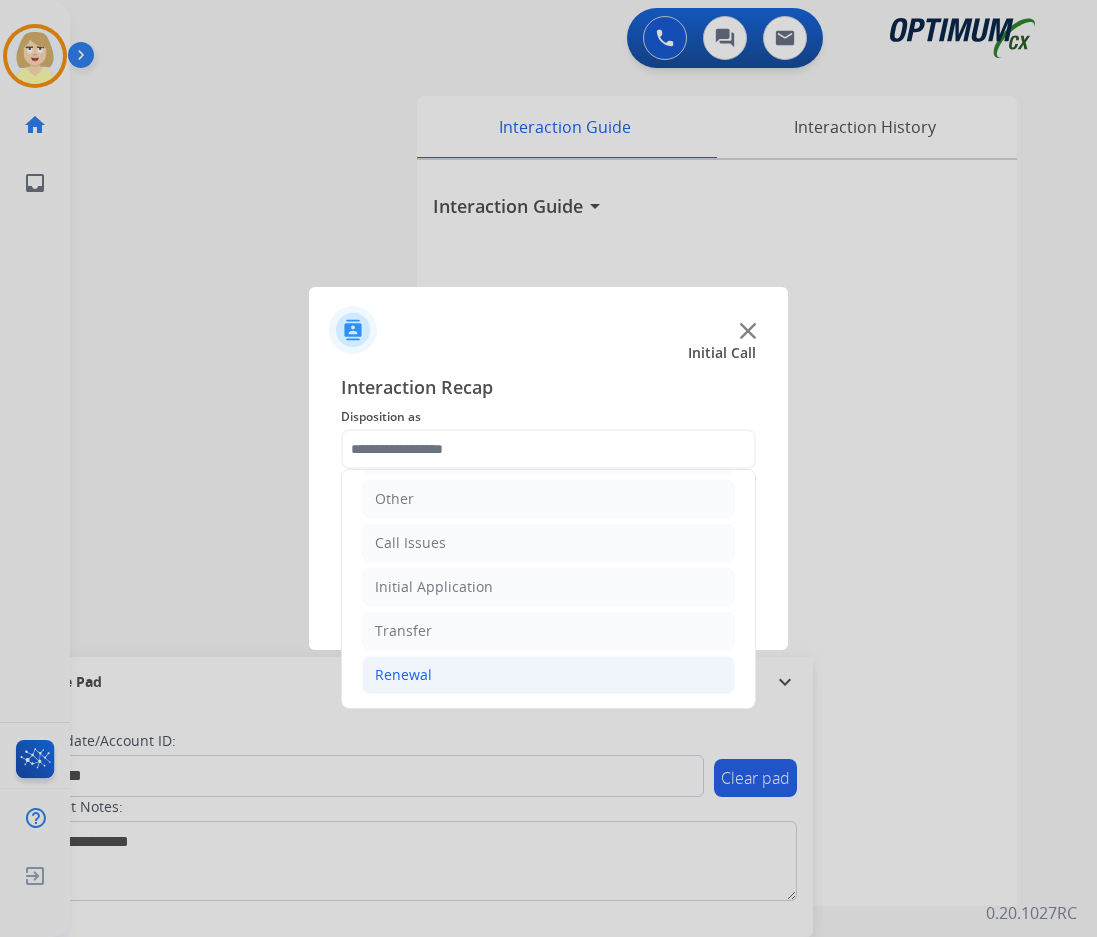click on "Renewal" 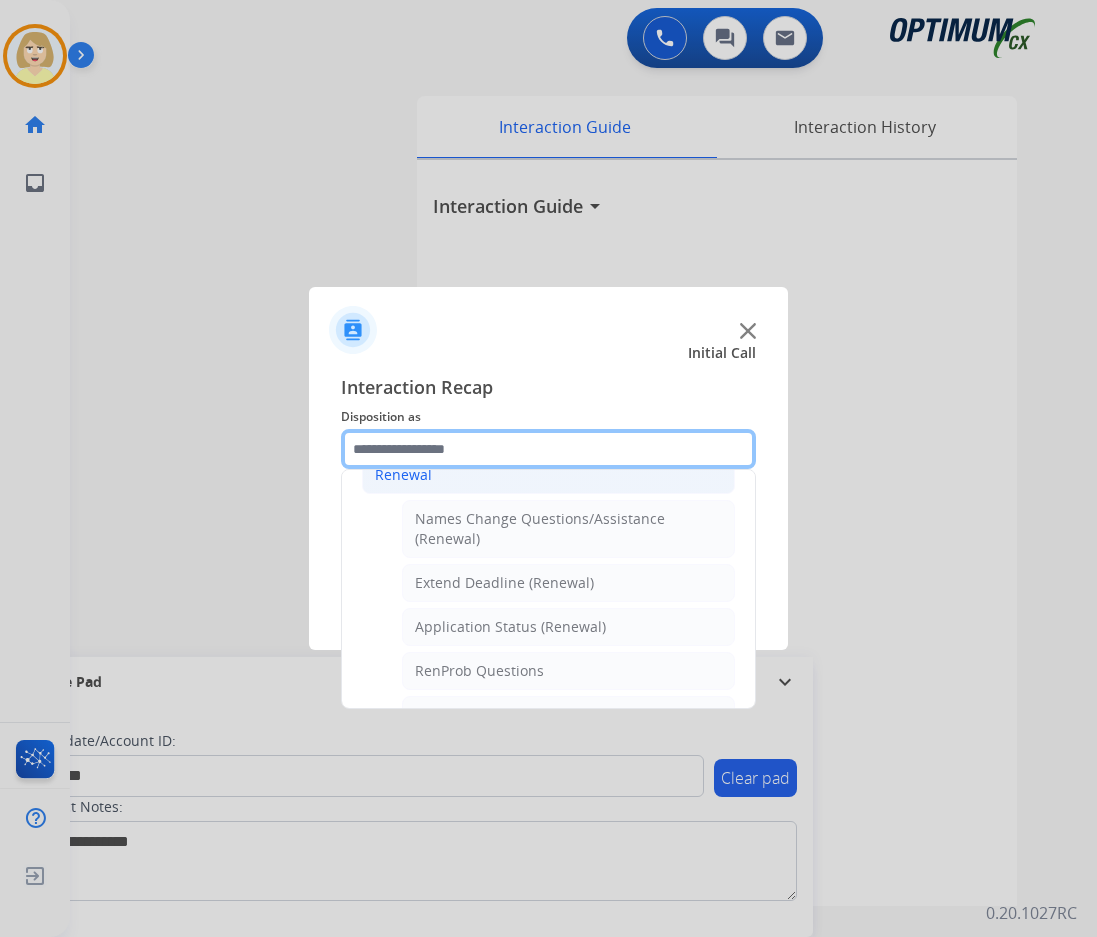 scroll, scrollTop: 436, scrollLeft: 0, axis: vertical 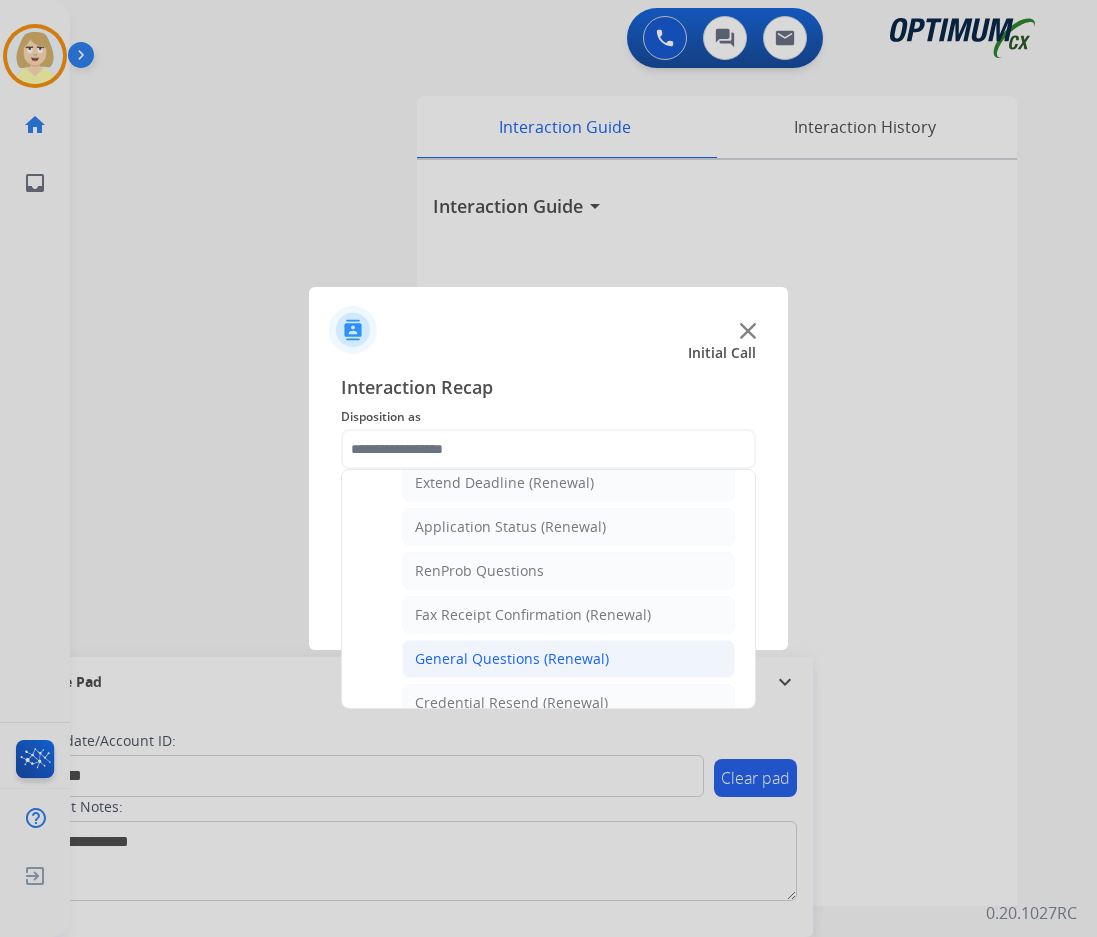 click on "General Questions (Renewal)" 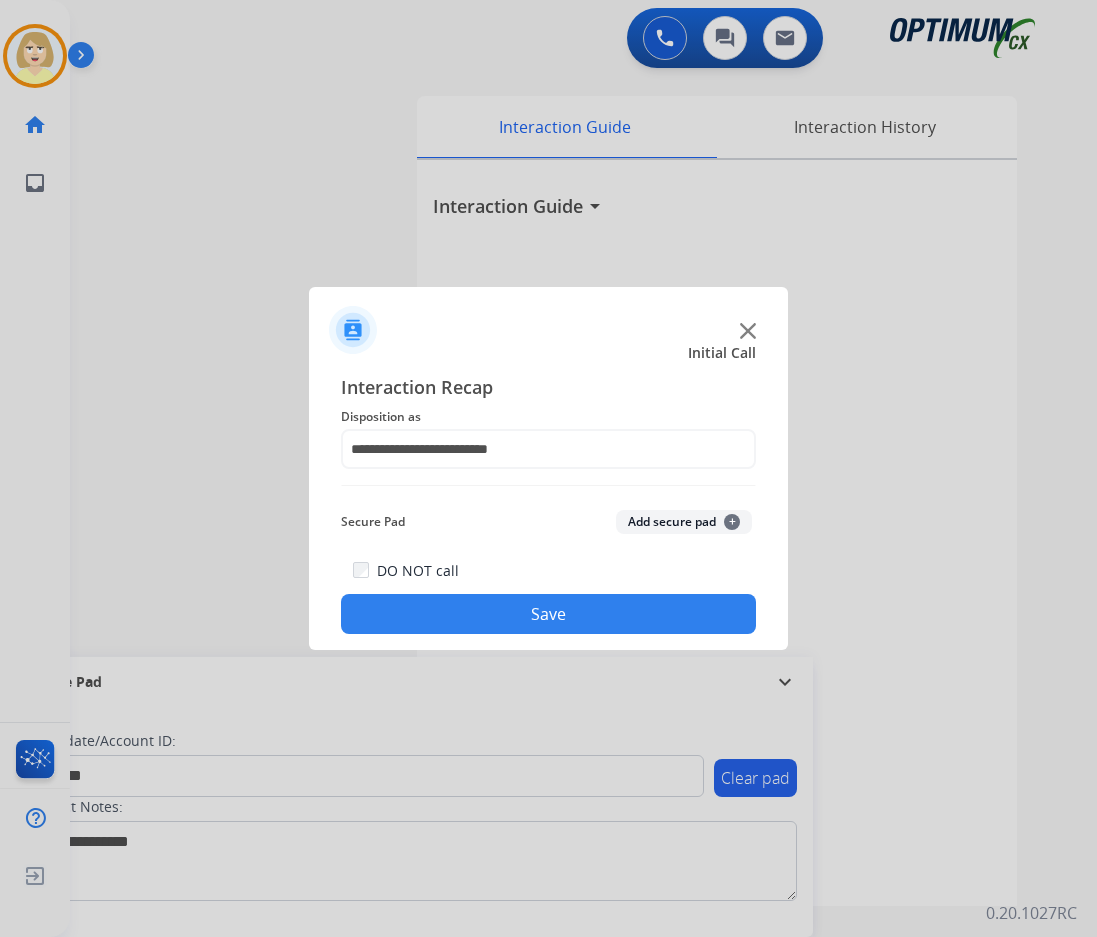 click on "Add secure pad  +" 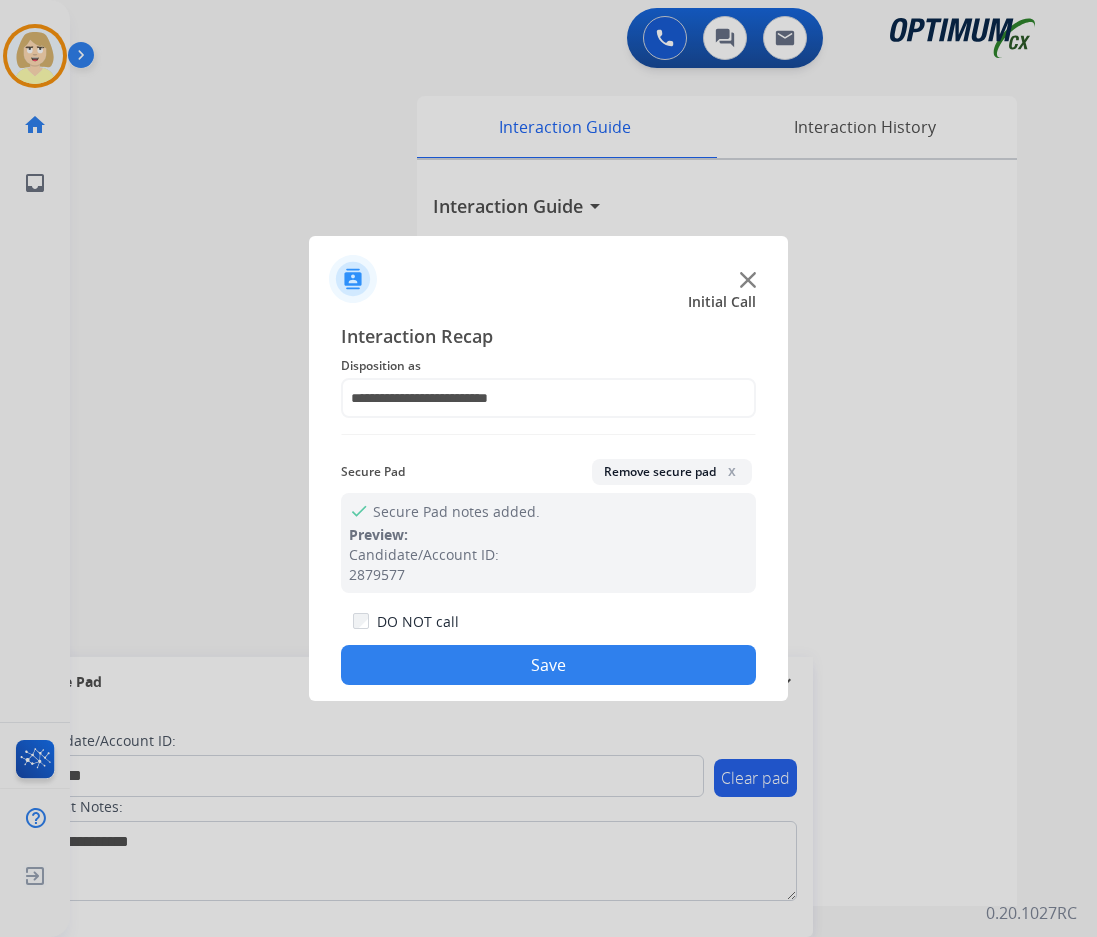 click on "Save" 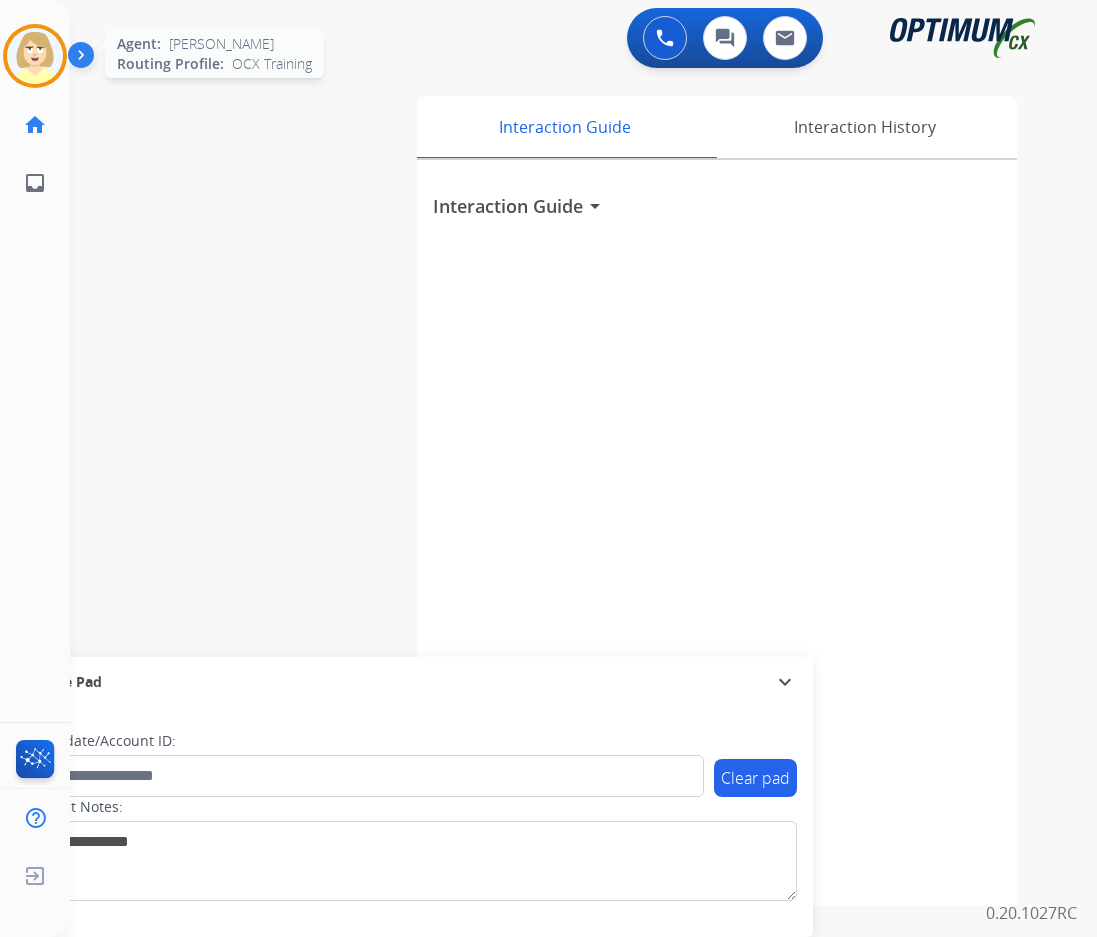 click at bounding box center [35, 56] 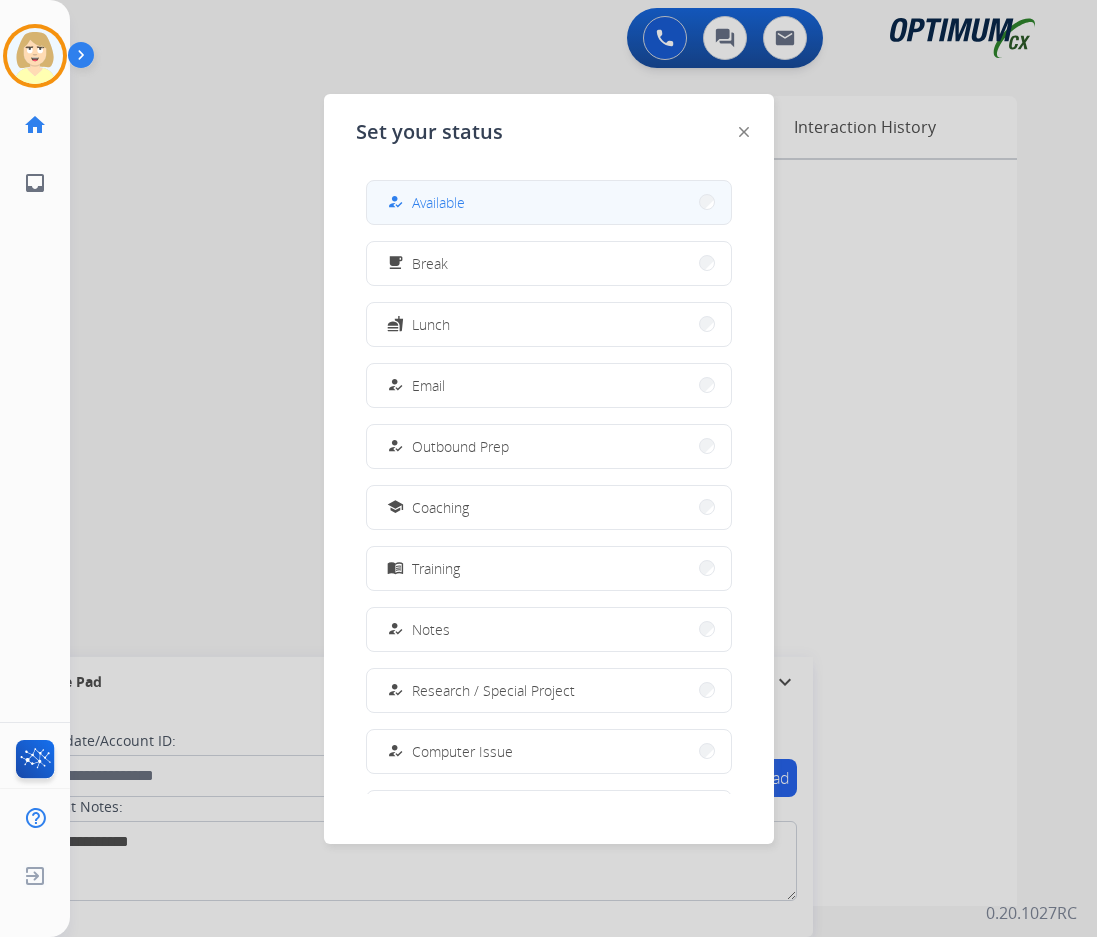 click on "Available" at bounding box center (438, 202) 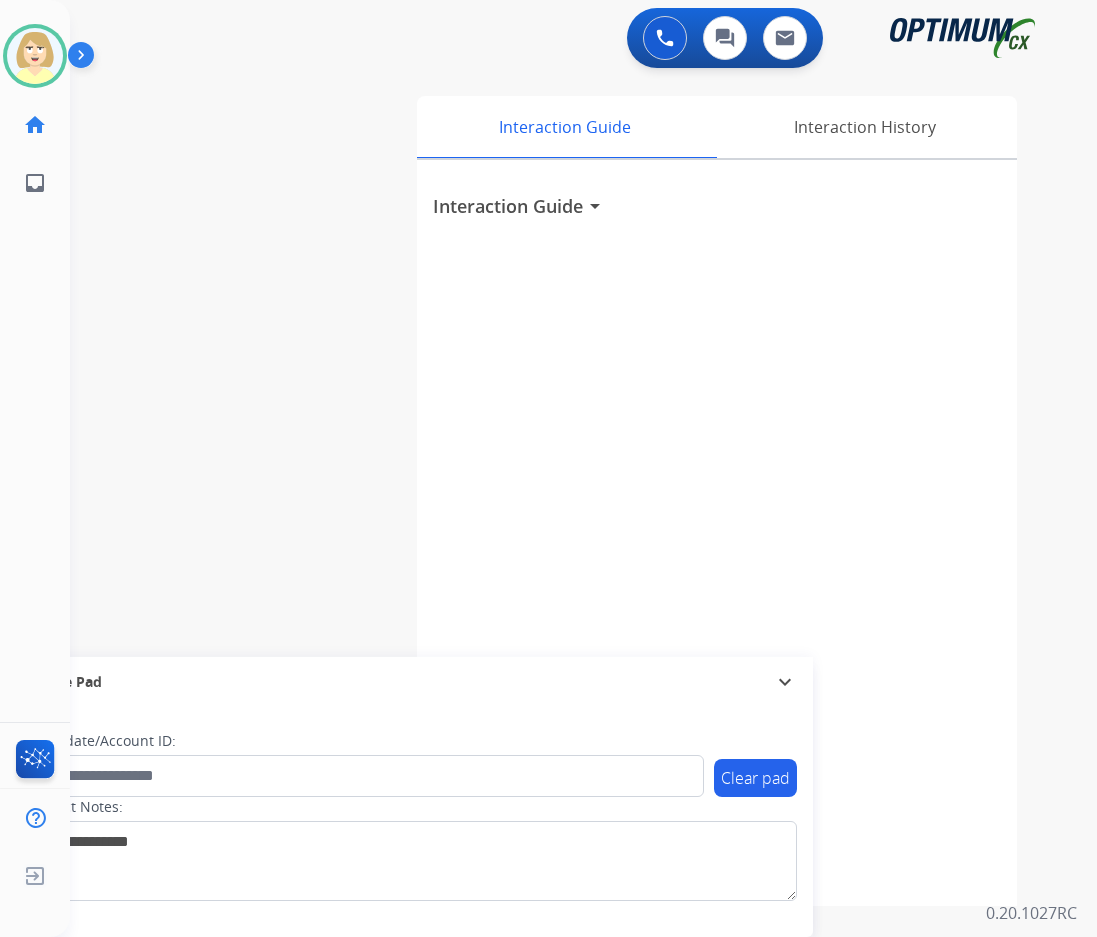 click on "Interaction Guide arrow_drop_down" at bounding box center (717, 533) 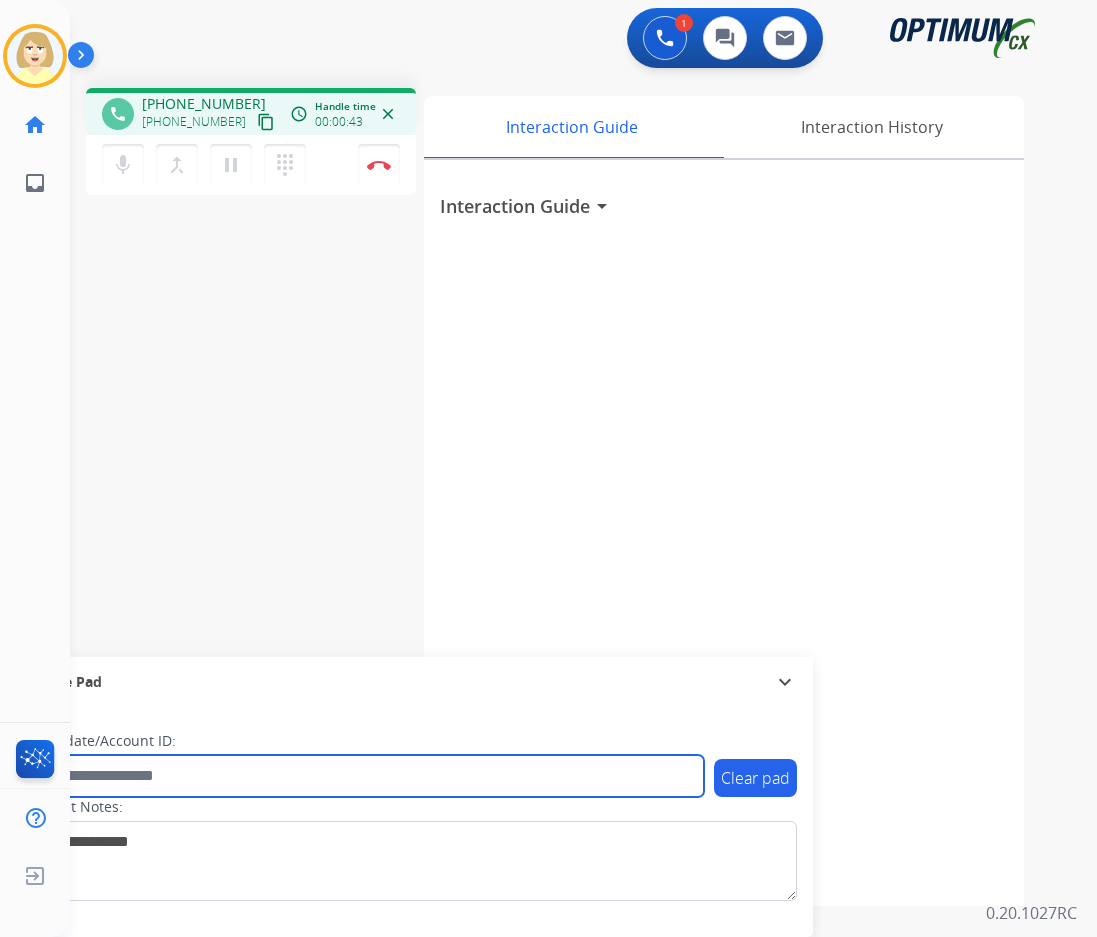 click at bounding box center [365, 776] 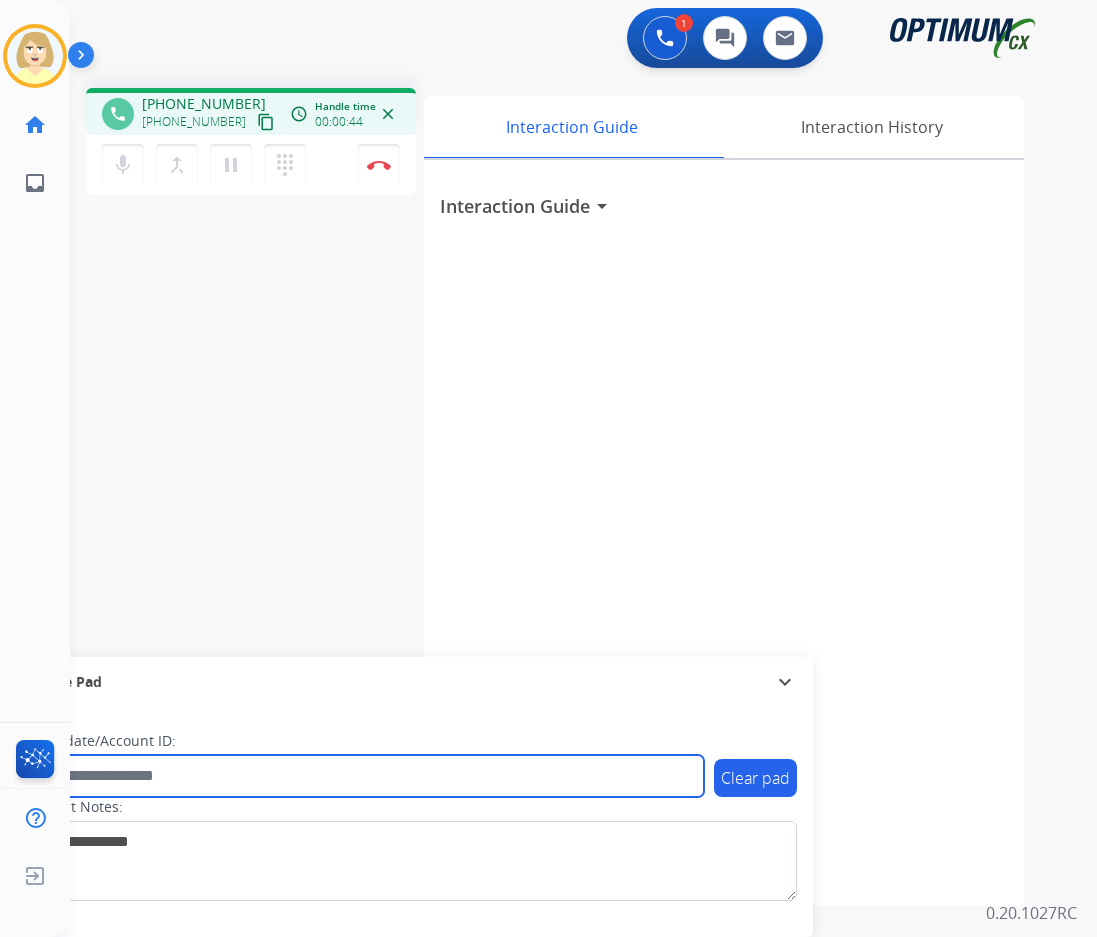 paste on "*******" 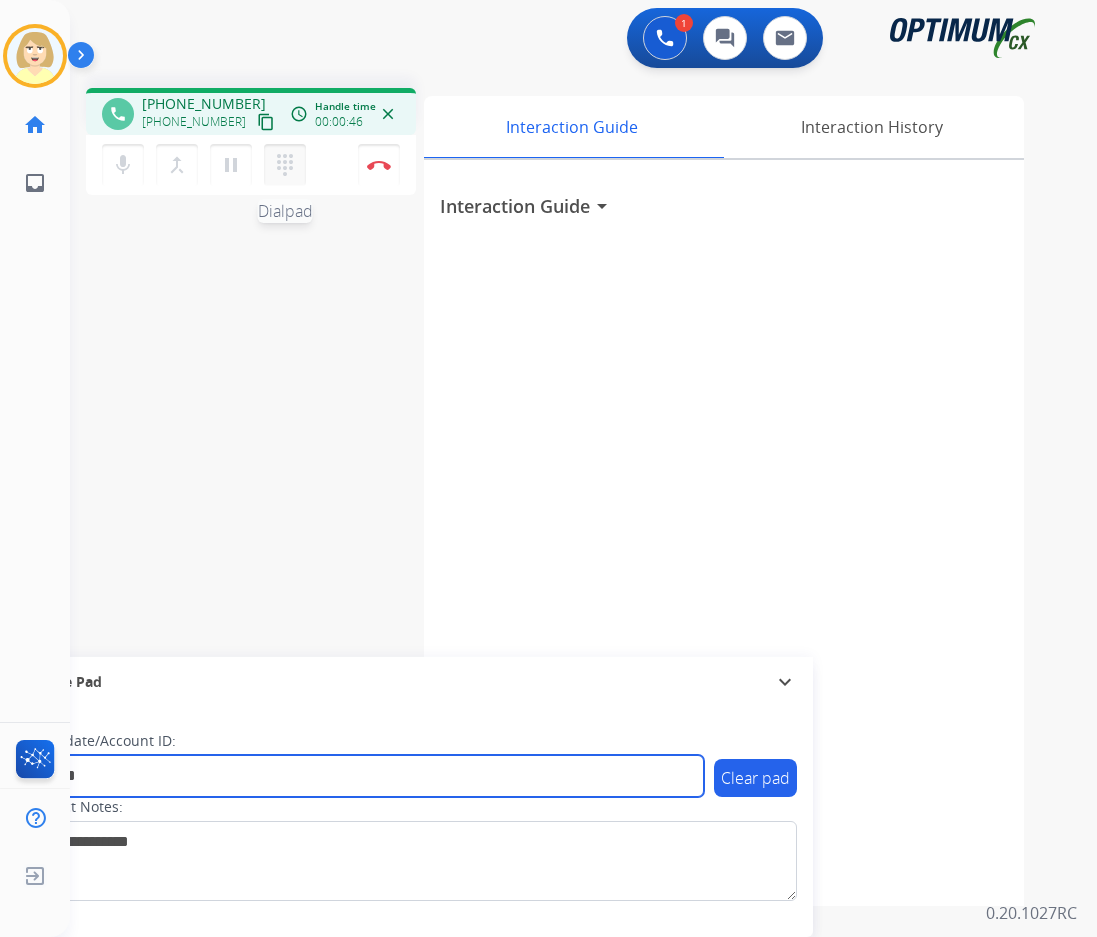 type on "*******" 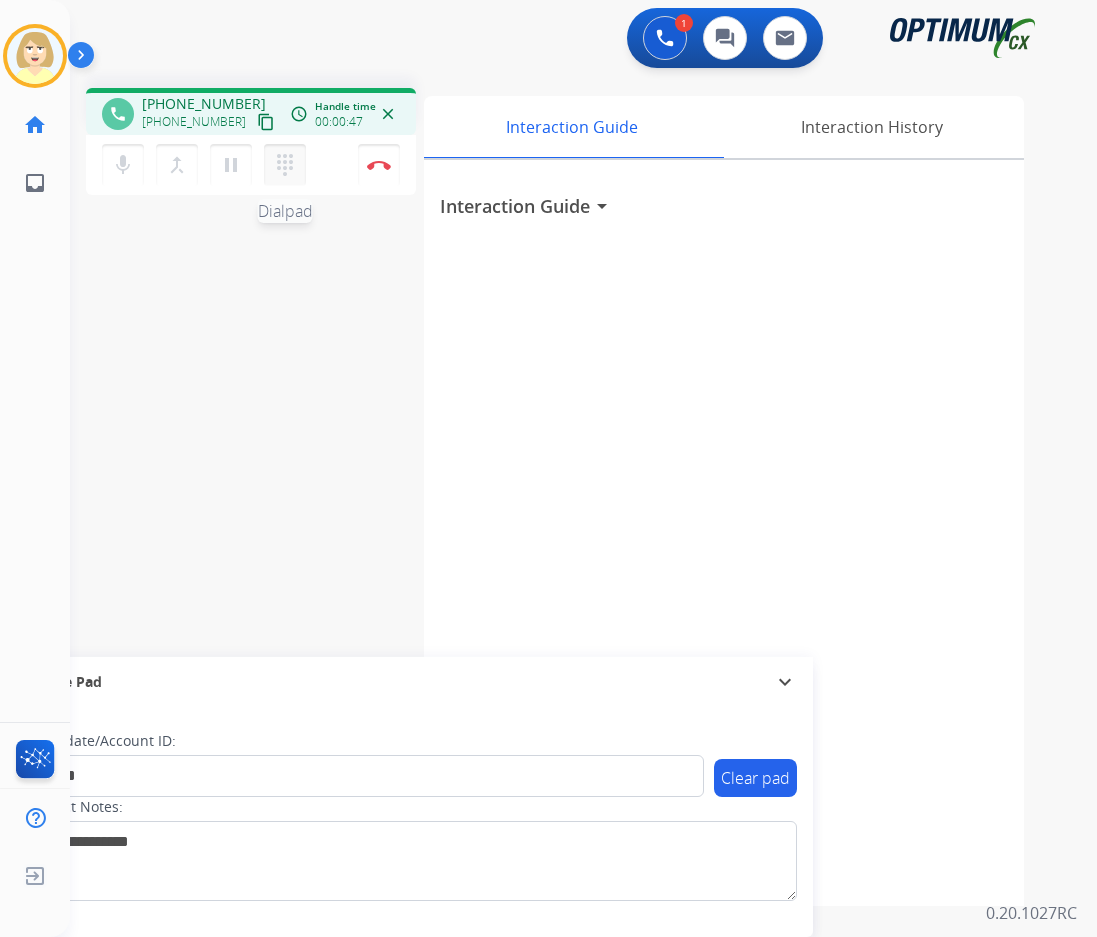 click on "dialpad" at bounding box center [285, 165] 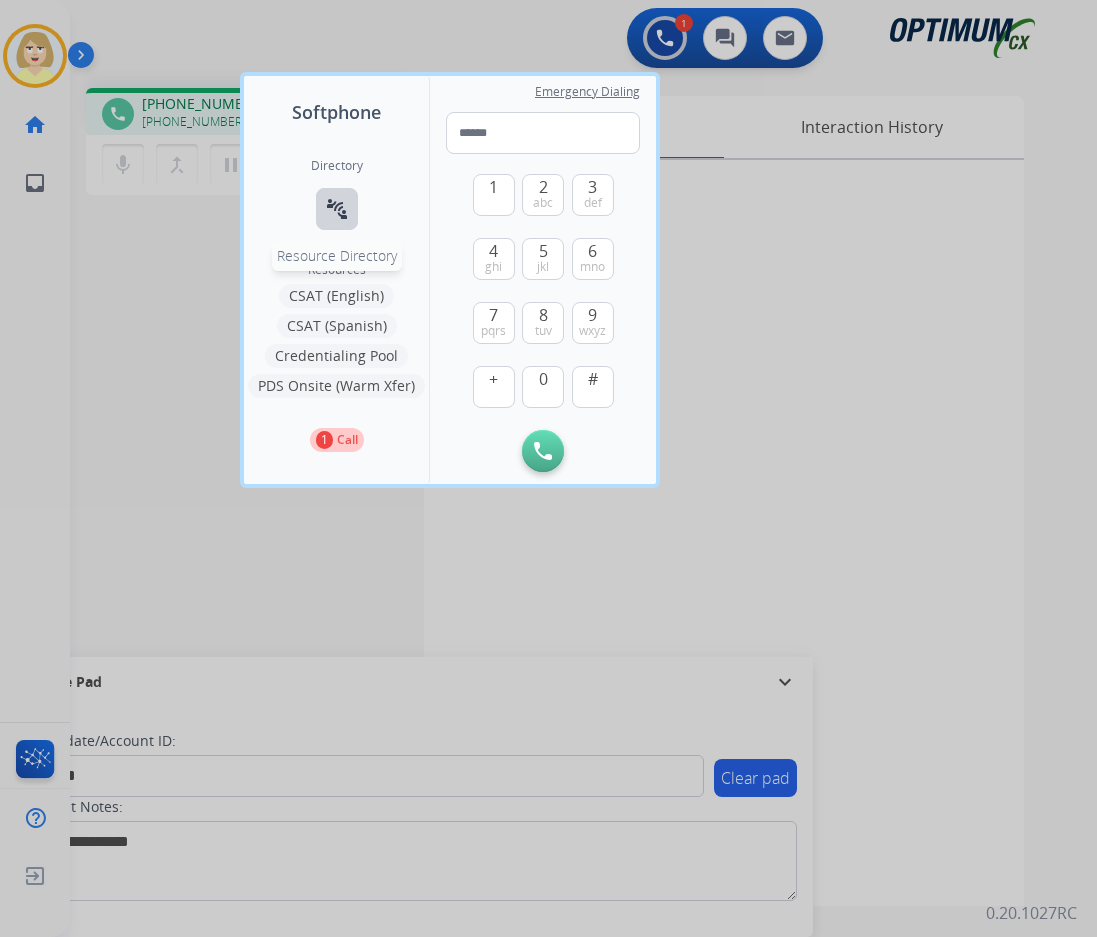 click on "connect_without_contact Resource Directory" at bounding box center [337, 209] 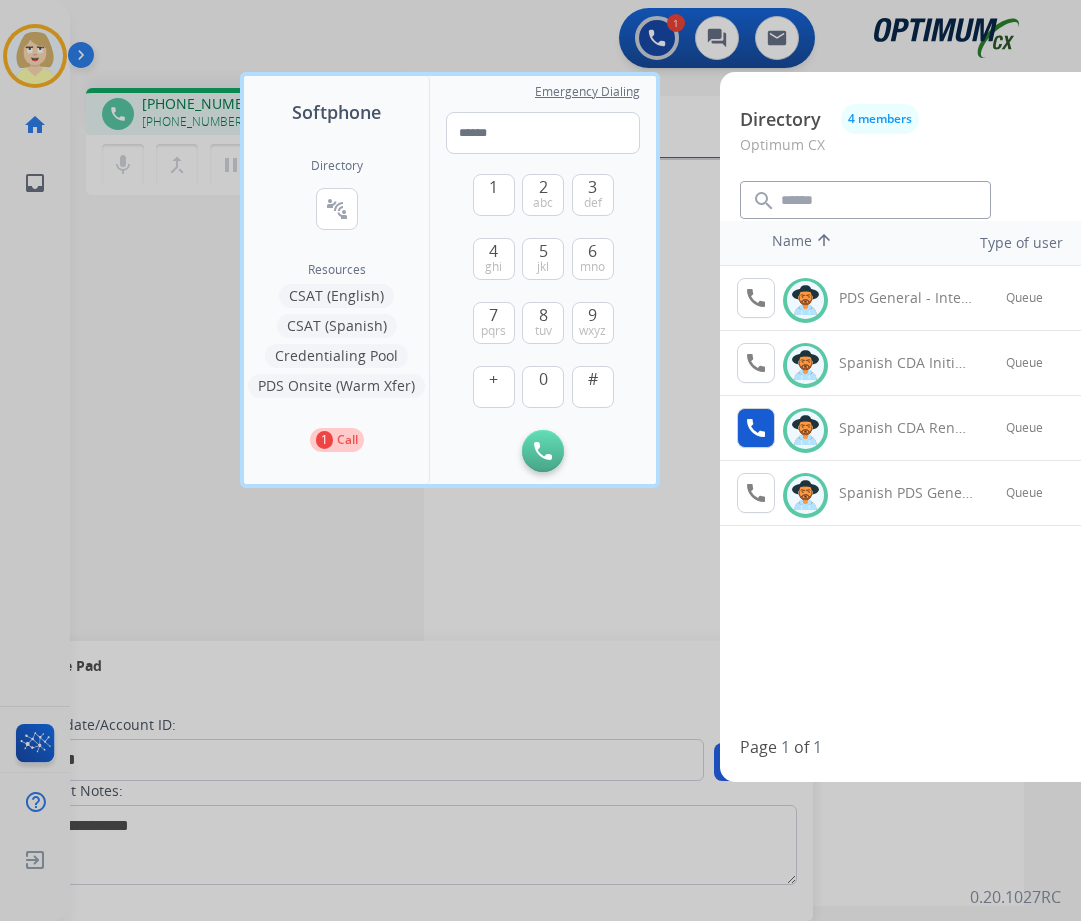 click on "call" at bounding box center (756, 428) 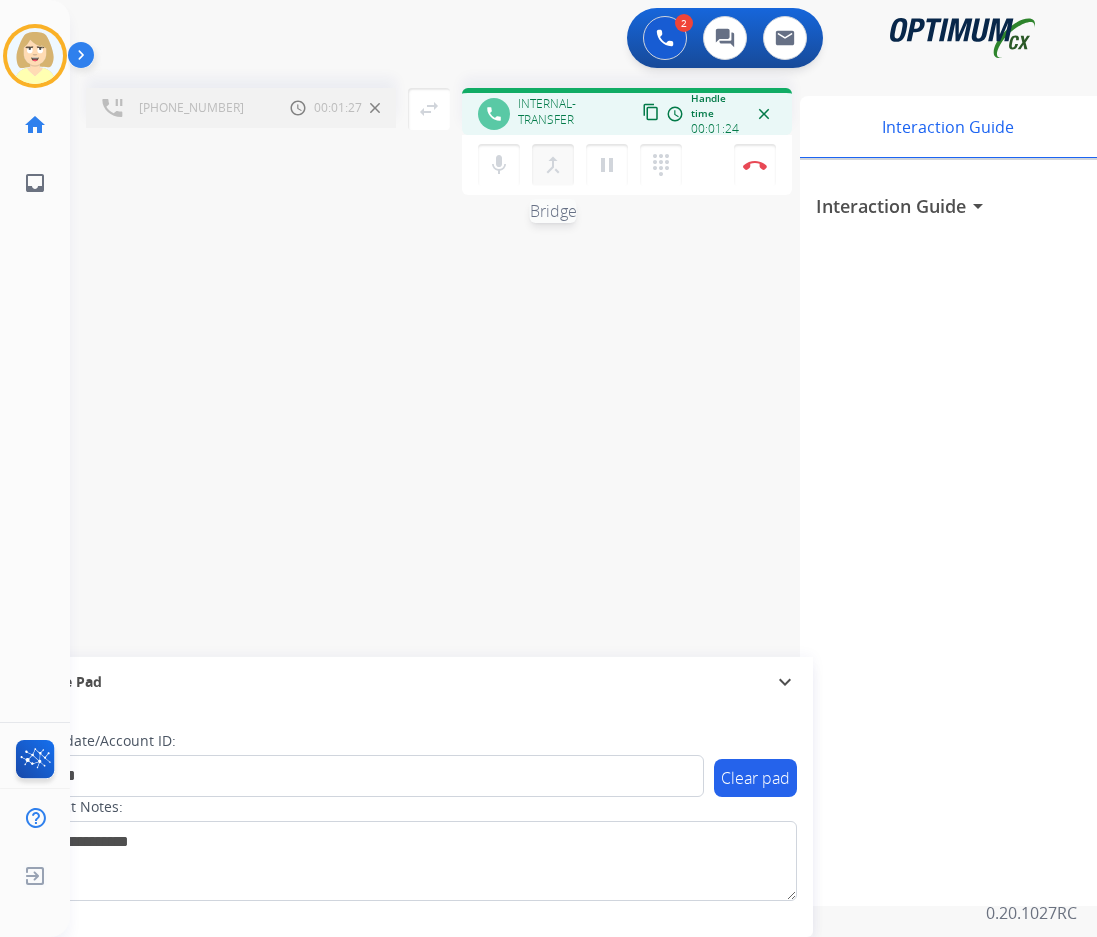 click on "merge_type" at bounding box center (553, 165) 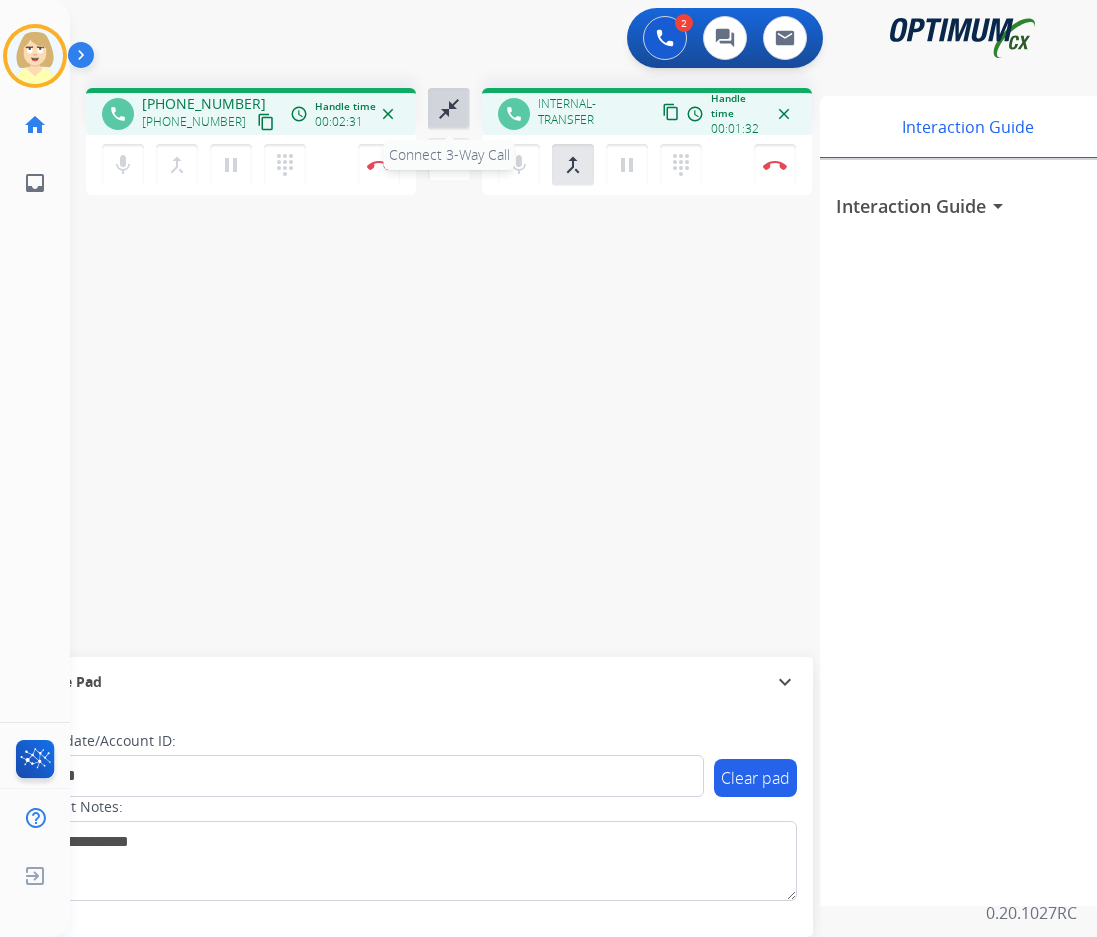 click on "close_fullscreen" at bounding box center [449, 109] 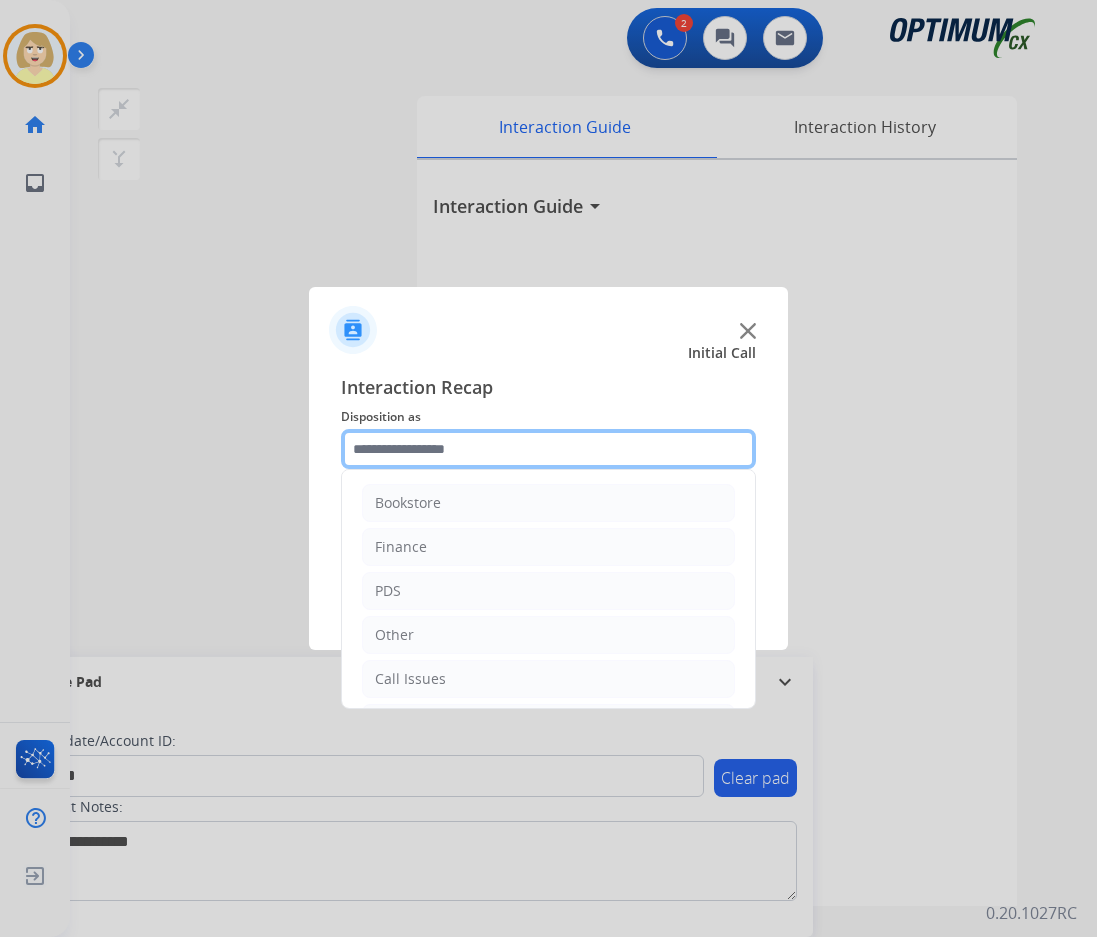 click 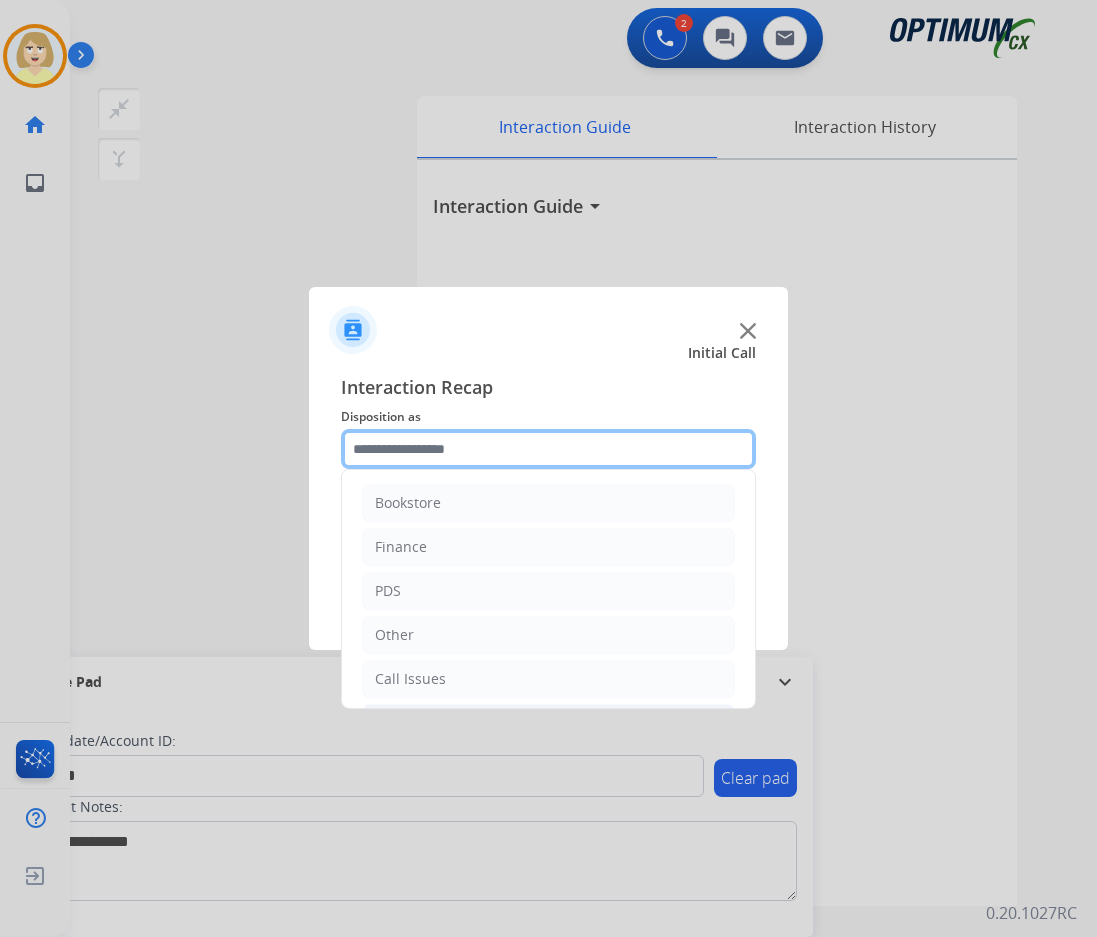 scroll, scrollTop: 136, scrollLeft: 0, axis: vertical 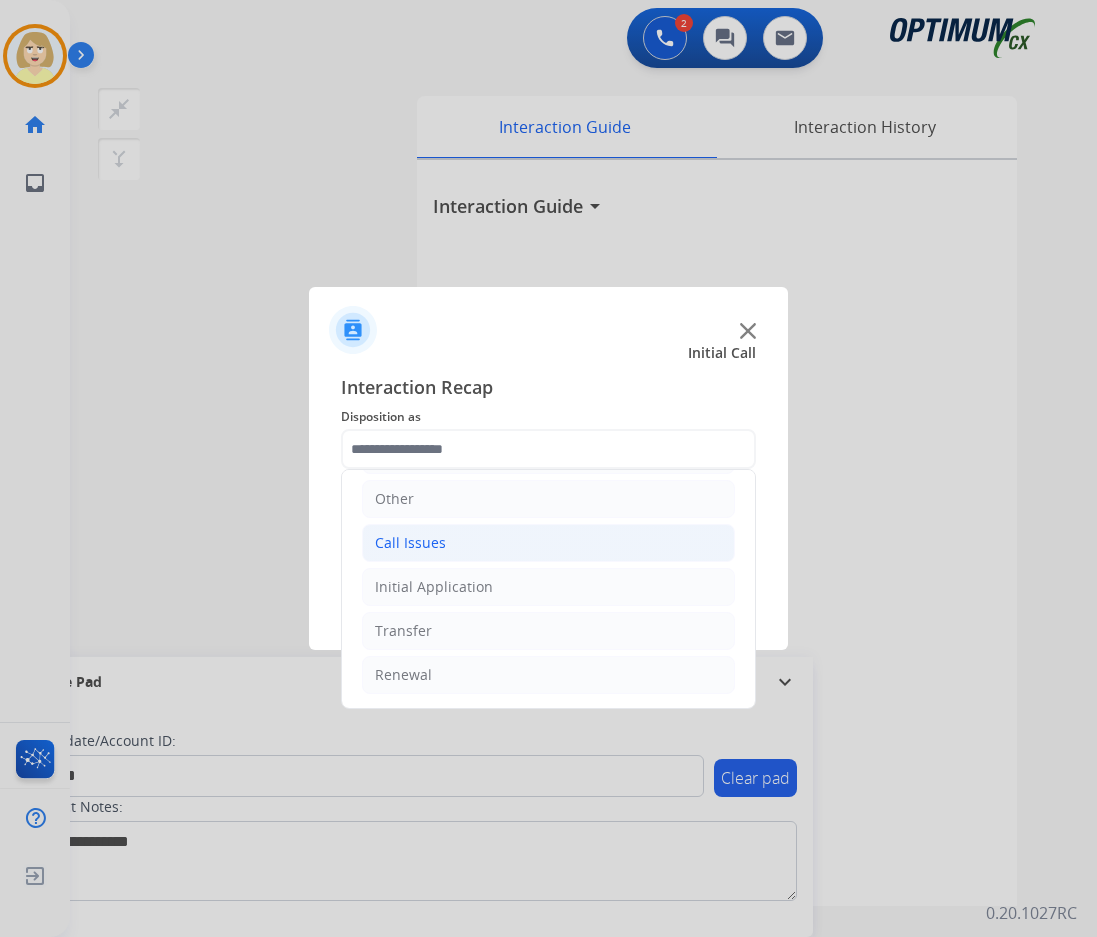 click on "Call Issues" 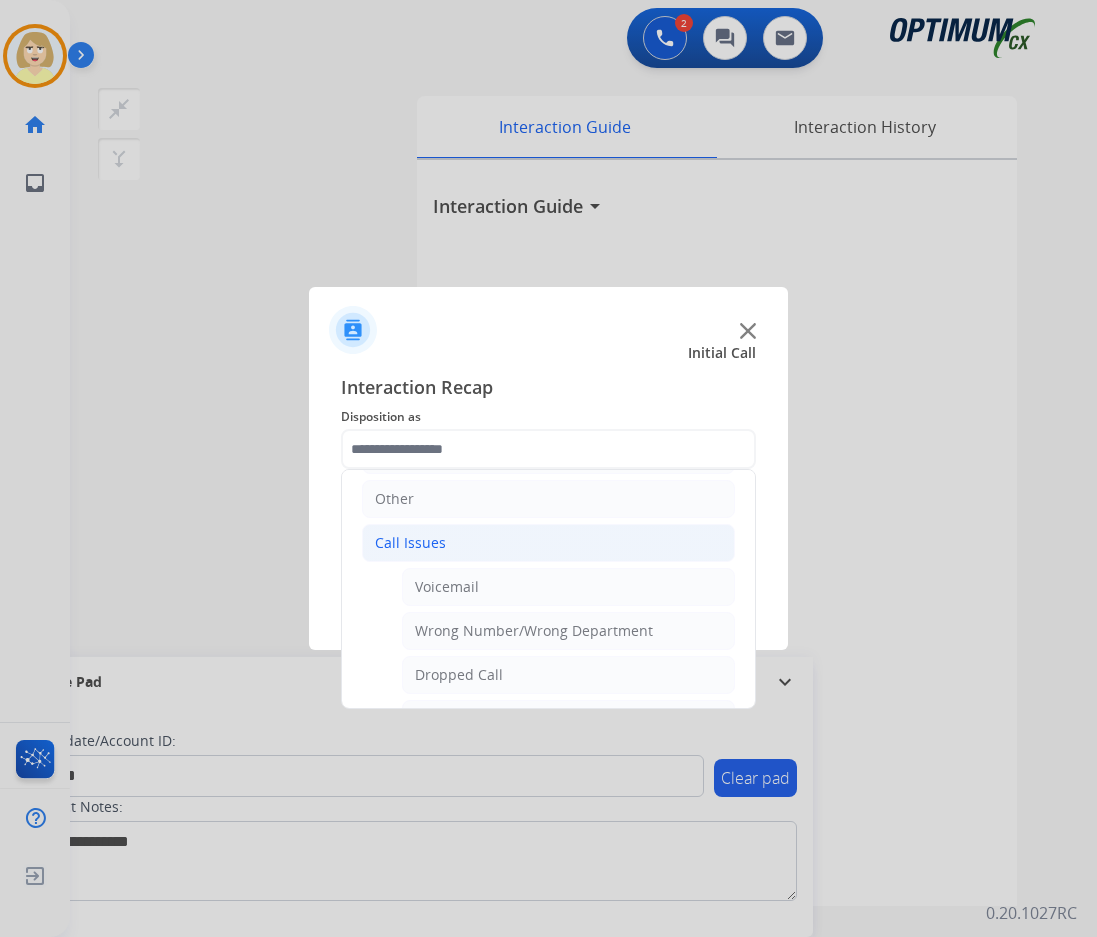 click on "Wrong Number/Wrong Department" 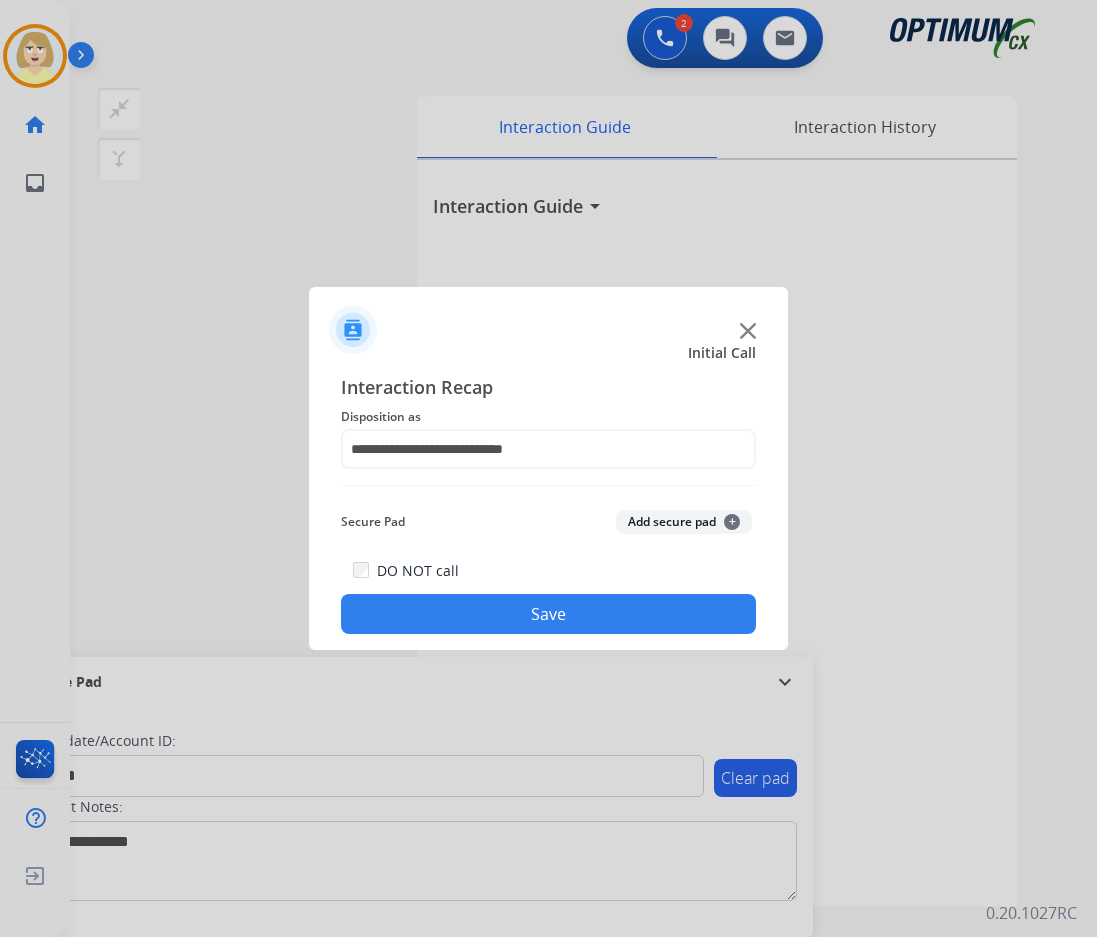 drag, startPoint x: 648, startPoint y: 517, endPoint x: 466, endPoint y: 627, distance: 212.65935 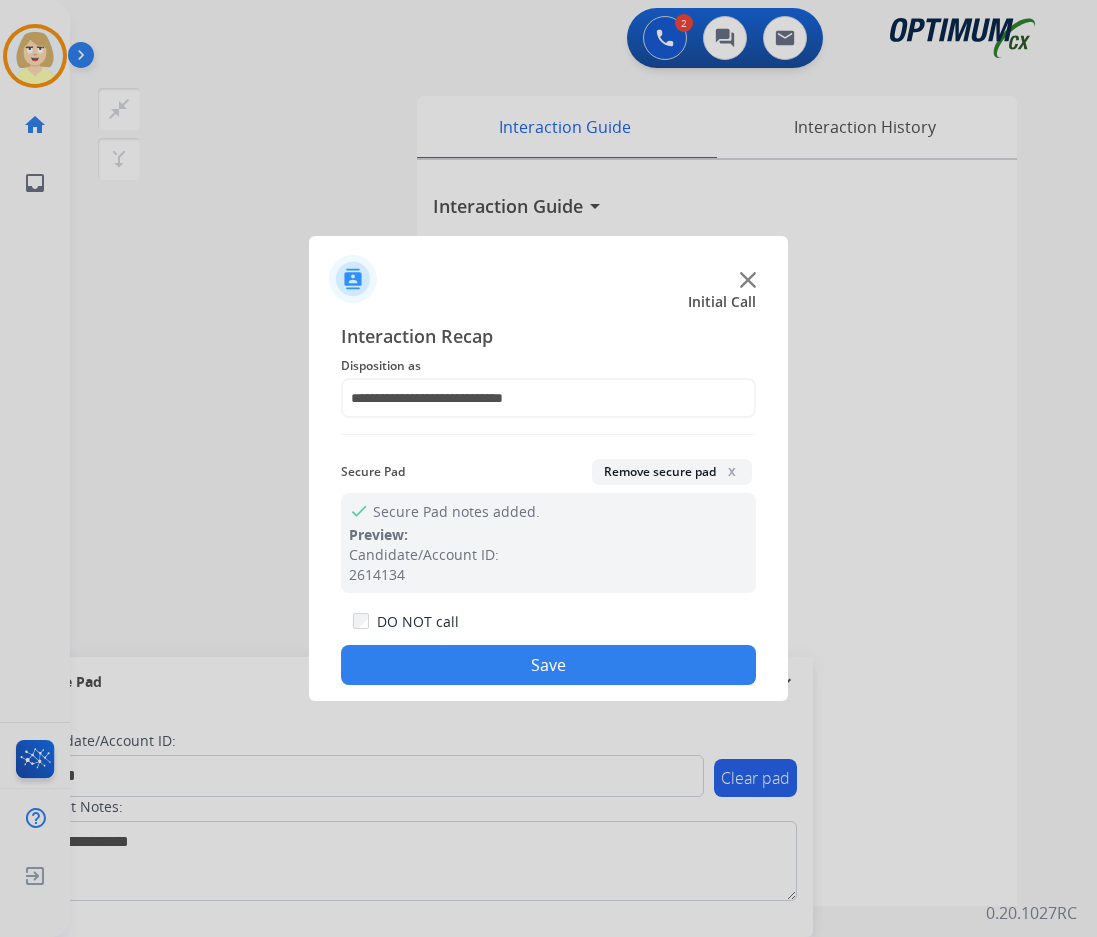 drag, startPoint x: 438, startPoint y: 665, endPoint x: 336, endPoint y: 562, distance: 144.95862 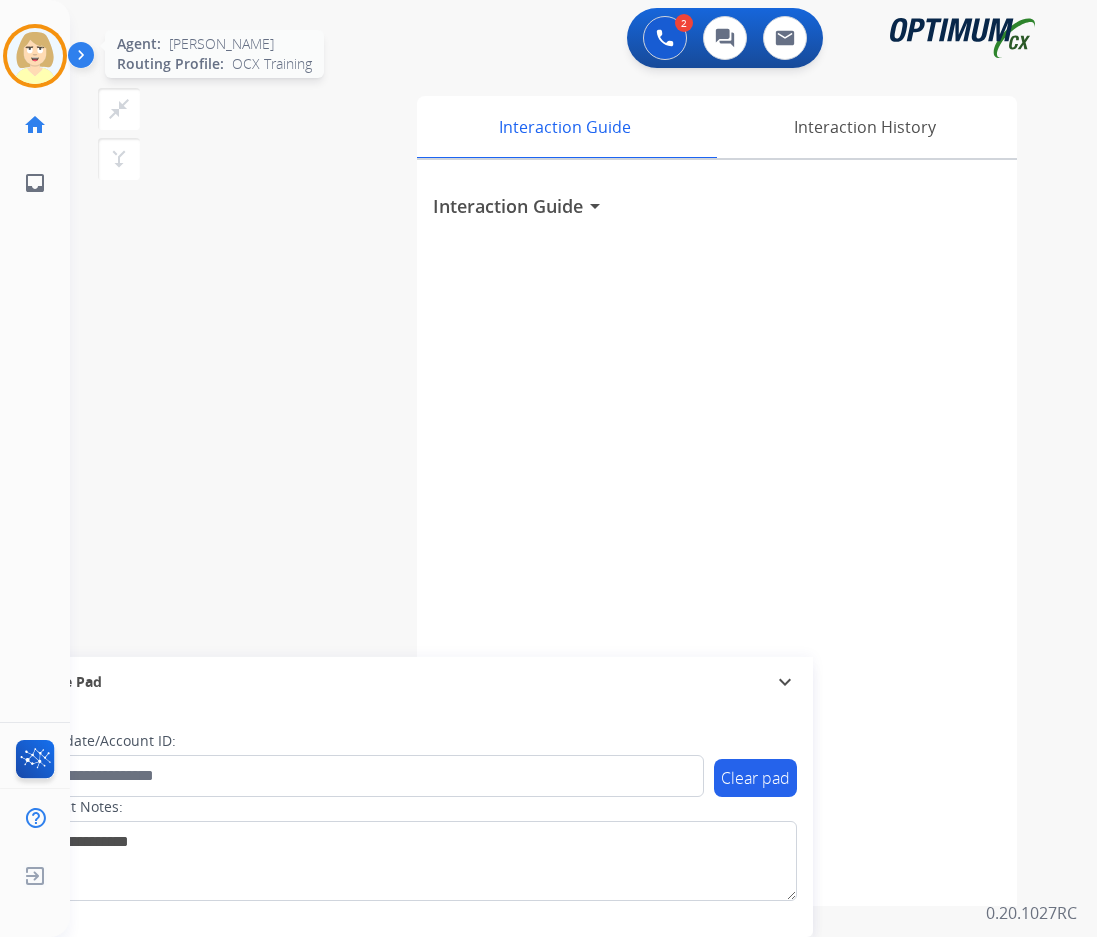 click at bounding box center (35, 56) 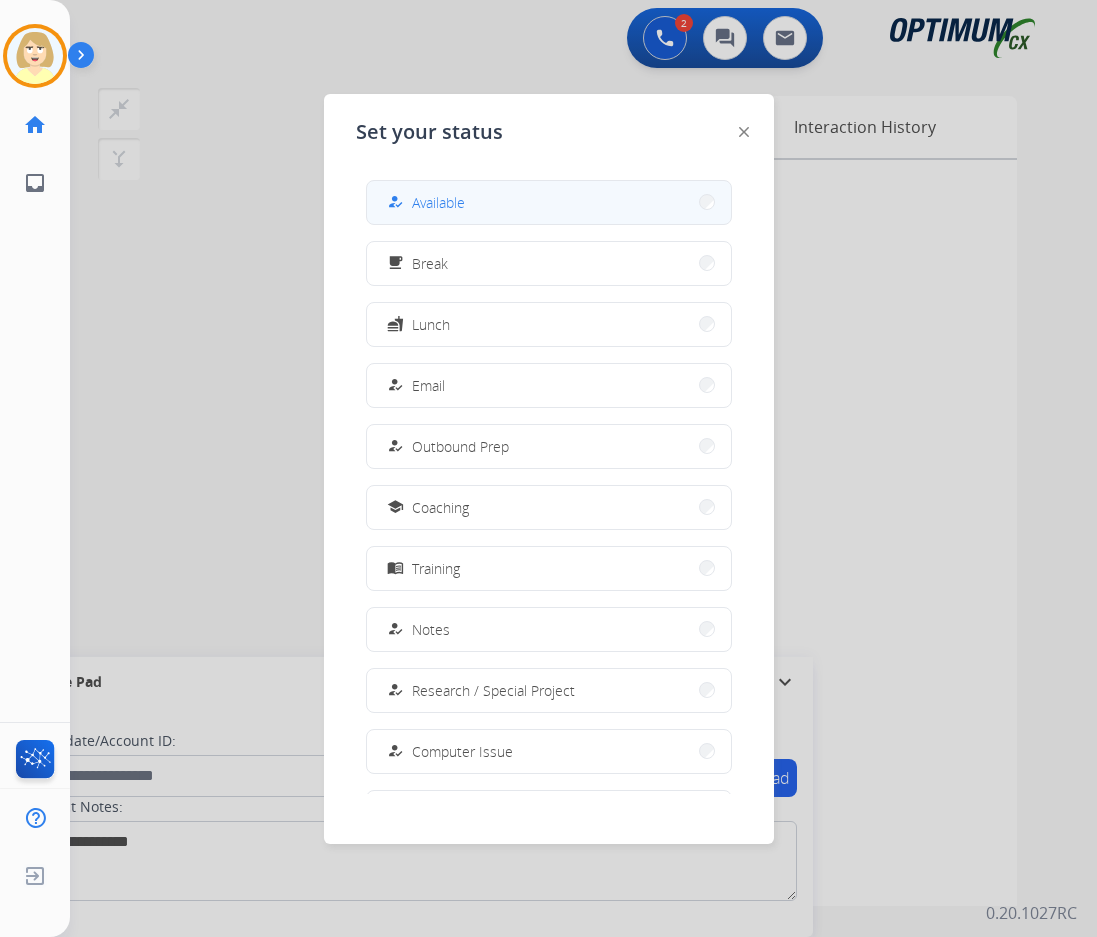click on "Available" at bounding box center [438, 202] 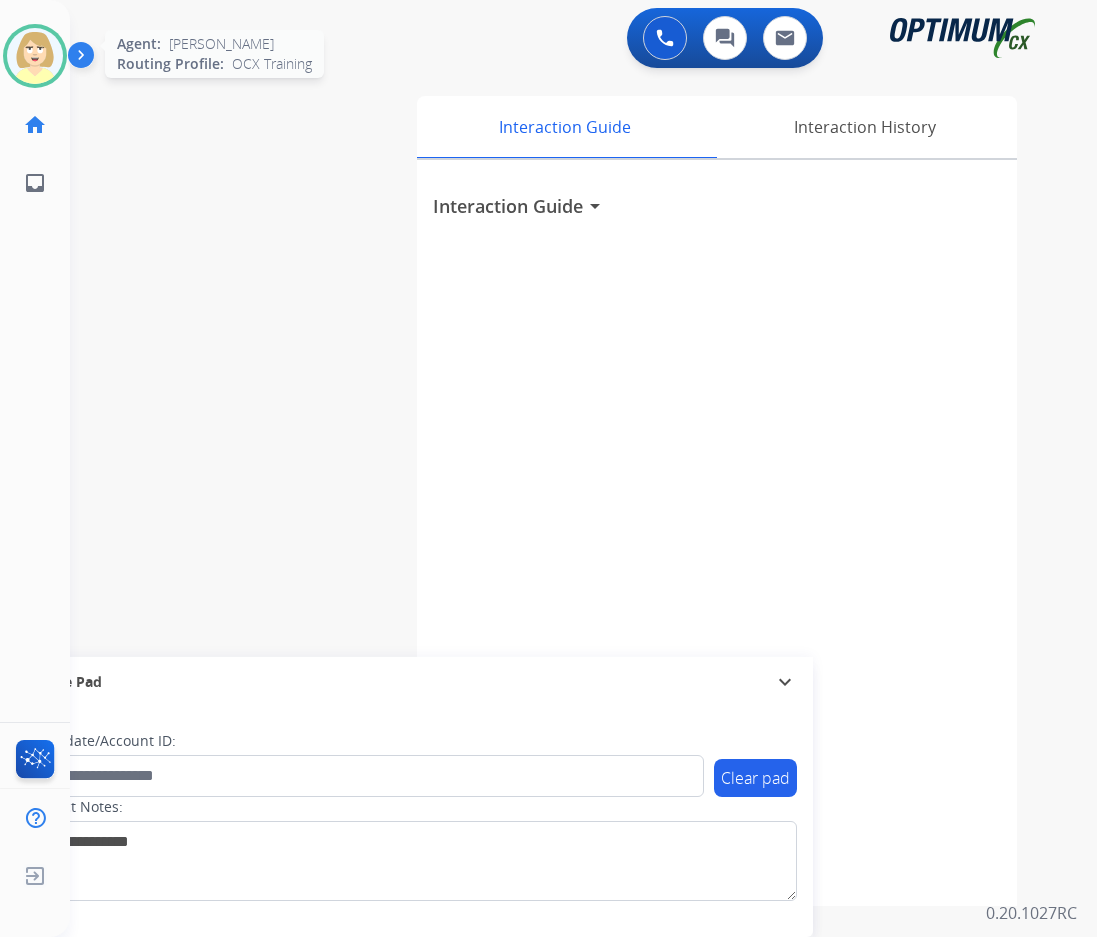 click at bounding box center [35, 56] 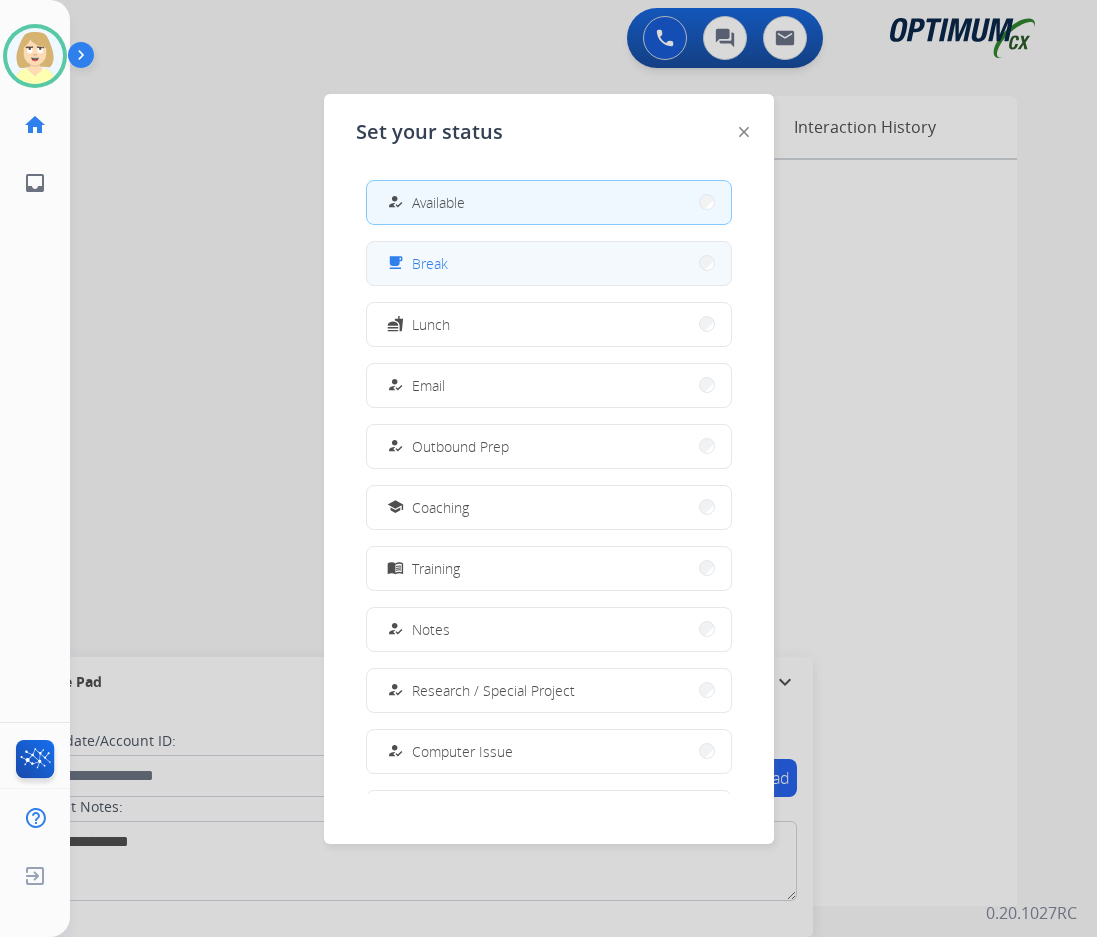 click on "Break" at bounding box center [430, 263] 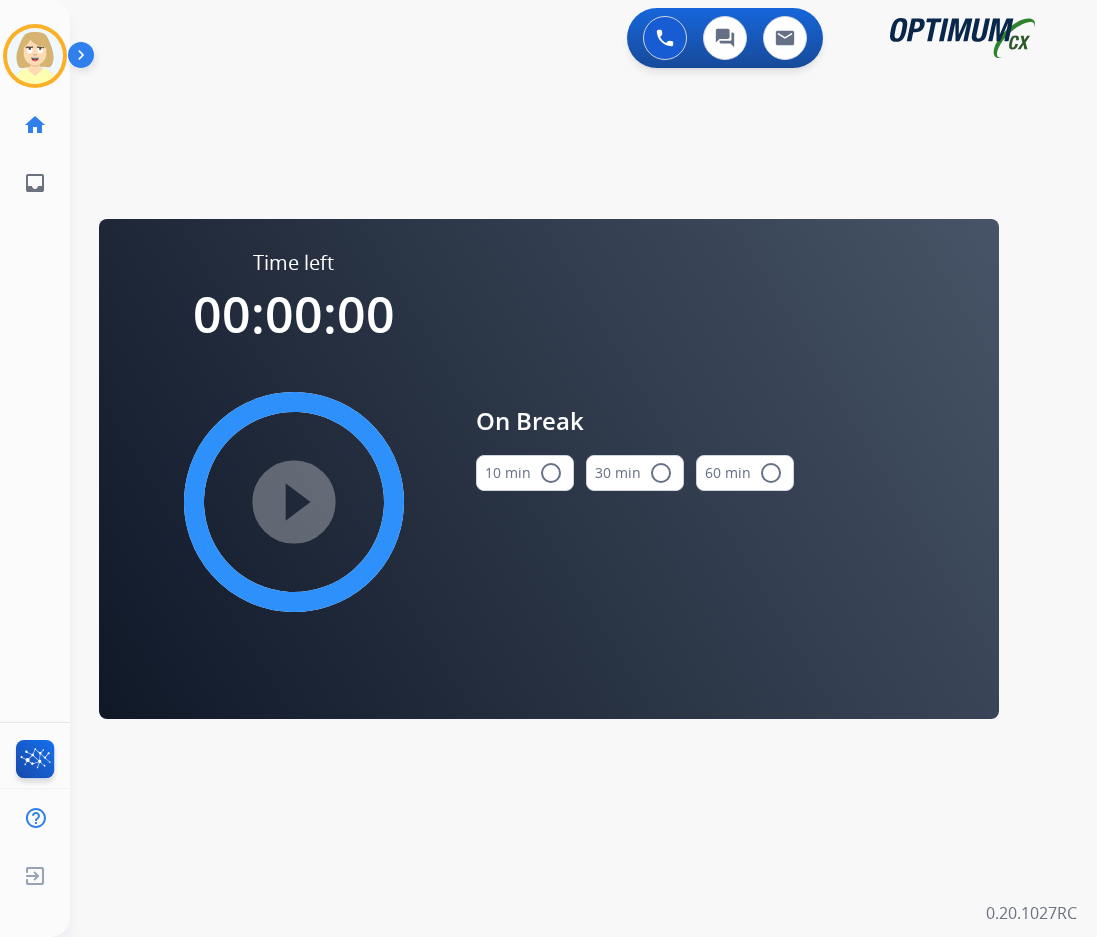 drag, startPoint x: 536, startPoint y: 473, endPoint x: 491, endPoint y: 478, distance: 45.276924 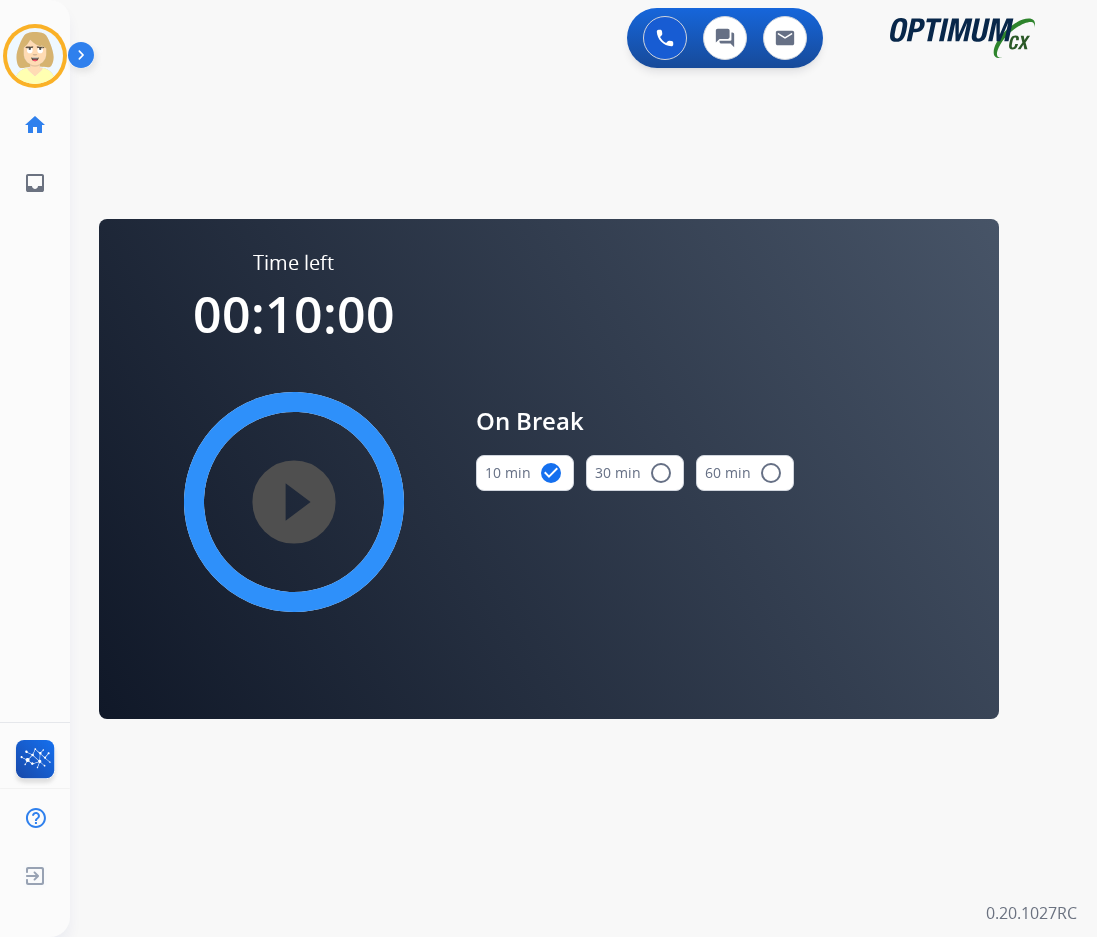 click on "play_circle_filled" at bounding box center [294, 502] 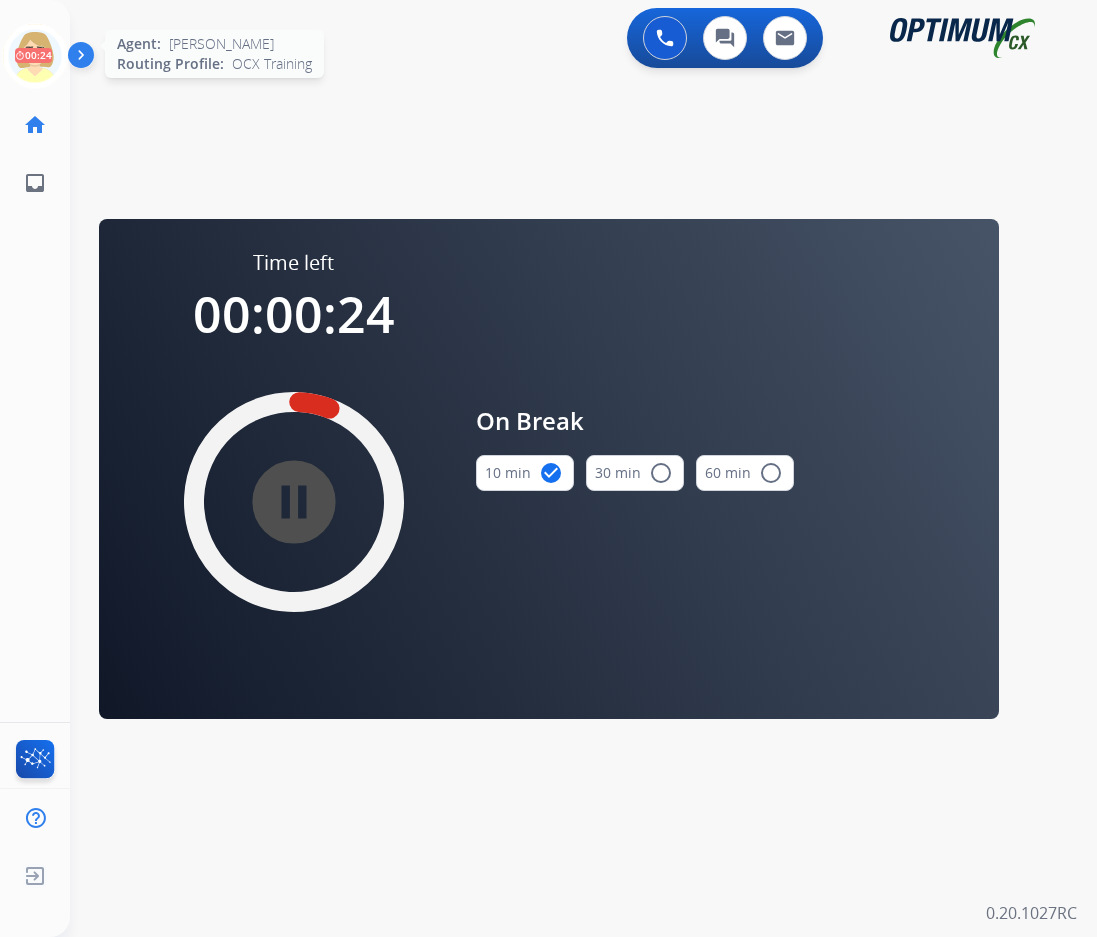 click 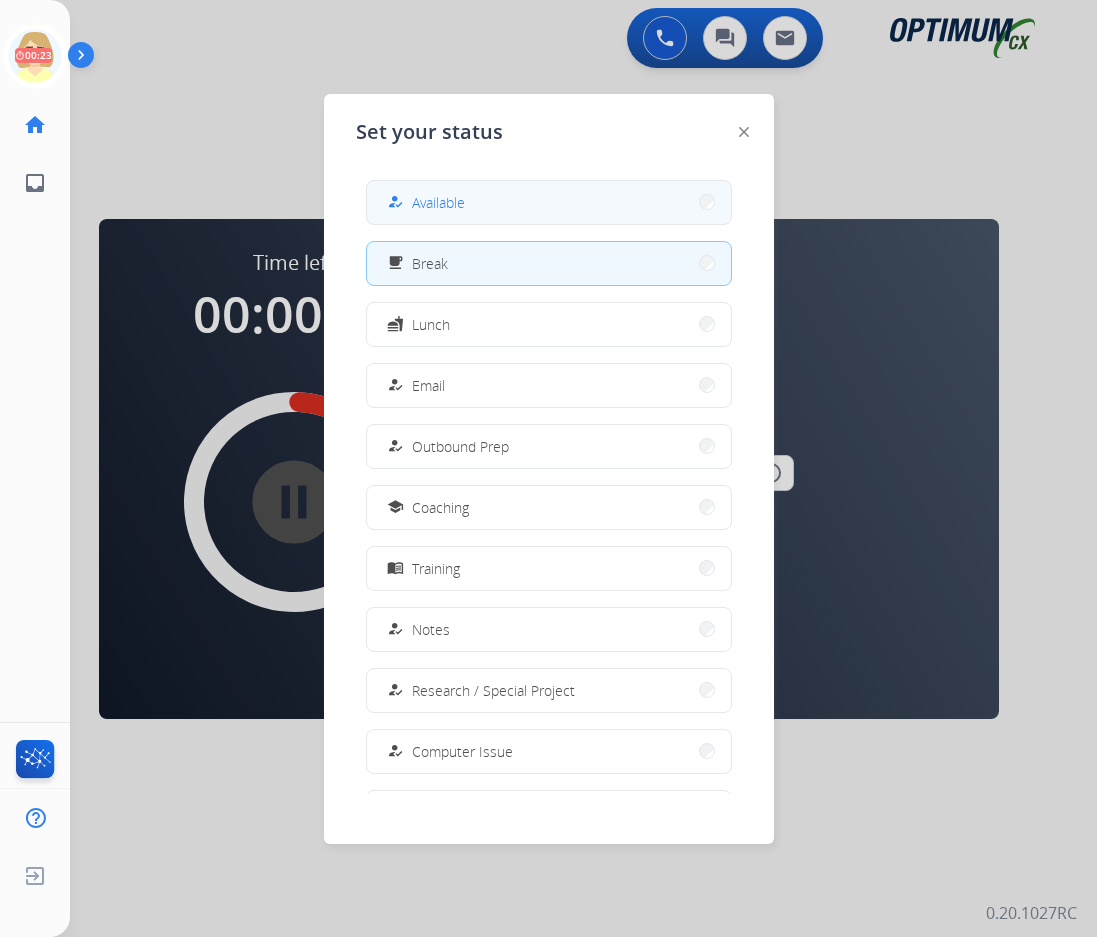 click on "Available" at bounding box center [438, 202] 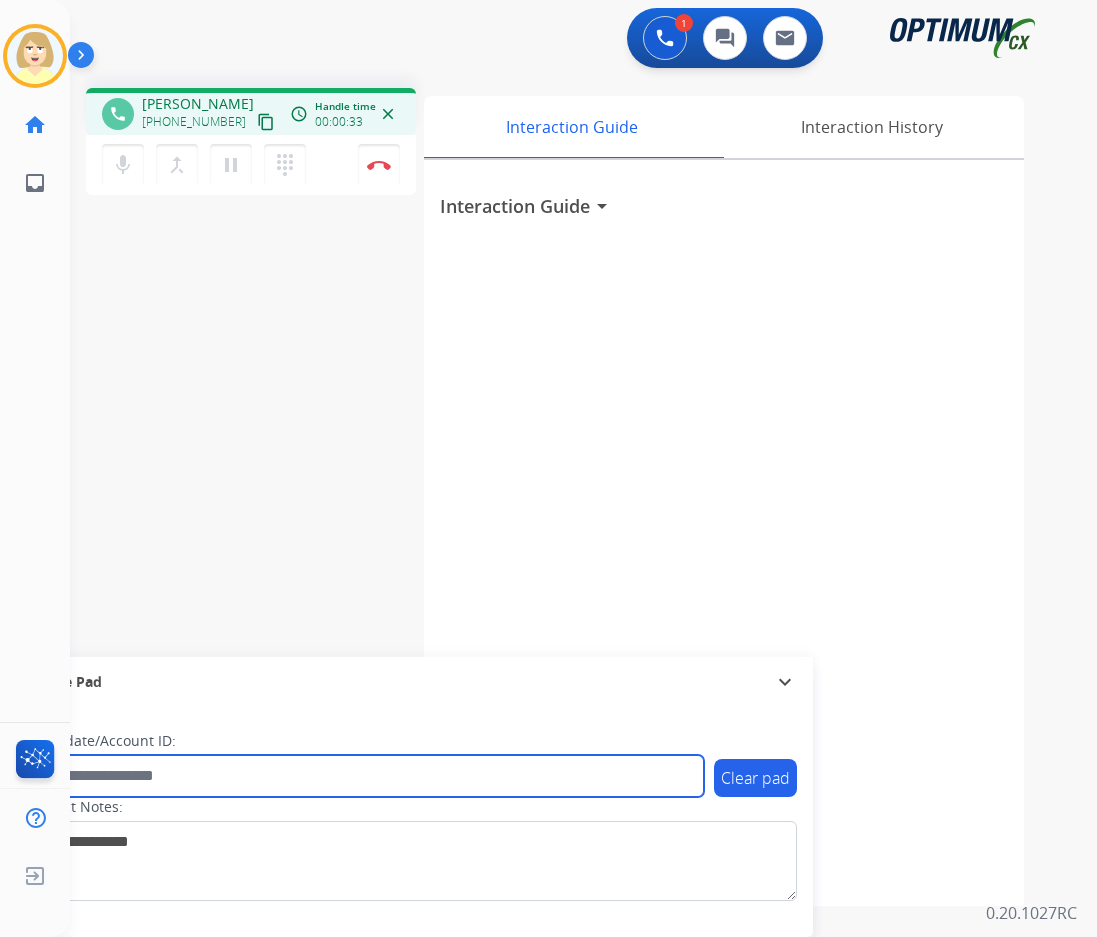 click at bounding box center [365, 776] 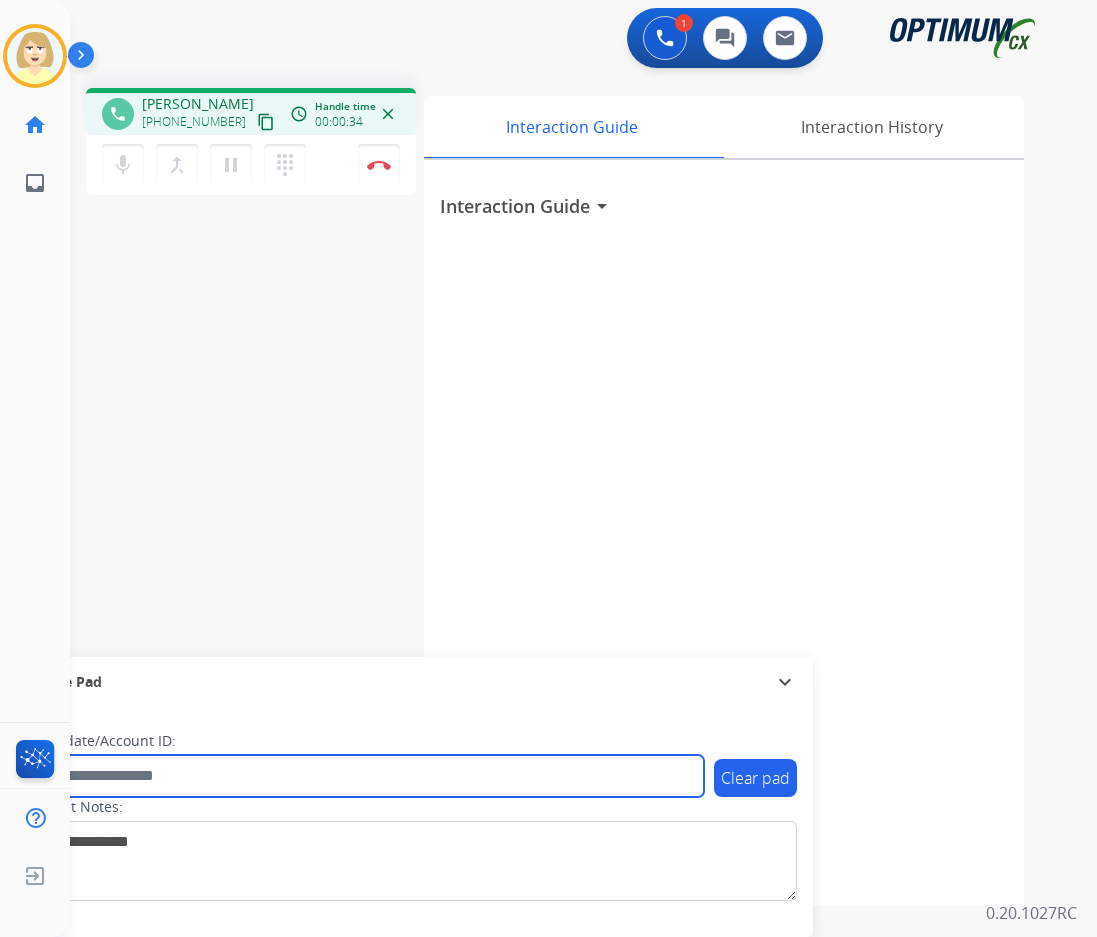paste on "*******" 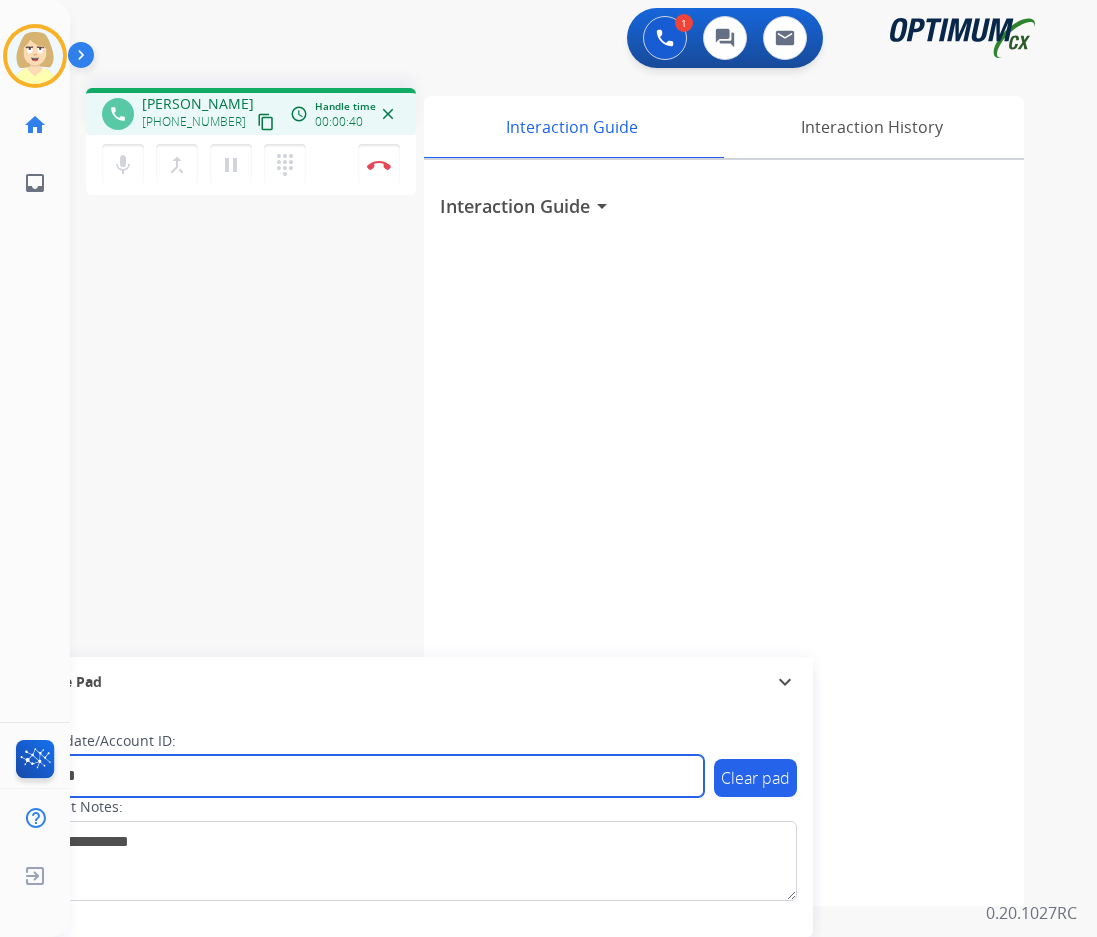 type on "*******" 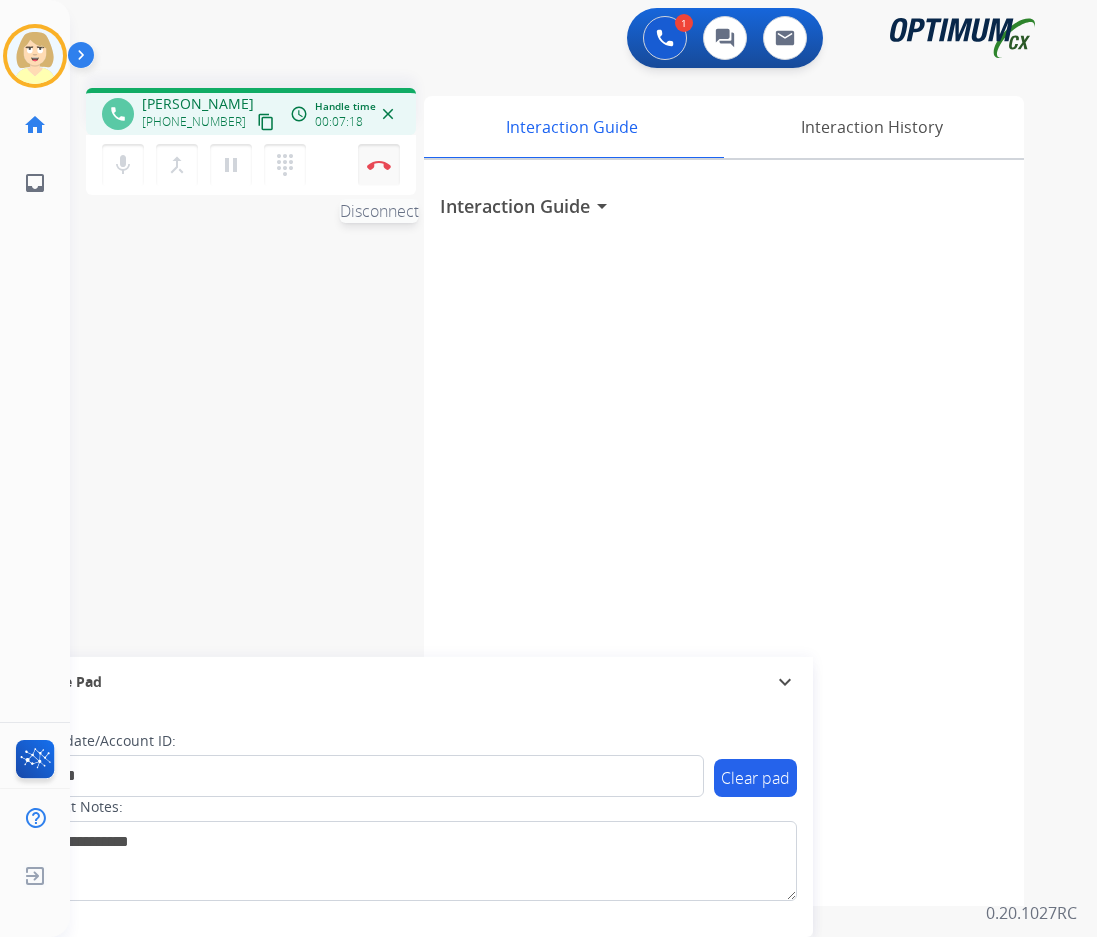 click at bounding box center [379, 165] 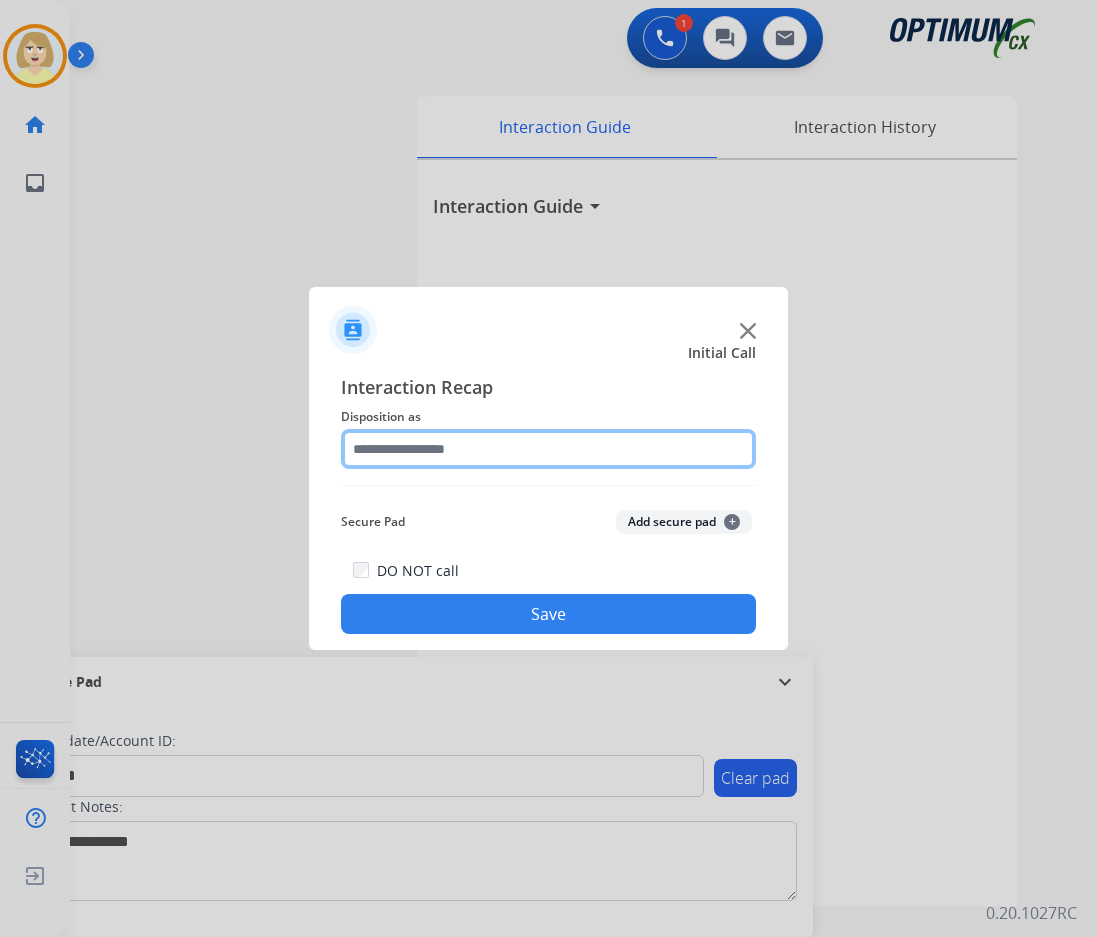 click 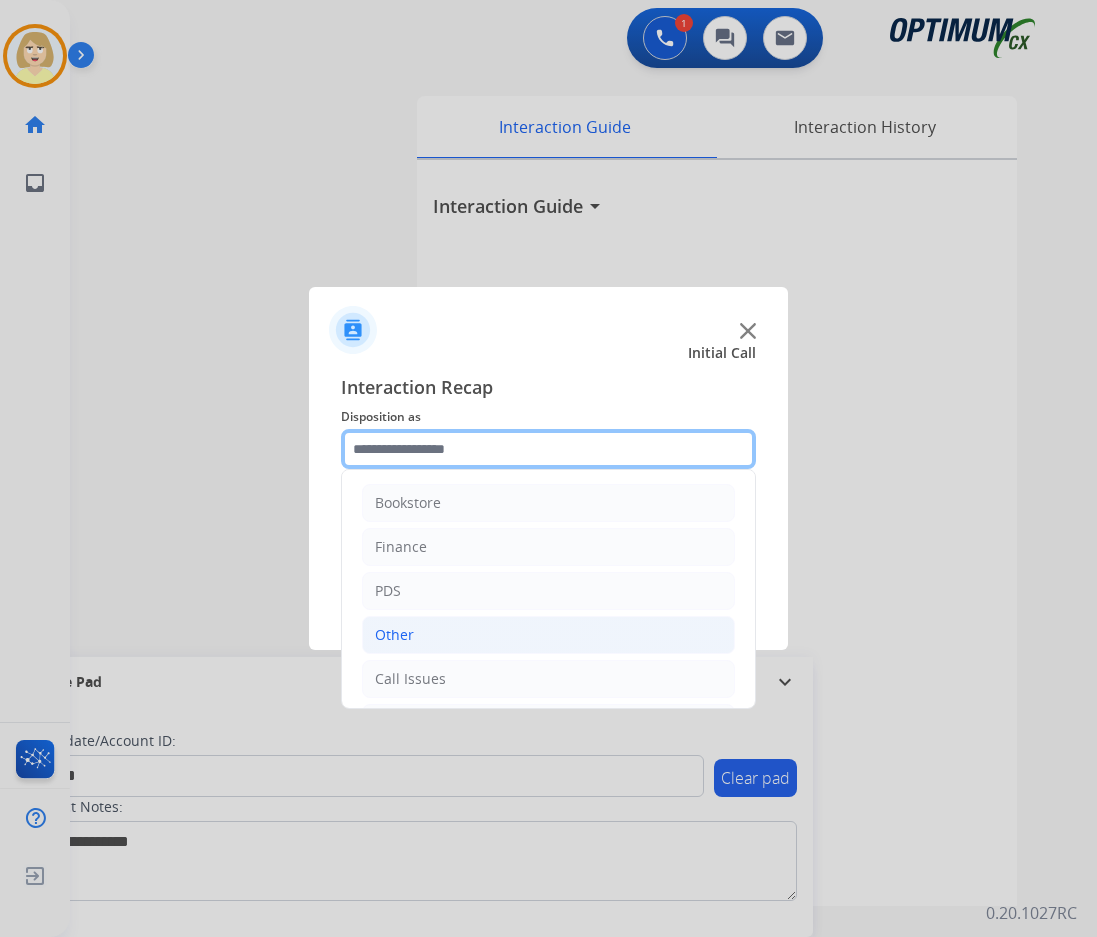 scroll, scrollTop: 136, scrollLeft: 0, axis: vertical 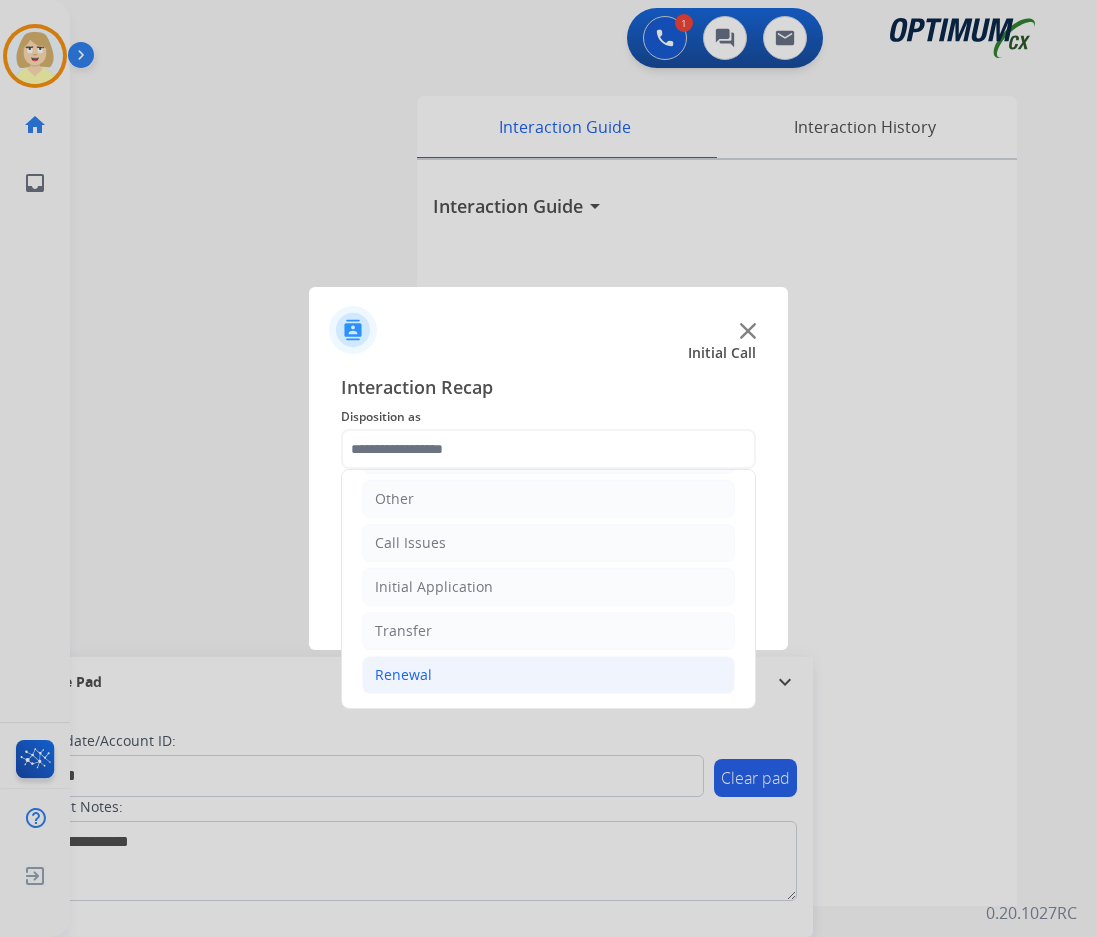 click on "Renewal" 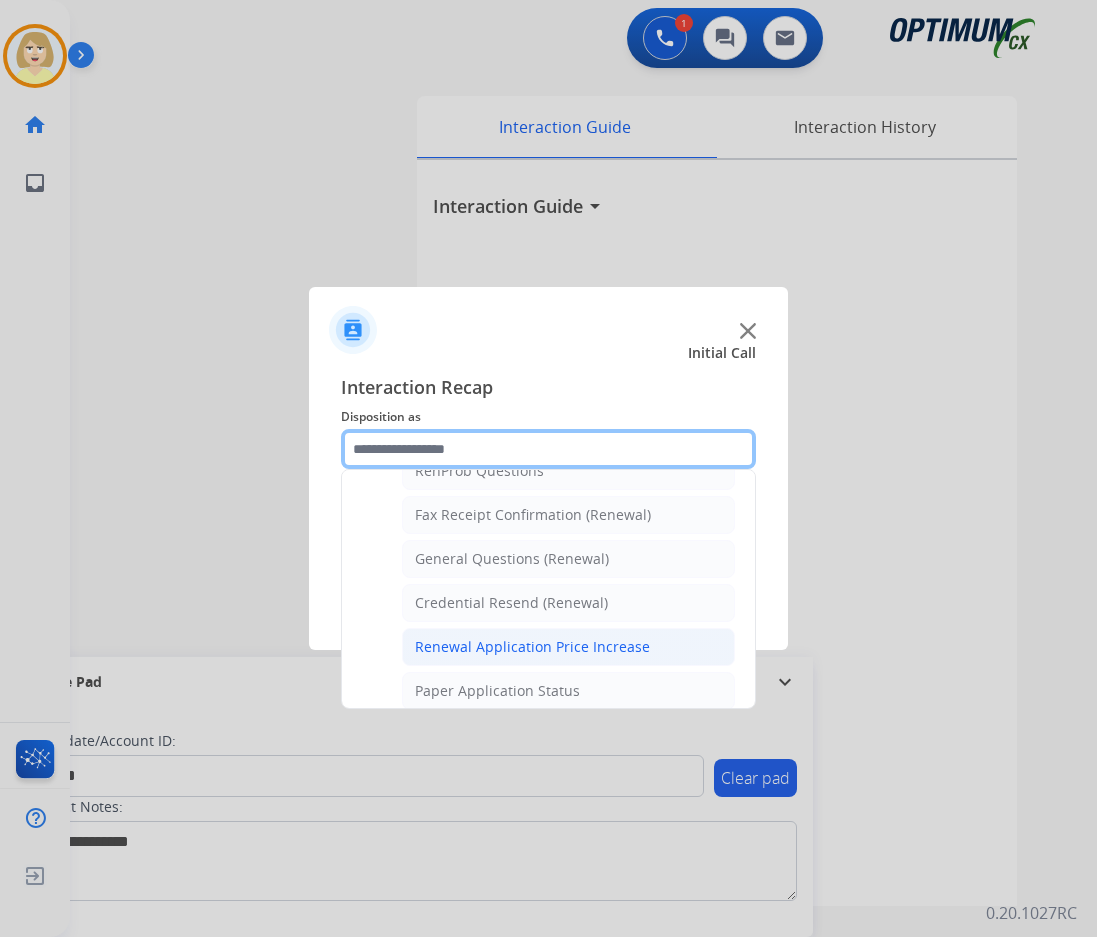 scroll, scrollTop: 736, scrollLeft: 0, axis: vertical 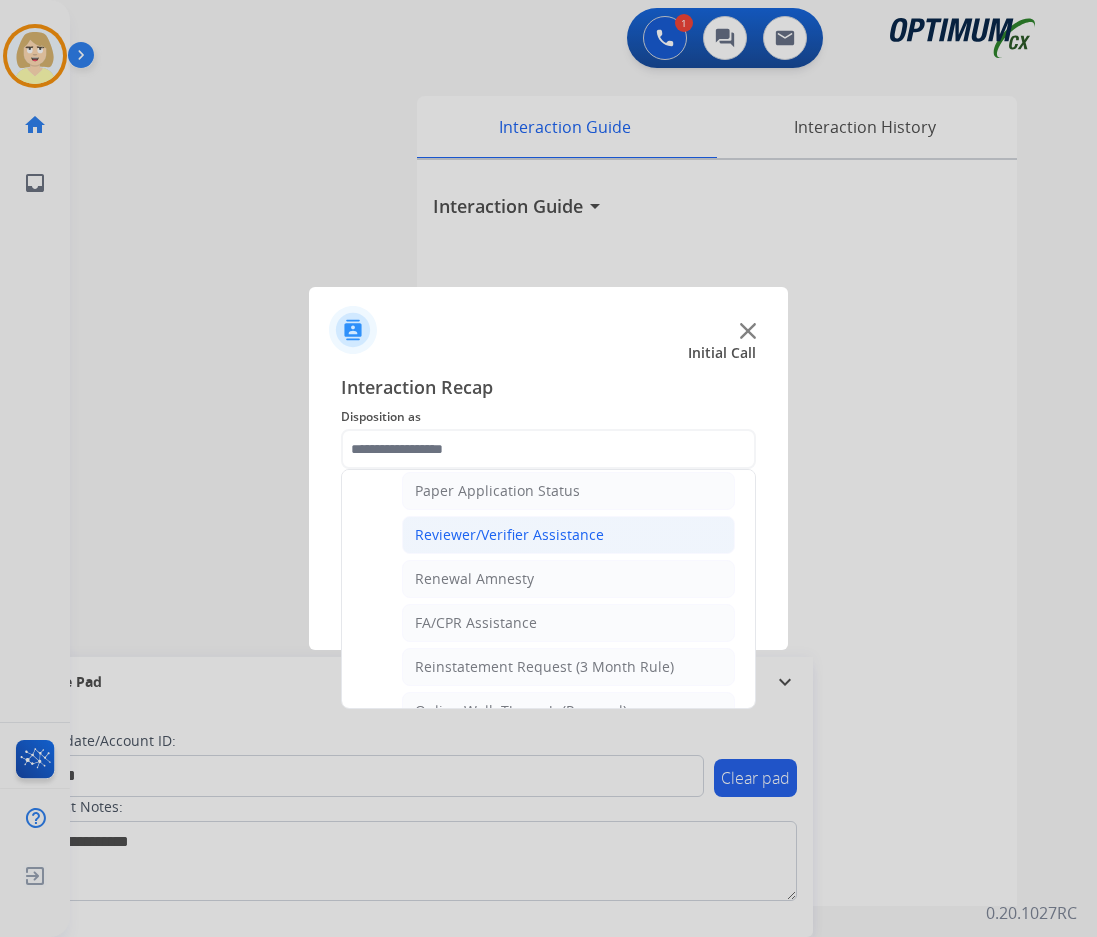 click on "Reviewer/Verifier Assistance" 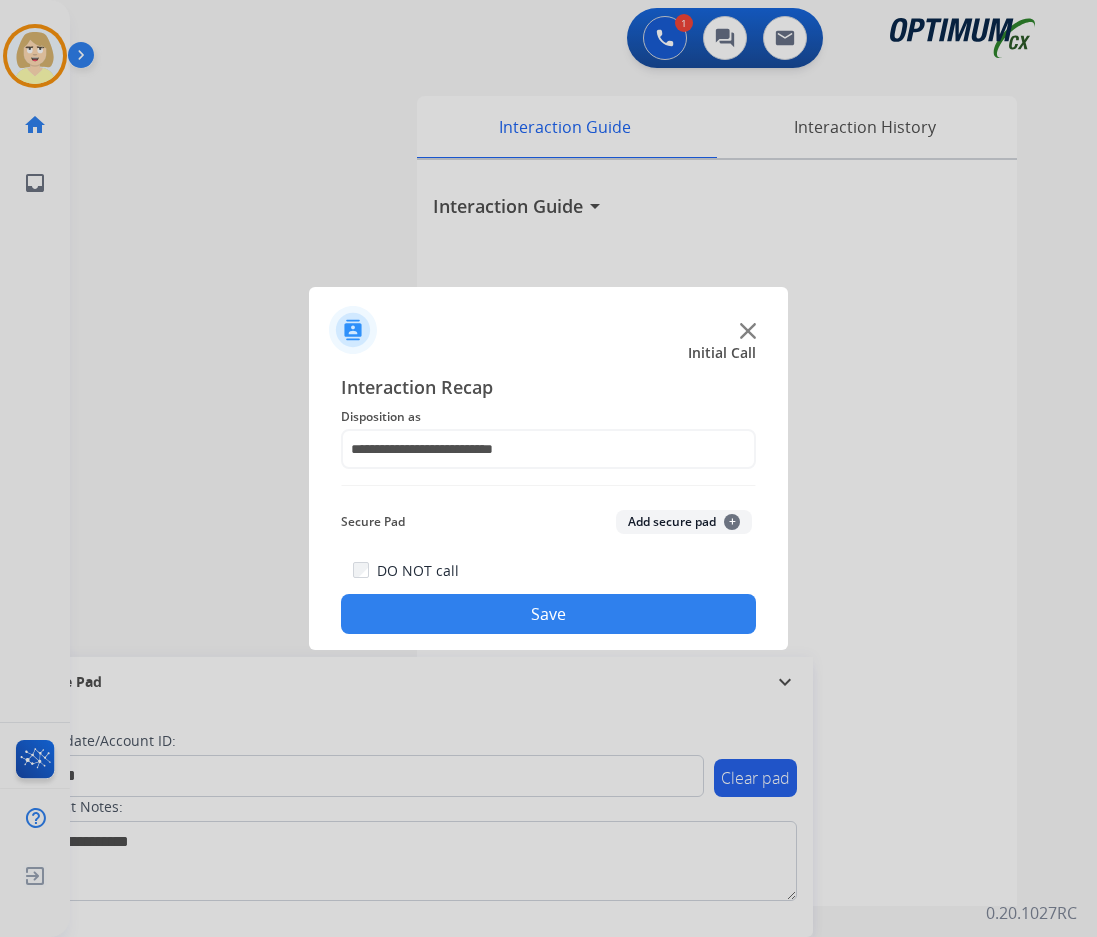 click on "Add secure pad  +" 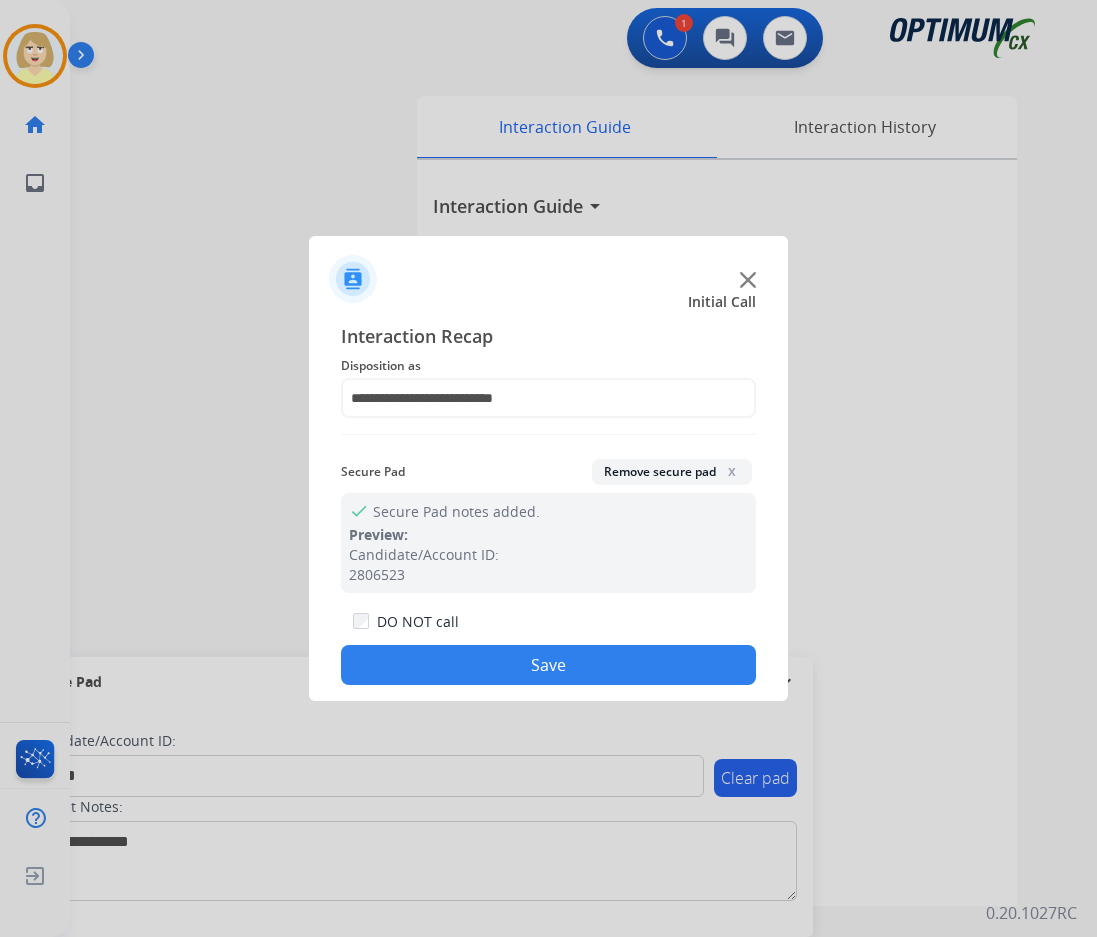 click on "Save" 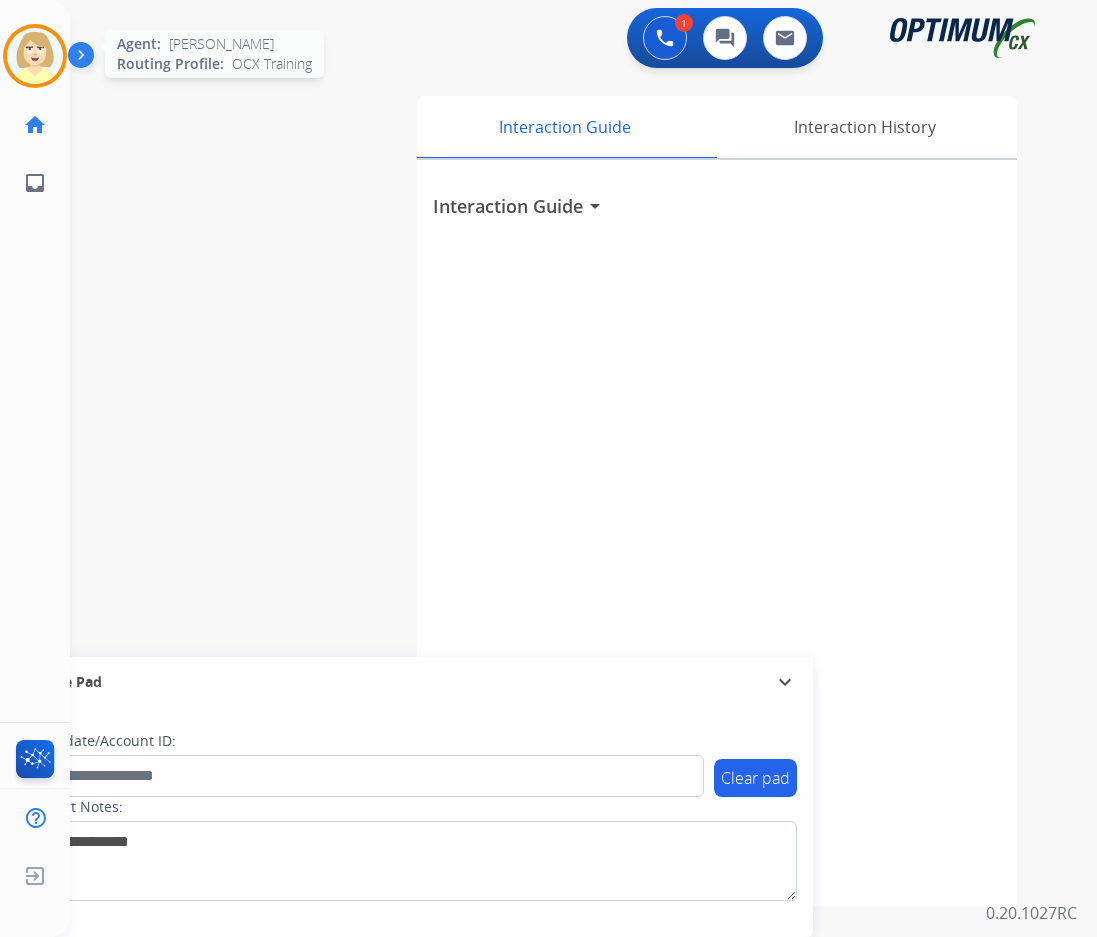 click at bounding box center (35, 56) 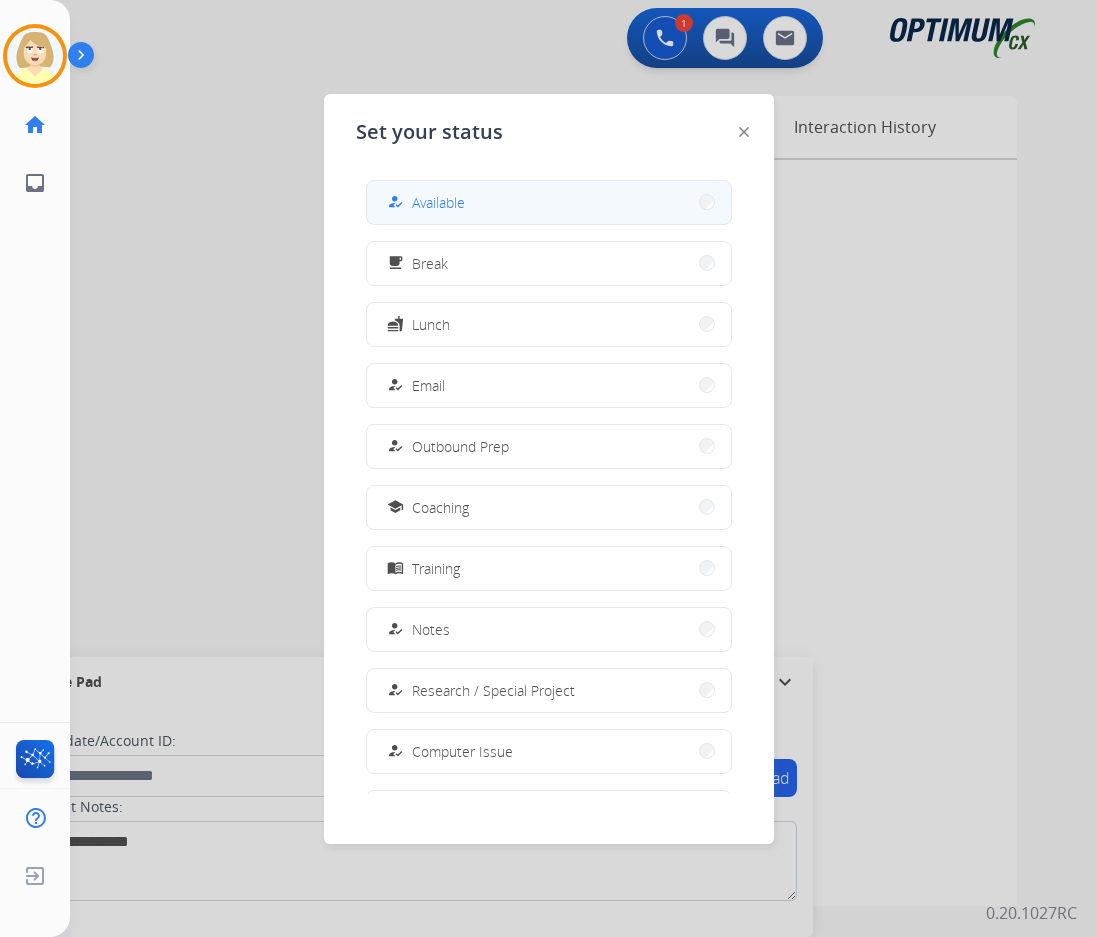 click on "Available" at bounding box center [438, 202] 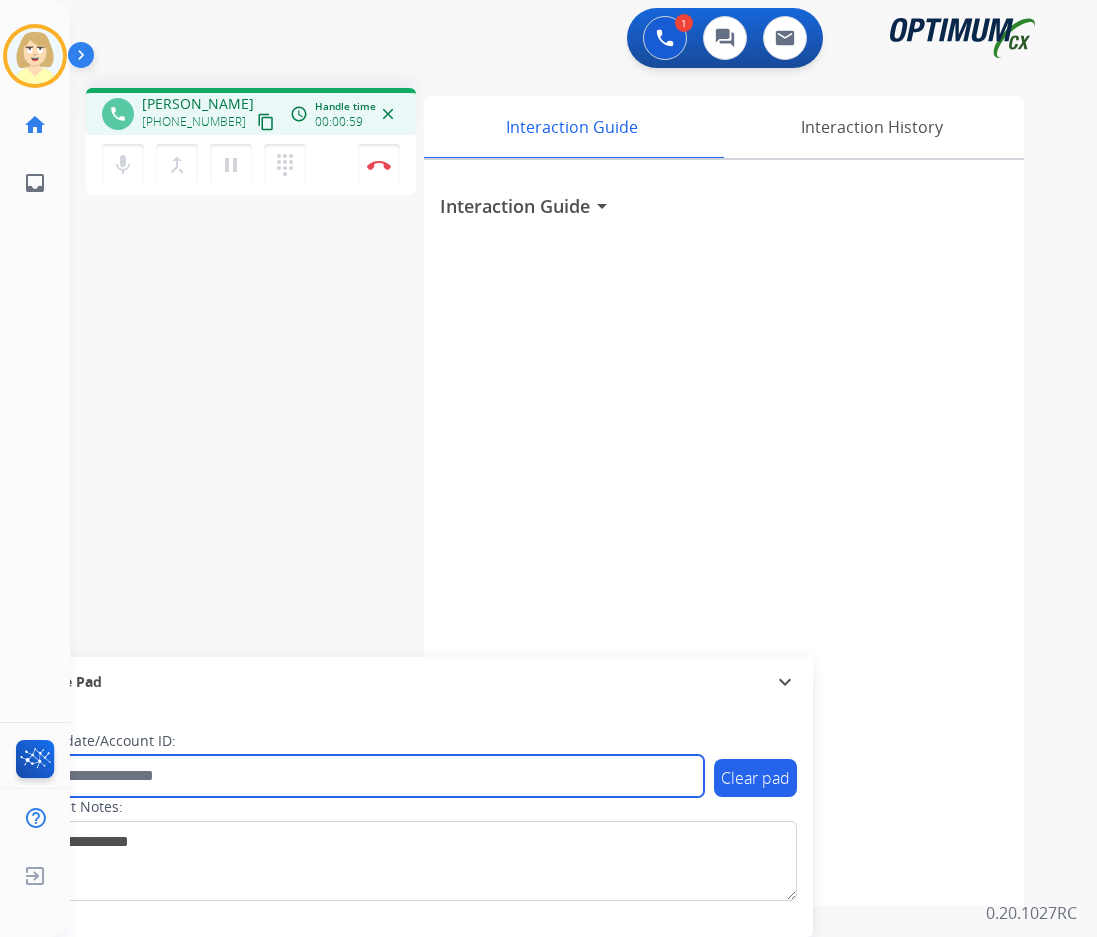 click at bounding box center [365, 776] 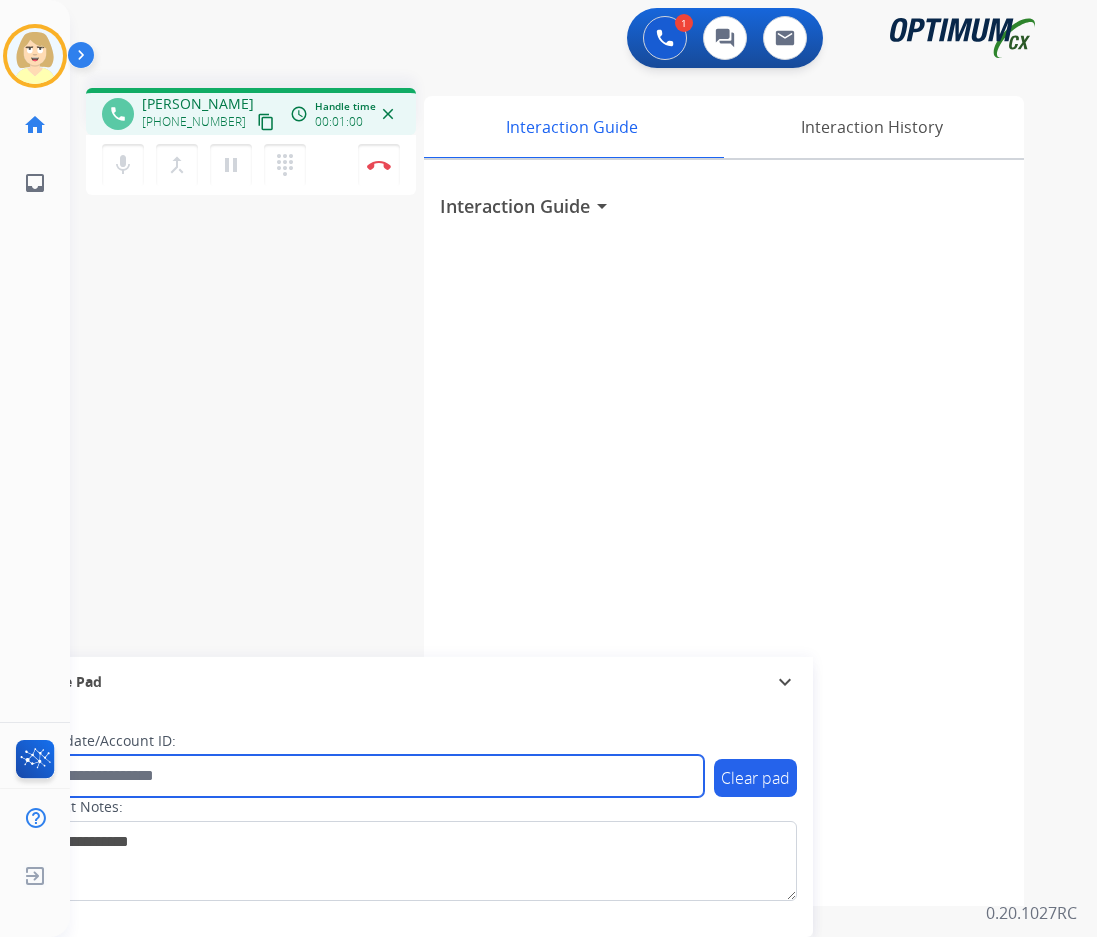 paste on "*******" 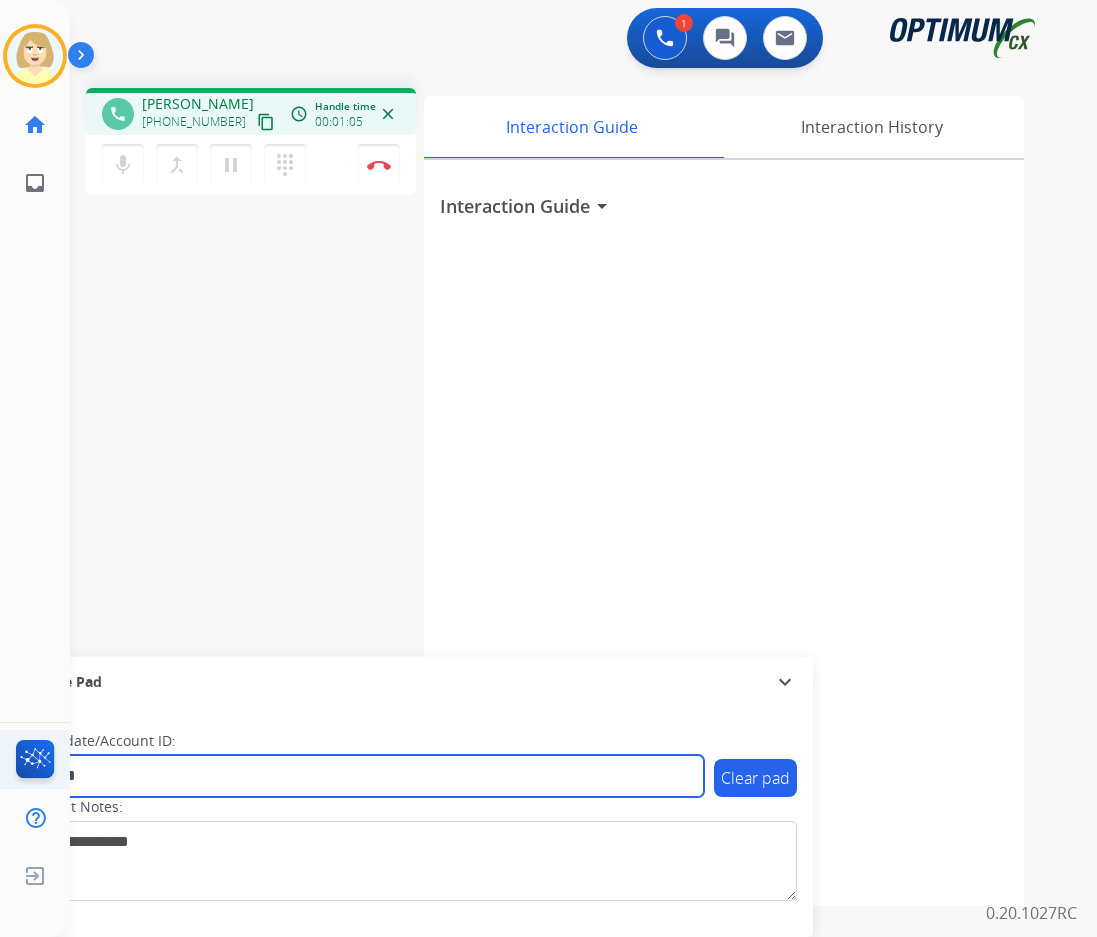 type on "*******" 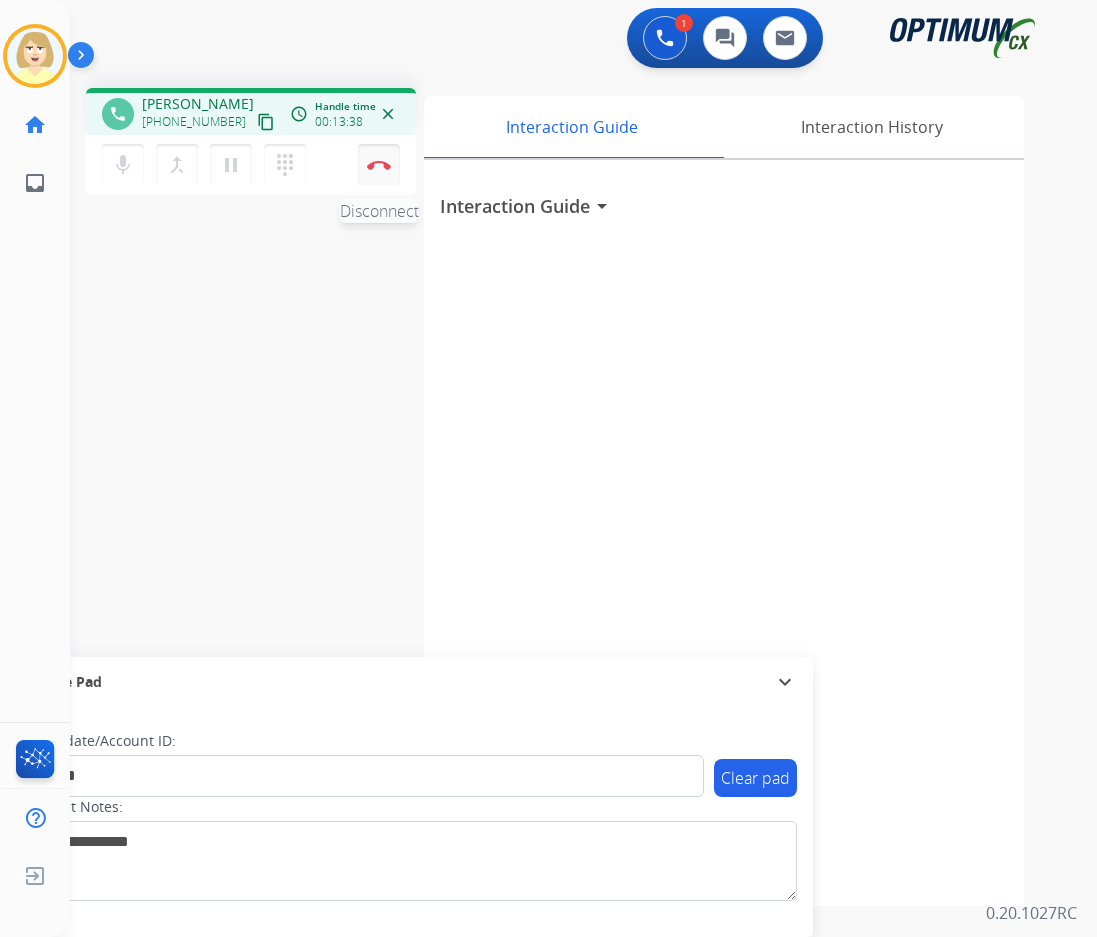 click on "Disconnect" at bounding box center (379, 165) 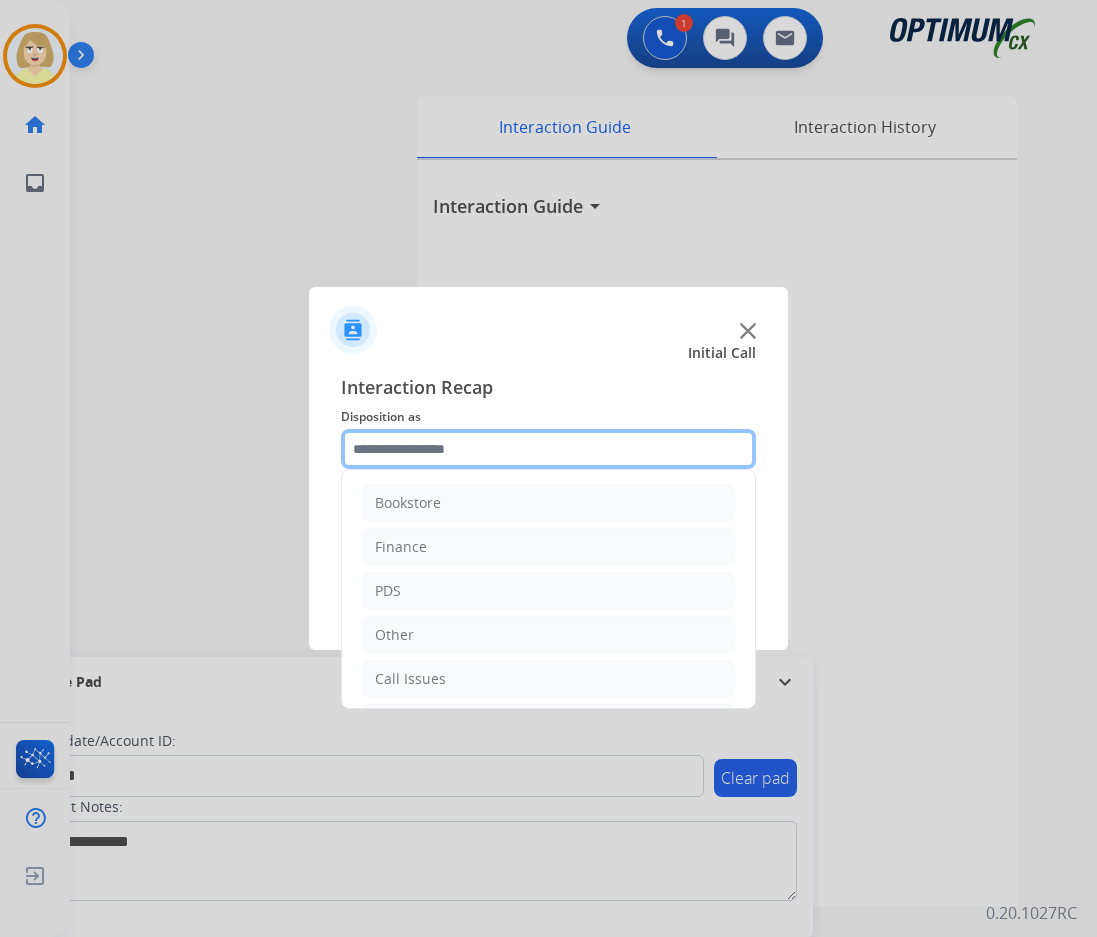 click 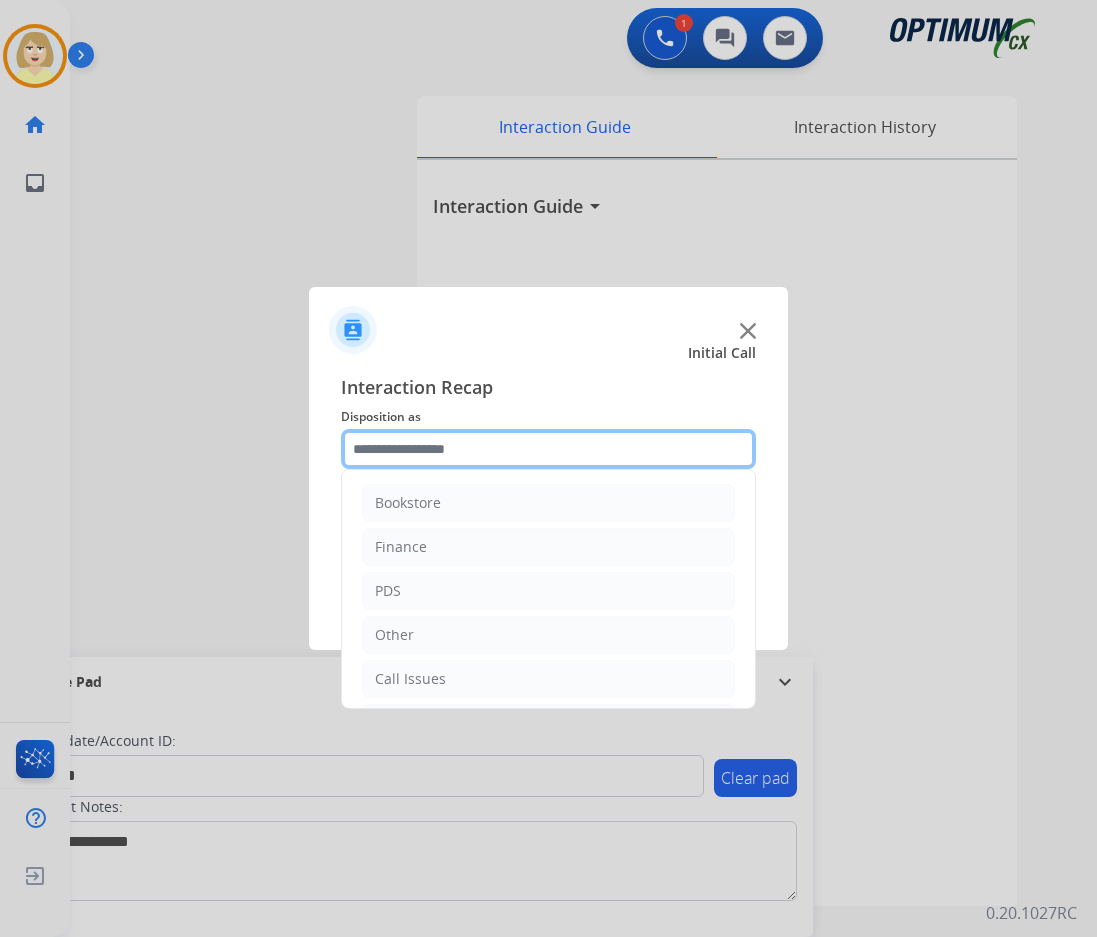 scroll, scrollTop: 136, scrollLeft: 0, axis: vertical 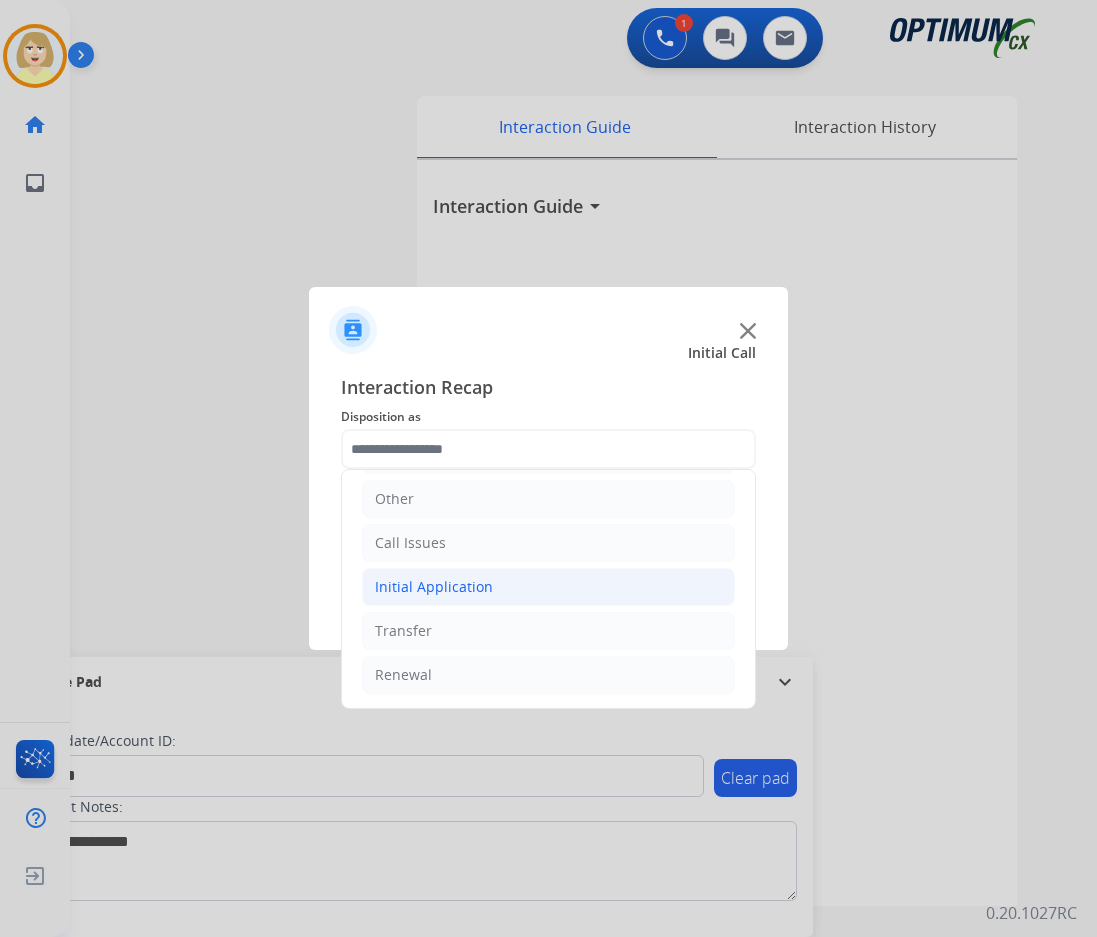 click on "Initial Application" 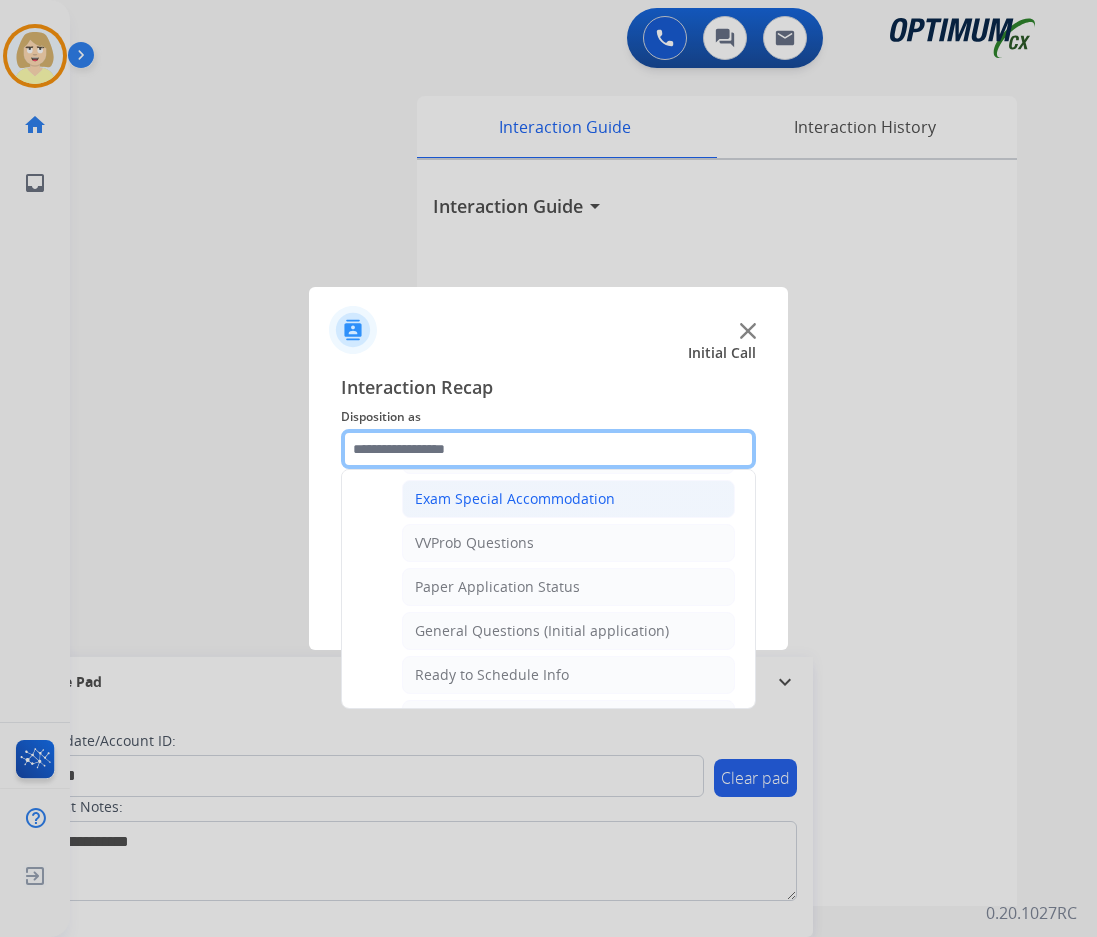 scroll, scrollTop: 1136, scrollLeft: 0, axis: vertical 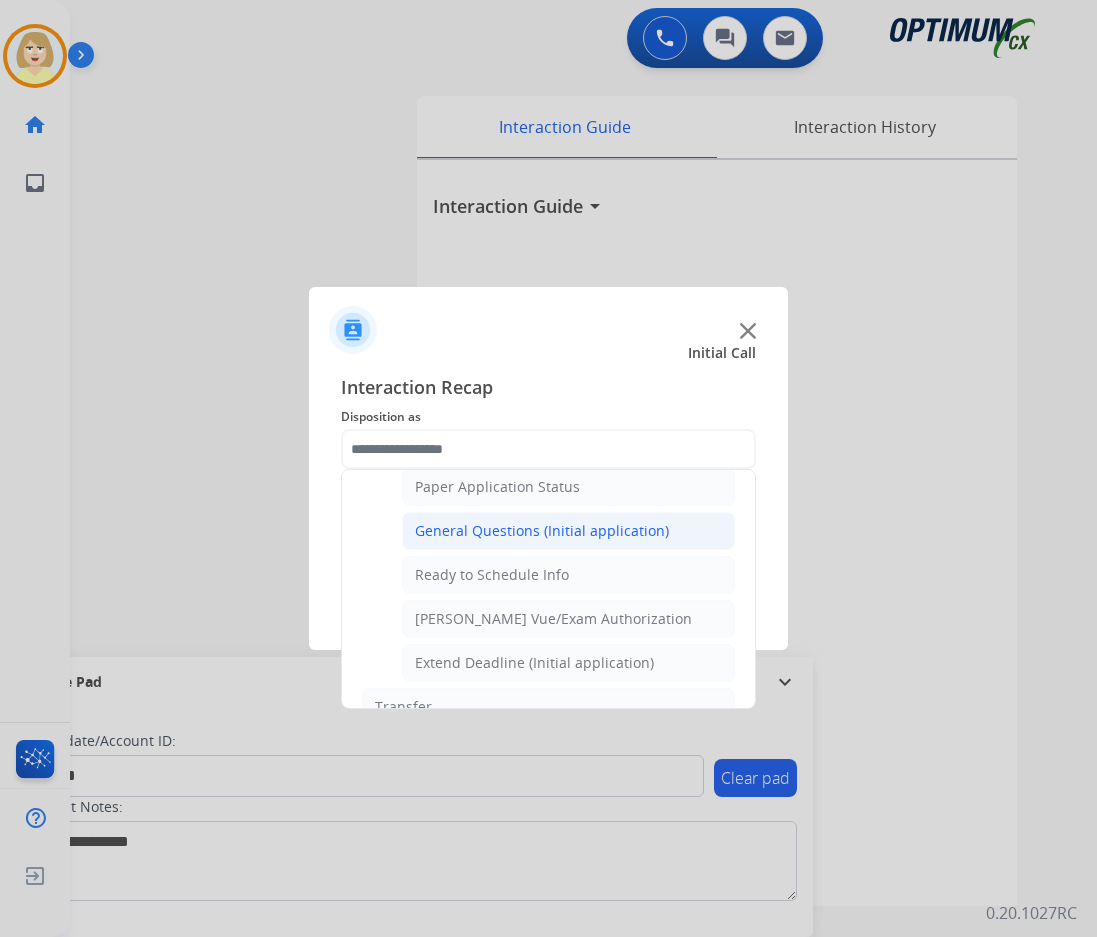 click on "General Questions (Initial application)" 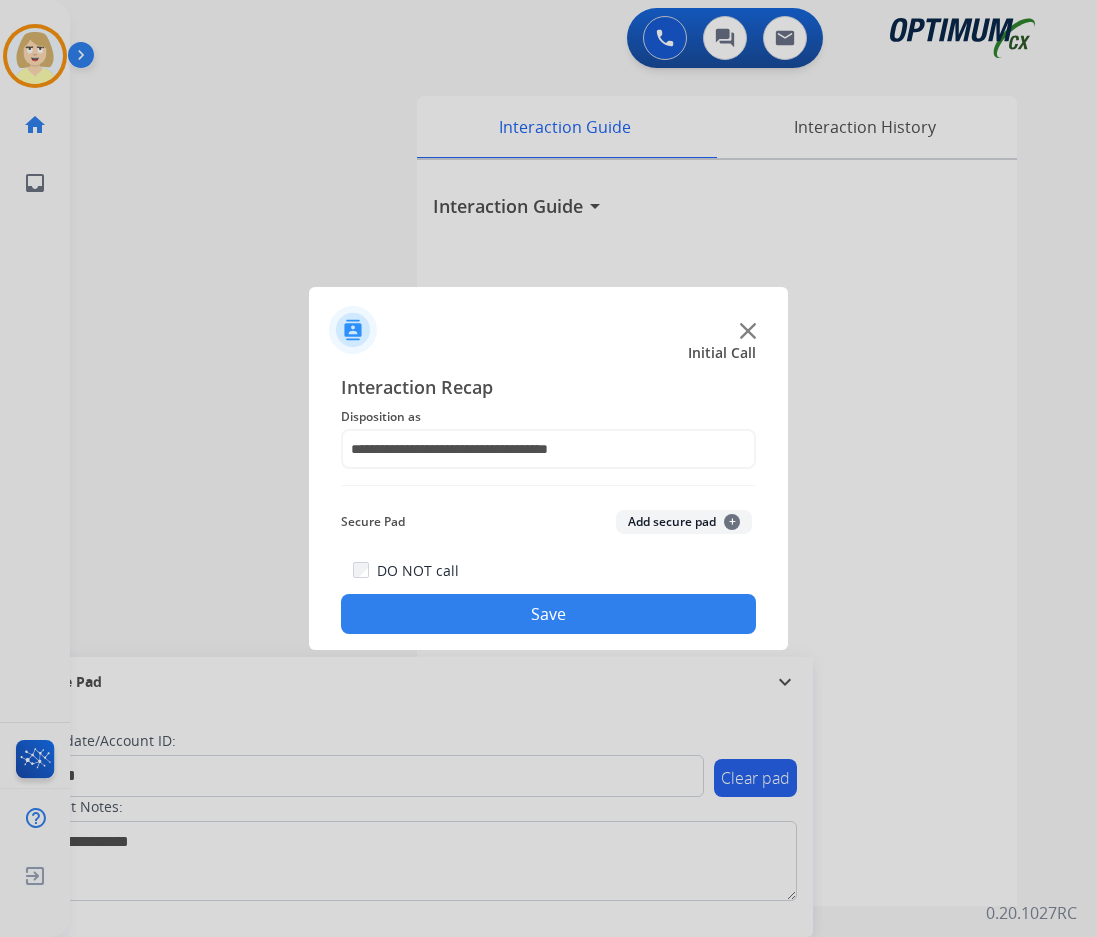 click on "Add secure pad  +" 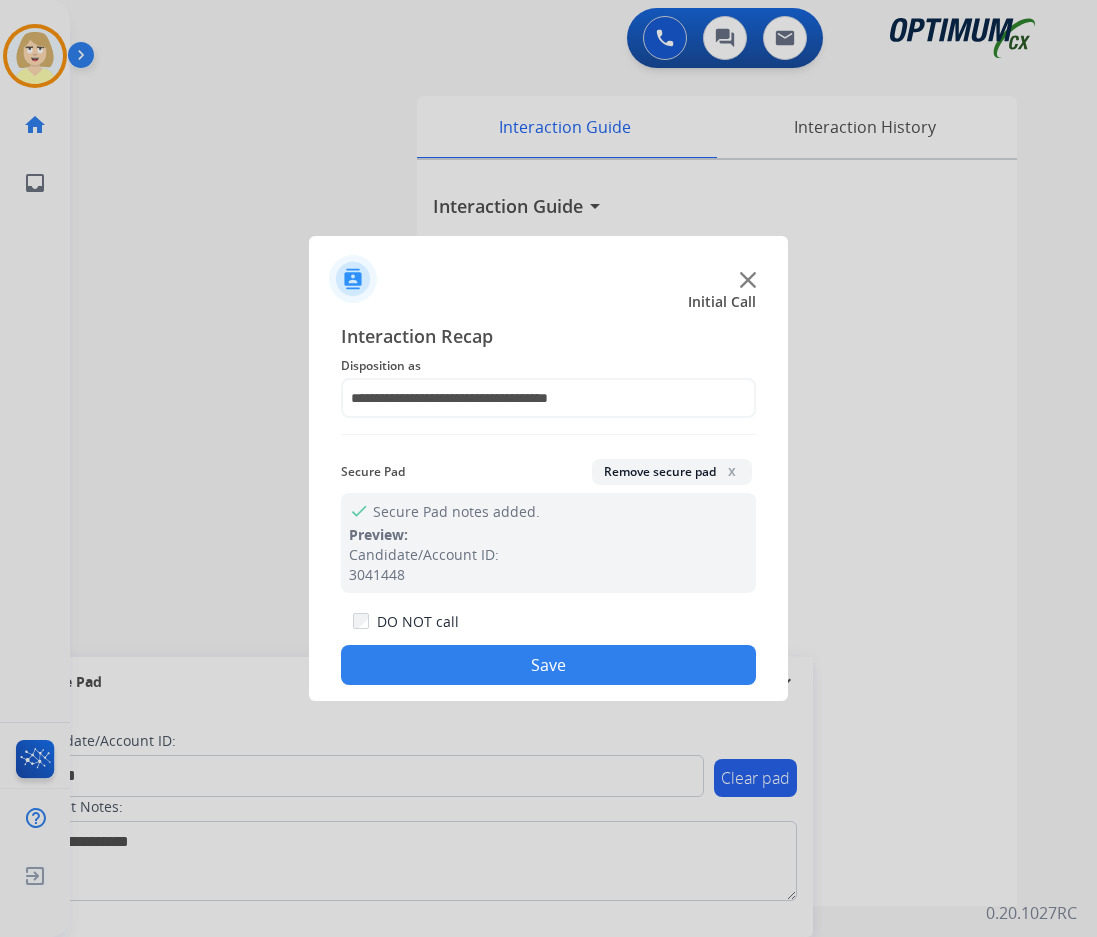 click on "Save" 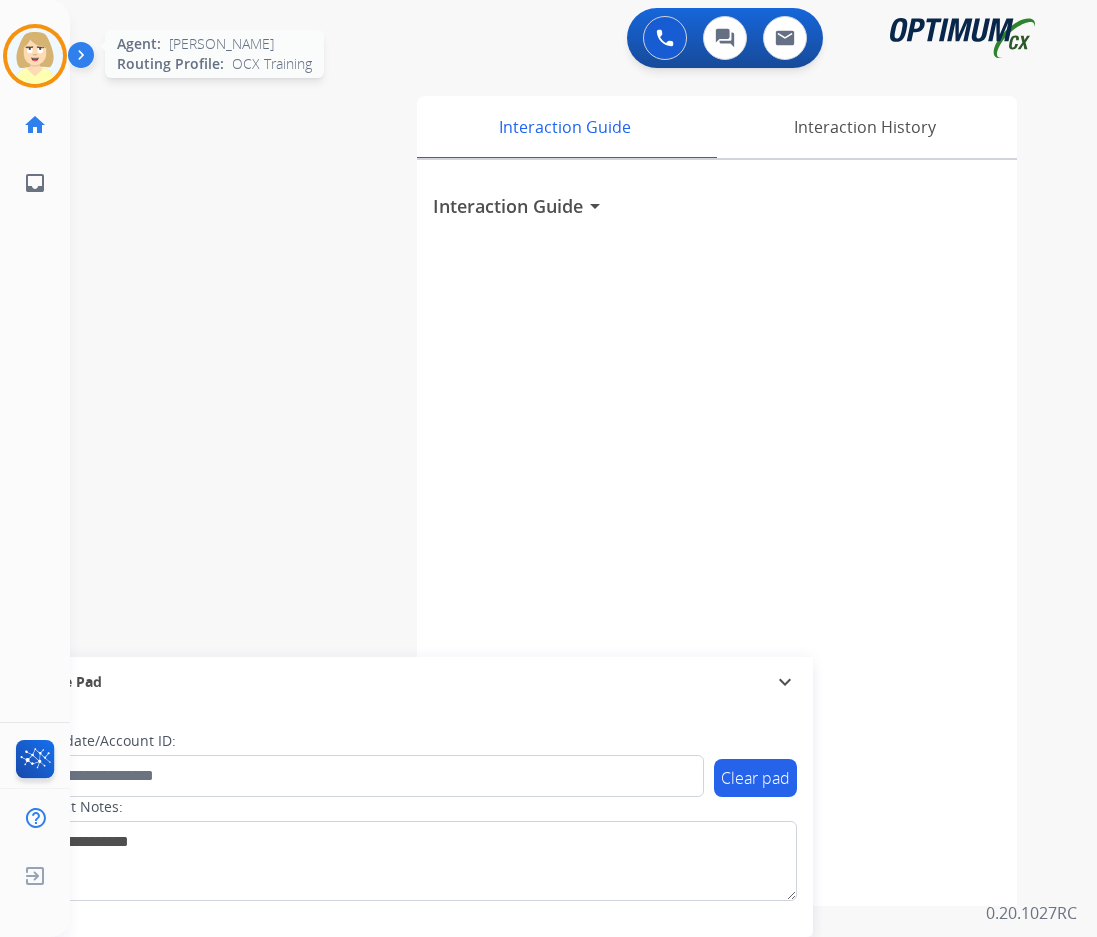 click at bounding box center [35, 56] 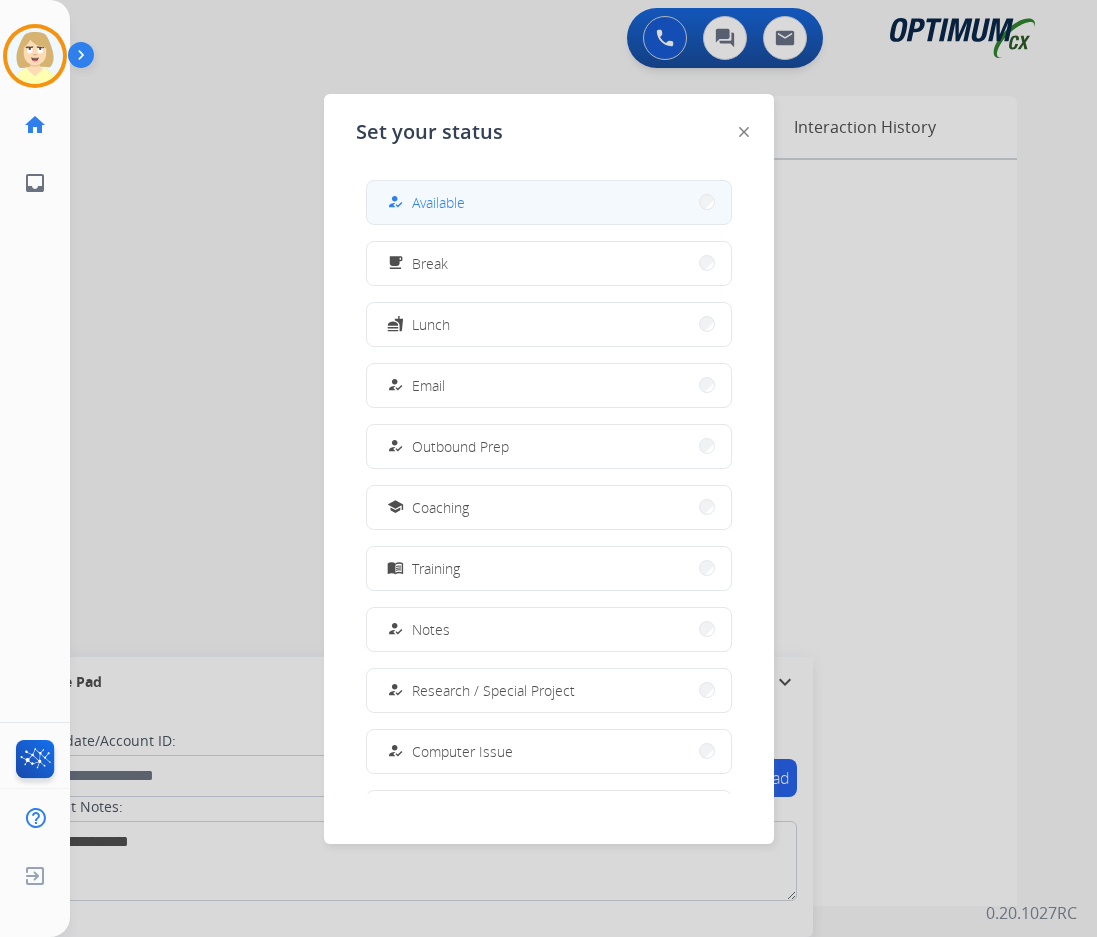 click on "Available" at bounding box center (438, 202) 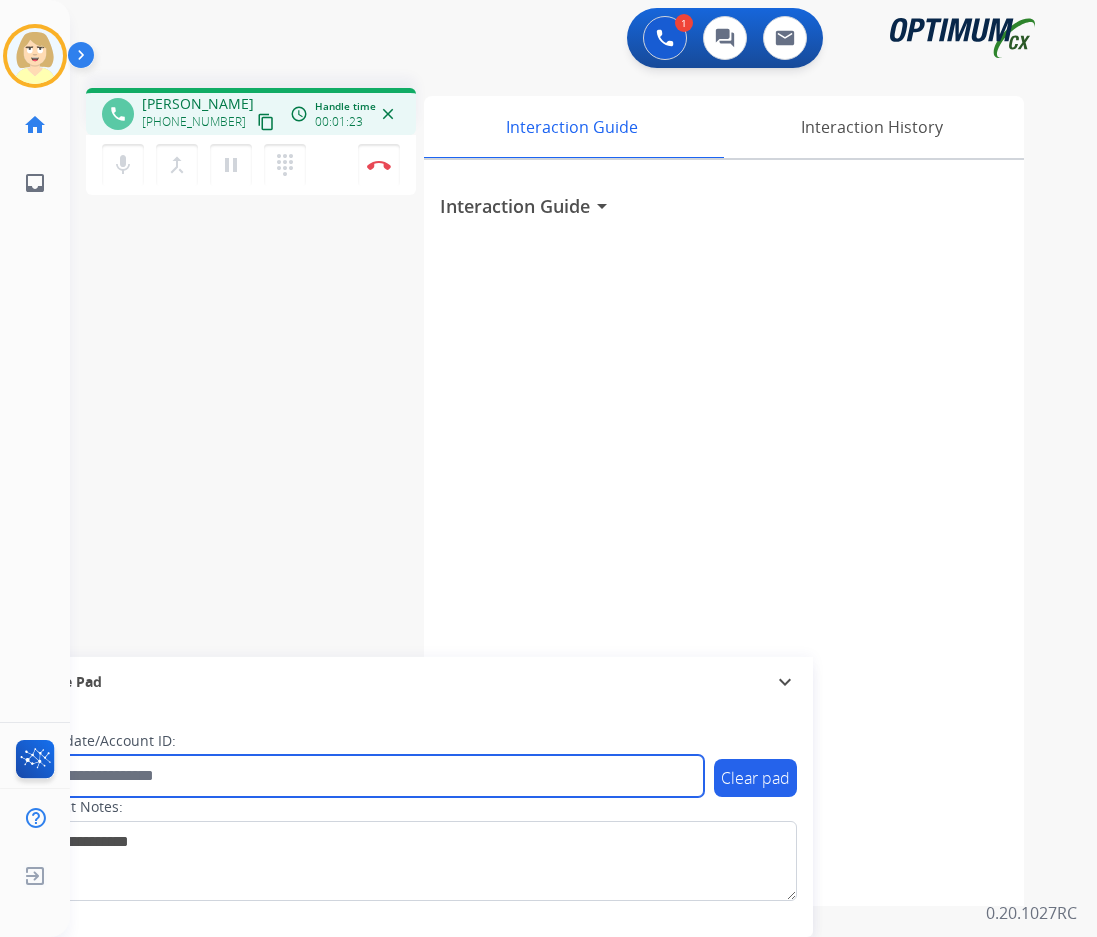 click at bounding box center (365, 776) 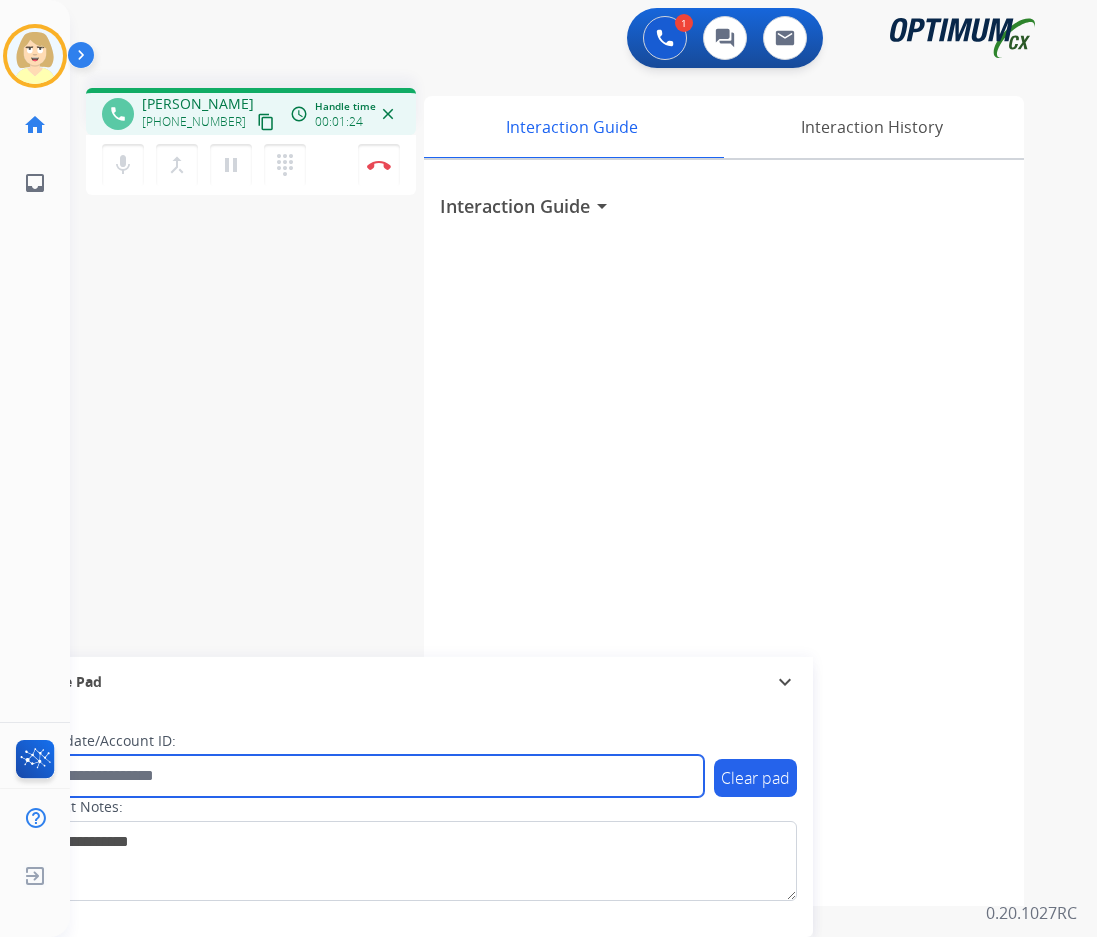 paste on "*******" 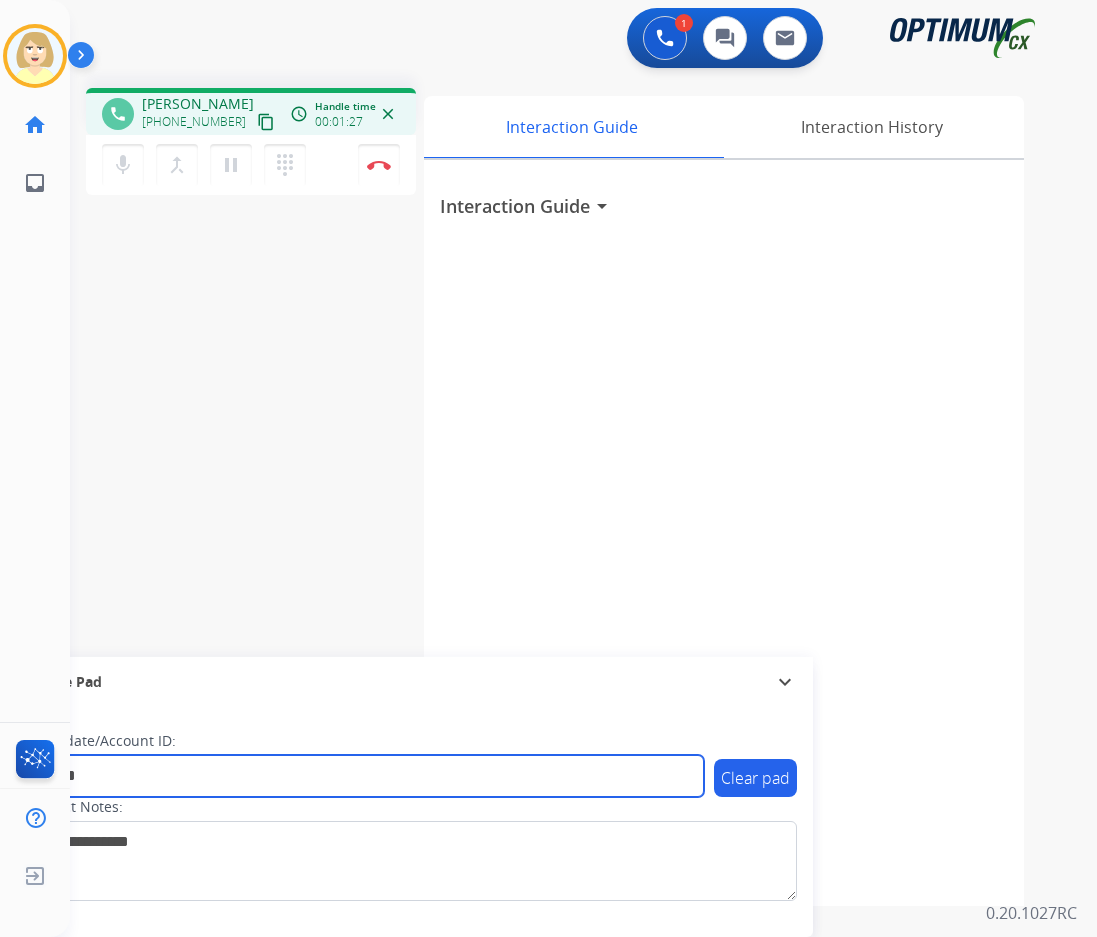 type on "*******" 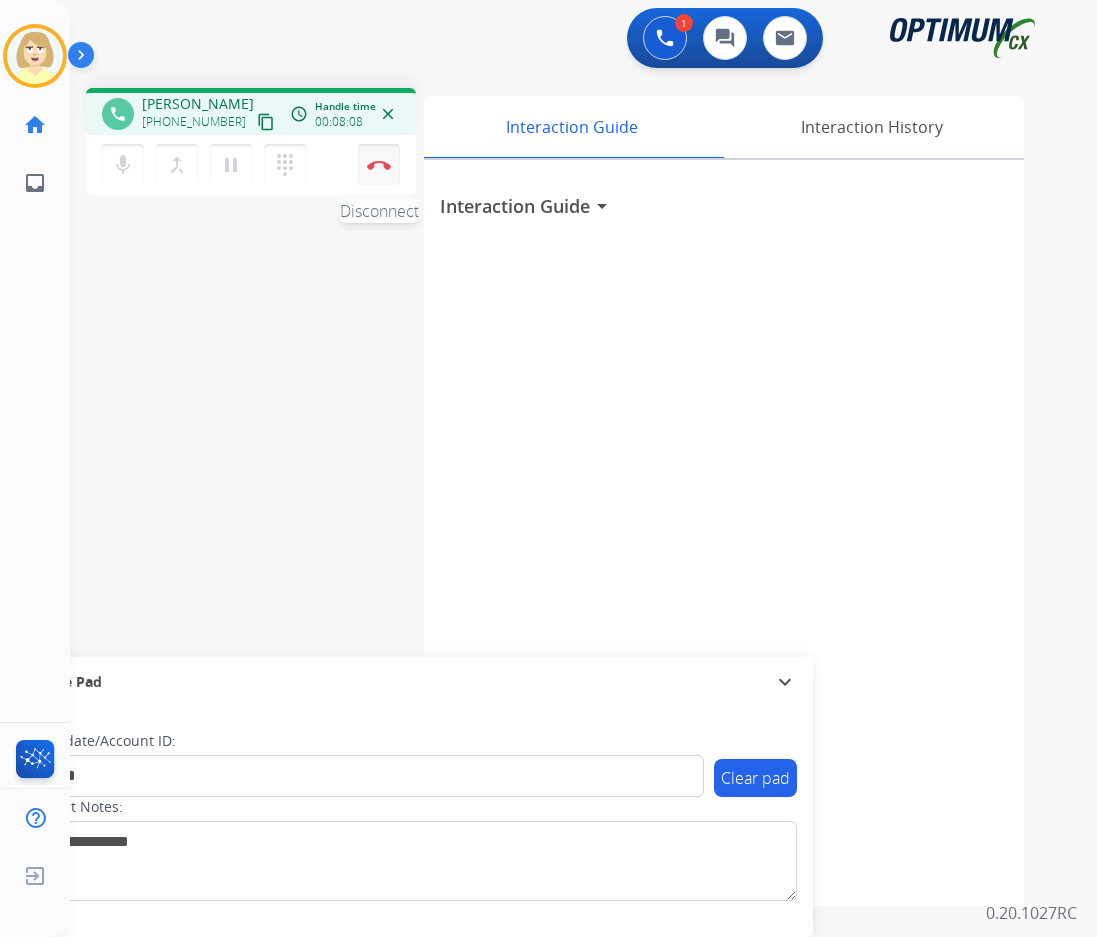click at bounding box center [379, 165] 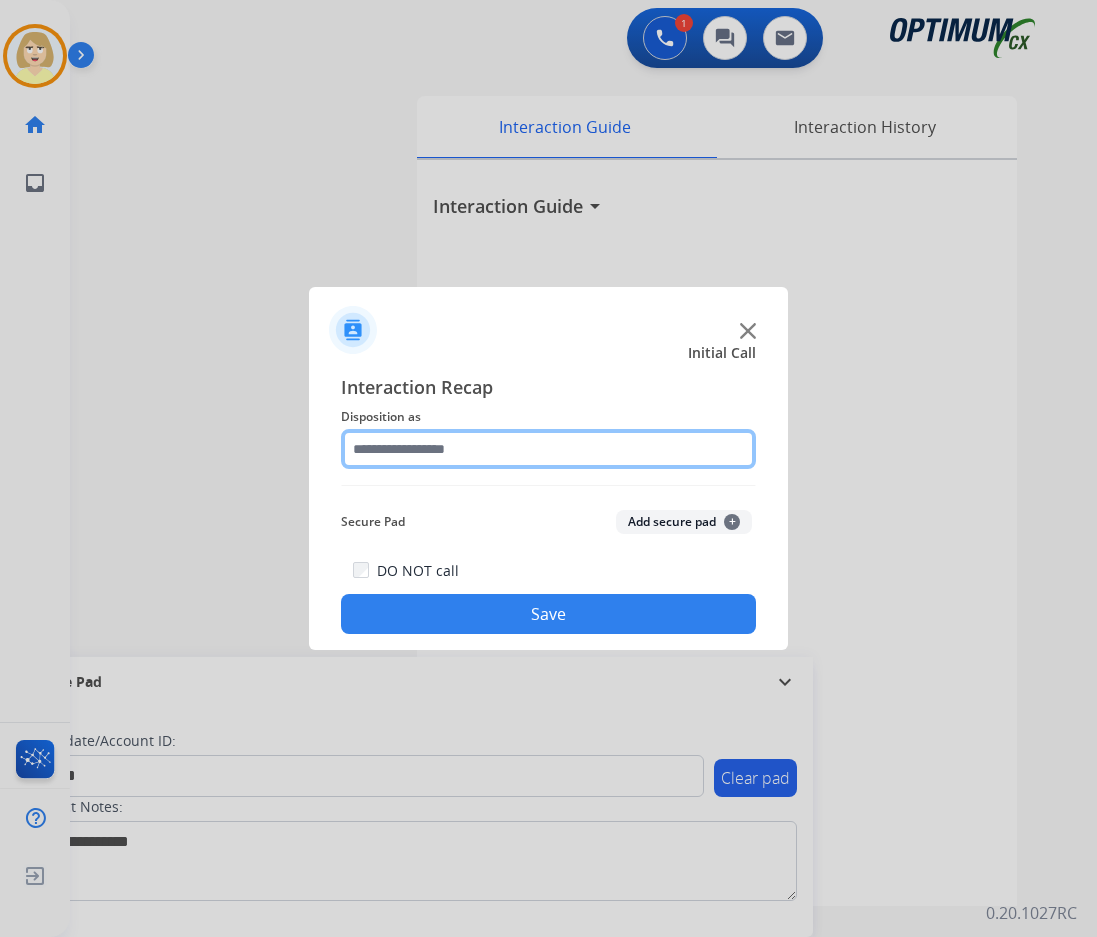 click 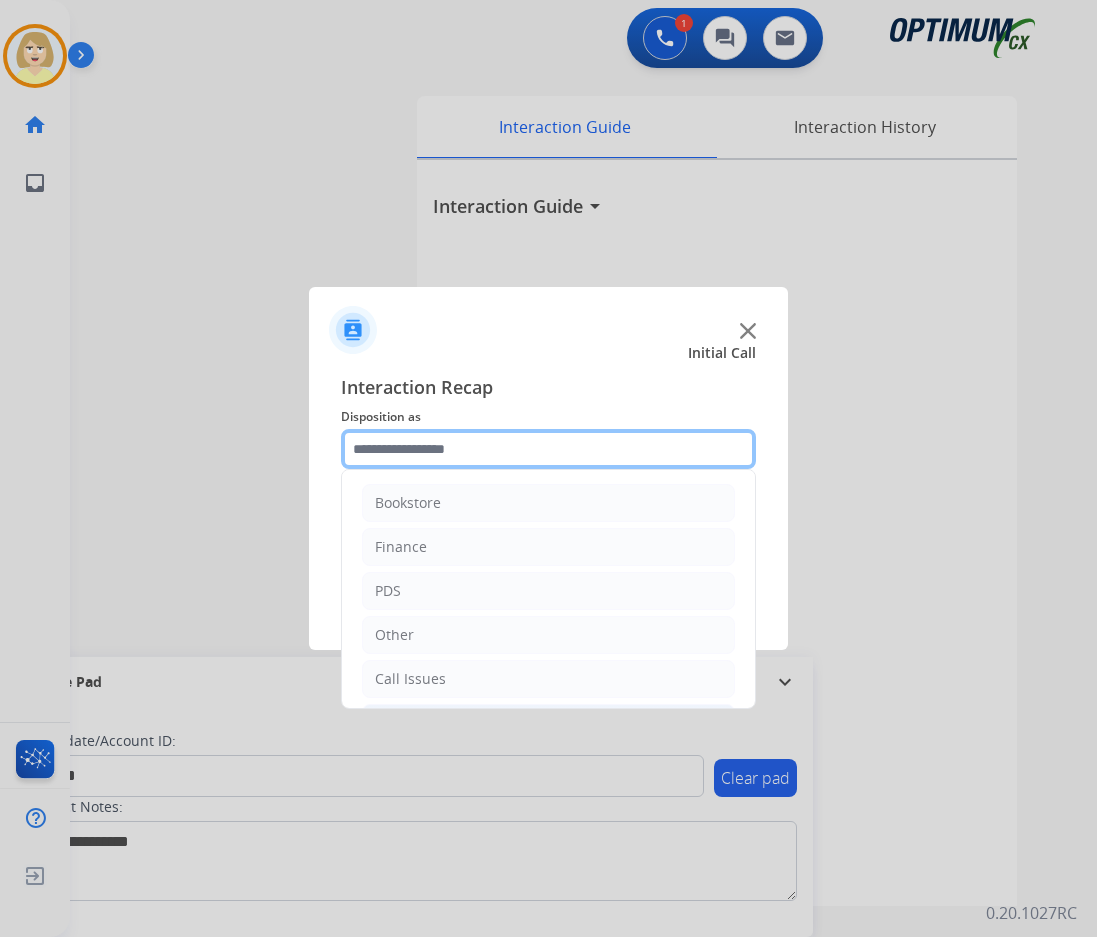 scroll, scrollTop: 136, scrollLeft: 0, axis: vertical 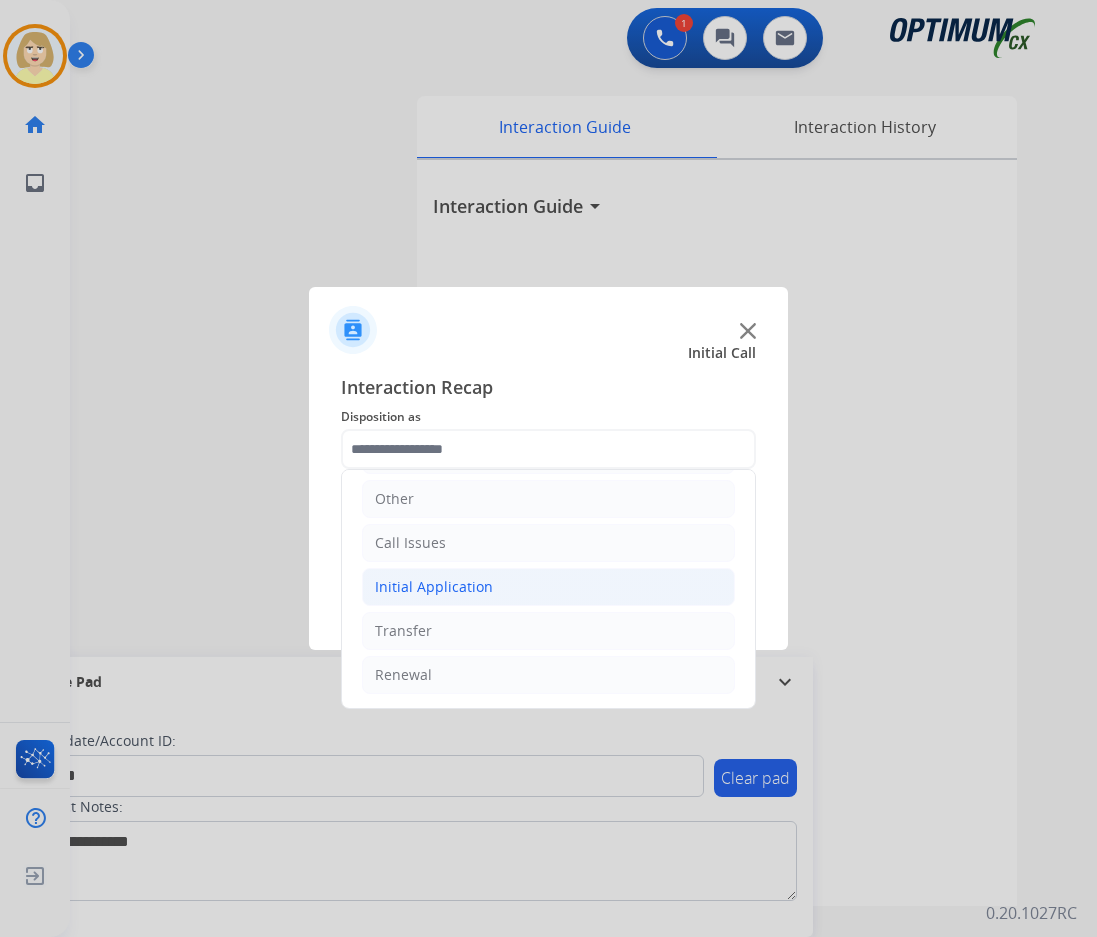 click on "Initial Application" 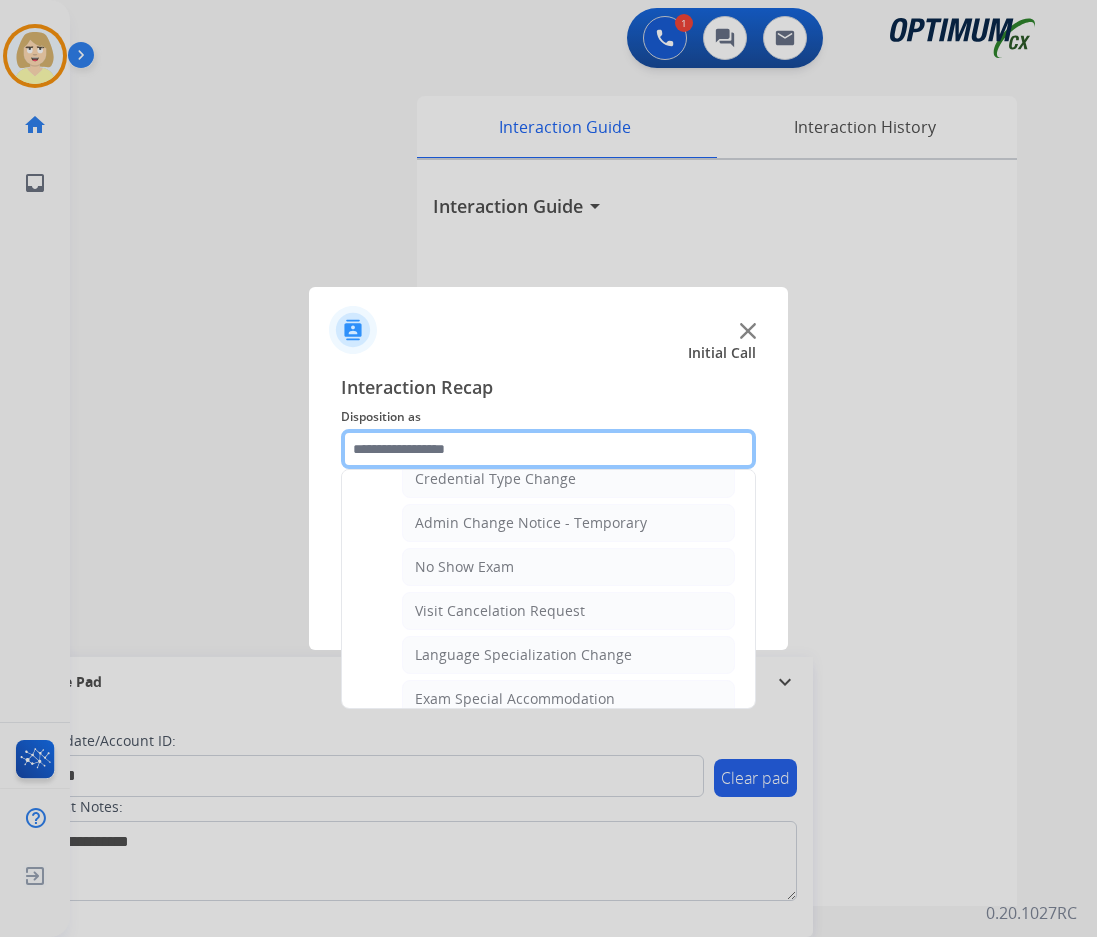 scroll, scrollTop: 436, scrollLeft: 0, axis: vertical 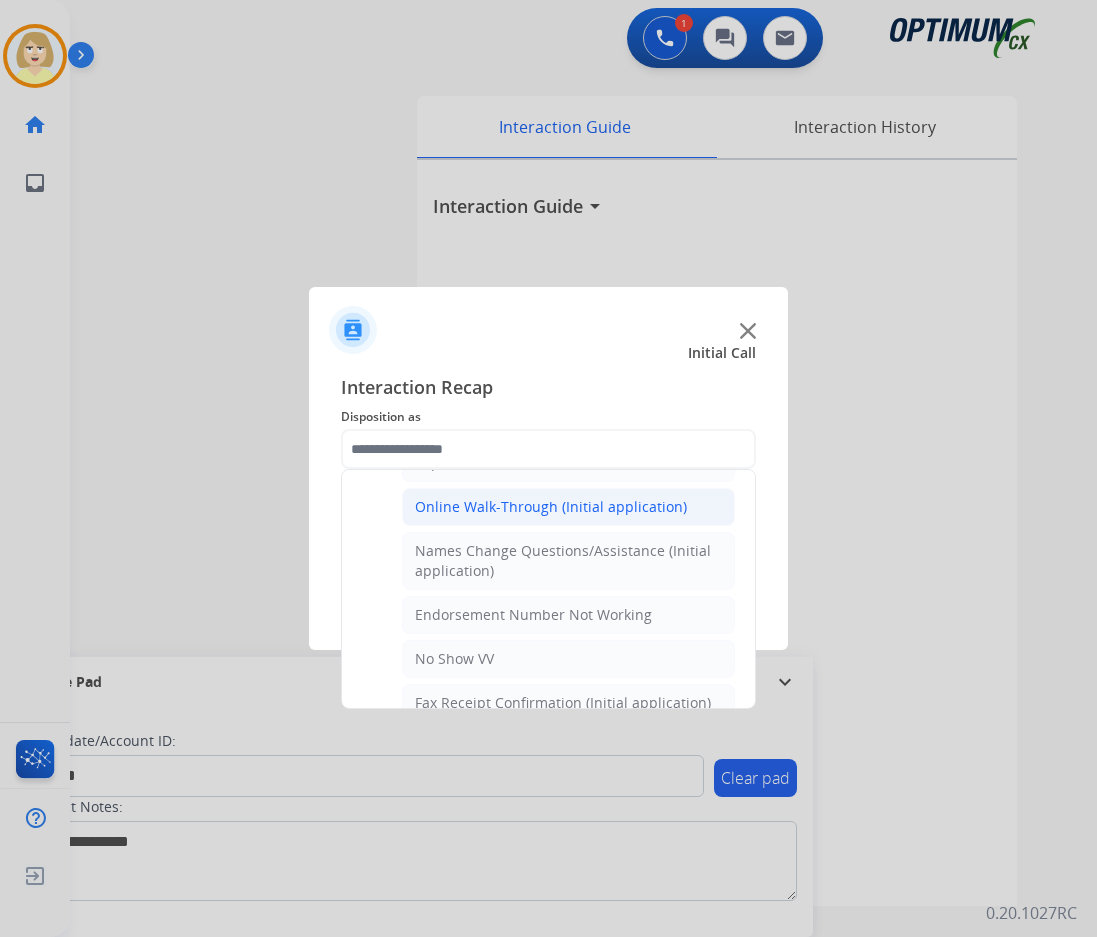 click on "Online Walk-Through (Initial application)" 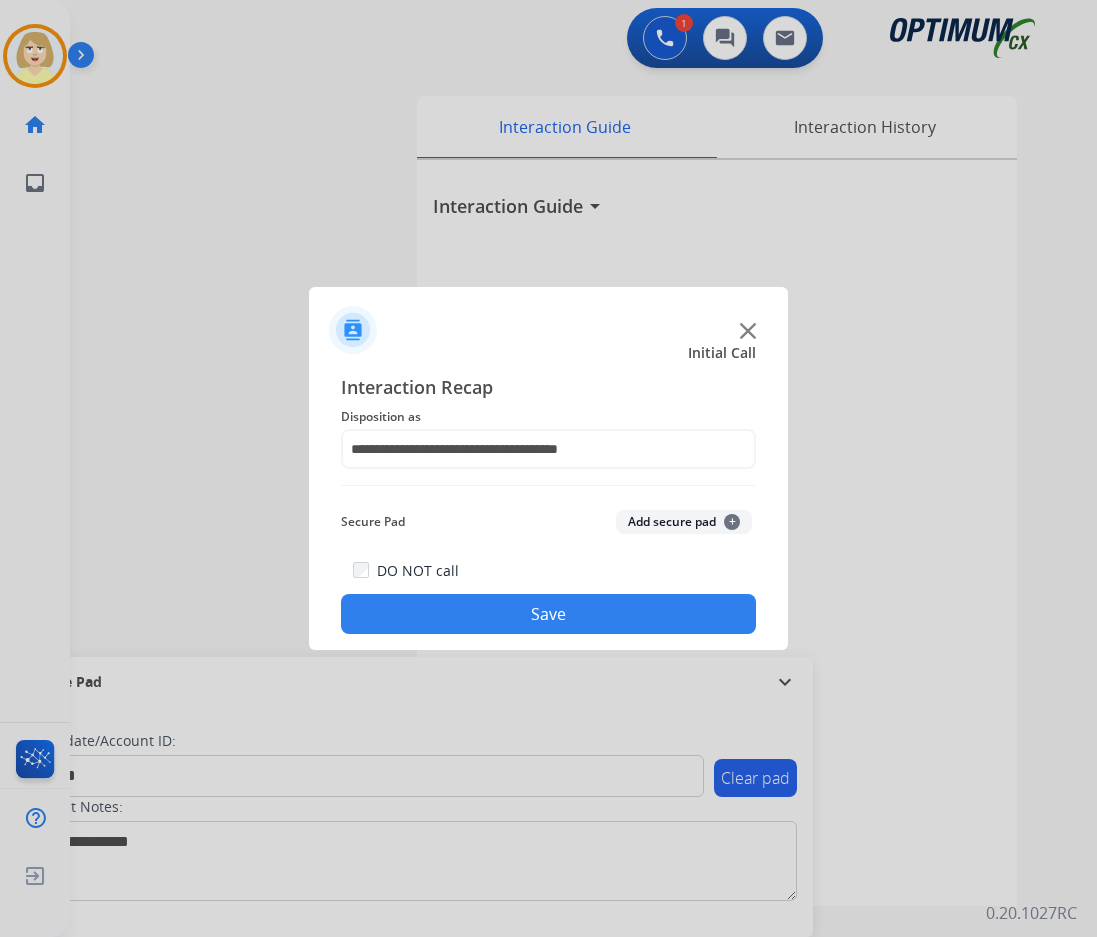 drag, startPoint x: 657, startPoint y: 521, endPoint x: 560, endPoint y: 611, distance: 132.32158 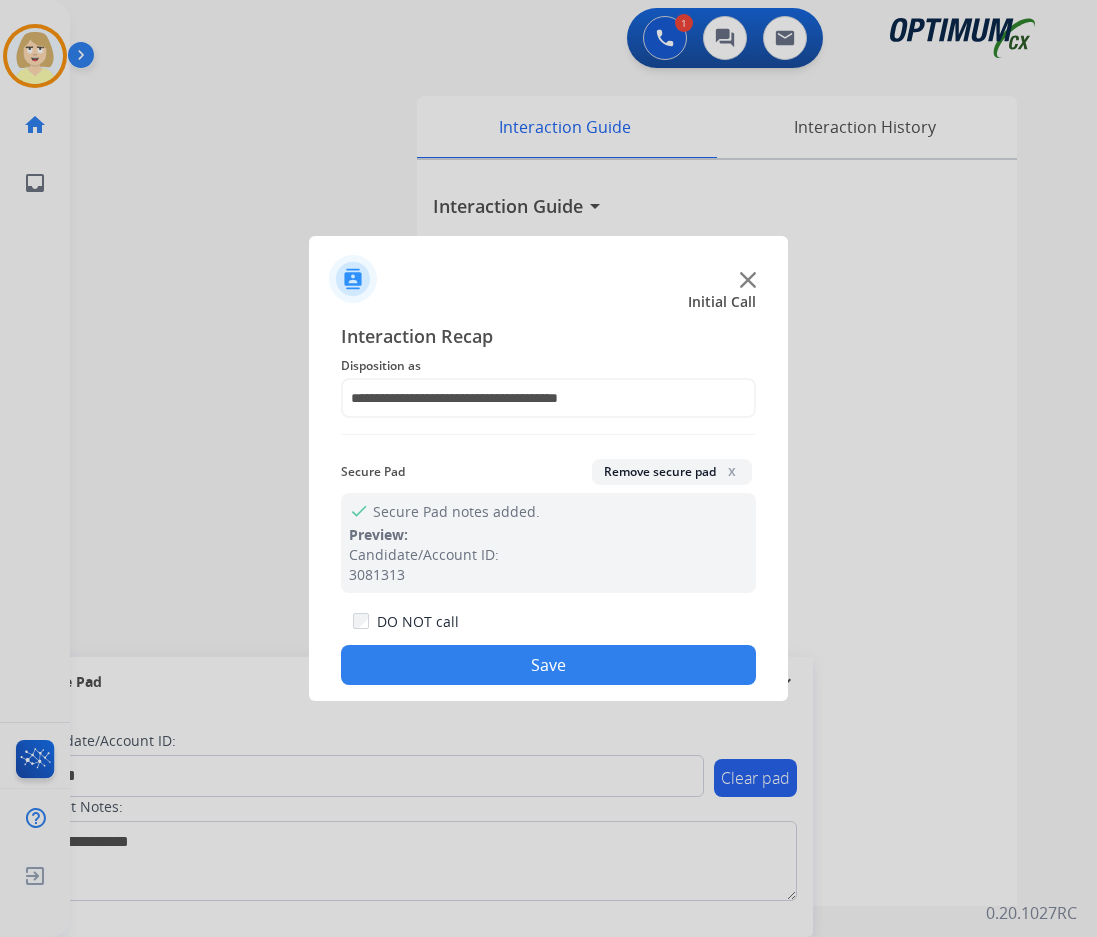 drag, startPoint x: 484, startPoint y: 666, endPoint x: 425, endPoint y: 630, distance: 69.115845 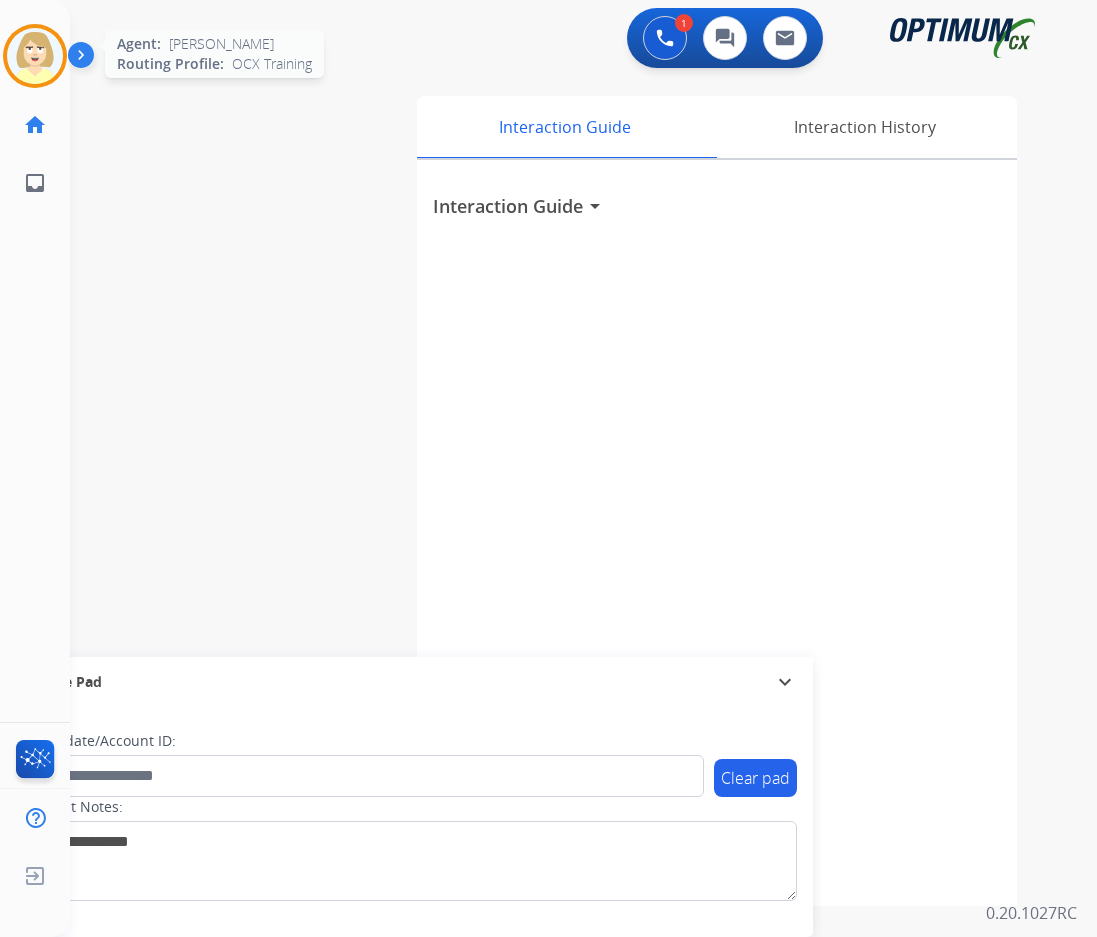 click at bounding box center (35, 56) 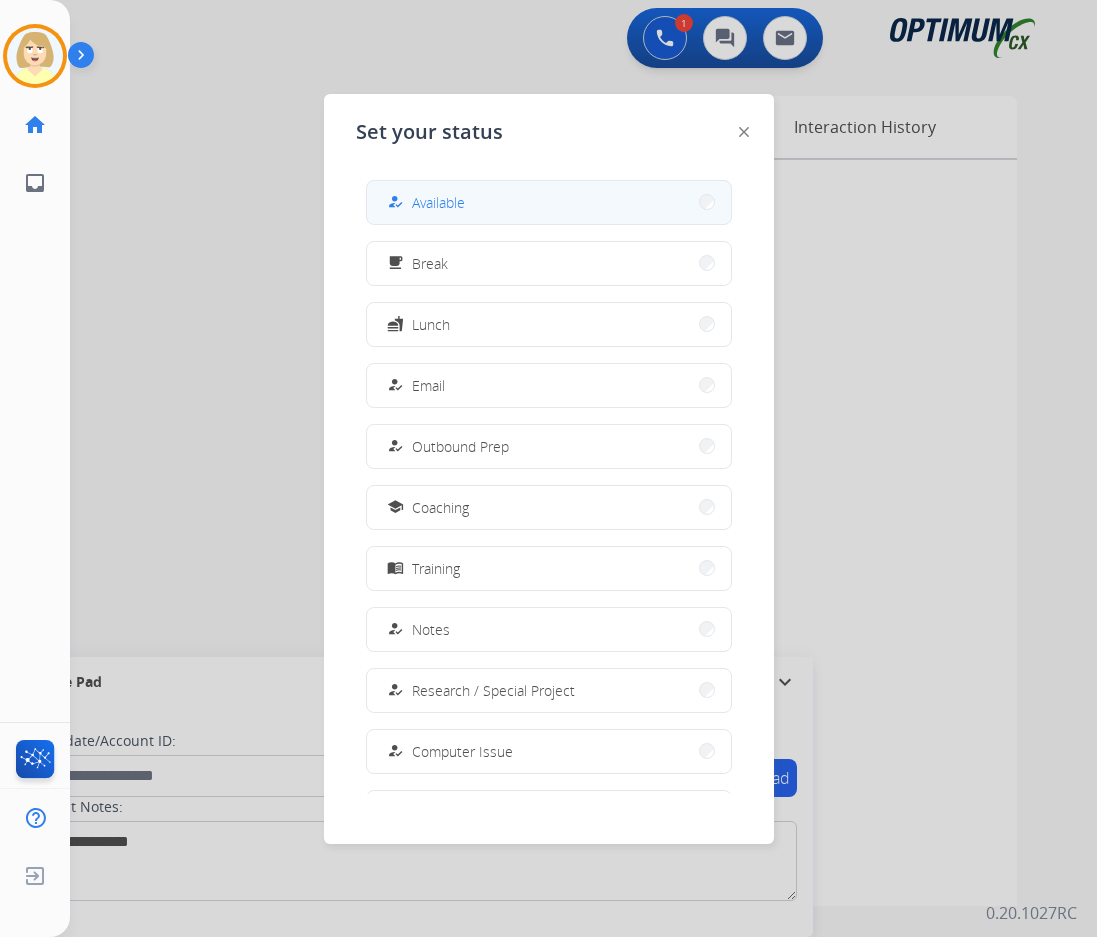click on "Available" at bounding box center [438, 202] 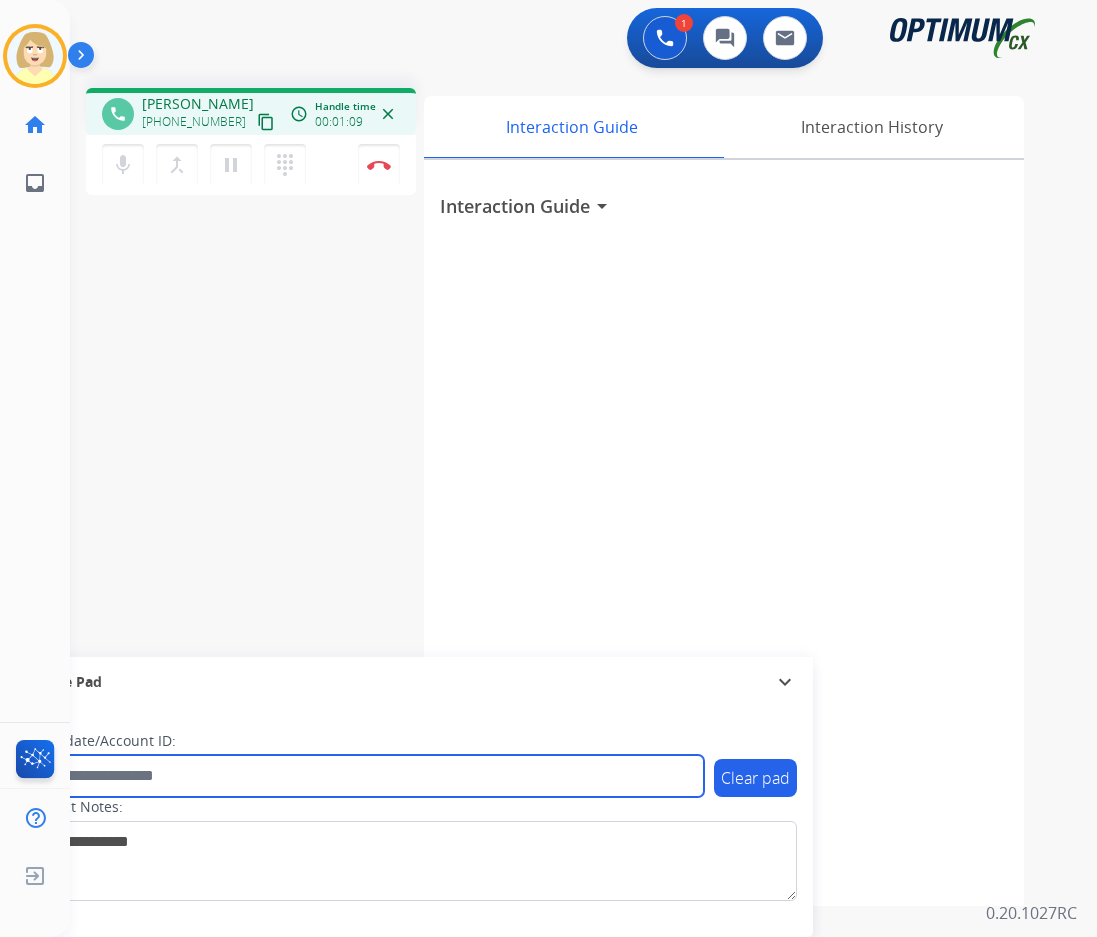 click at bounding box center (365, 776) 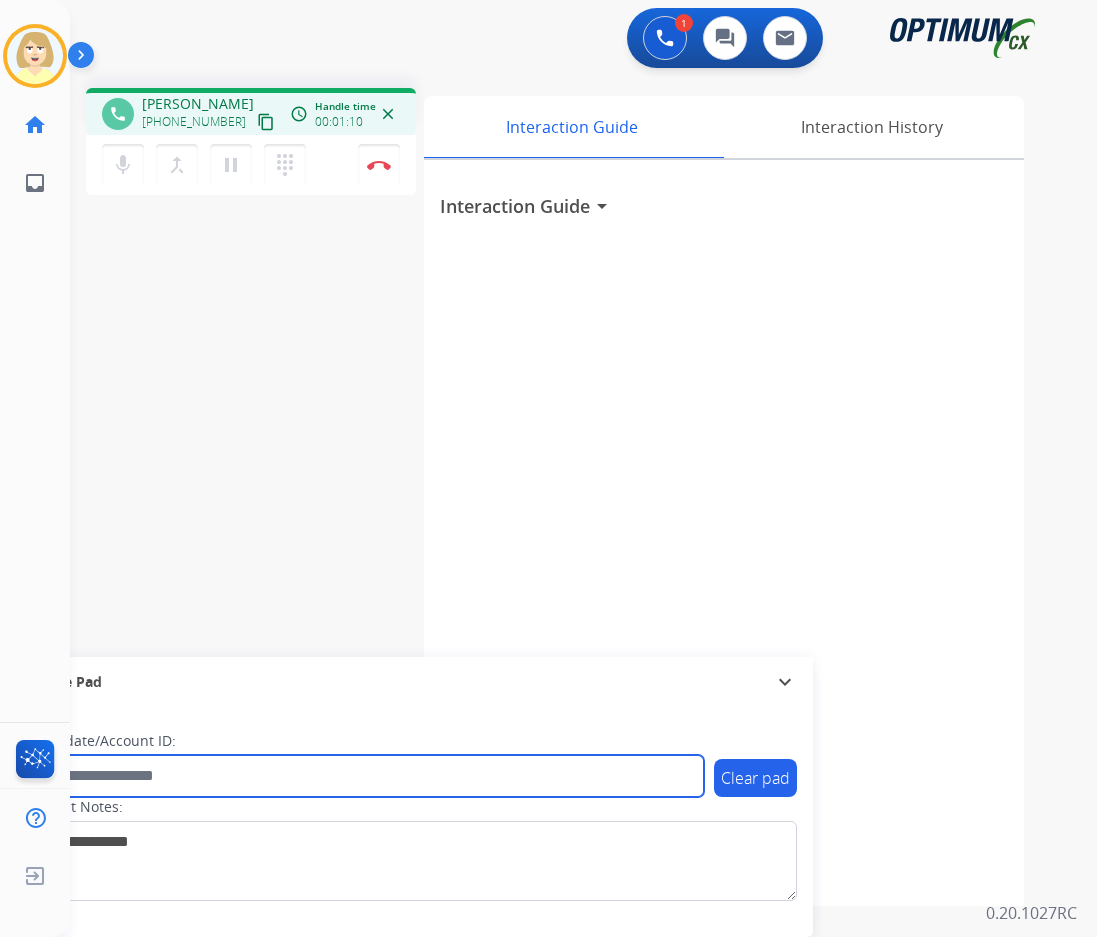 paste on "*******" 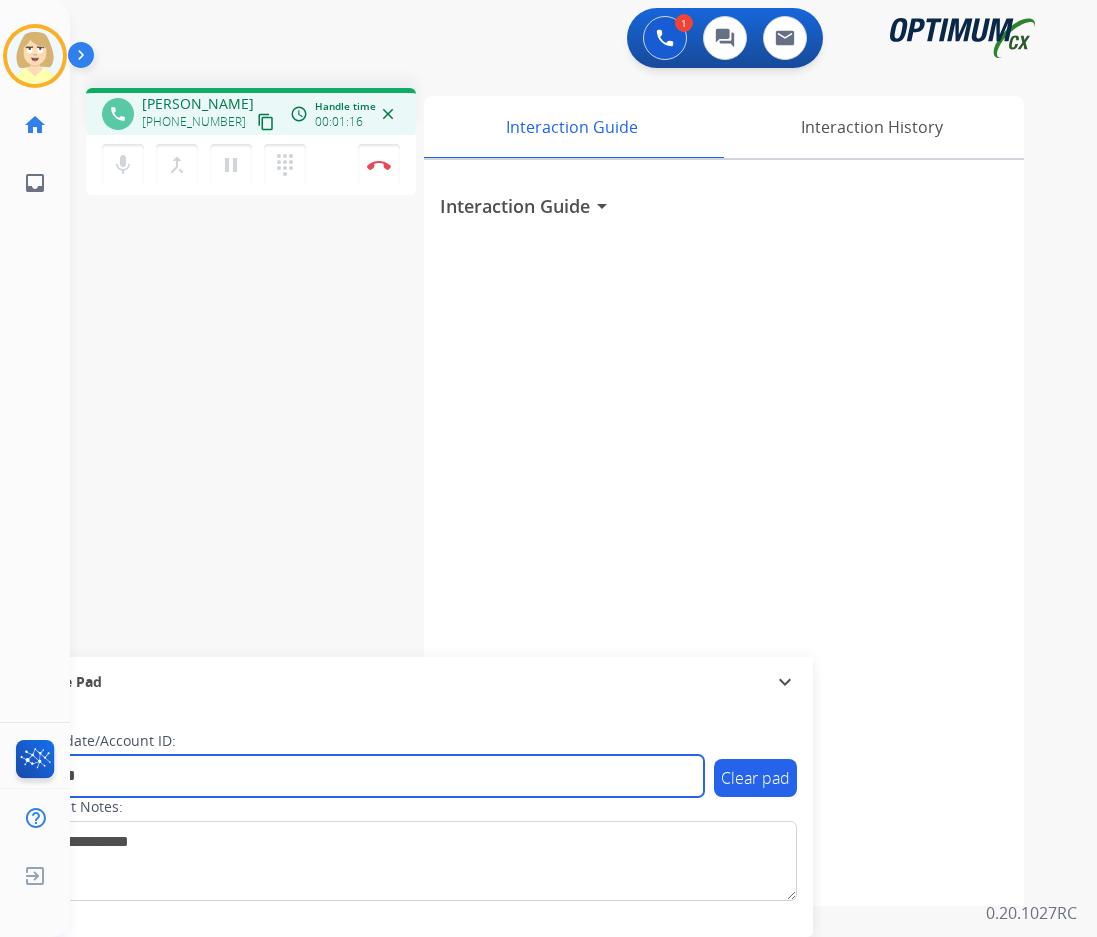 type on "*******" 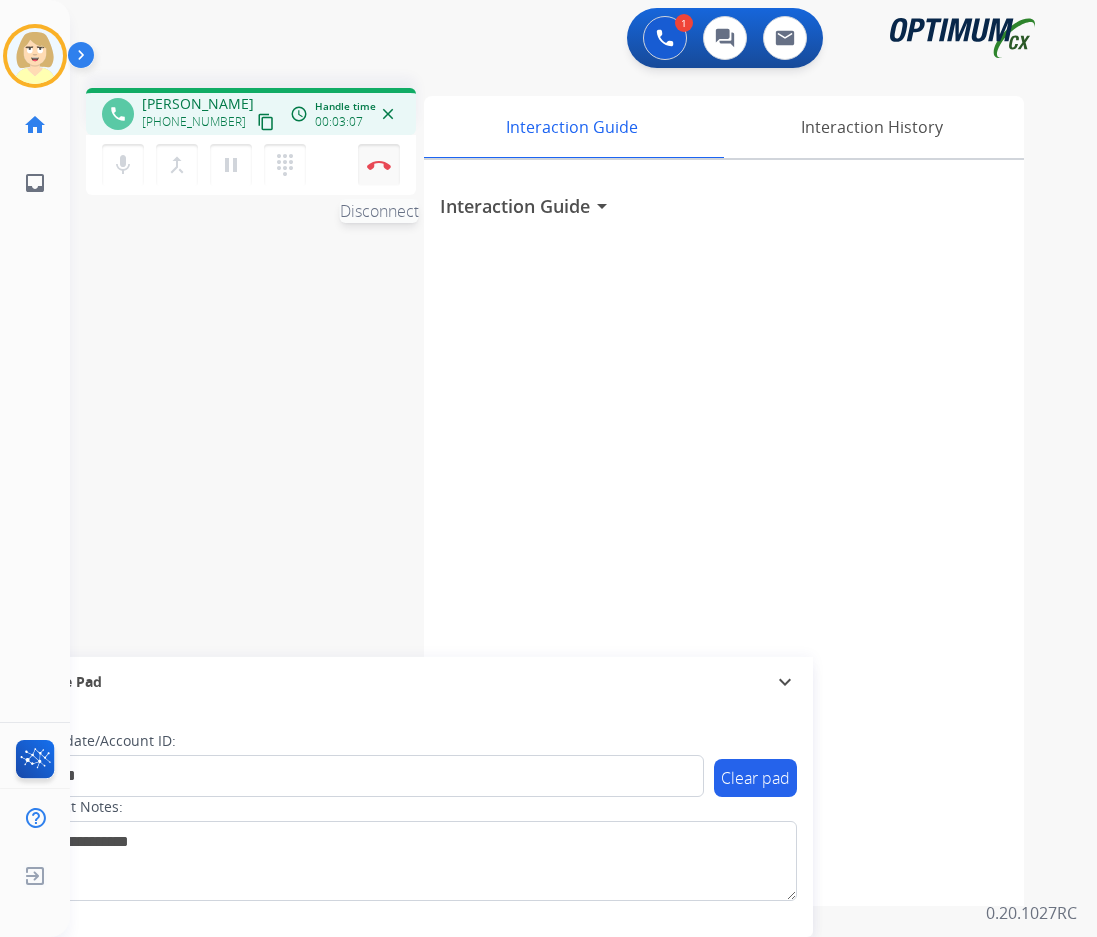 click on "Disconnect" at bounding box center (379, 165) 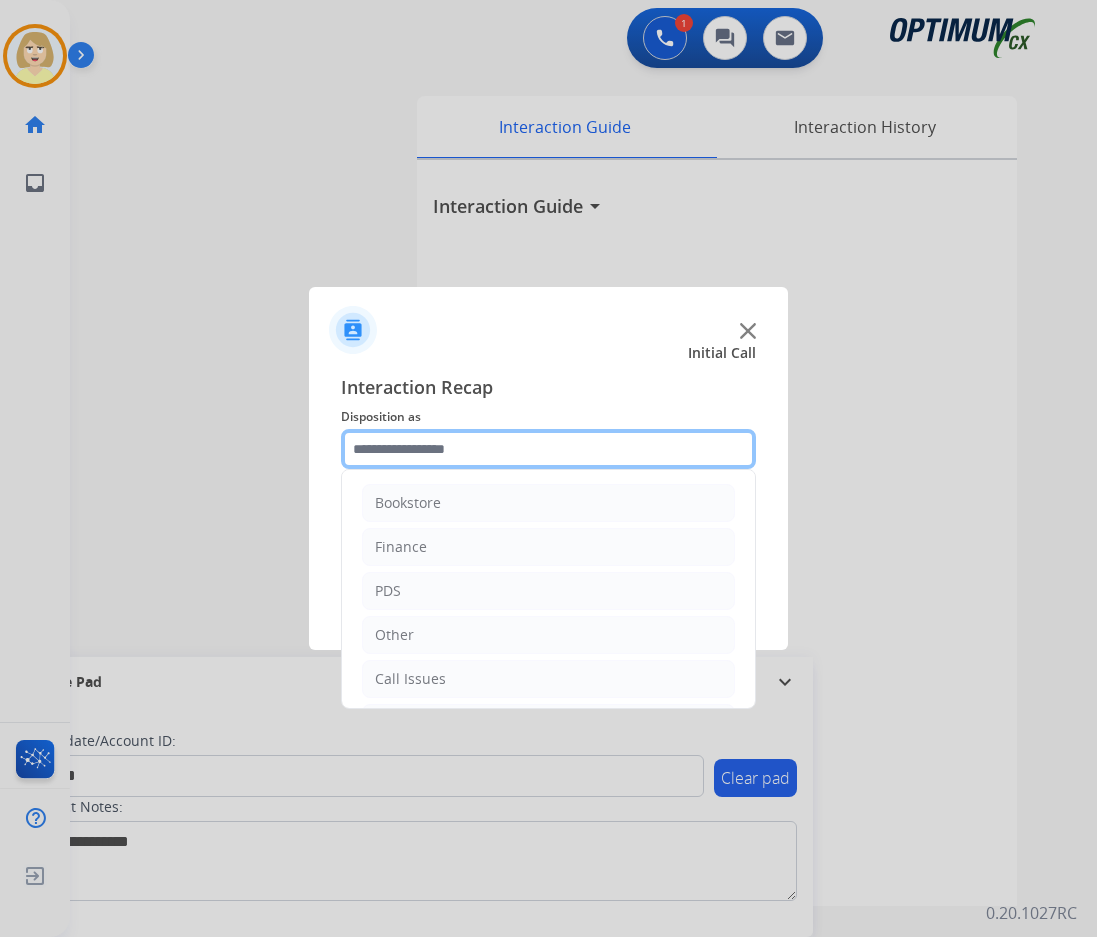 click 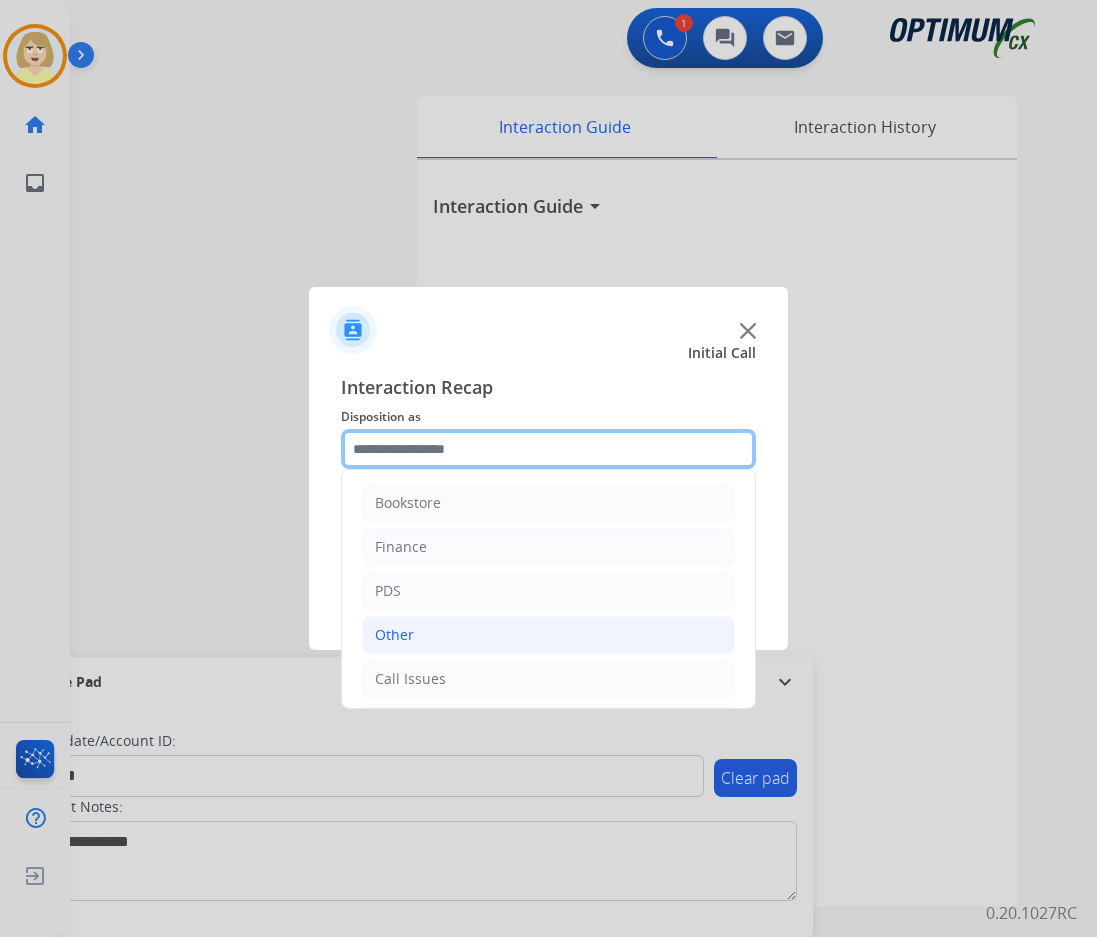 scroll, scrollTop: 136, scrollLeft: 0, axis: vertical 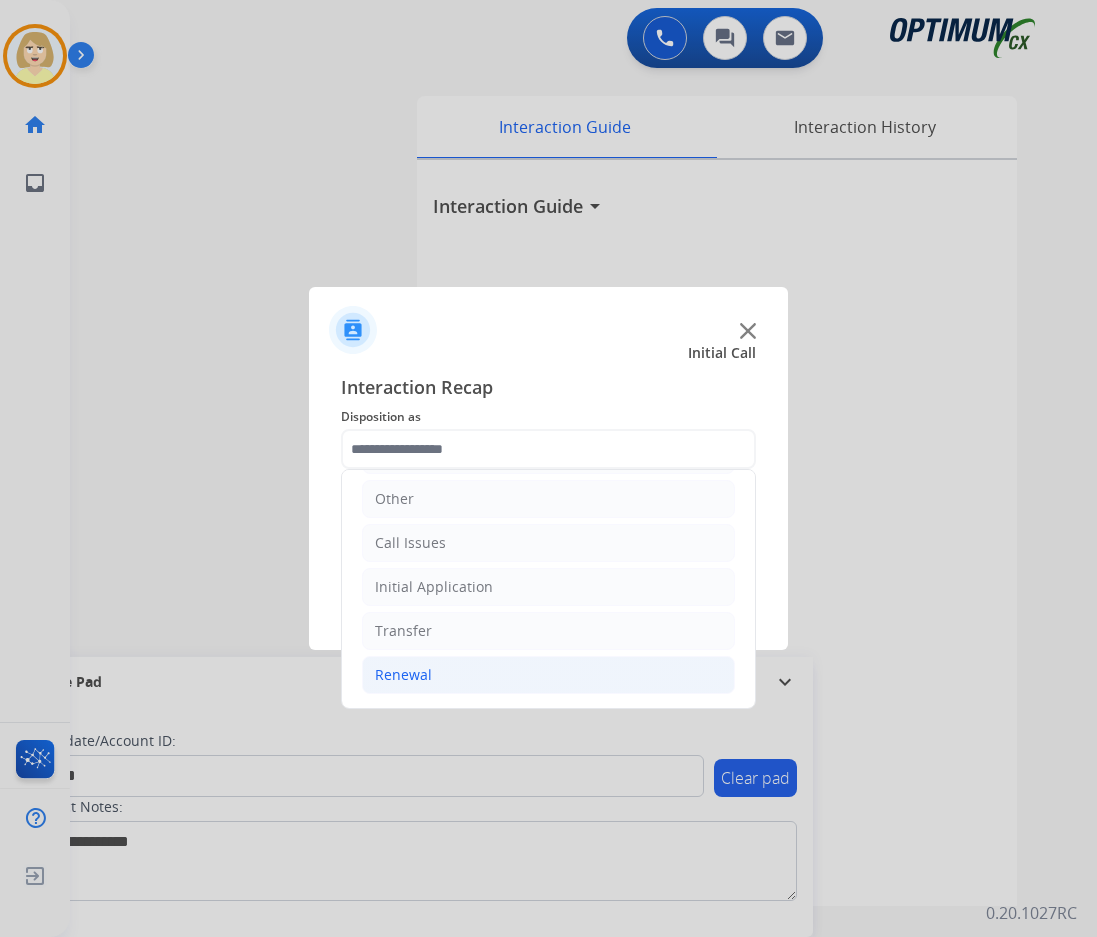 click on "Renewal" 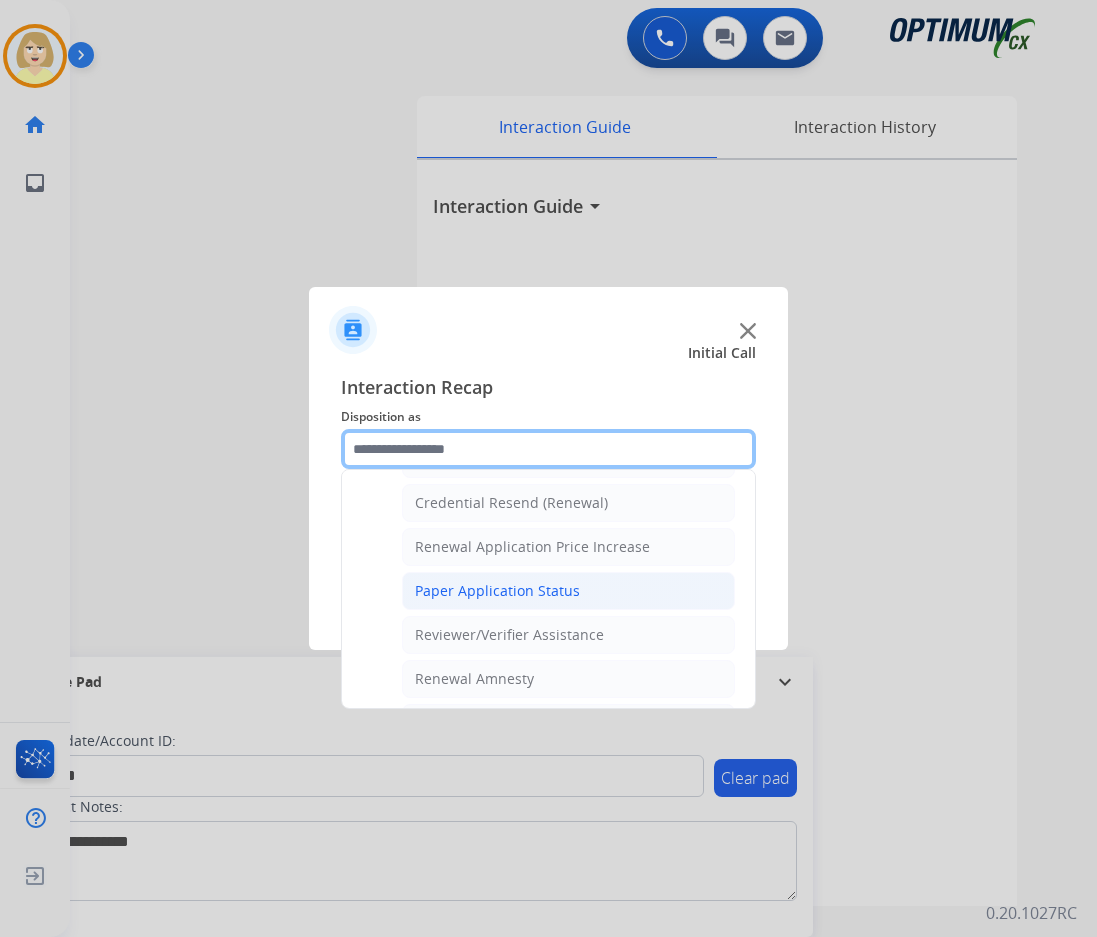 scroll, scrollTop: 536, scrollLeft: 0, axis: vertical 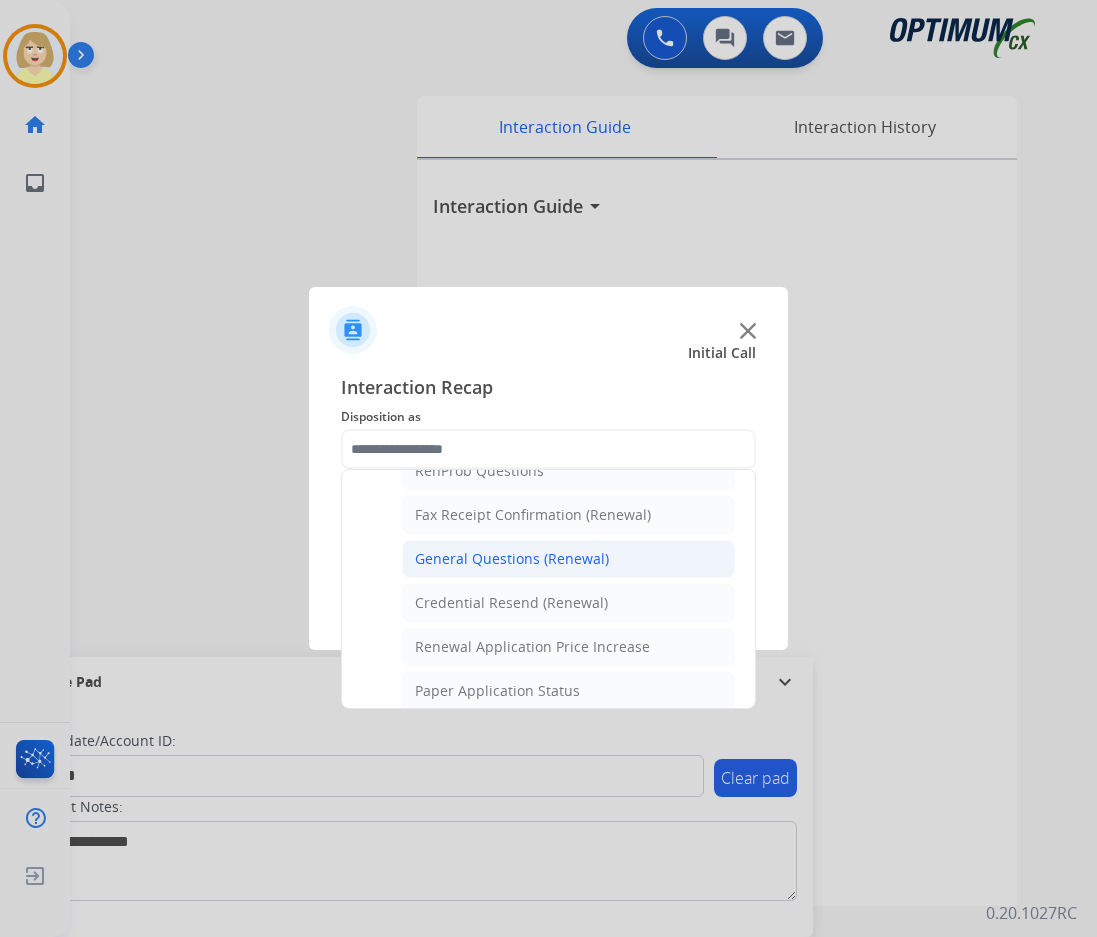click on "General Questions (Renewal)" 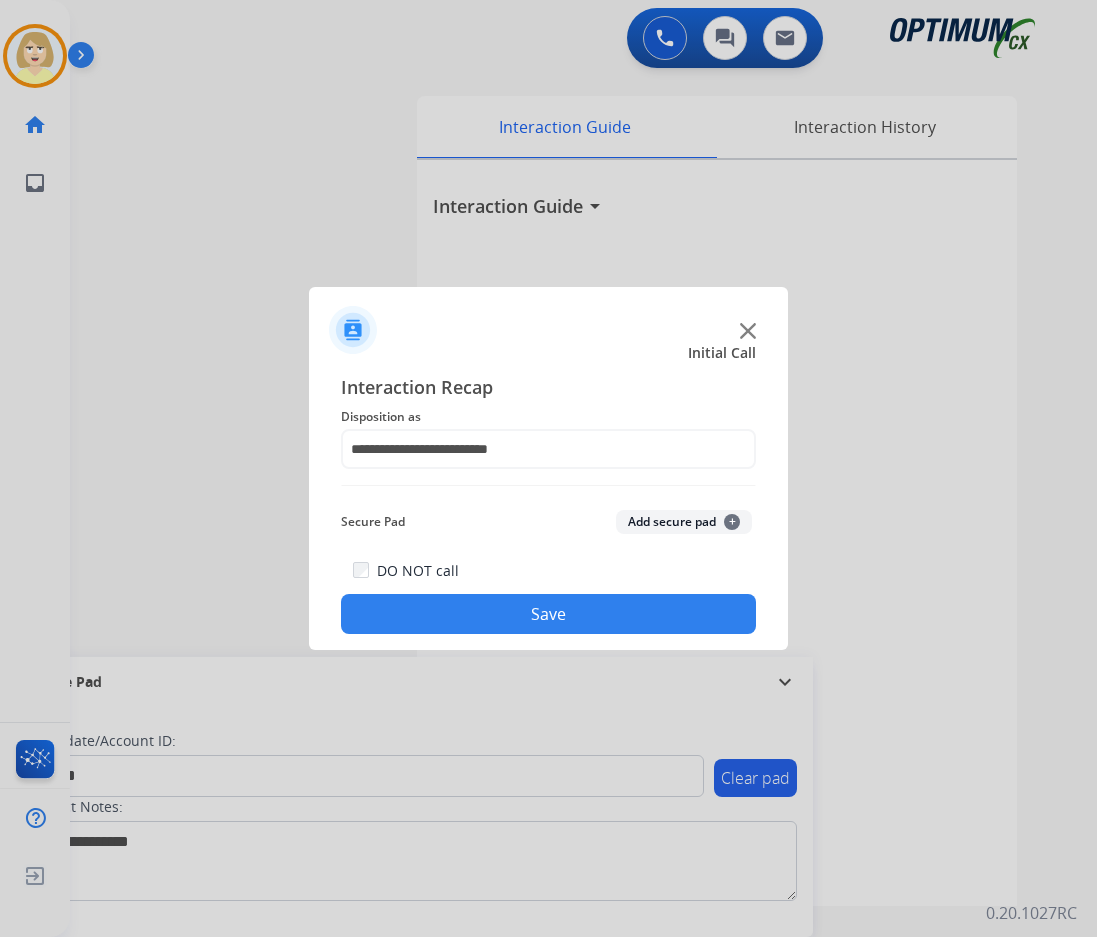 click on "Add secure pad  +" 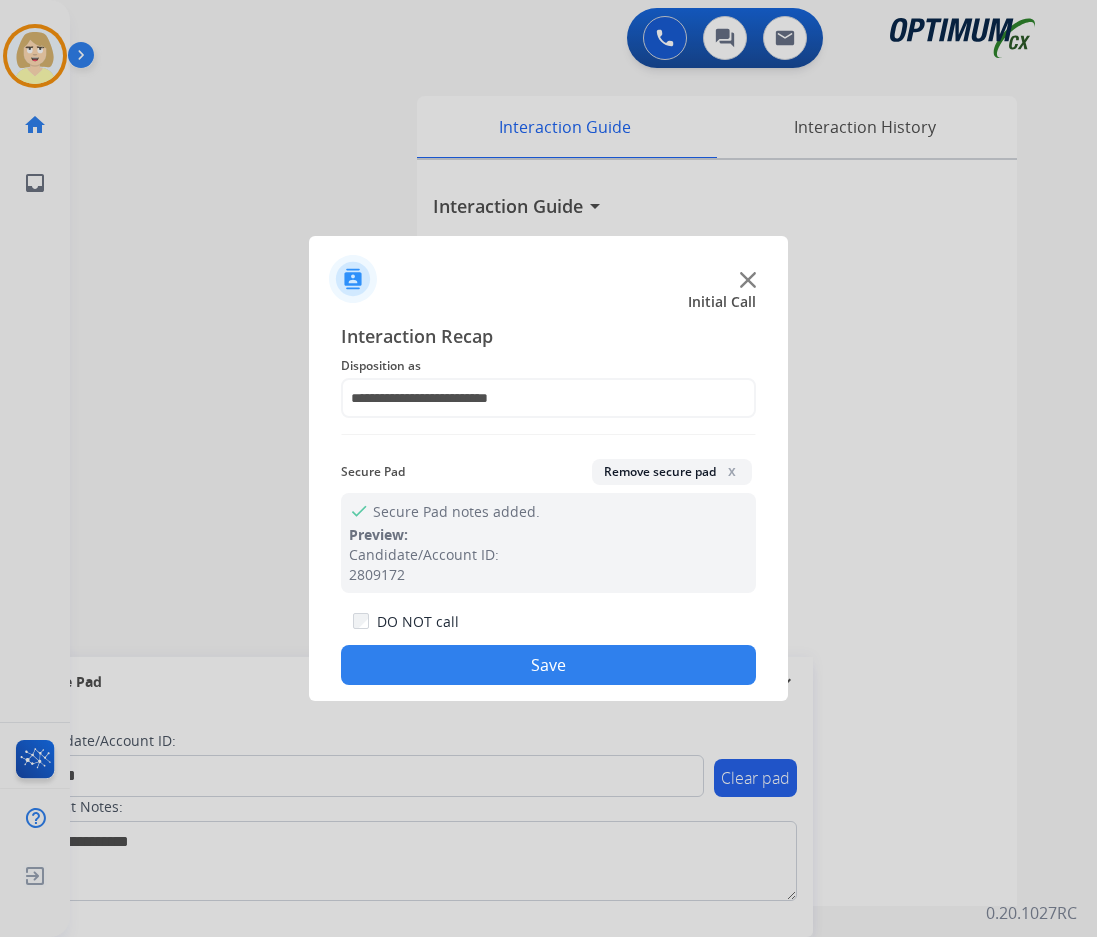 drag, startPoint x: 587, startPoint y: 660, endPoint x: 359, endPoint y: 652, distance: 228.1403 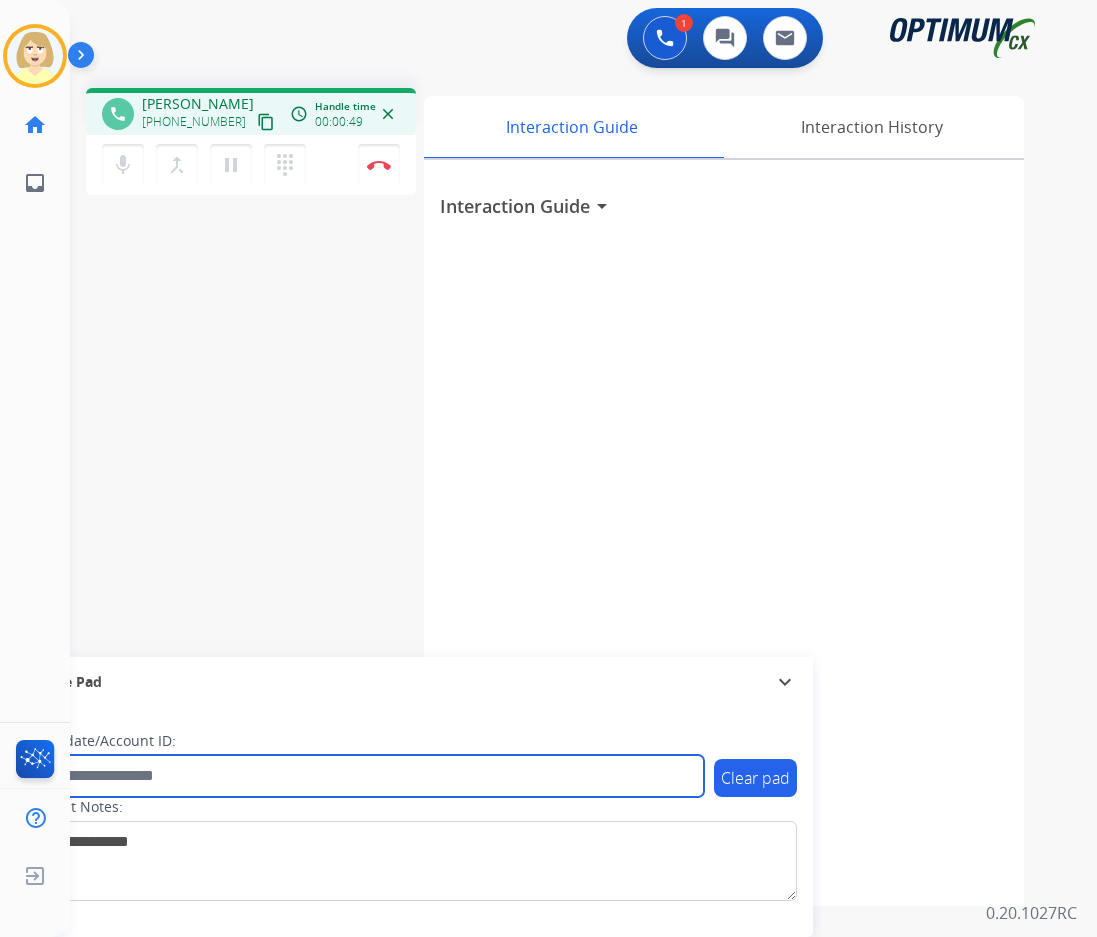 click at bounding box center (365, 776) 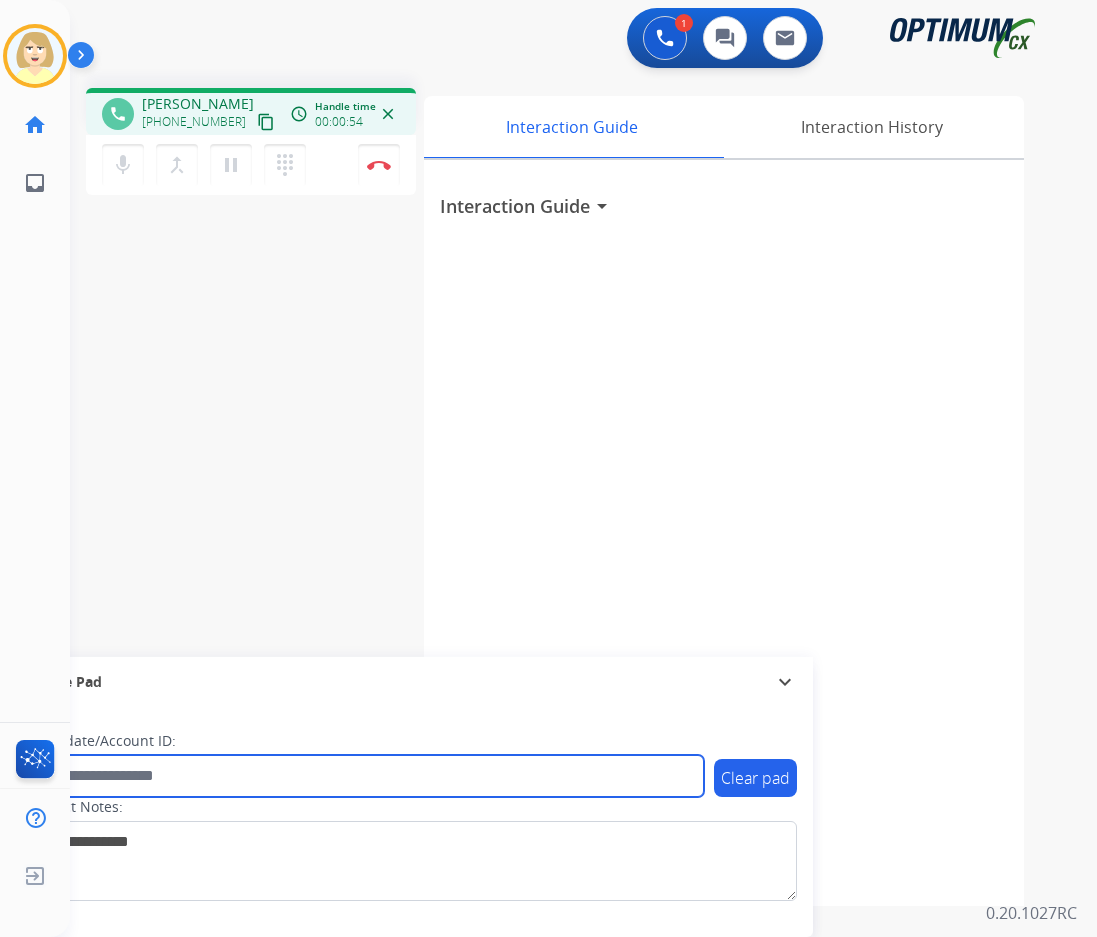 paste on "*******" 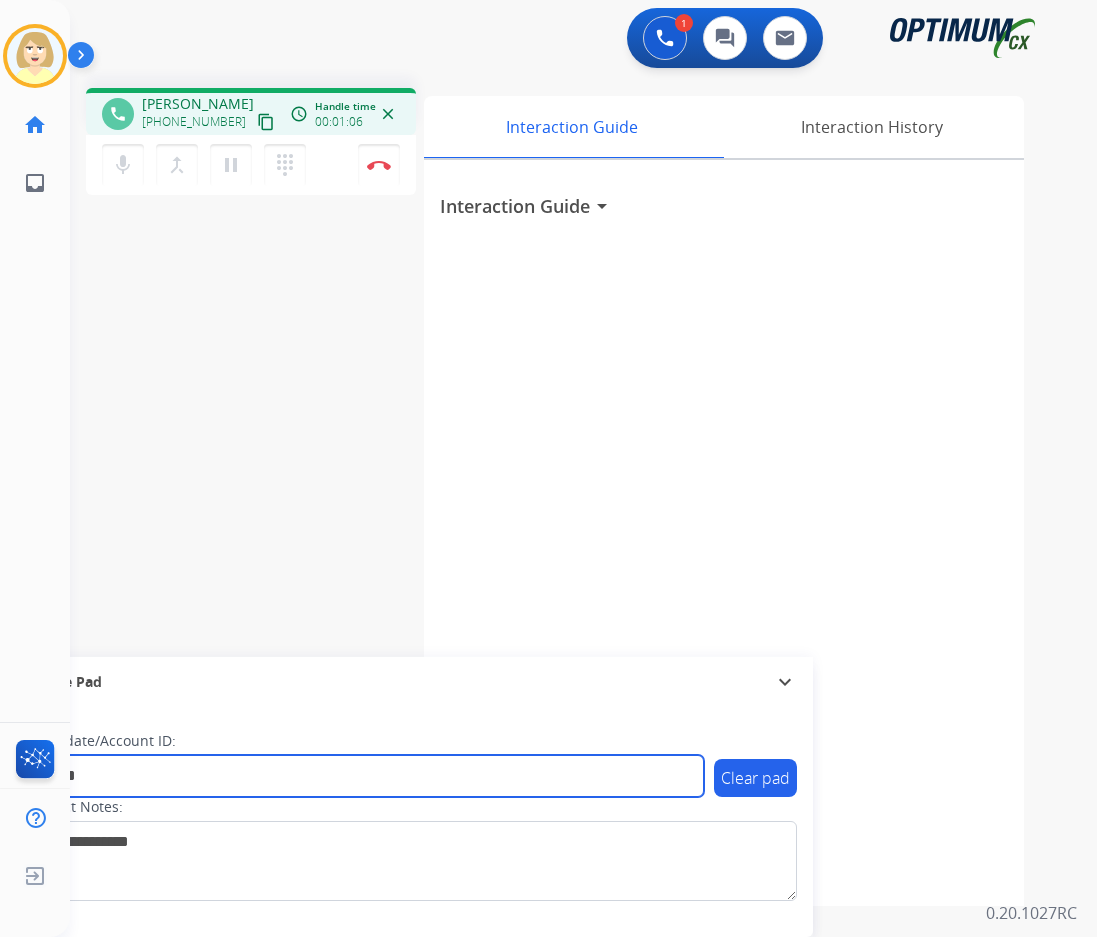 type on "*******" 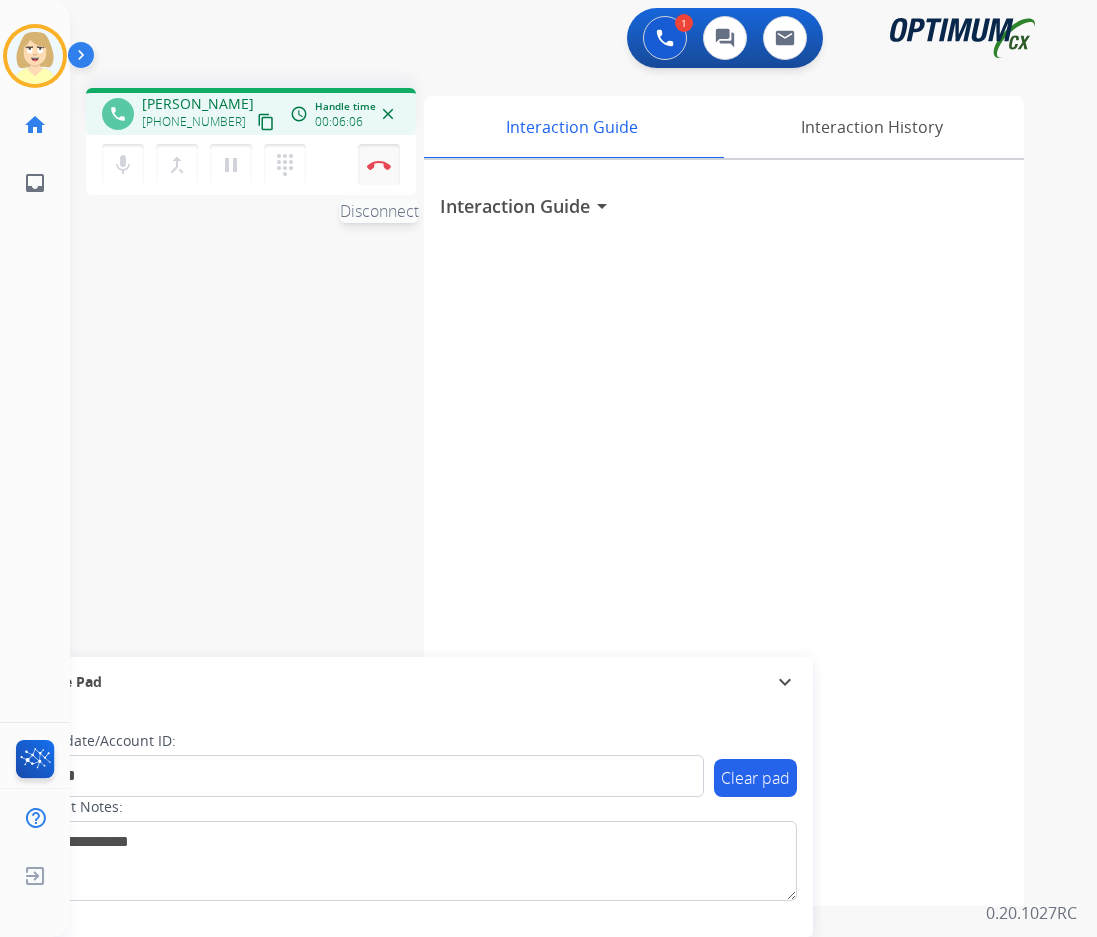 click on "Disconnect" at bounding box center (379, 165) 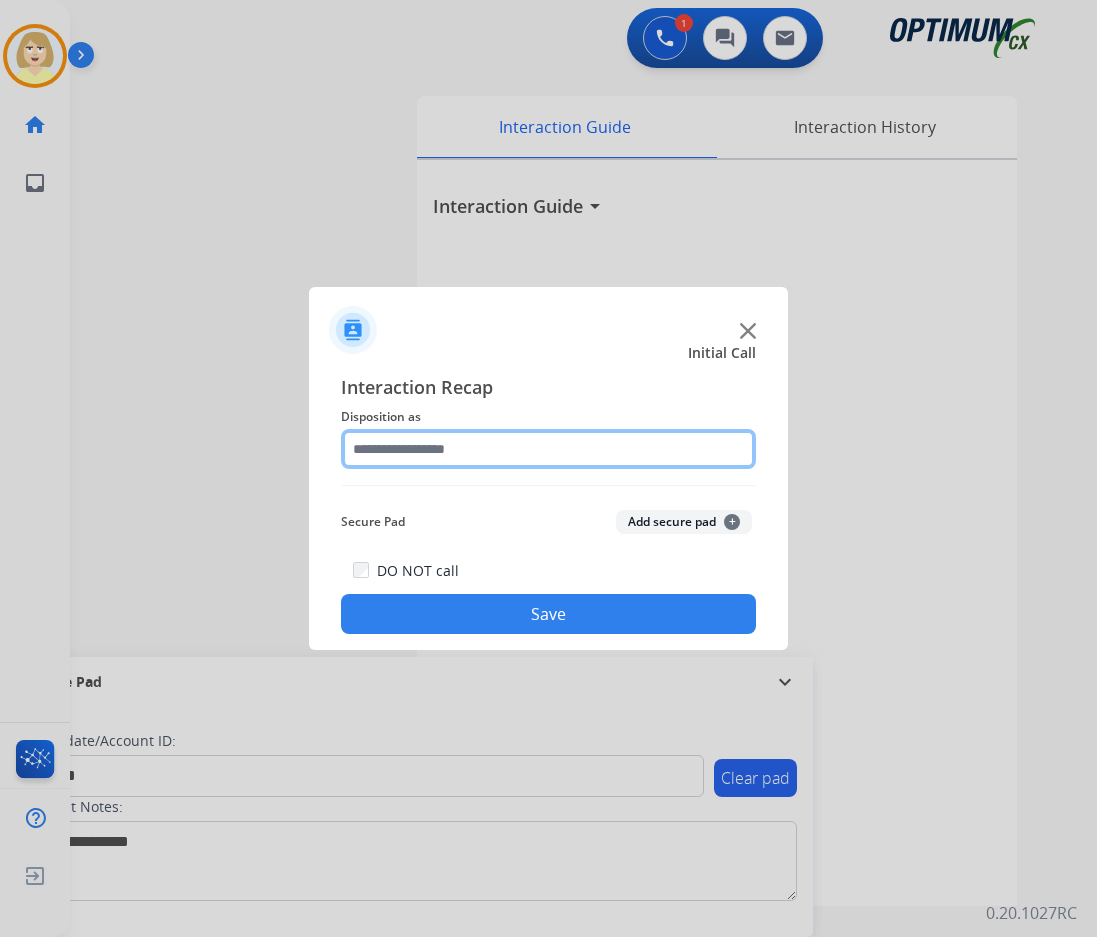 click 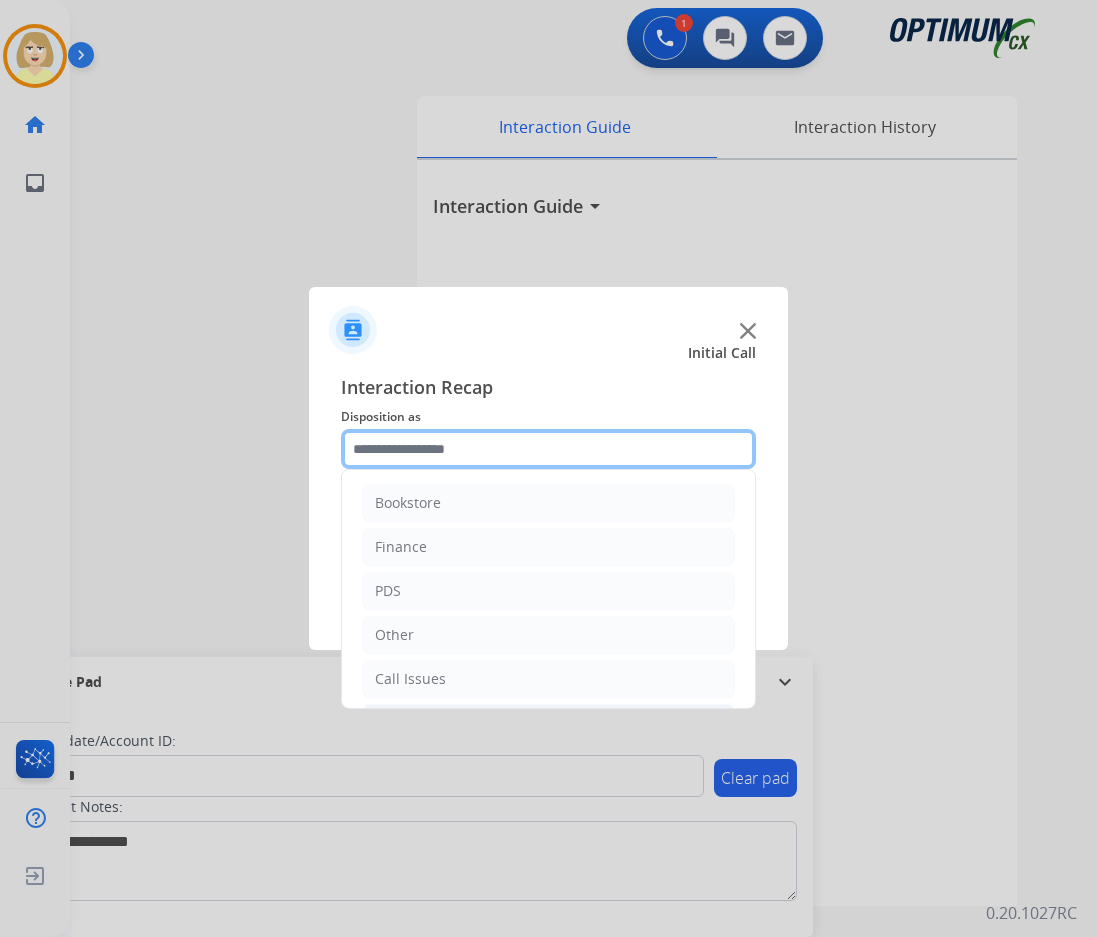 scroll, scrollTop: 136, scrollLeft: 0, axis: vertical 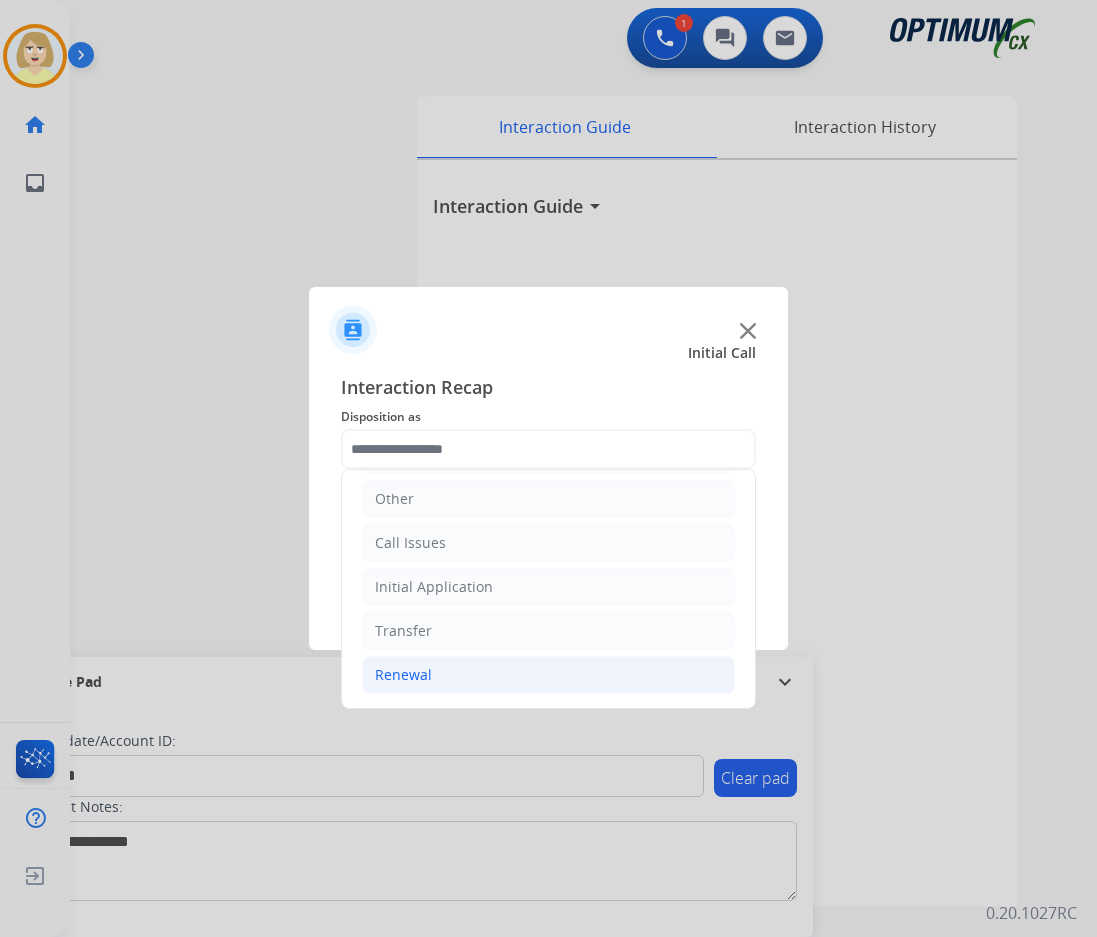 click on "Renewal" 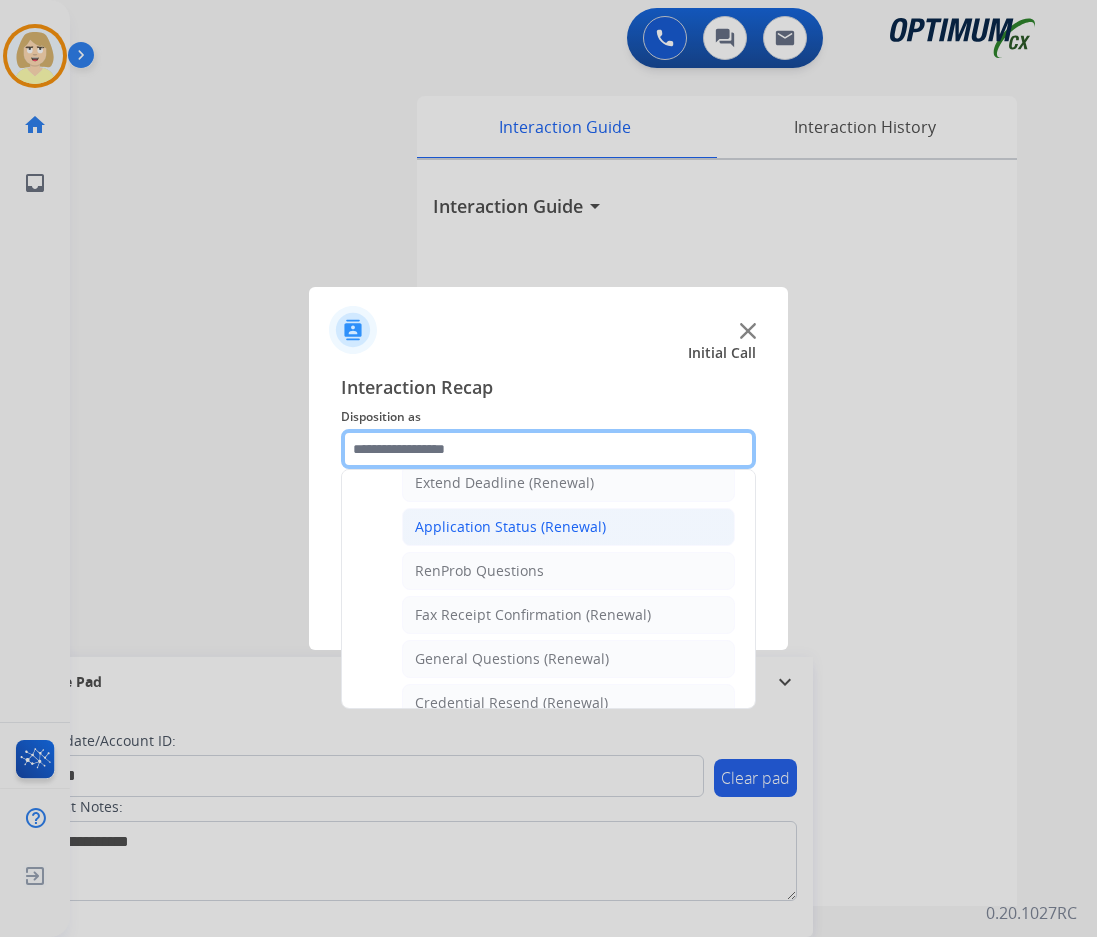 scroll, scrollTop: 536, scrollLeft: 0, axis: vertical 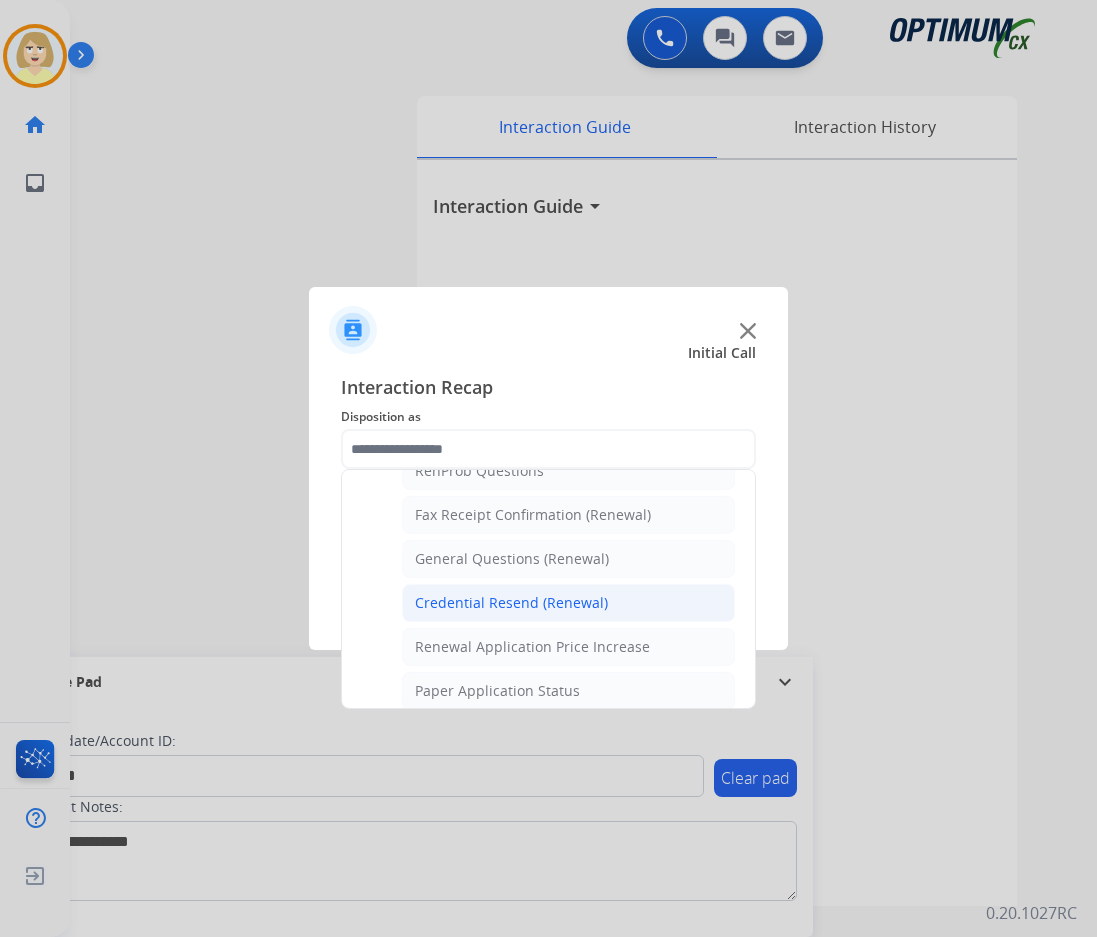 click on "Credential Resend (Renewal)" 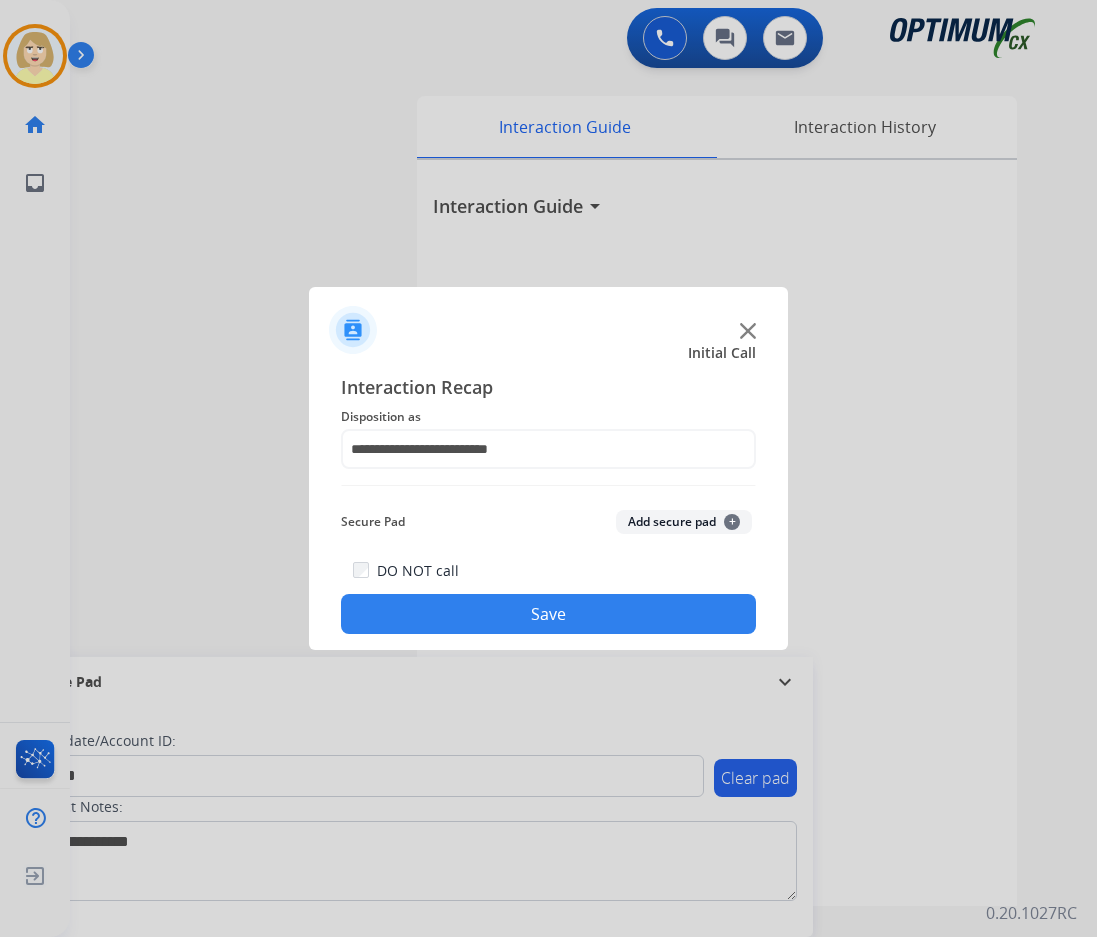 click on "Add secure pad  +" 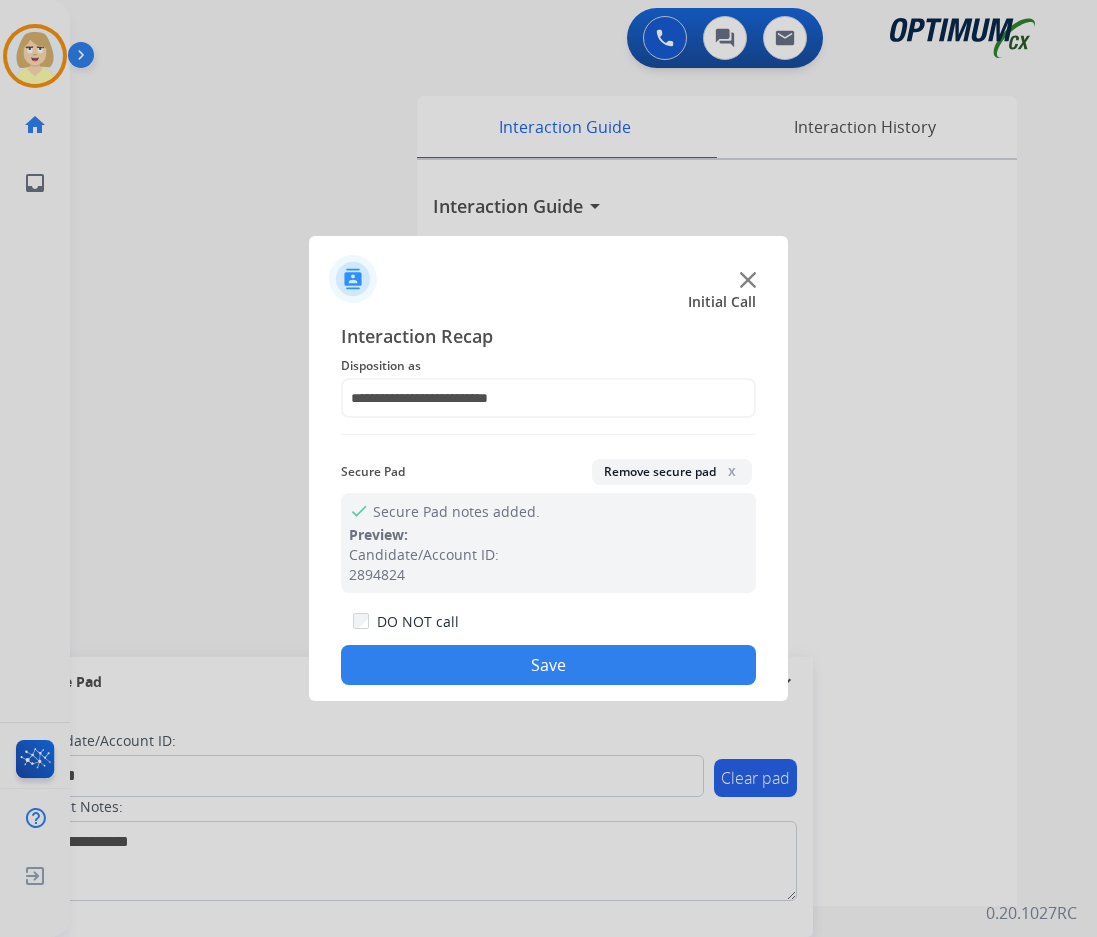 click on "Save" 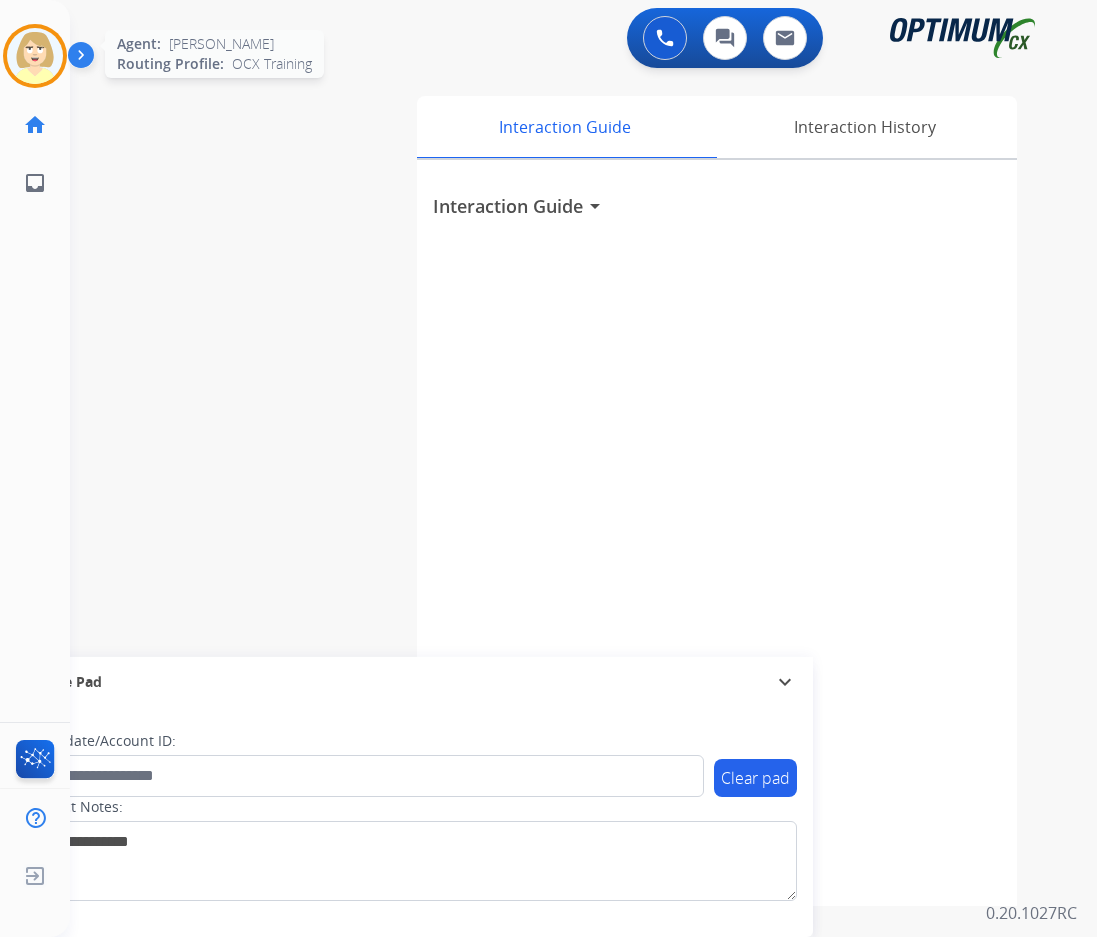 drag, startPoint x: 31, startPoint y: 48, endPoint x: 28, endPoint y: 61, distance: 13.341664 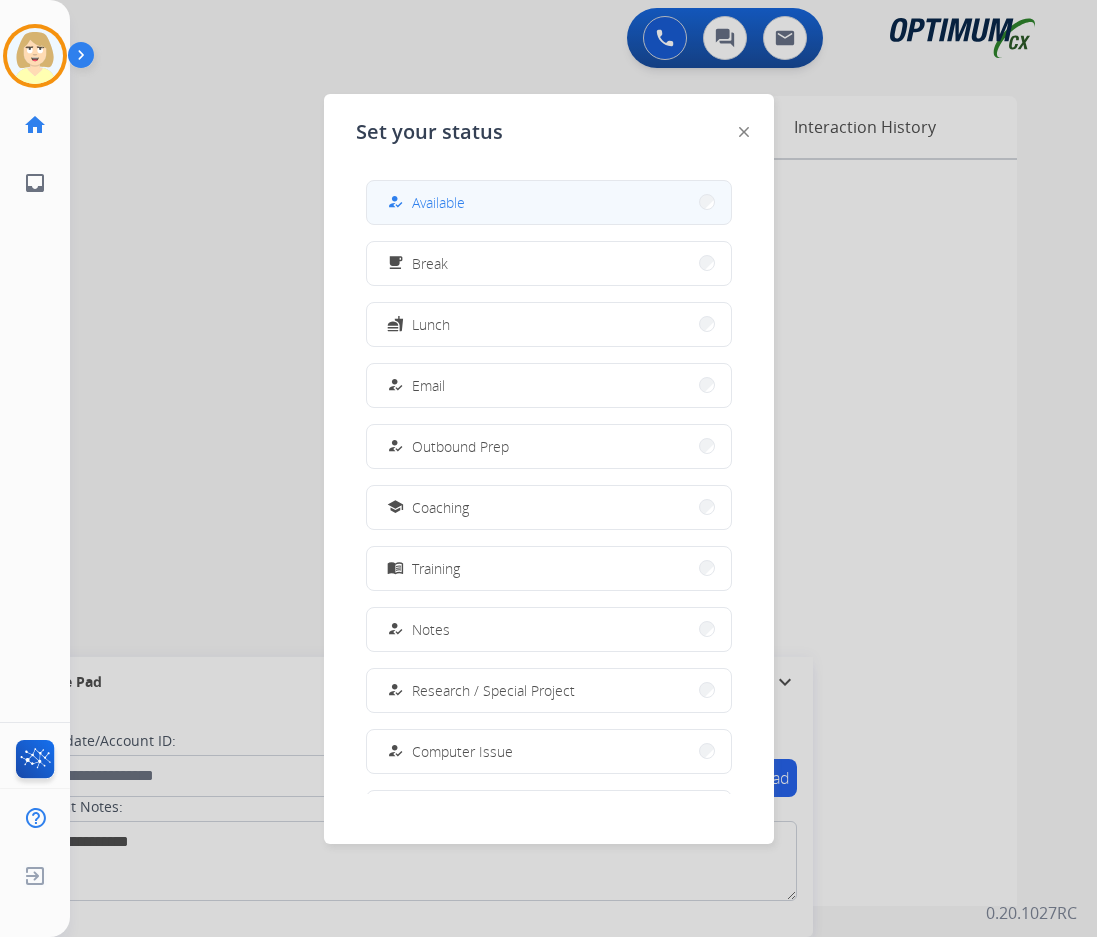click on "Available" at bounding box center (438, 202) 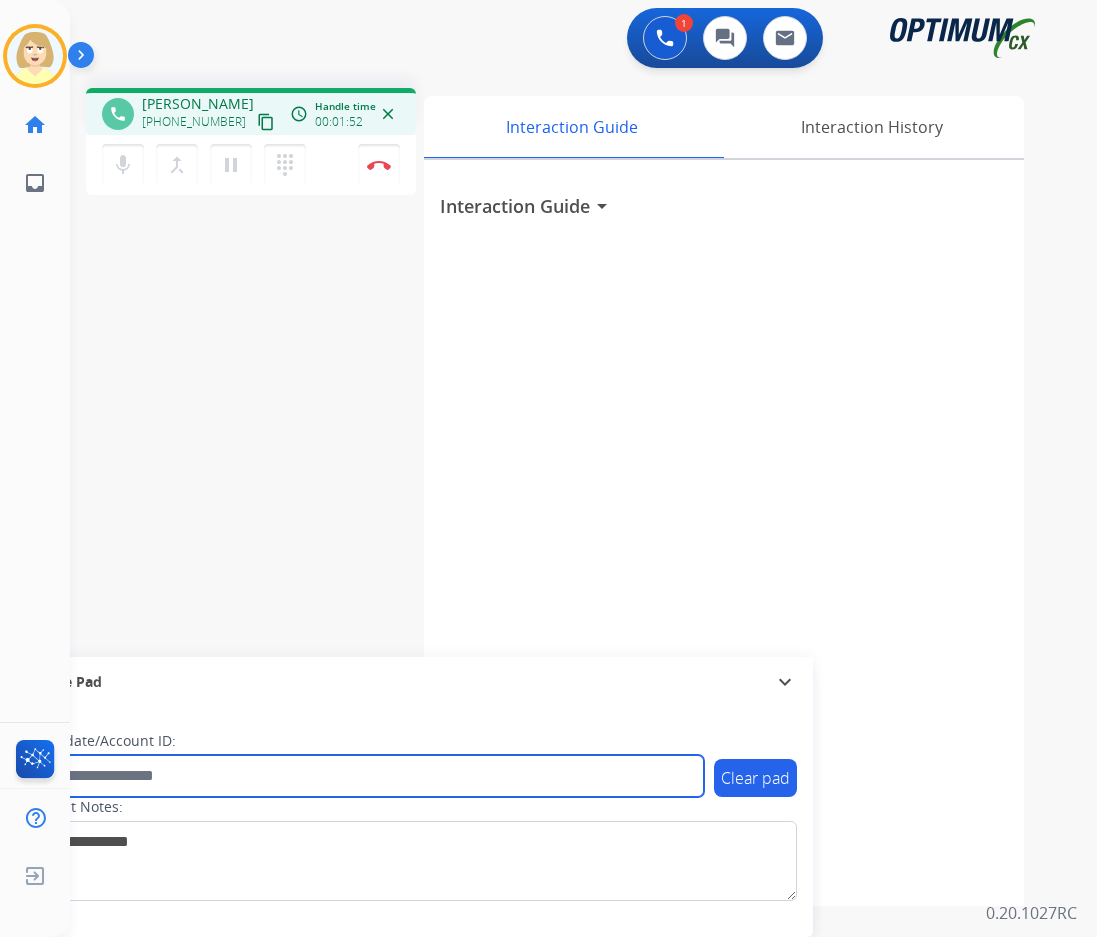 click at bounding box center [365, 776] 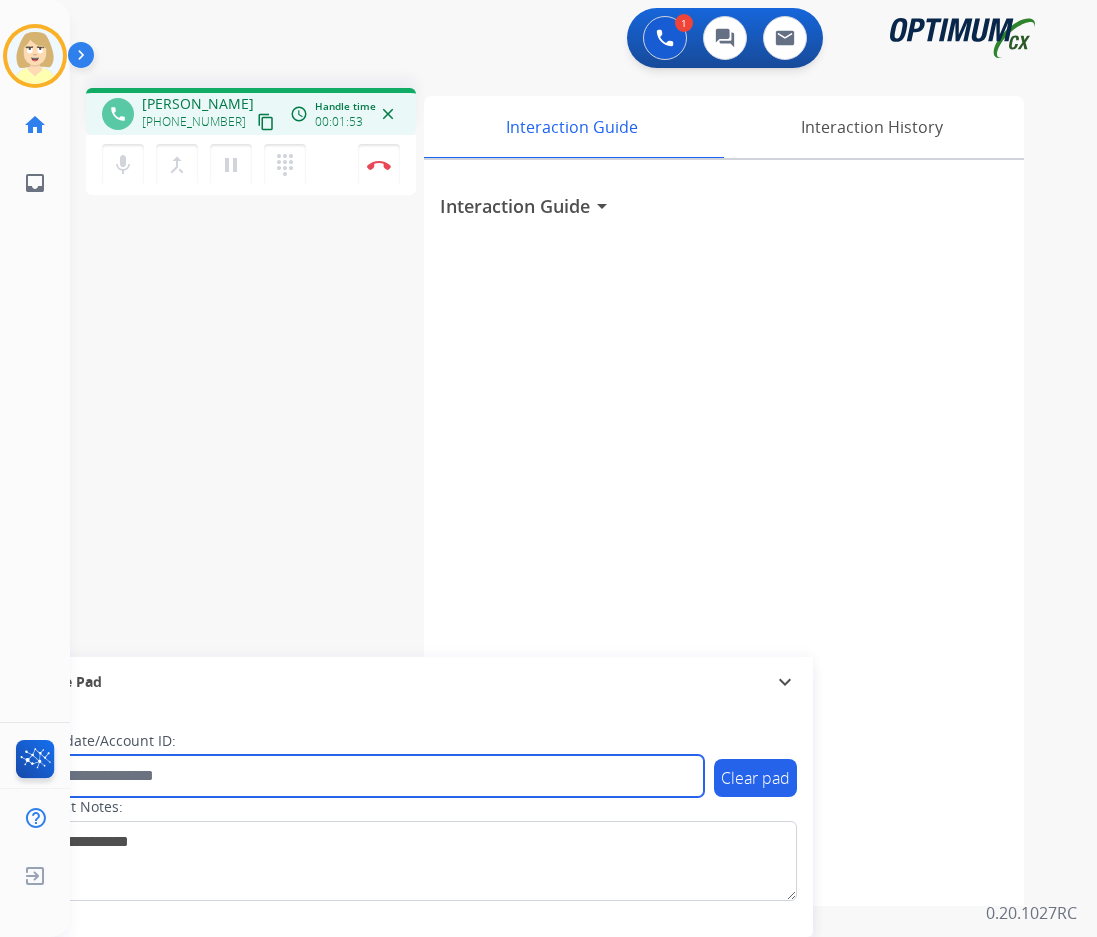 paste on "*******" 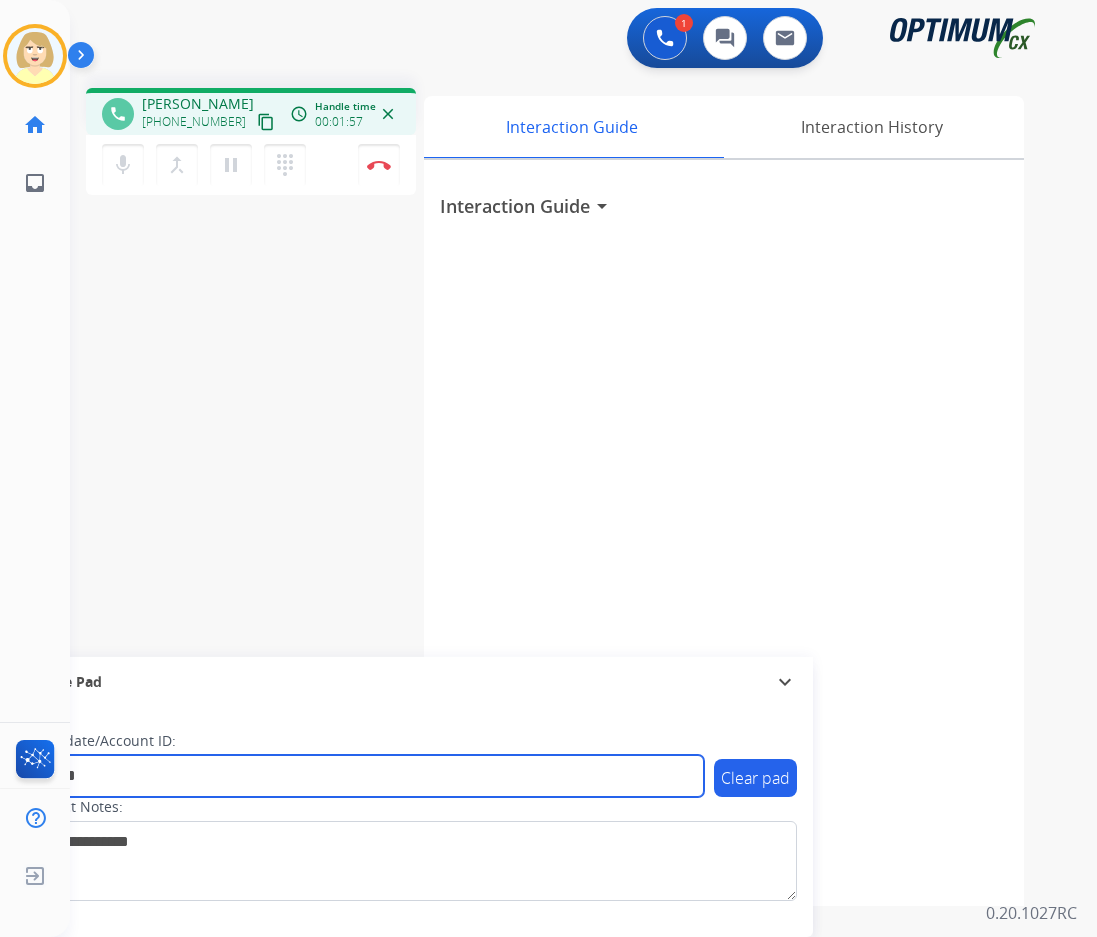 type on "*******" 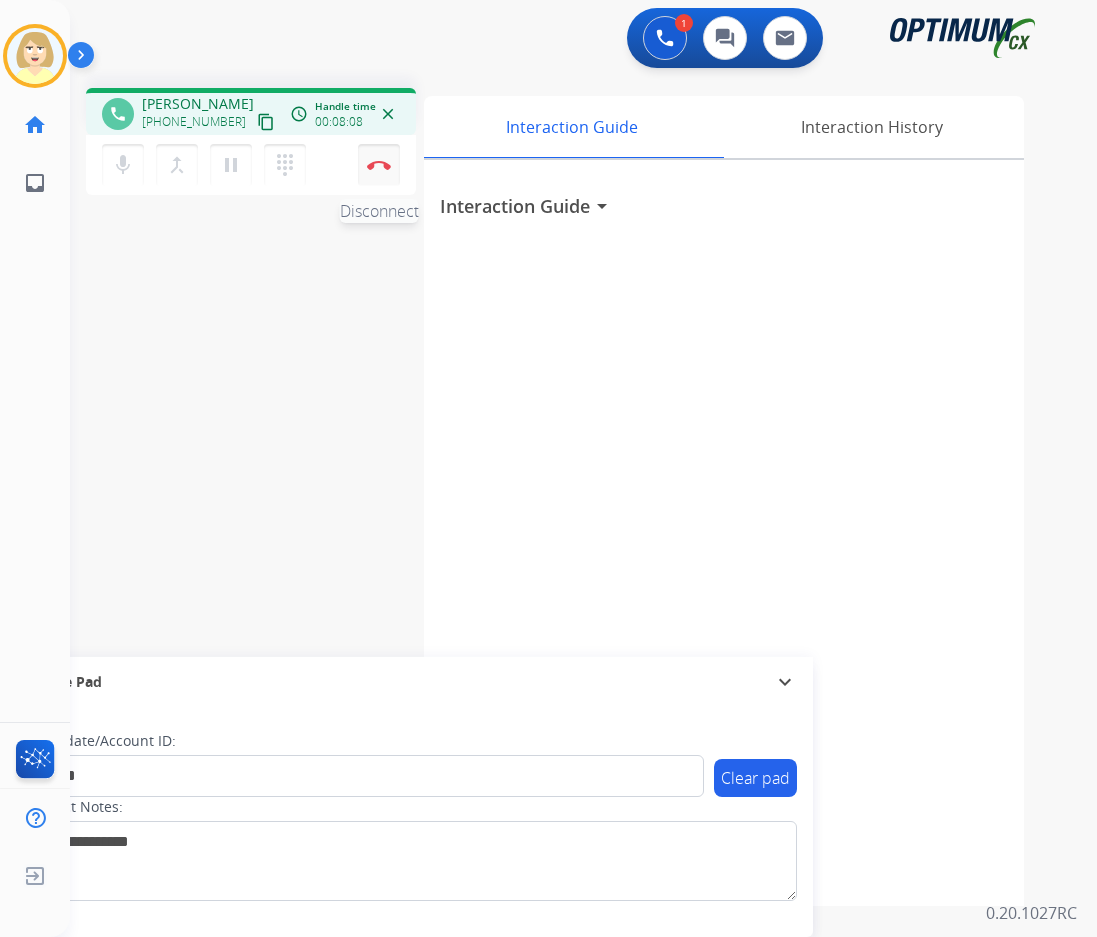 click on "Disconnect" at bounding box center (379, 165) 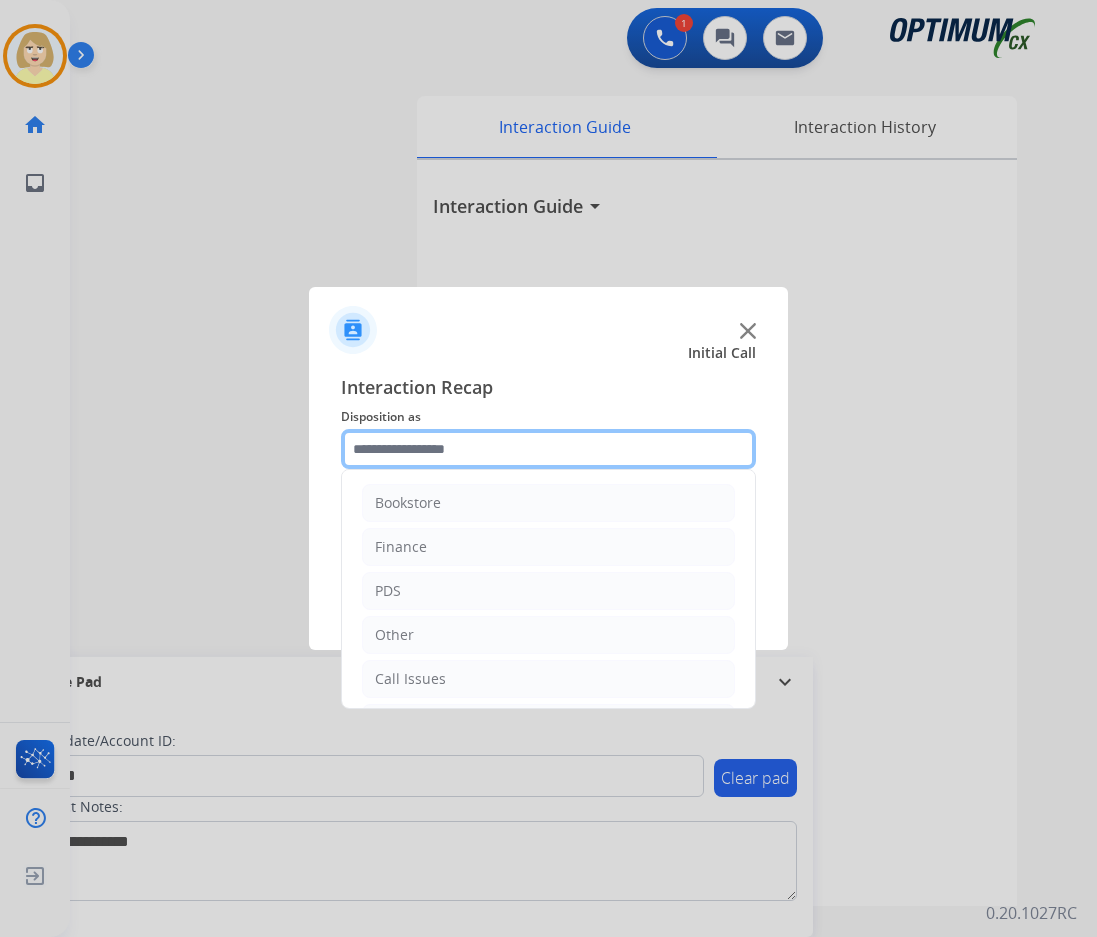 click 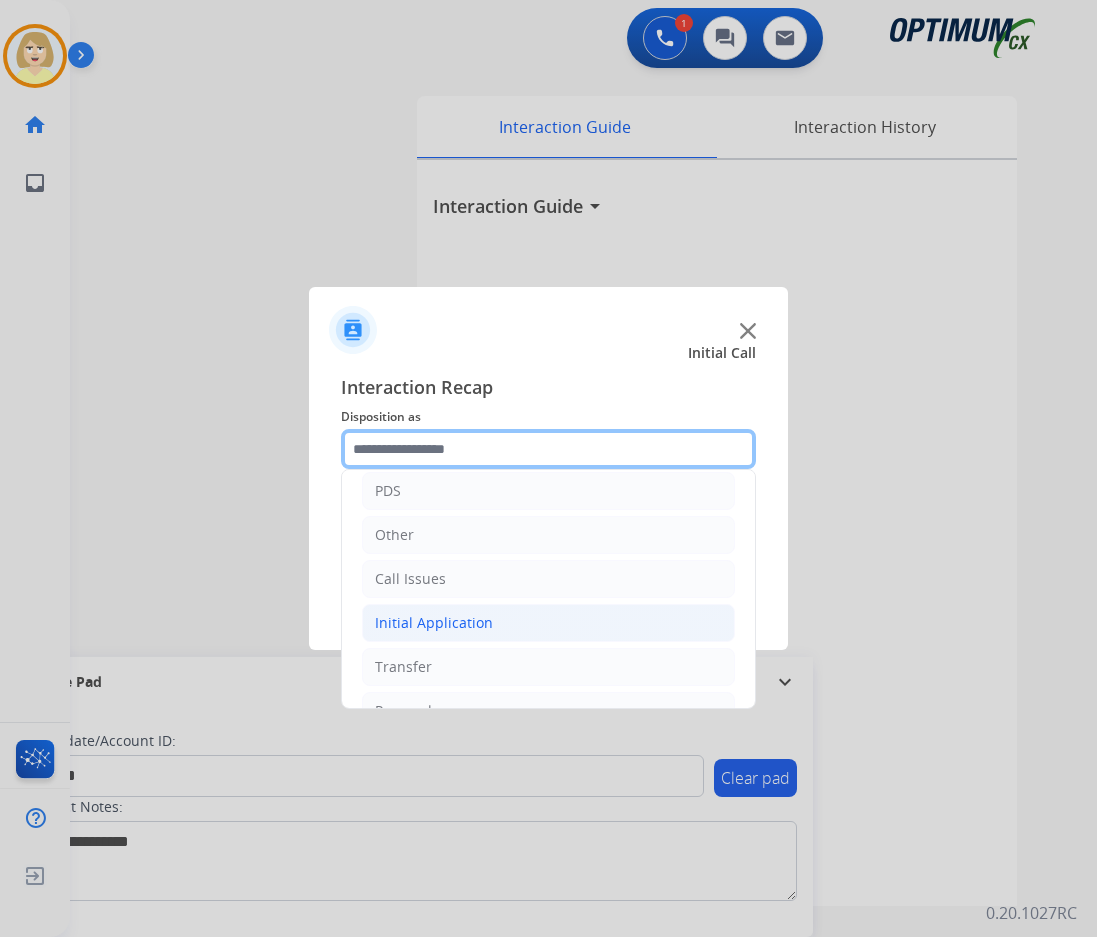 scroll, scrollTop: 136, scrollLeft: 0, axis: vertical 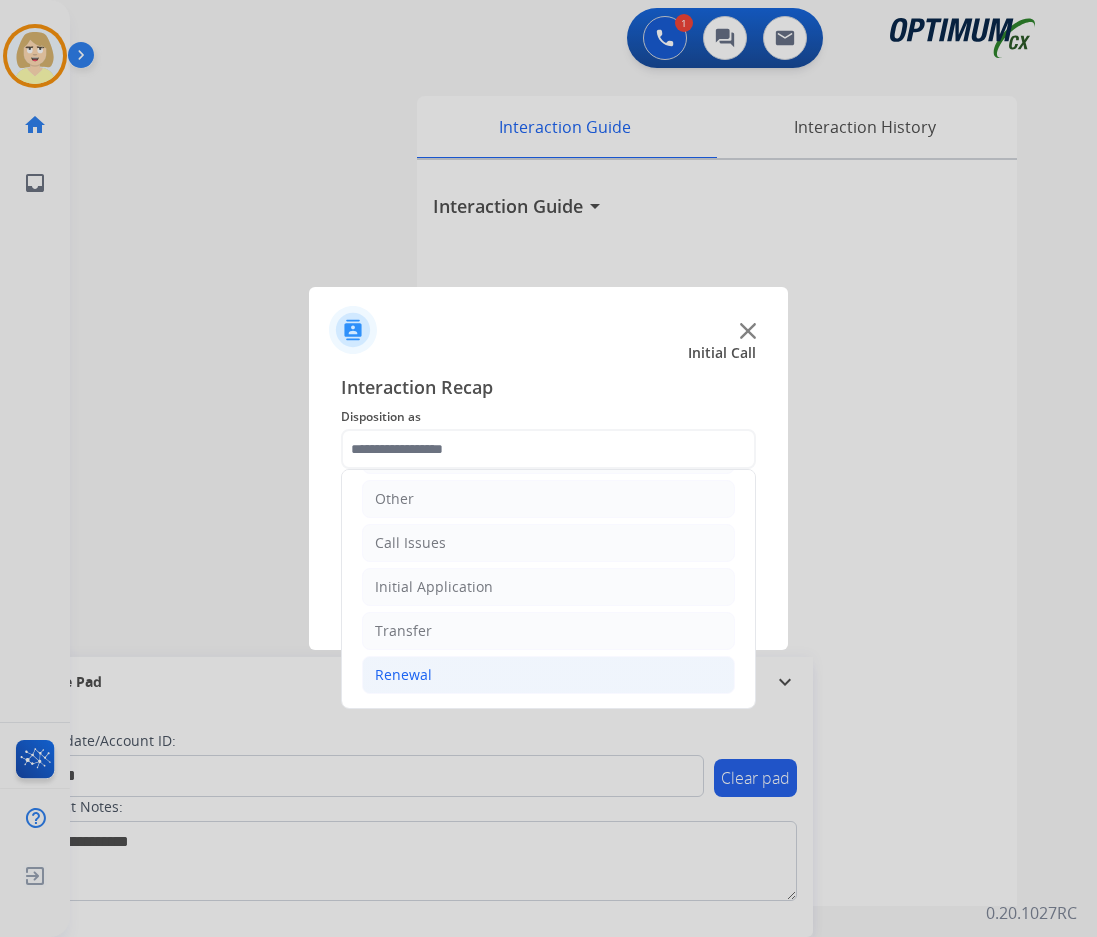 click on "Renewal" 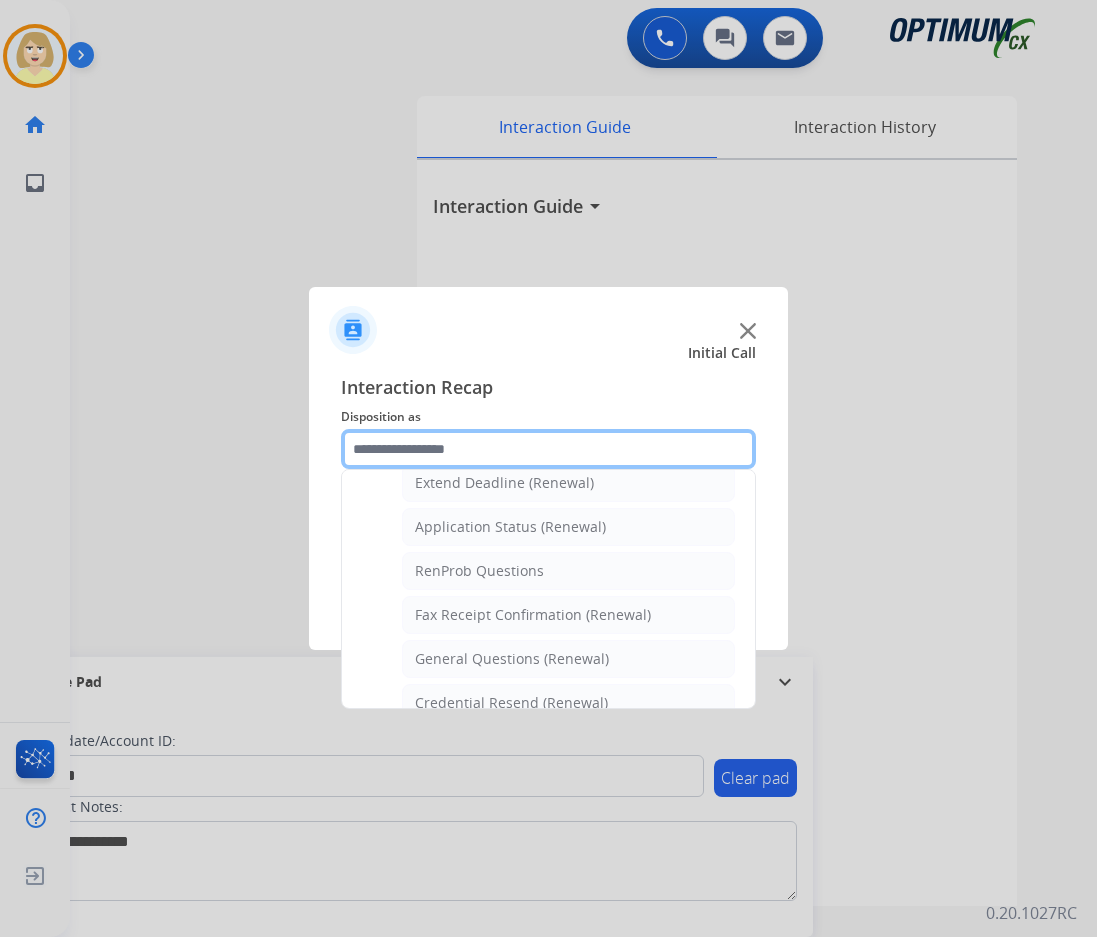 scroll, scrollTop: 636, scrollLeft: 0, axis: vertical 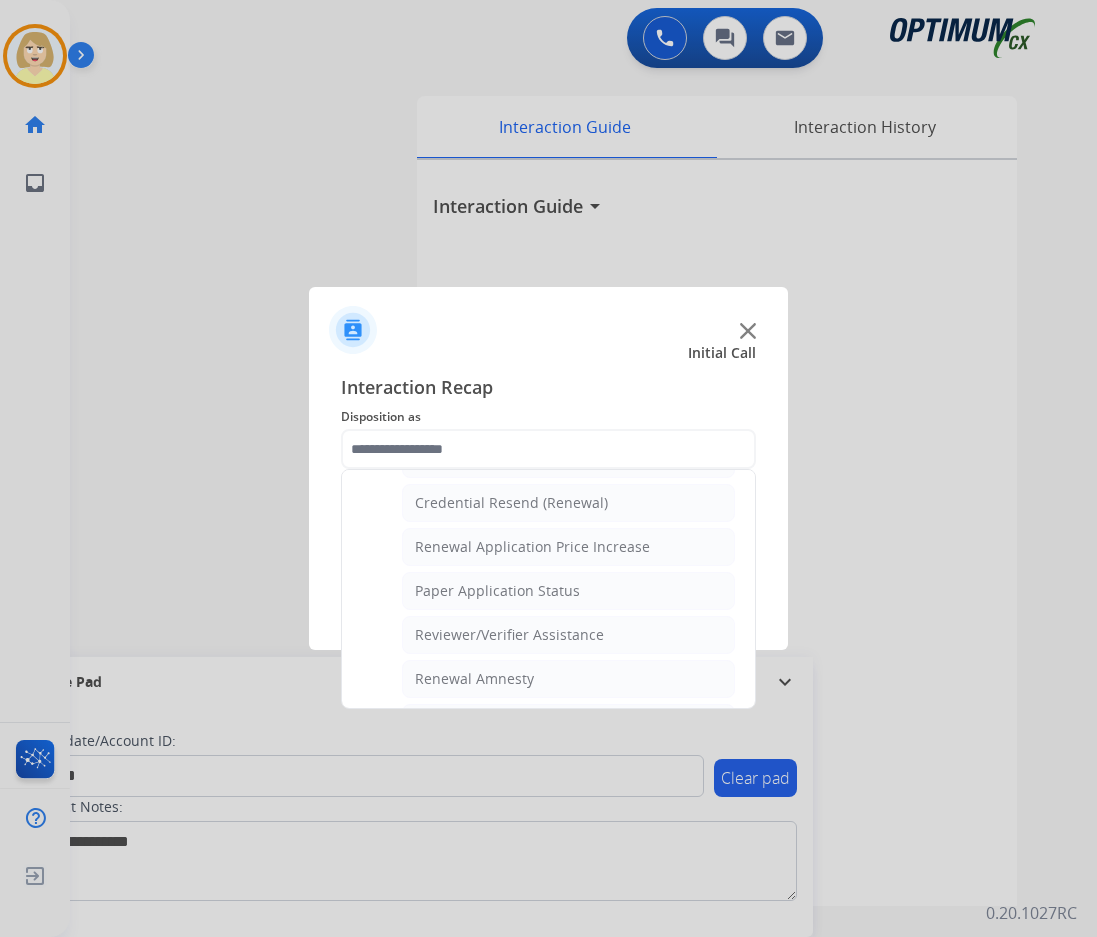 click on "Reviewer/Verifier Assistance" 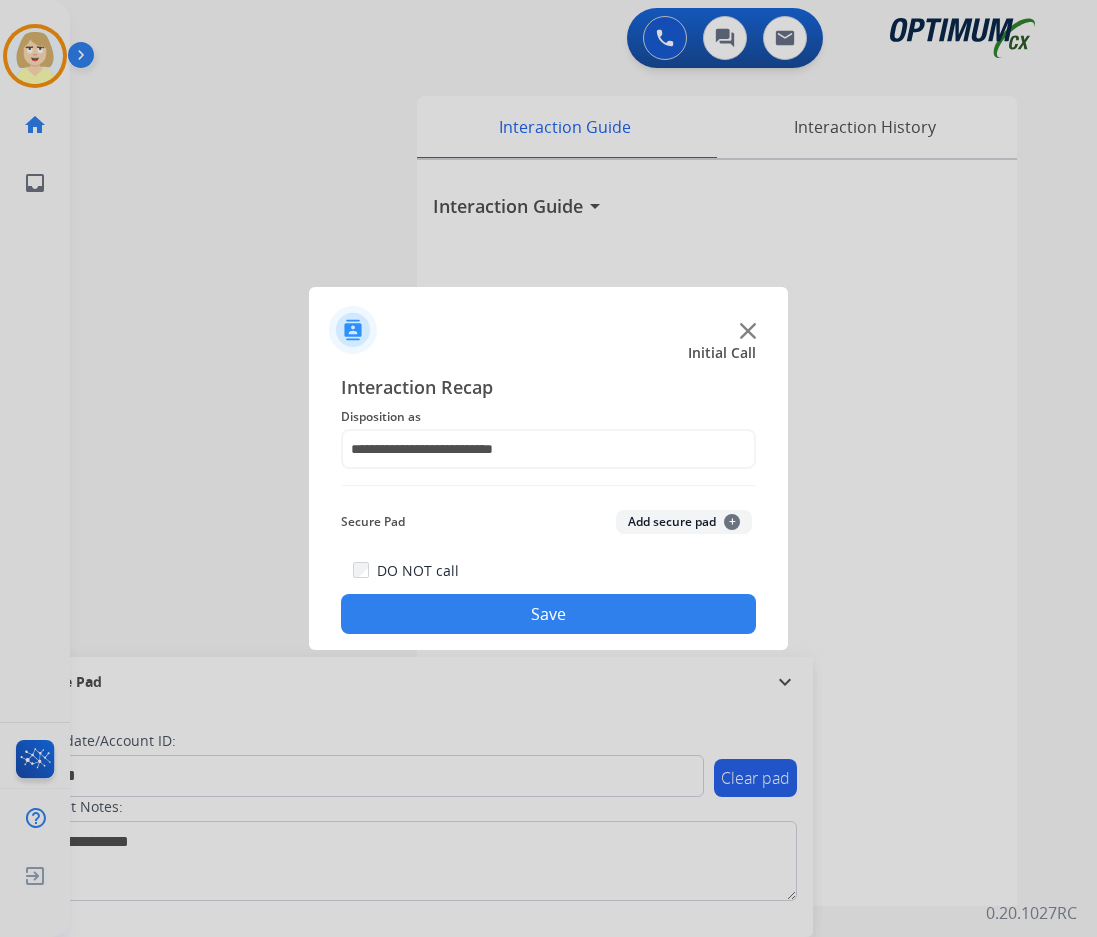 click on "Add secure pad  +" 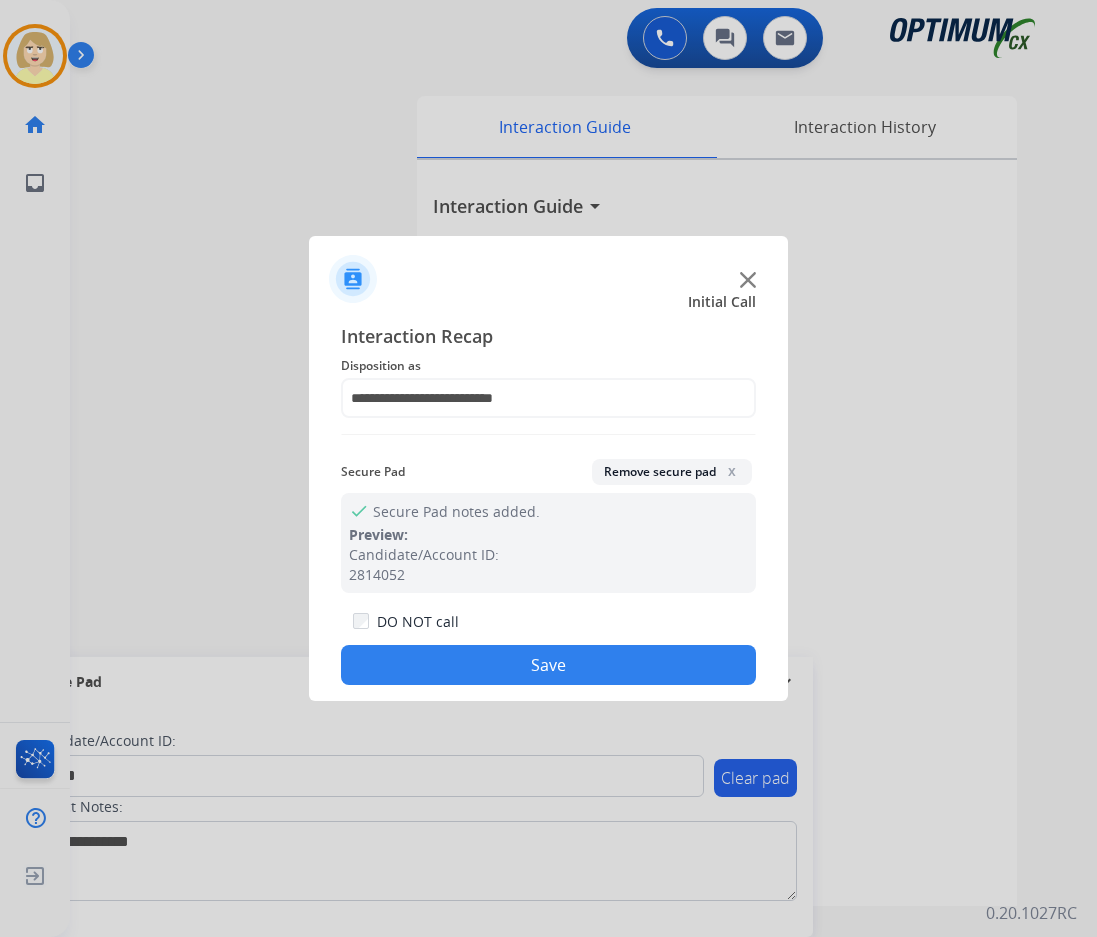 click on "Save" 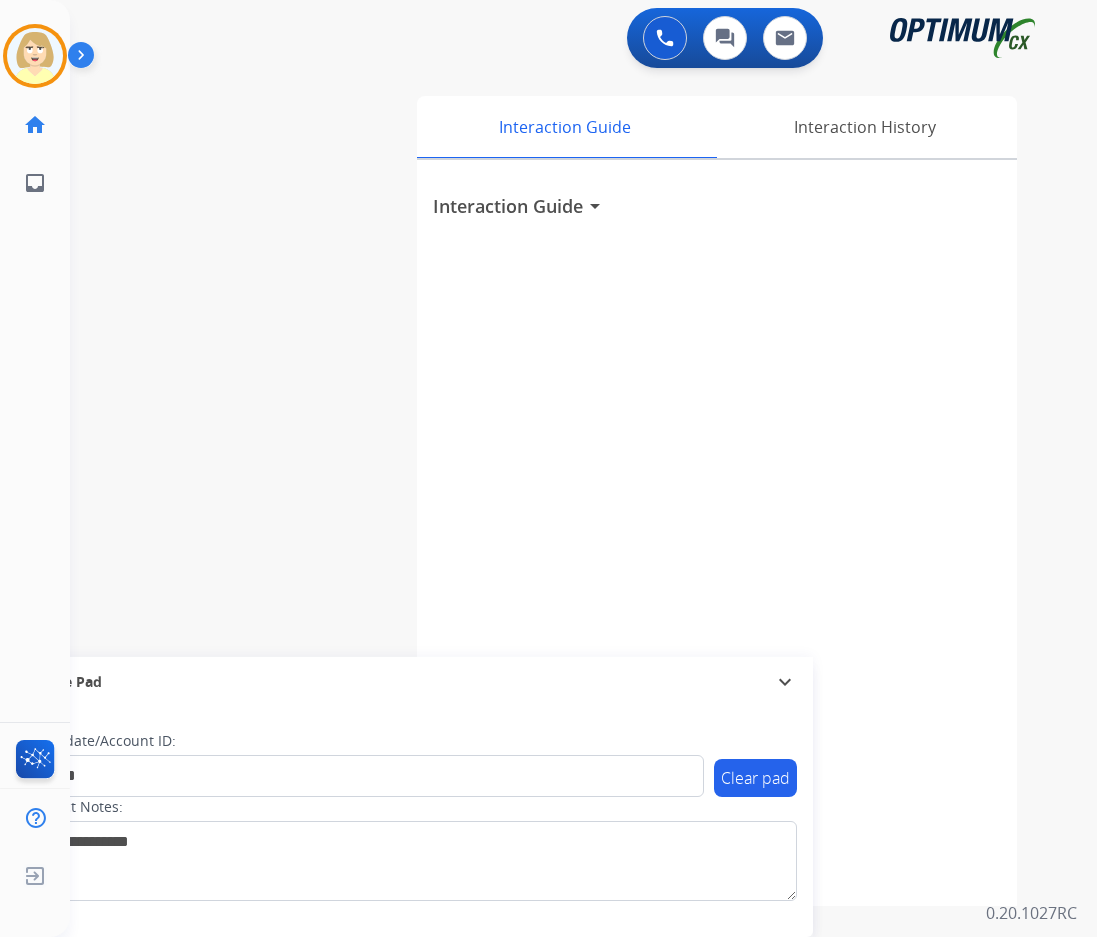 type 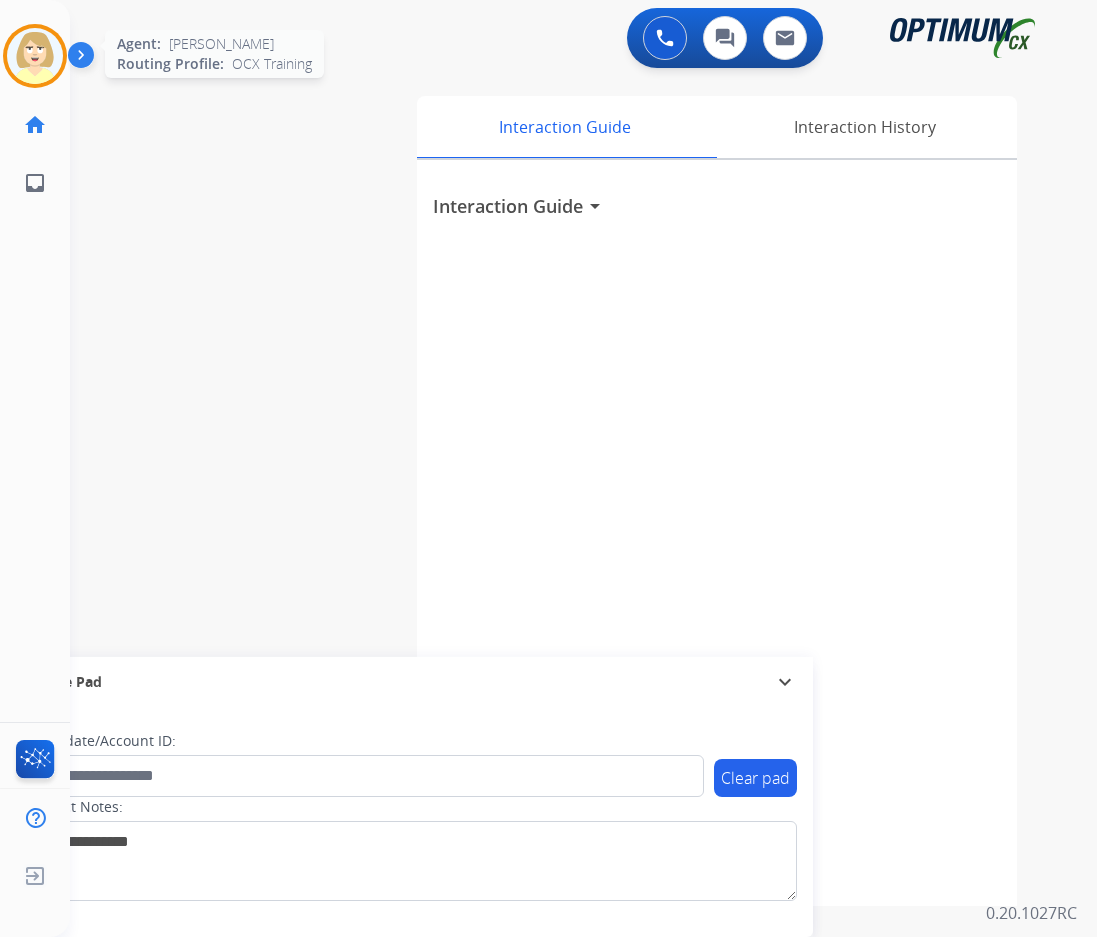click at bounding box center (35, 56) 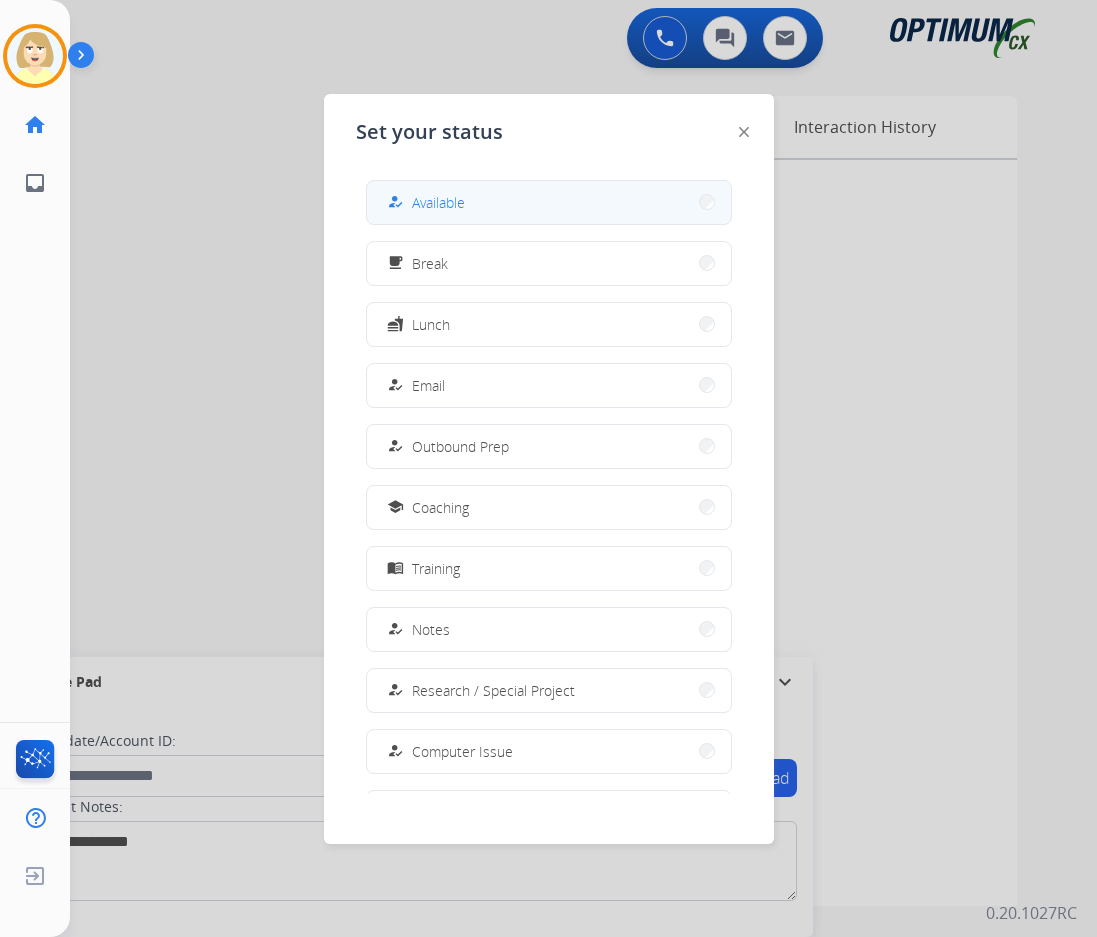 click on "Available" at bounding box center (438, 202) 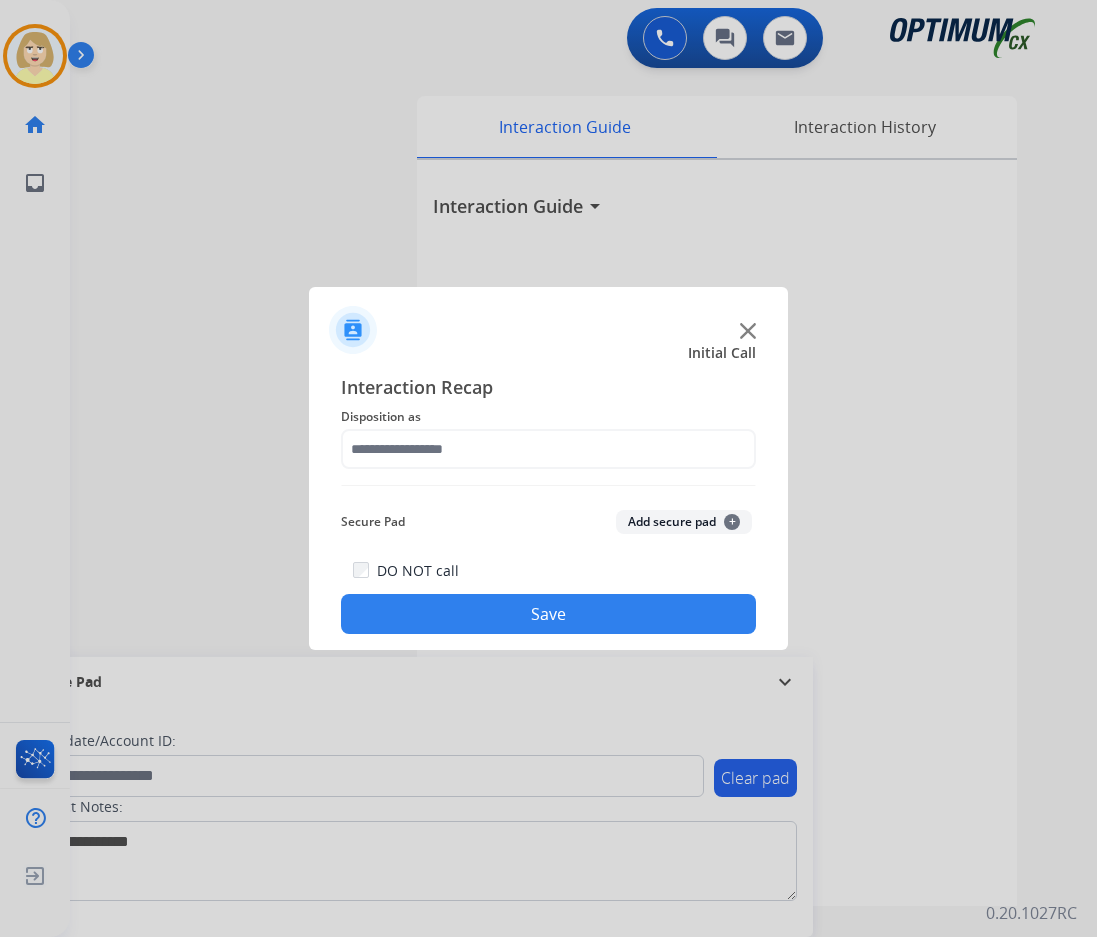 click at bounding box center [548, 468] 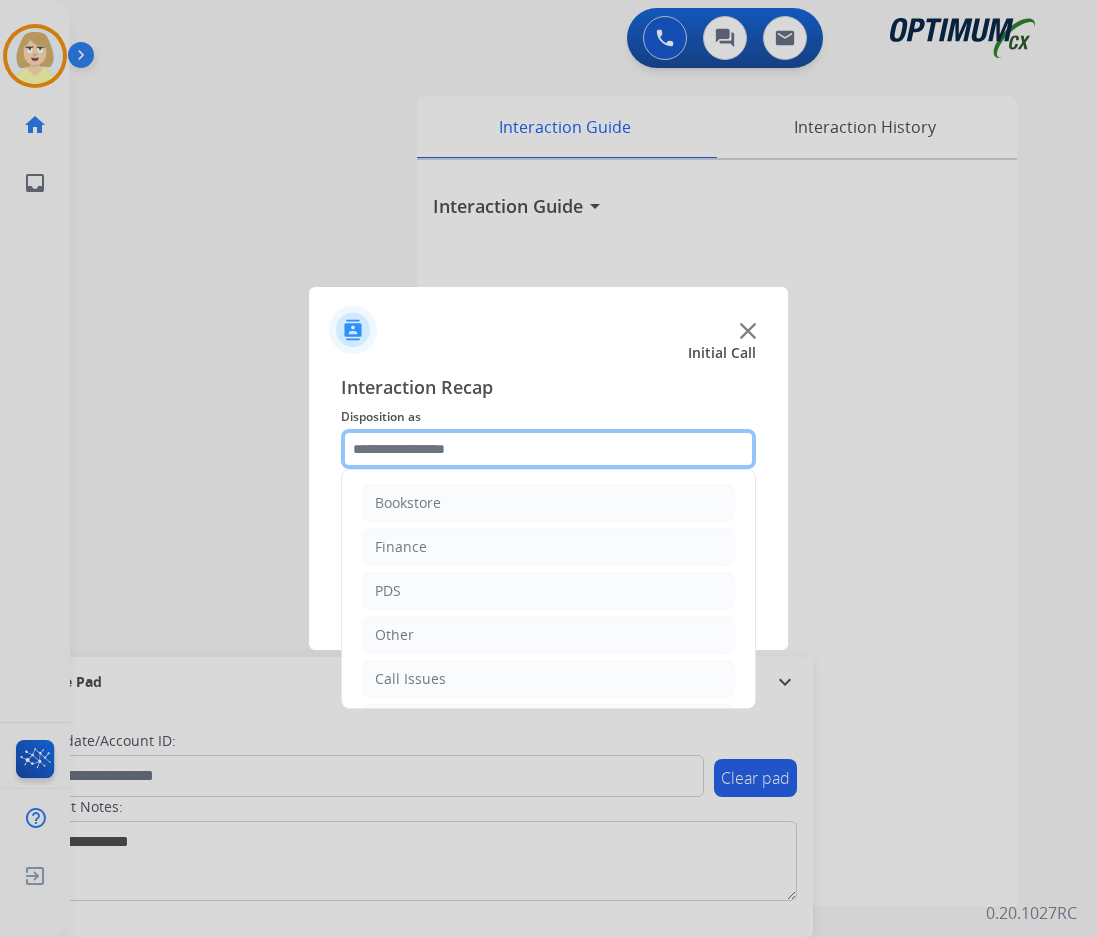 click 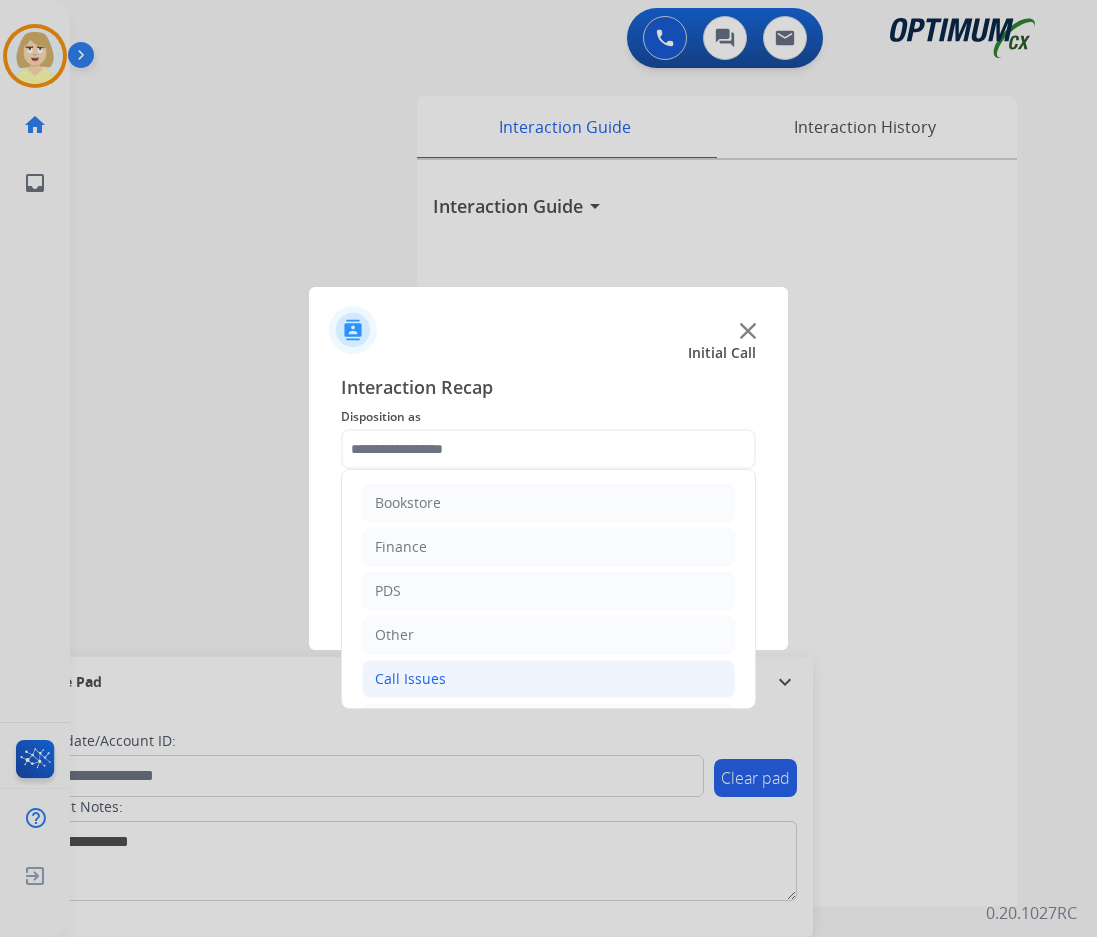 click on "Call Issues" 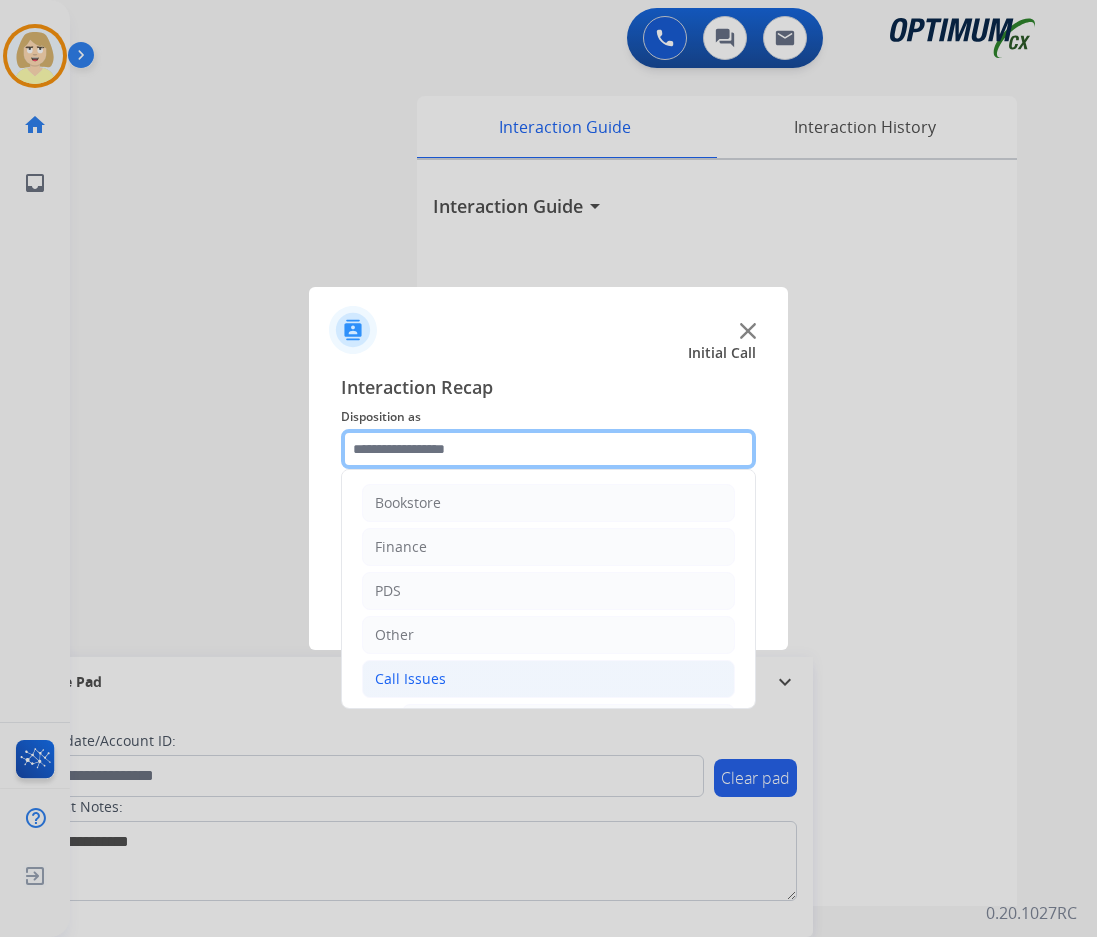scroll, scrollTop: 200, scrollLeft: 0, axis: vertical 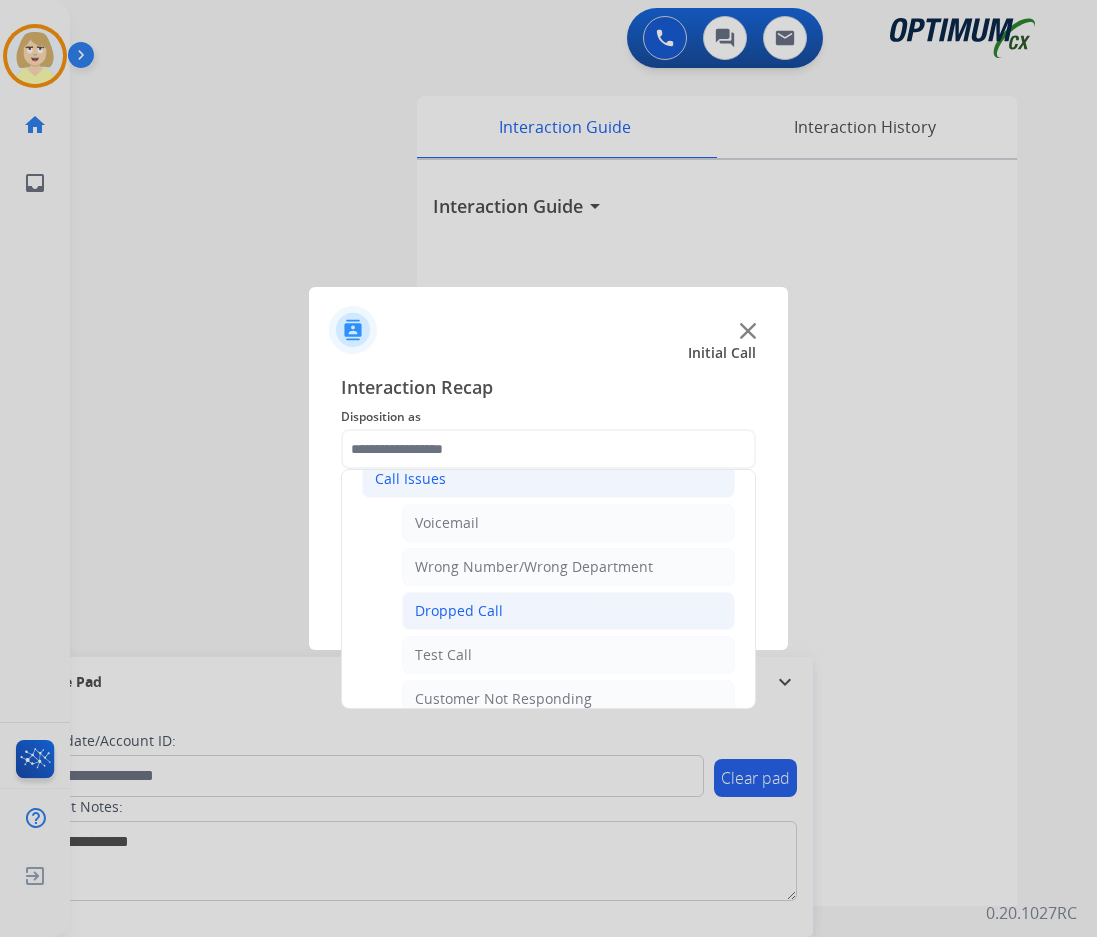 click on "Dropped Call" 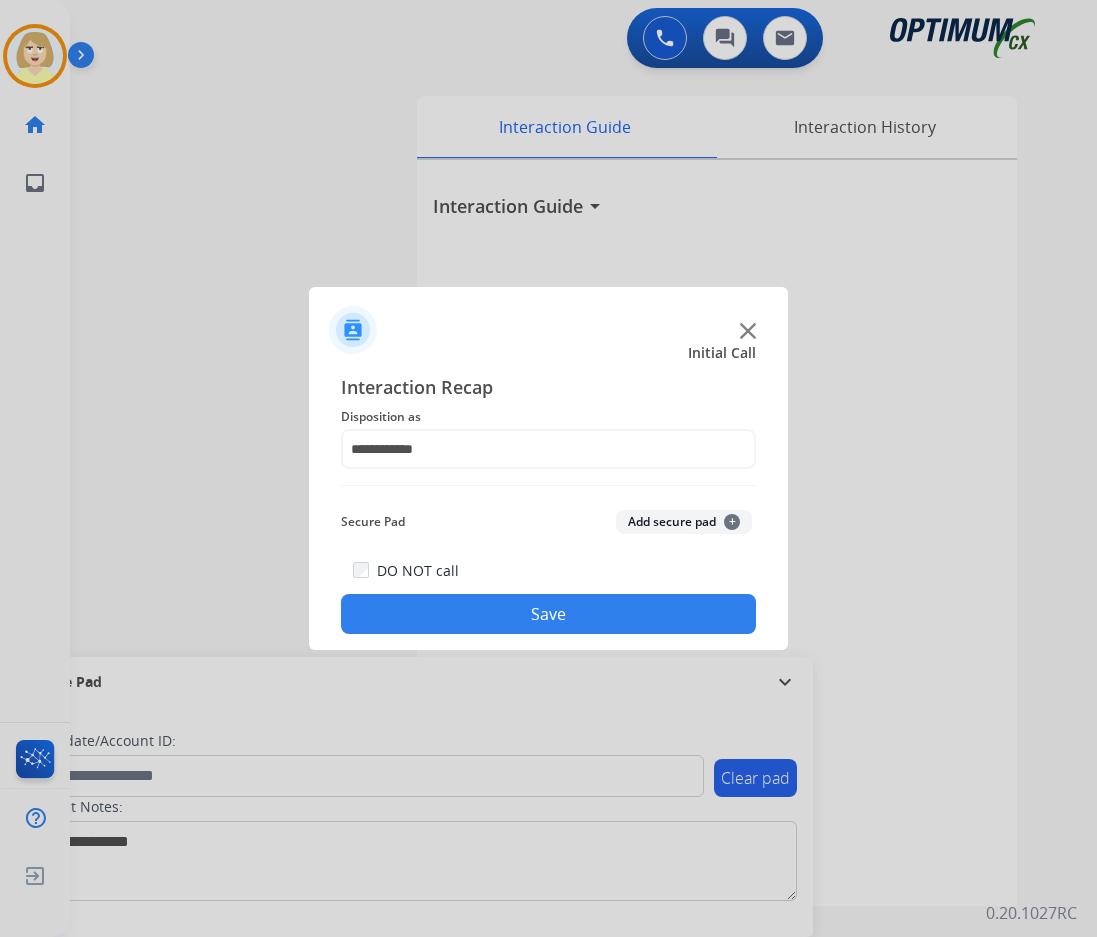 click on "Add secure pad  +" 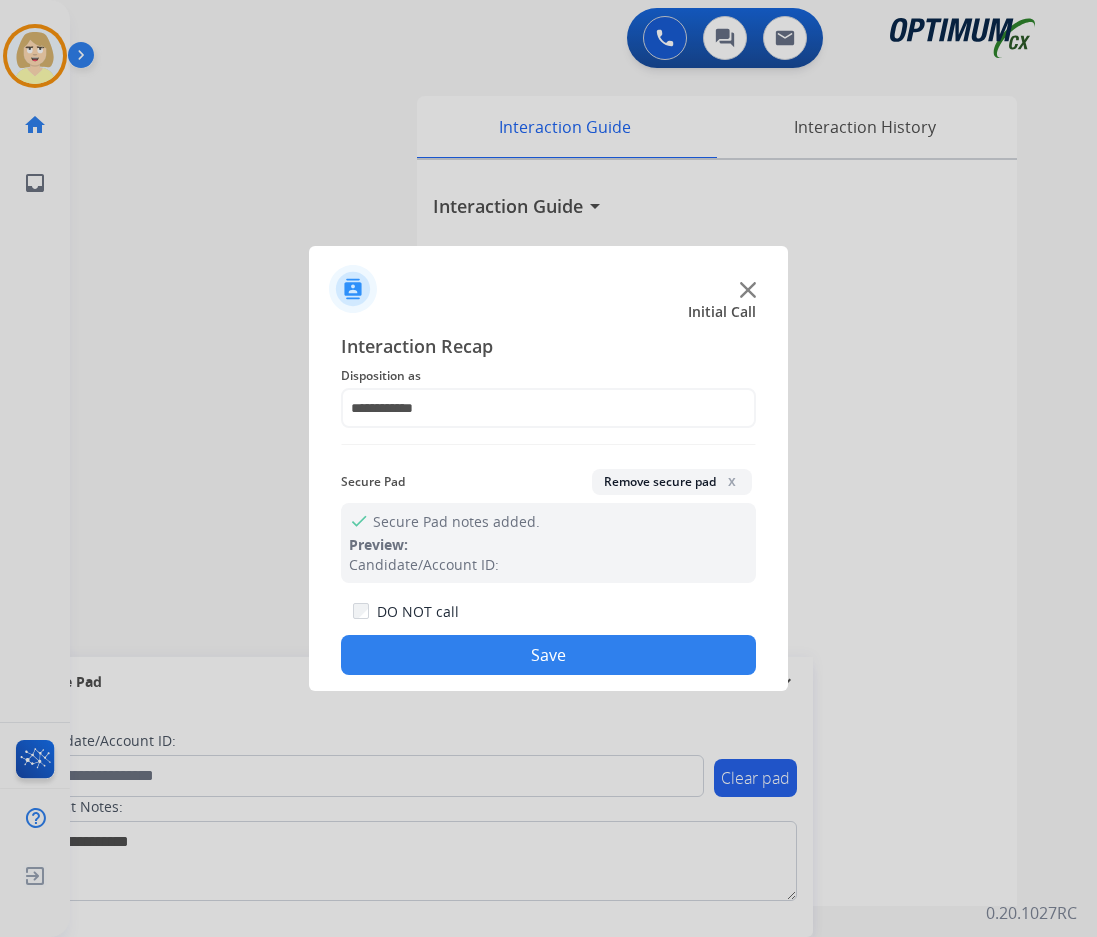 click on "Save" 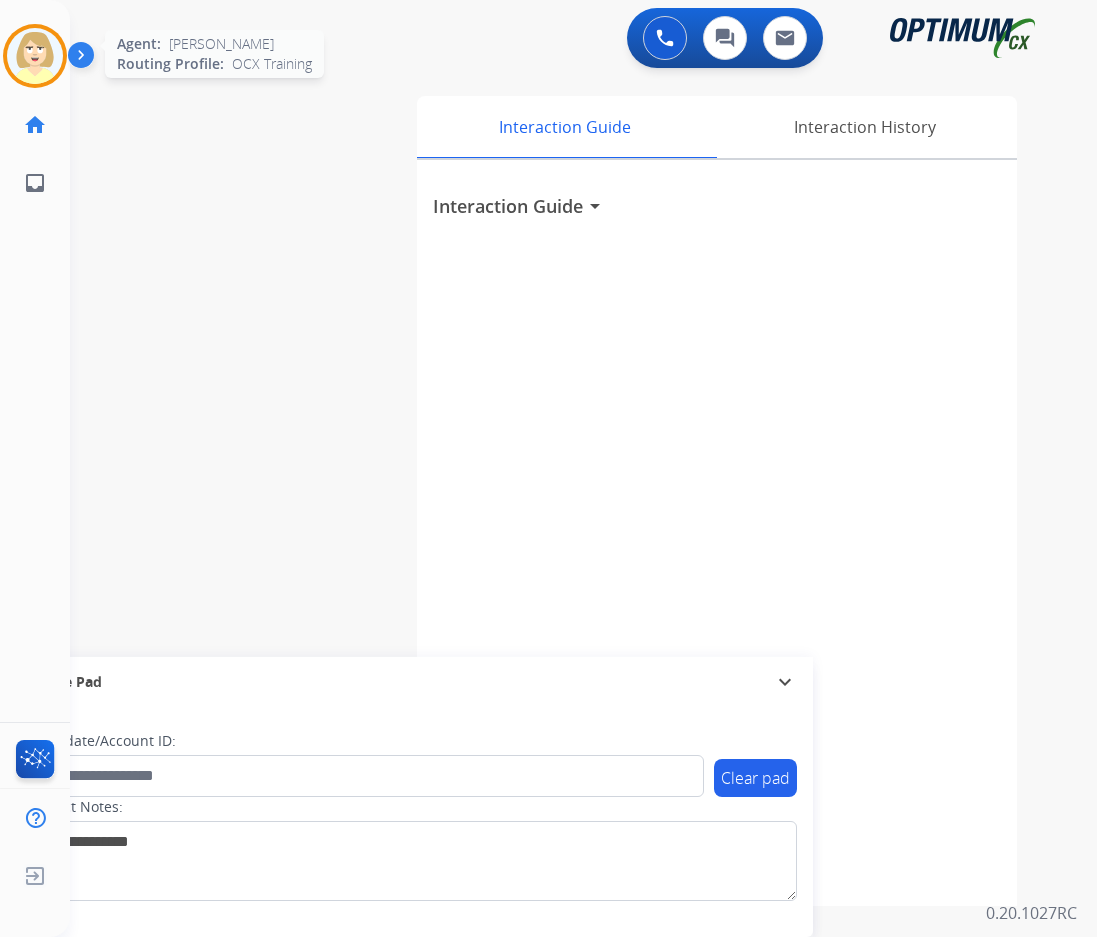 click at bounding box center [35, 56] 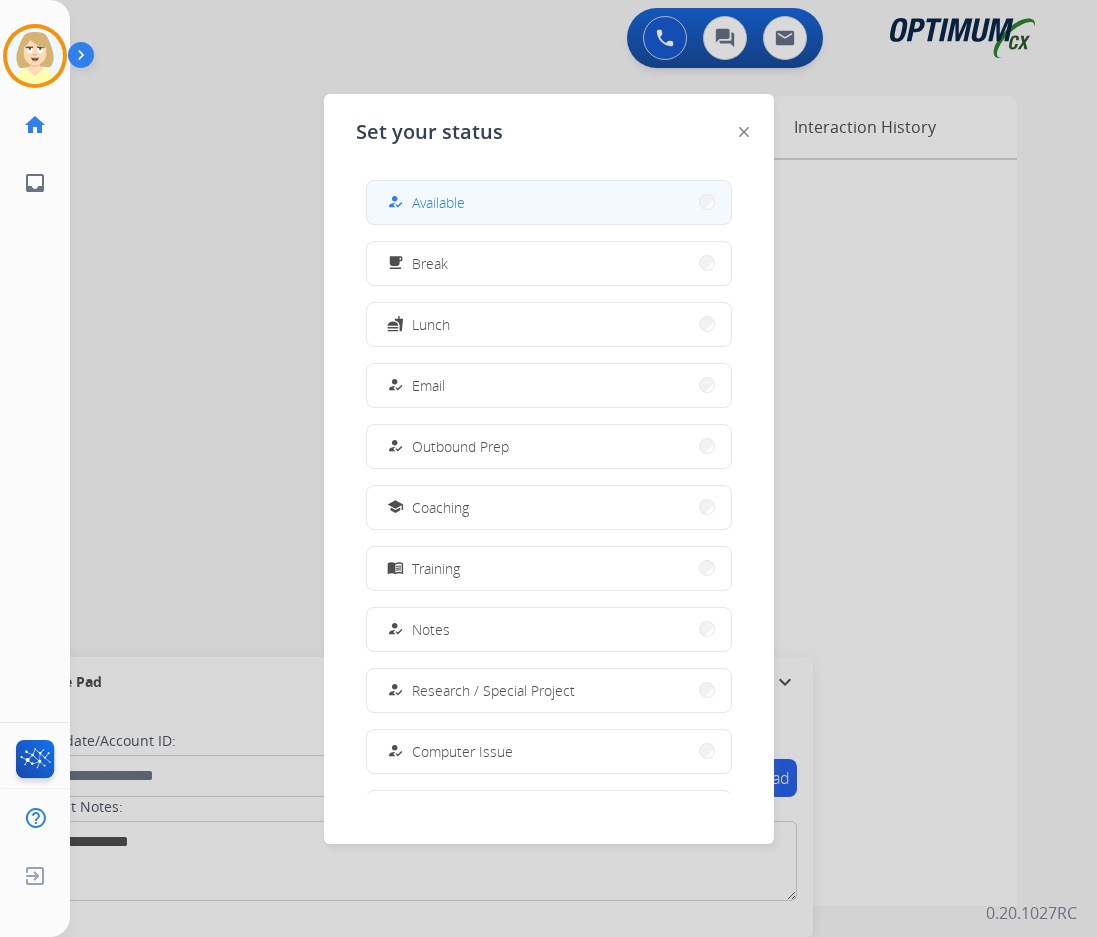 click on "how_to_reg Available" at bounding box center (549, 202) 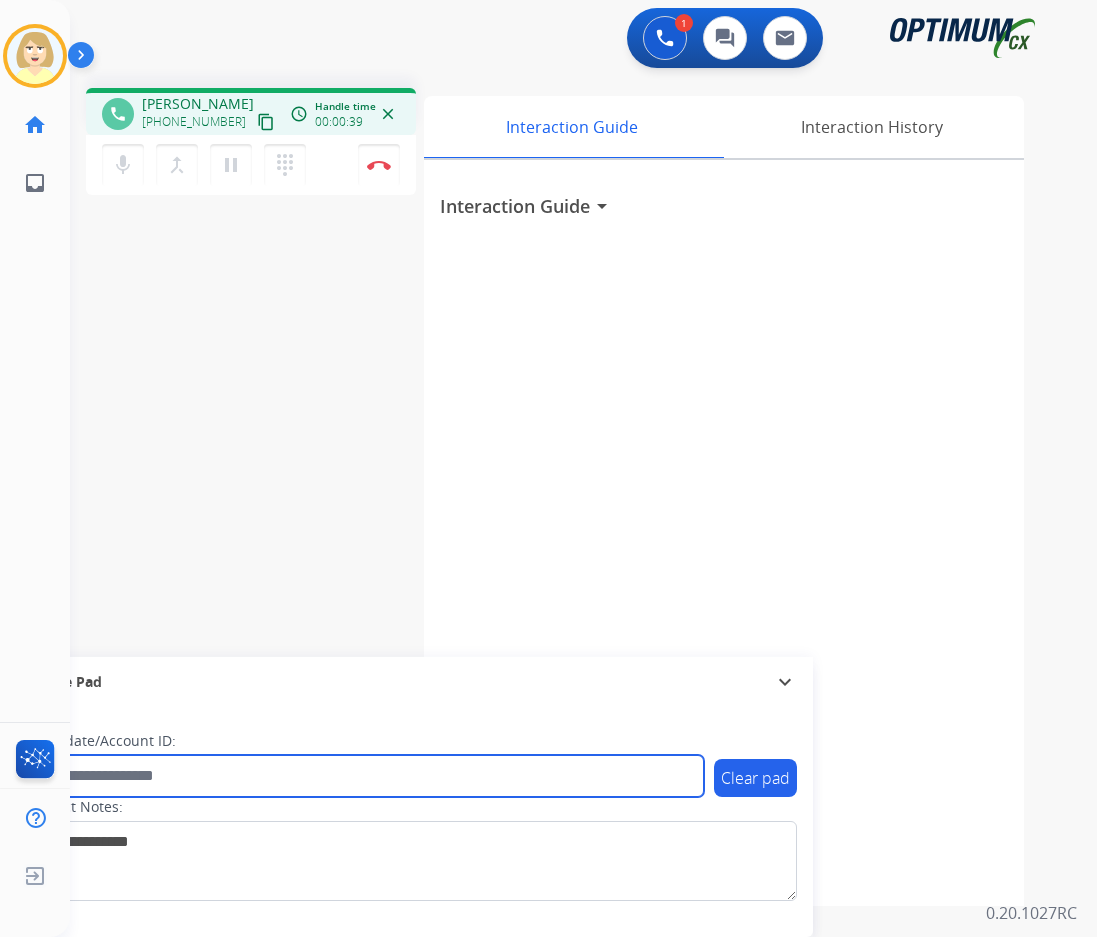 click at bounding box center (365, 776) 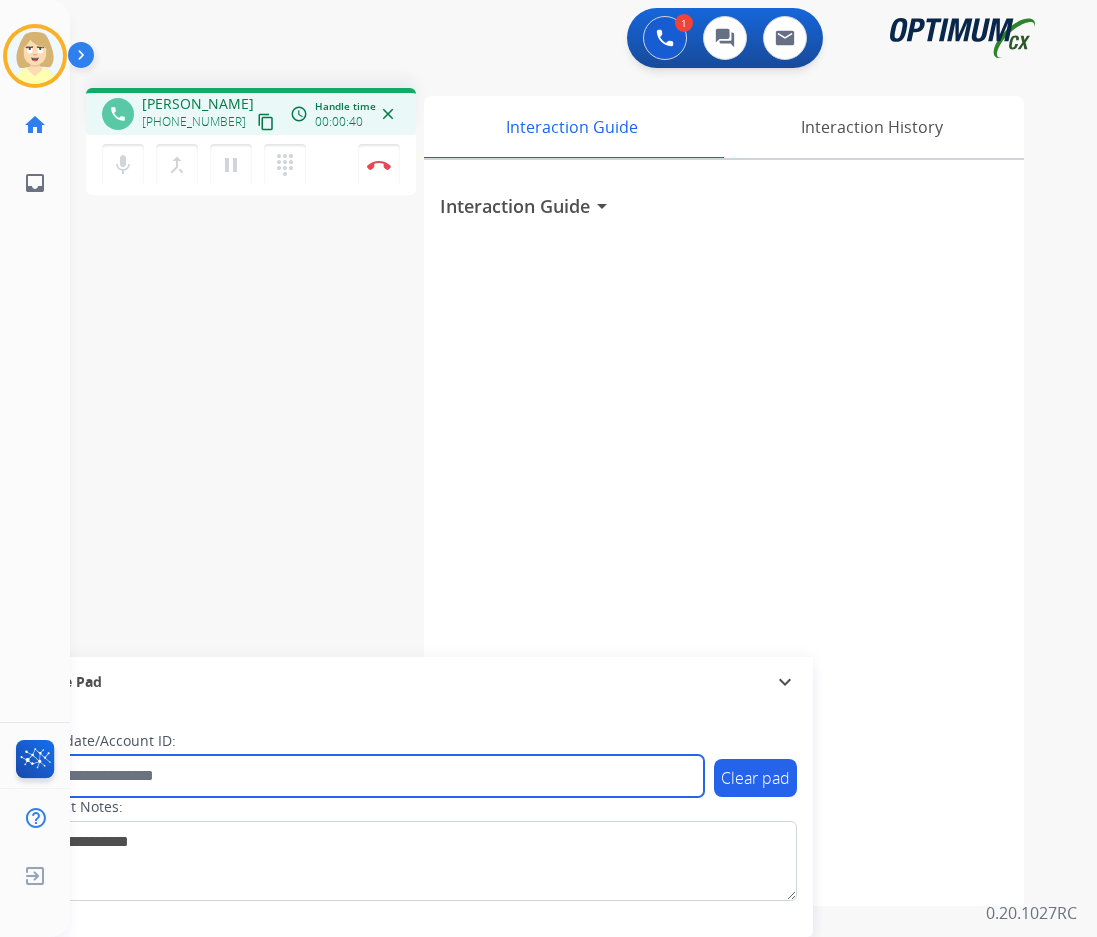 paste on "*******" 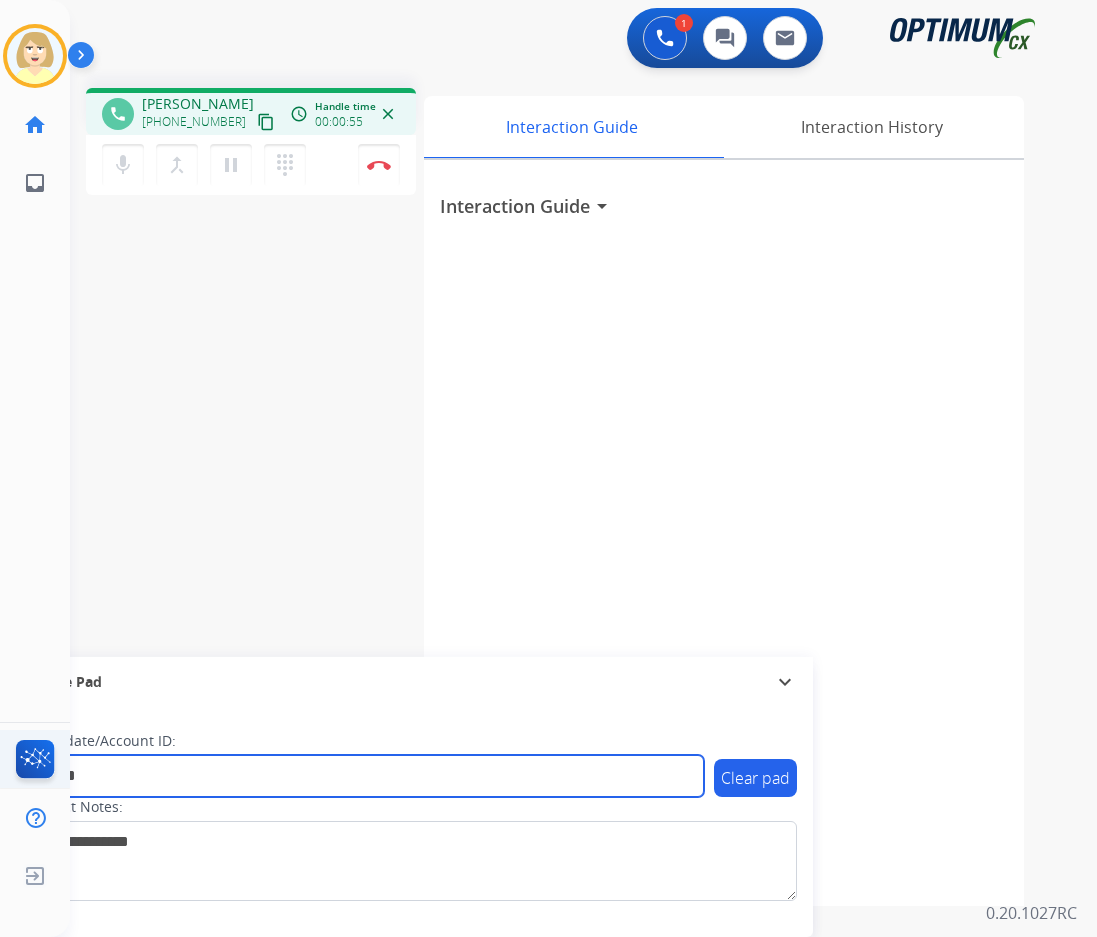 type on "*******" 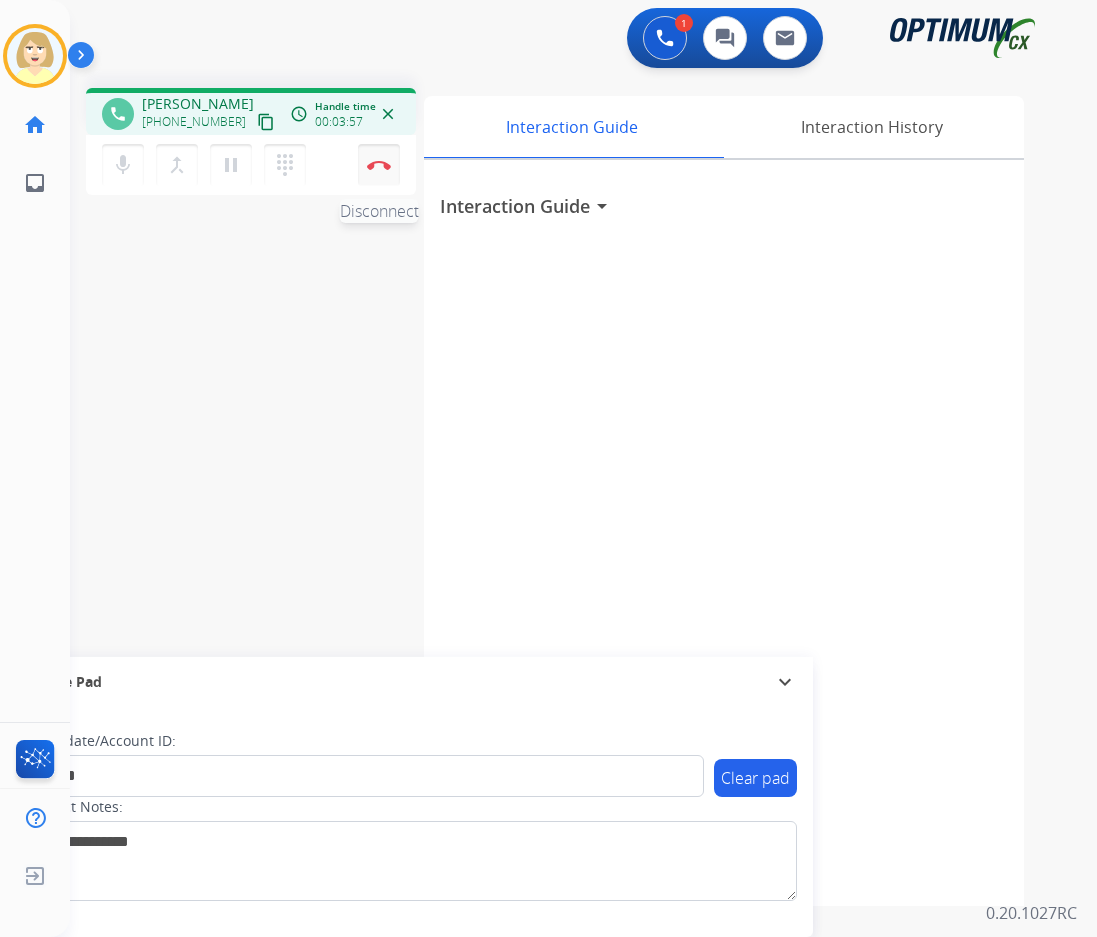 click on "Disconnect" at bounding box center [379, 165] 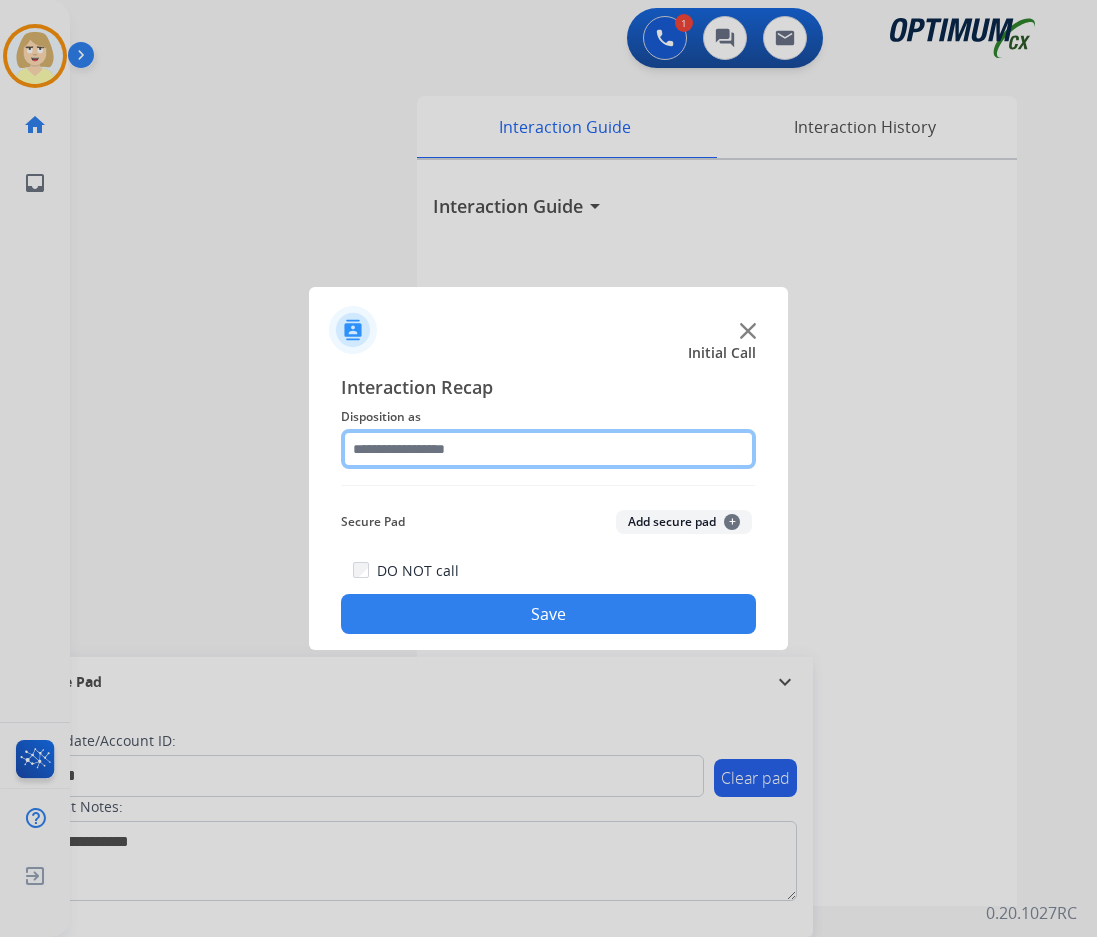 click 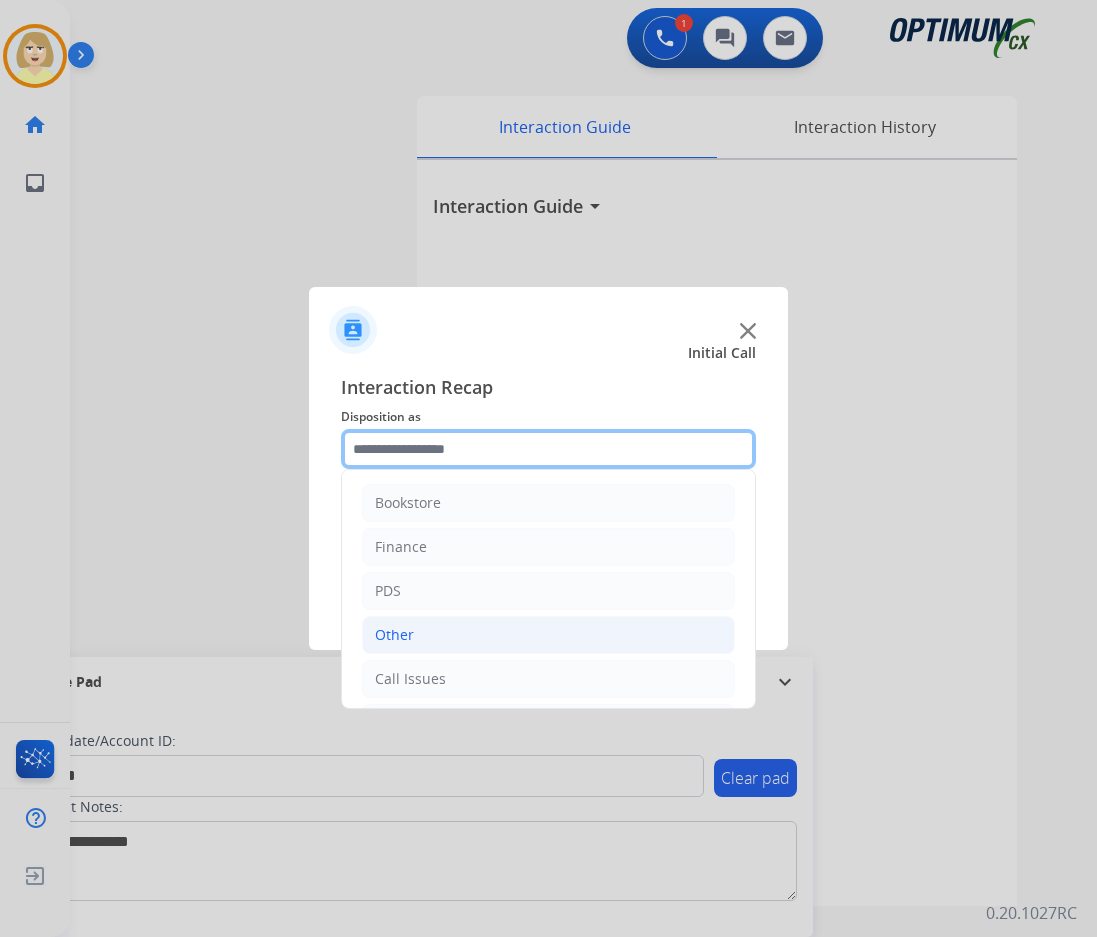 scroll, scrollTop: 136, scrollLeft: 0, axis: vertical 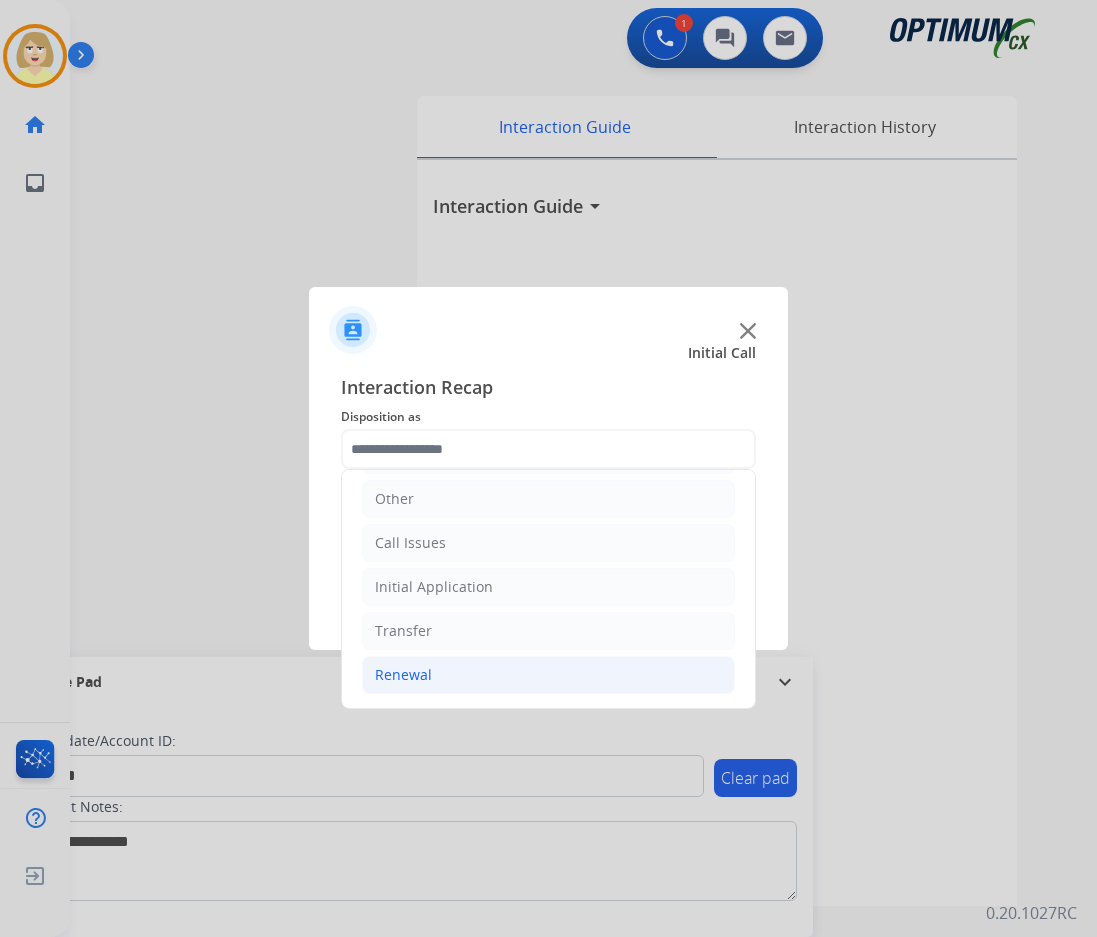 click on "Renewal" 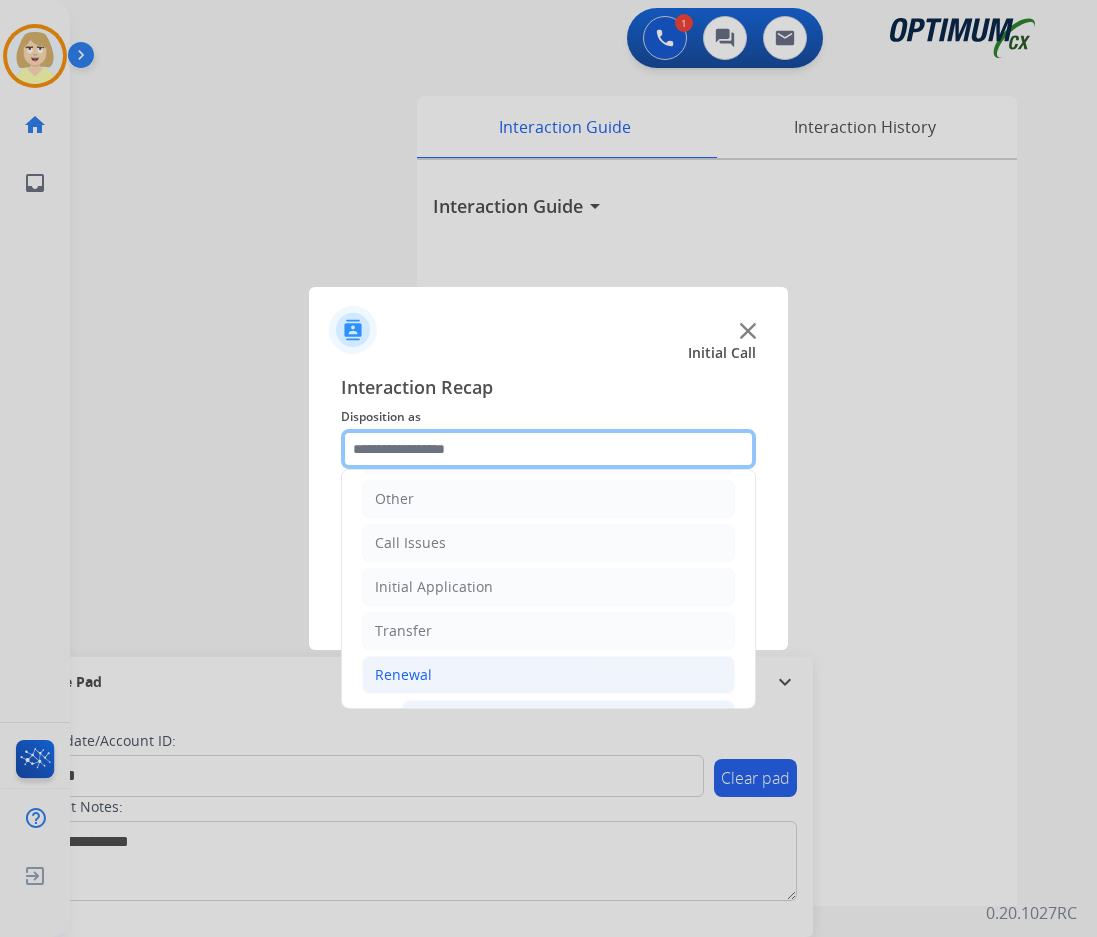 scroll, scrollTop: 536, scrollLeft: 0, axis: vertical 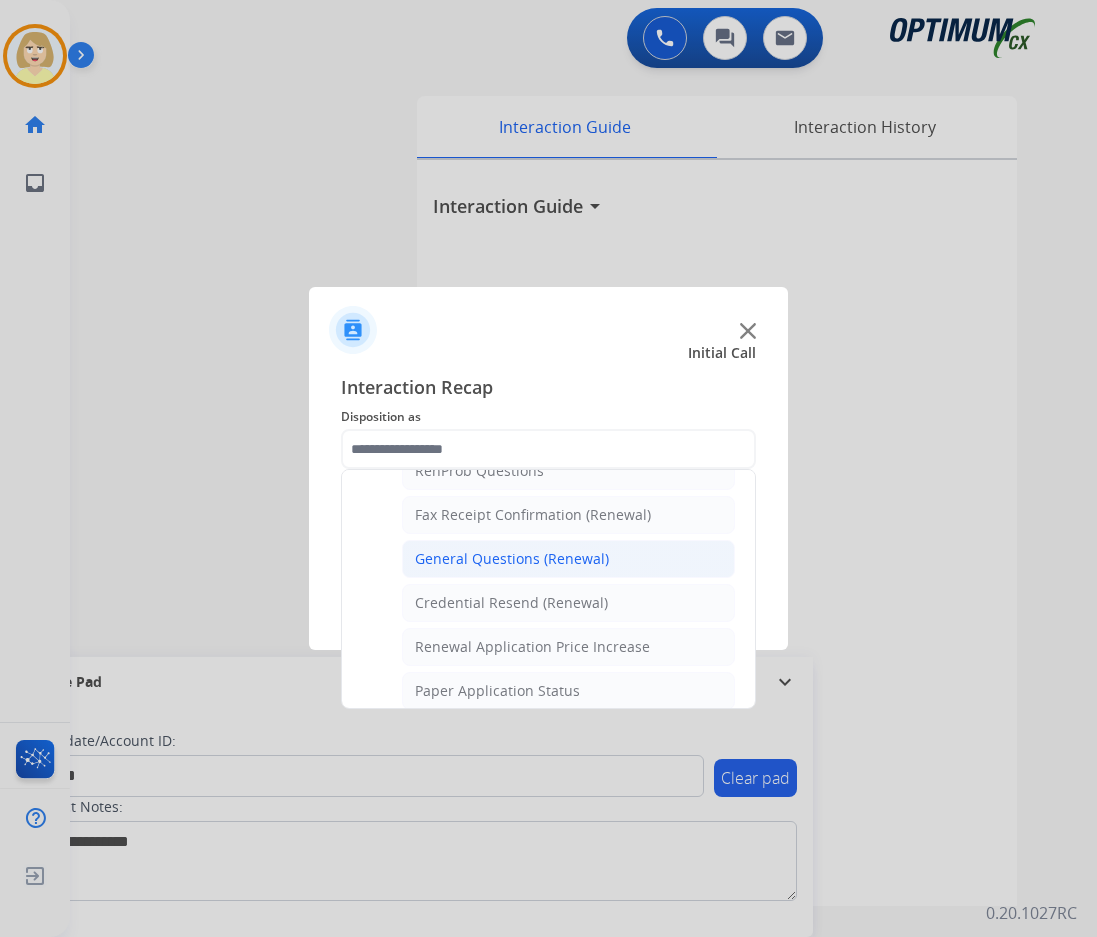click on "General Questions (Renewal)" 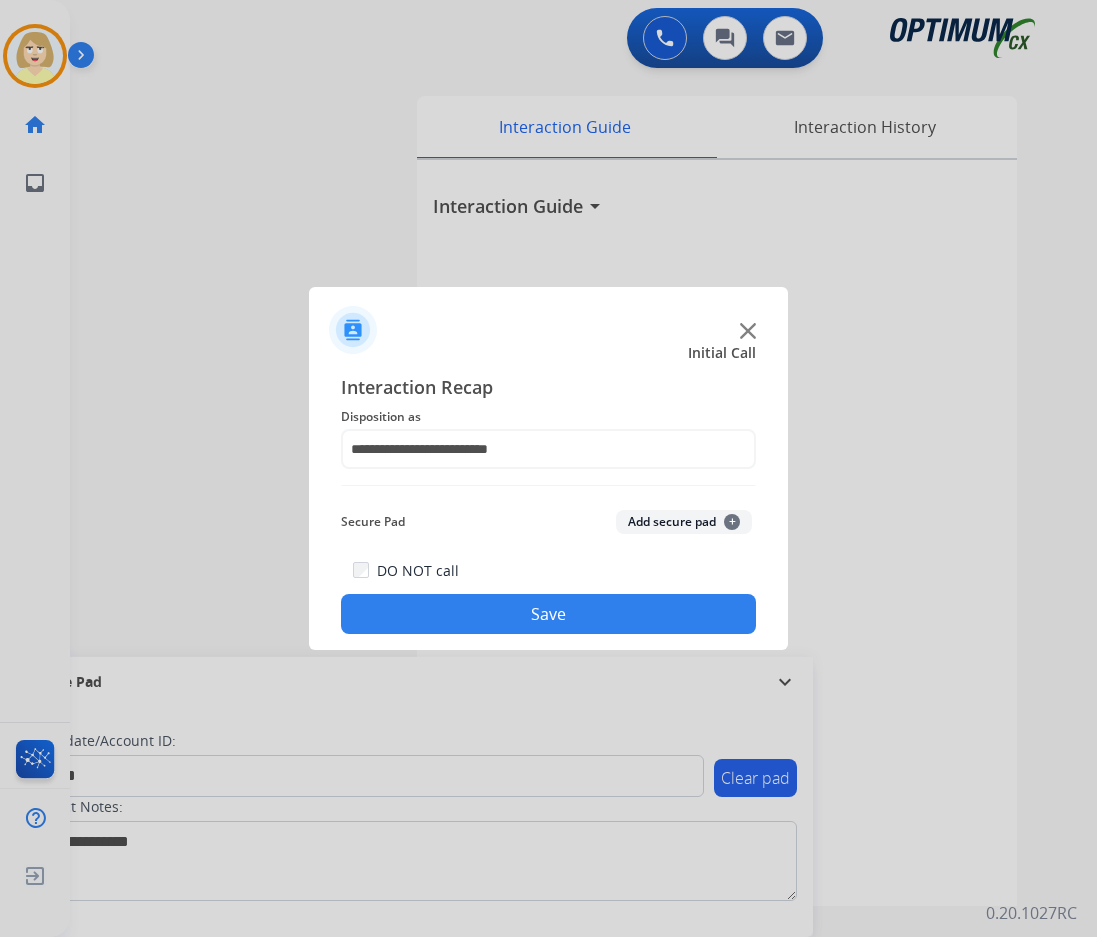 click on "Add secure pad  +" 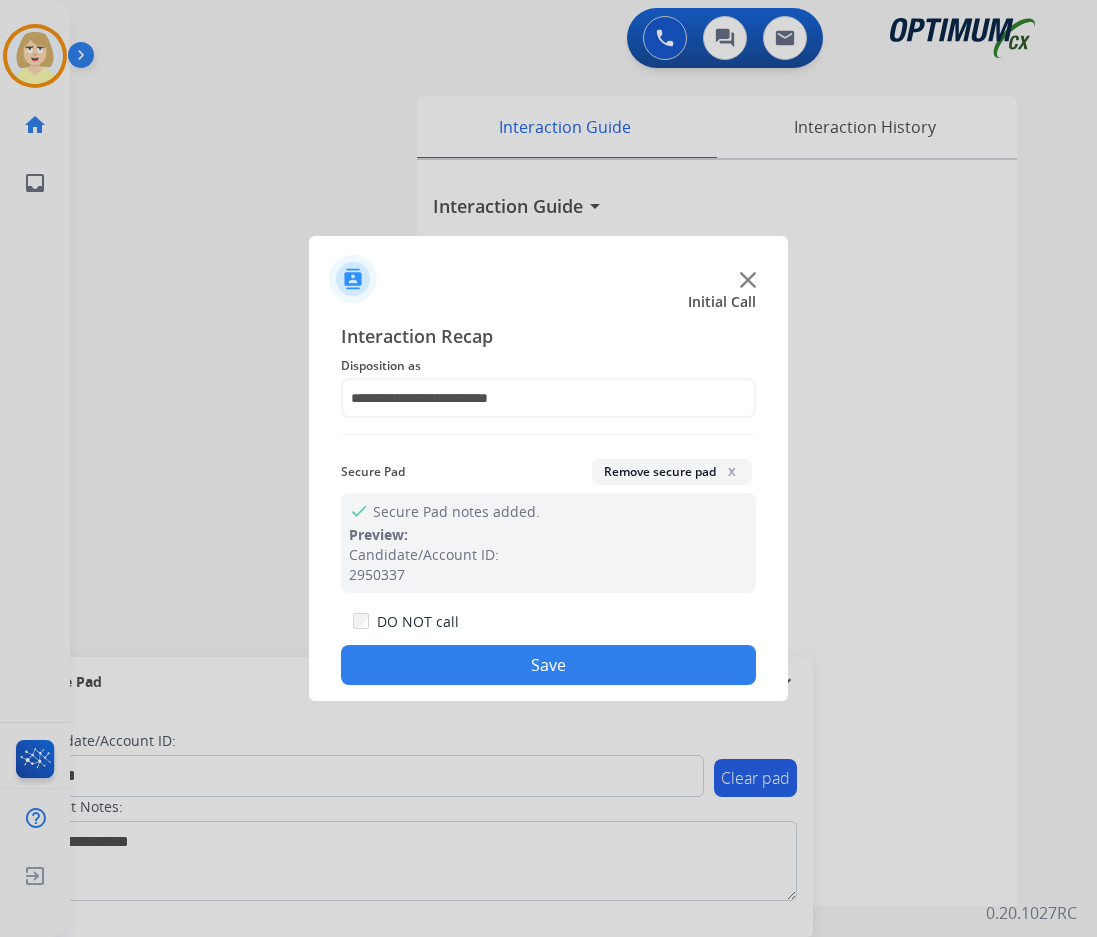 click on "Save" 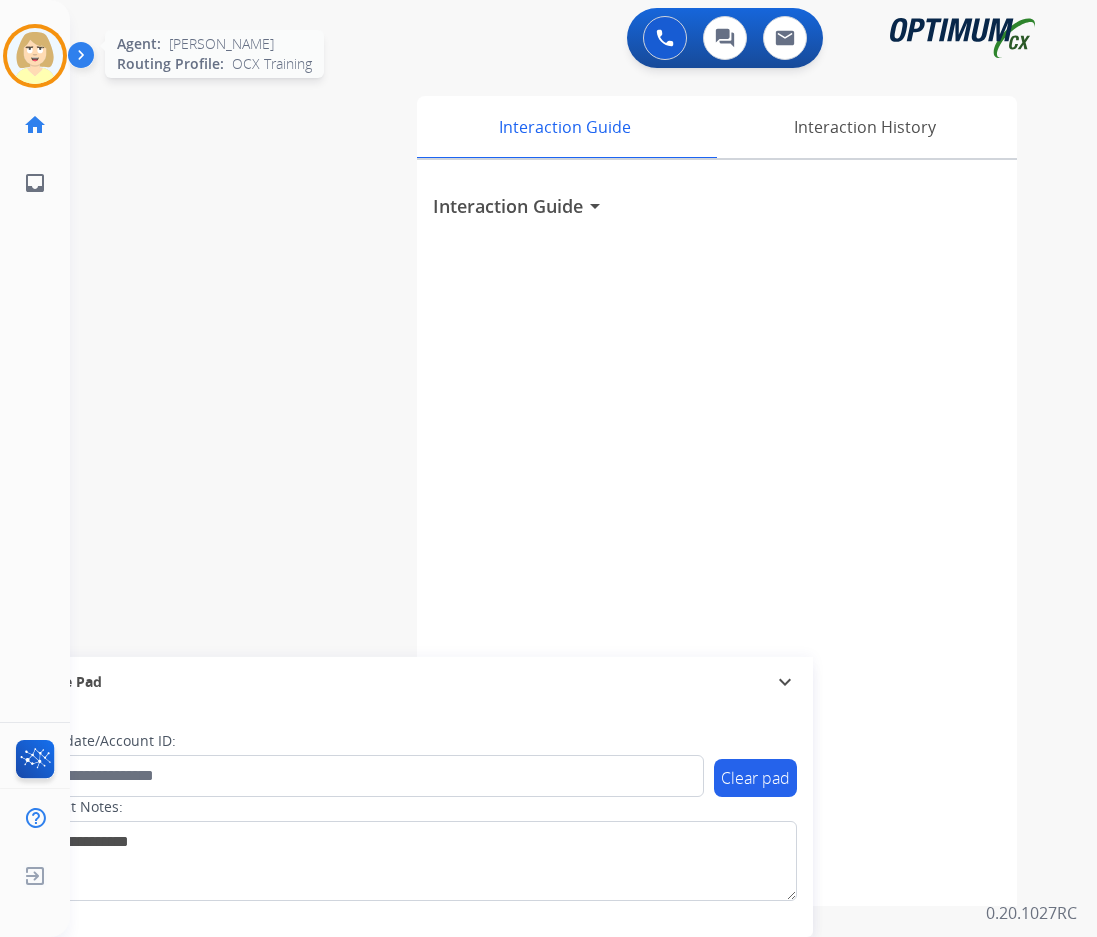 click at bounding box center [35, 56] 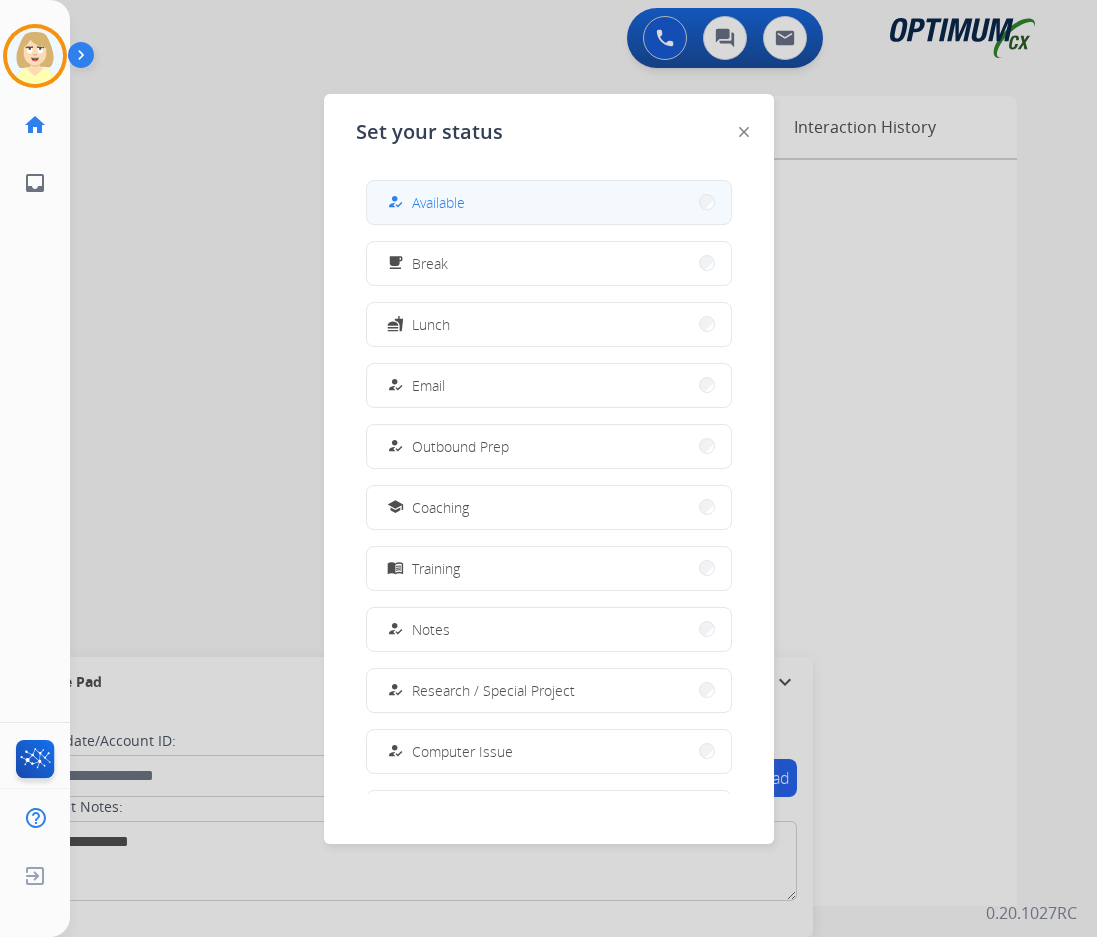 click on "Available" at bounding box center [438, 202] 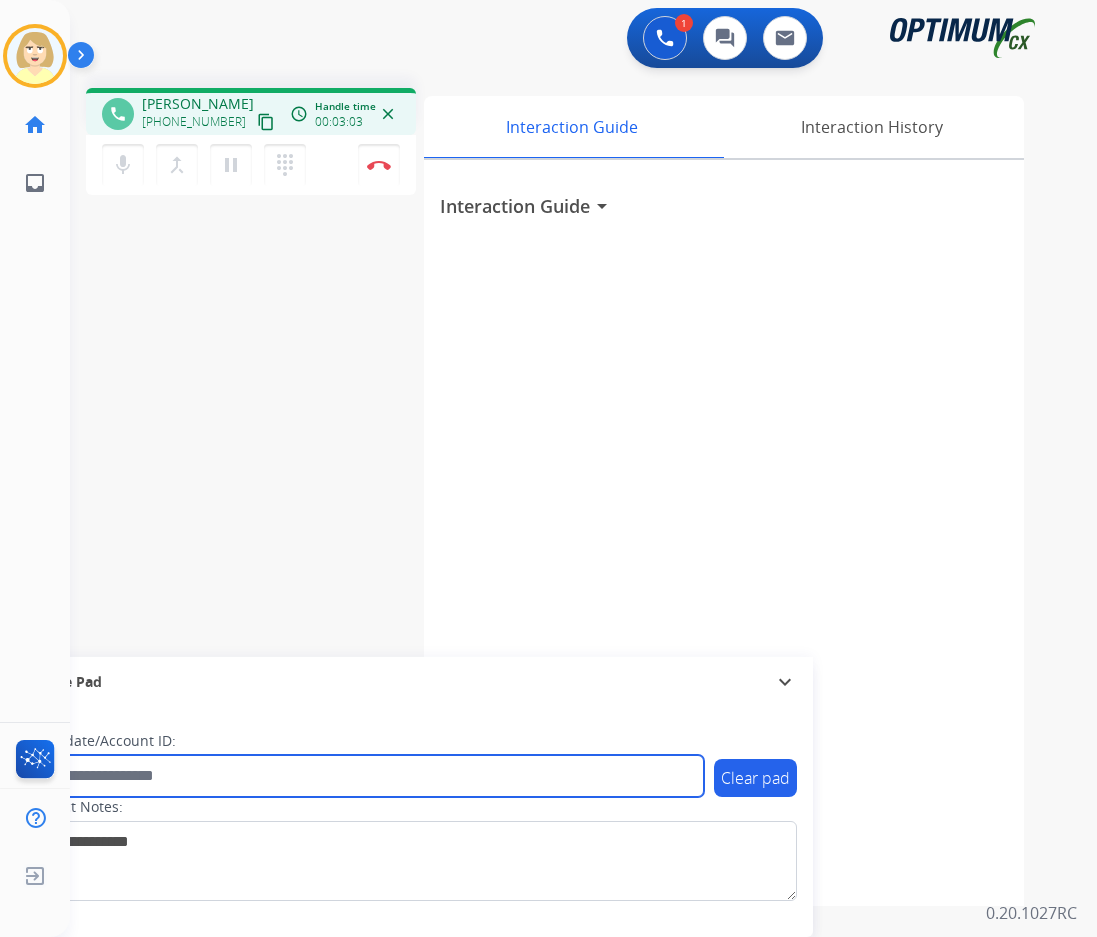click at bounding box center [365, 776] 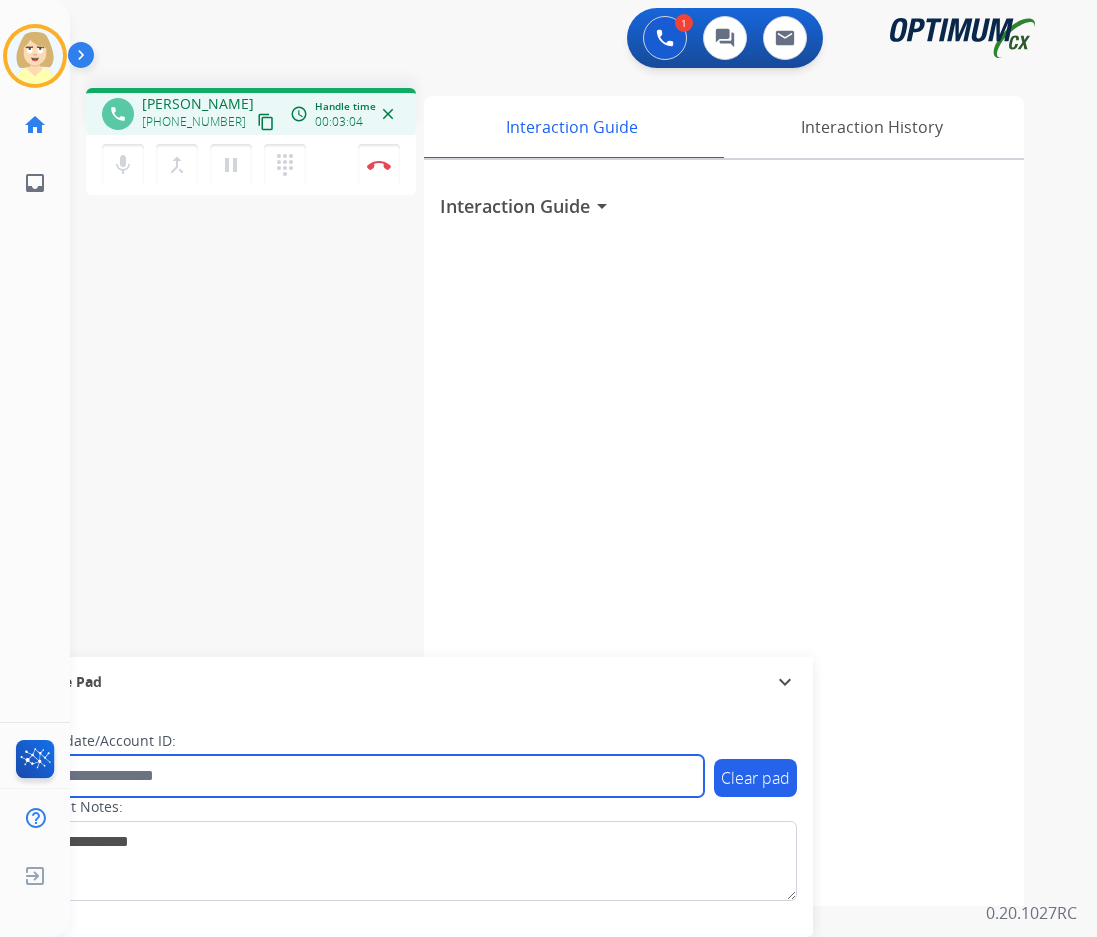 paste on "*******" 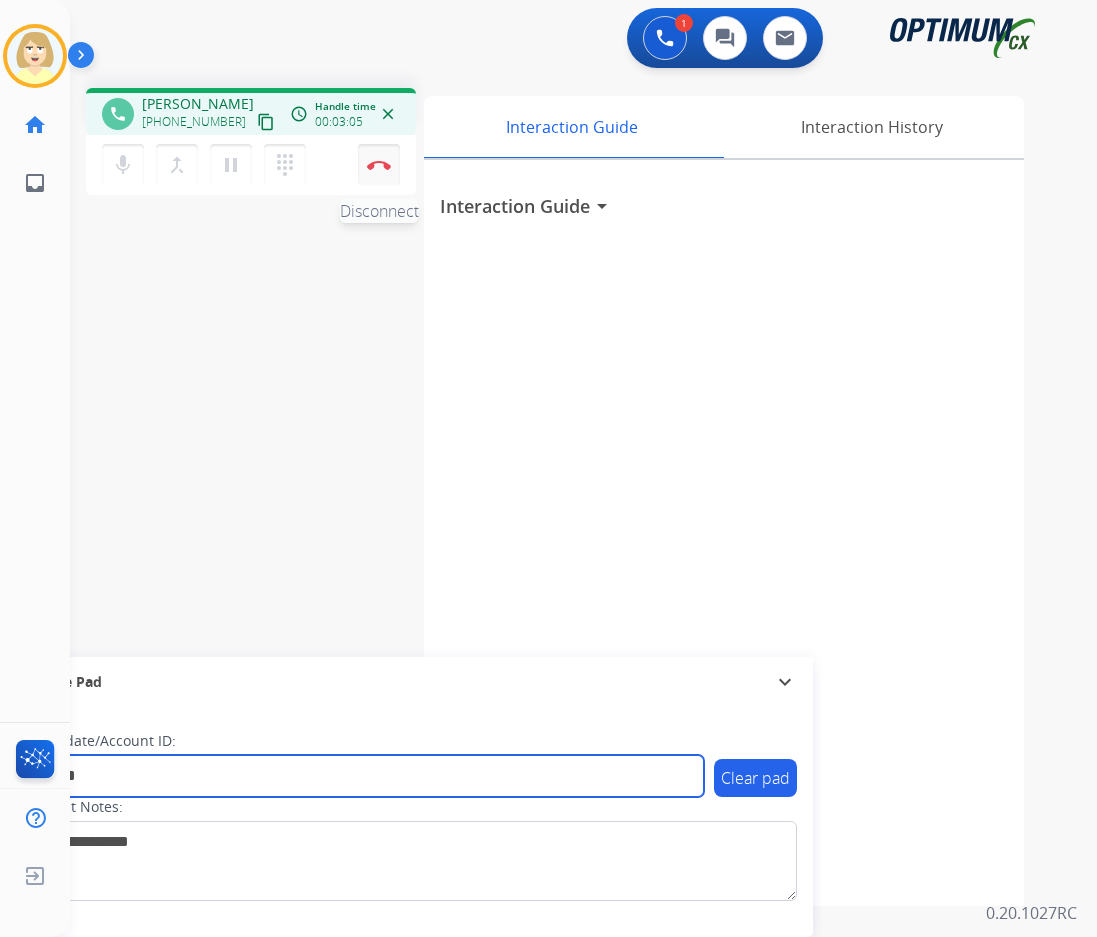 type on "*******" 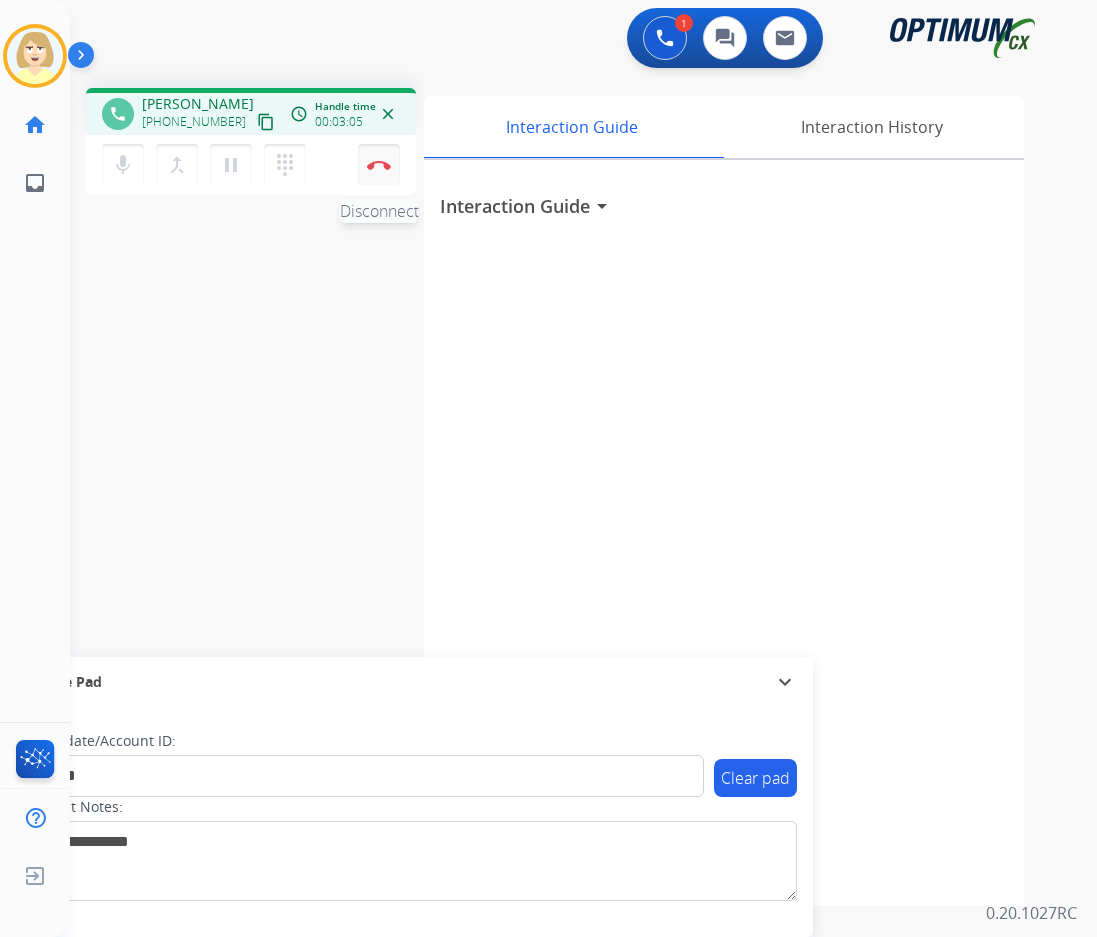 click at bounding box center (379, 165) 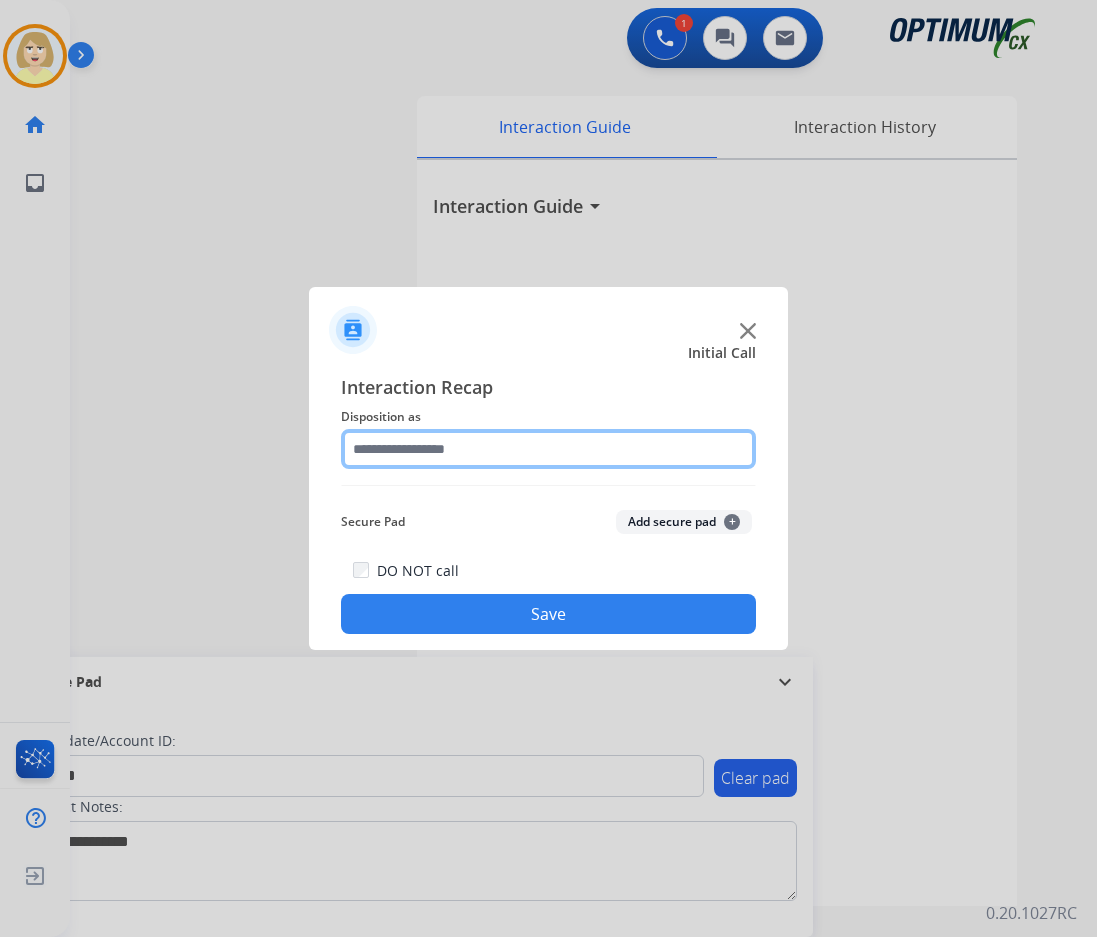 click 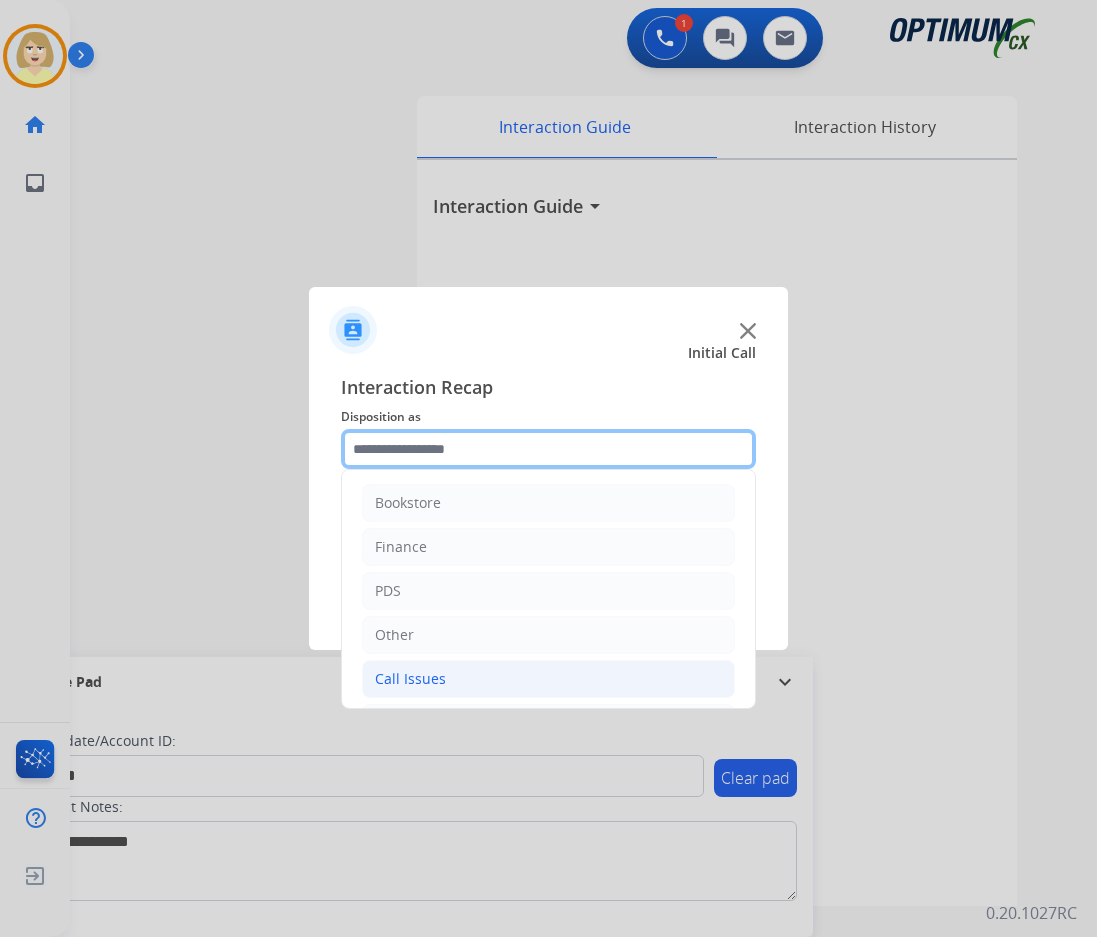scroll, scrollTop: 136, scrollLeft: 0, axis: vertical 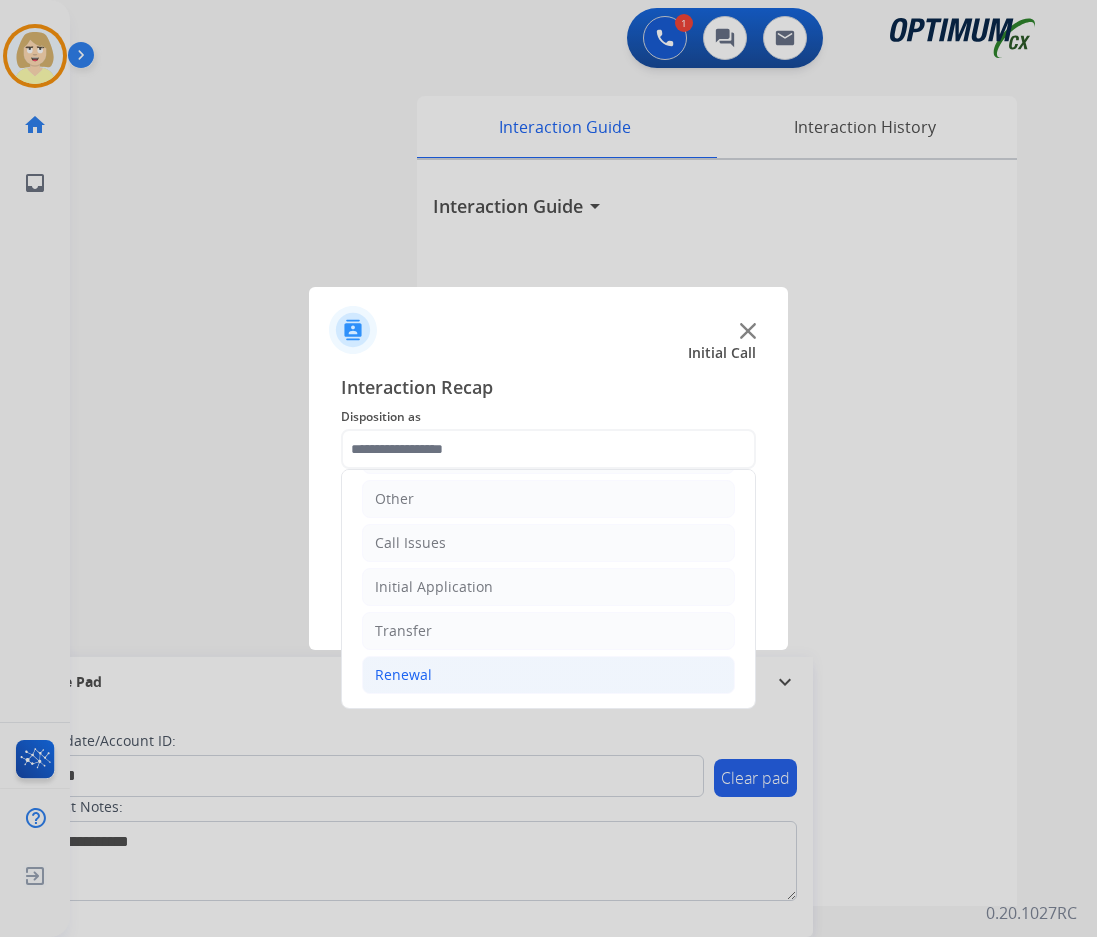 click on "Renewal" 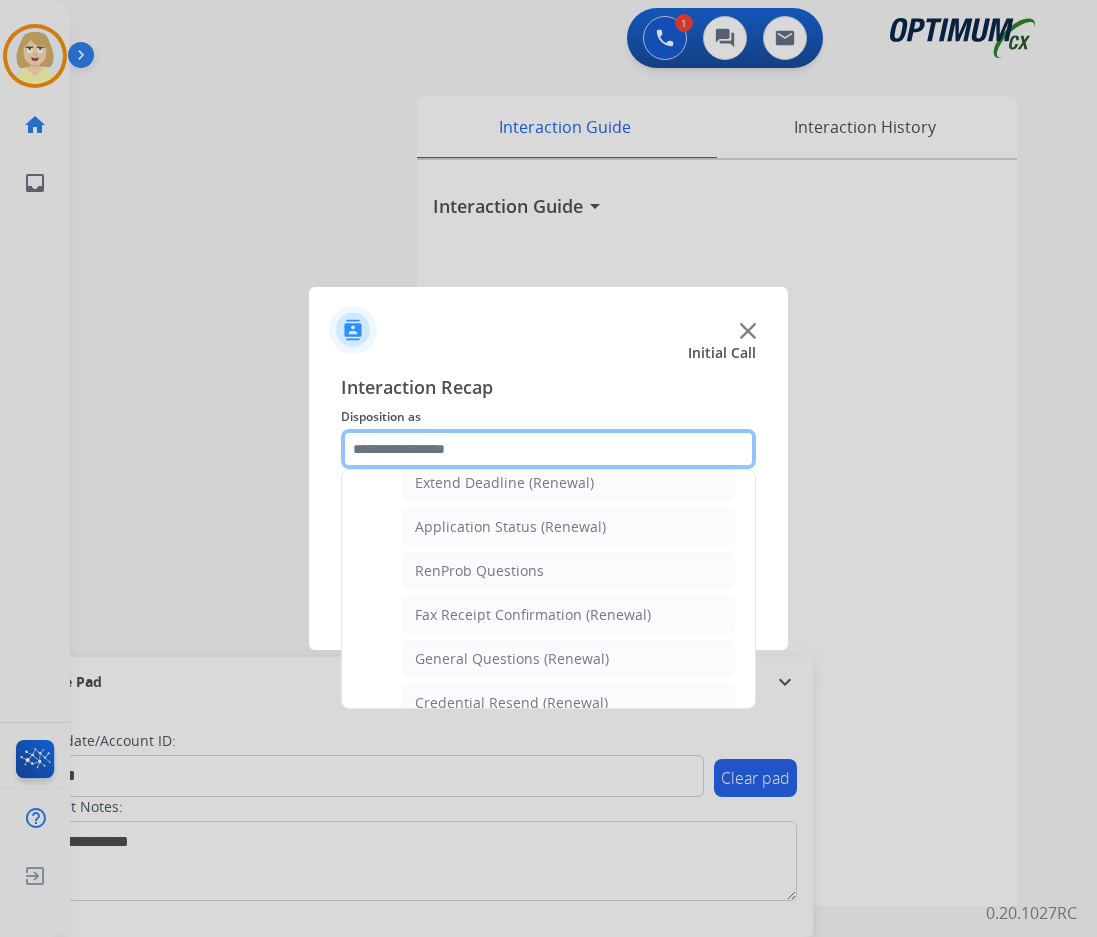 scroll, scrollTop: 736, scrollLeft: 0, axis: vertical 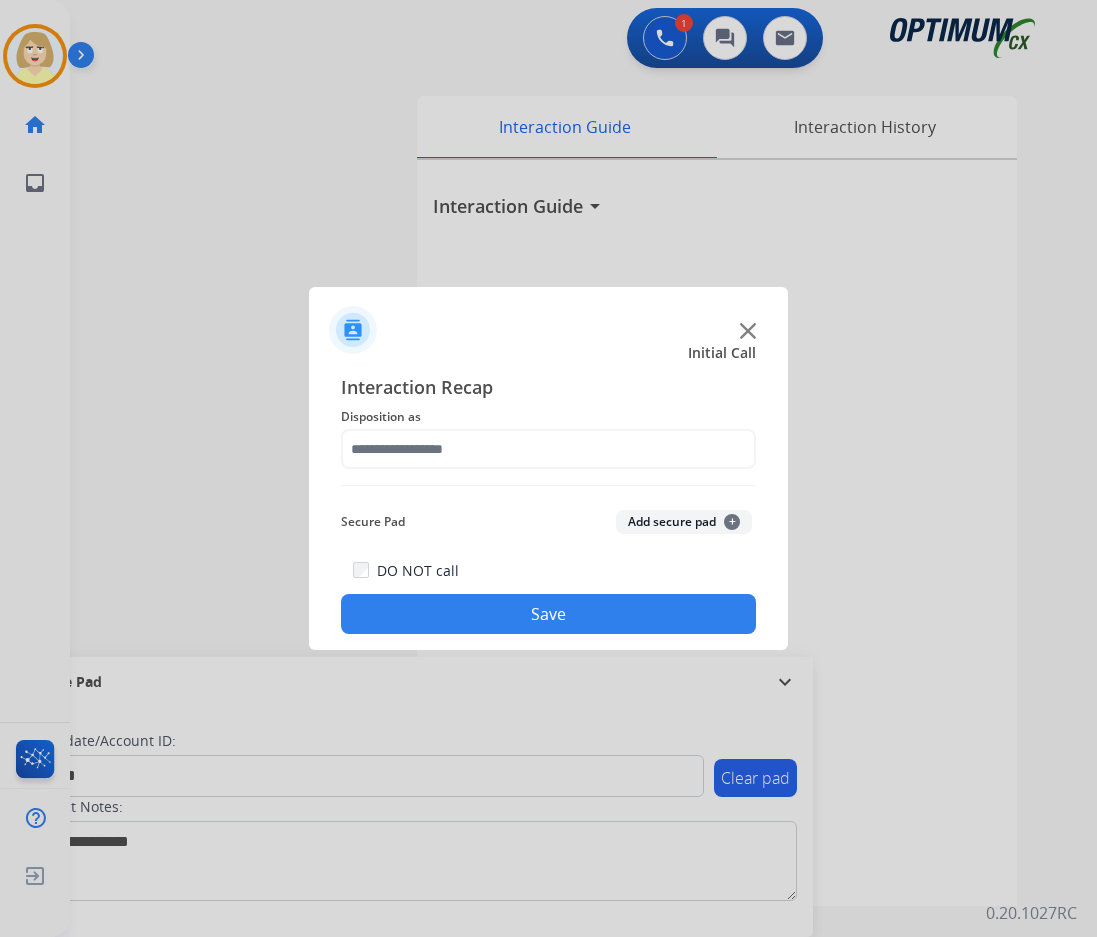 click on "Save" 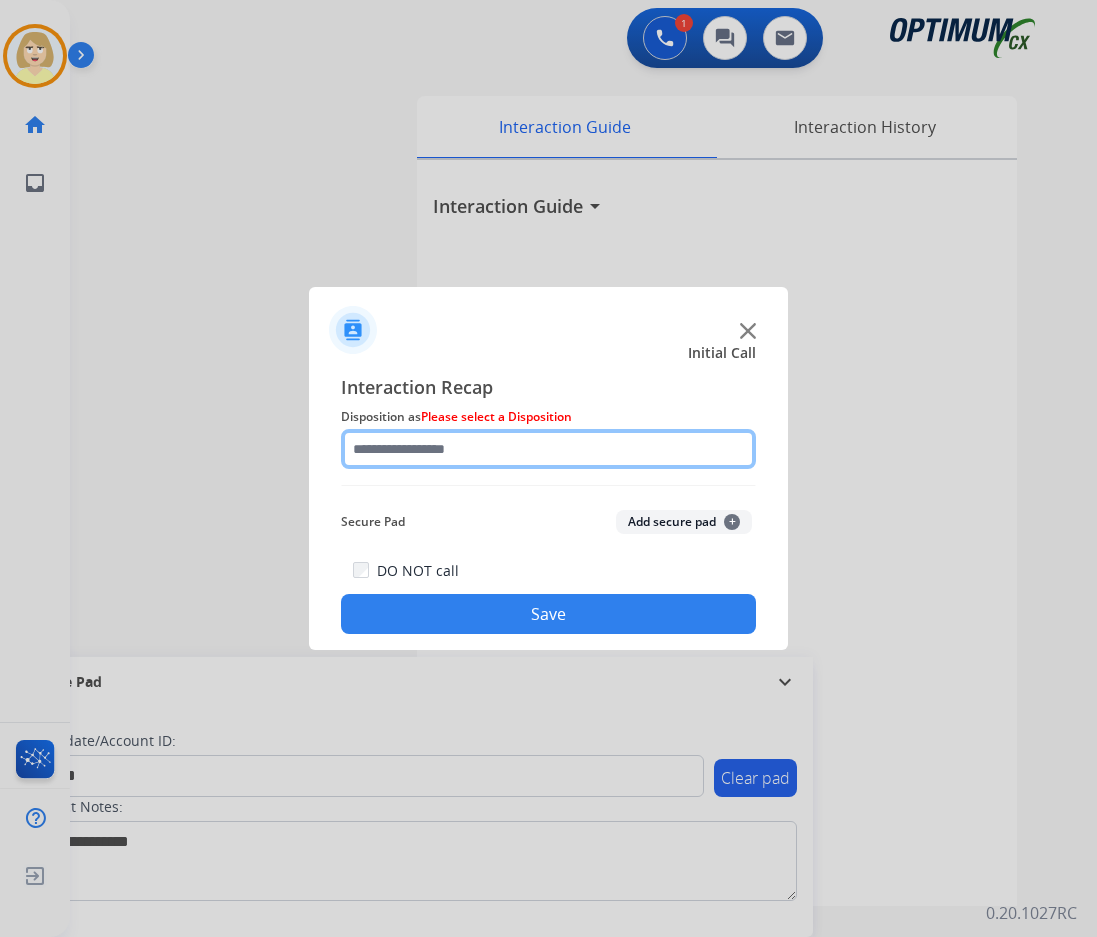 click 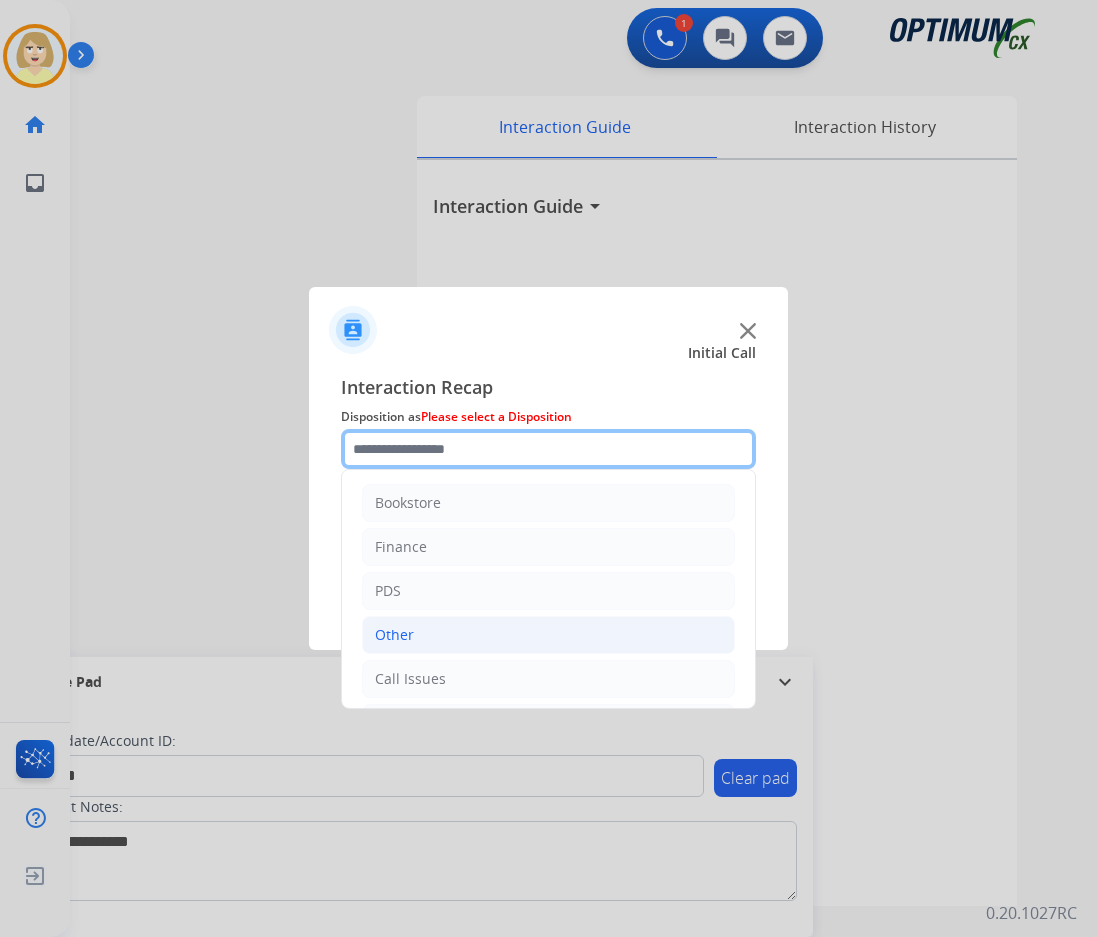 scroll, scrollTop: 300, scrollLeft: 0, axis: vertical 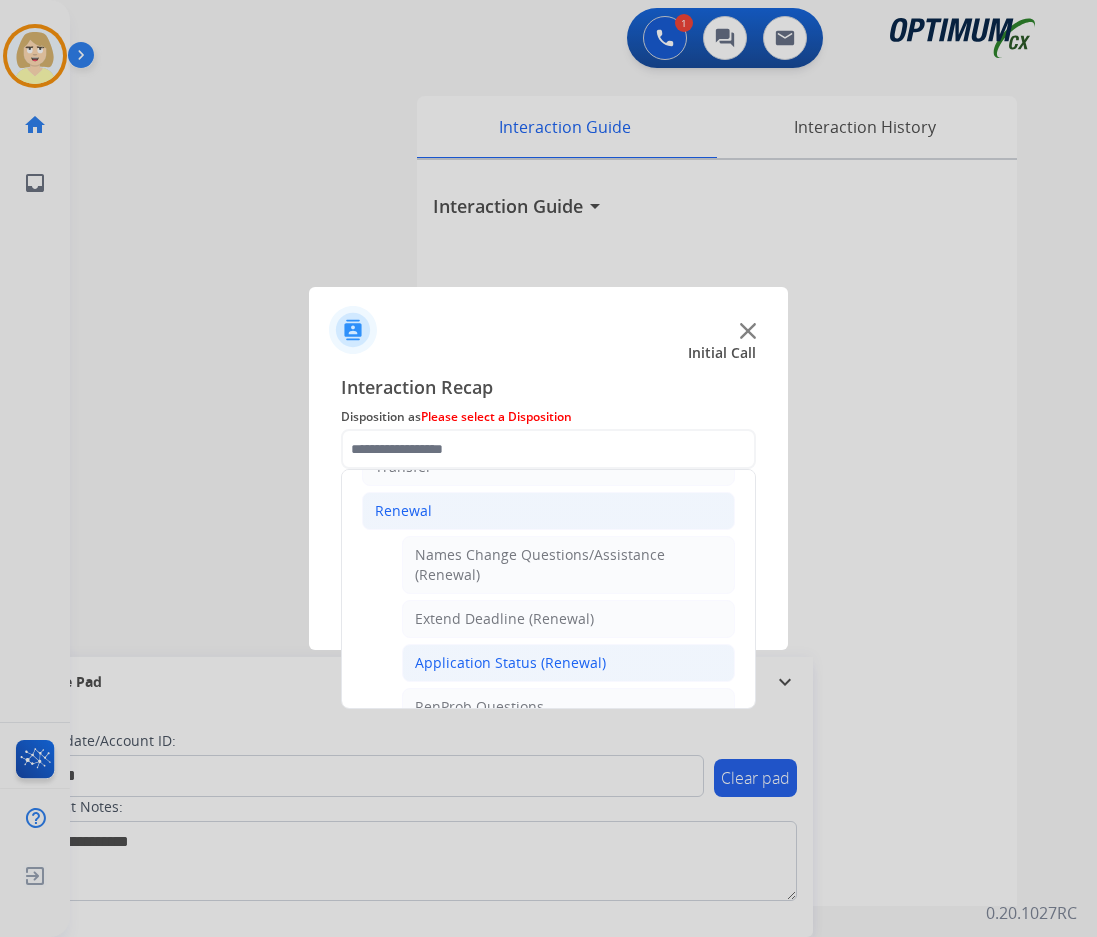 click on "Application Status (Renewal)" 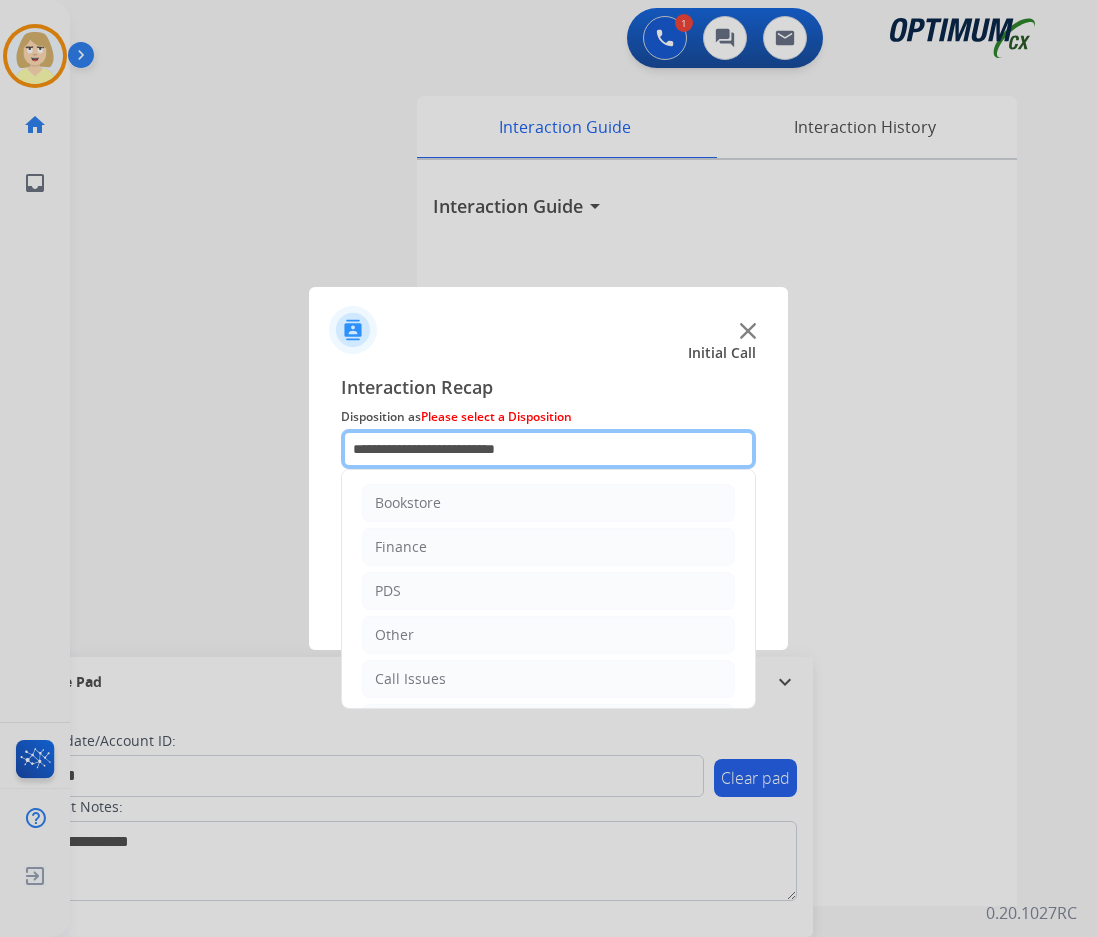 click on "**********" 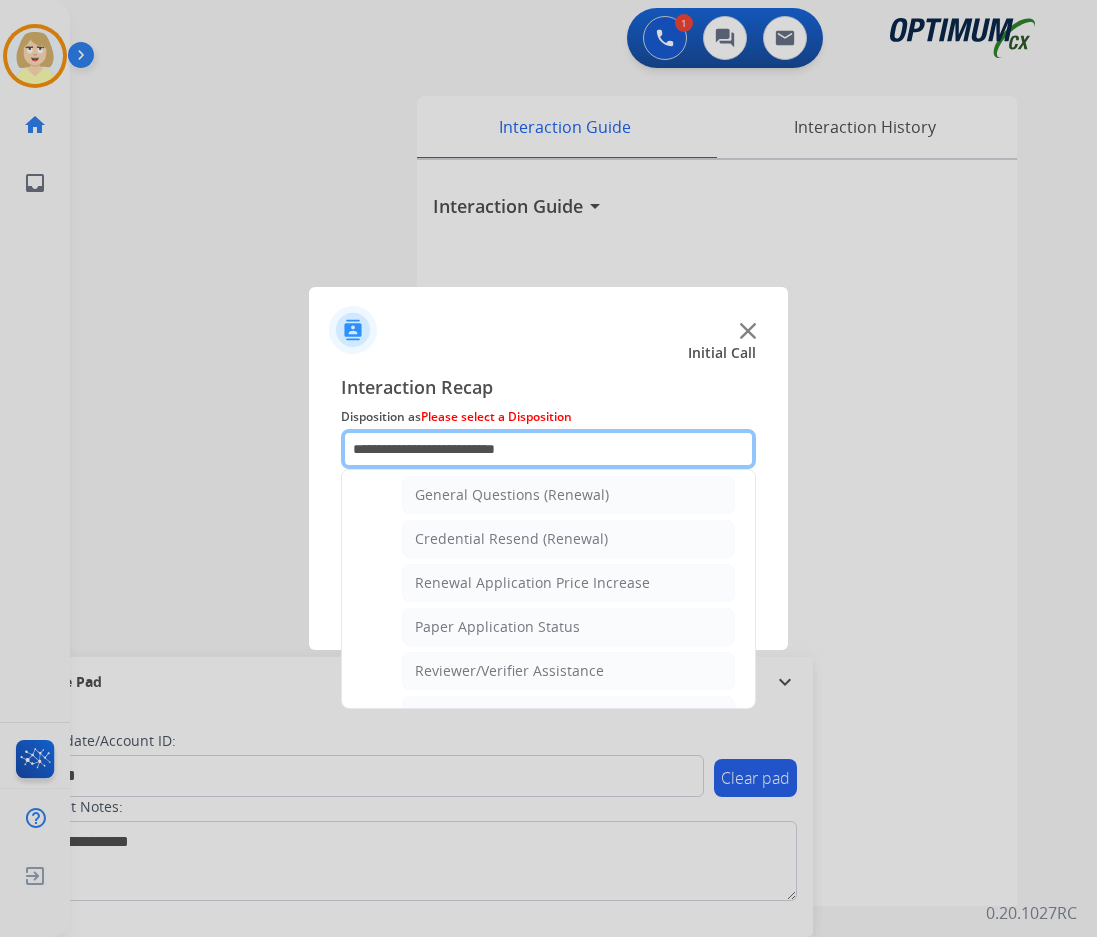scroll, scrollTop: 700, scrollLeft: 0, axis: vertical 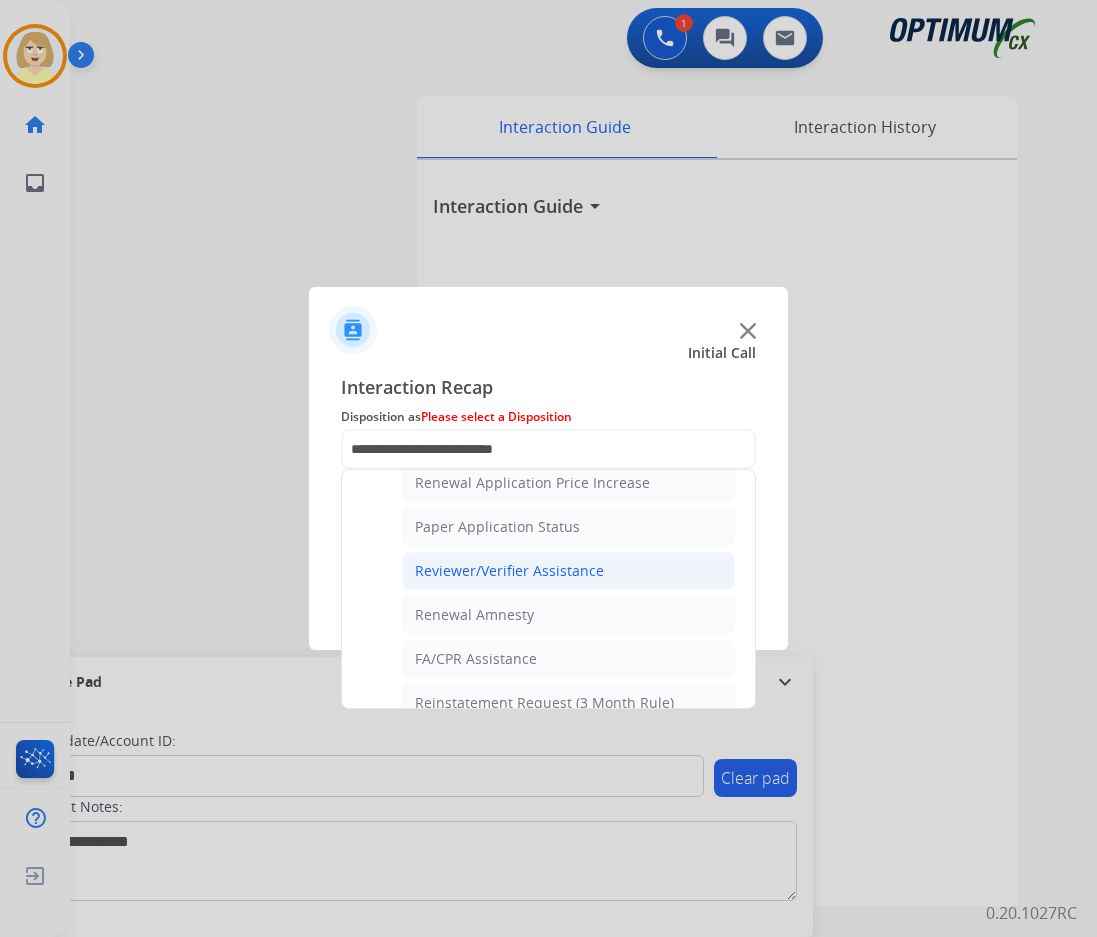 click on "Reviewer/Verifier Assistance" 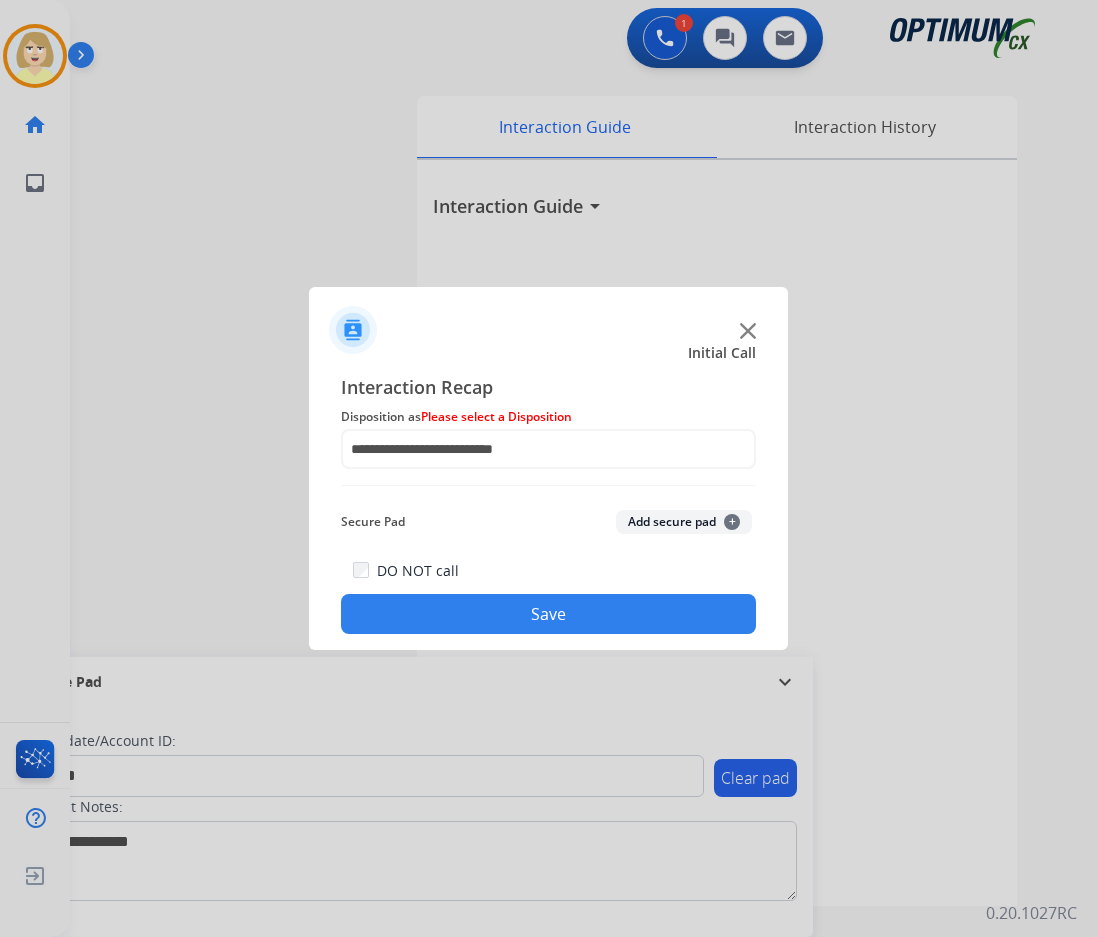 click on "Add secure pad  +" 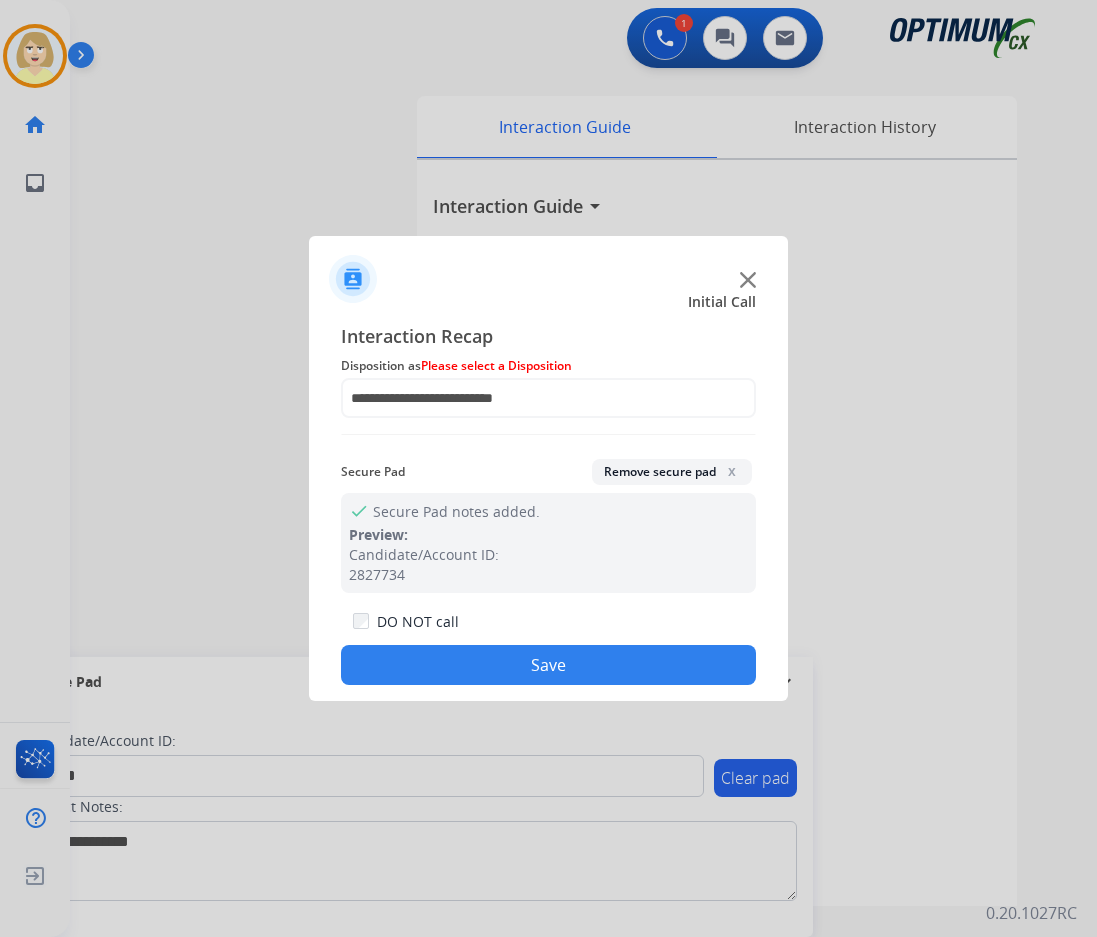 click on "Save" 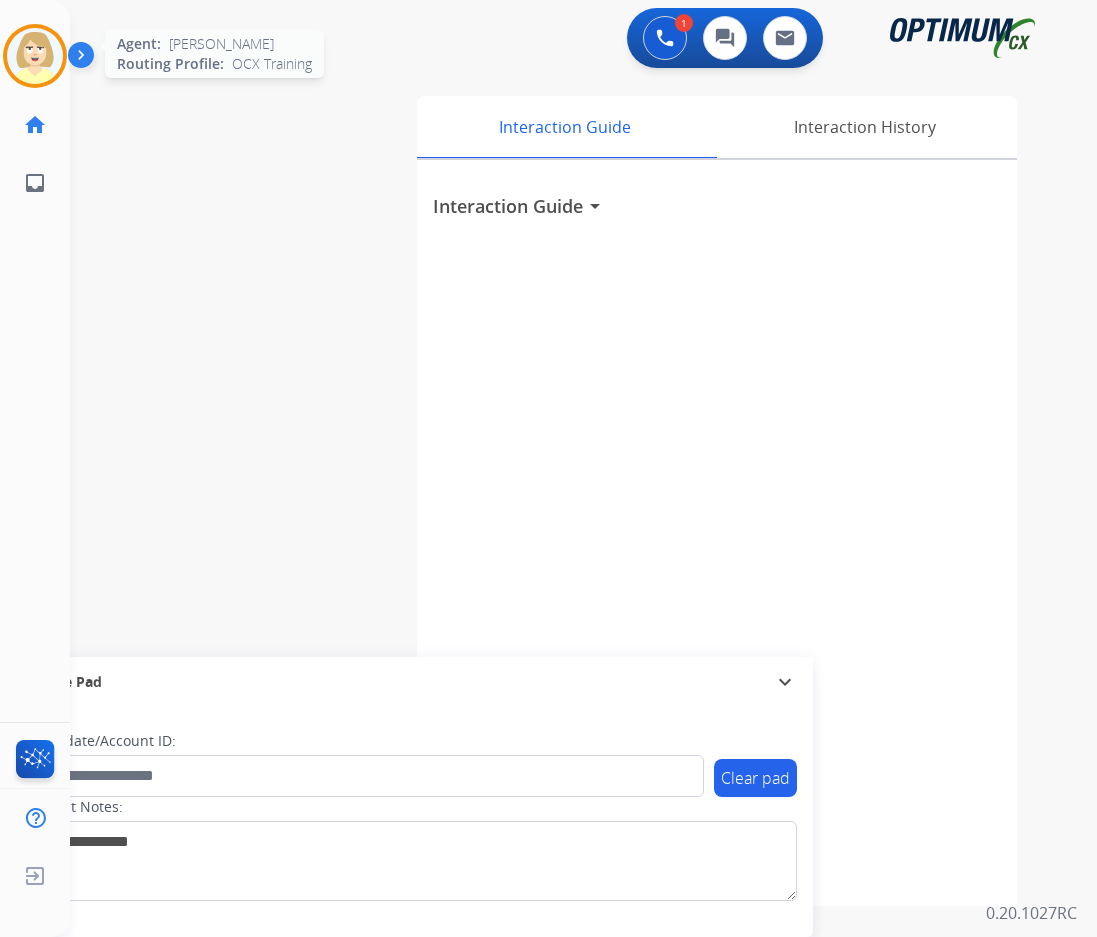 click at bounding box center (35, 56) 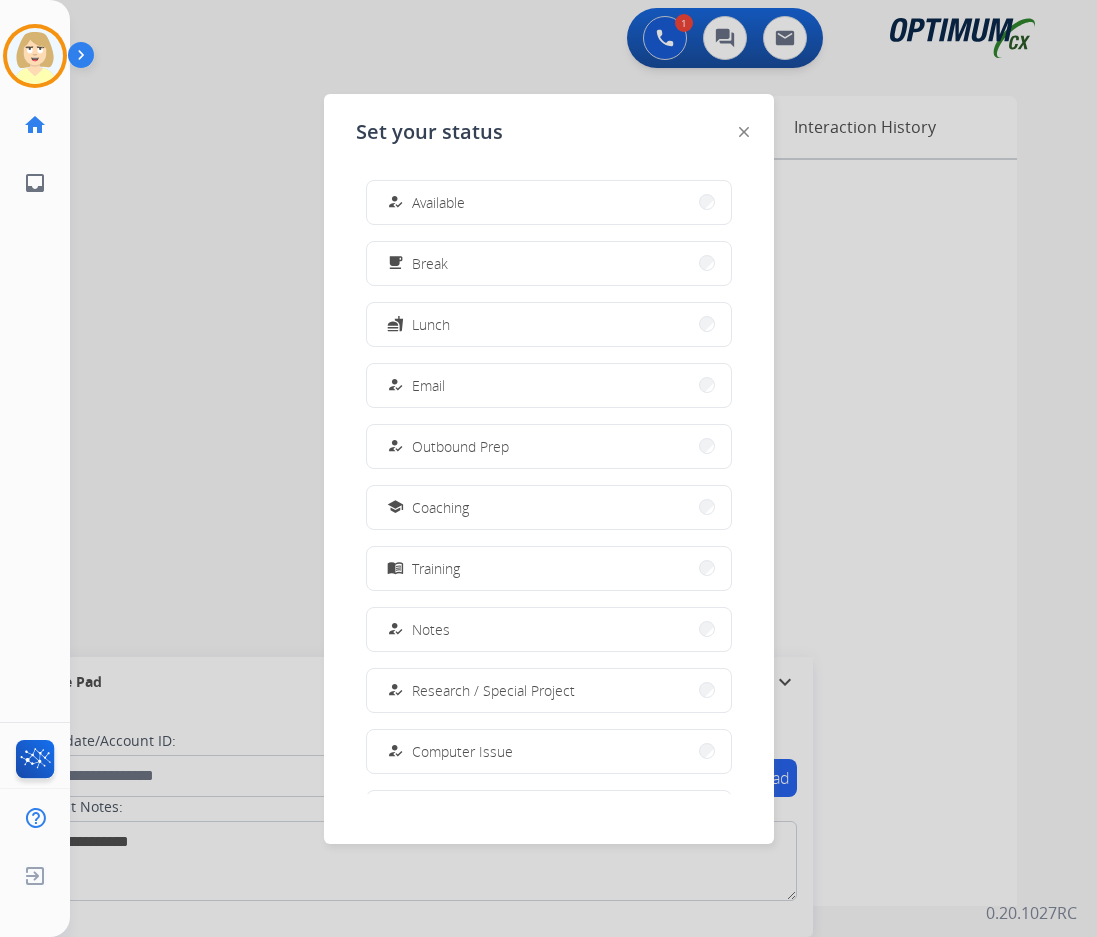 drag, startPoint x: 431, startPoint y: 199, endPoint x: 175, endPoint y: 239, distance: 259.10617 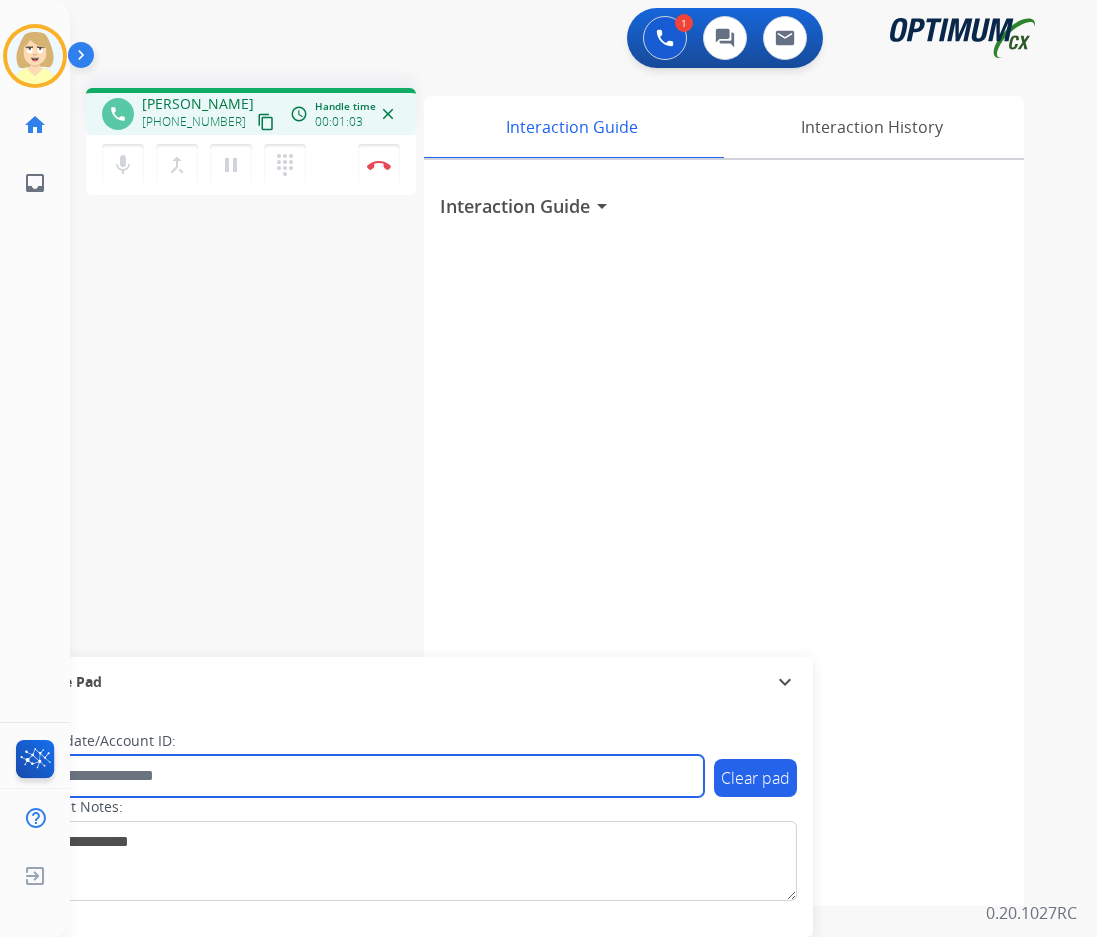 click at bounding box center (365, 776) 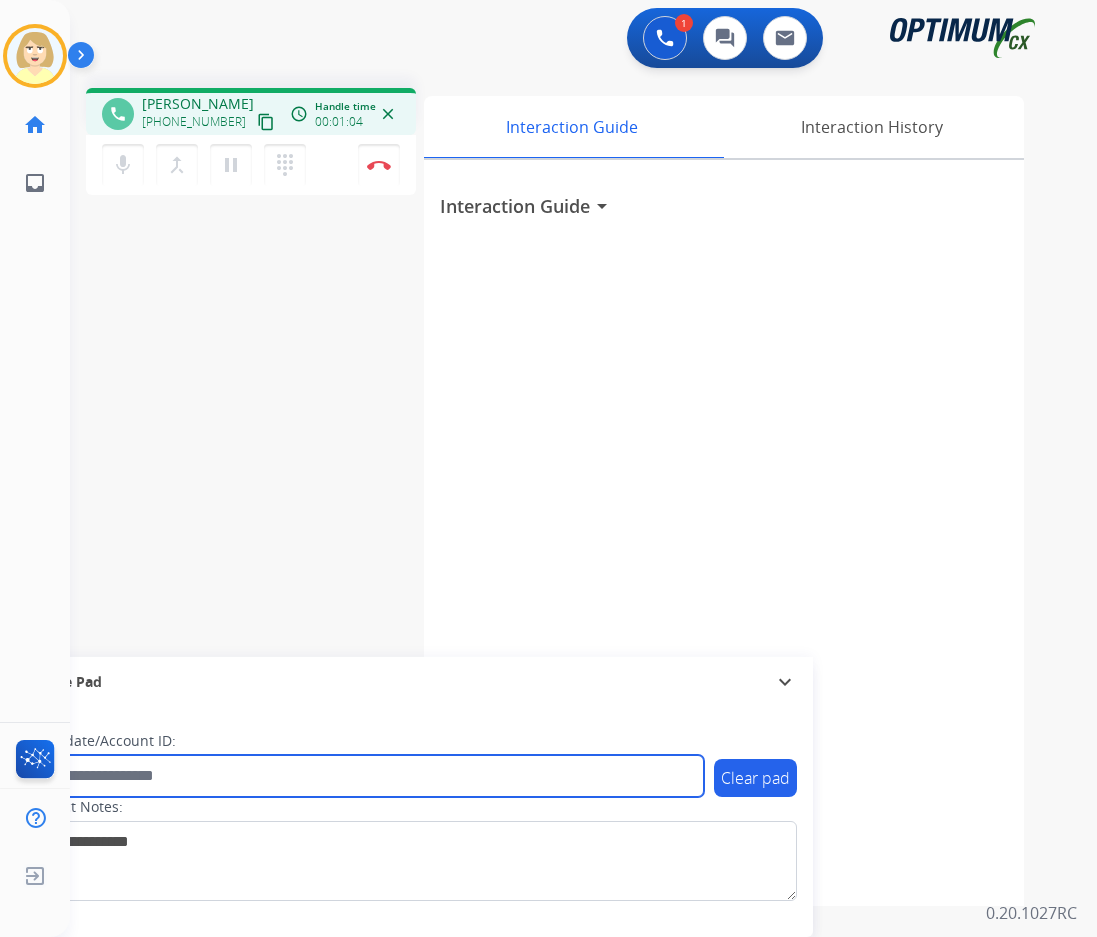 paste on "*******" 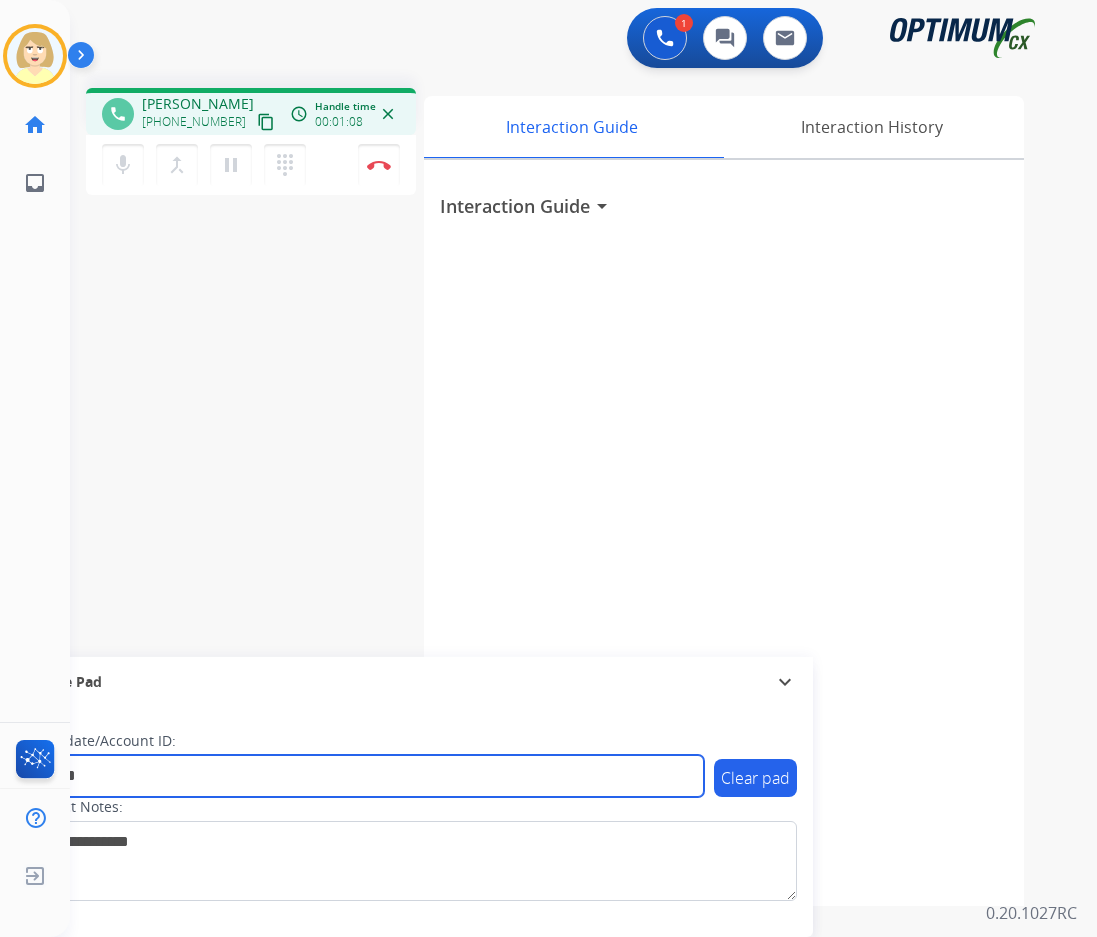 type on "*******" 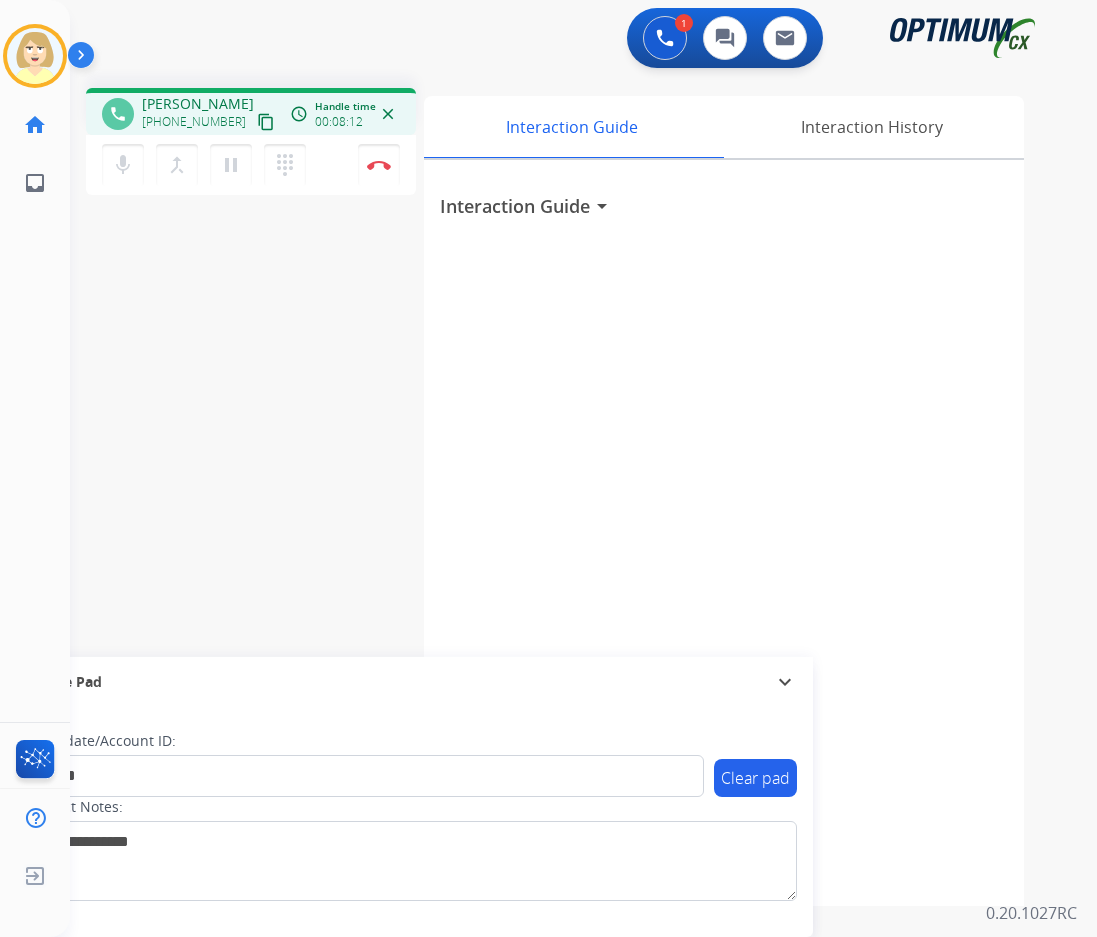 drag, startPoint x: 219, startPoint y: 370, endPoint x: 281, endPoint y: 303, distance: 91.28527 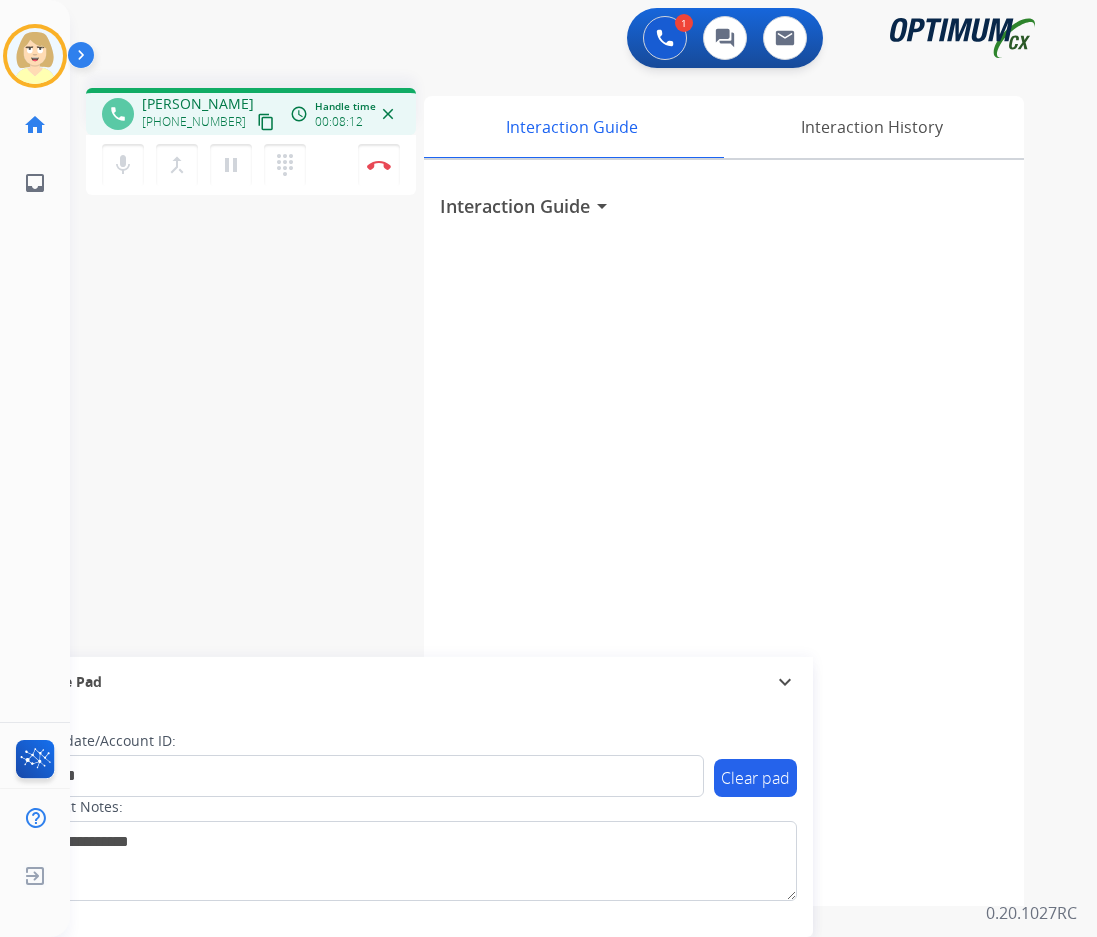 click on "phone [PERSON_NAME] [PHONE_NUMBER] content_copy access_time Call metrics Queue   00:07 Hold   00:00 Talk   08:13 Total   08:19 Handle time 00:08:12 close mic Mute merge_type Bridge pause Hold dialpad Dialpad Disconnect swap_horiz Break voice bridge close_fullscreen Connect 3-Way Call merge_type Separate 3-Way Call  Interaction Guide   Interaction History  Interaction Guide arrow_drop_down Secure Pad expand_more Clear pad Candidate/Account ID: ******* Contact Notes:" at bounding box center (559, 489) 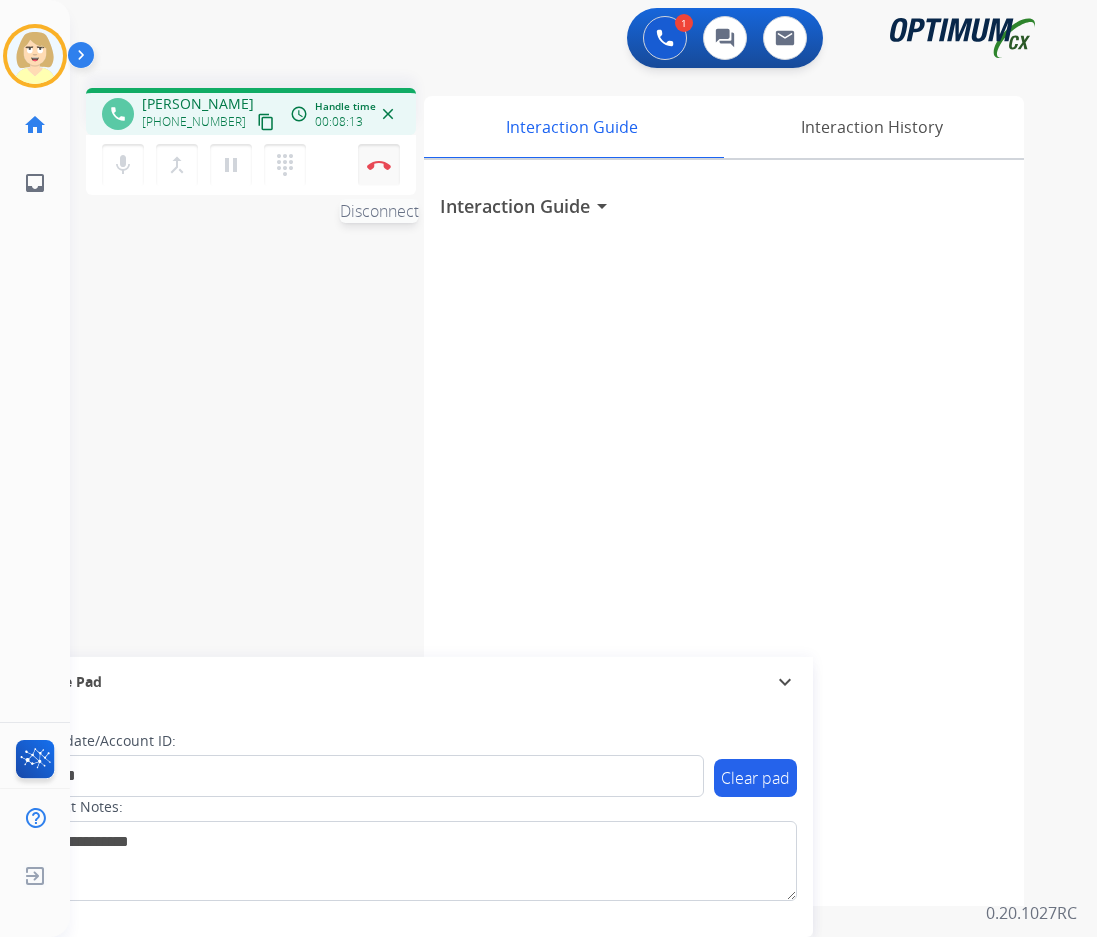 click at bounding box center [379, 165] 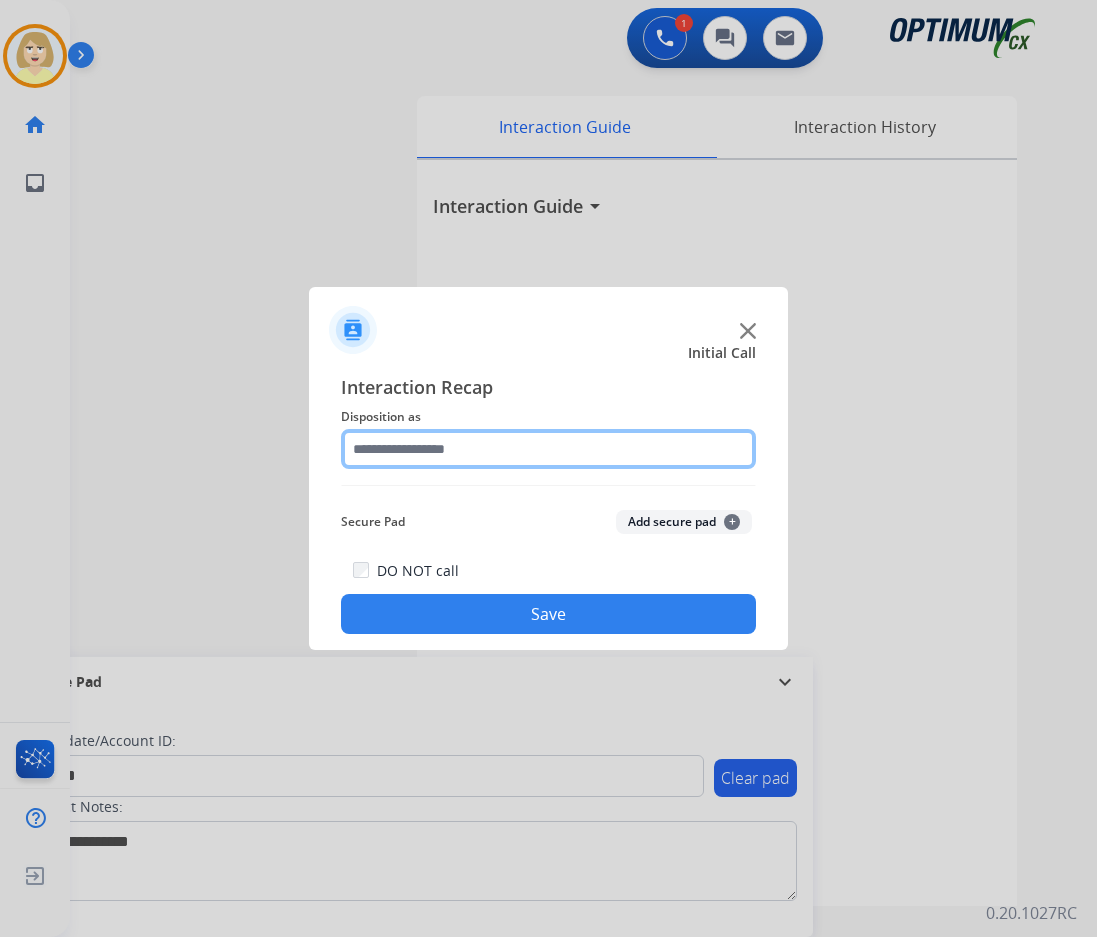 click 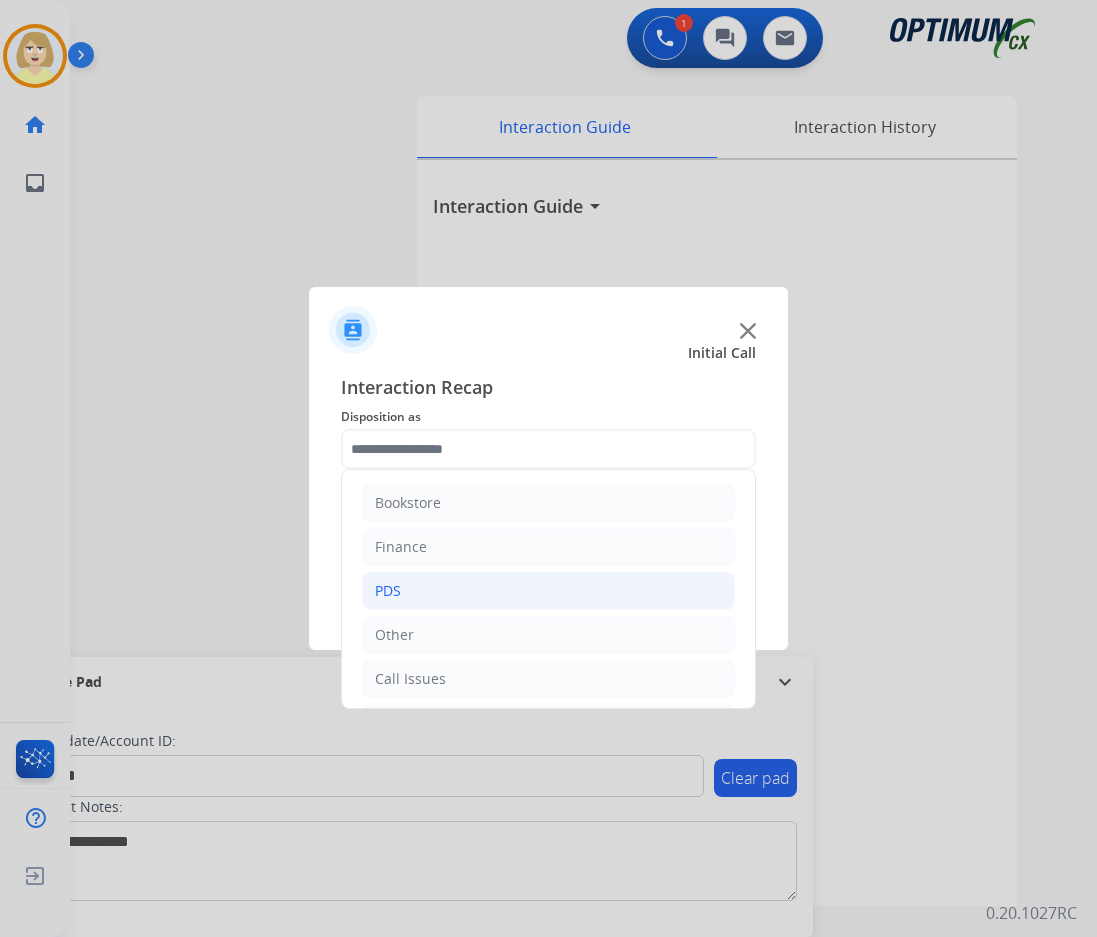 click on "PDS" 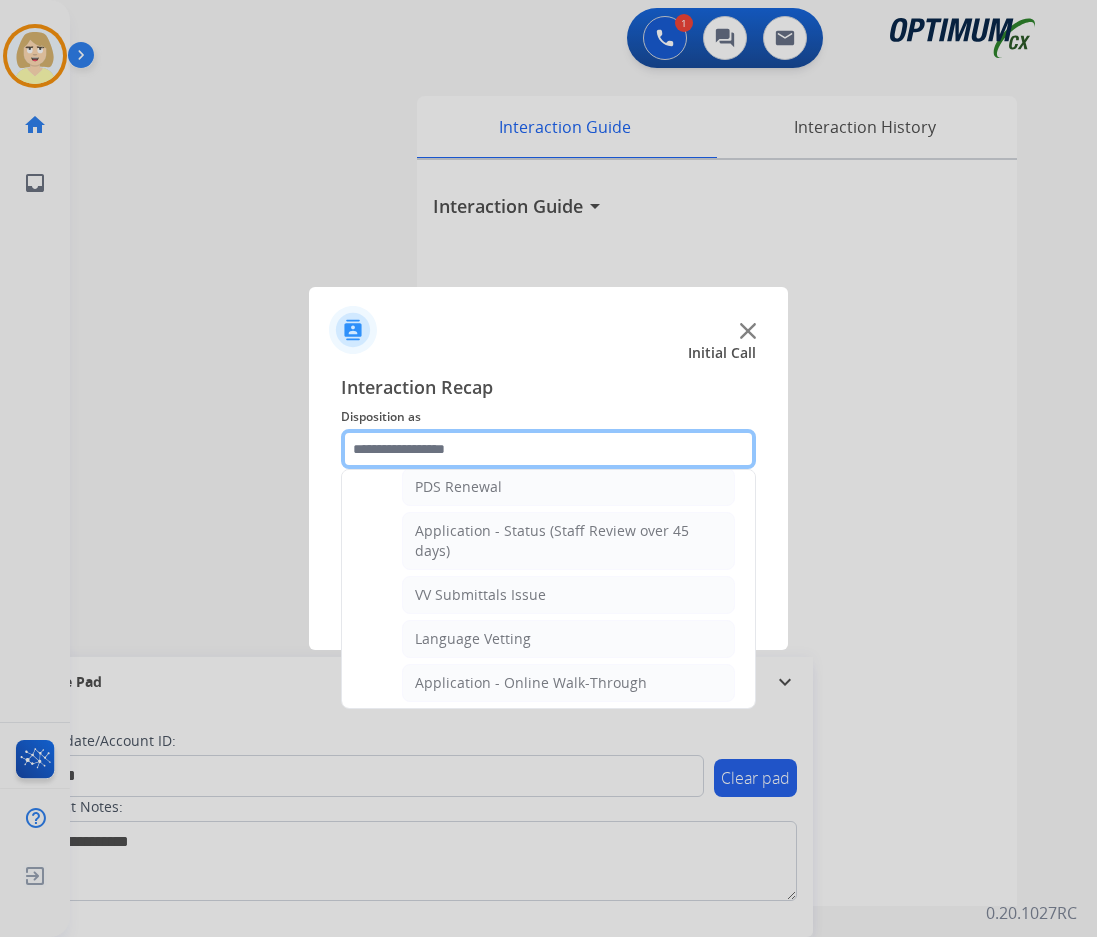 scroll, scrollTop: 600, scrollLeft: 0, axis: vertical 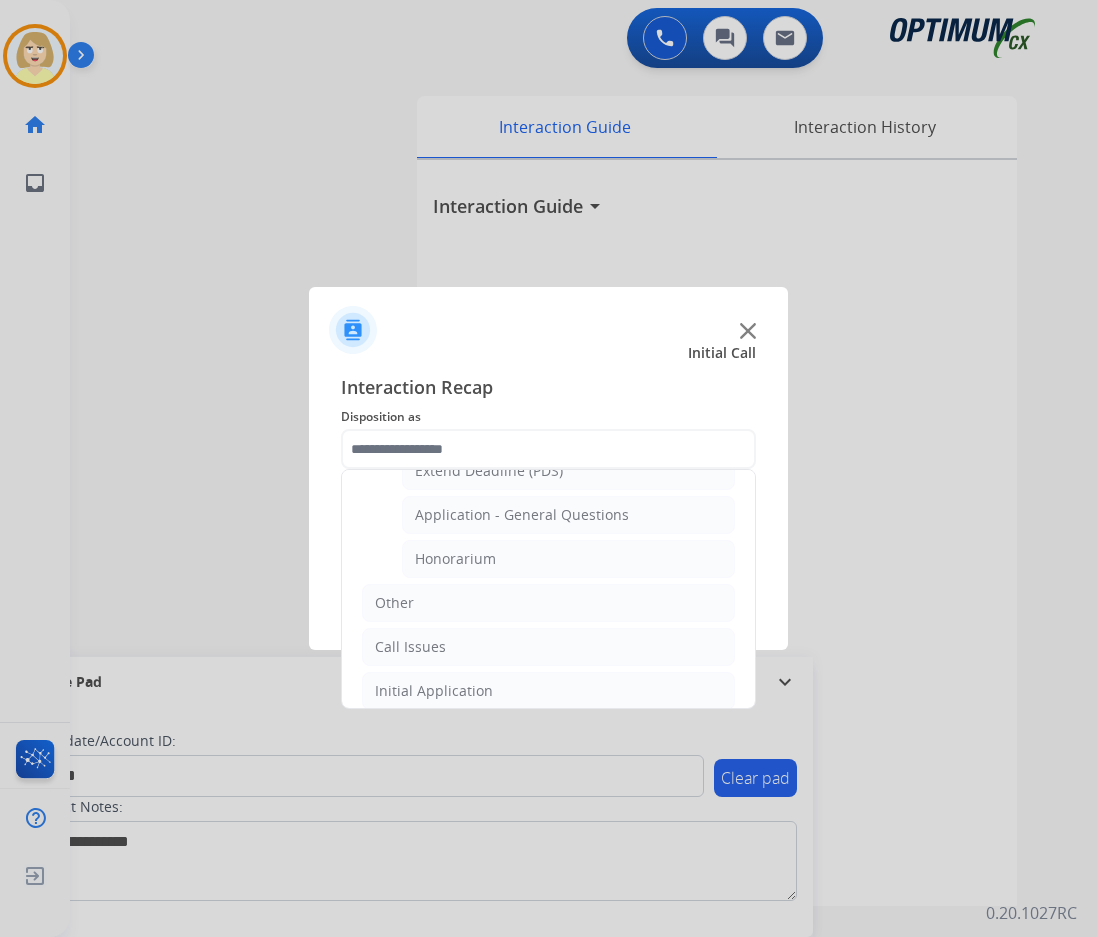 drag, startPoint x: 475, startPoint y: 550, endPoint x: 456, endPoint y: 524, distance: 32.202484 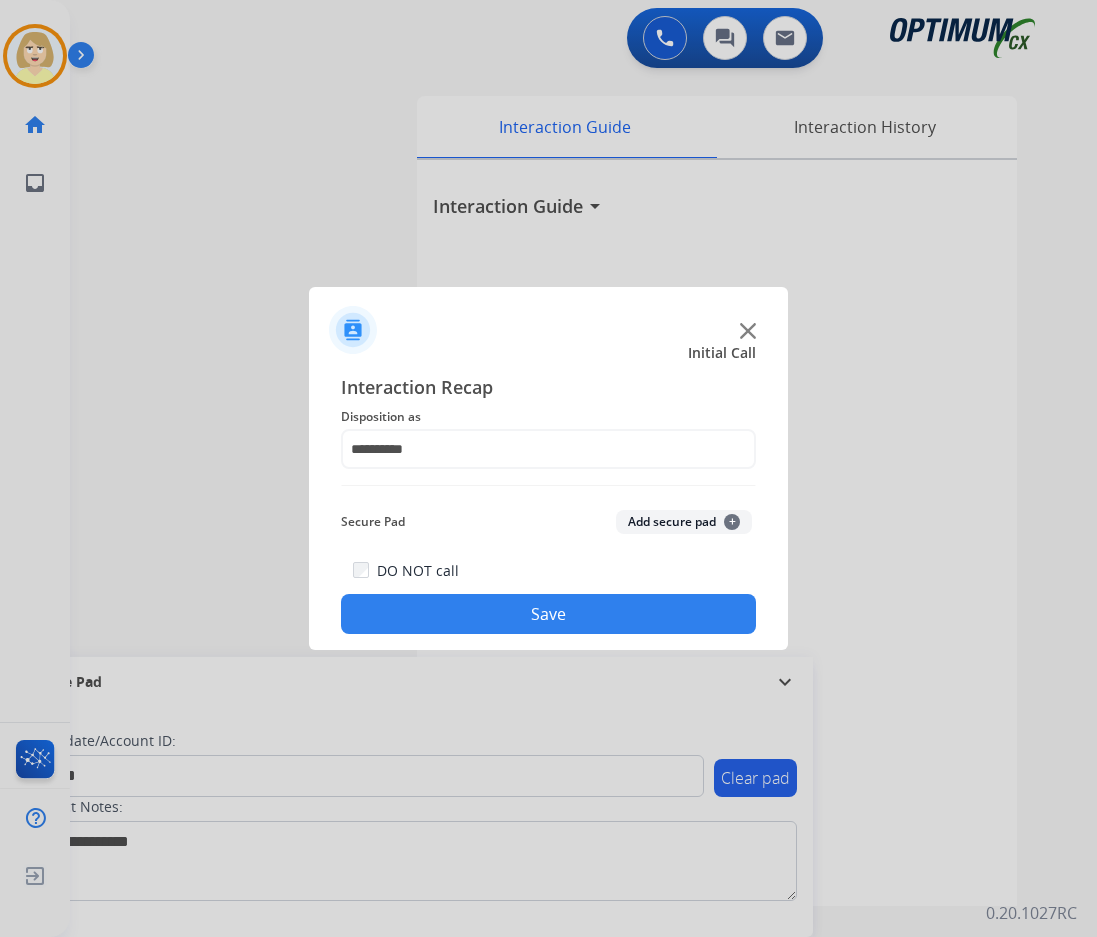 click on "Add secure pad  +" 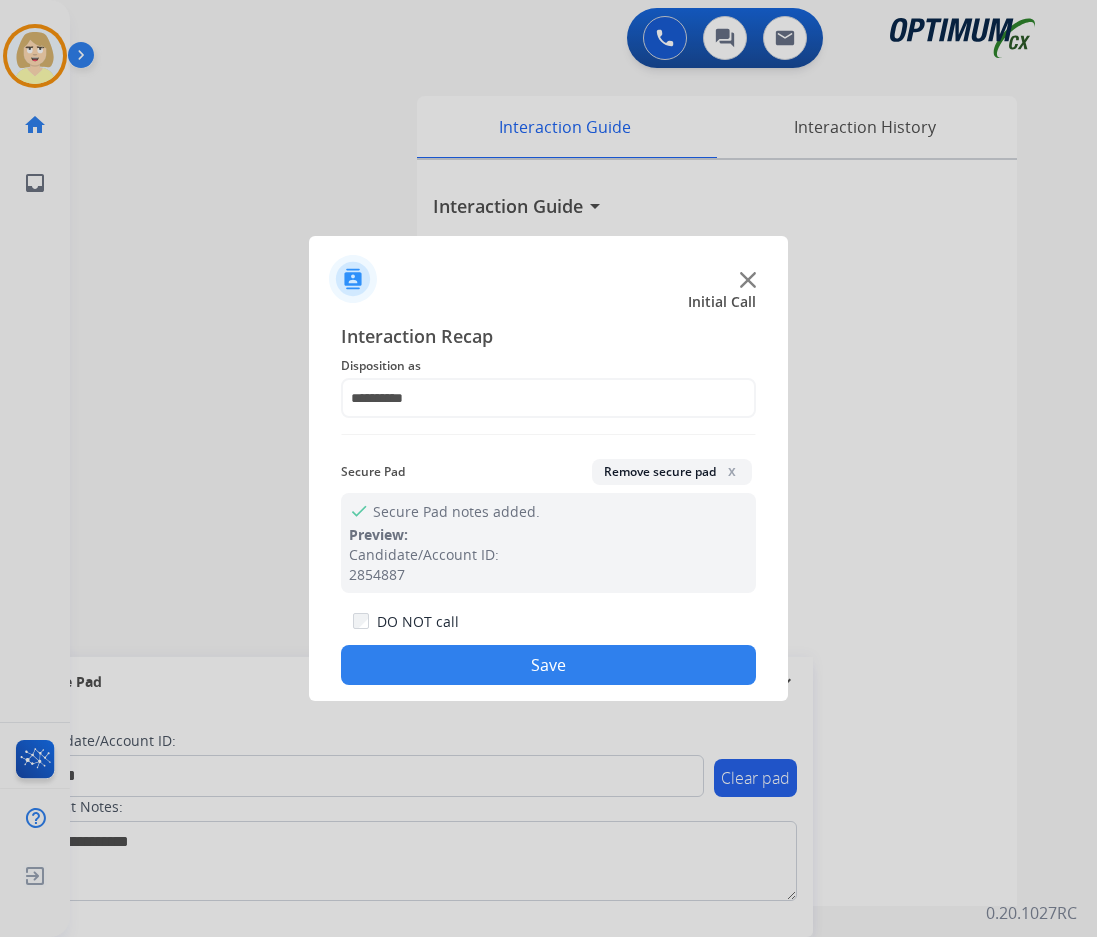 drag, startPoint x: 414, startPoint y: 666, endPoint x: 369, endPoint y: 630, distance: 57.628117 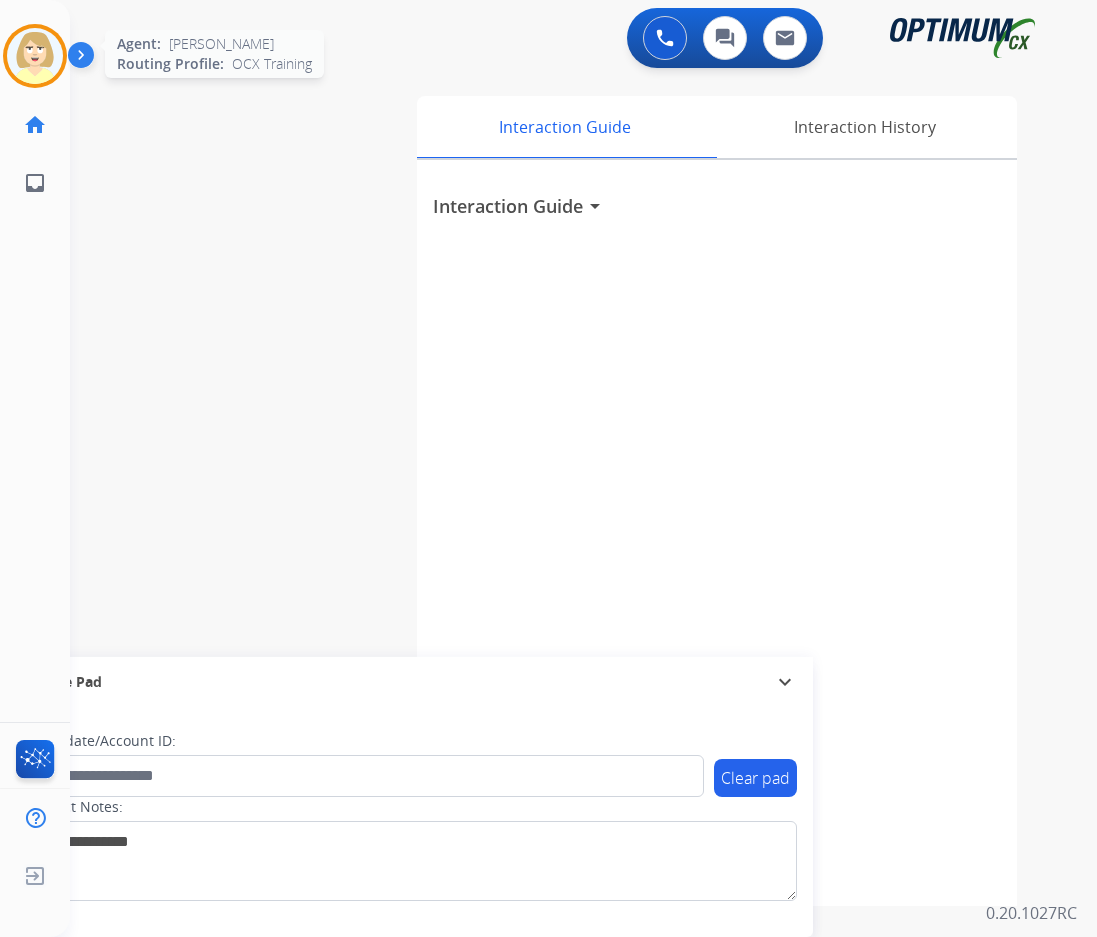 click at bounding box center [35, 56] 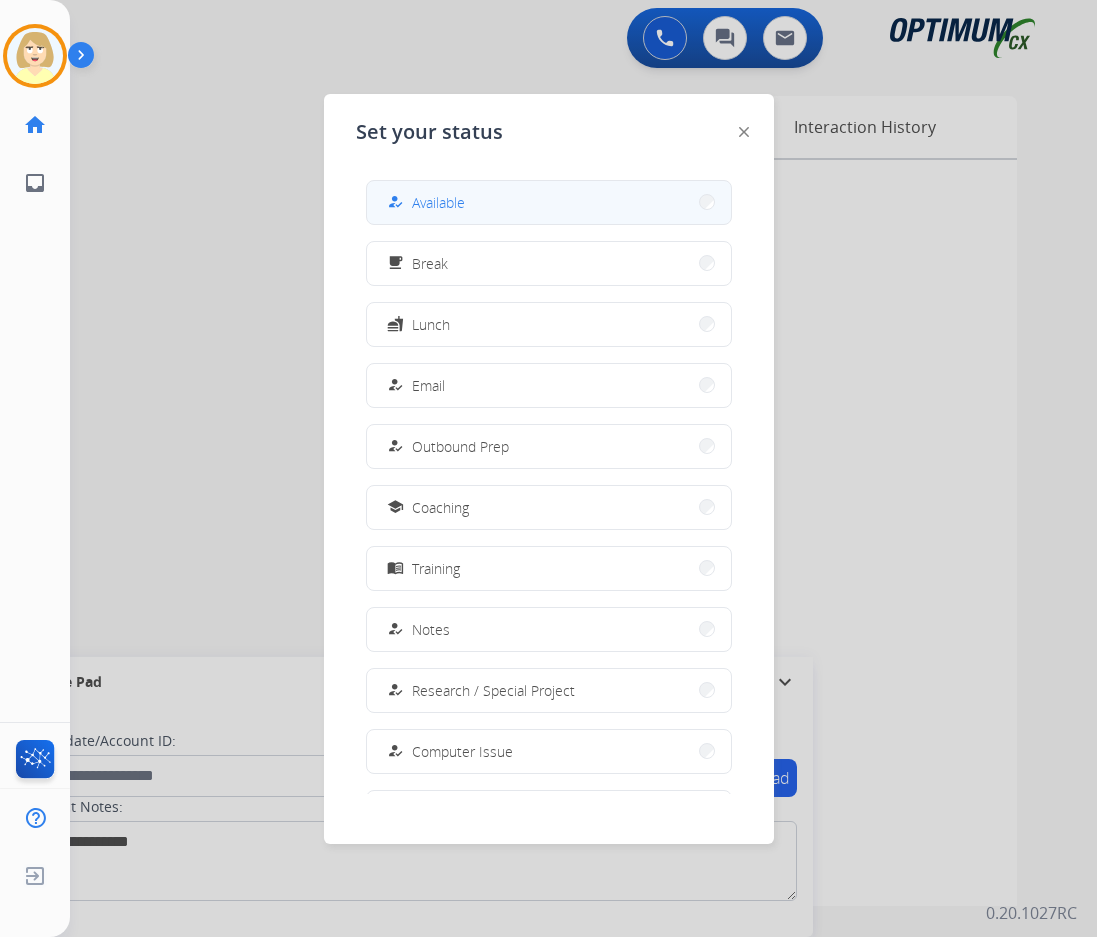 click on "Available" at bounding box center [438, 202] 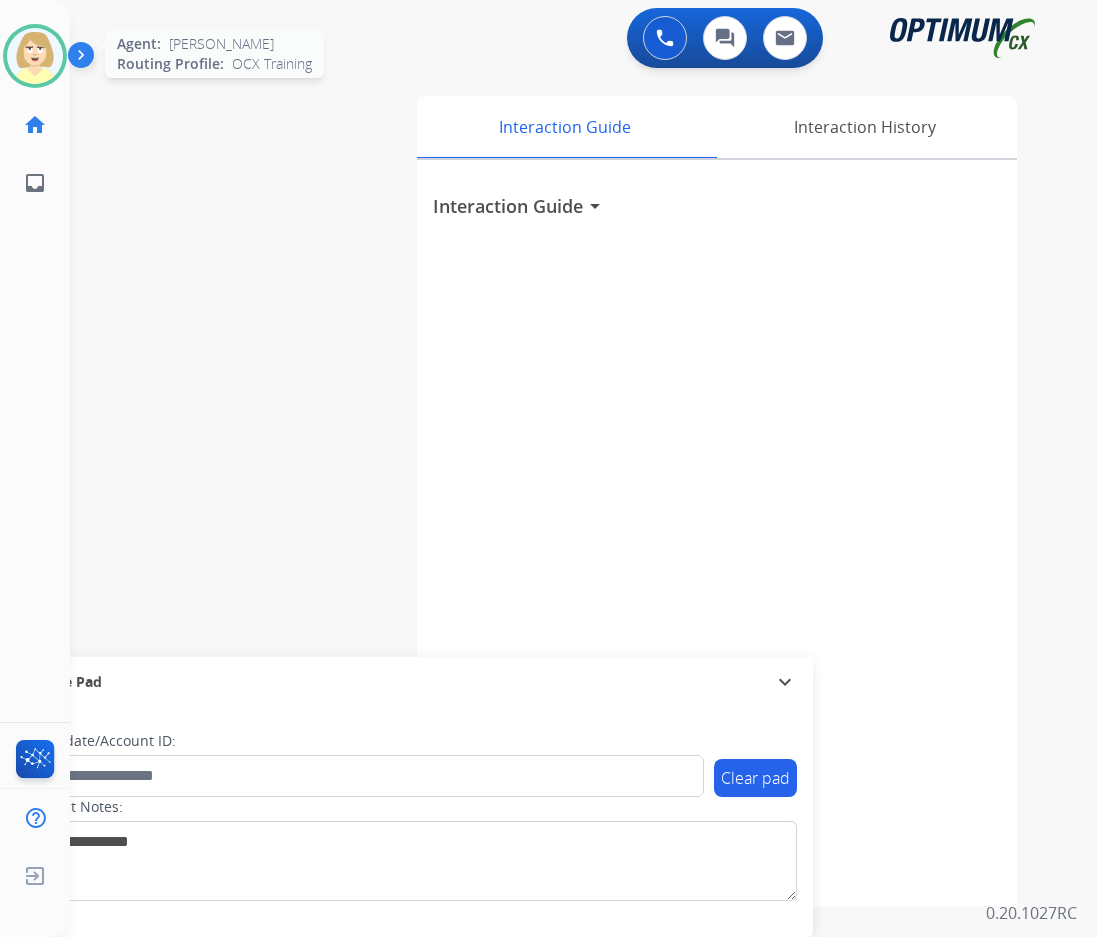 click at bounding box center [35, 56] 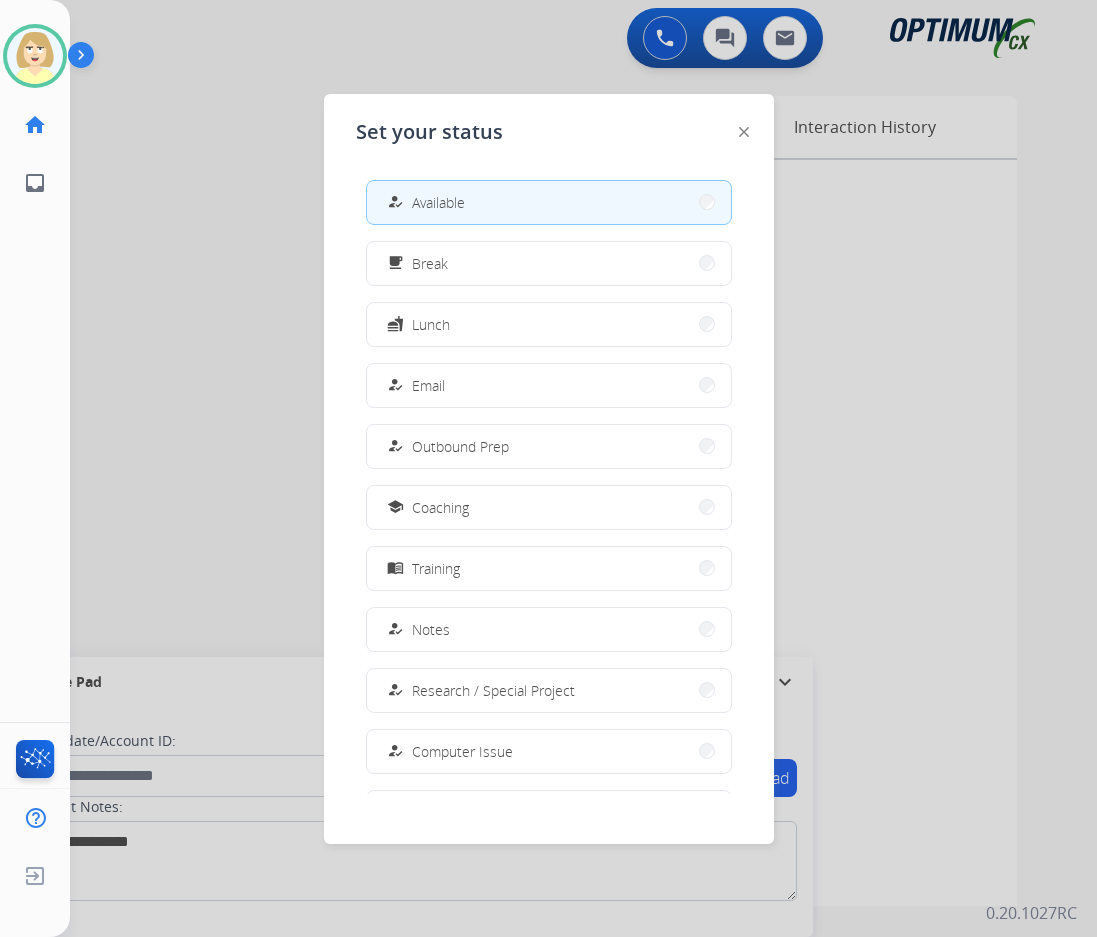 scroll, scrollTop: 189, scrollLeft: 0, axis: vertical 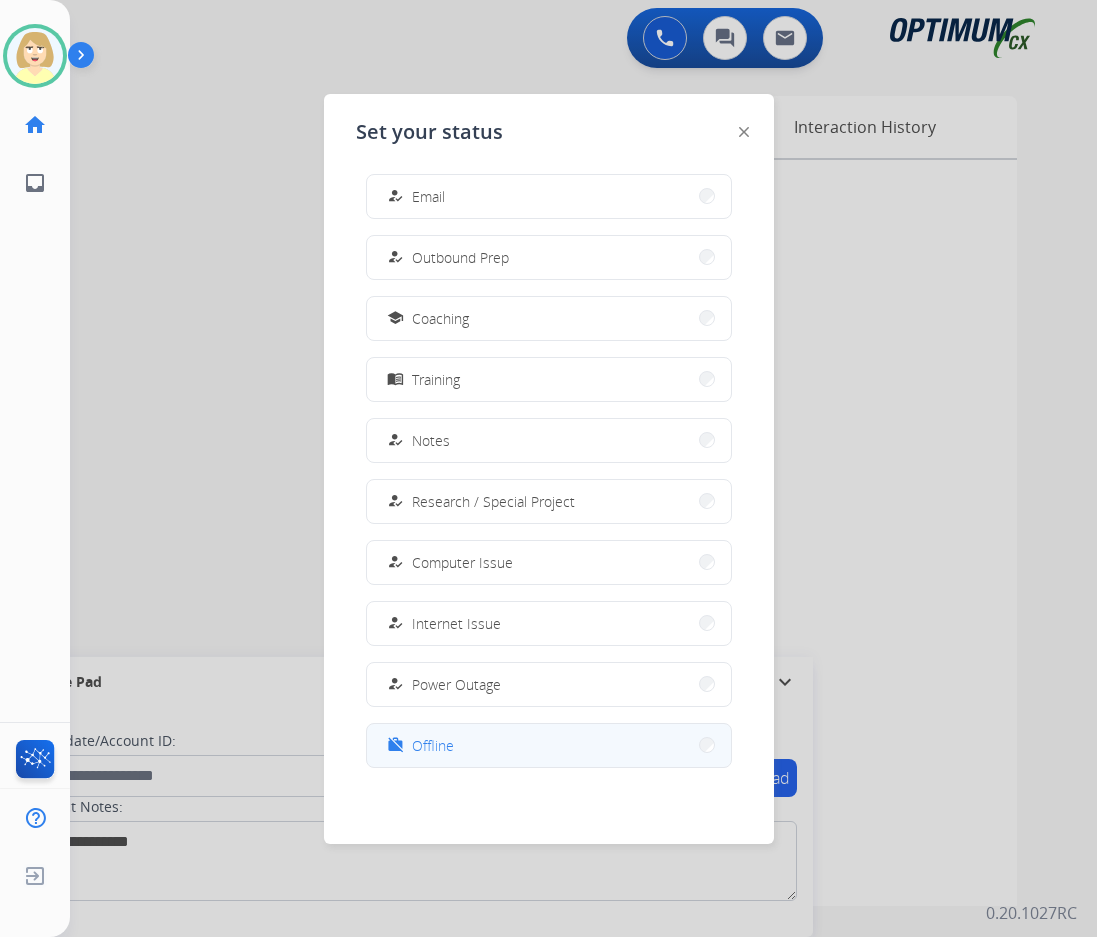 click on "Offline" at bounding box center (433, 745) 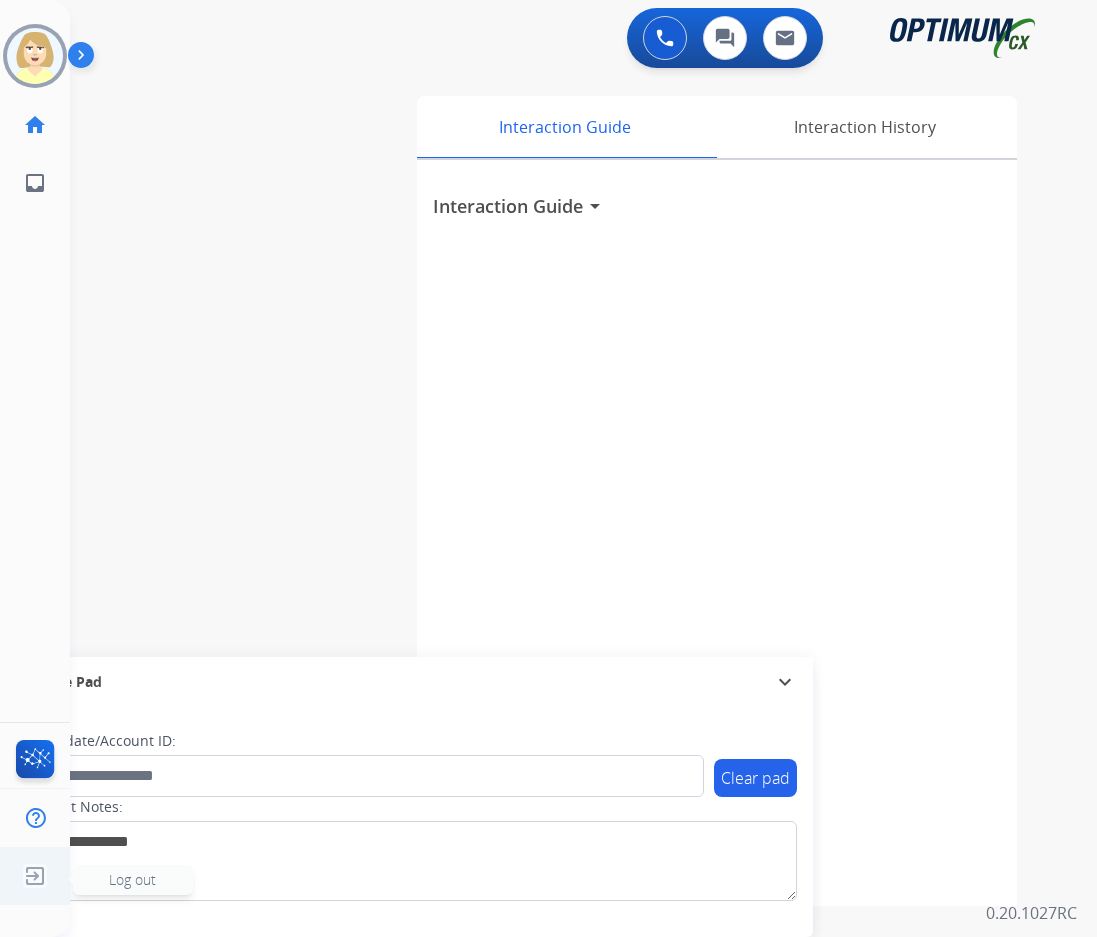 click on "Log out" 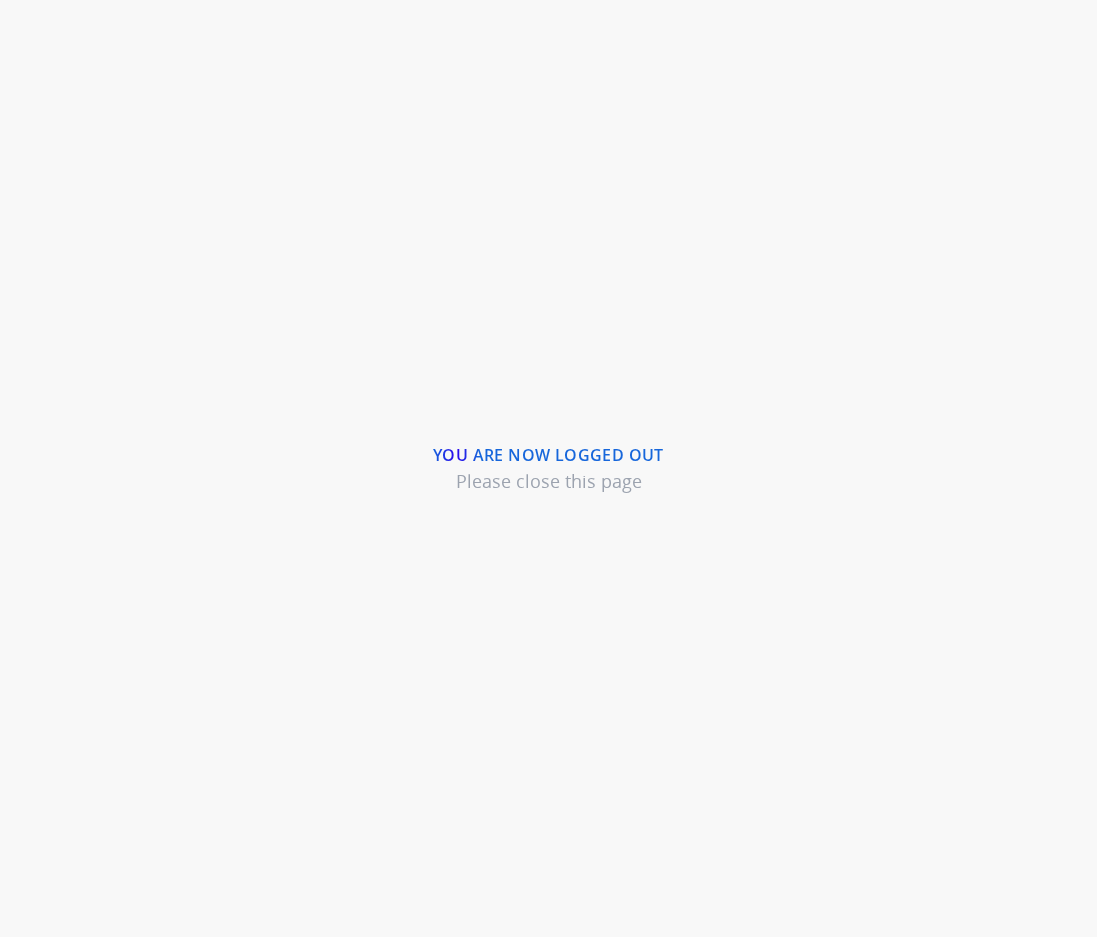 scroll, scrollTop: 0, scrollLeft: 0, axis: both 